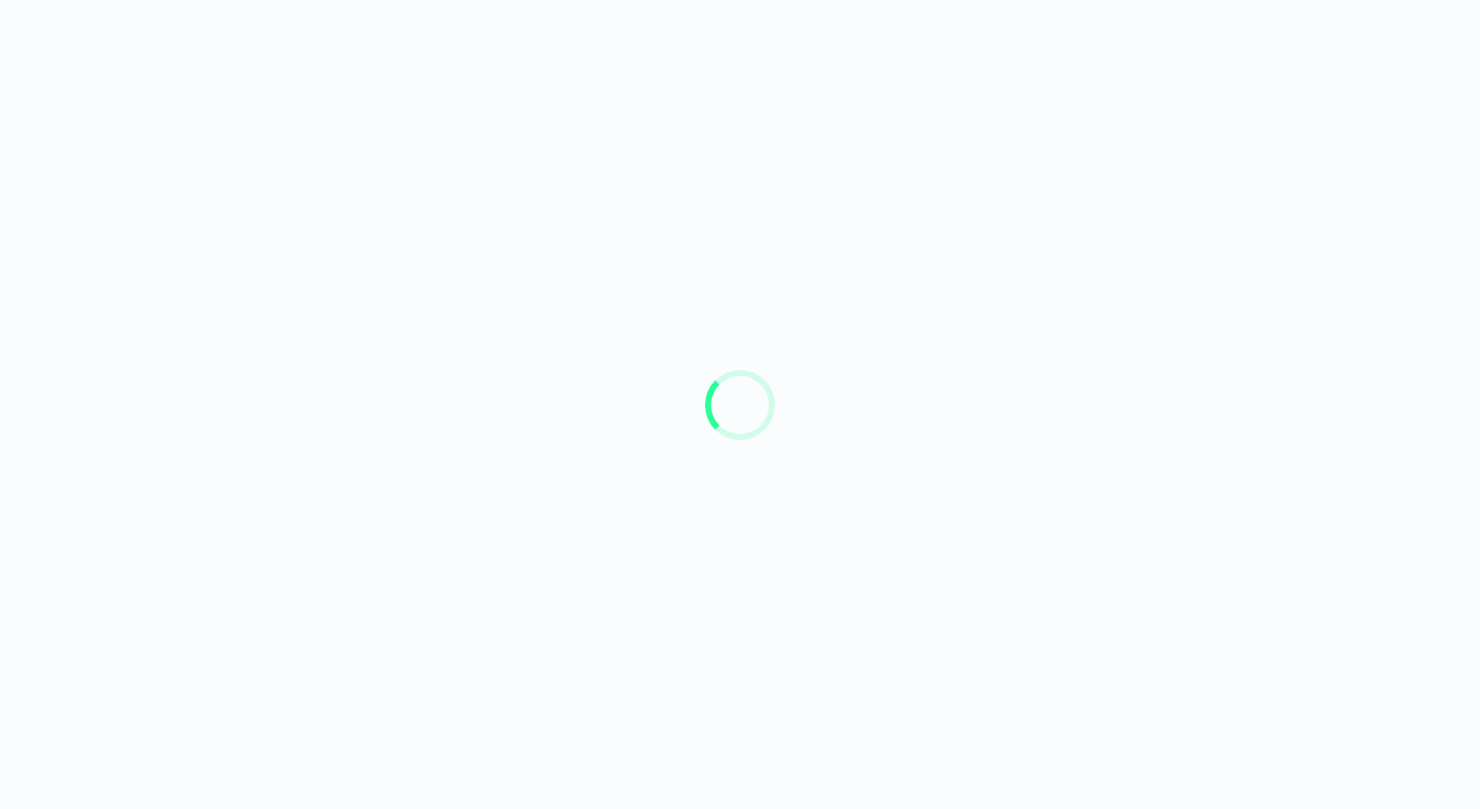 scroll, scrollTop: 0, scrollLeft: 0, axis: both 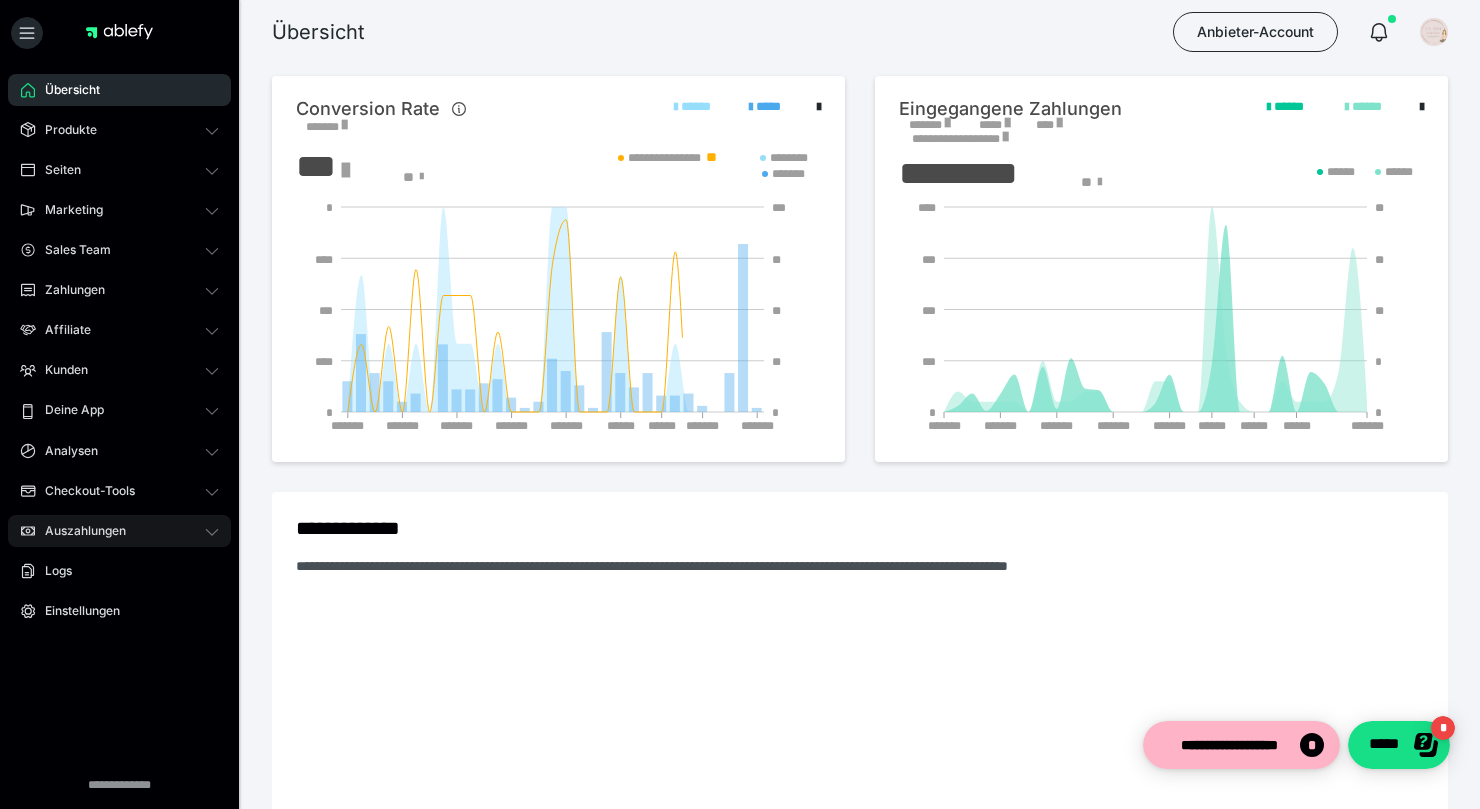 click on "Auszahlungen" at bounding box center [78, 531] 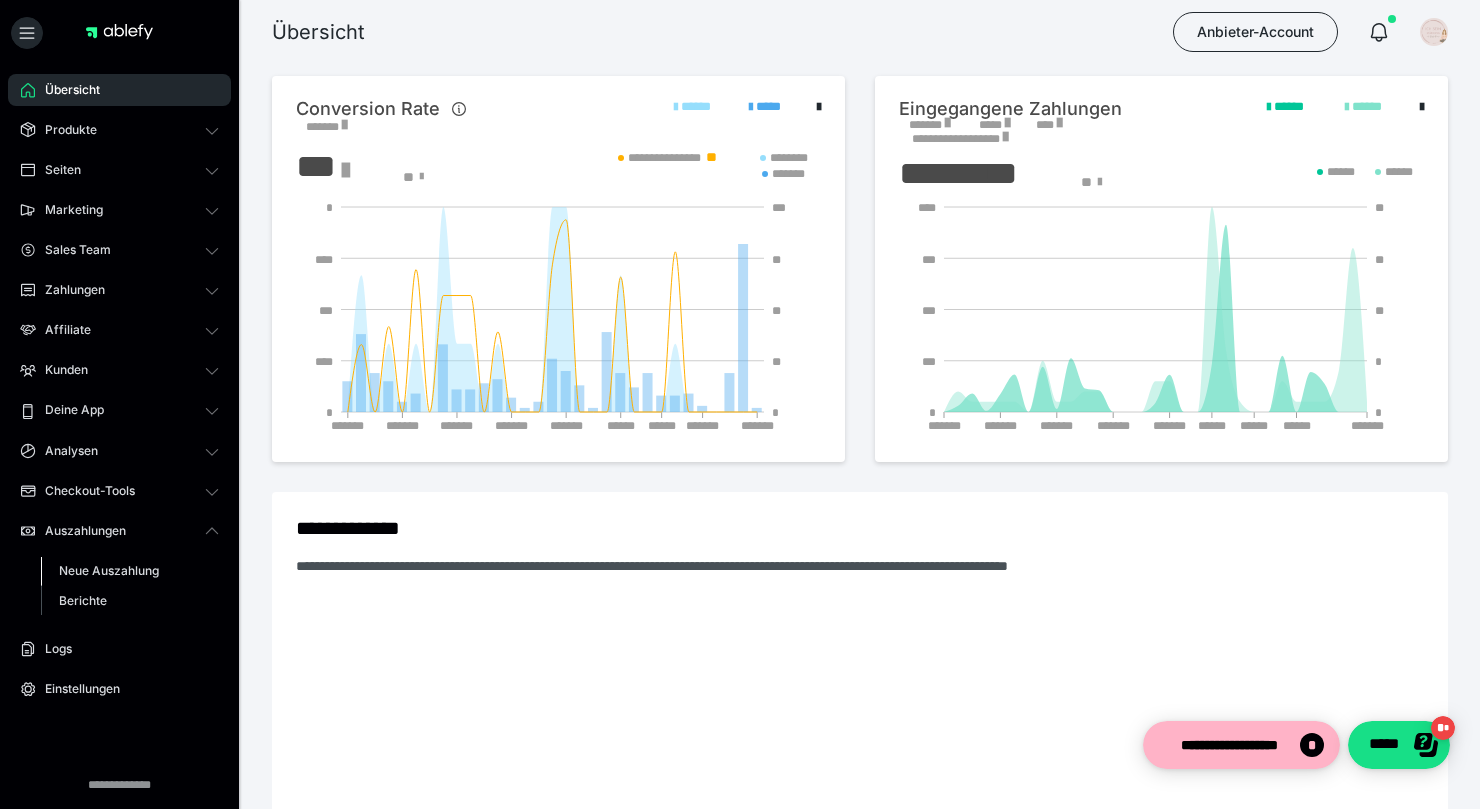 click on "Neue Auszahlung" at bounding box center [109, 570] 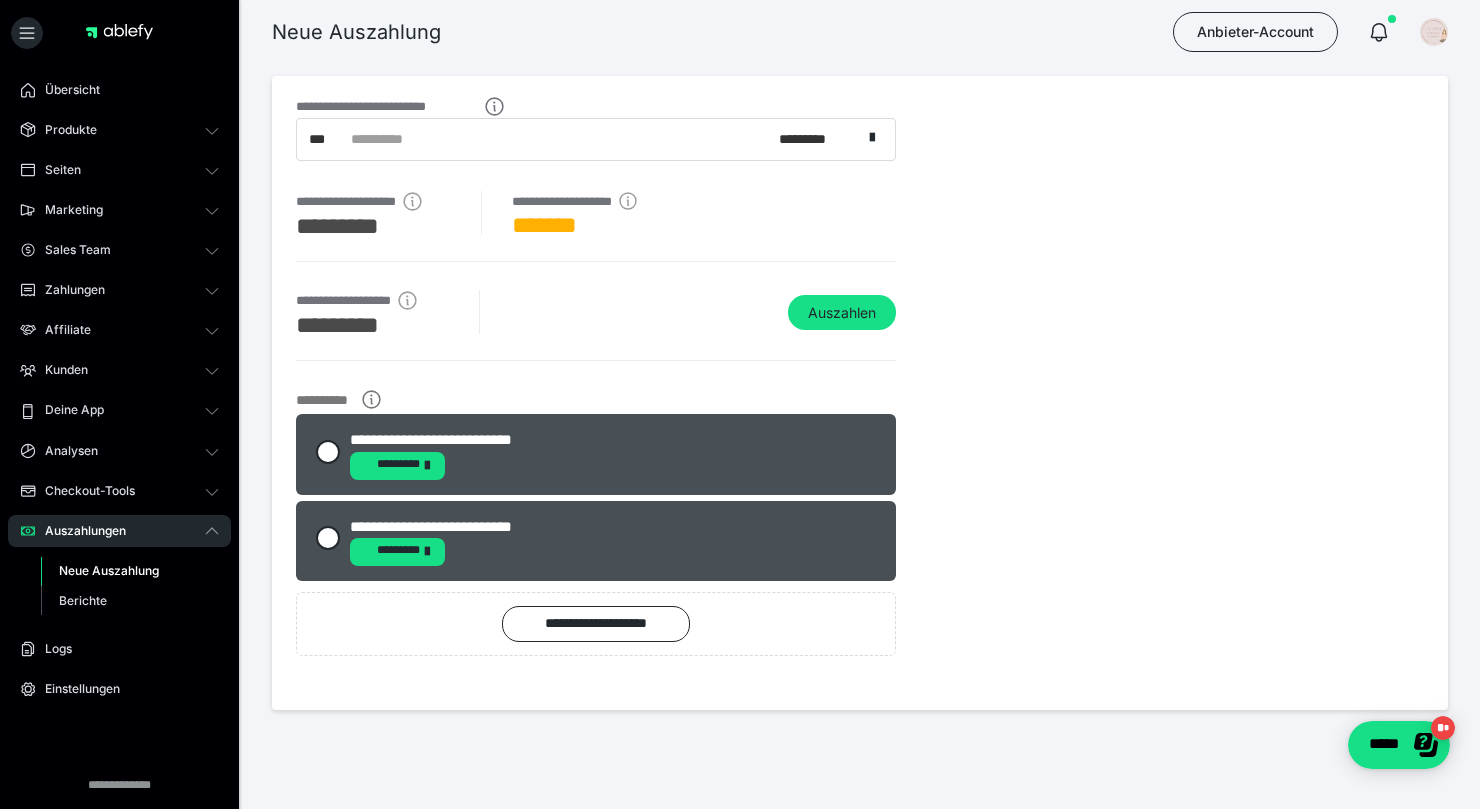 click on "**********" at bounding box center [587, 139] 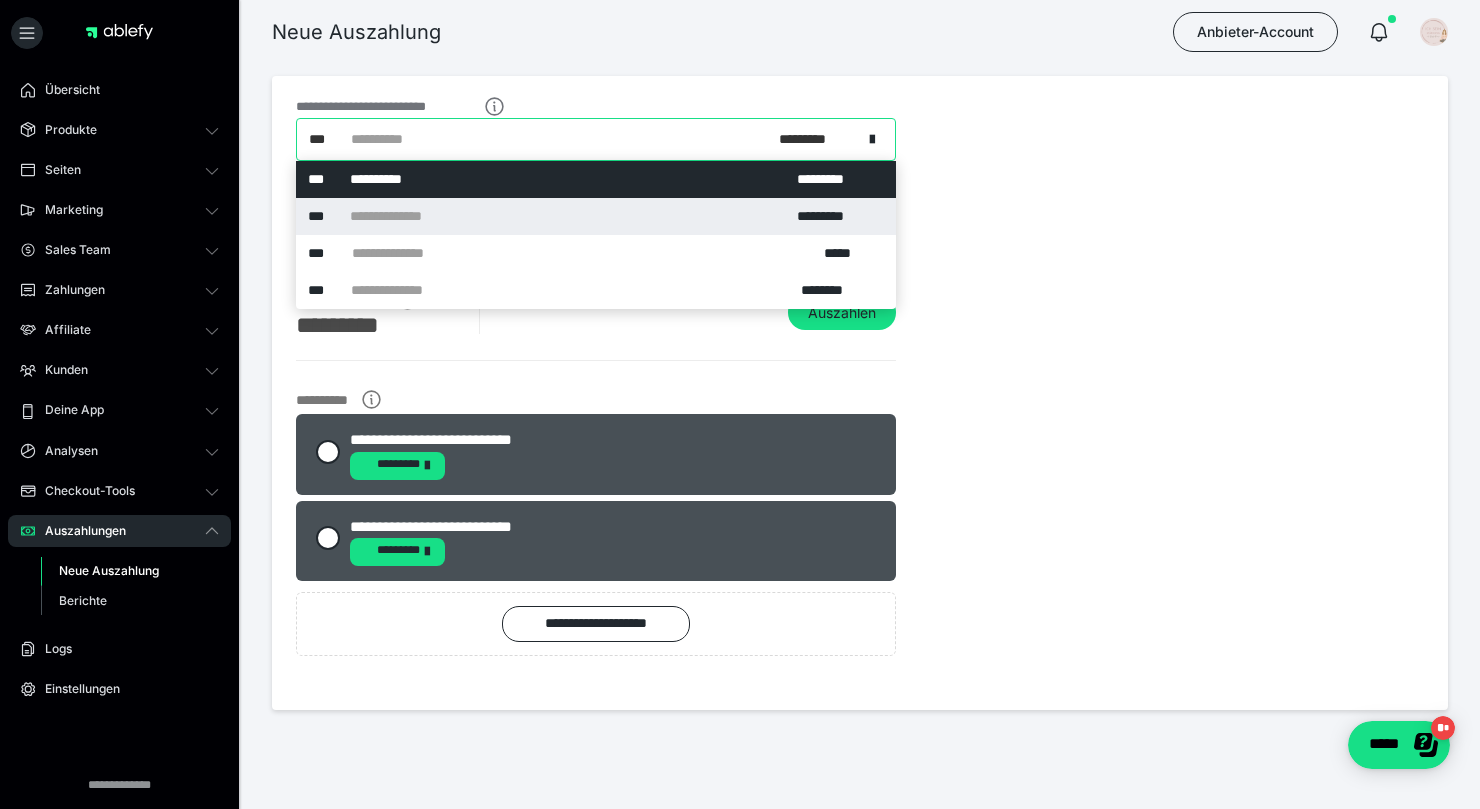 click on "**********" at bounding box center (596, 216) 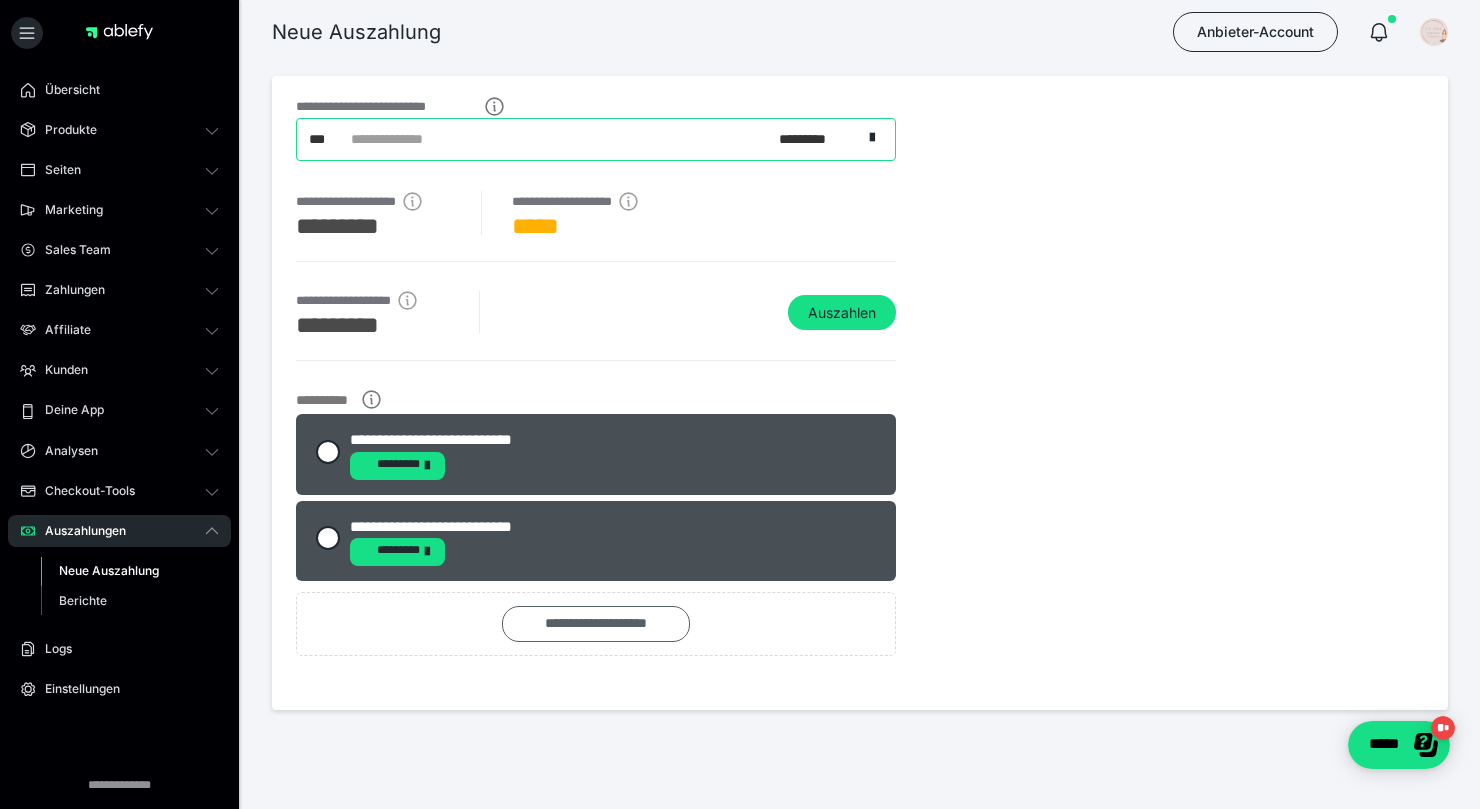 click on "**********" at bounding box center (596, 624) 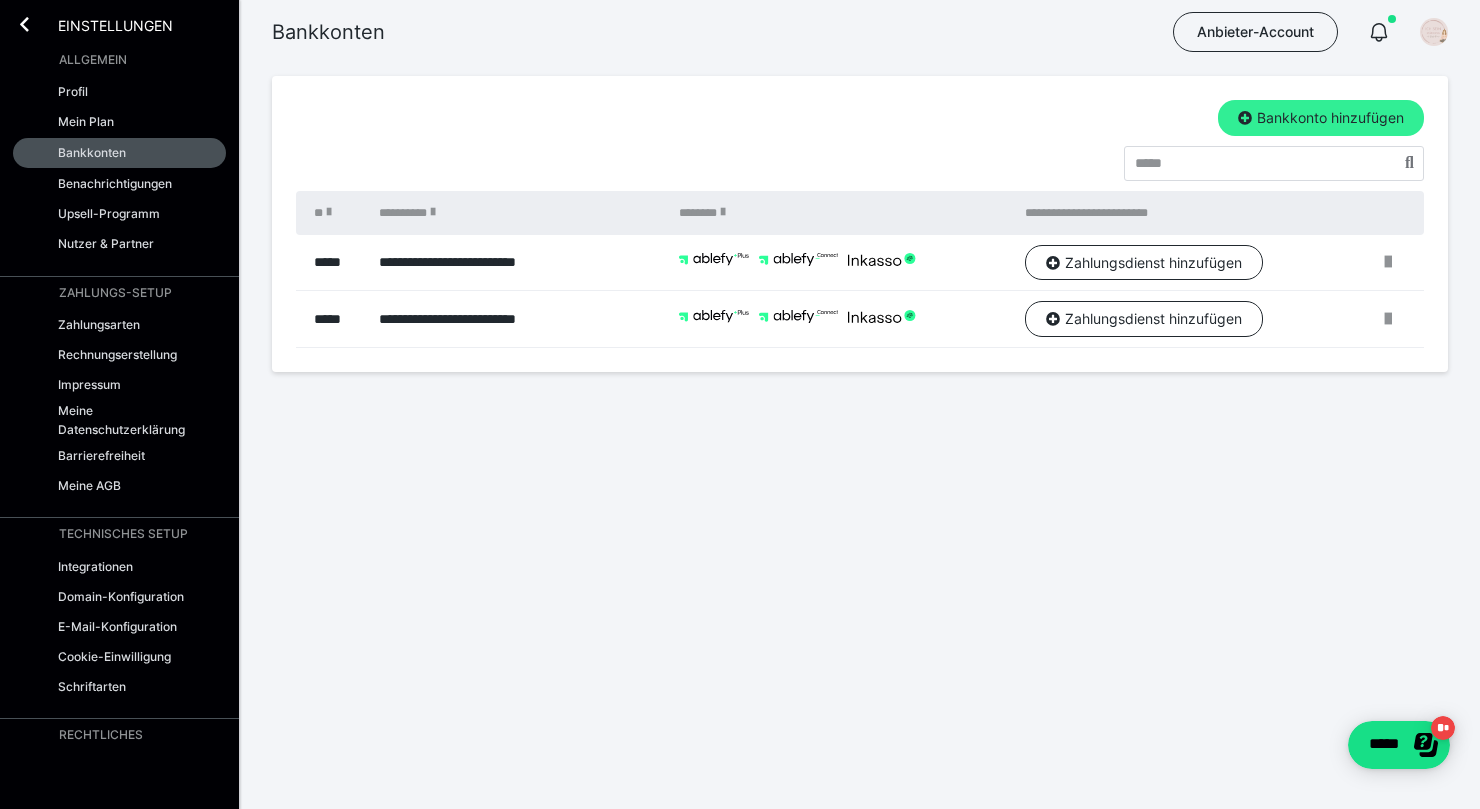 click on "Bankkonto hinzufügen" at bounding box center [1321, 118] 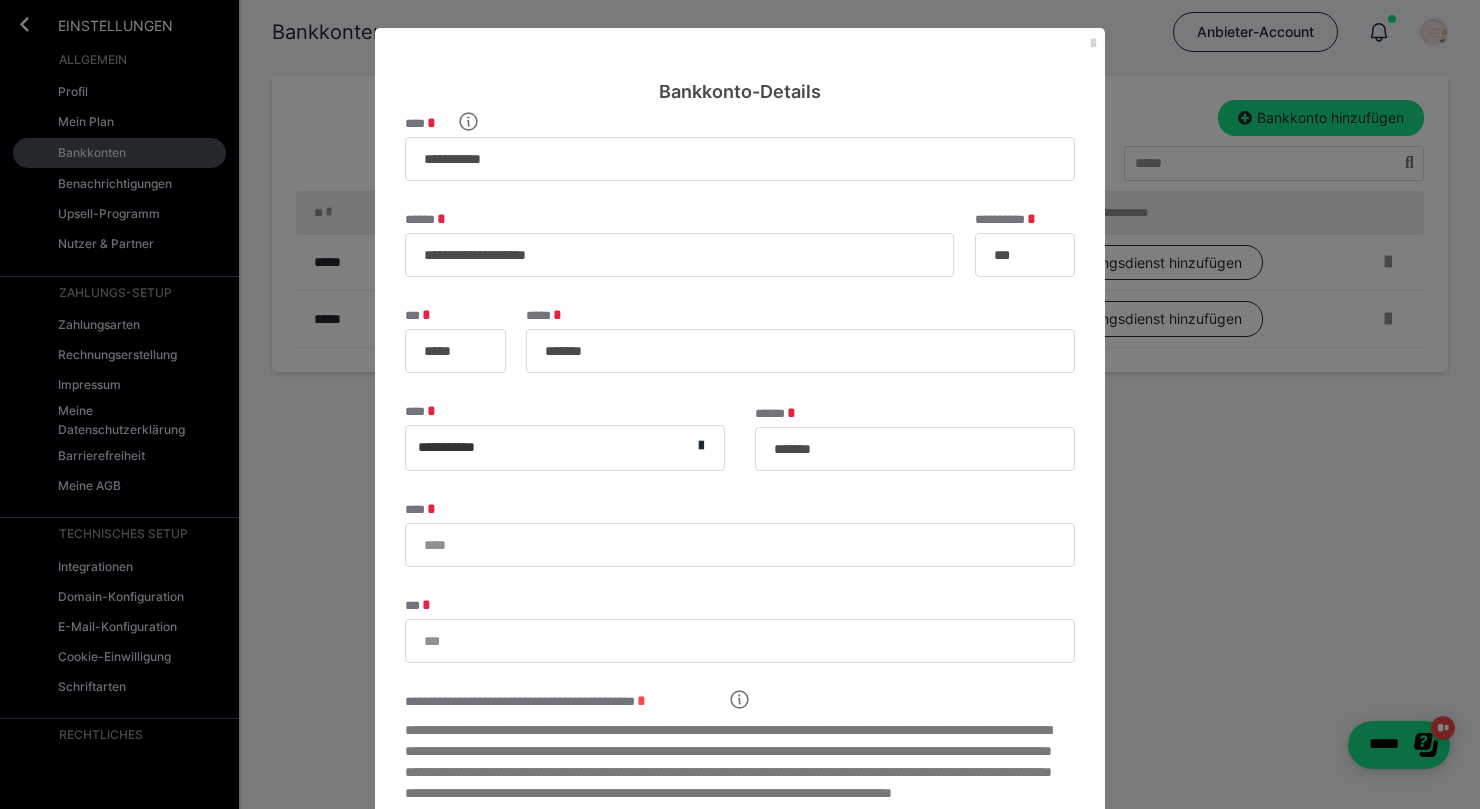 click at bounding box center (1093, 44) 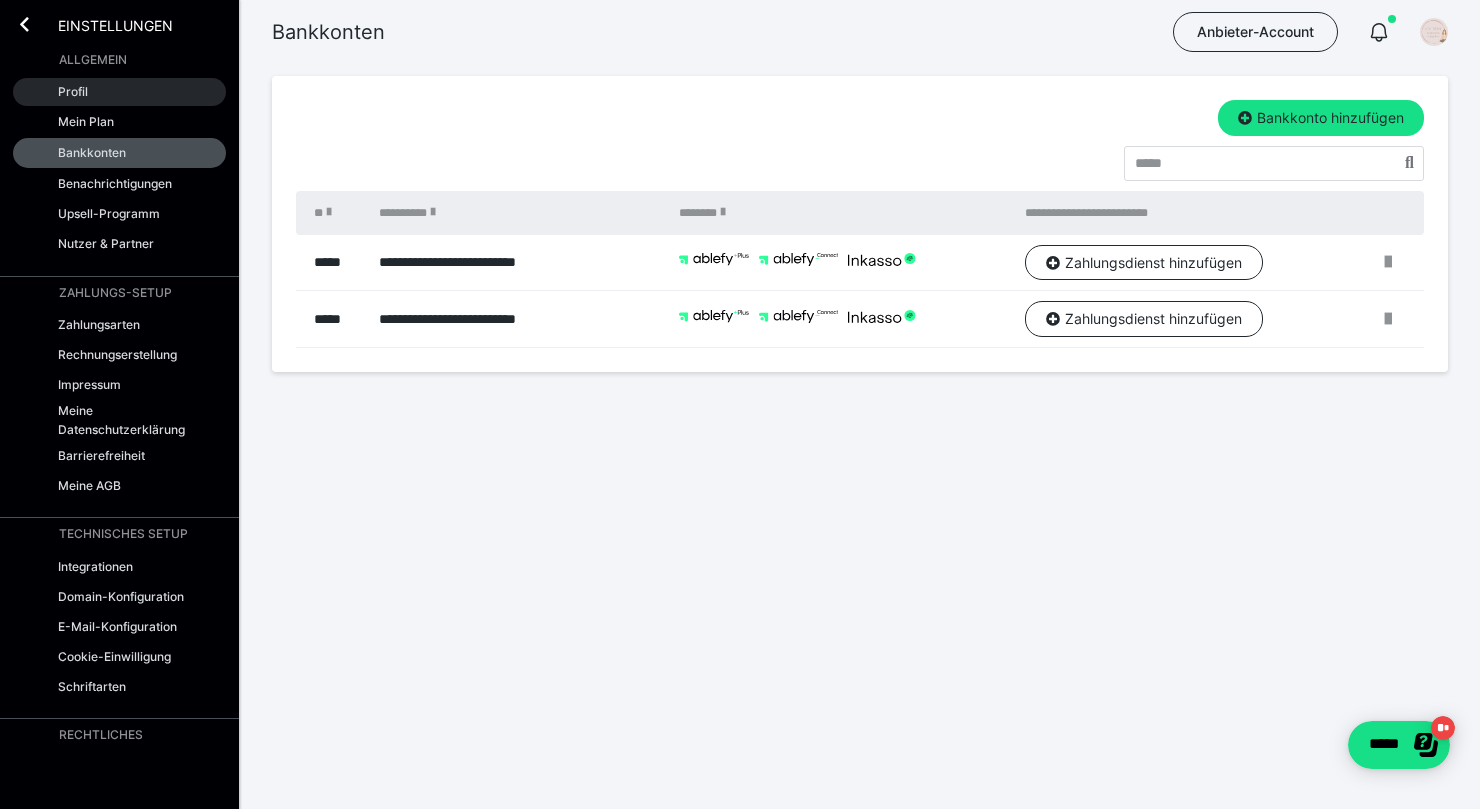 click on "Profil" at bounding box center [119, 92] 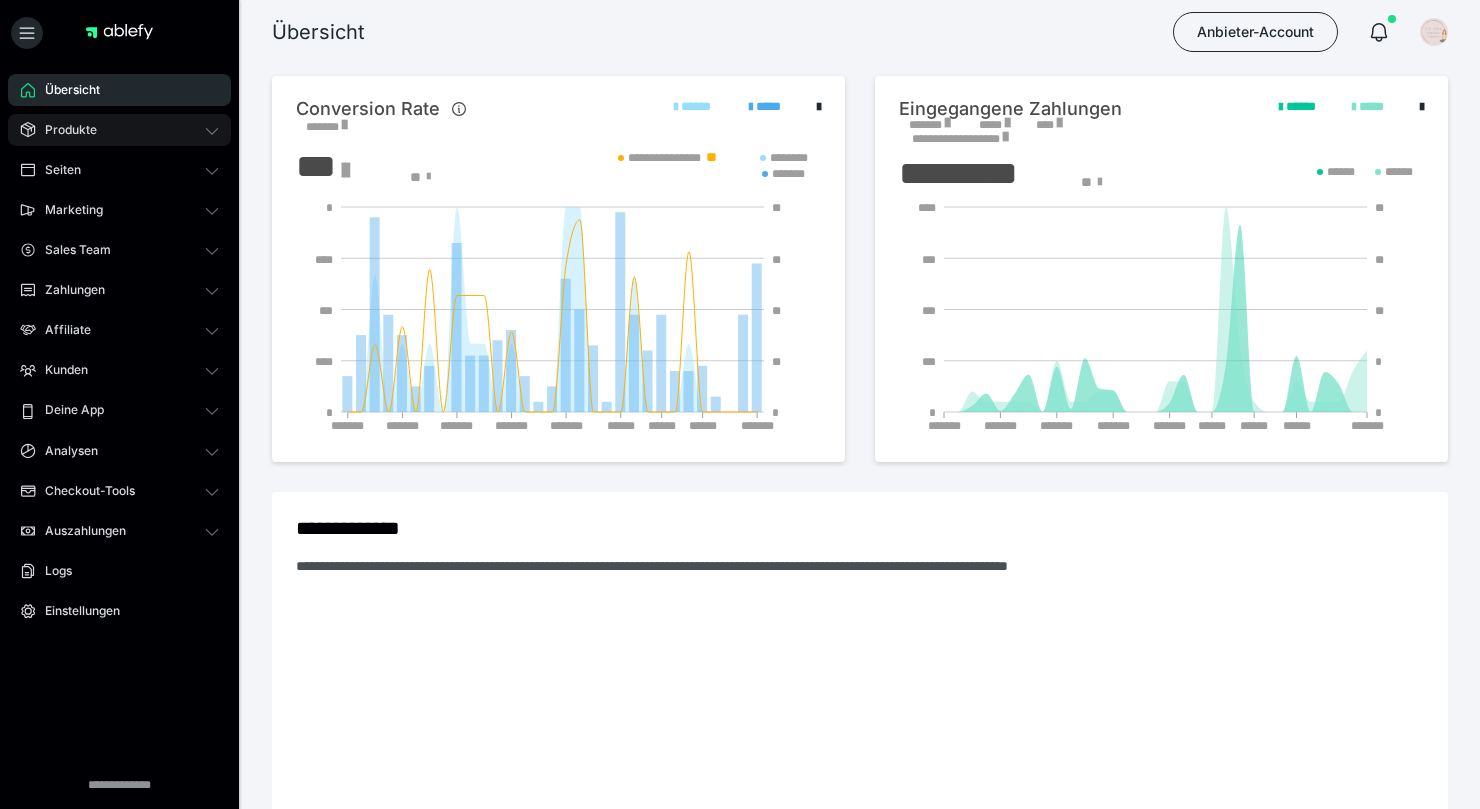 scroll, scrollTop: 0, scrollLeft: 0, axis: both 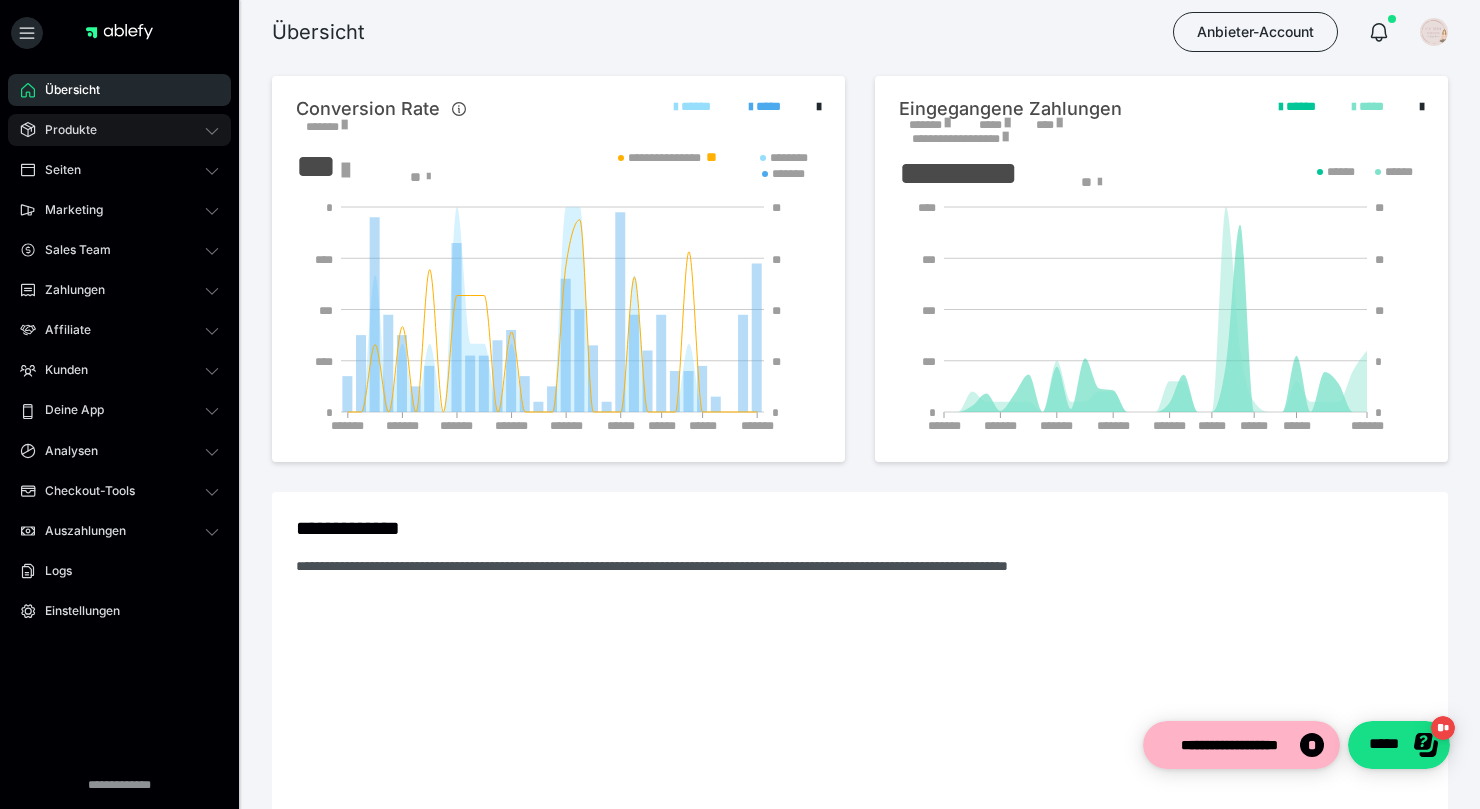 click on "Produkte" at bounding box center [119, 130] 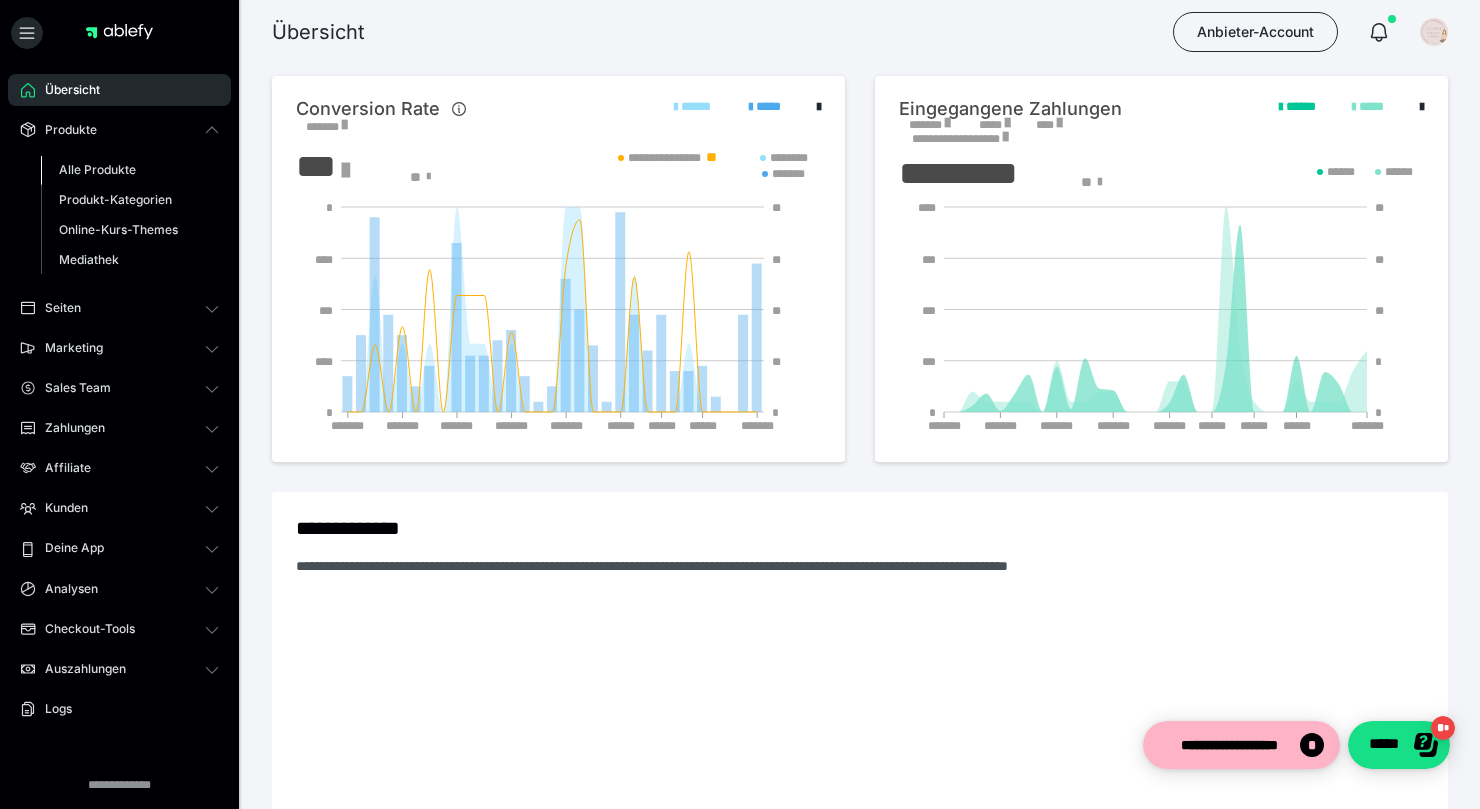 click on "Alle Produkte" at bounding box center [130, 170] 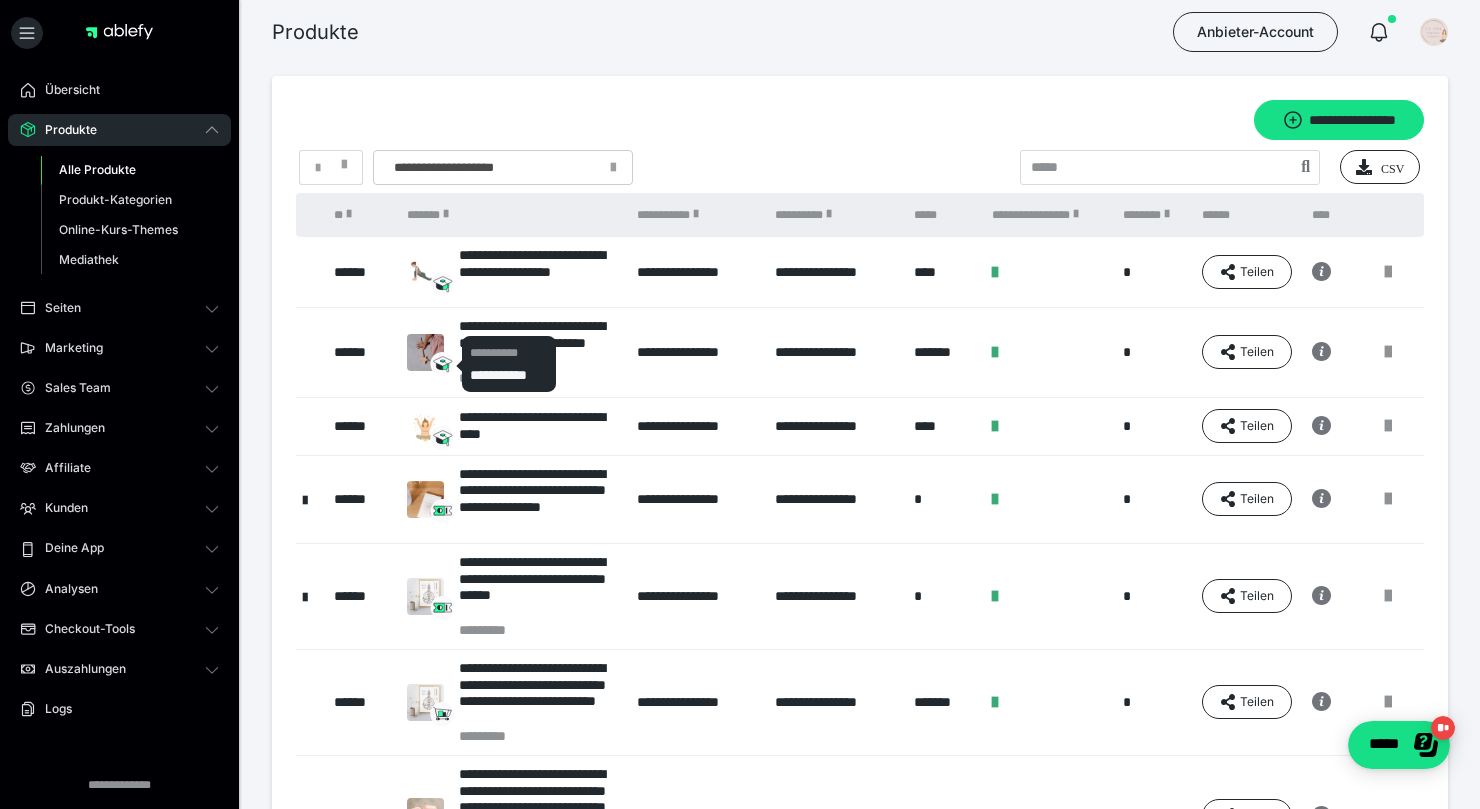 click on "**********" at bounding box center [509, 364] 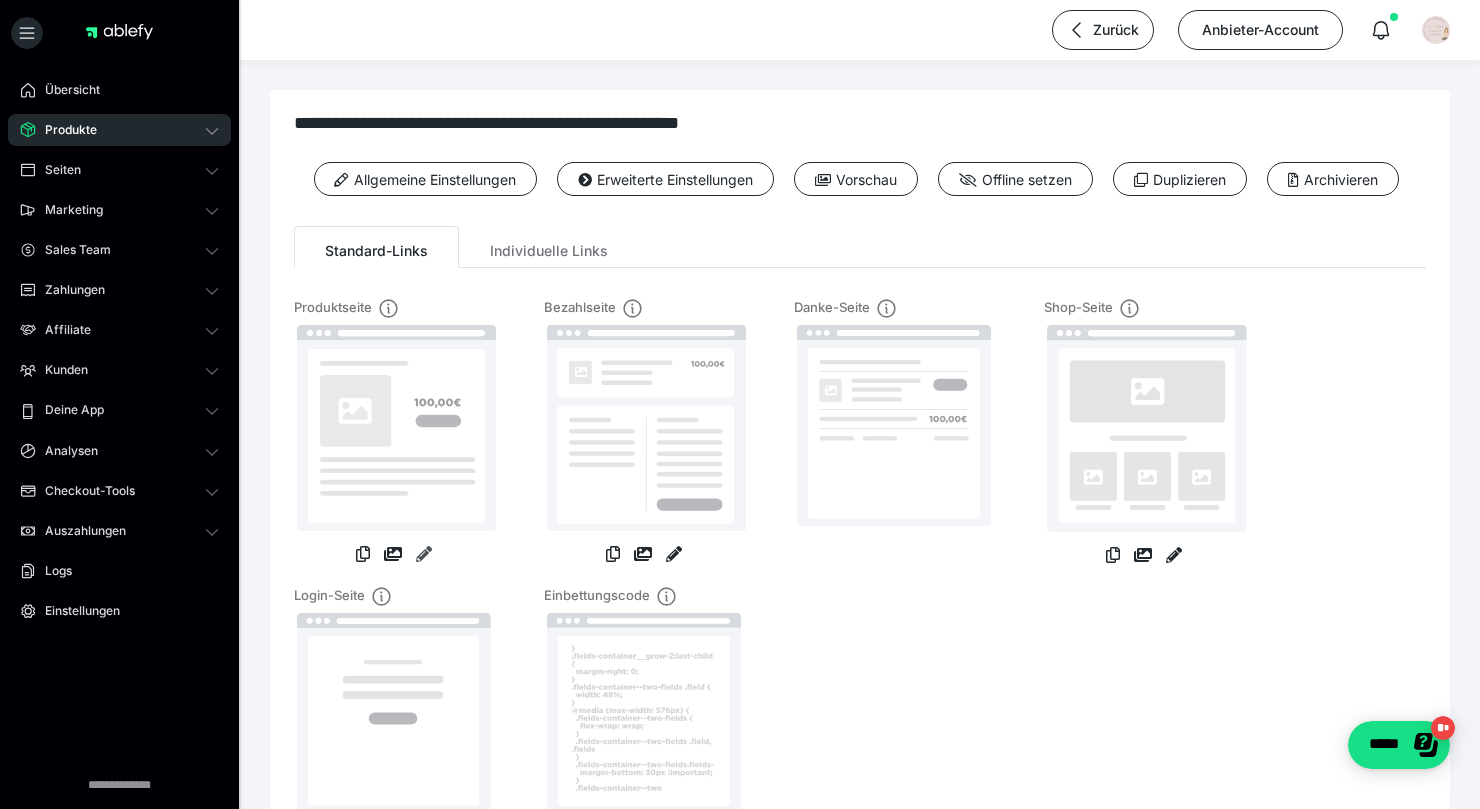 click at bounding box center (424, 554) 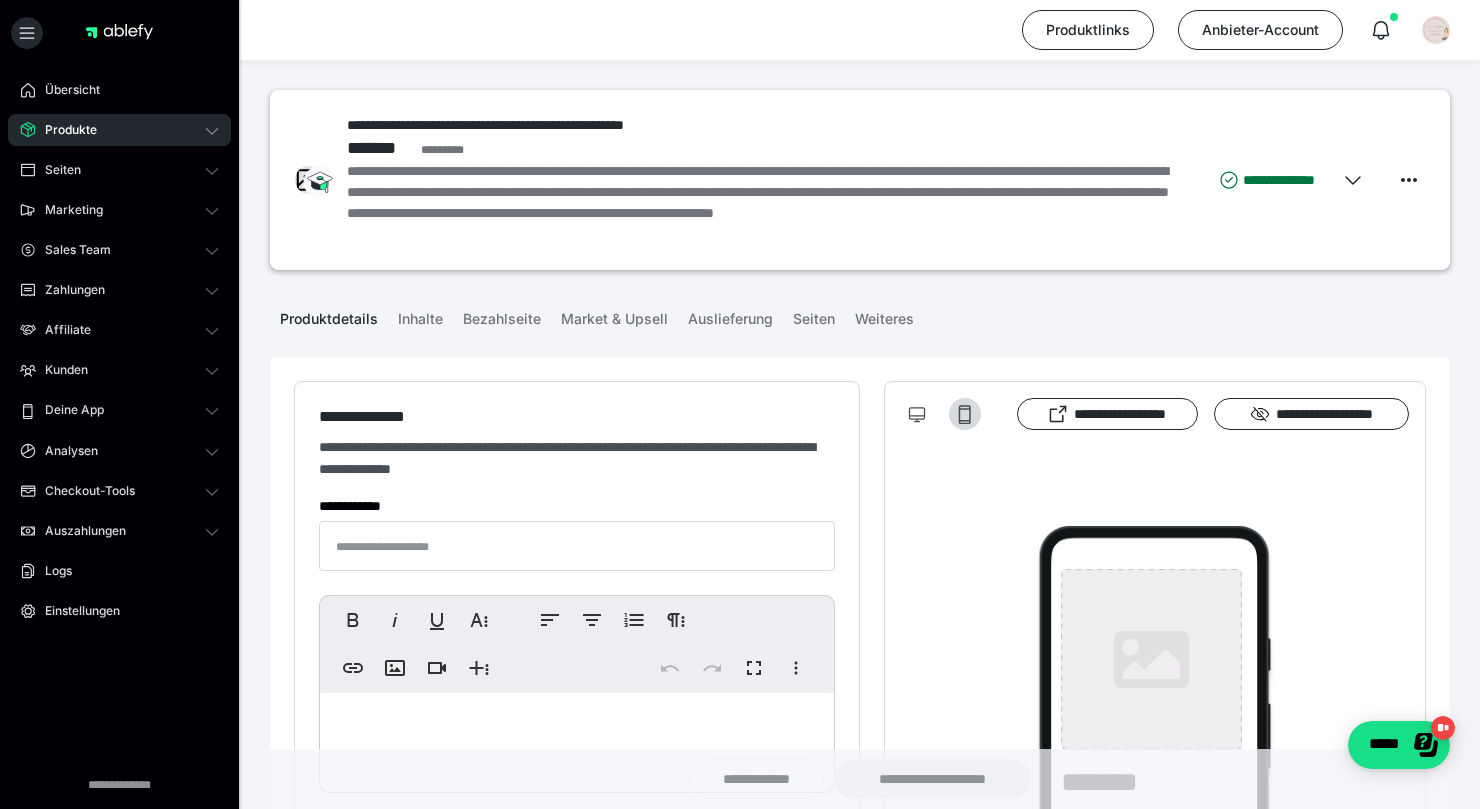type on "**********" 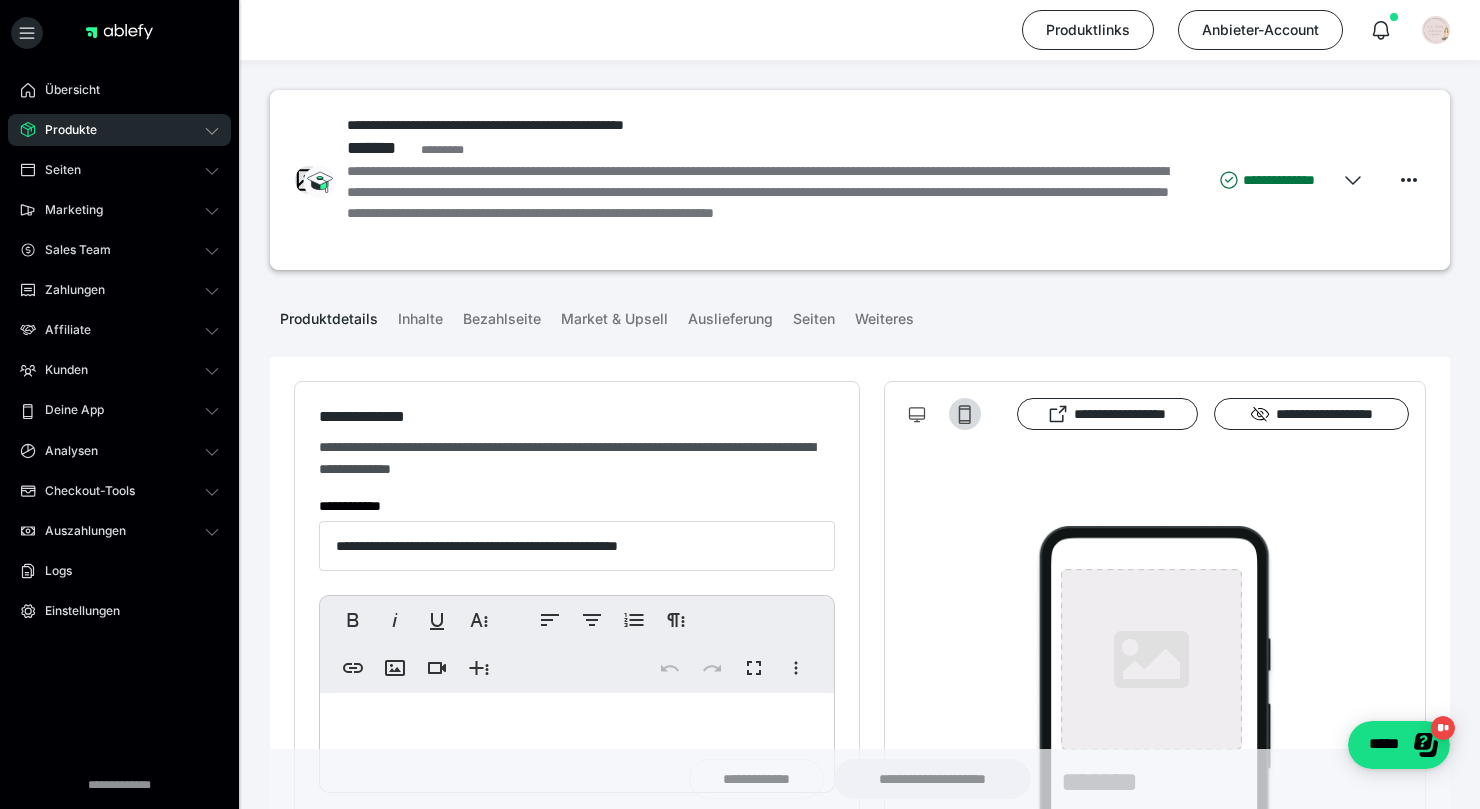 type on "**********" 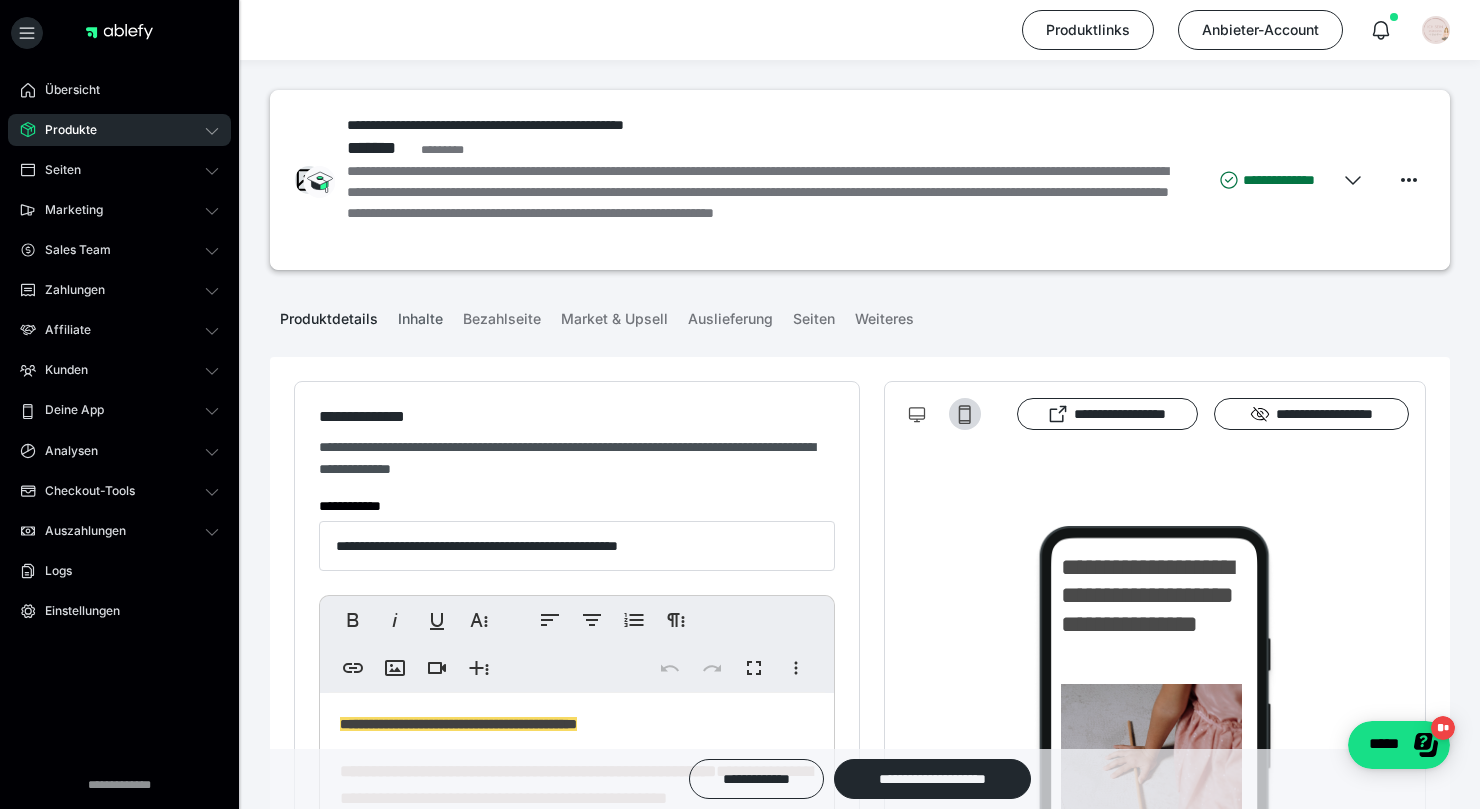 click on "Inhalte" at bounding box center [420, 315] 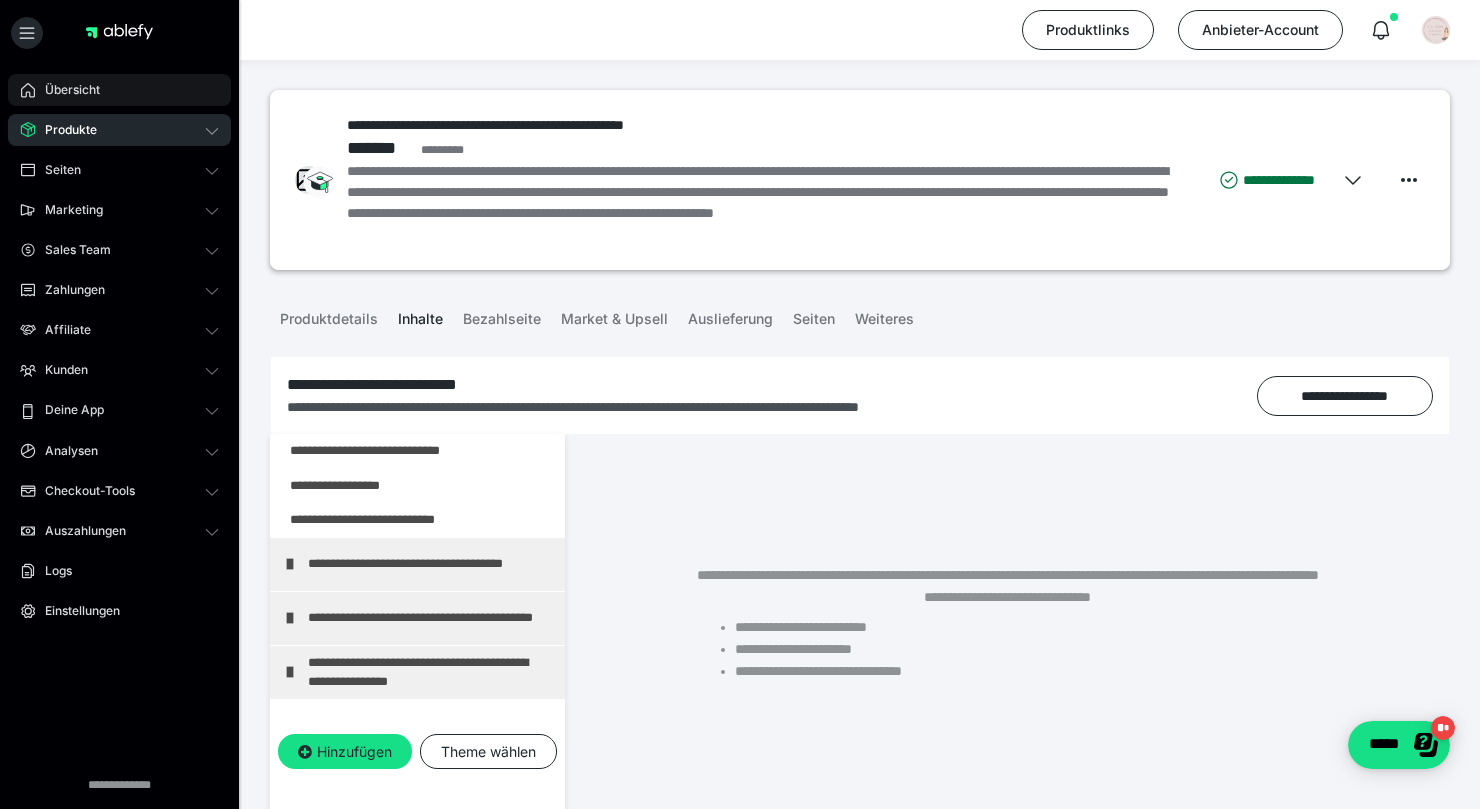 click on "Übersicht" at bounding box center (65, 90) 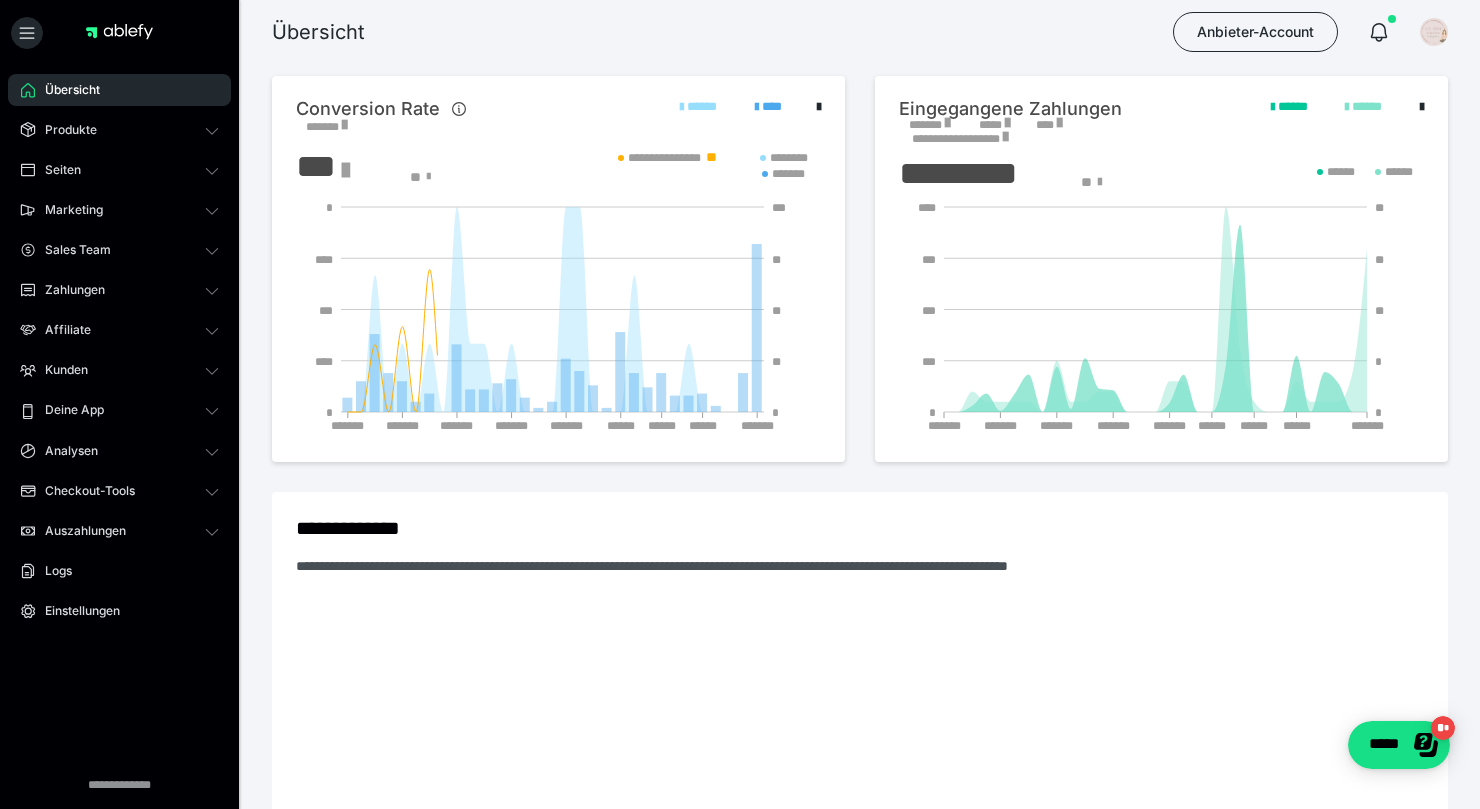 scroll, scrollTop: 0, scrollLeft: 0, axis: both 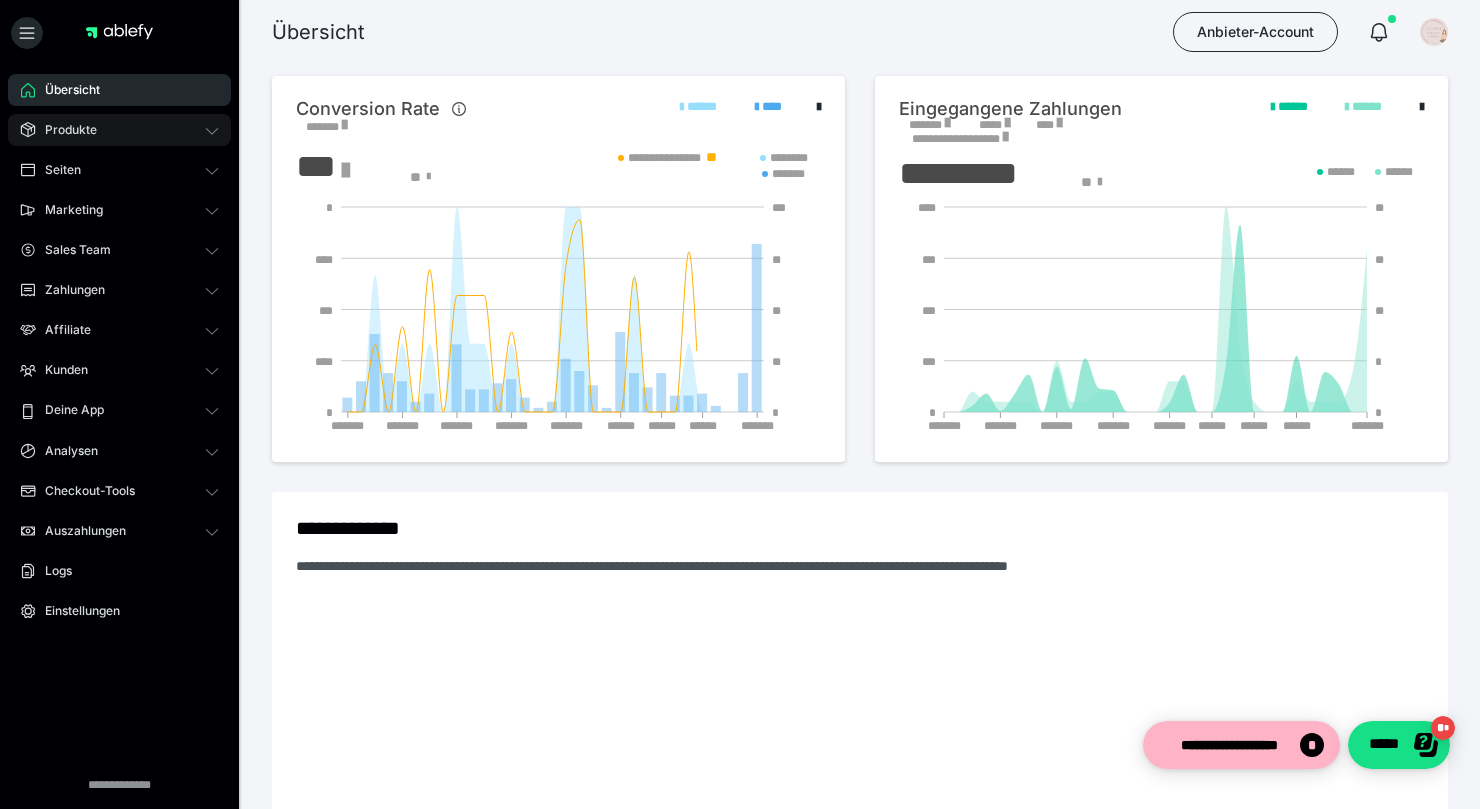 click on "Produkte" at bounding box center (64, 130) 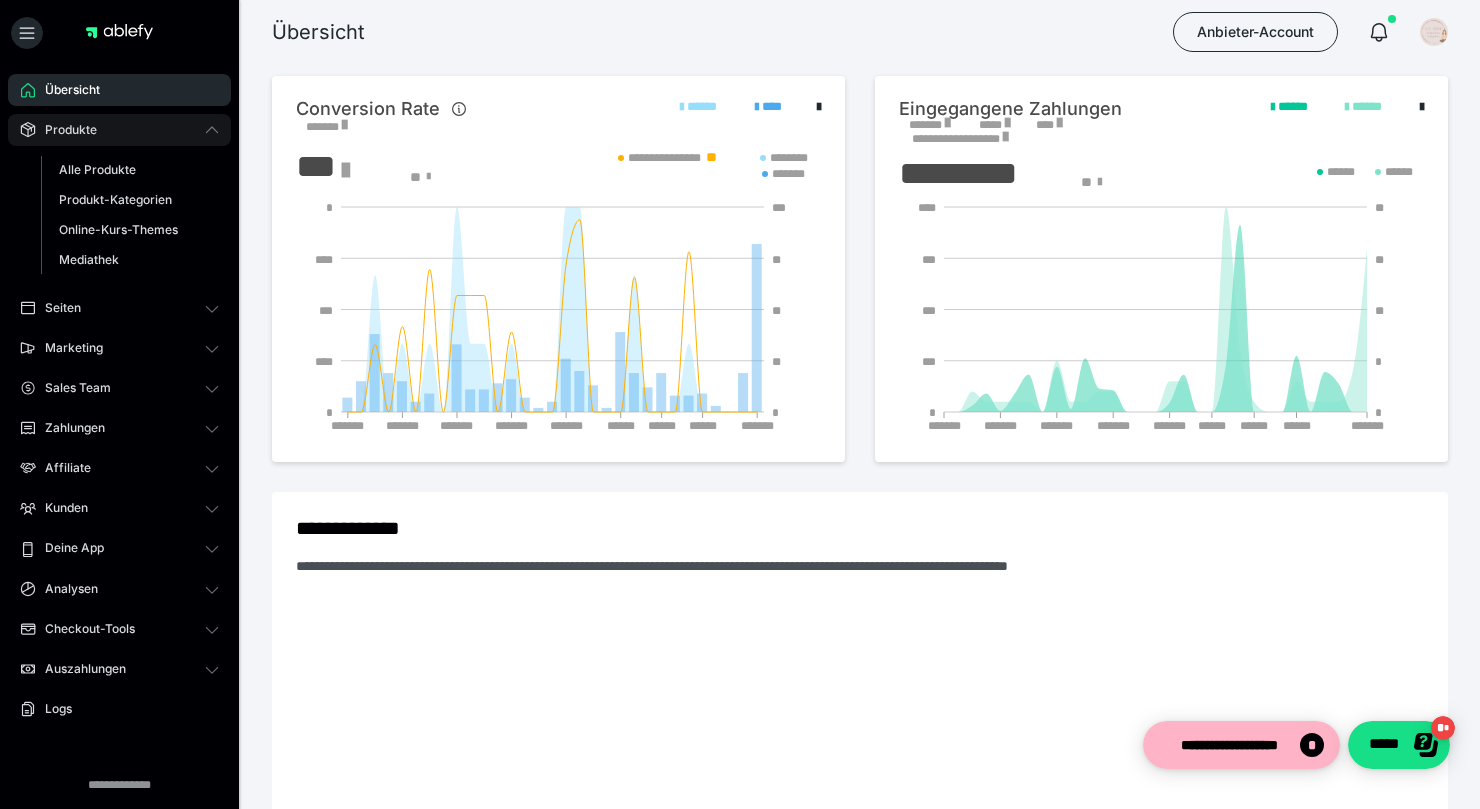 click on "Produkte" at bounding box center (64, 130) 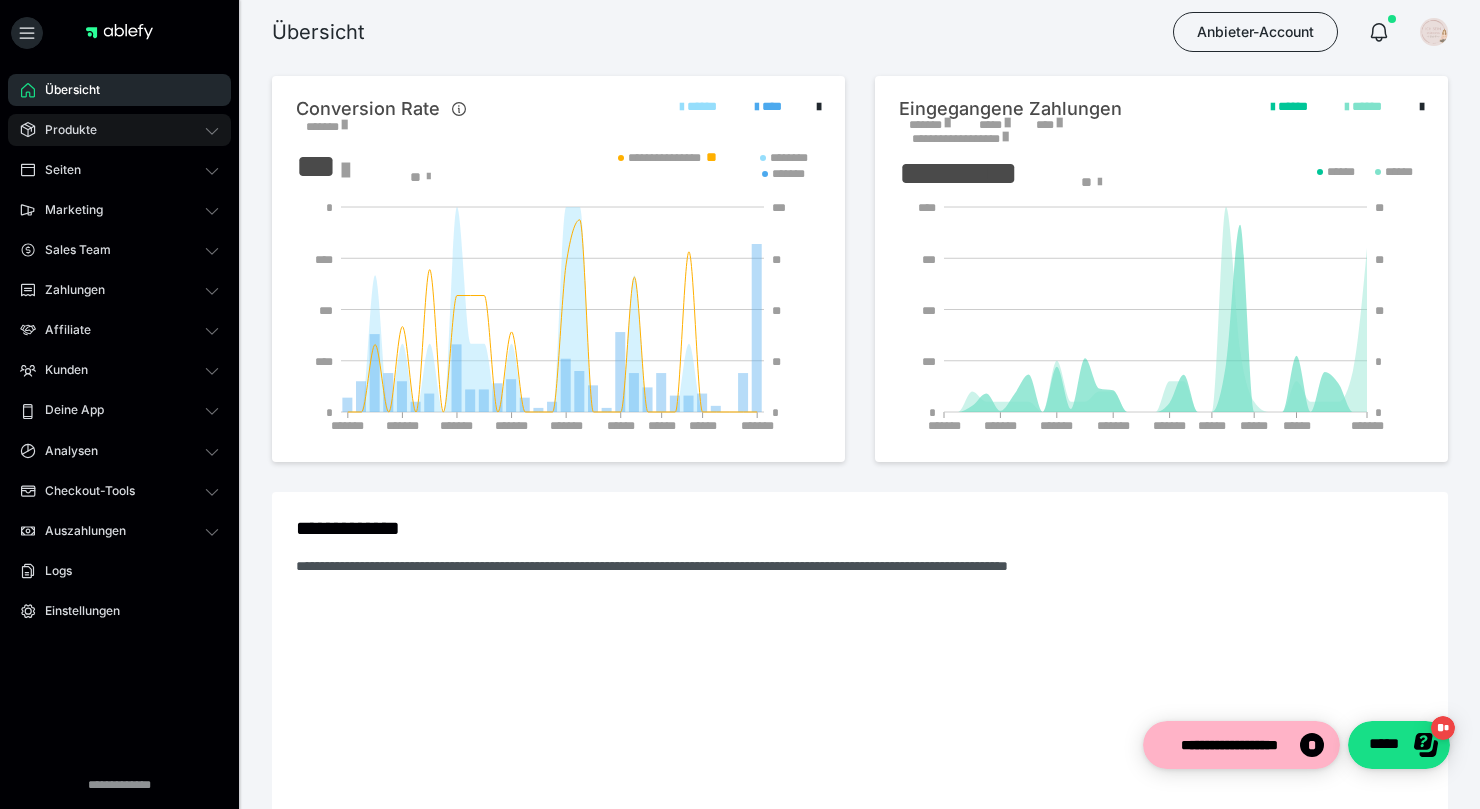 click on "Produkte" at bounding box center (64, 130) 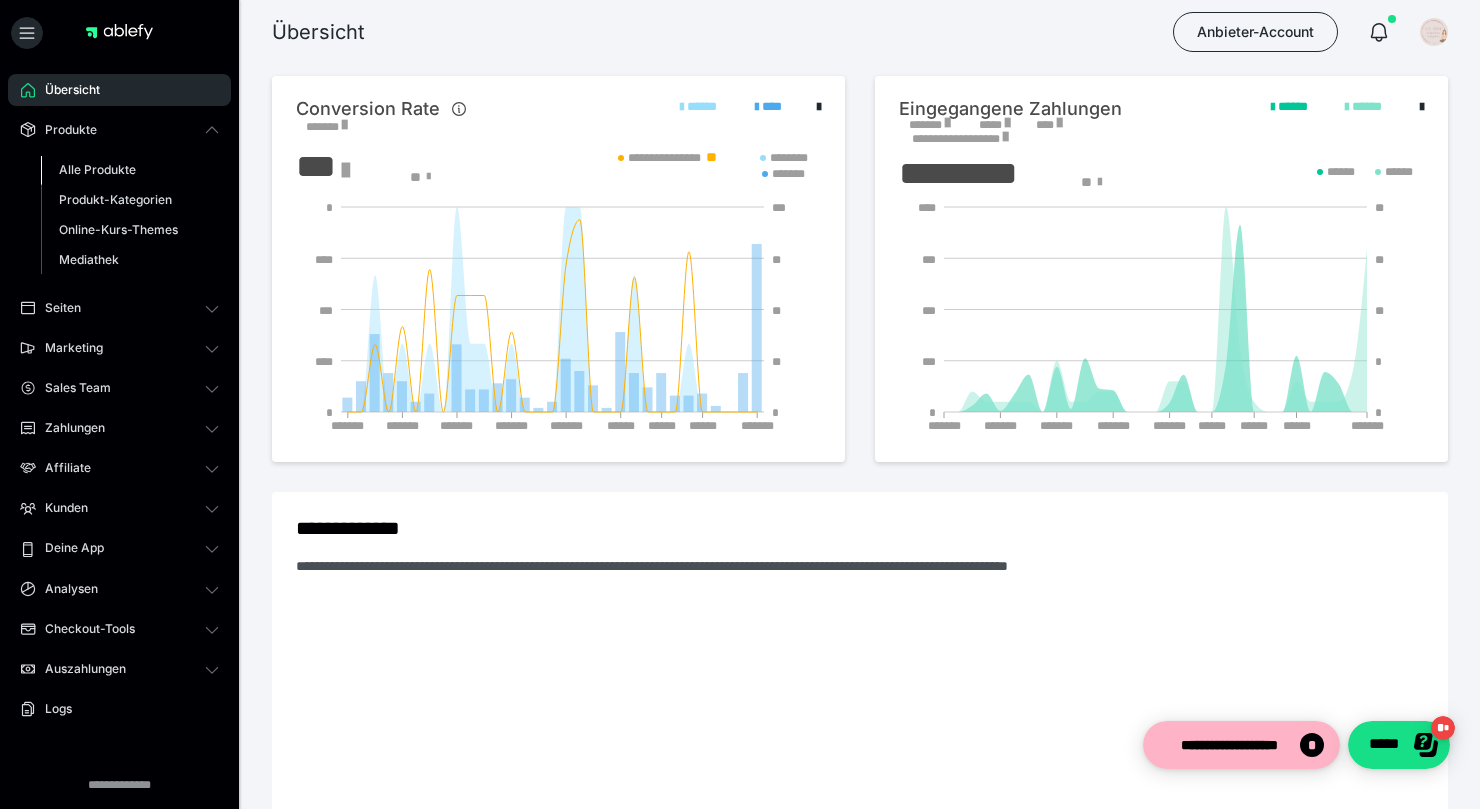 click on "Alle Produkte" at bounding box center (130, 170) 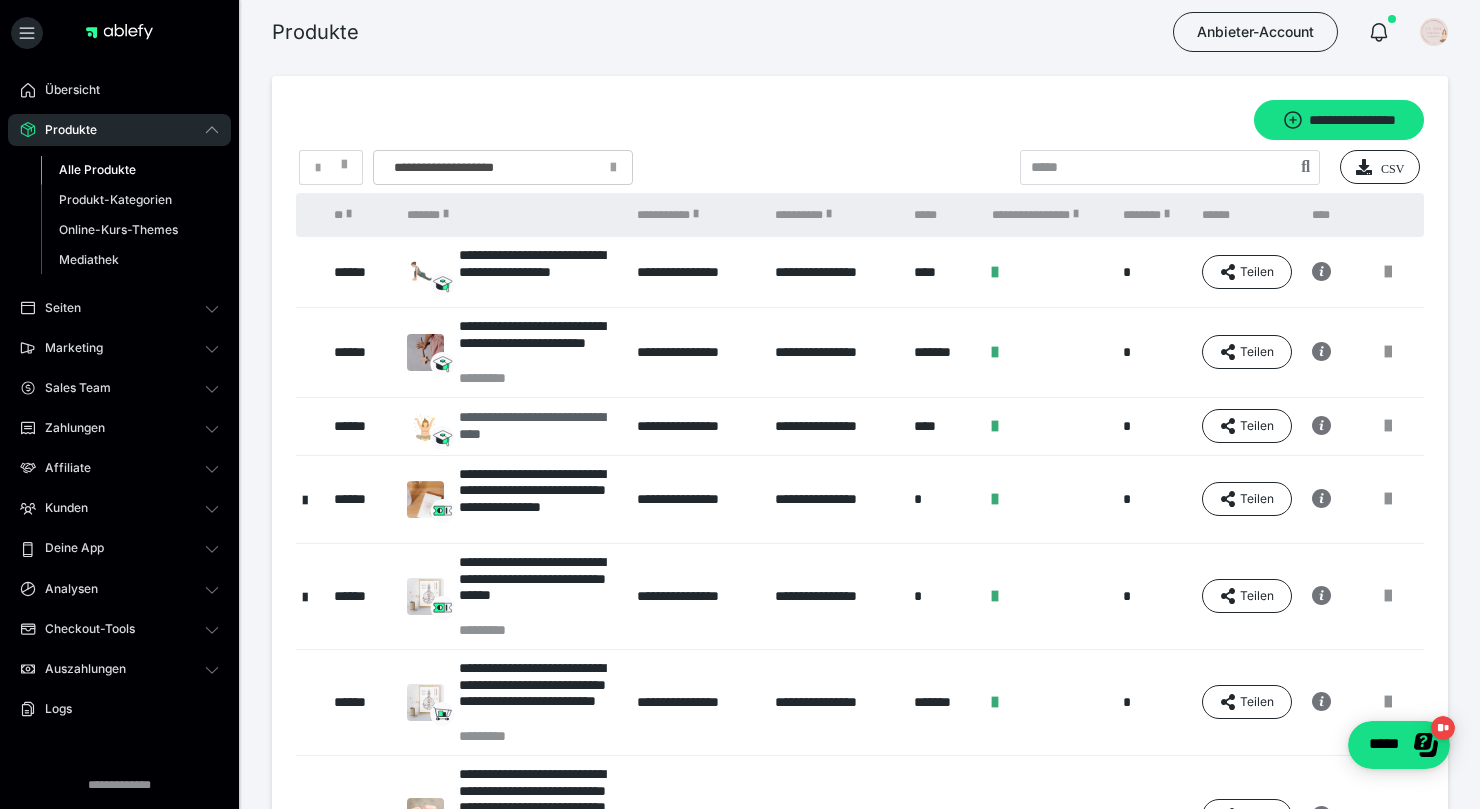 click on "**********" at bounding box center (538, 426) 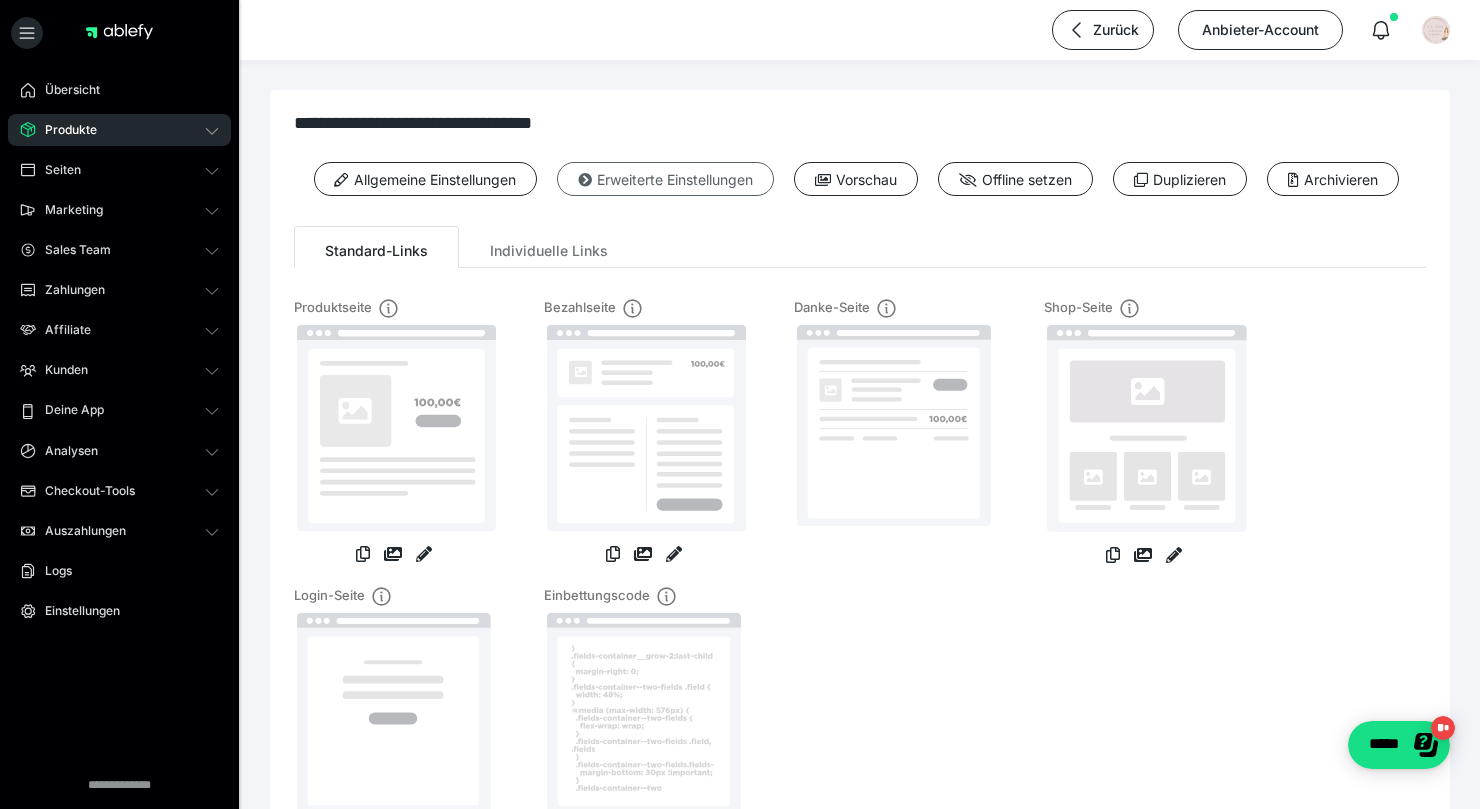click at bounding box center (585, 180) 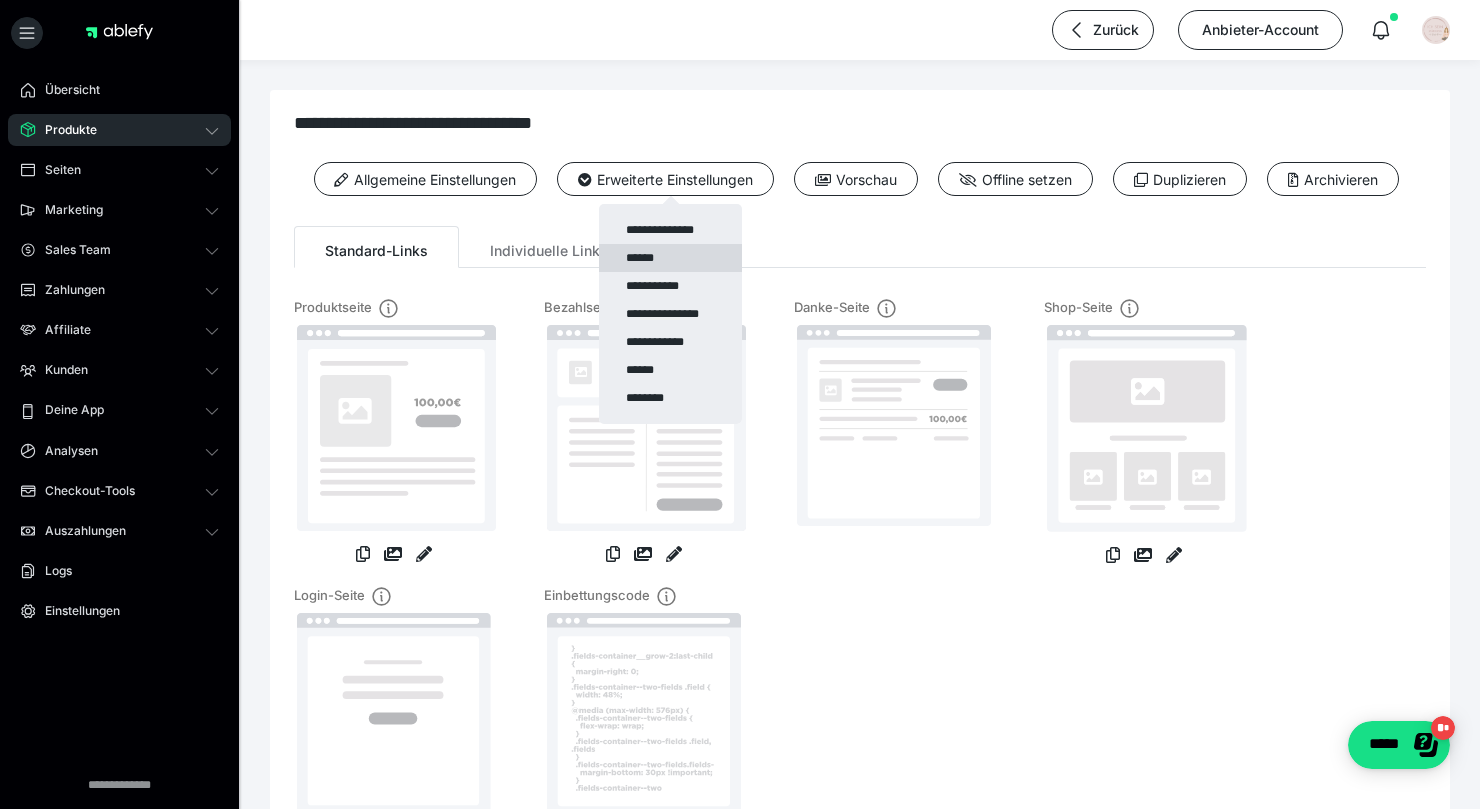 click on "******" at bounding box center [670, 258] 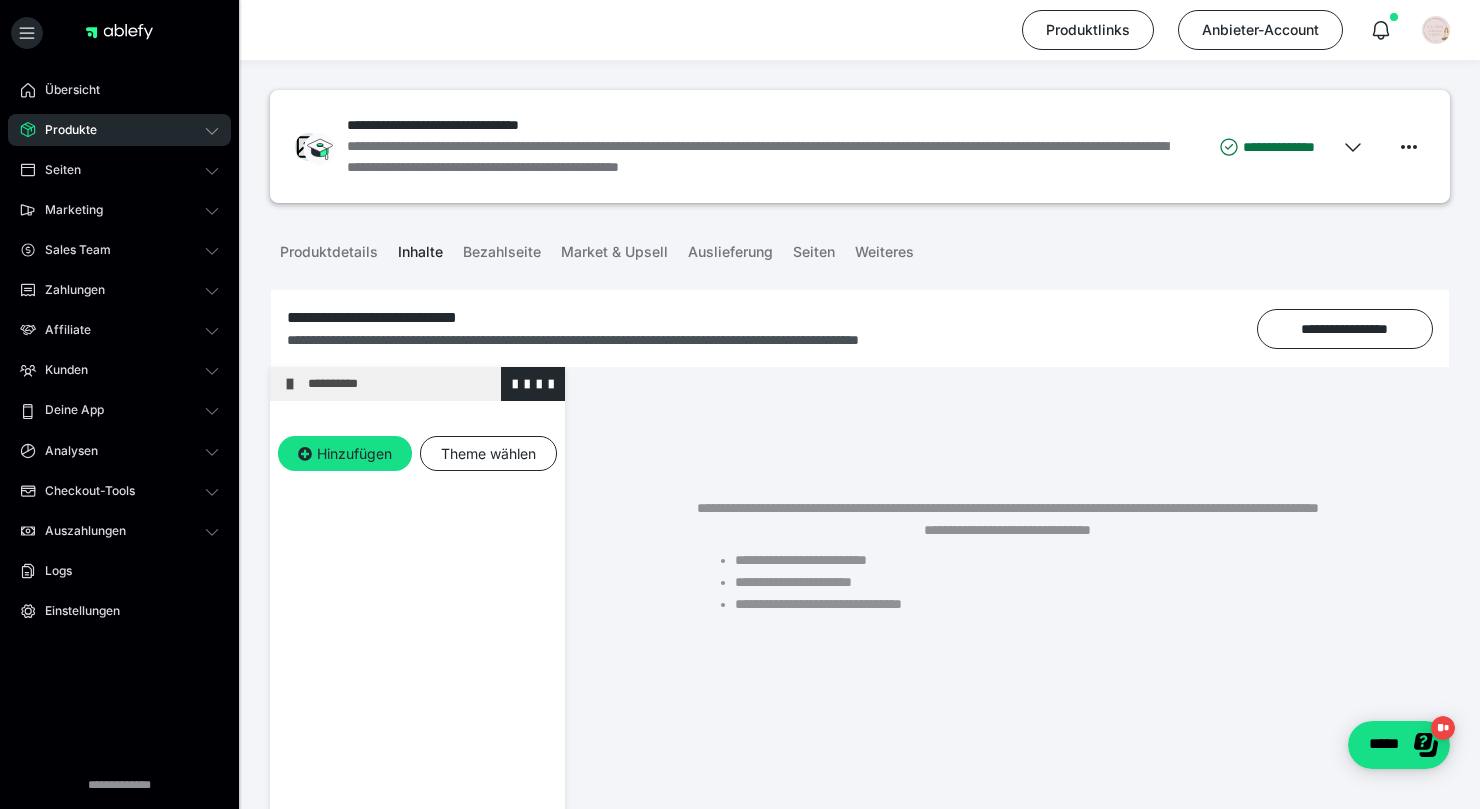 click on "**********" at bounding box center [431, 384] 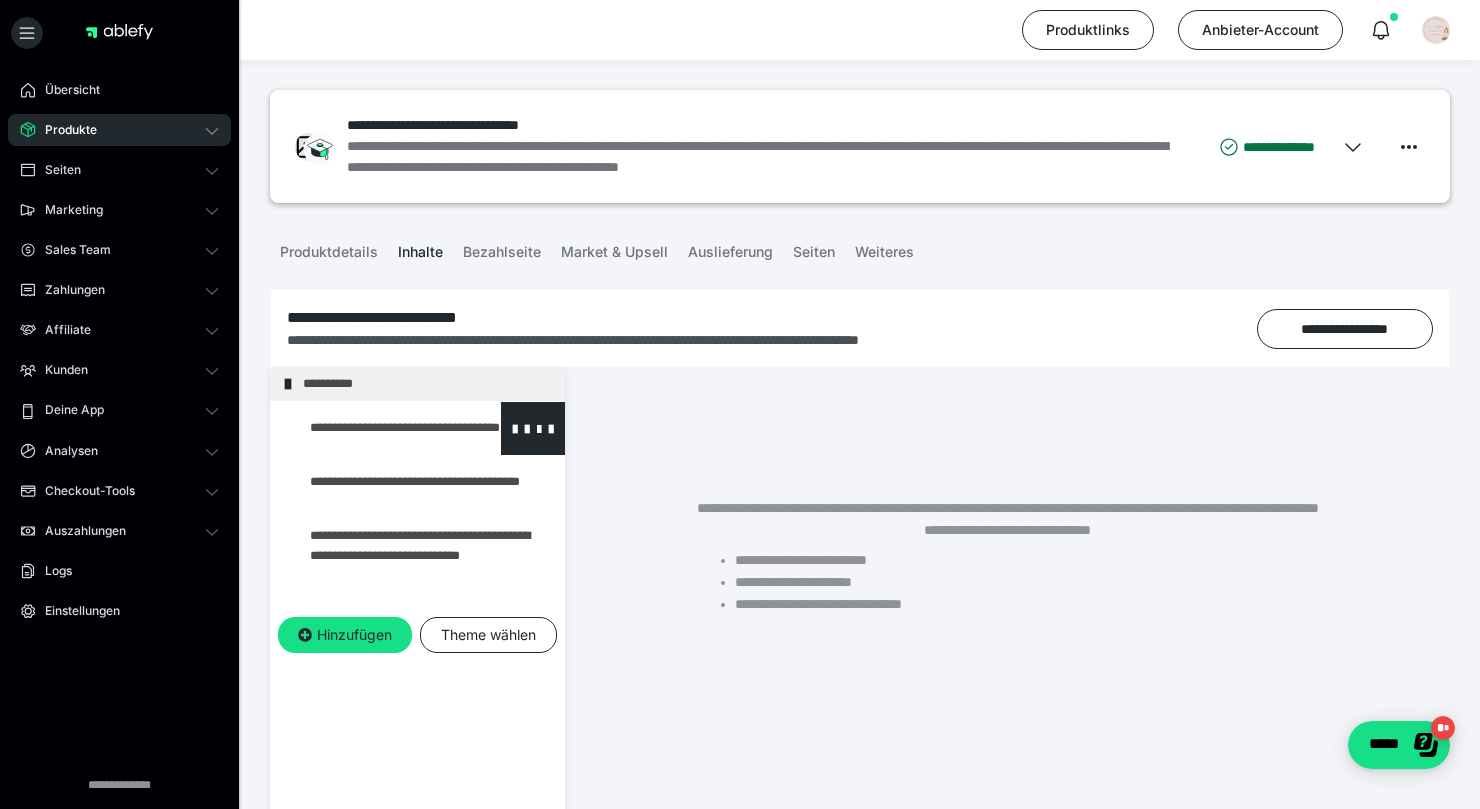 click at bounding box center [375, 428] 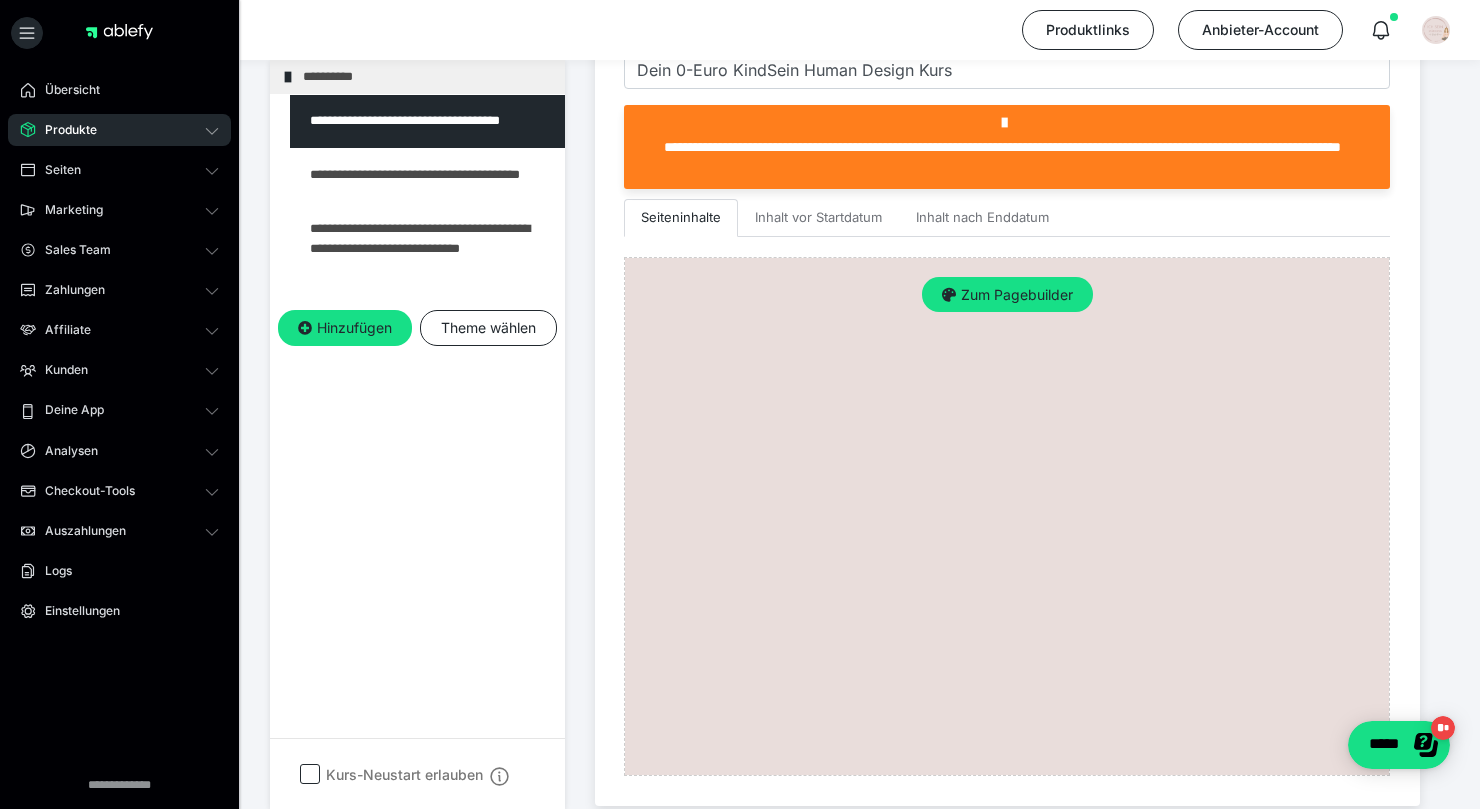 scroll, scrollTop: 507, scrollLeft: 0, axis: vertical 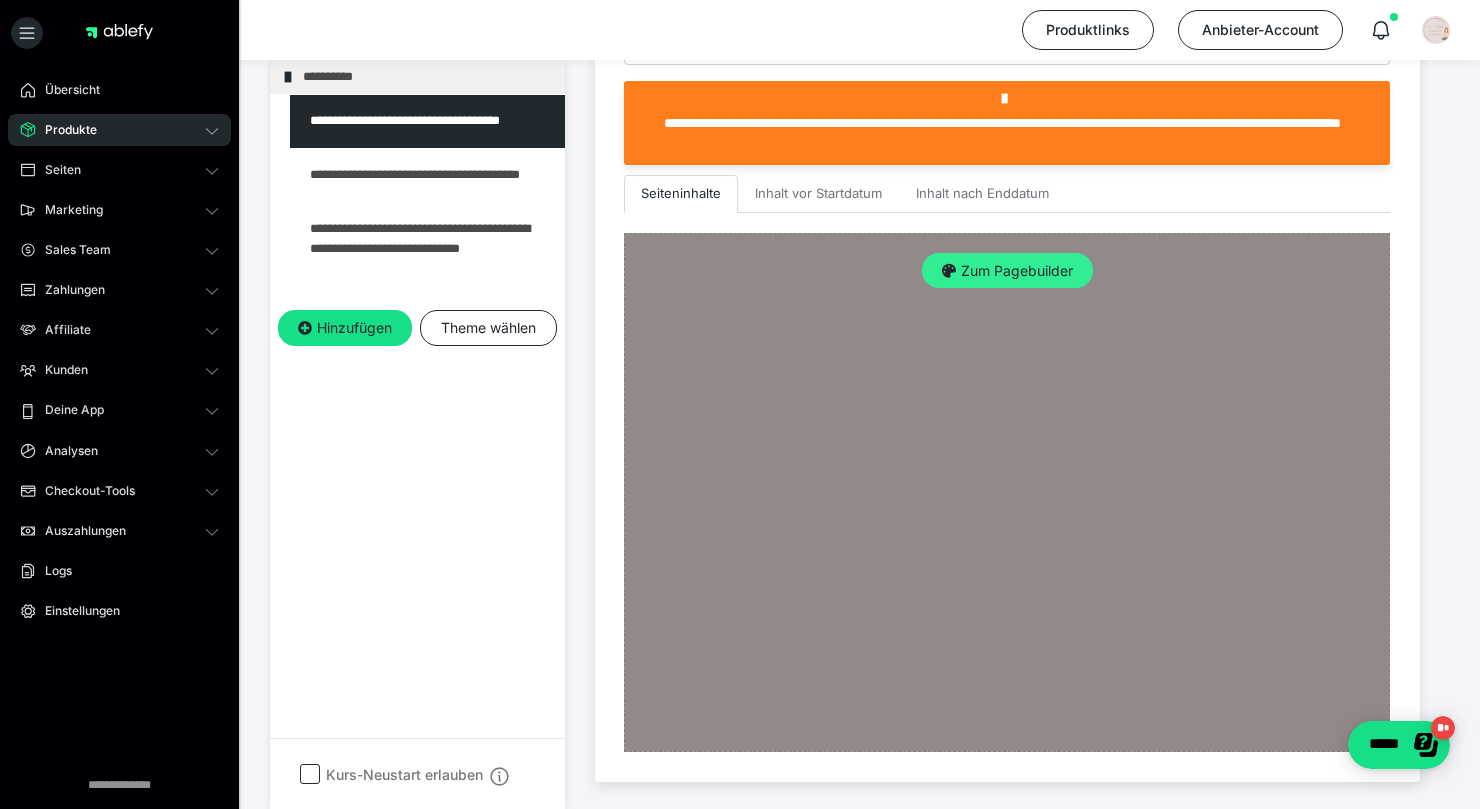 click on "Zum Pagebuilder" at bounding box center [1007, 271] 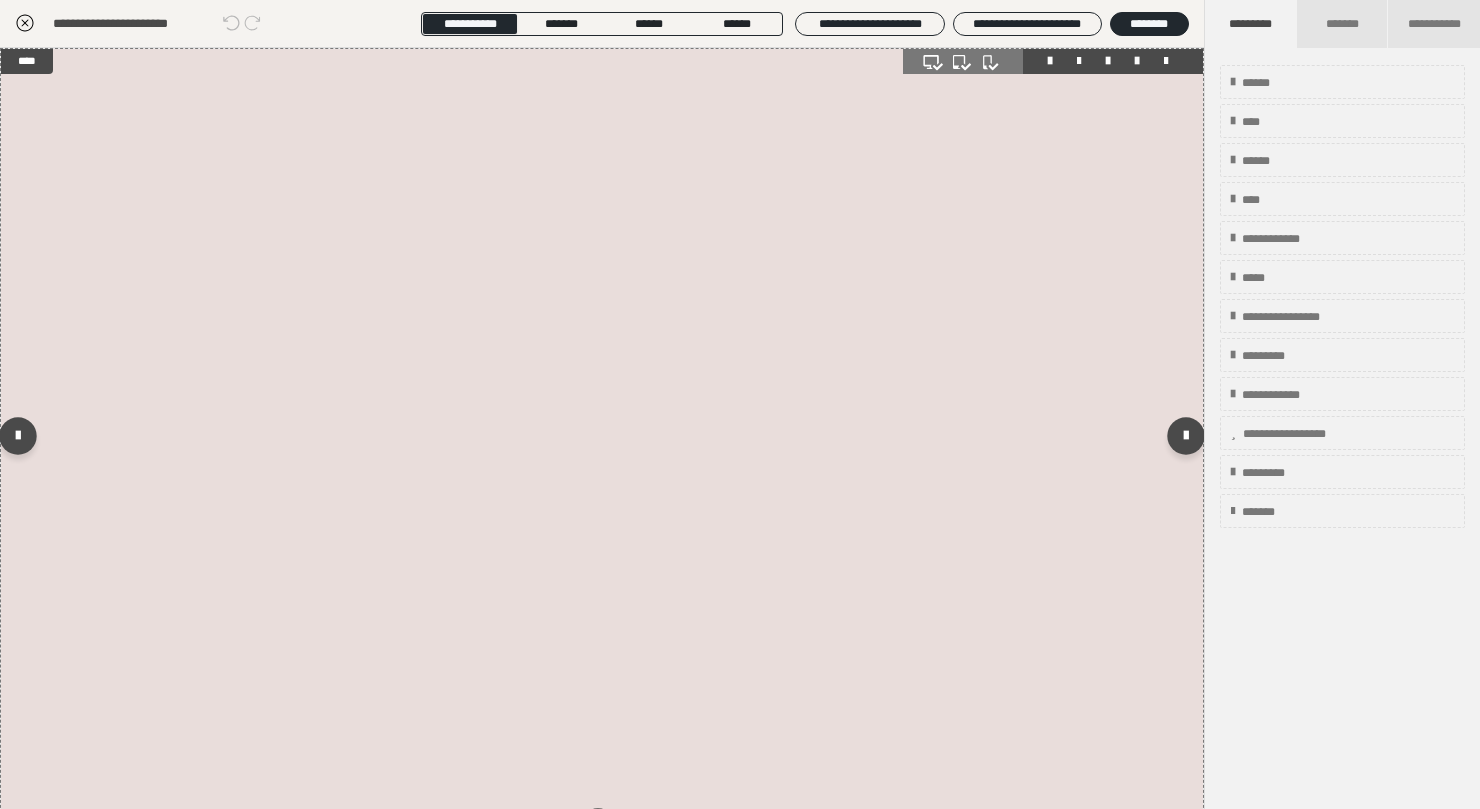 click at bounding box center (1137, 61) 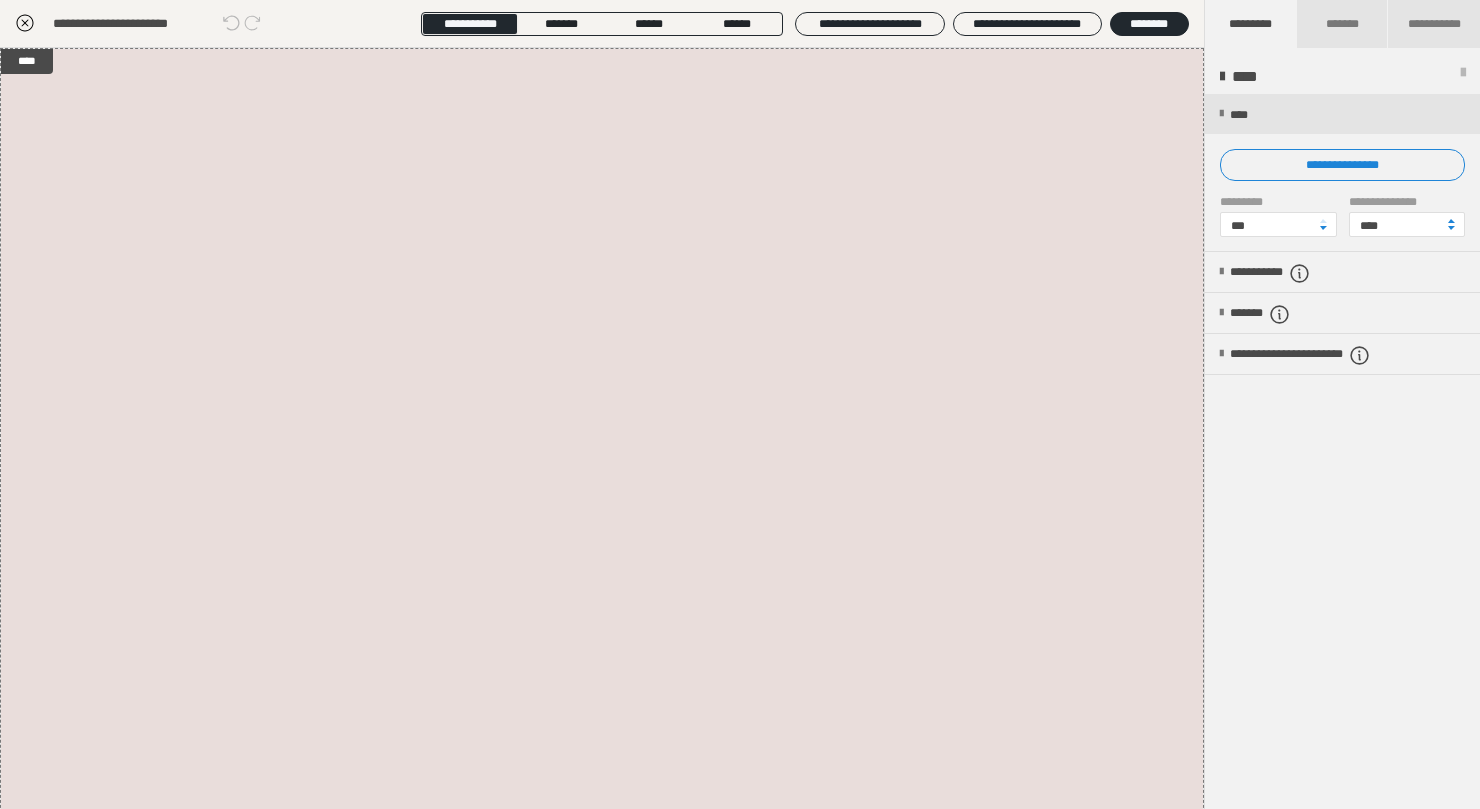 click on "**********" at bounding box center [1342, 173] 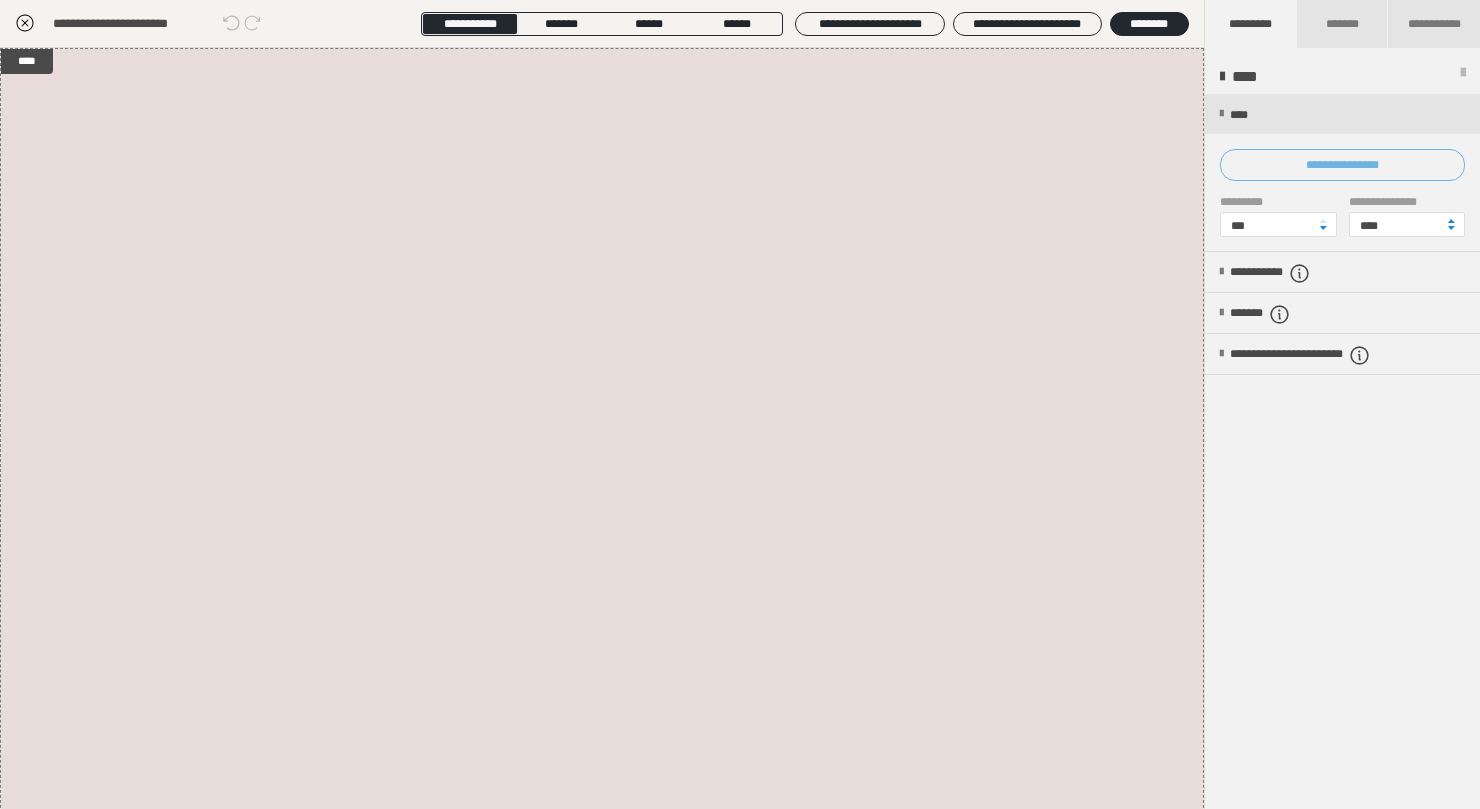 click on "**********" at bounding box center (1342, 165) 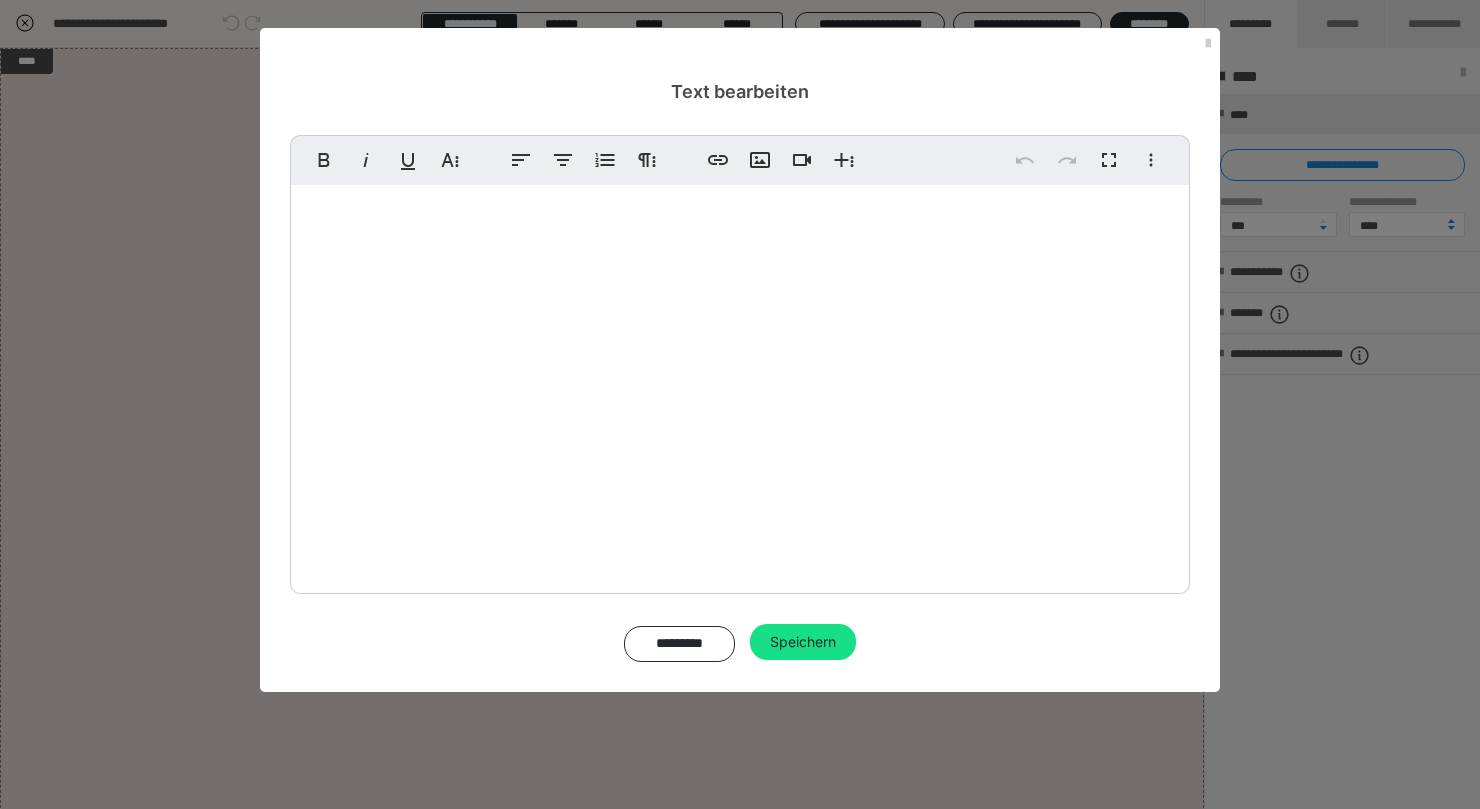 scroll, scrollTop: 176, scrollLeft: 0, axis: vertical 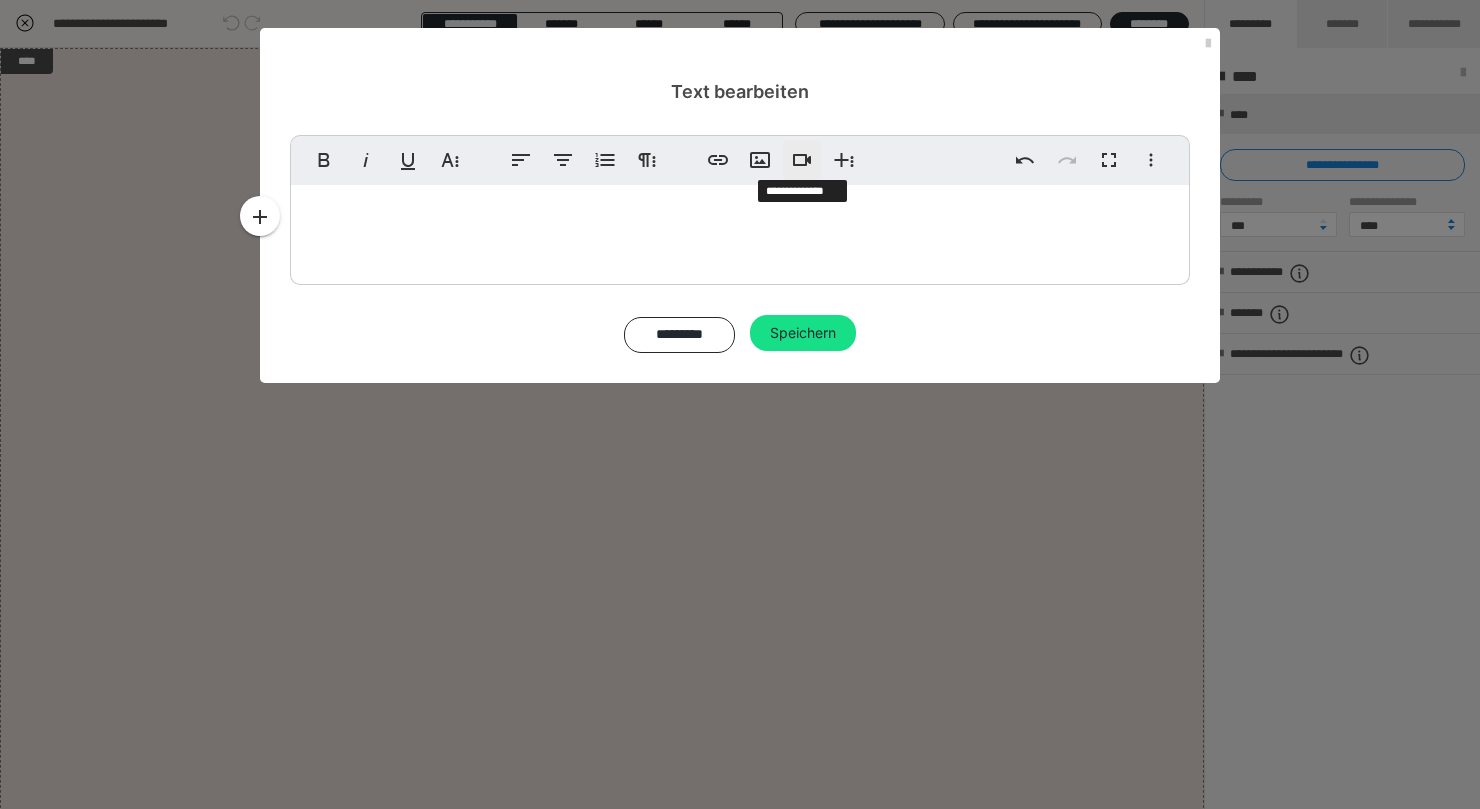 click 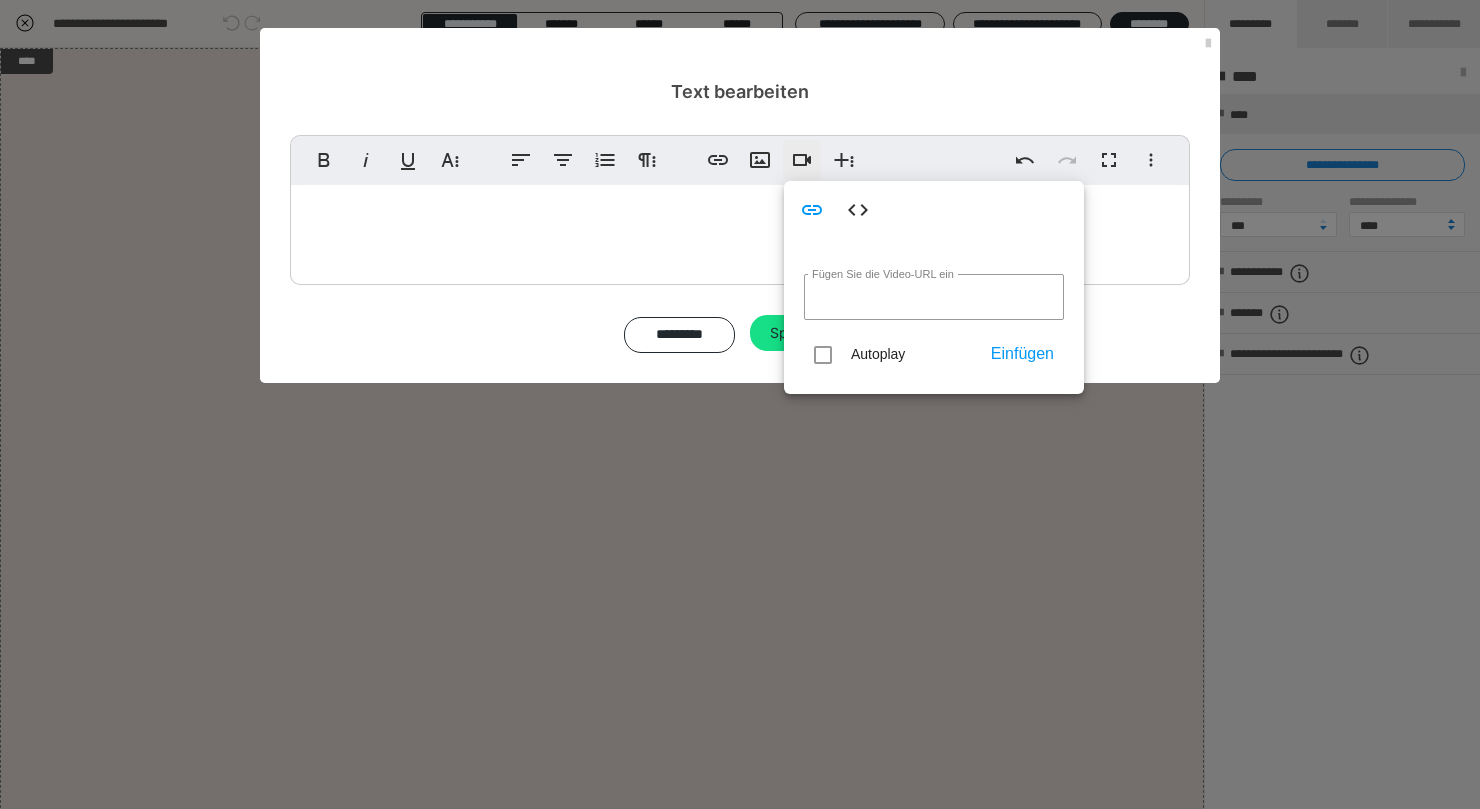 type on "https://youtu.be/aG-dVKSaZcw" 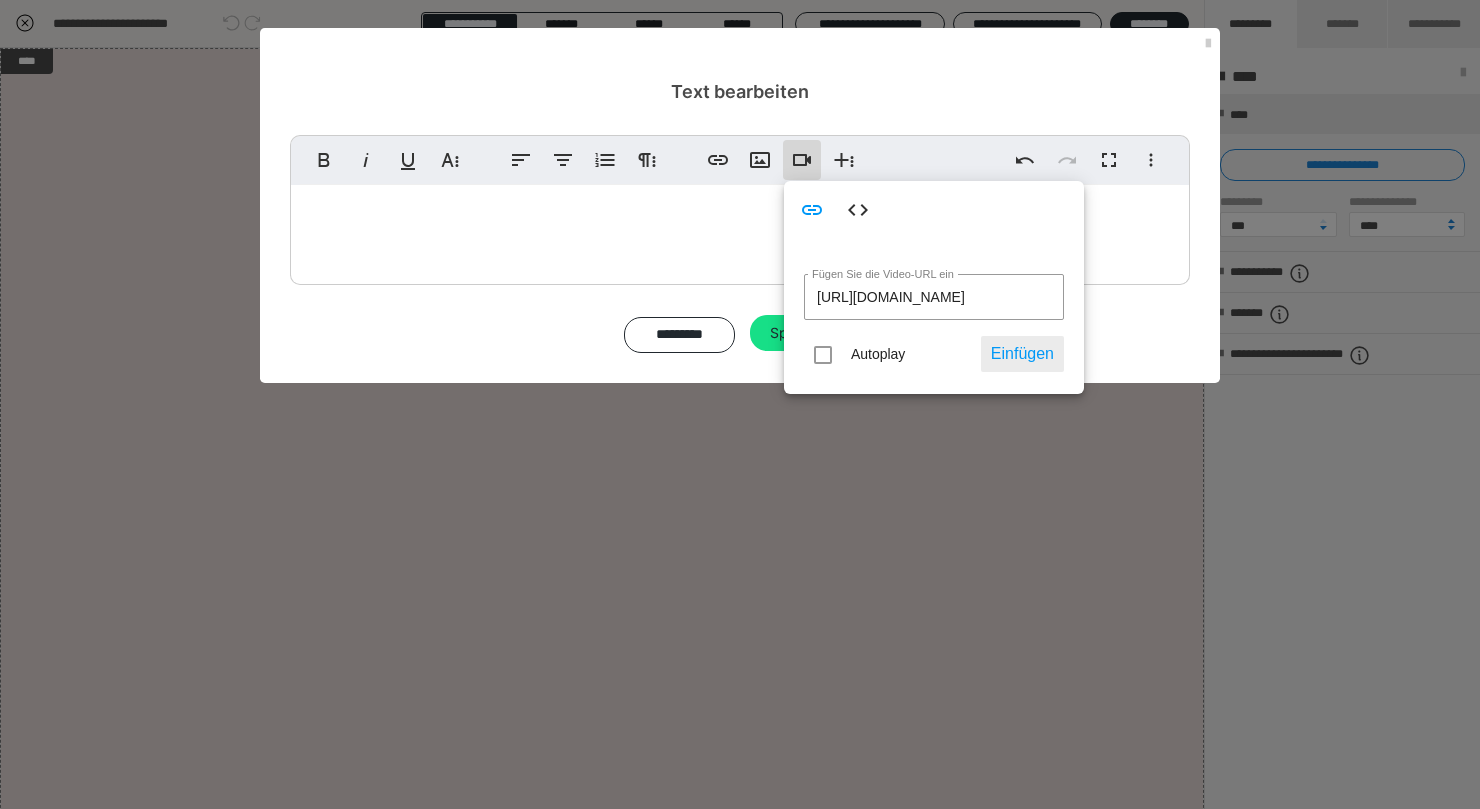 click on "Einfügen" at bounding box center [1022, 354] 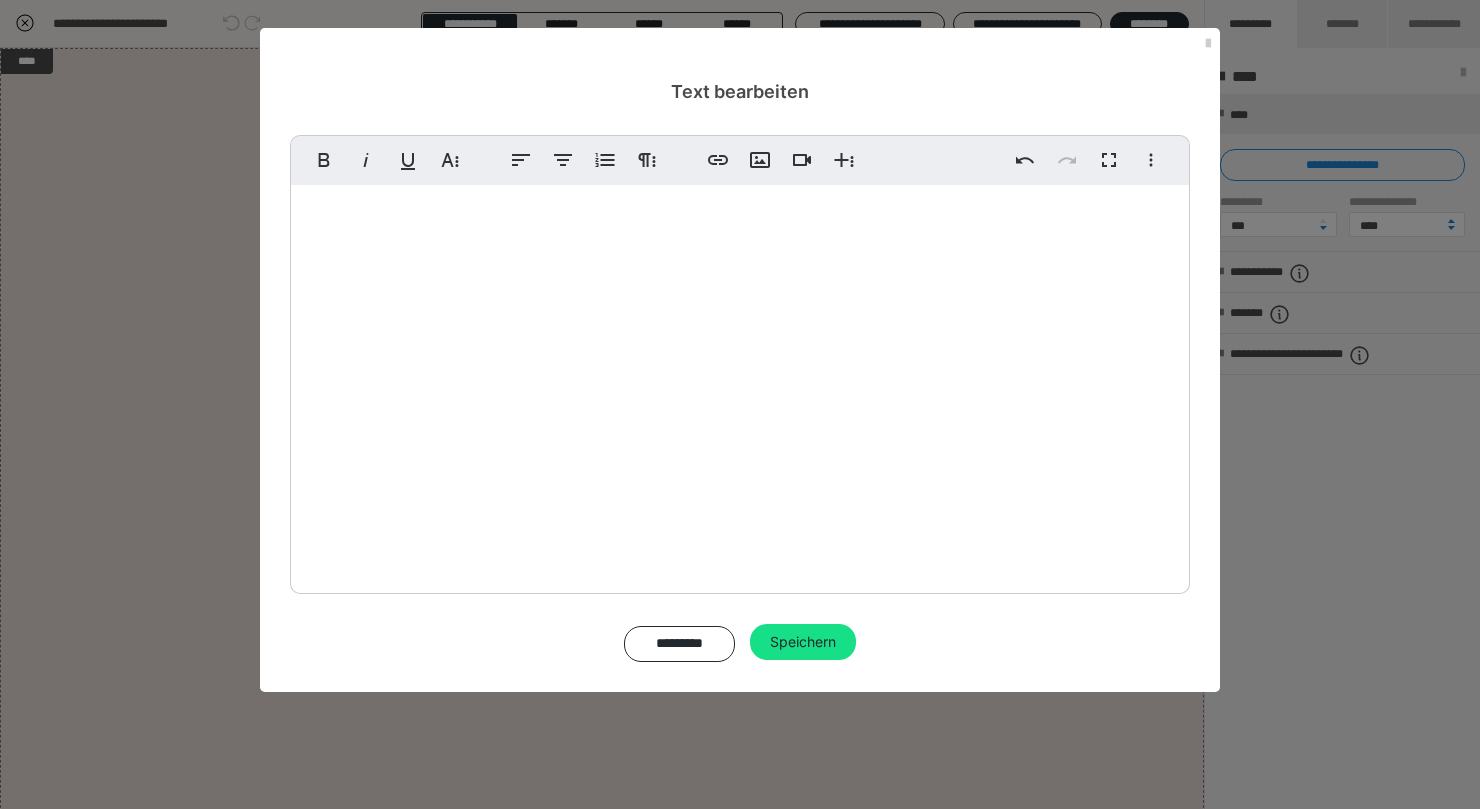 scroll, scrollTop: 176, scrollLeft: 0, axis: vertical 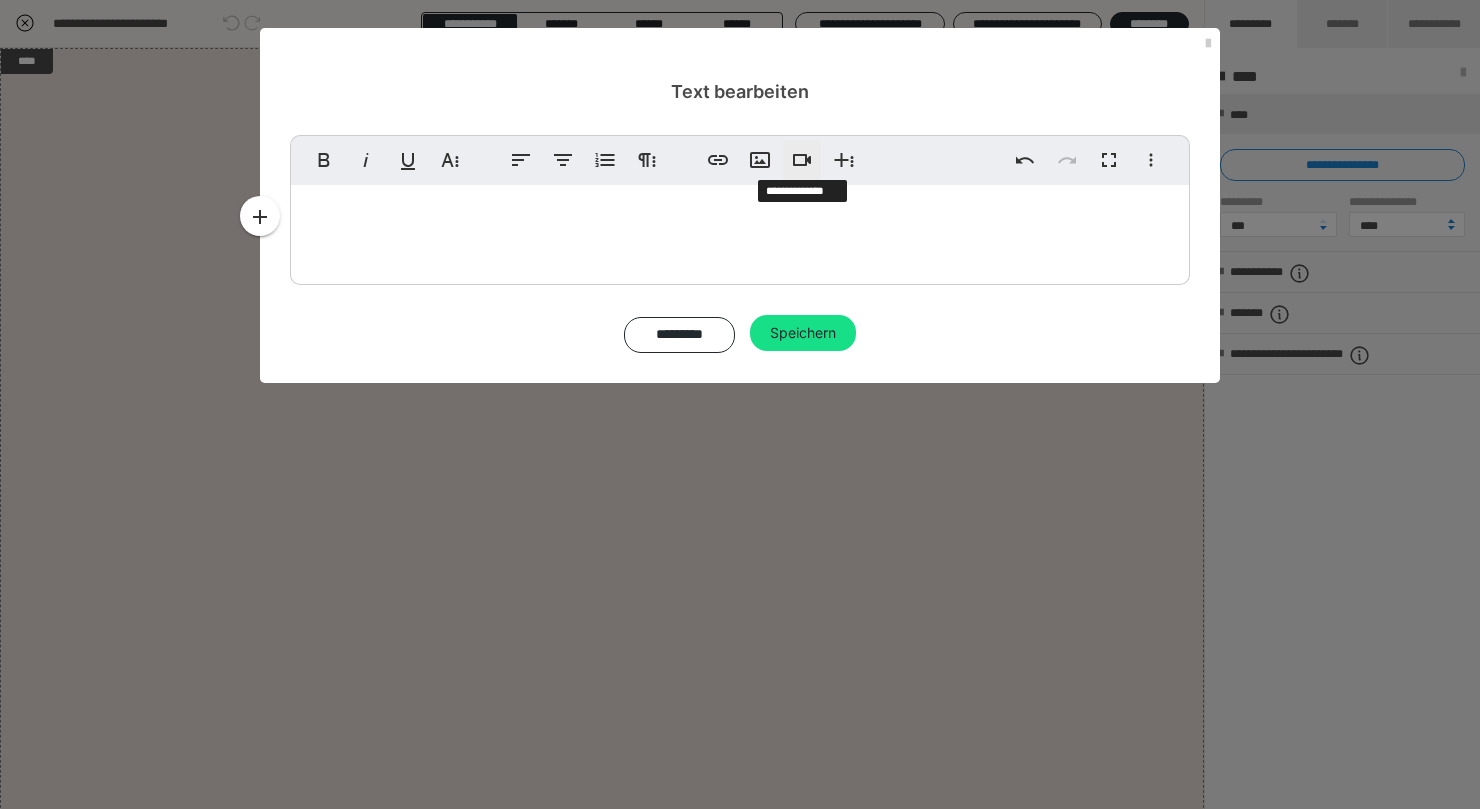 type 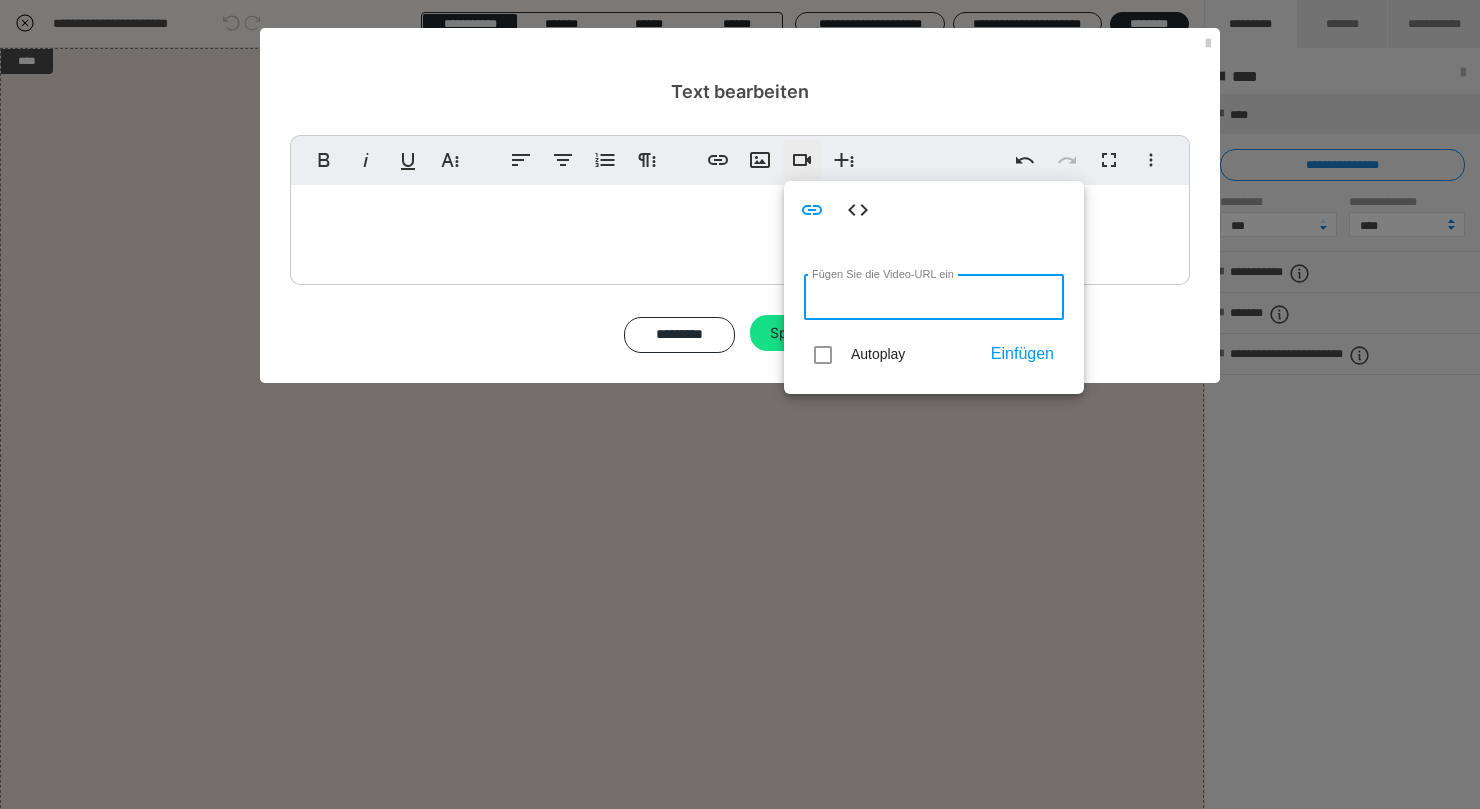 paste on "https://youtu.be/aG-dVKSaZcw" 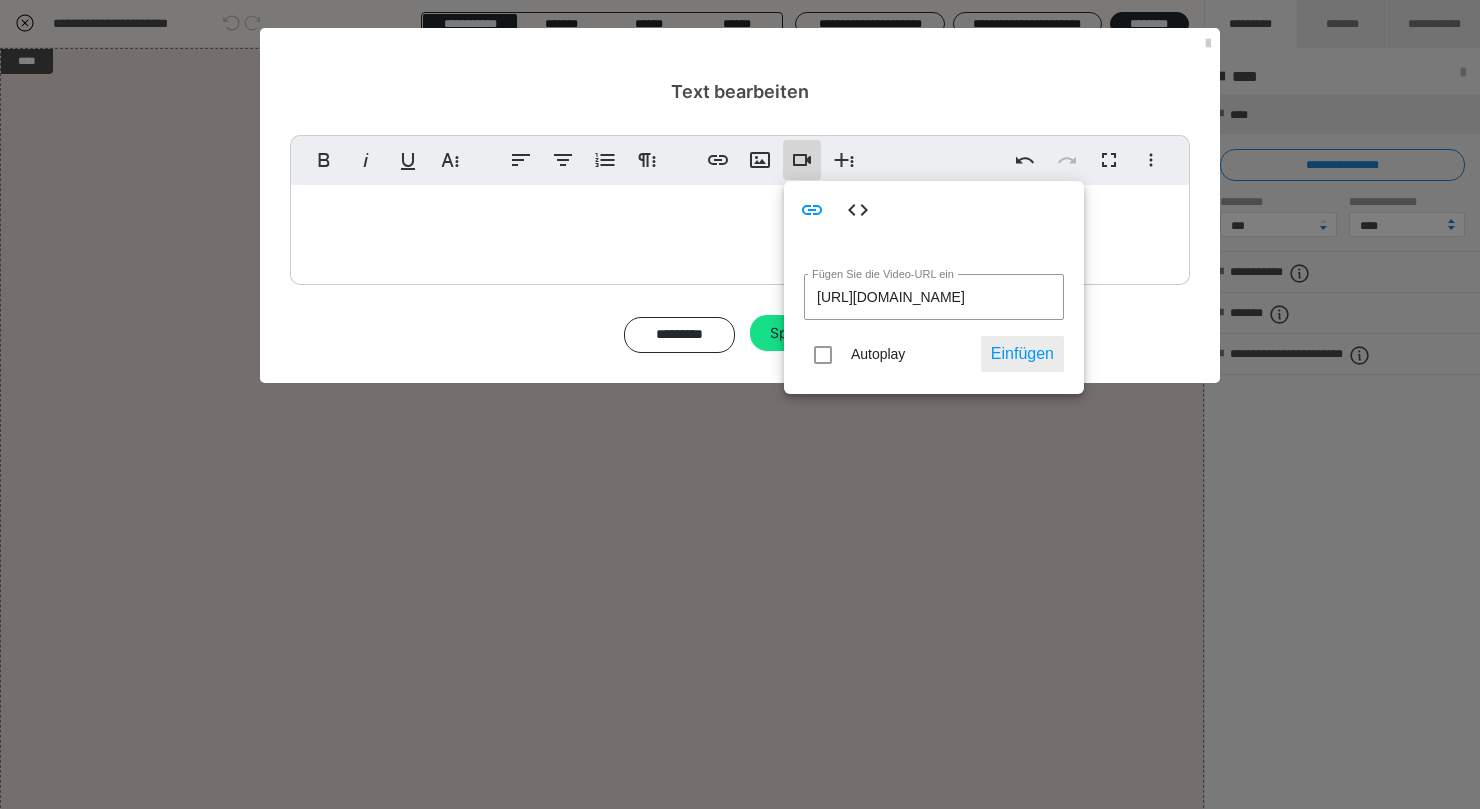 click on "Einfügen" at bounding box center [1022, 354] 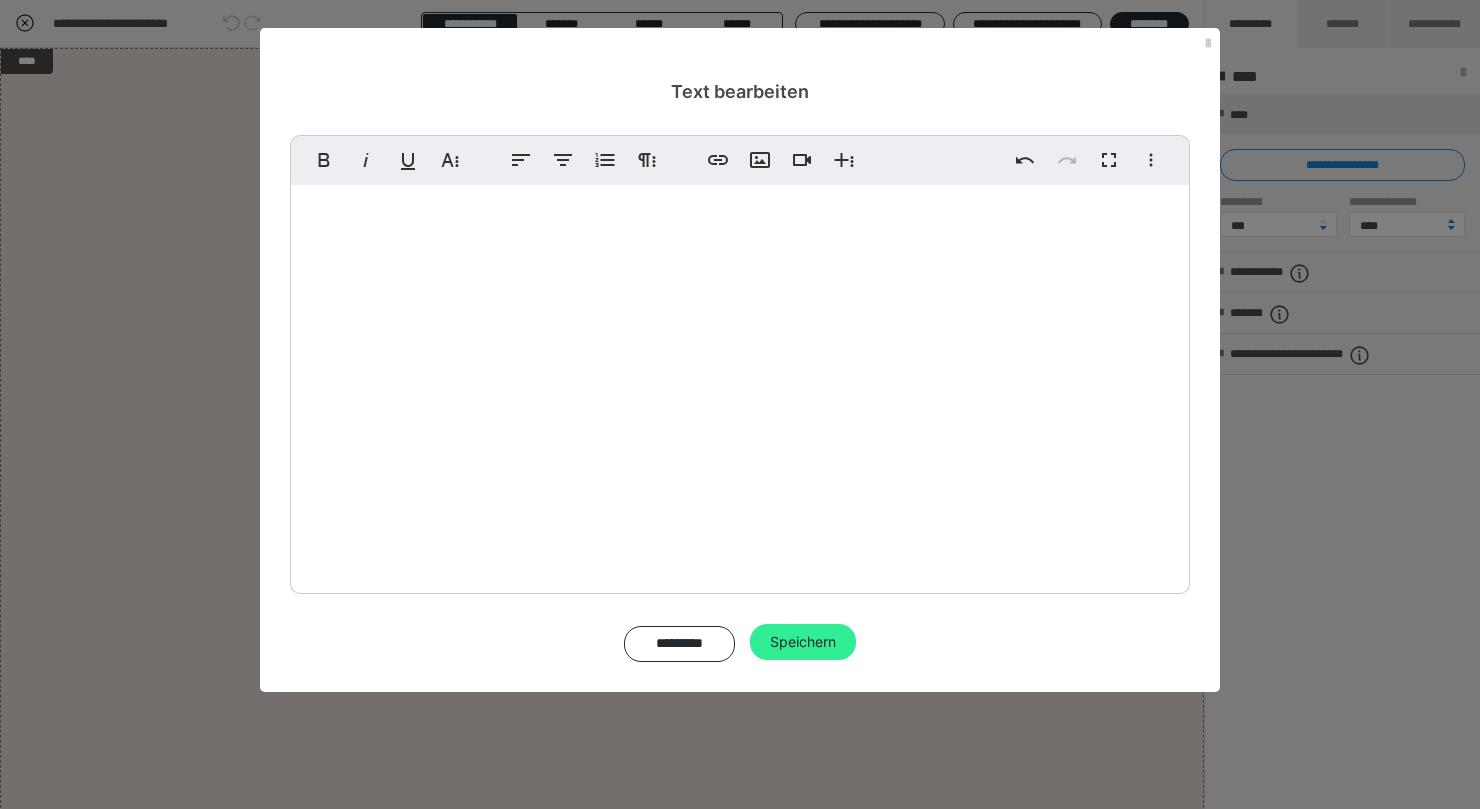 click on "Speichern" at bounding box center (803, 642) 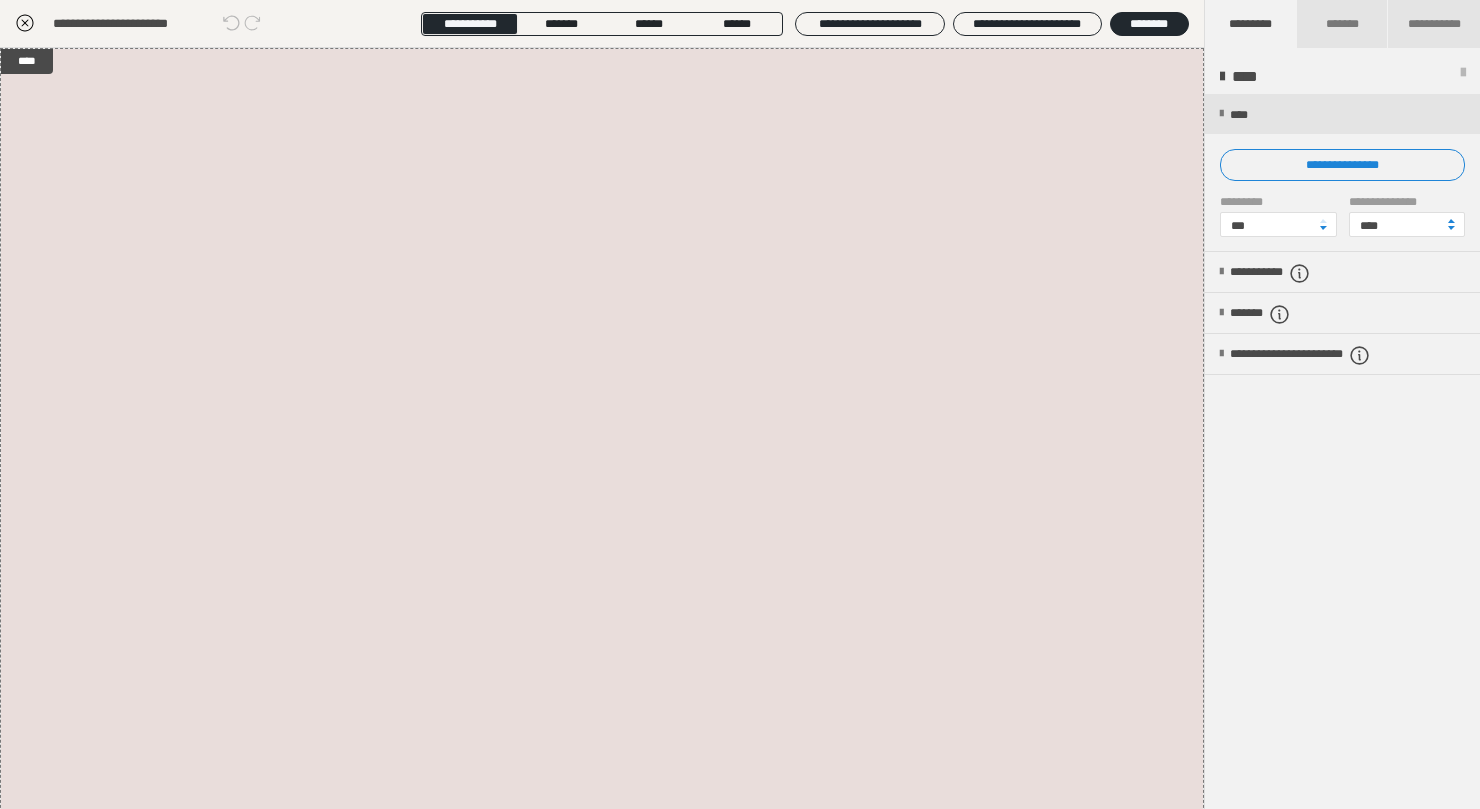 click 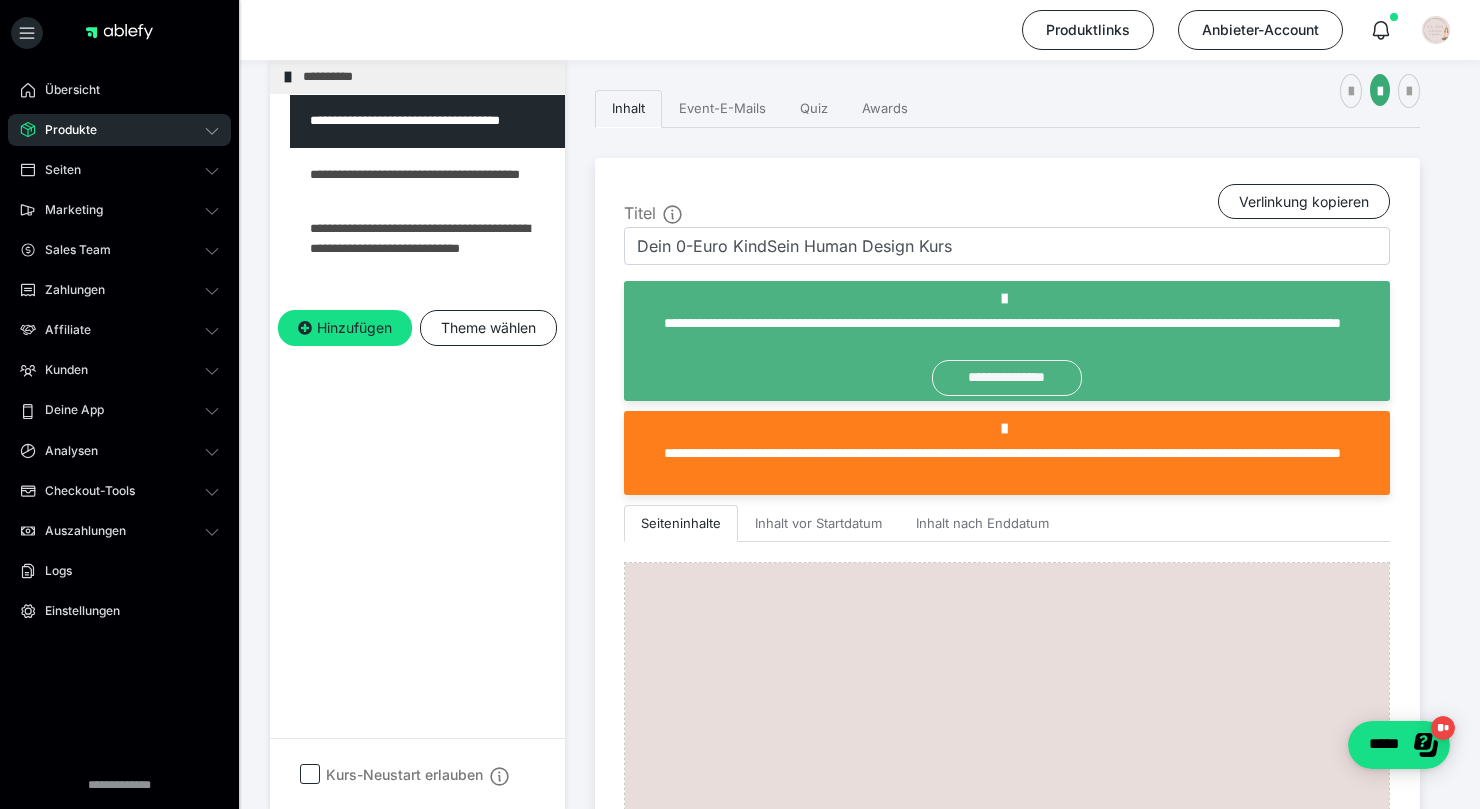 click on "**********" at bounding box center [1007, 378] 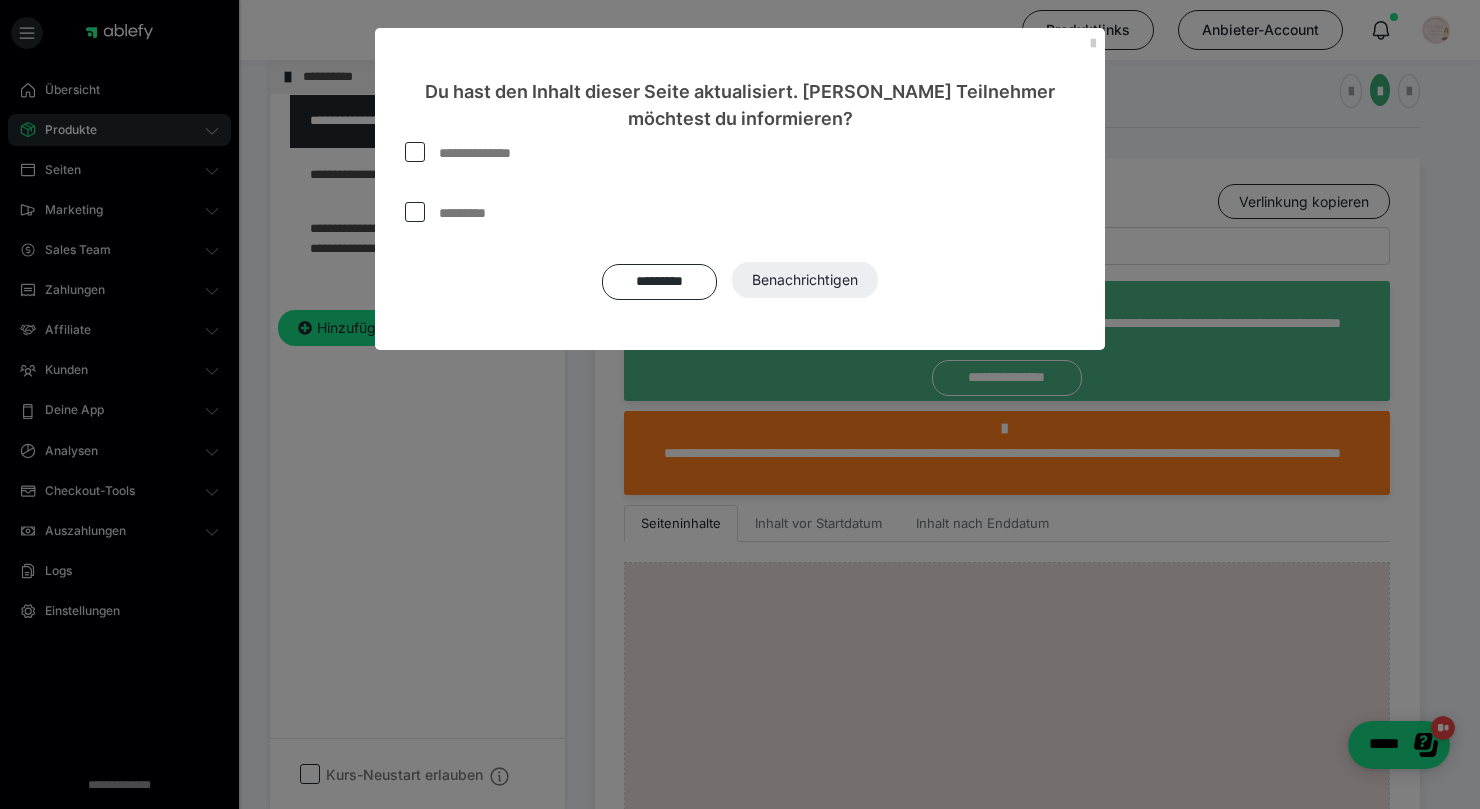 click on "**********" at bounding box center (484, 153) 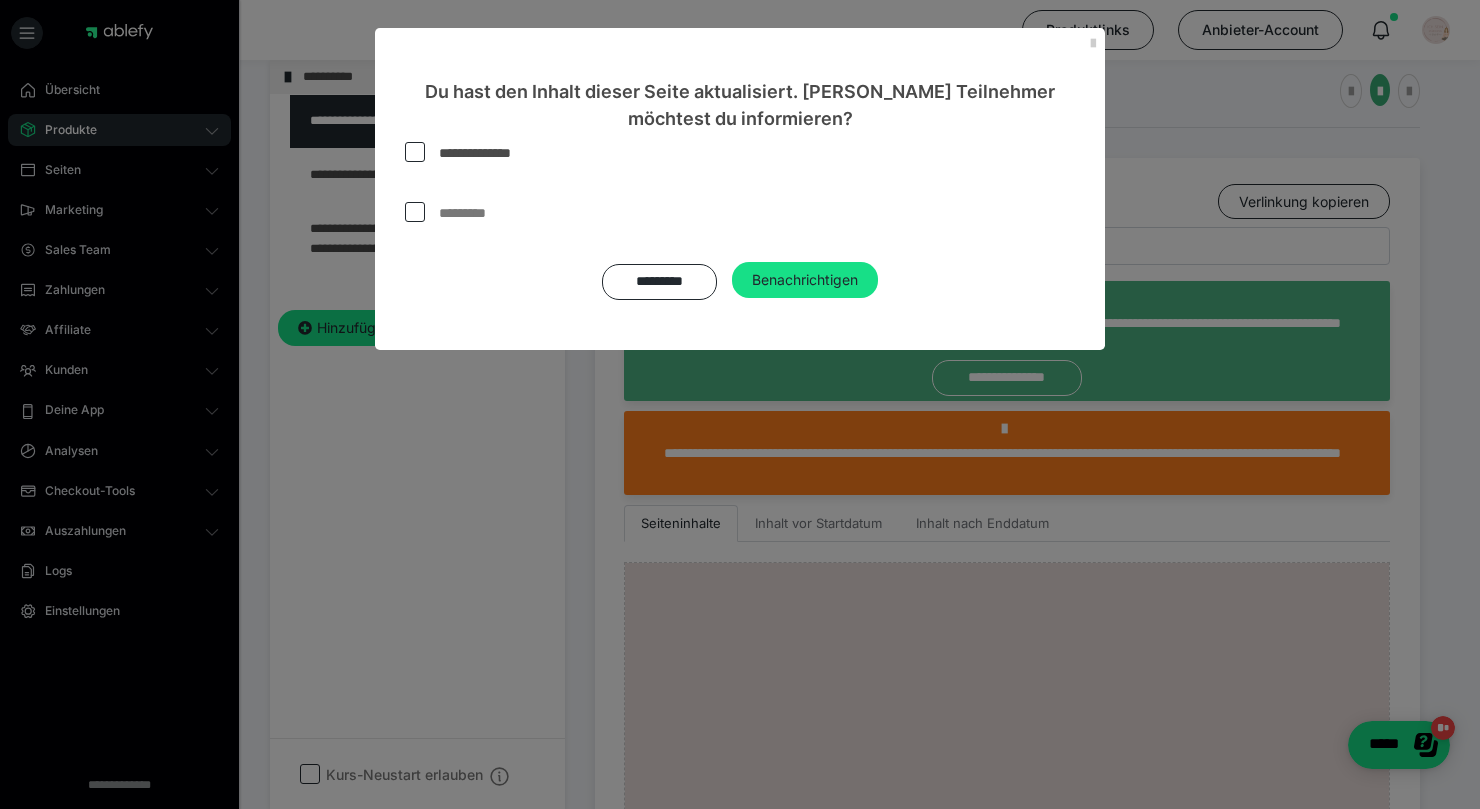 click on "**********" at bounding box center (740, 241) 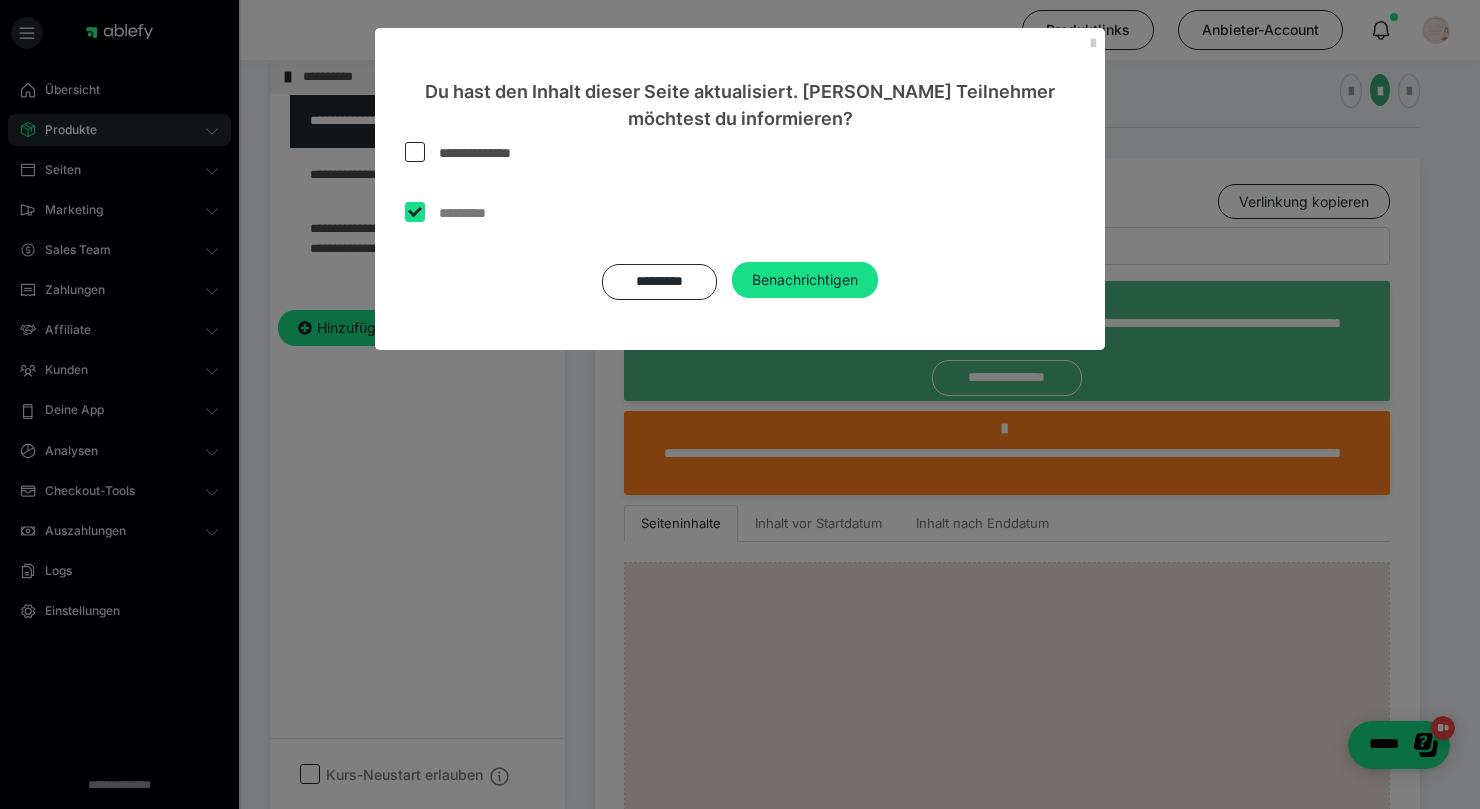 checkbox on "****" 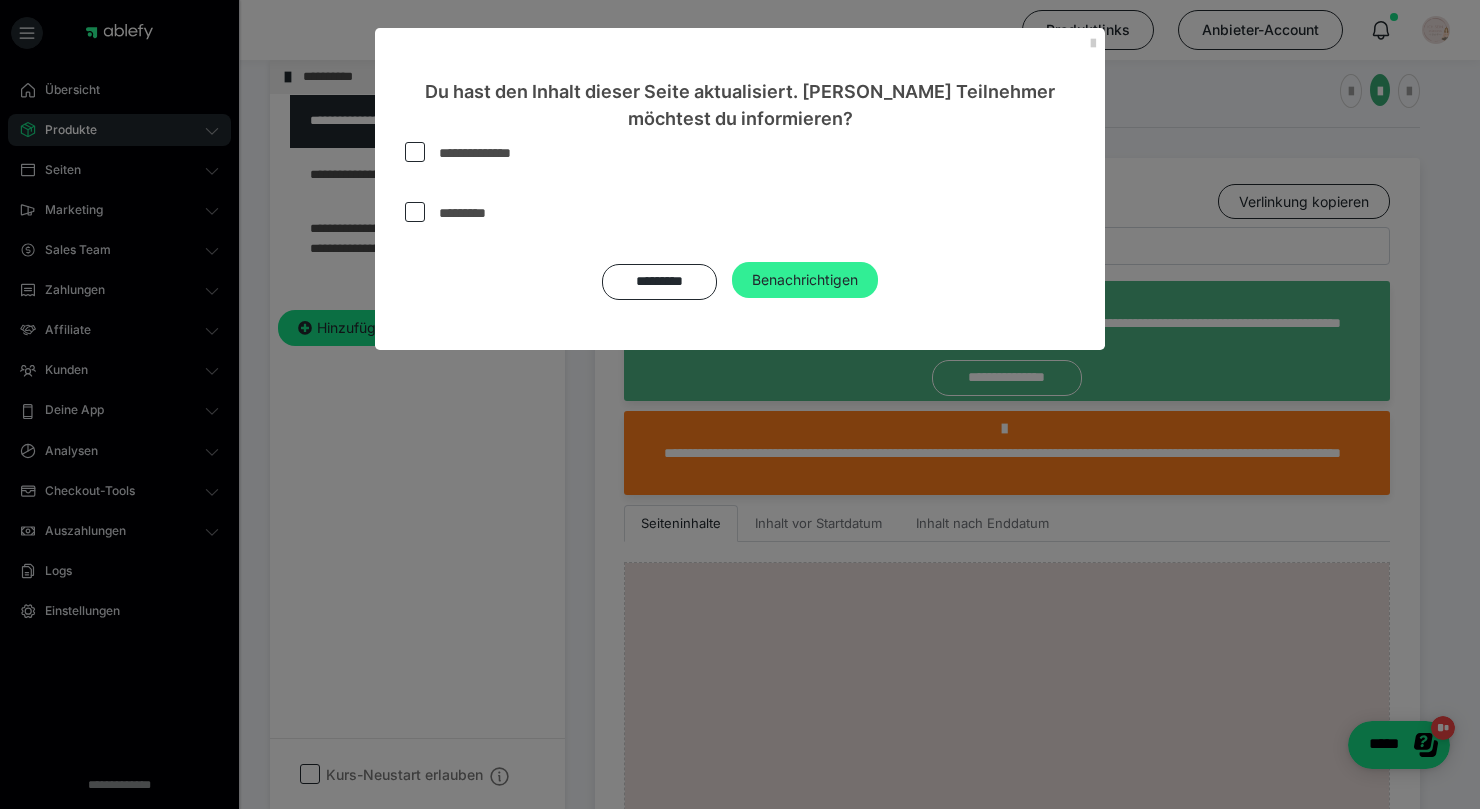 click on "Benachrichtigen" at bounding box center (805, 280) 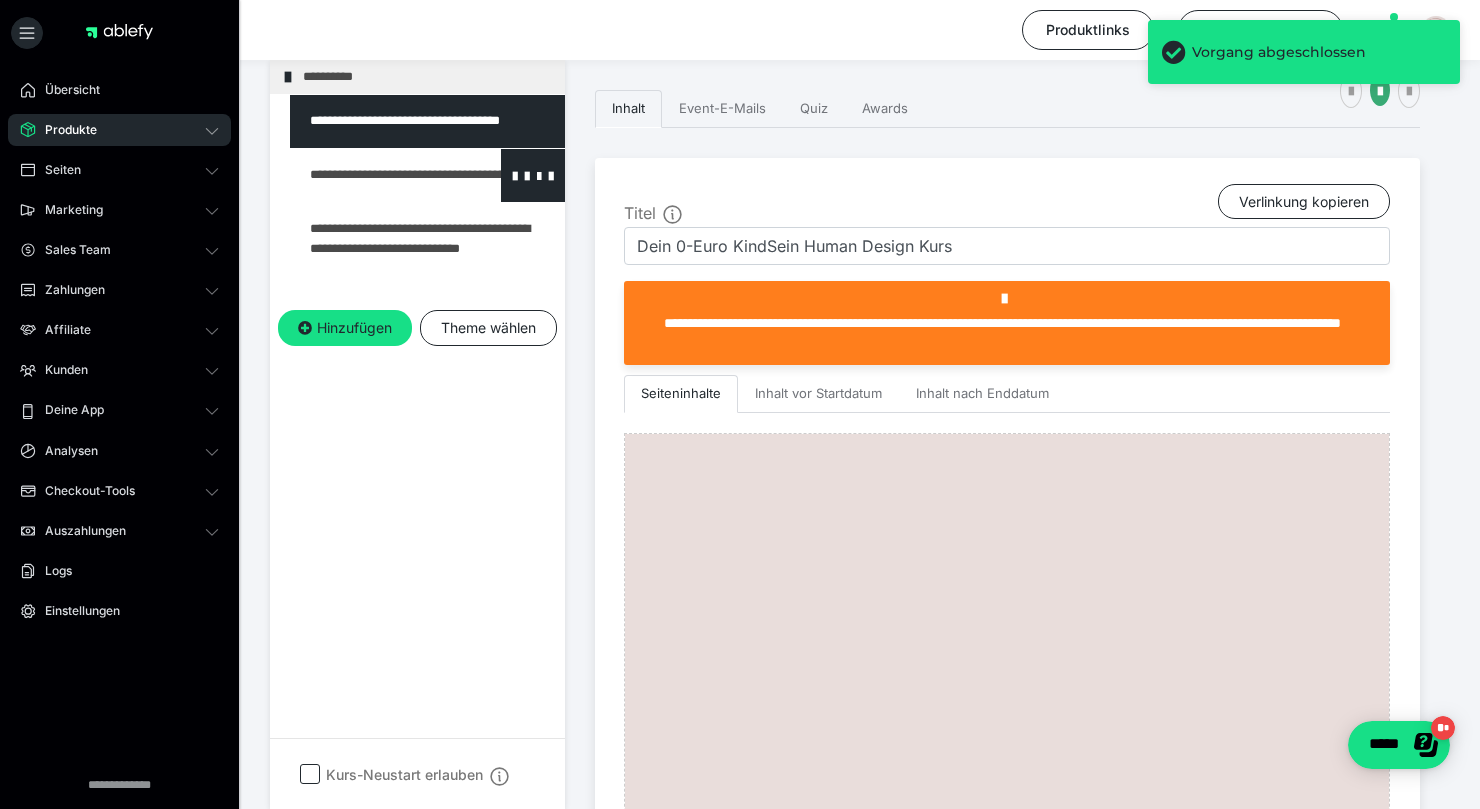 click at bounding box center [375, 175] 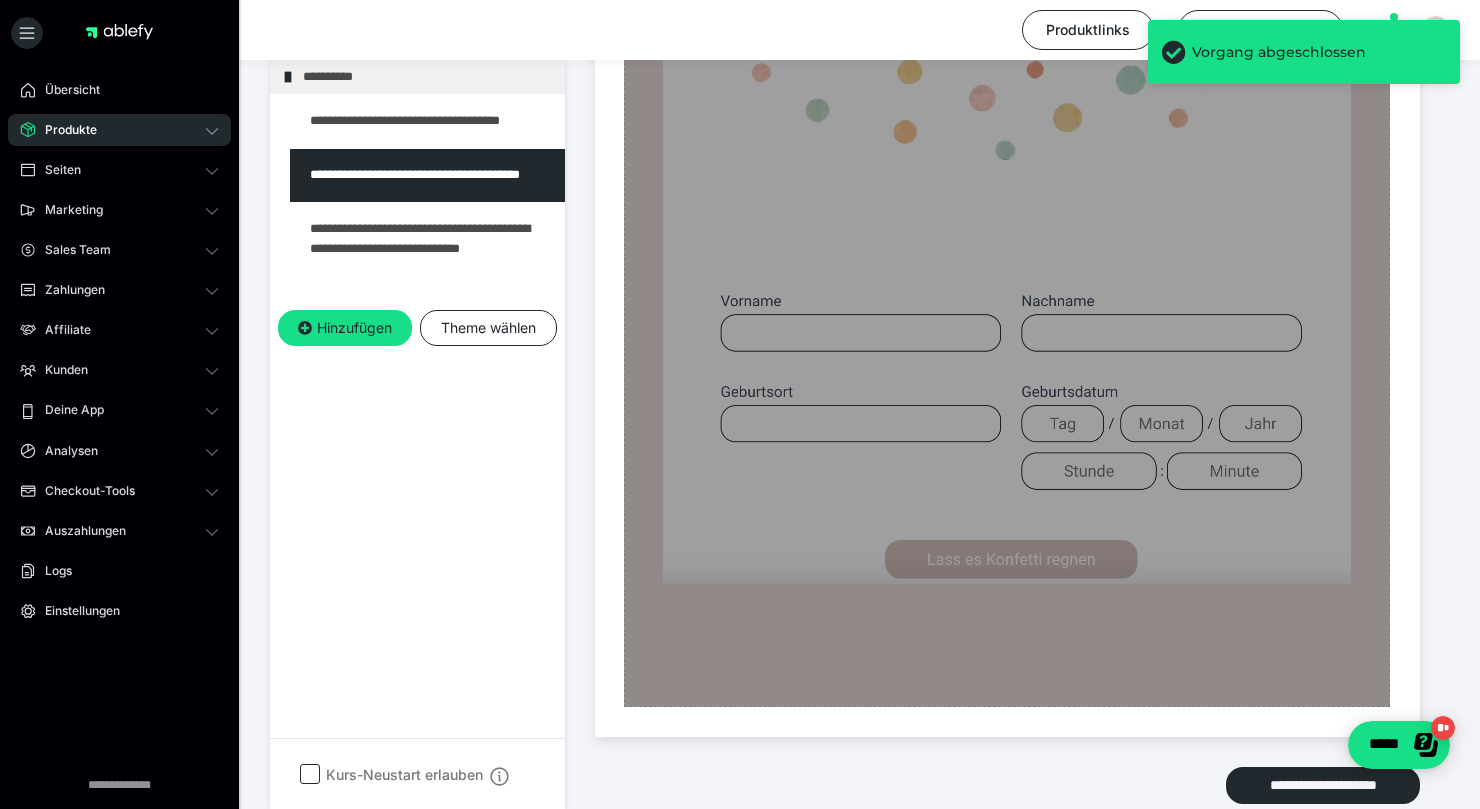 scroll, scrollTop: 1026, scrollLeft: 0, axis: vertical 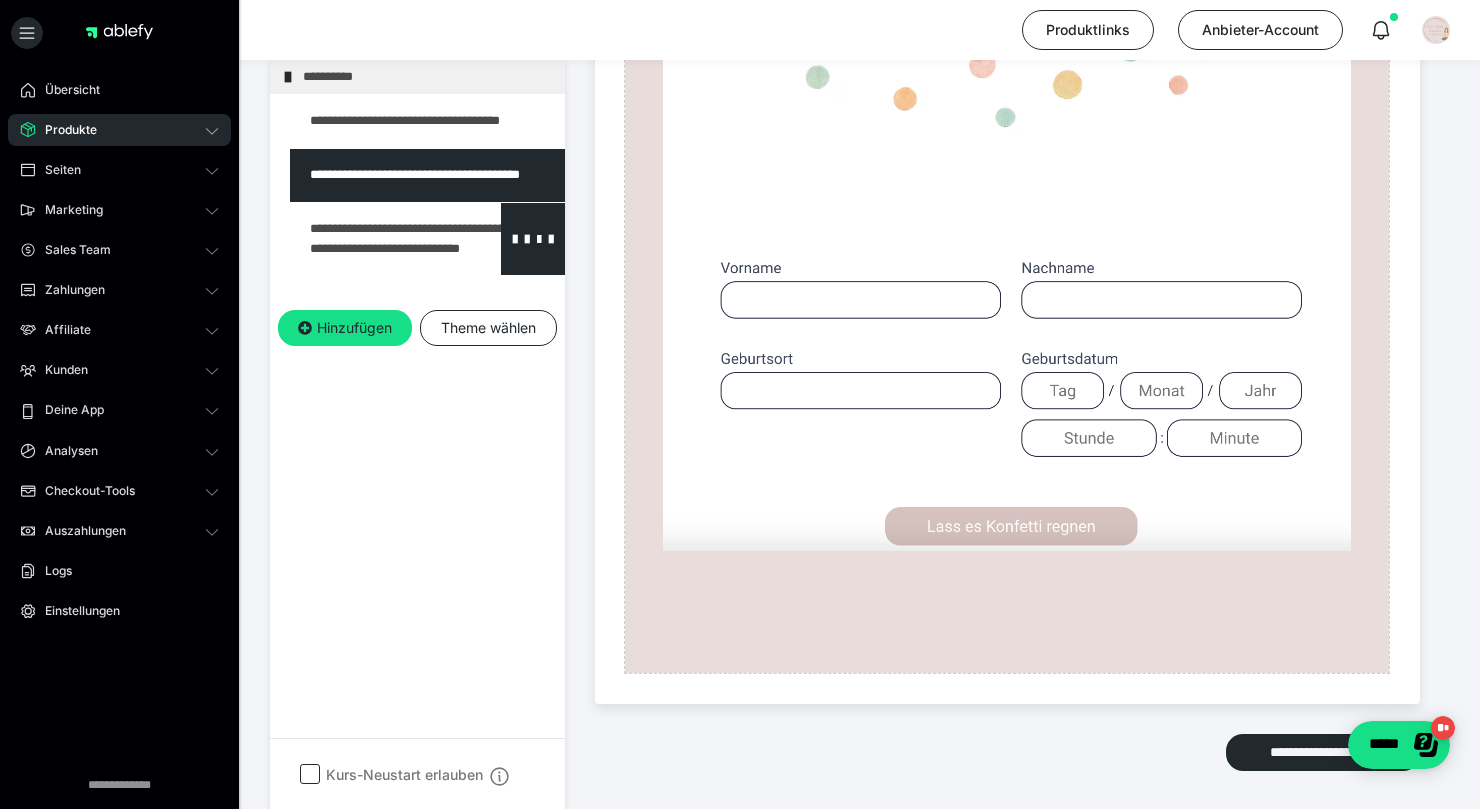 click at bounding box center (375, 239) 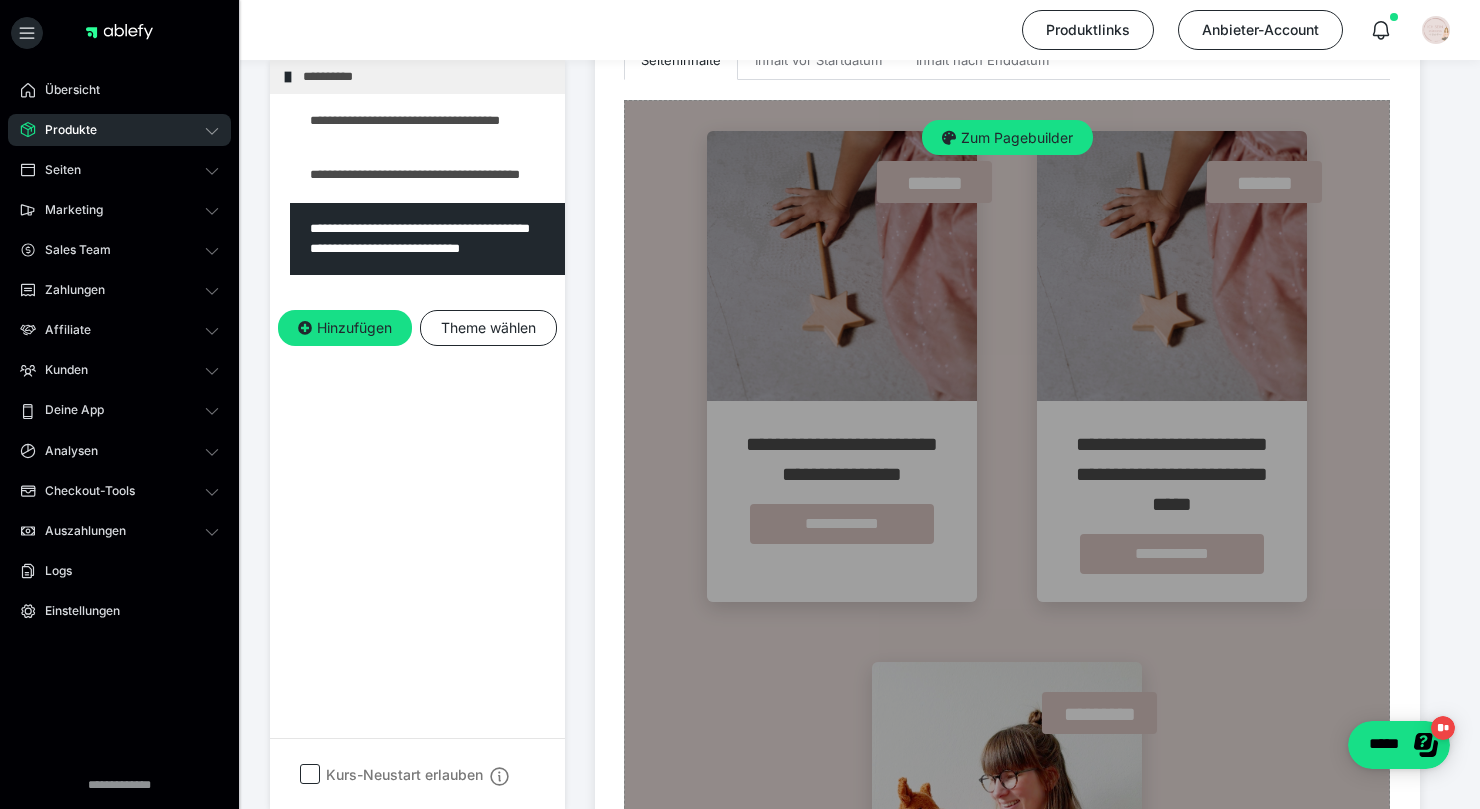 scroll, scrollTop: 642, scrollLeft: 0, axis: vertical 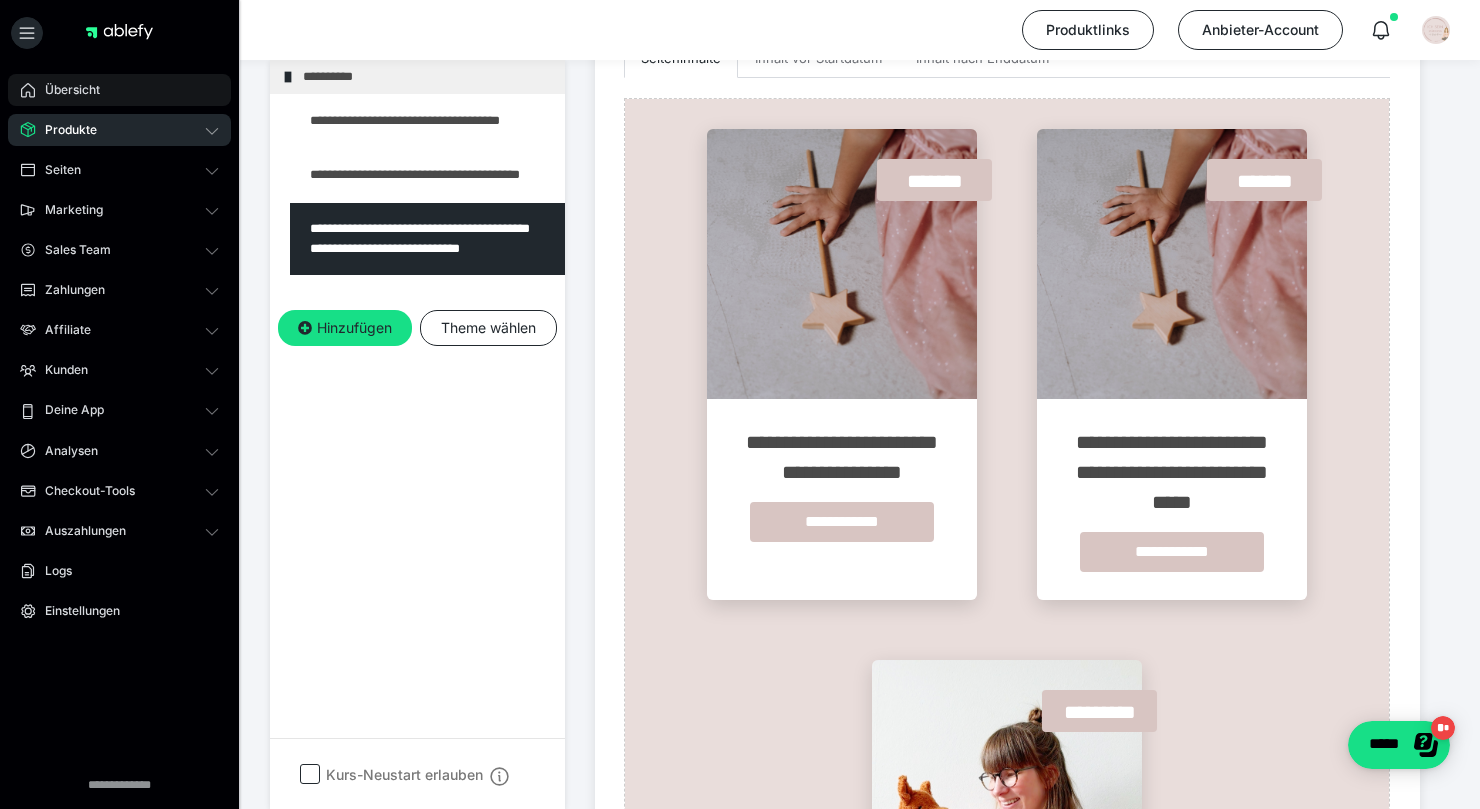 click on "Übersicht" at bounding box center [65, 90] 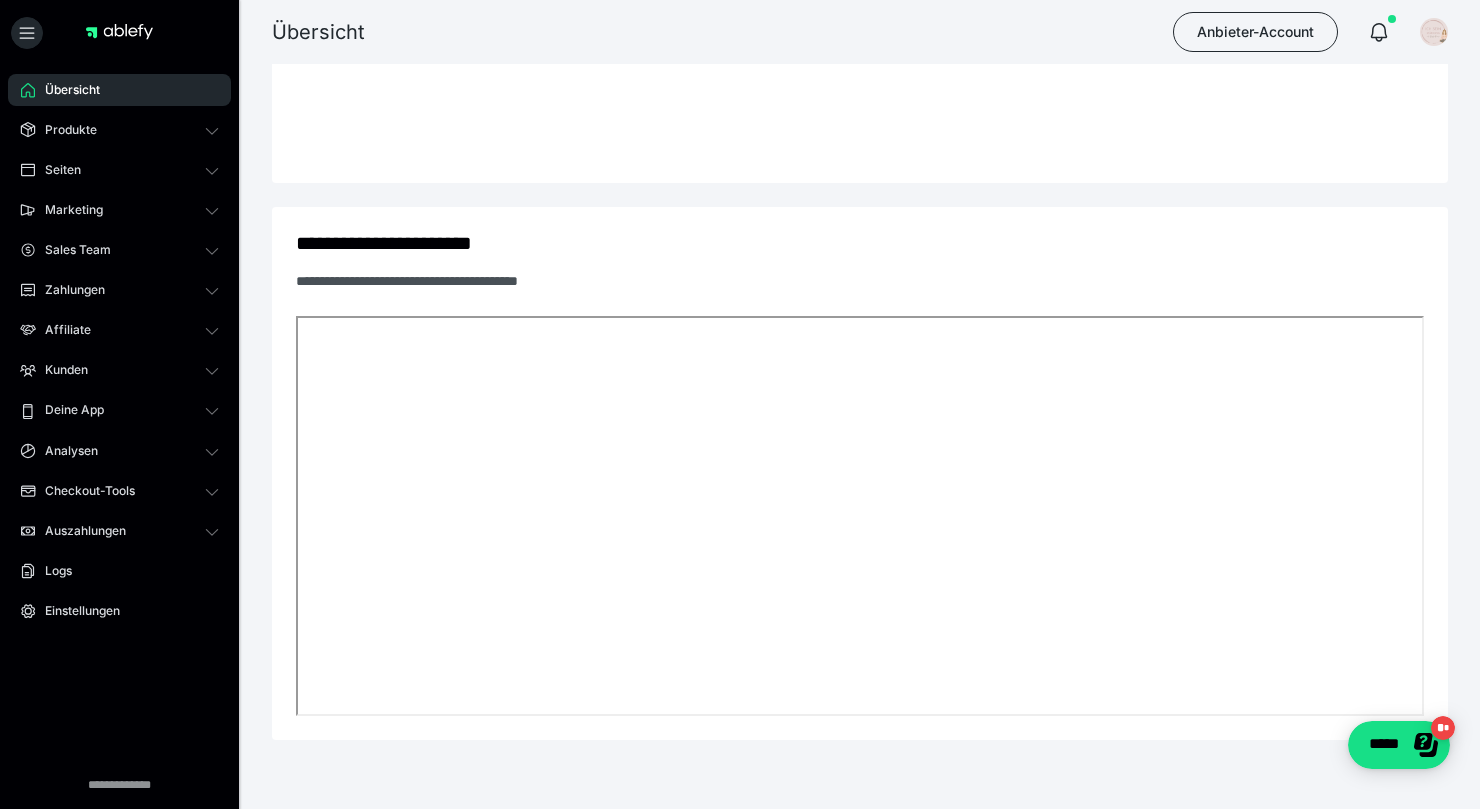scroll, scrollTop: 0, scrollLeft: 0, axis: both 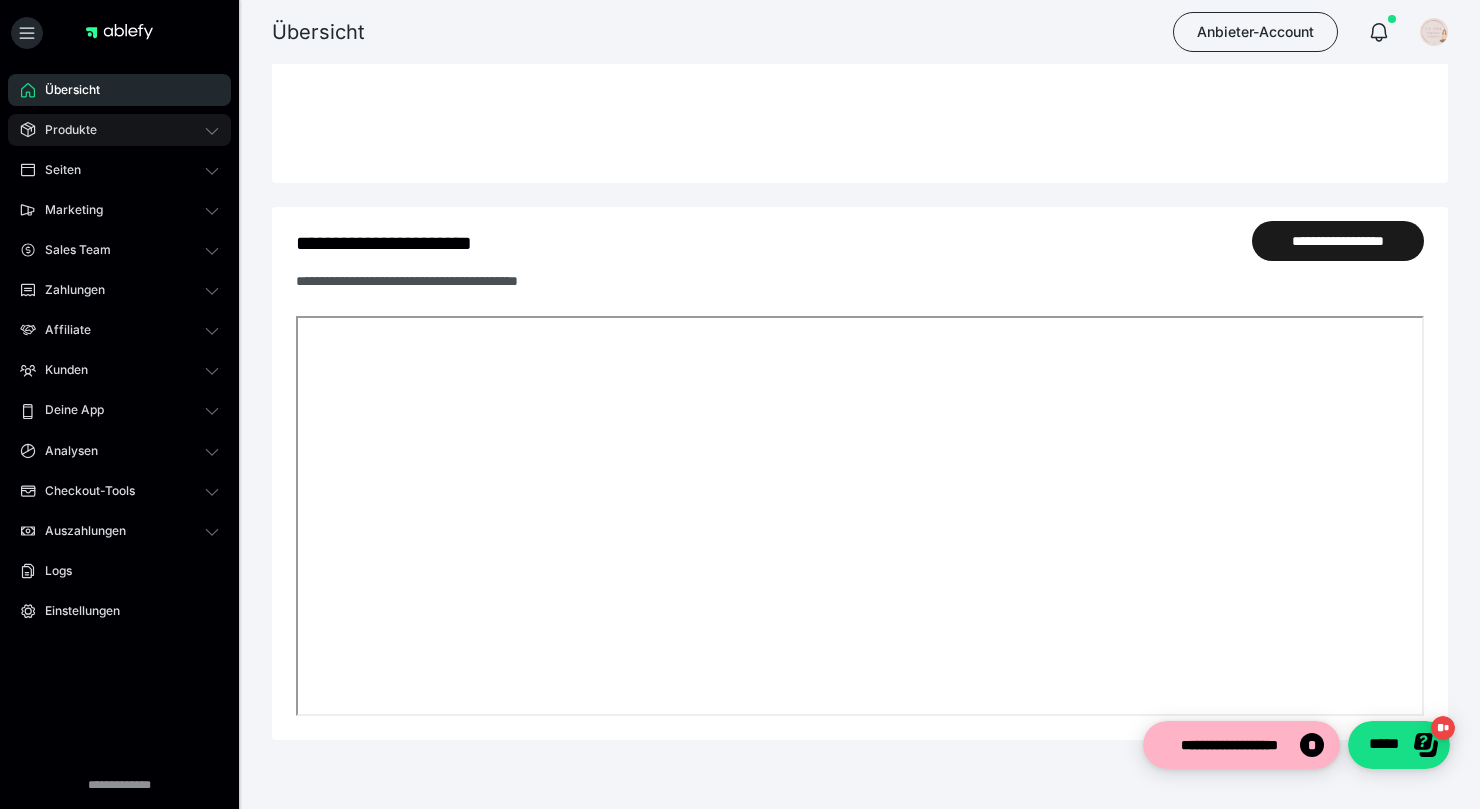 click on "Produkte" at bounding box center [64, 130] 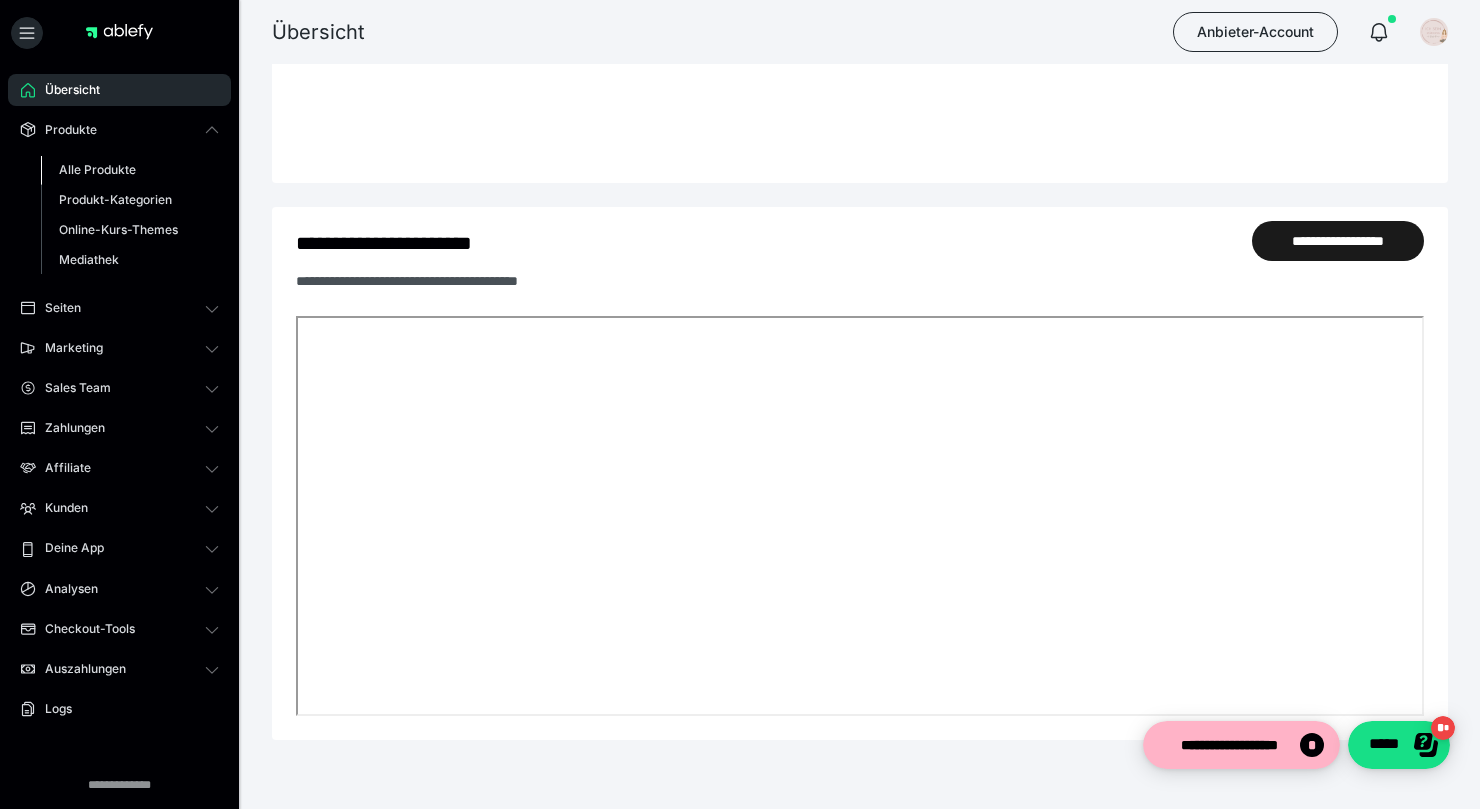 click on "Alle Produkte" at bounding box center (97, 169) 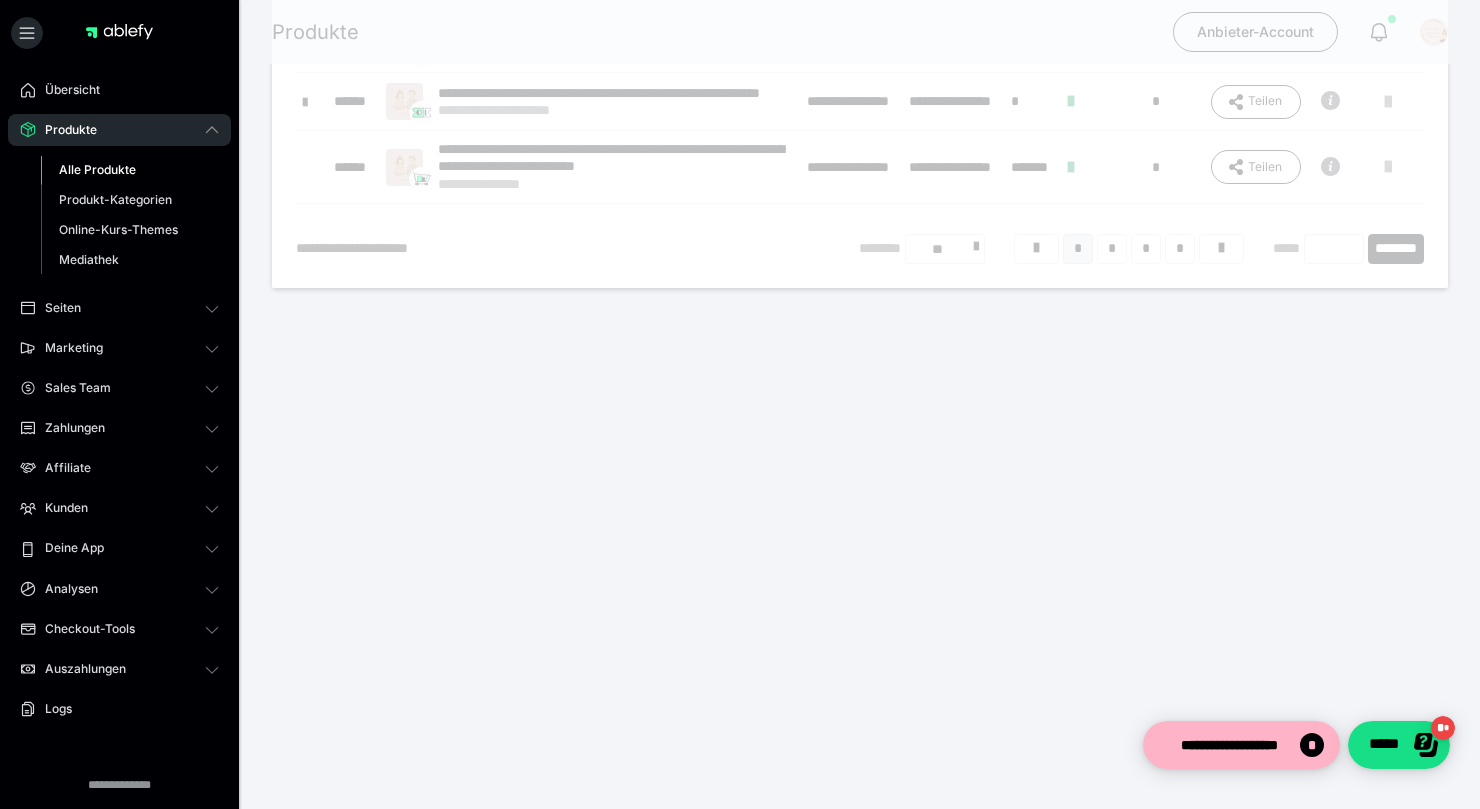 scroll, scrollTop: 0, scrollLeft: 0, axis: both 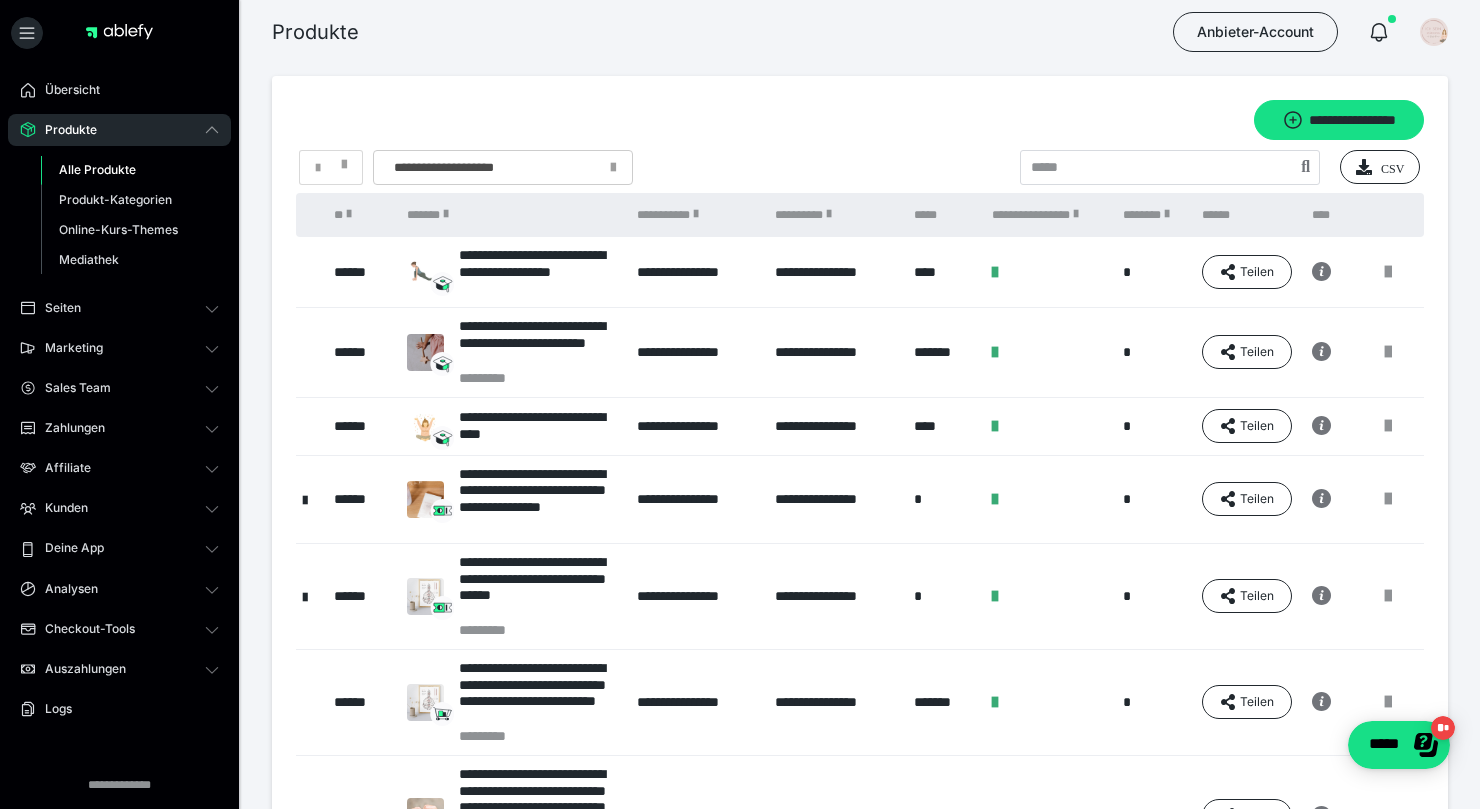 click on "Alle Produkte" at bounding box center (97, 169) 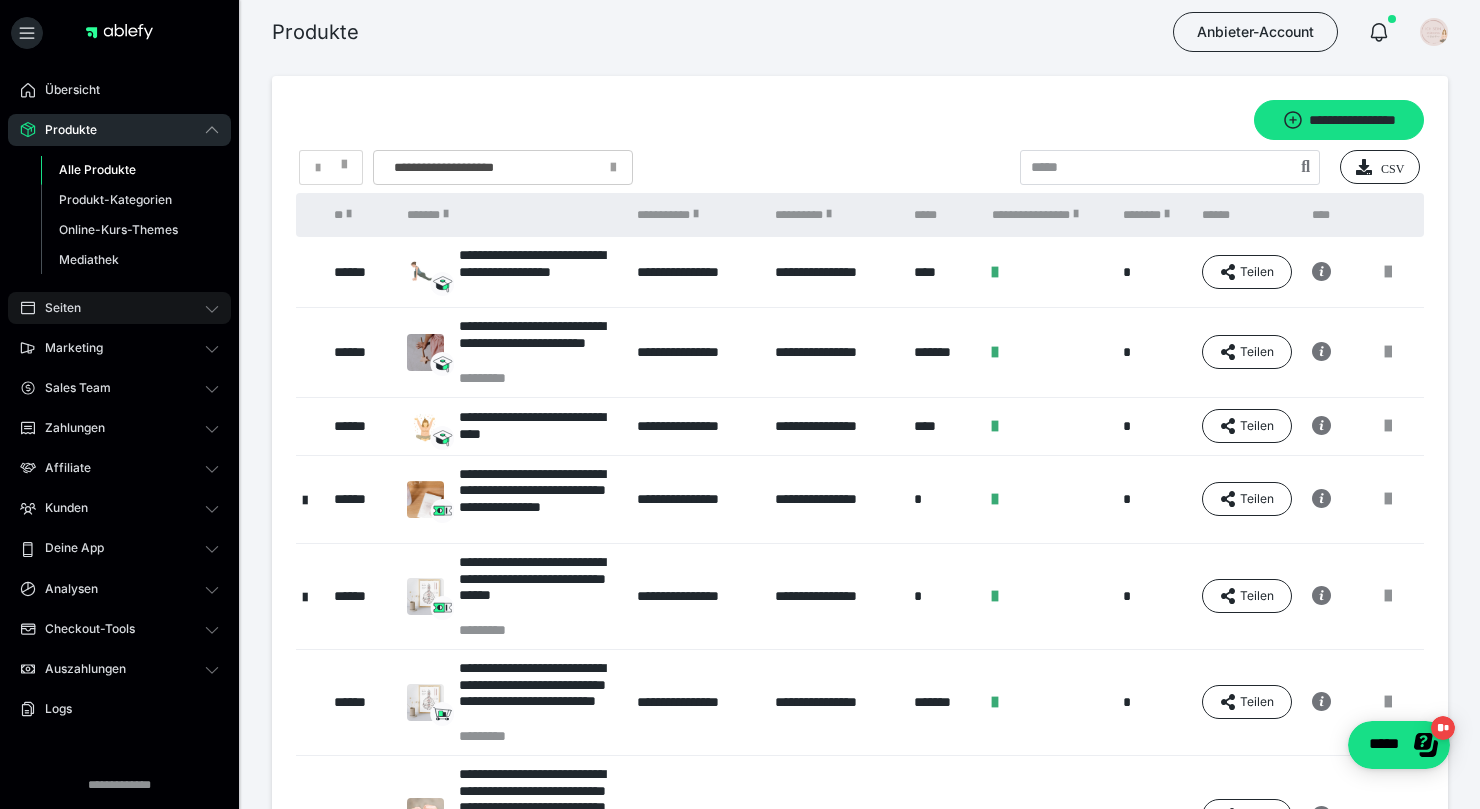 click on "Seiten" at bounding box center (56, 308) 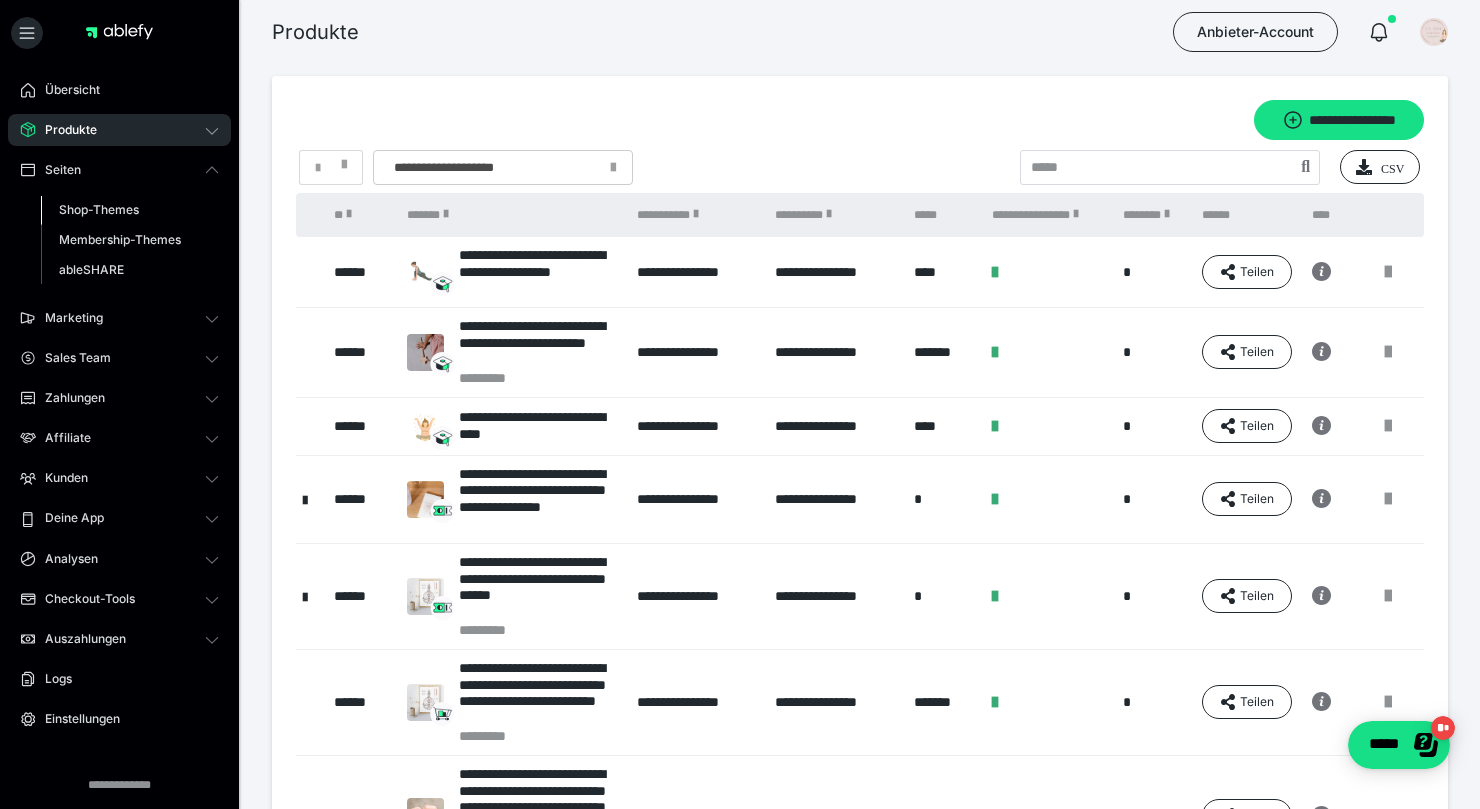click on "Shop-Themes" at bounding box center [99, 209] 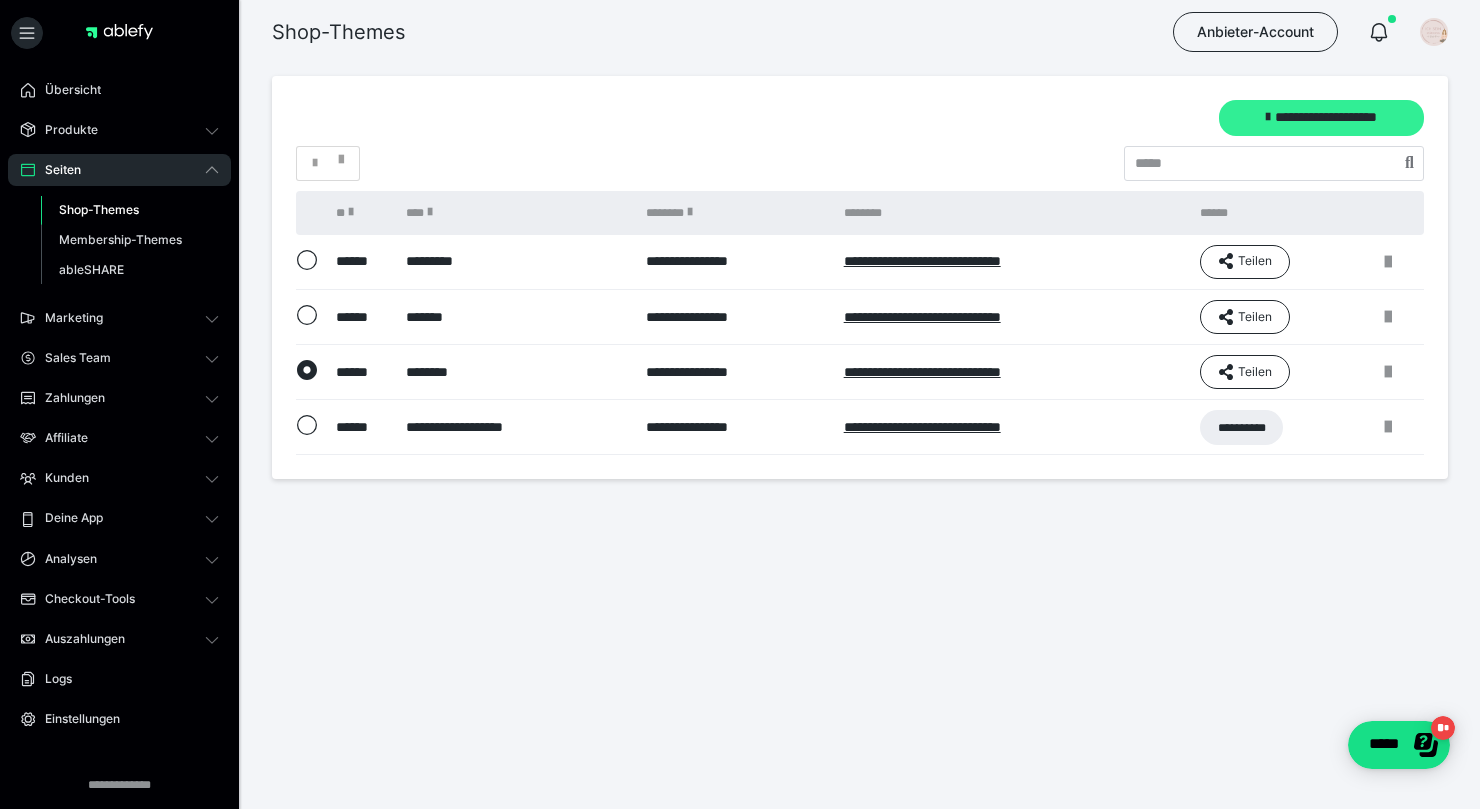 click on "**********" at bounding box center (1321, 118) 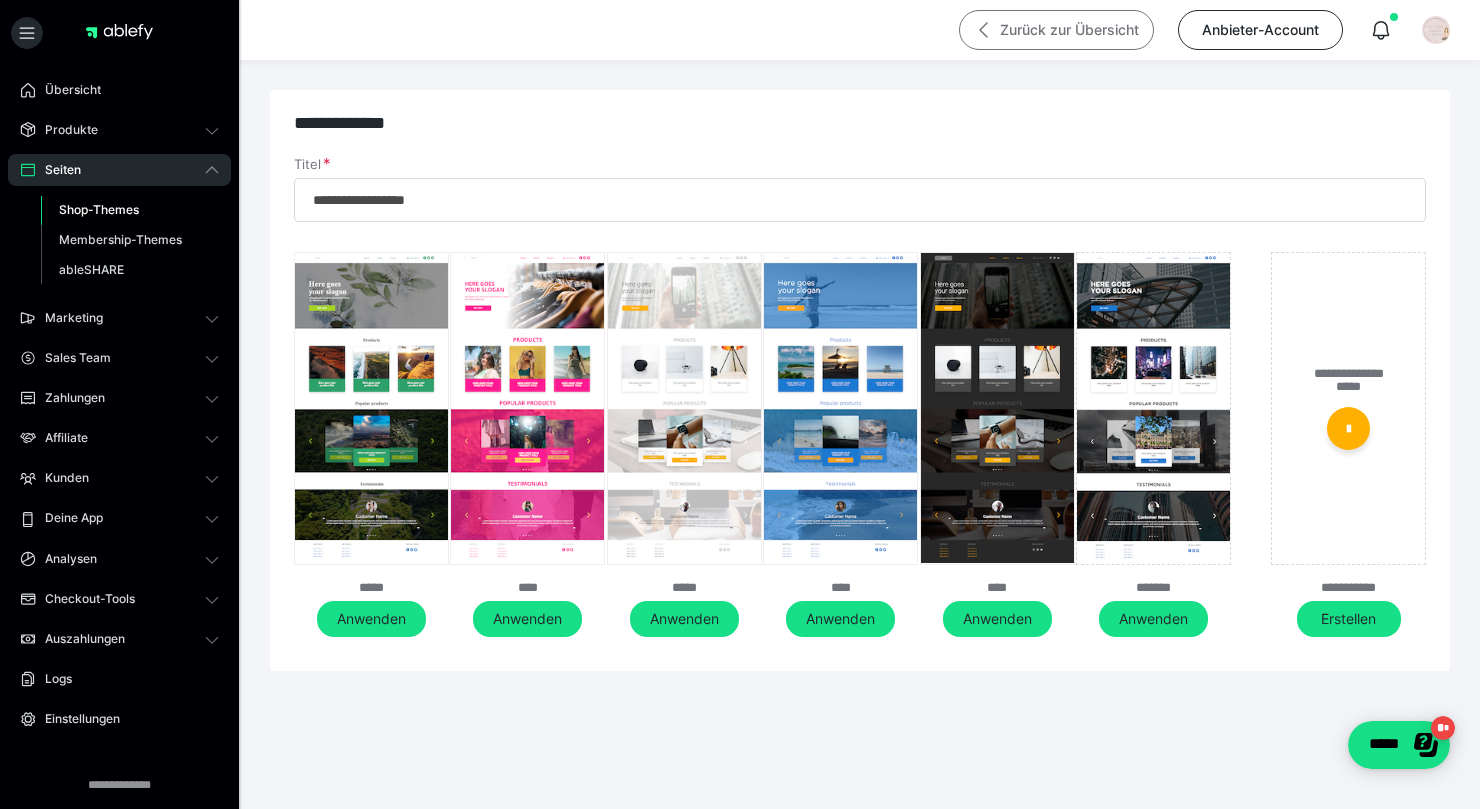 click on "Zurück zur Übersicht" at bounding box center [1056, 30] 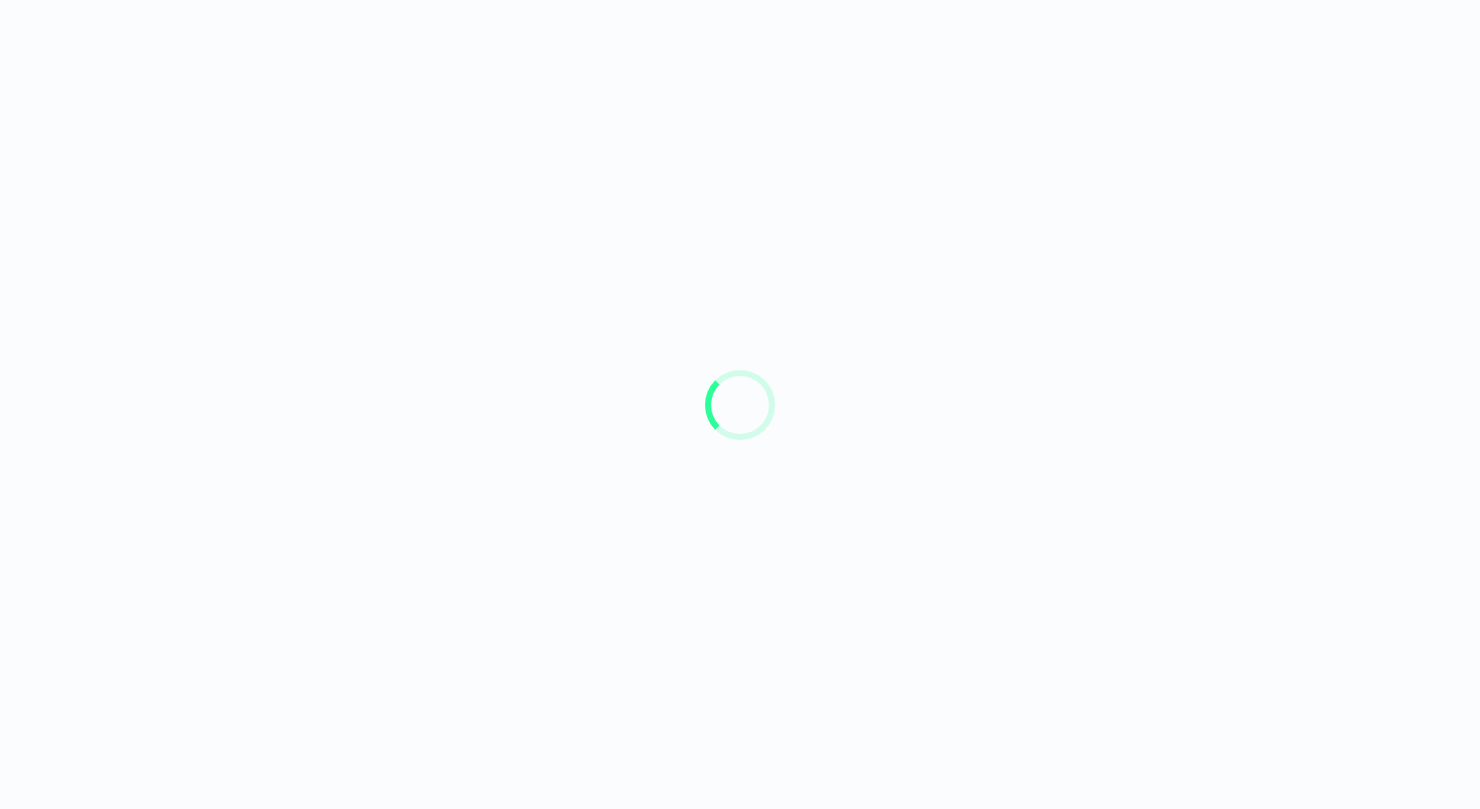 scroll, scrollTop: 0, scrollLeft: 0, axis: both 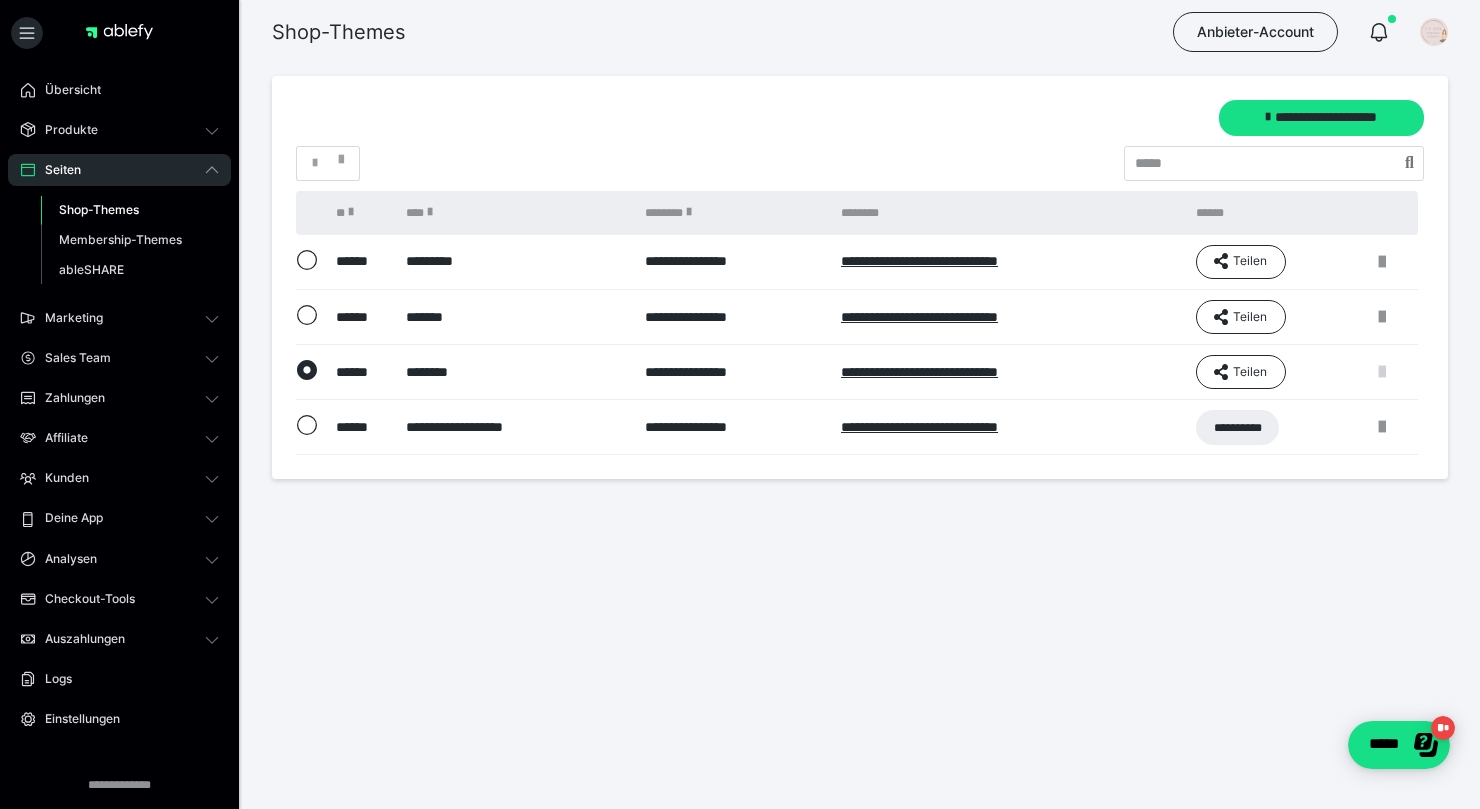 click at bounding box center [1382, 372] 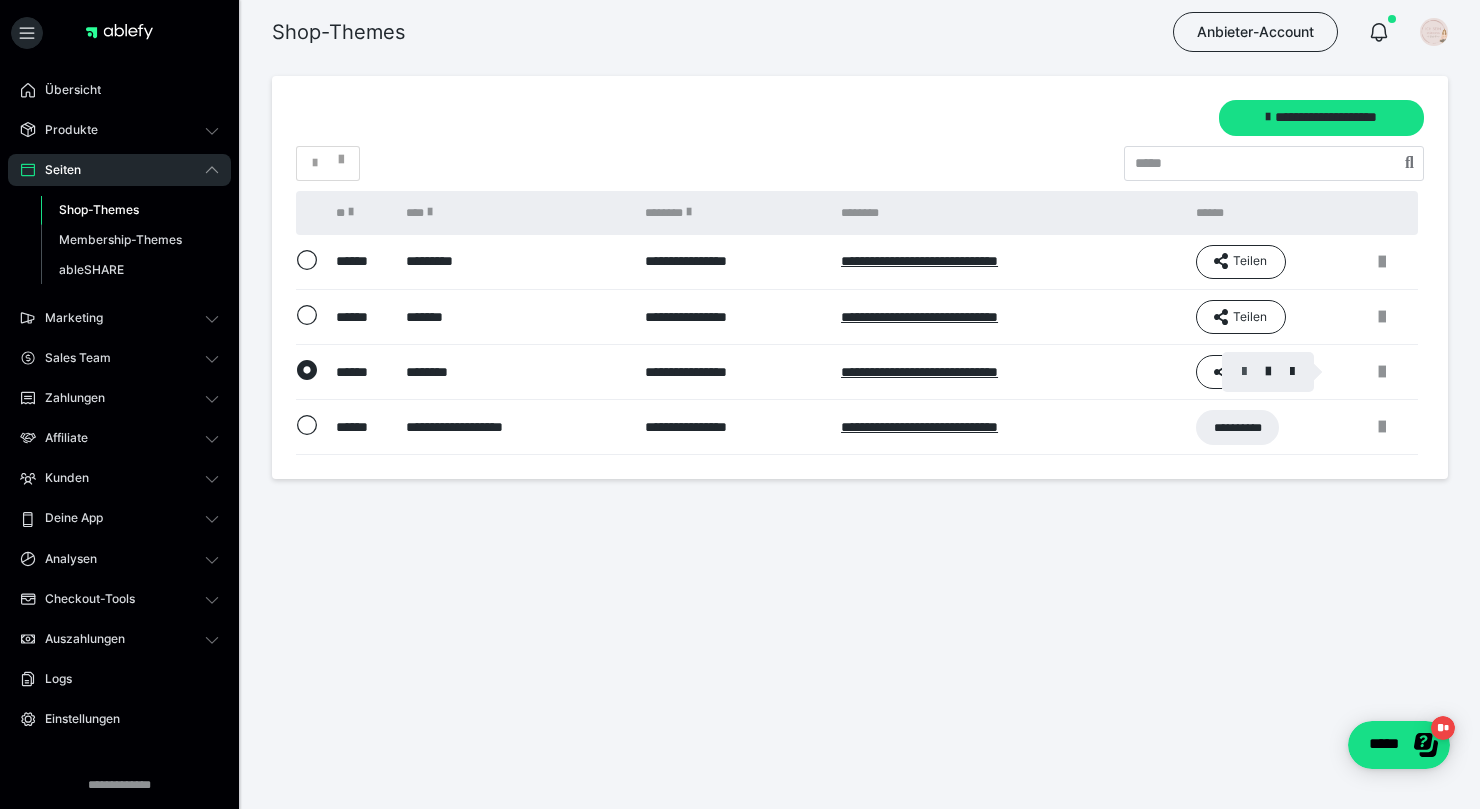 click at bounding box center [1244, 372] 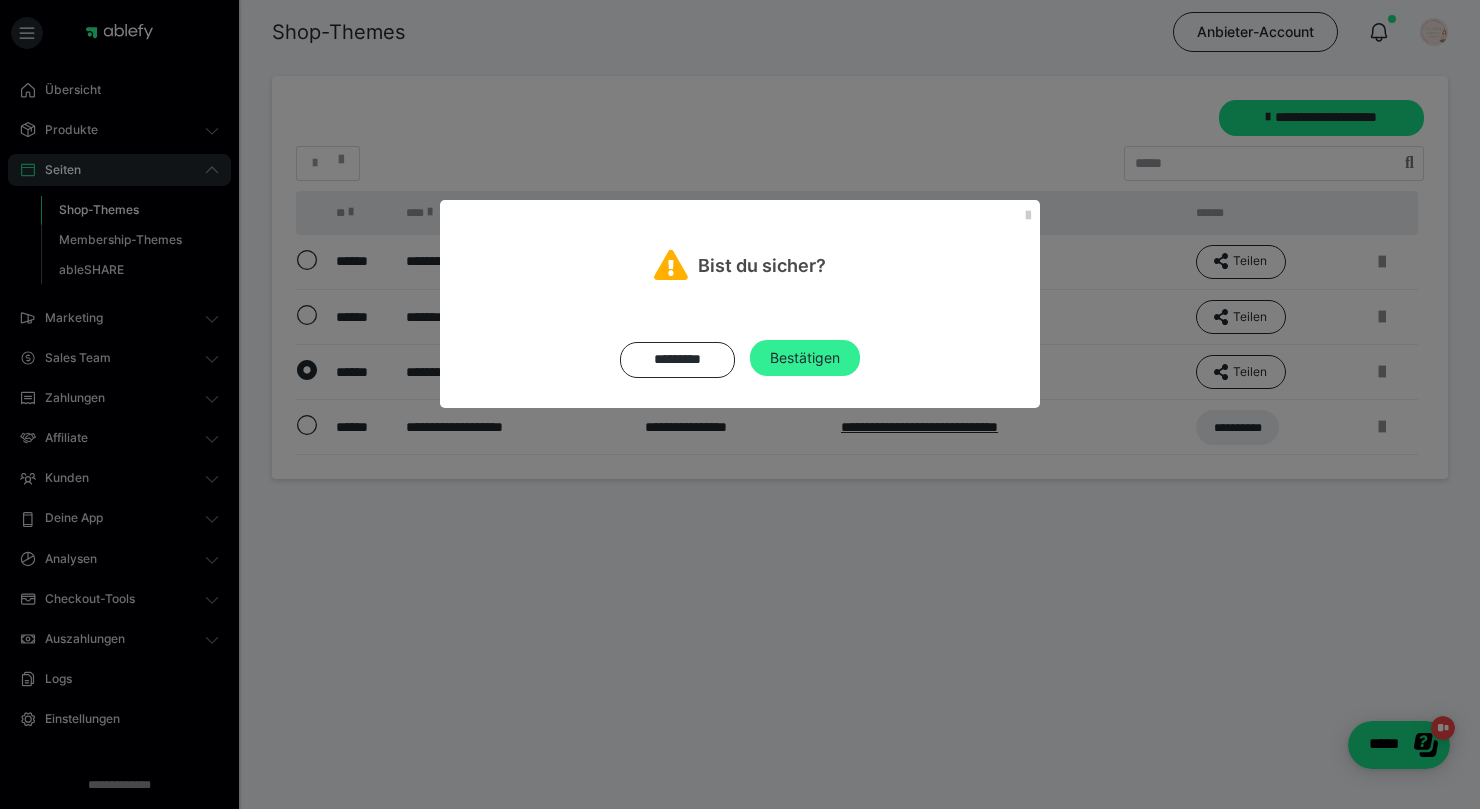 click on "Bestätigen" at bounding box center [805, 358] 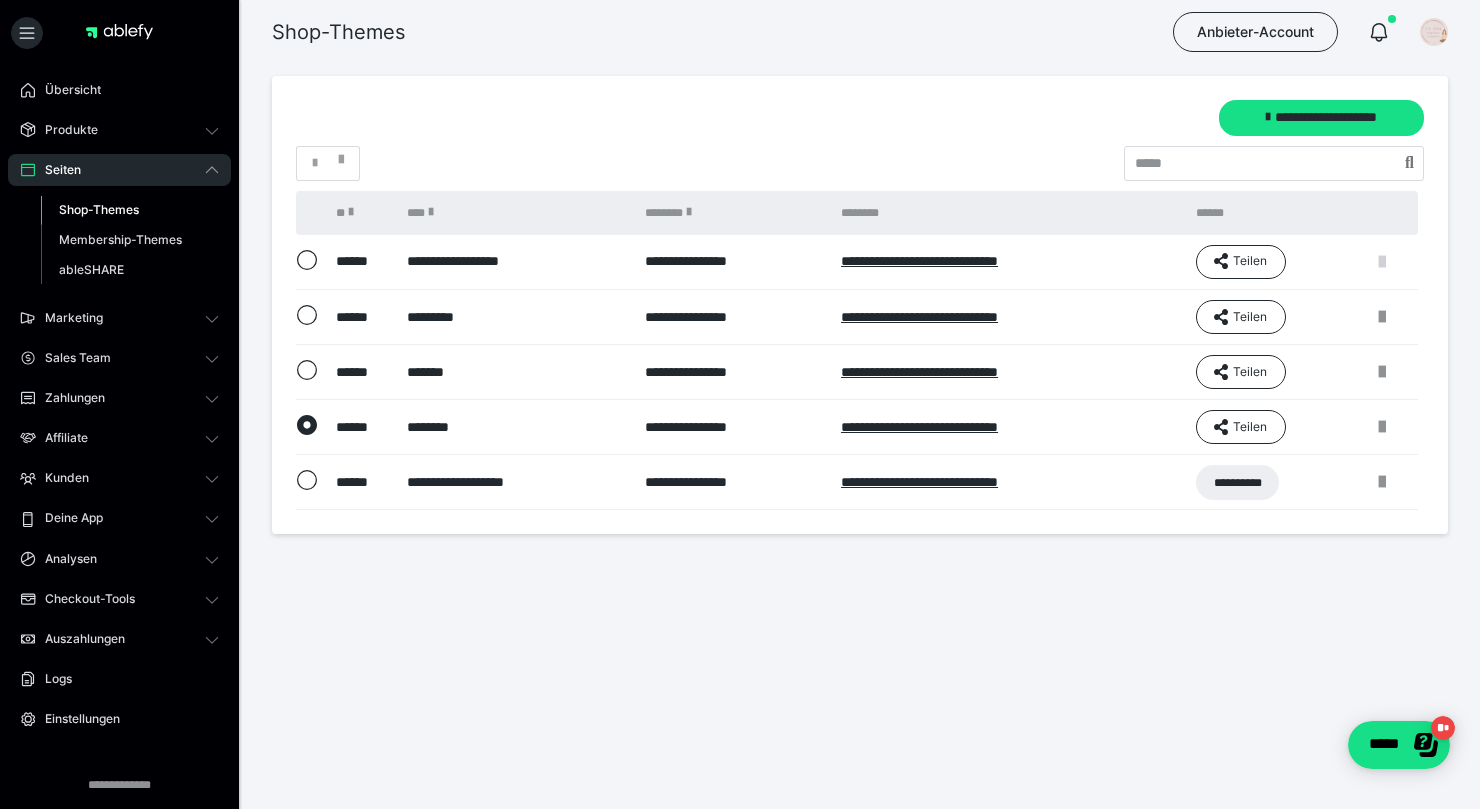 click at bounding box center [1382, 262] 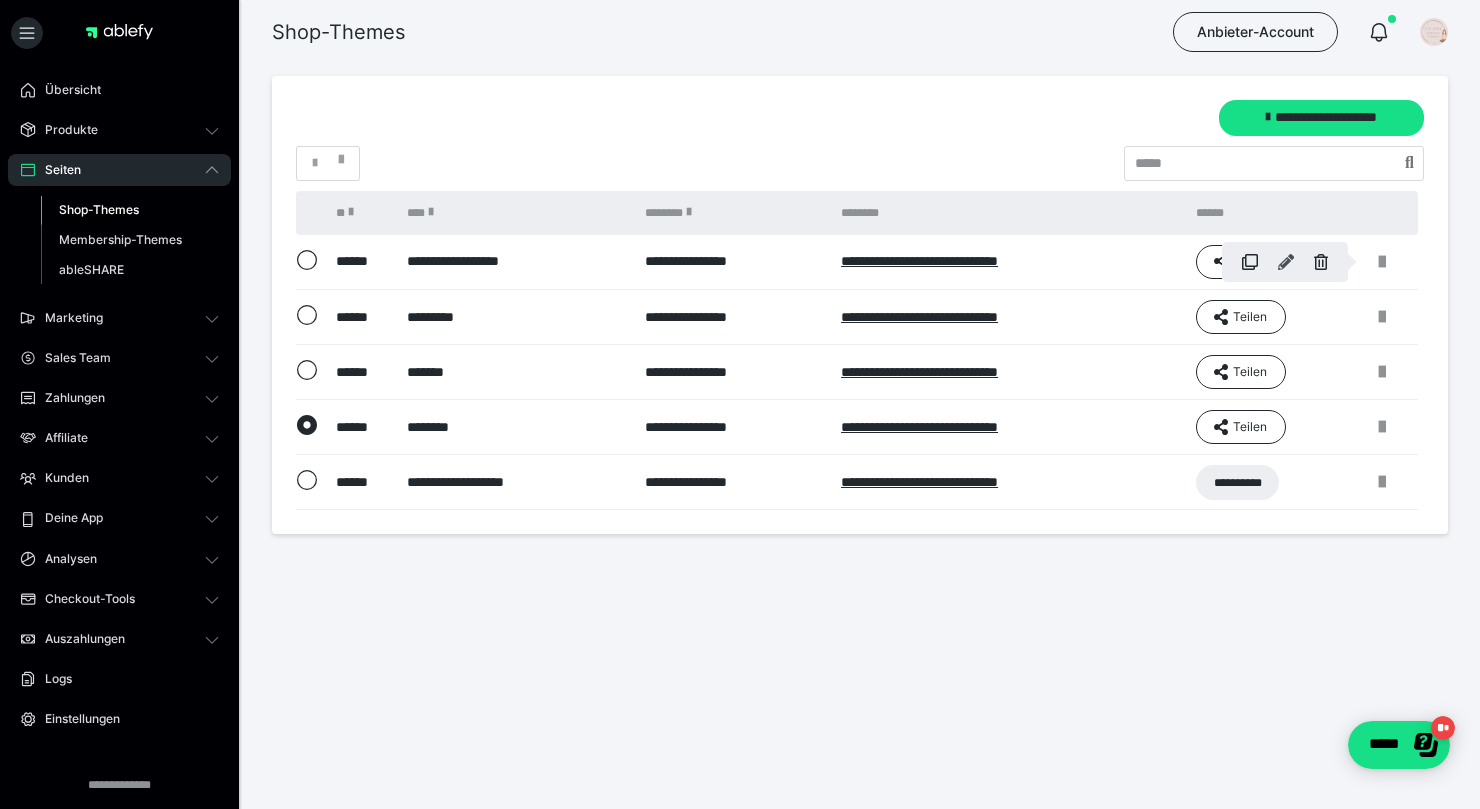 click at bounding box center [1286, 262] 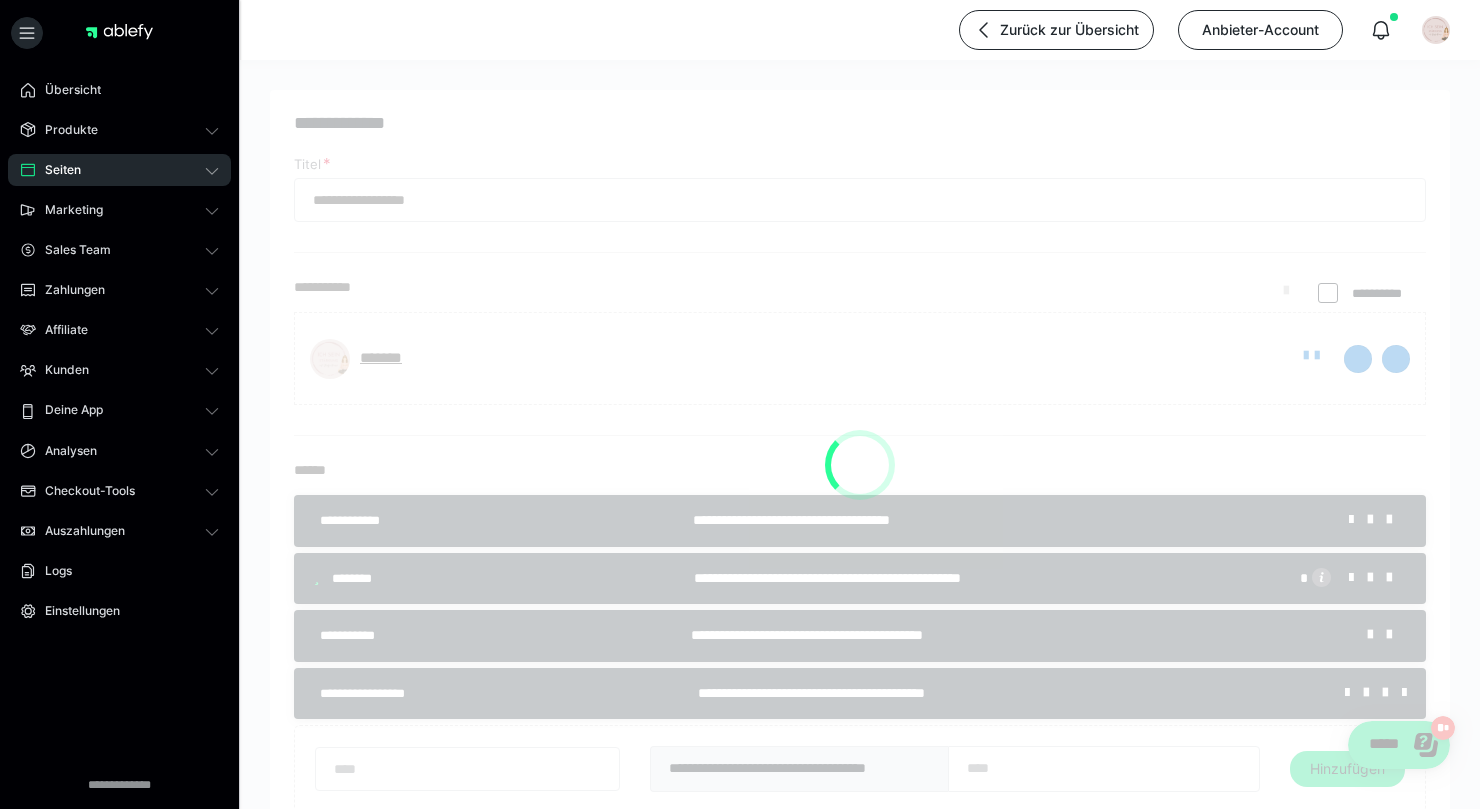 type on "**********" 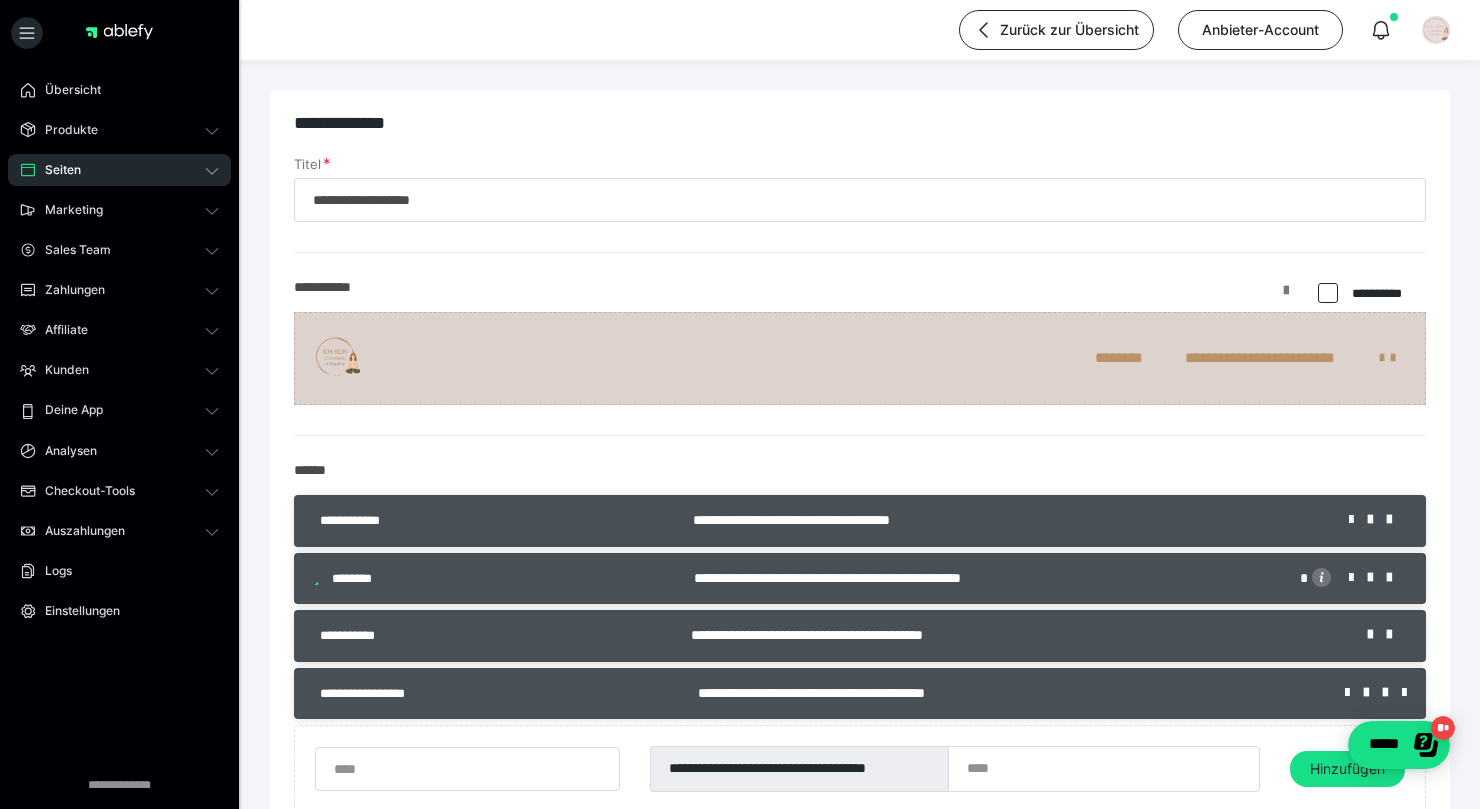click at bounding box center [1286, 298] 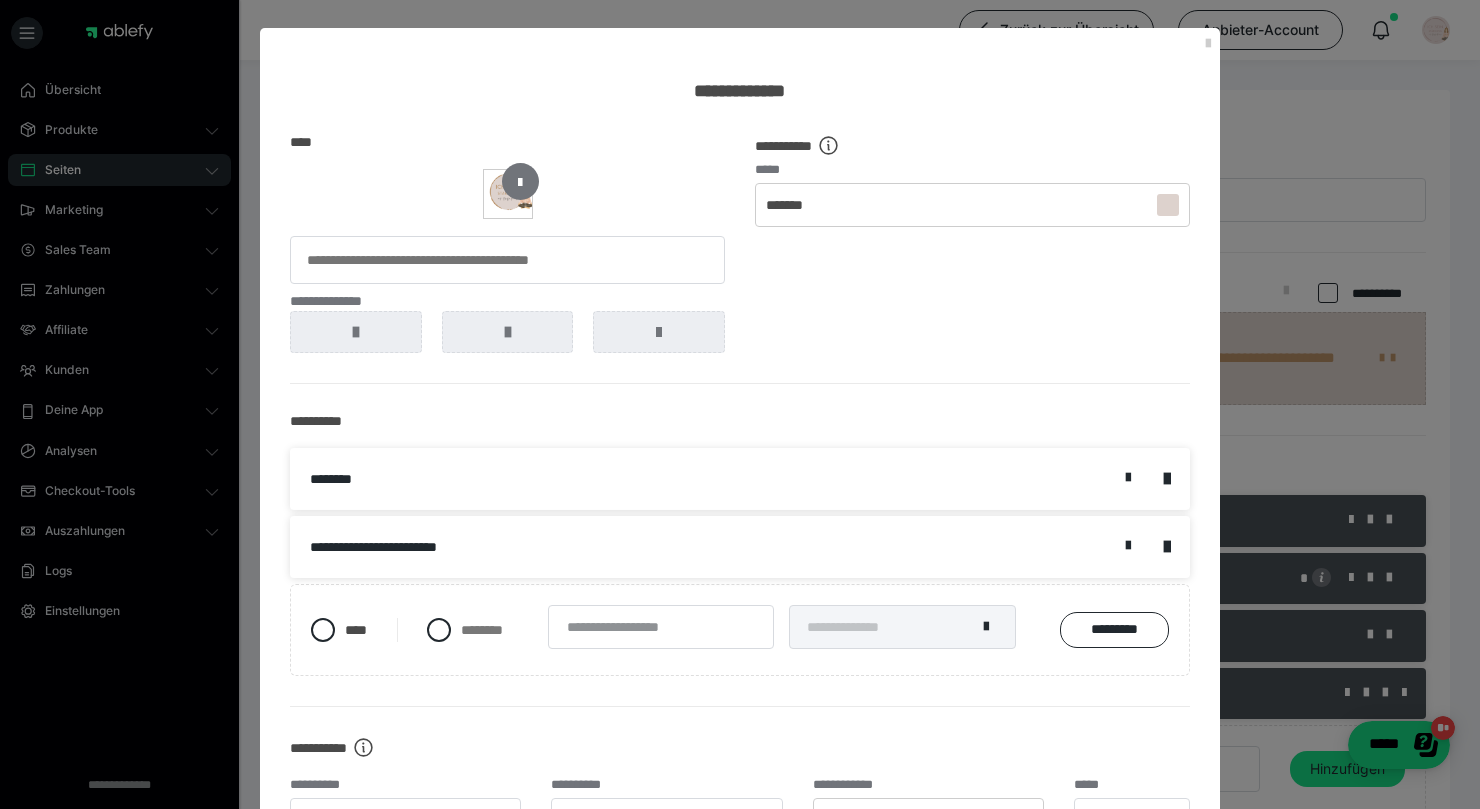 click at bounding box center (520, 181) 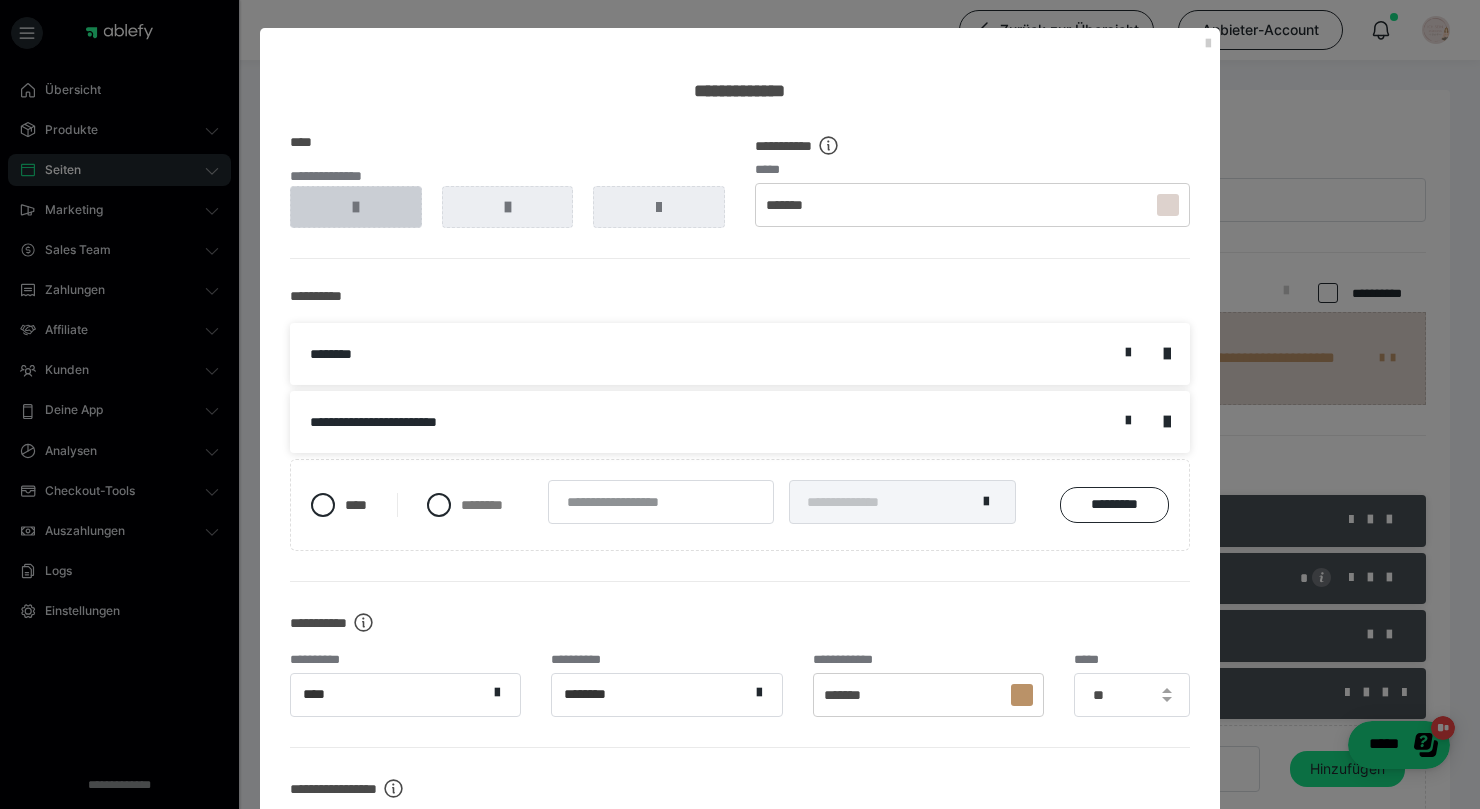 click at bounding box center (356, 207) 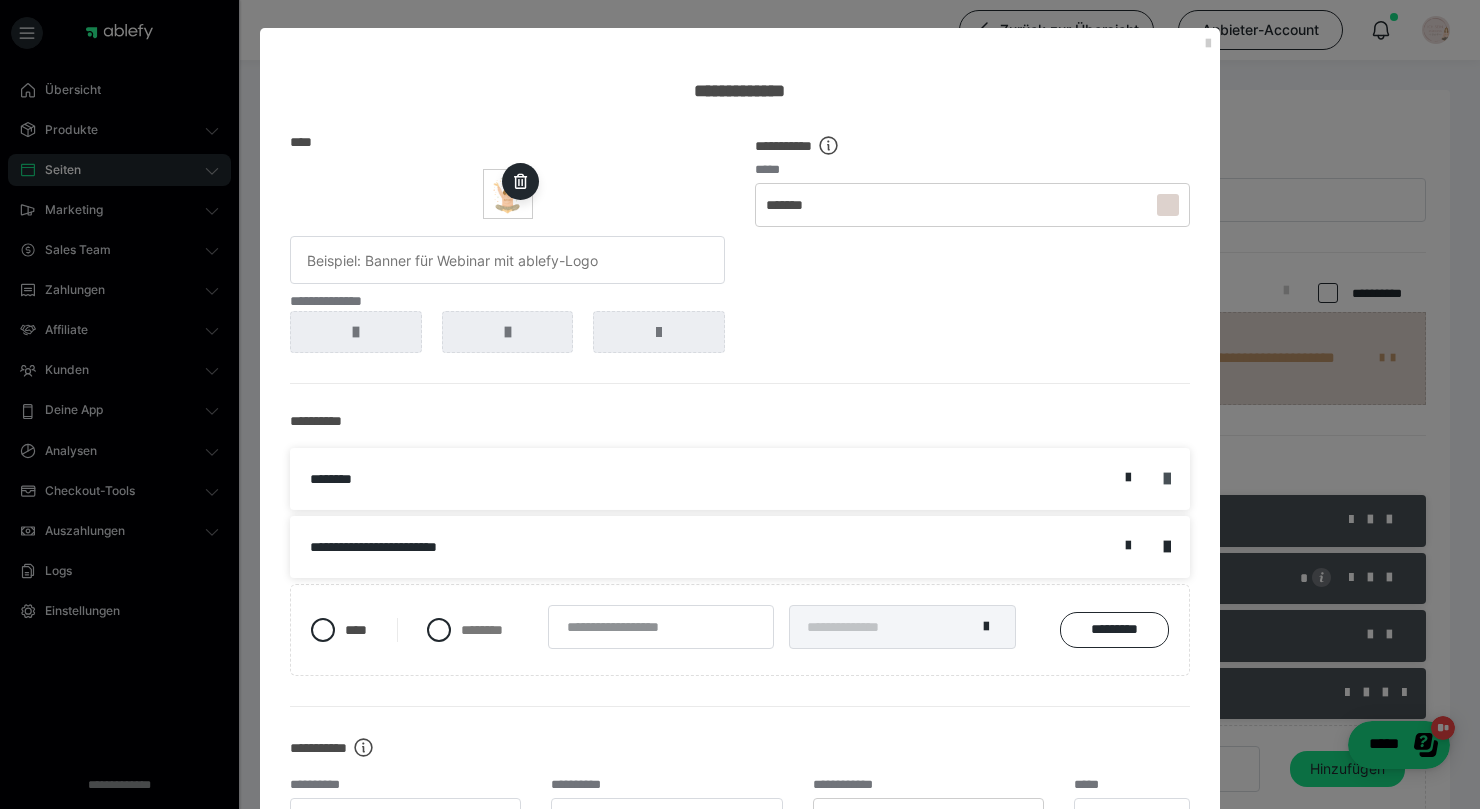 click at bounding box center (1167, 479) 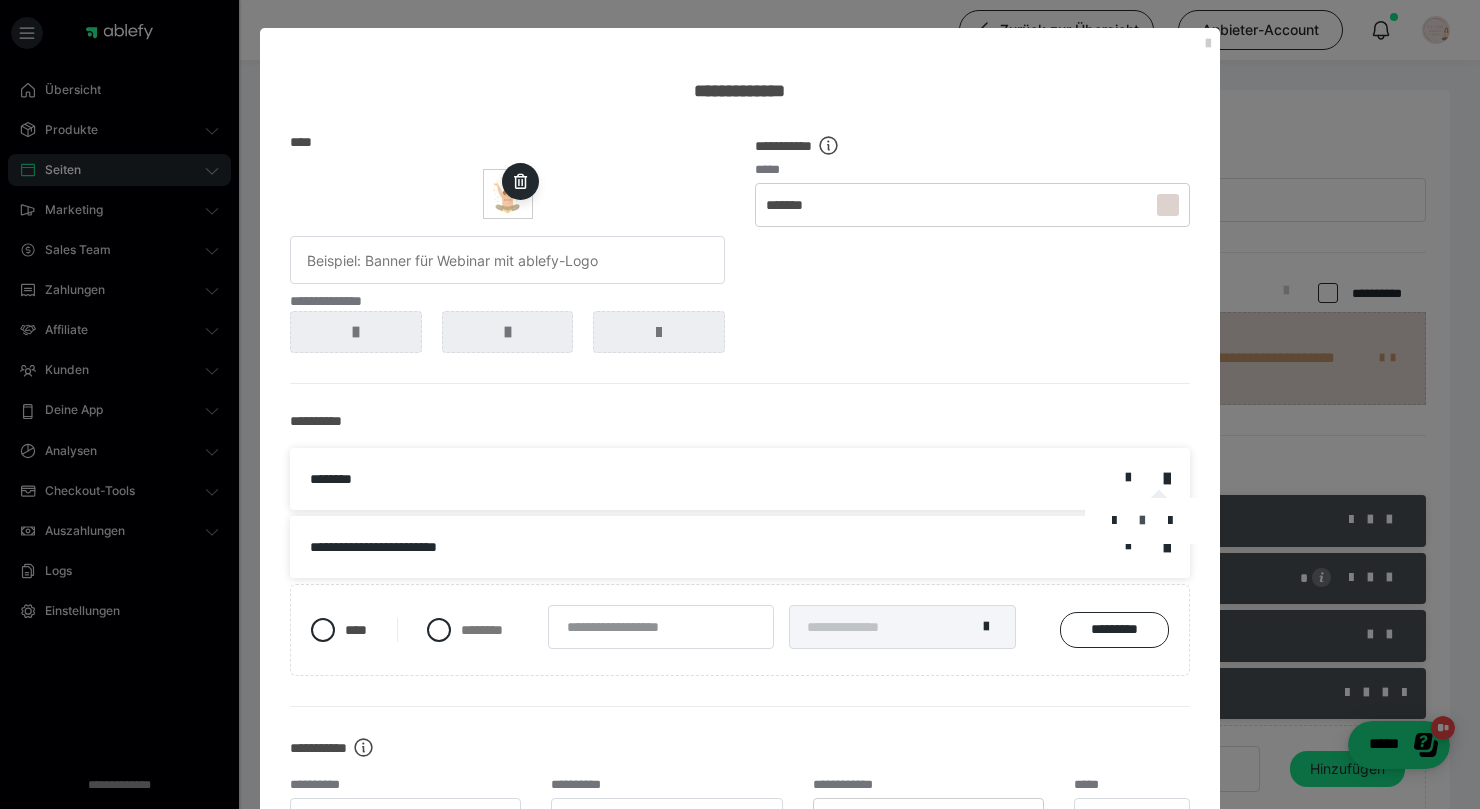 click at bounding box center (1142, 521) 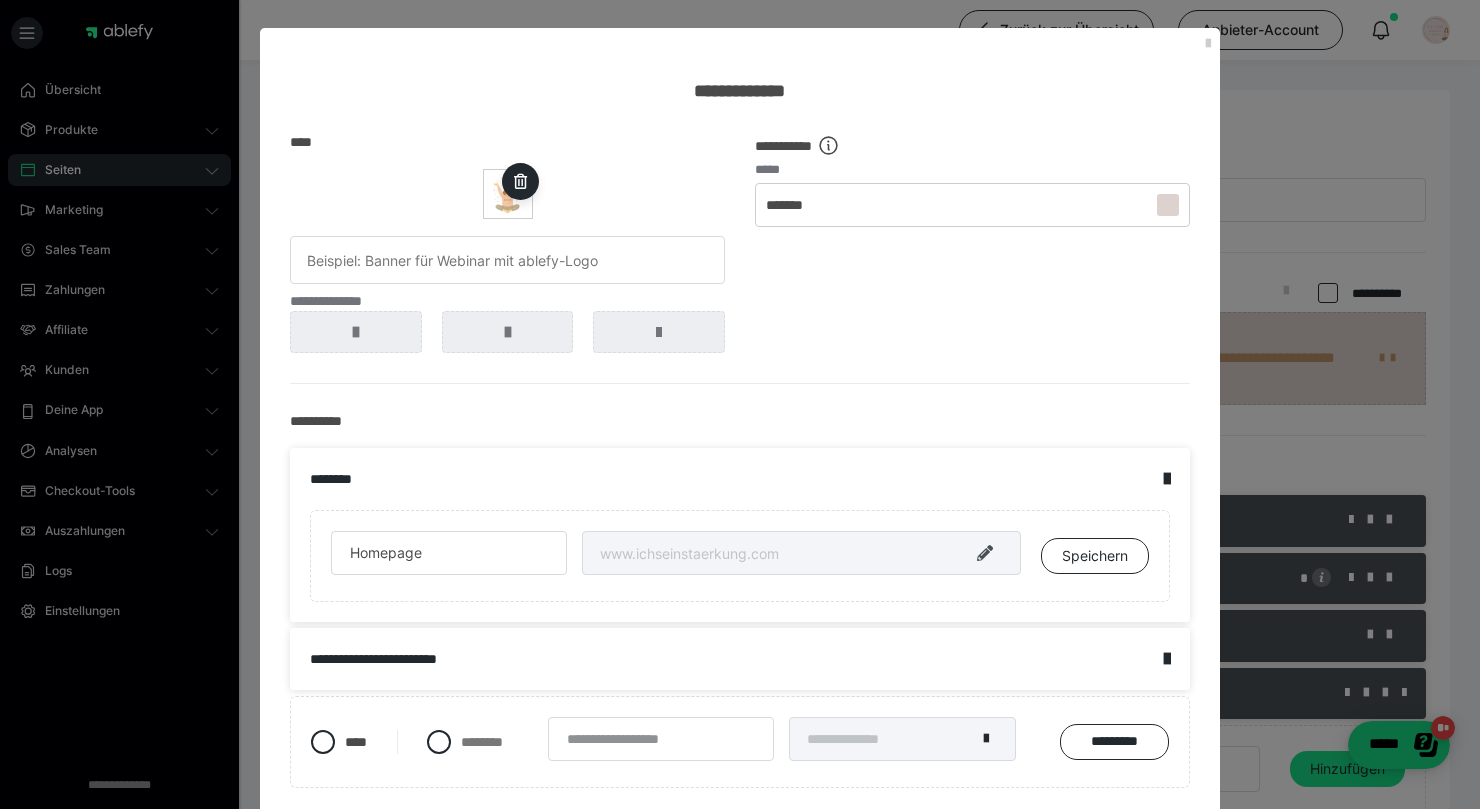 click at bounding box center (985, 553) 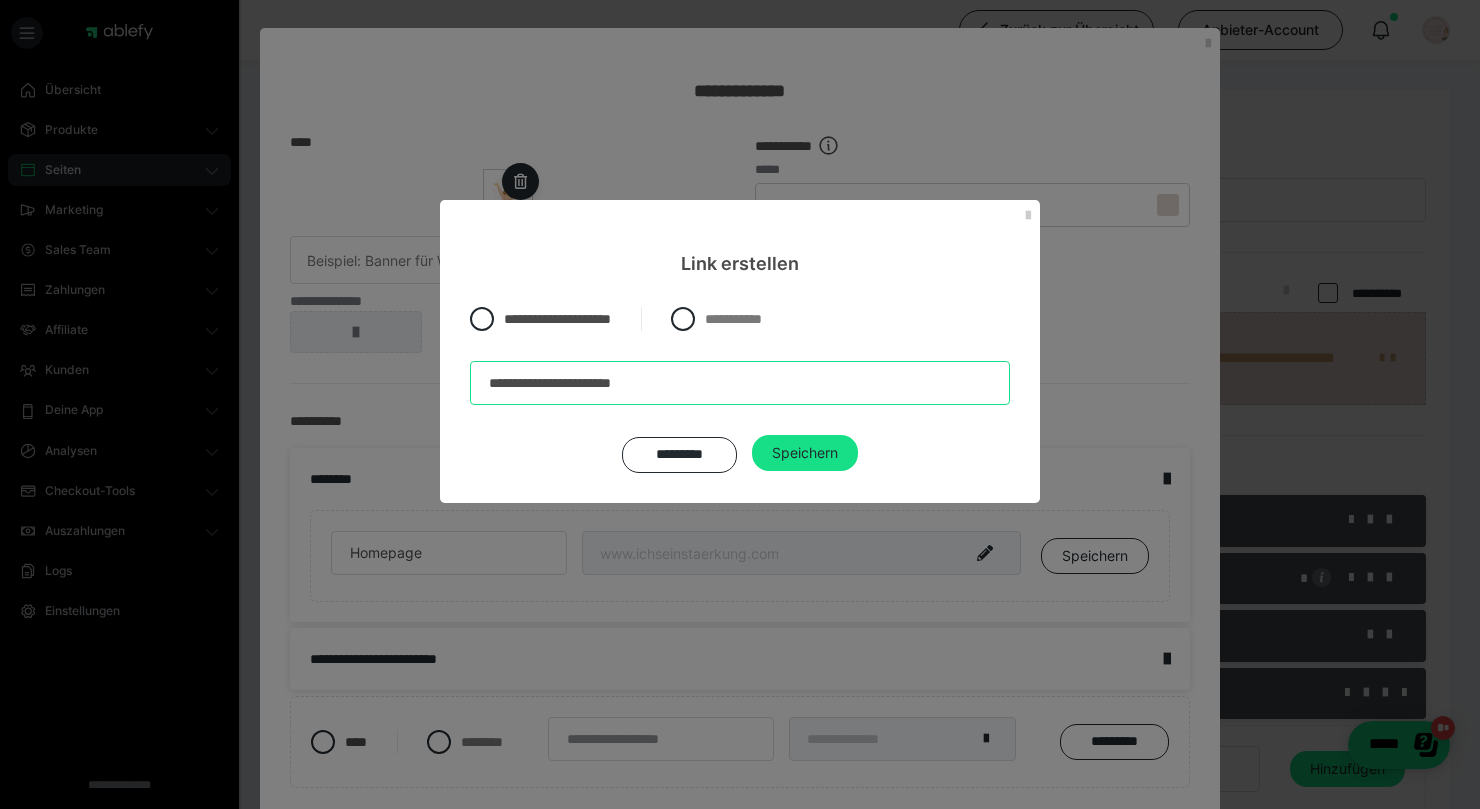 click on "**********" at bounding box center [740, 383] 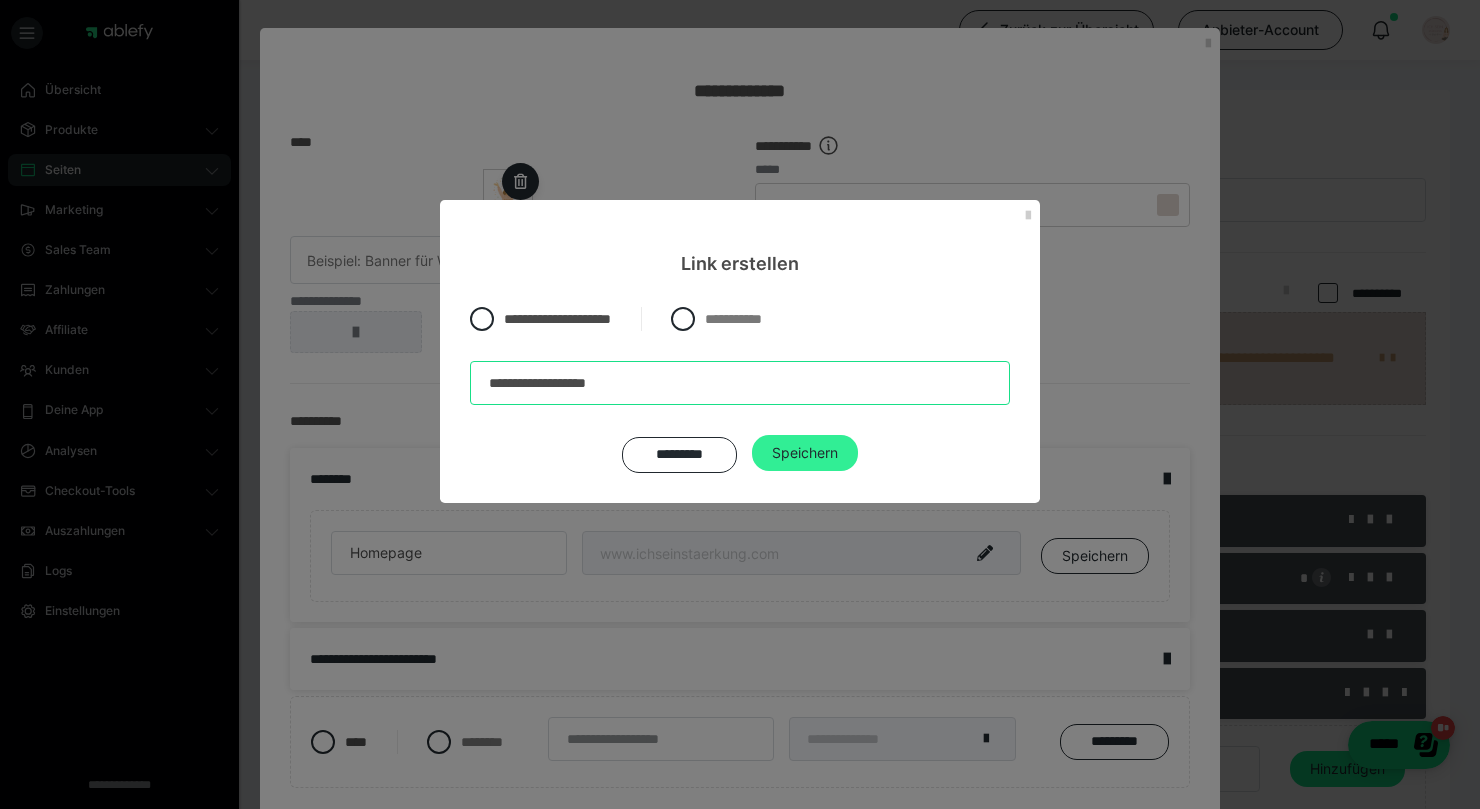 type on "**********" 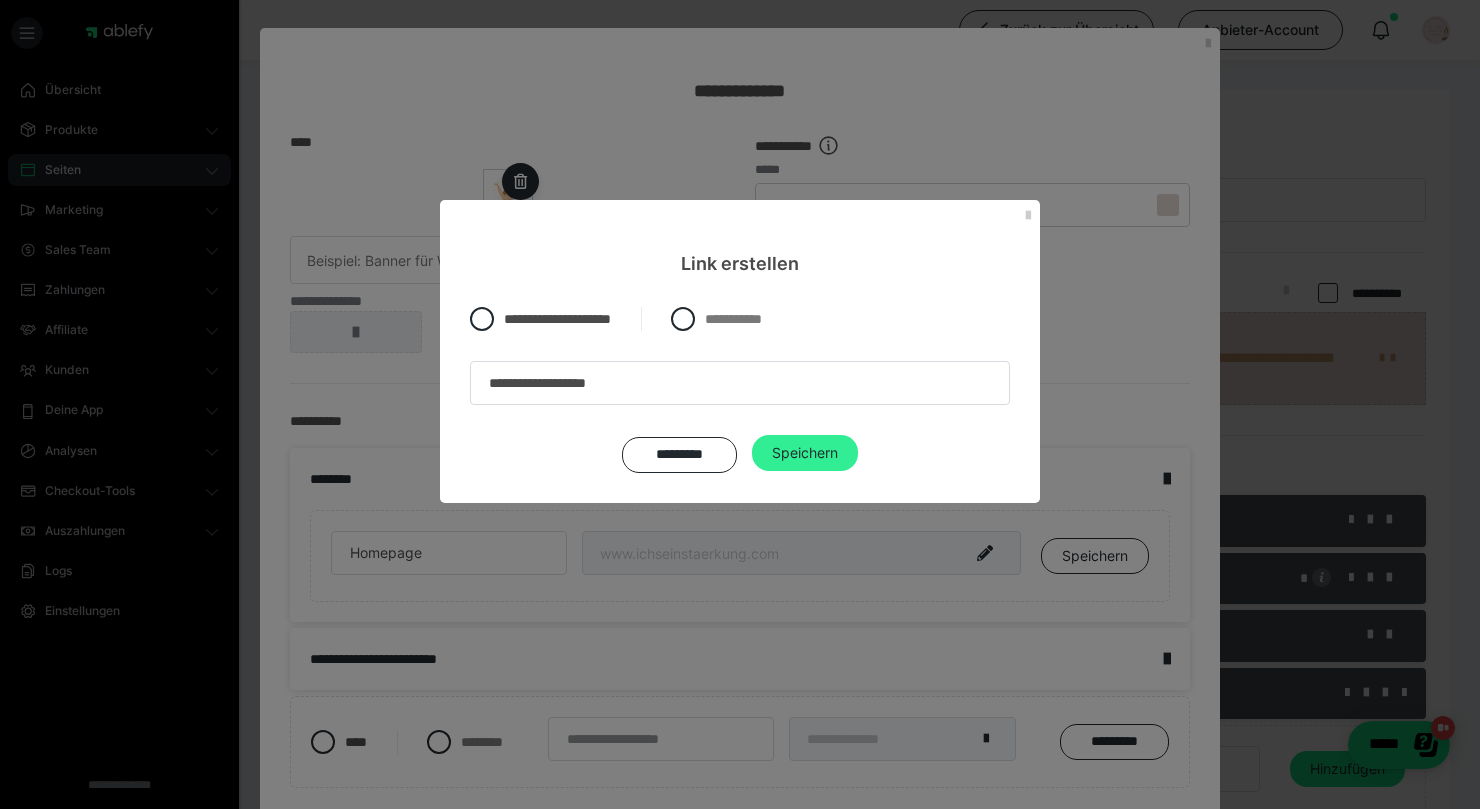 click on "Speichern" at bounding box center (805, 453) 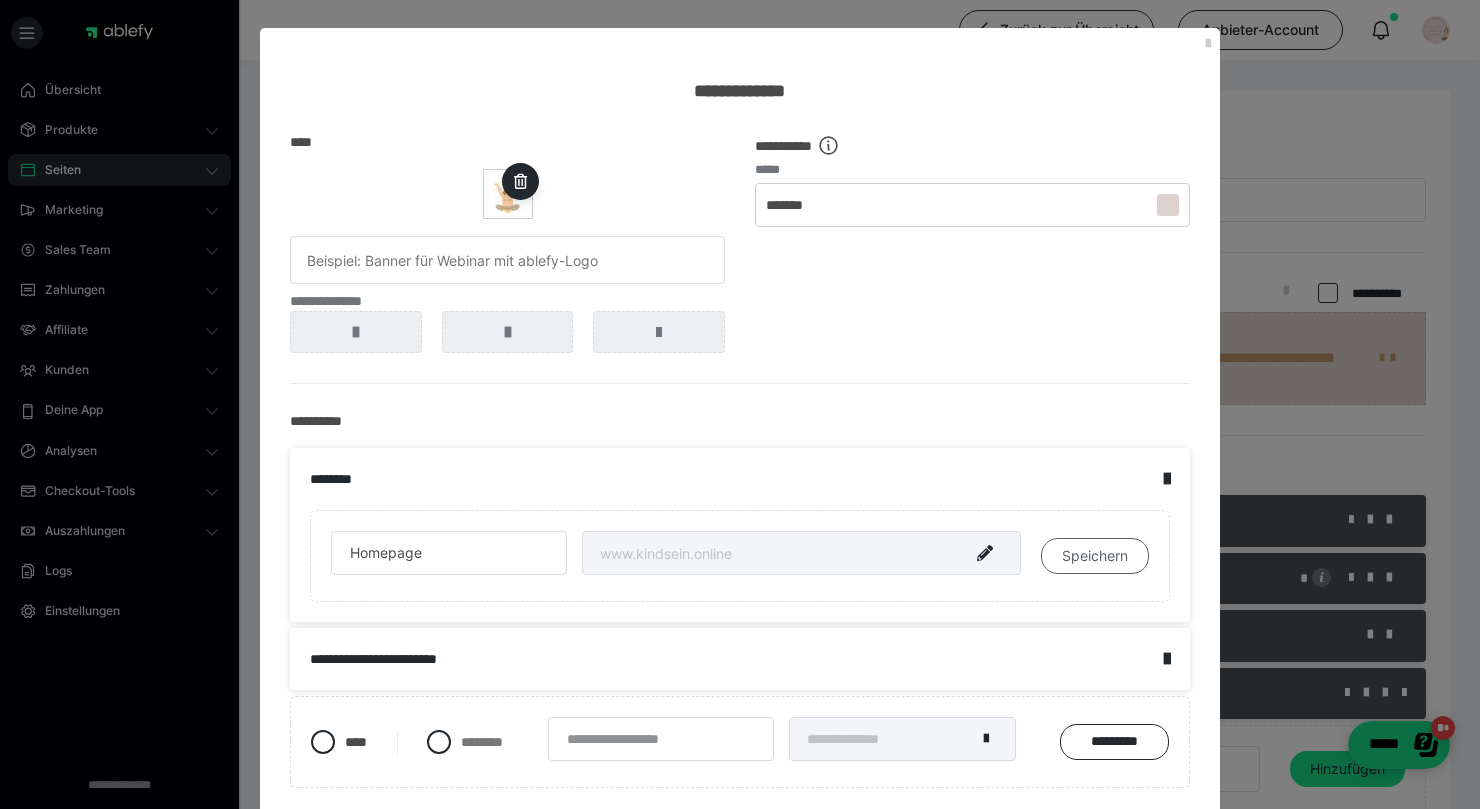 click on "Speichern" at bounding box center (1095, 556) 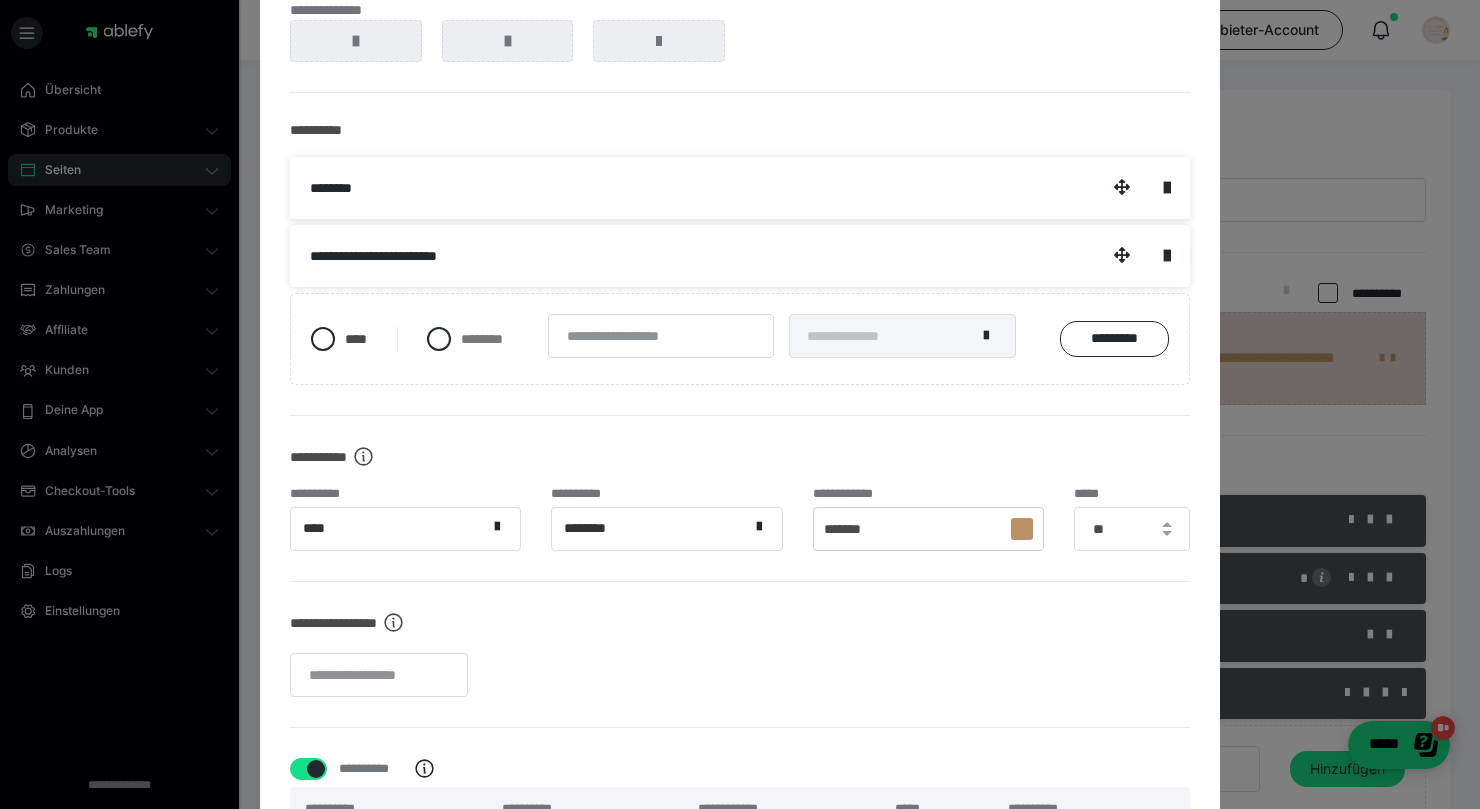 scroll, scrollTop: 278, scrollLeft: 0, axis: vertical 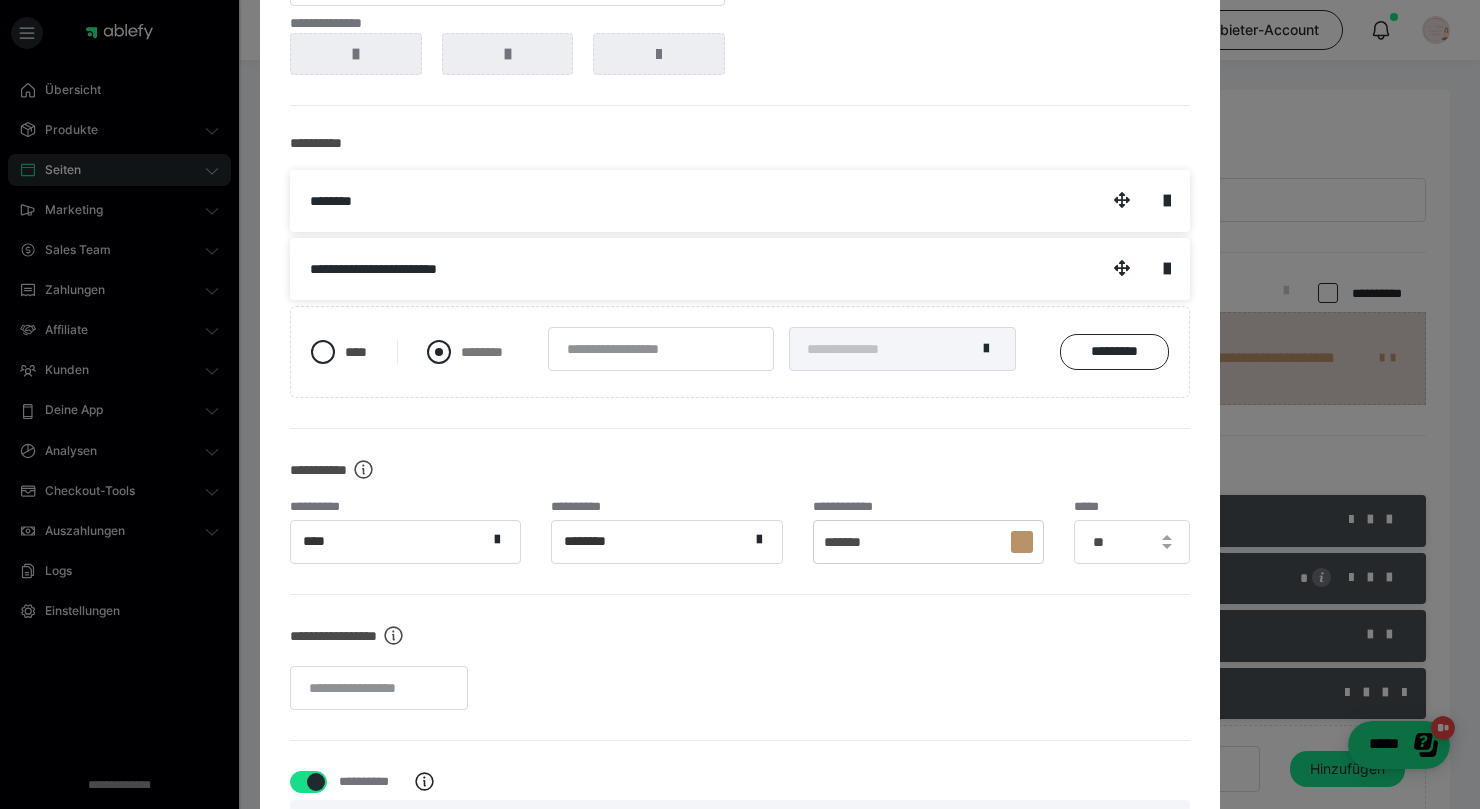 click on "********" at bounding box center [482, 352] 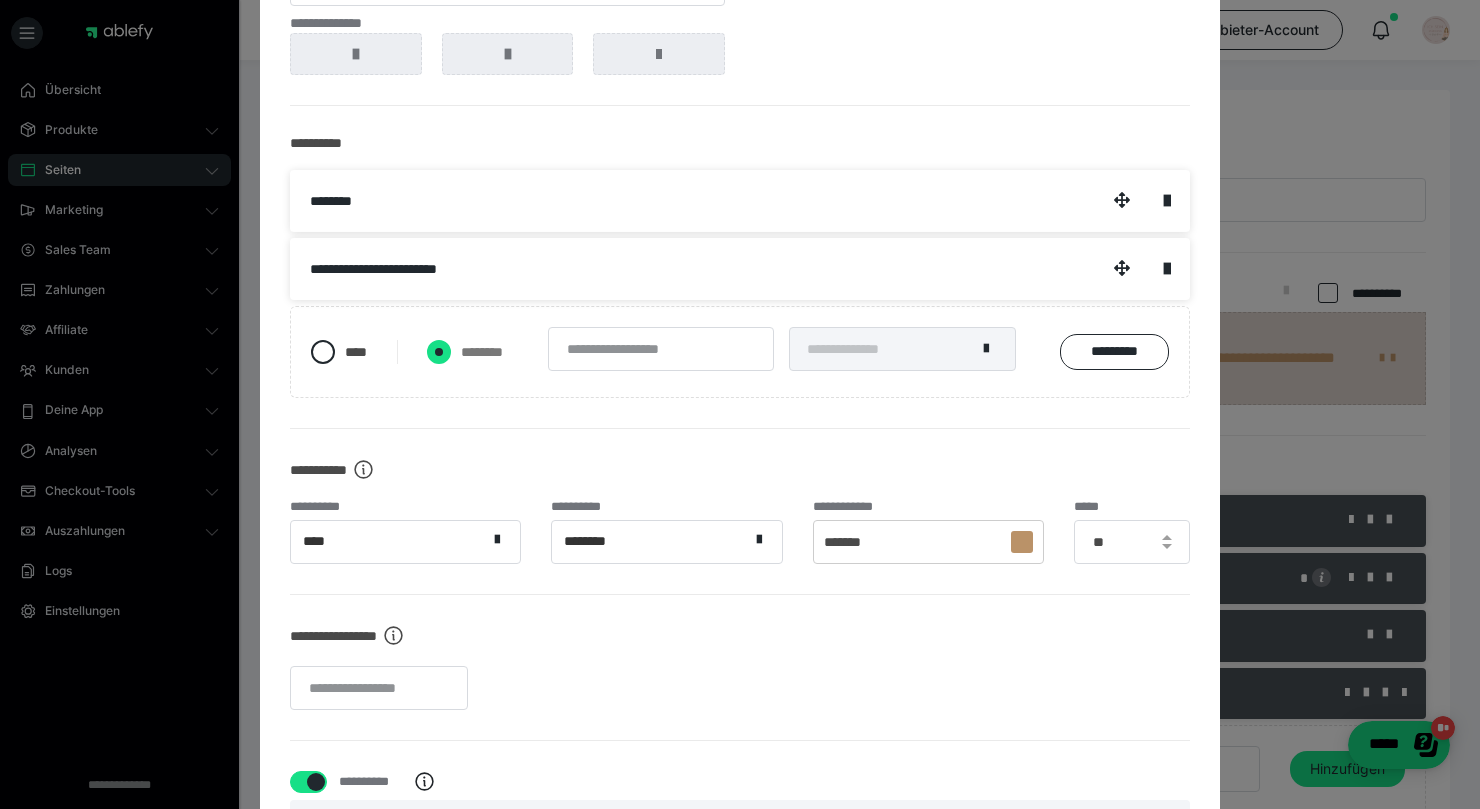 radio on "****" 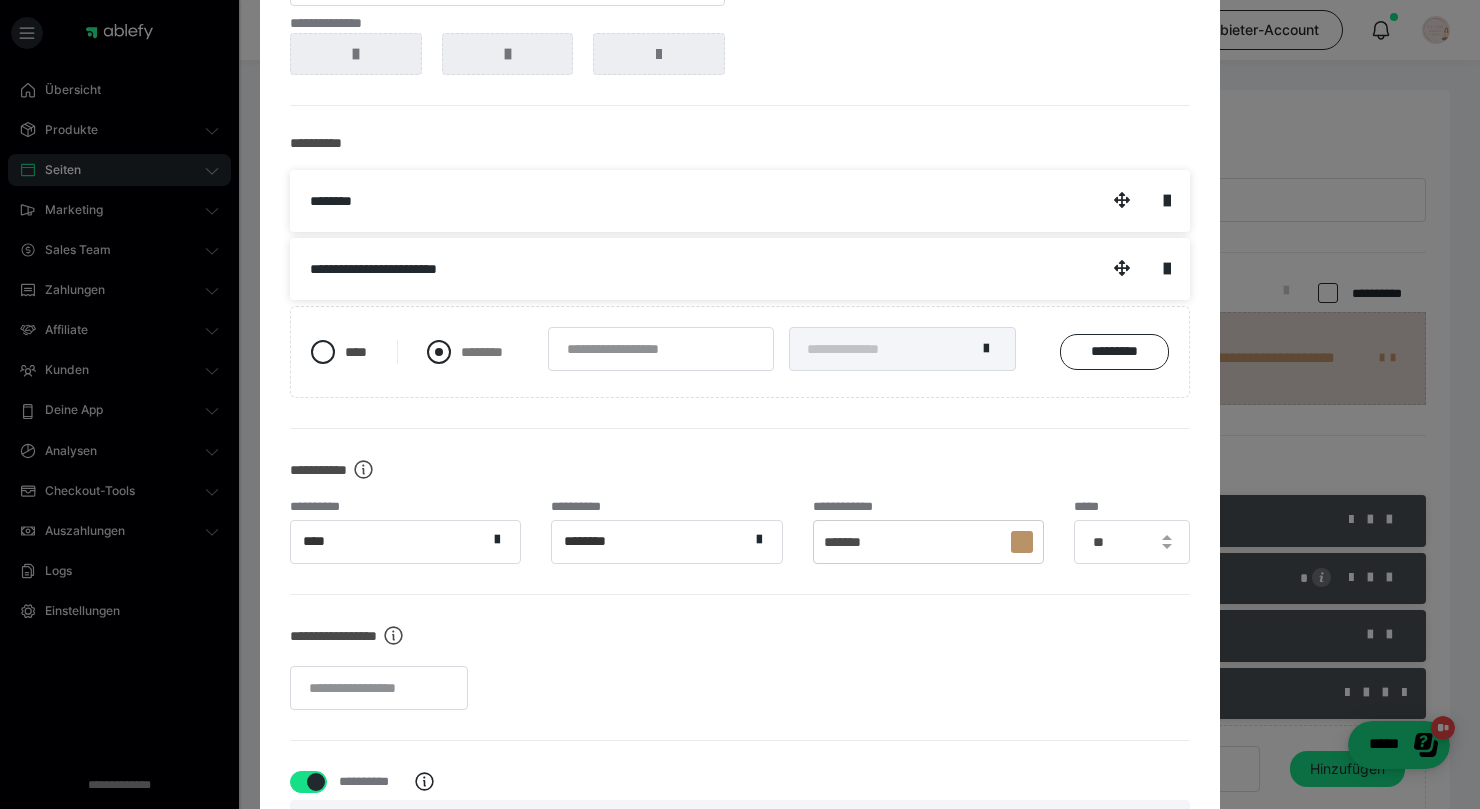 radio on "*****" 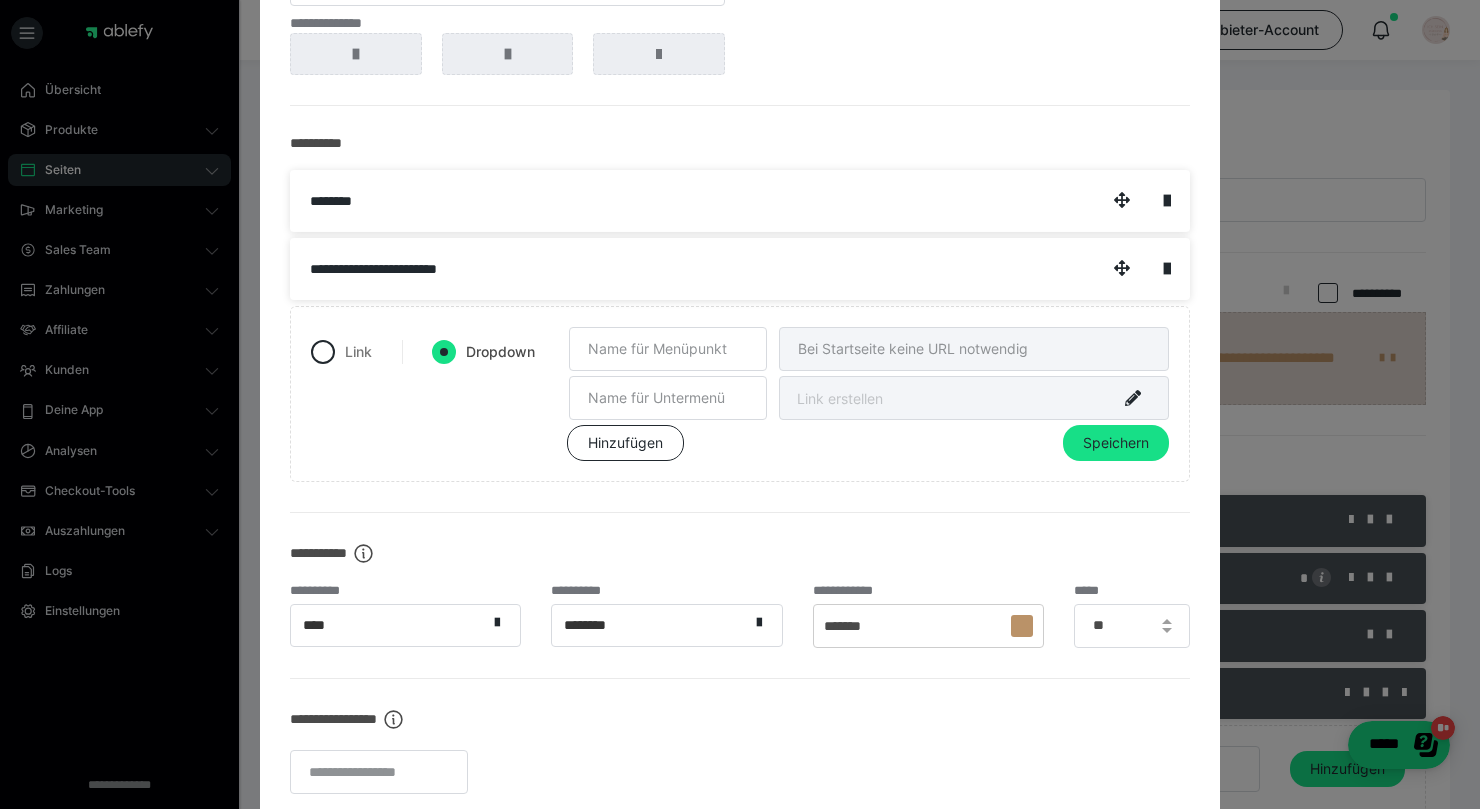 click at bounding box center [869, 351] 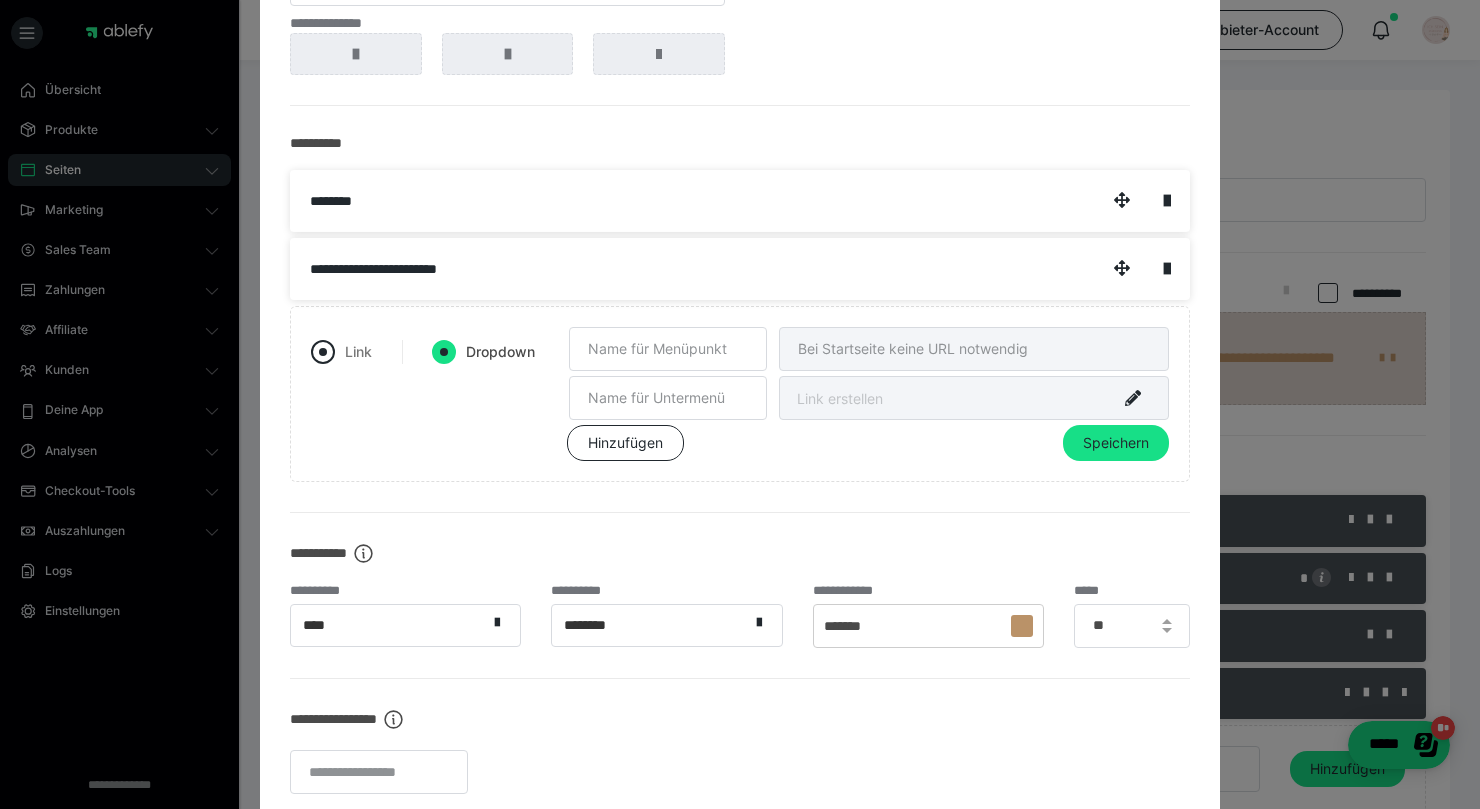 click on "Link" at bounding box center [358, 351] 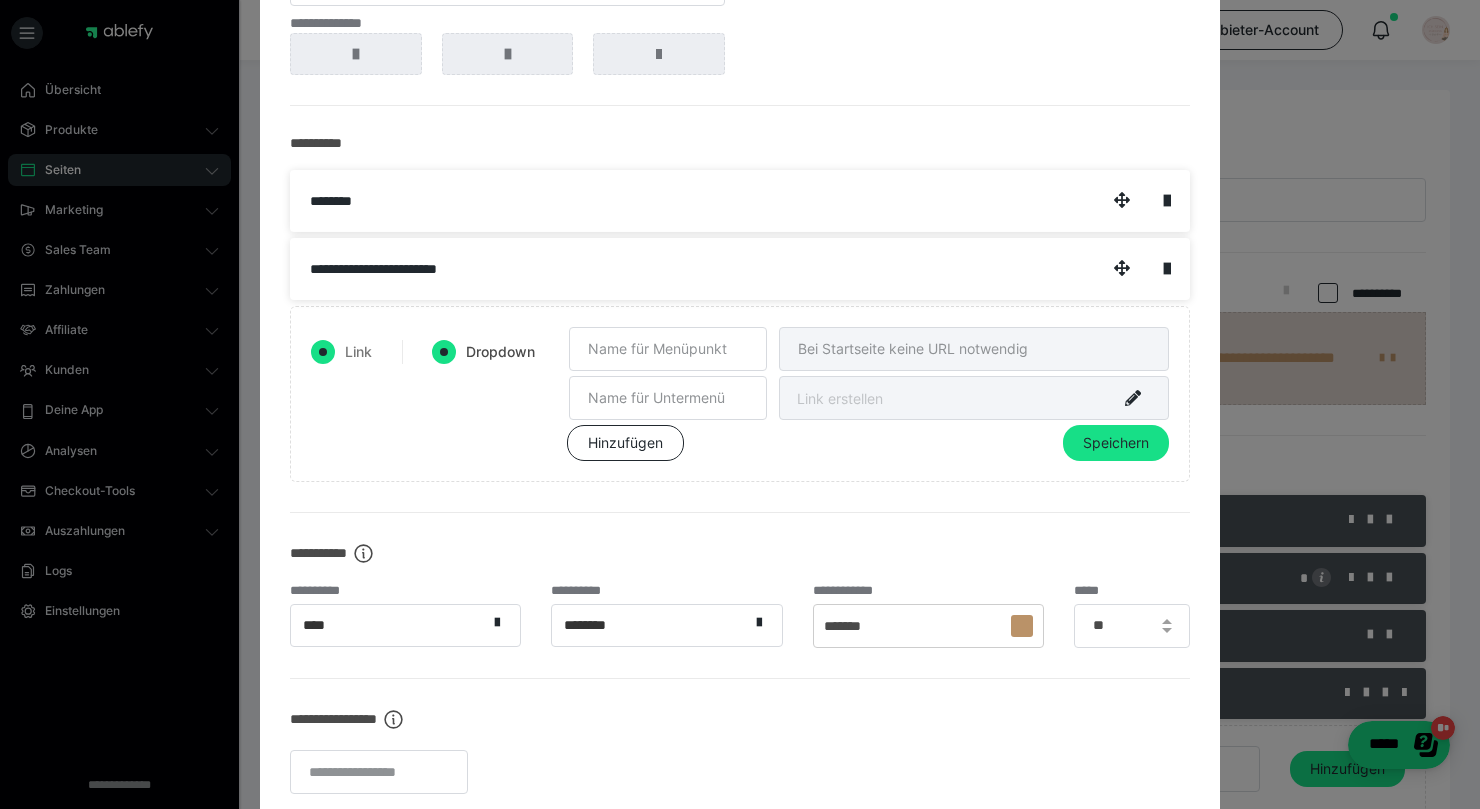 radio on "false" 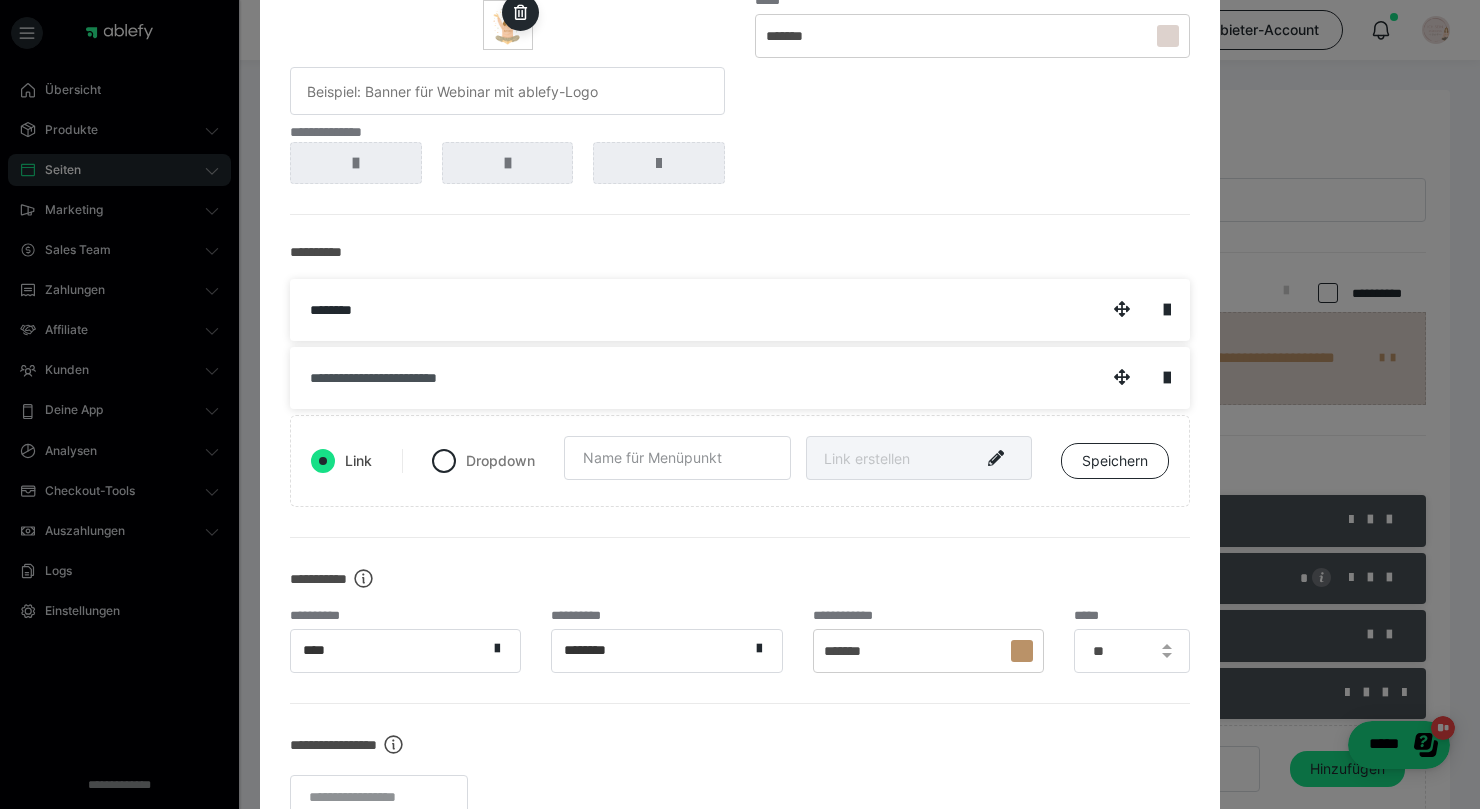 scroll, scrollTop: 155, scrollLeft: 0, axis: vertical 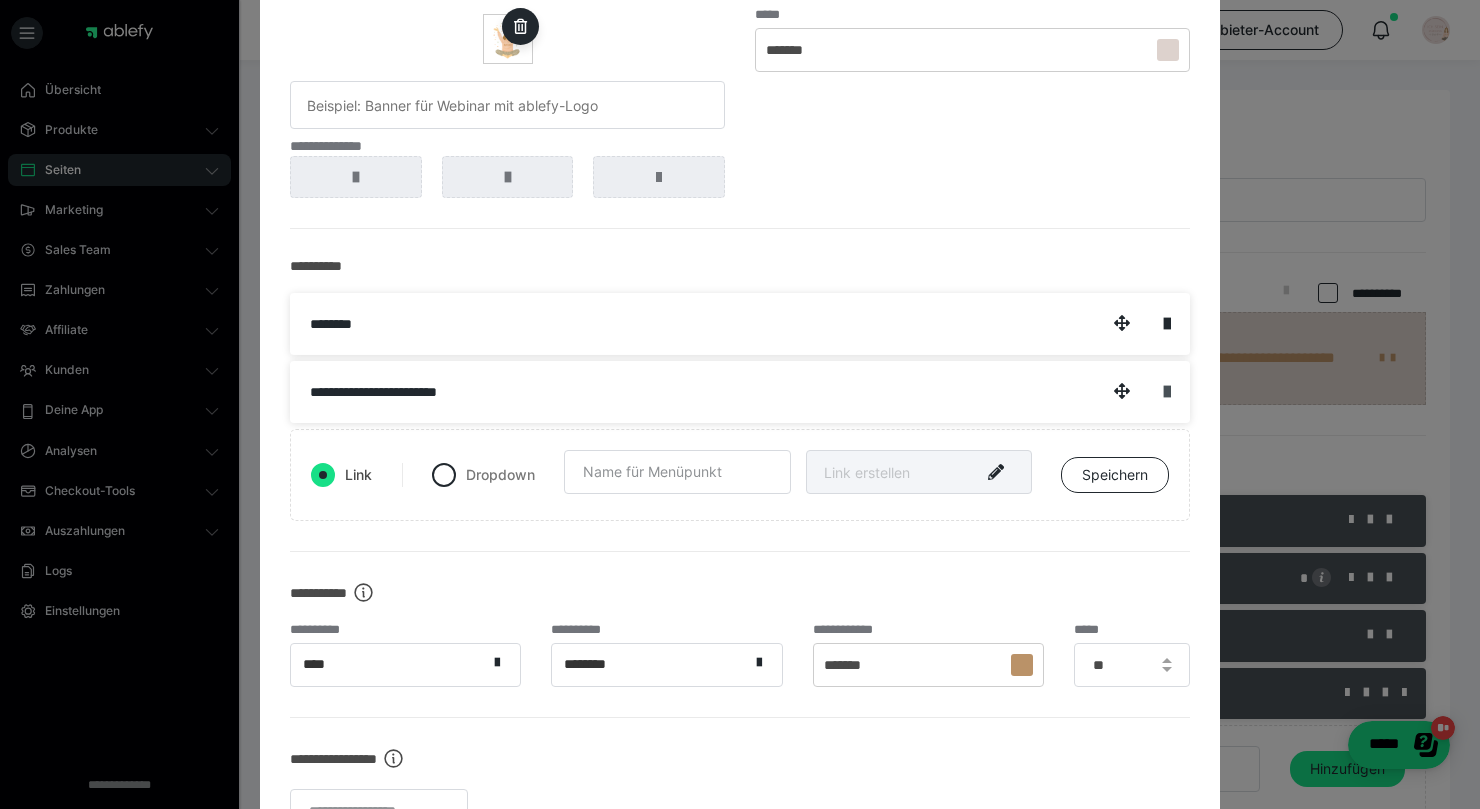 click at bounding box center [1167, 392] 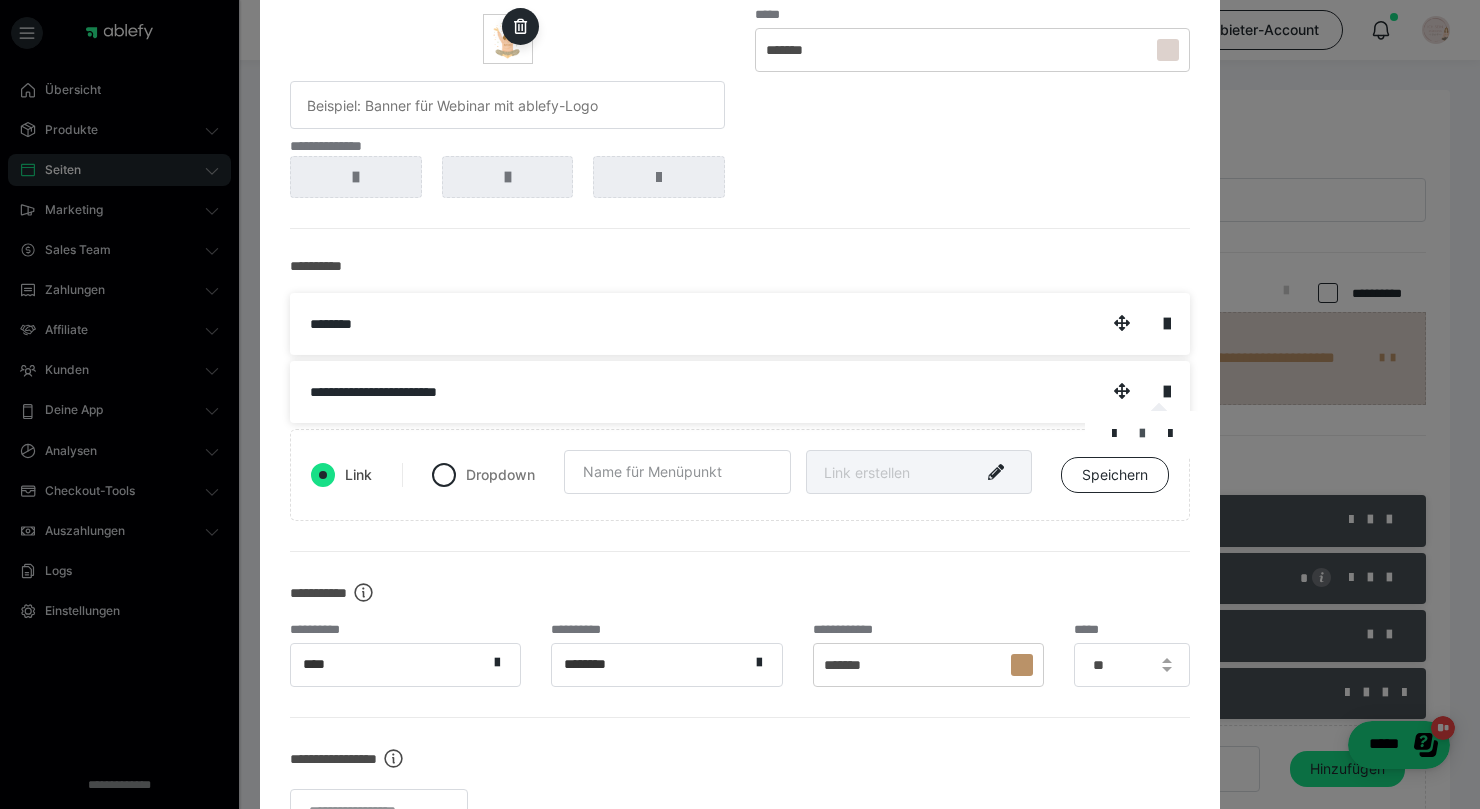 click at bounding box center (1142, 434) 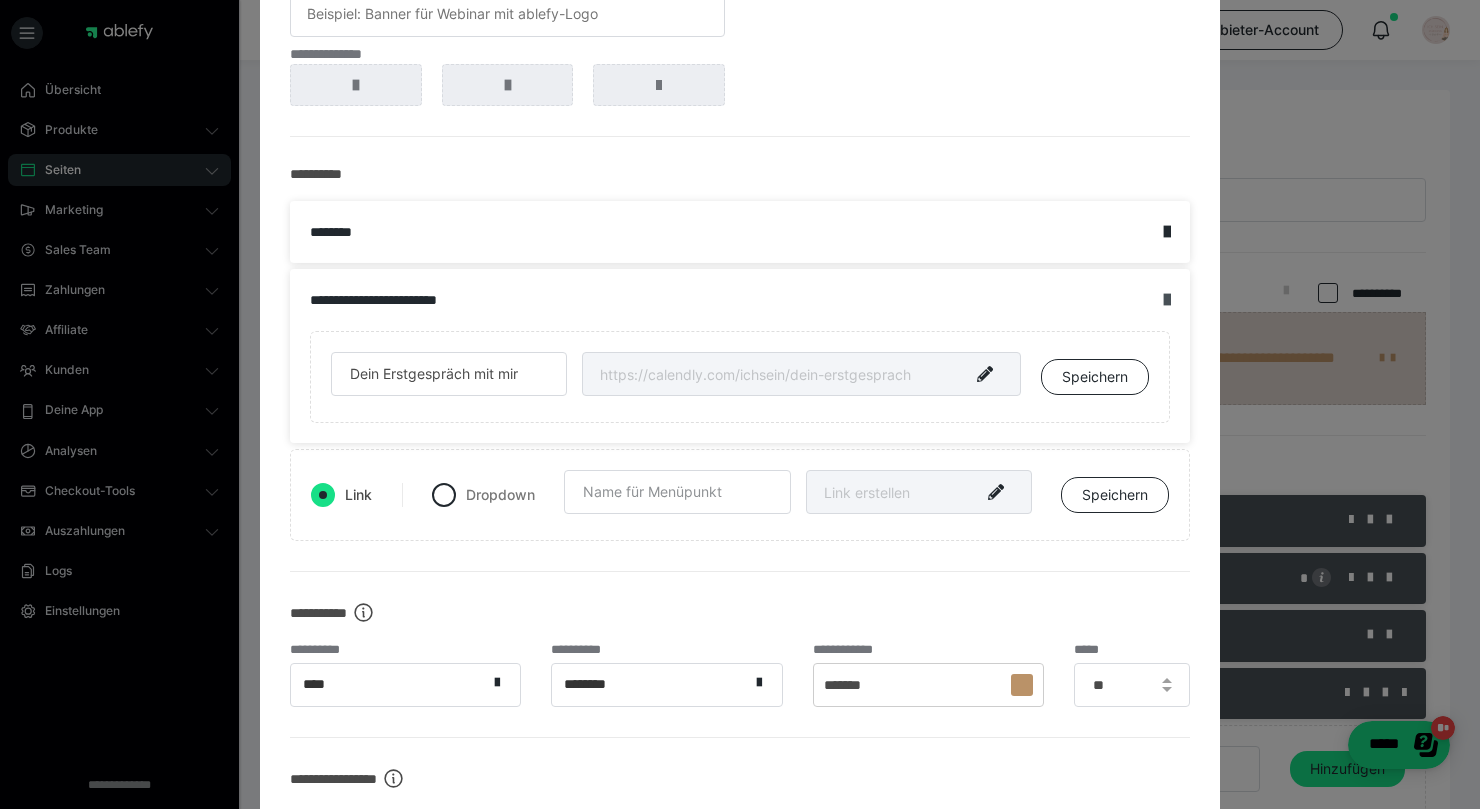 scroll, scrollTop: 216, scrollLeft: 0, axis: vertical 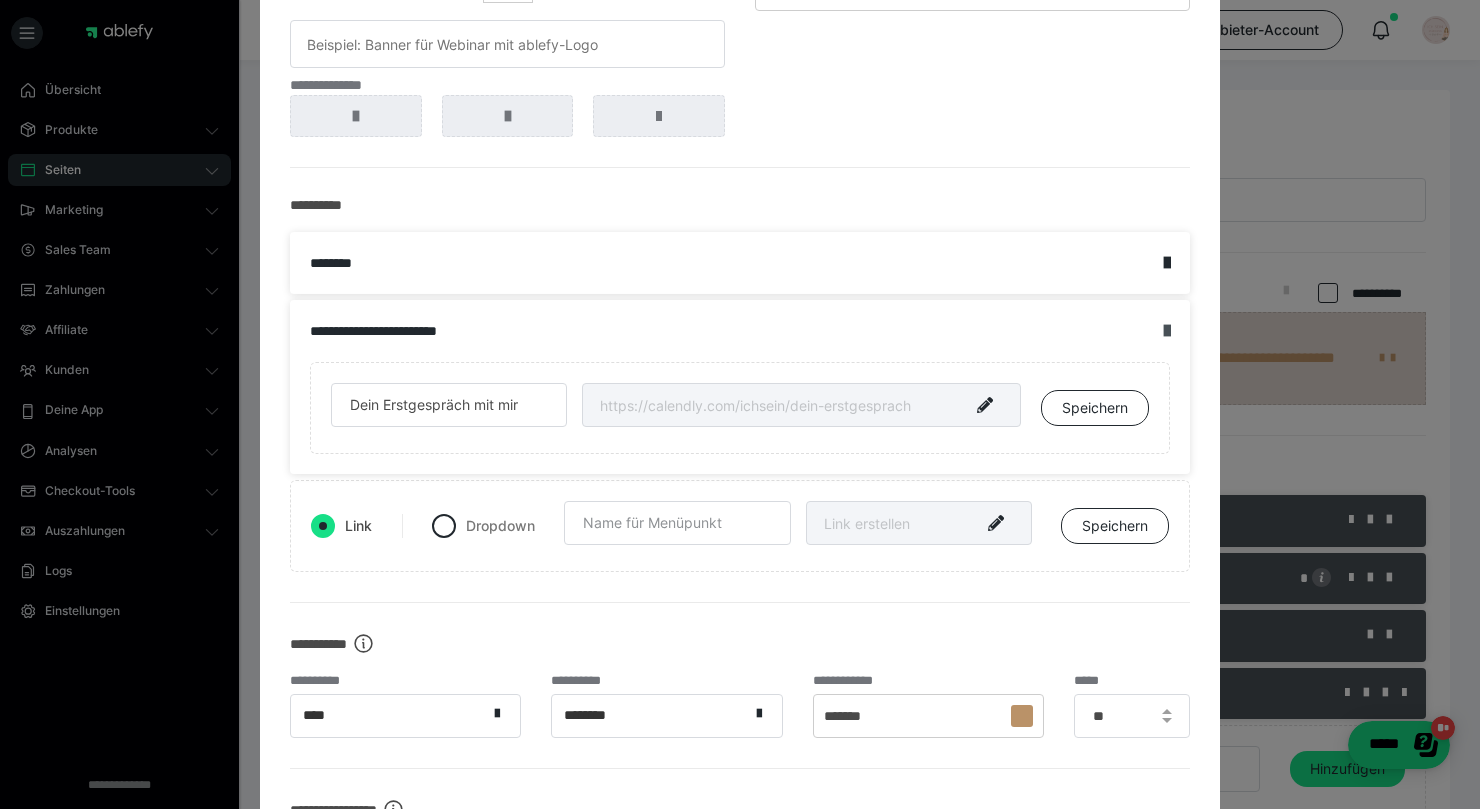 click at bounding box center [1167, 331] 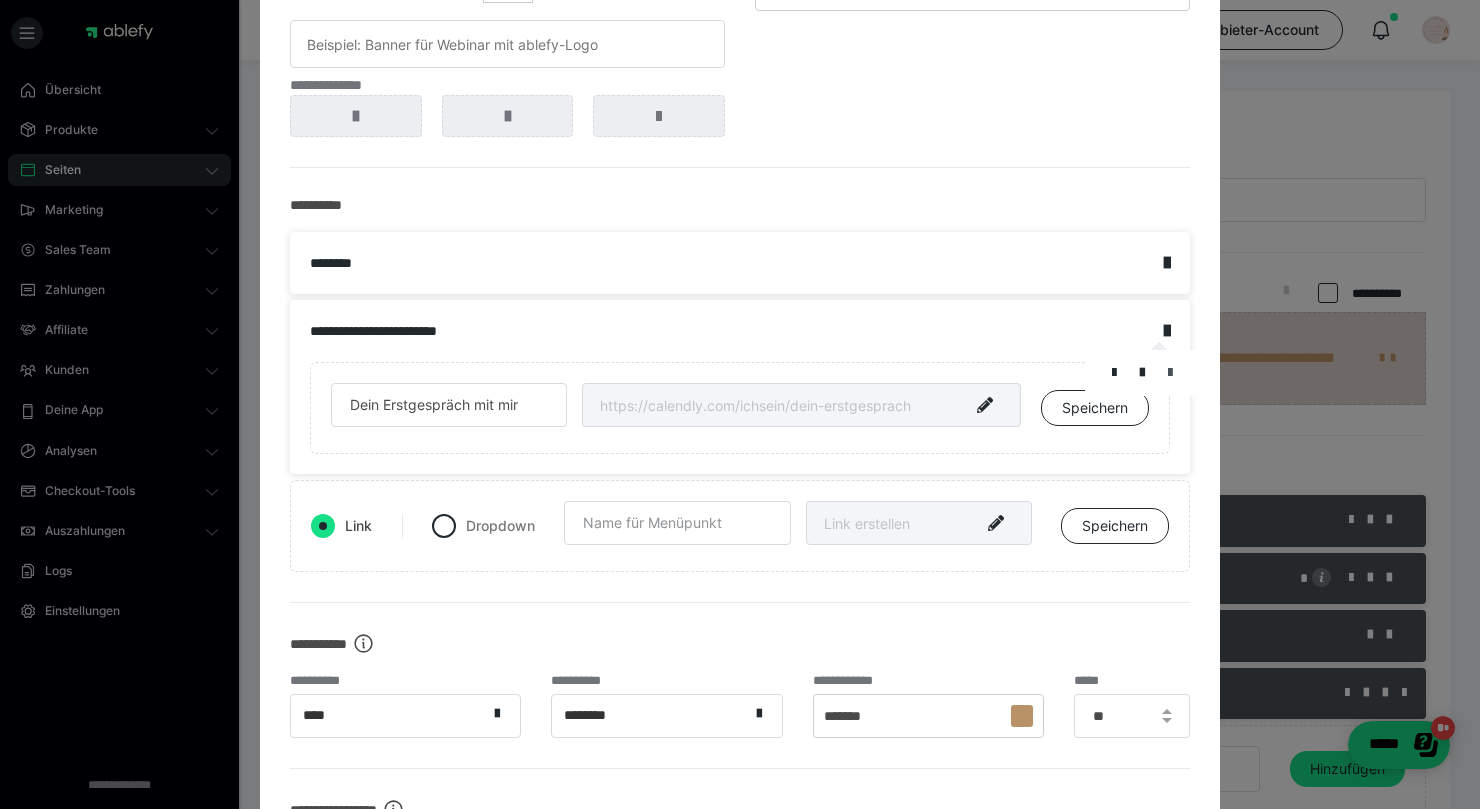 click at bounding box center [1170, 373] 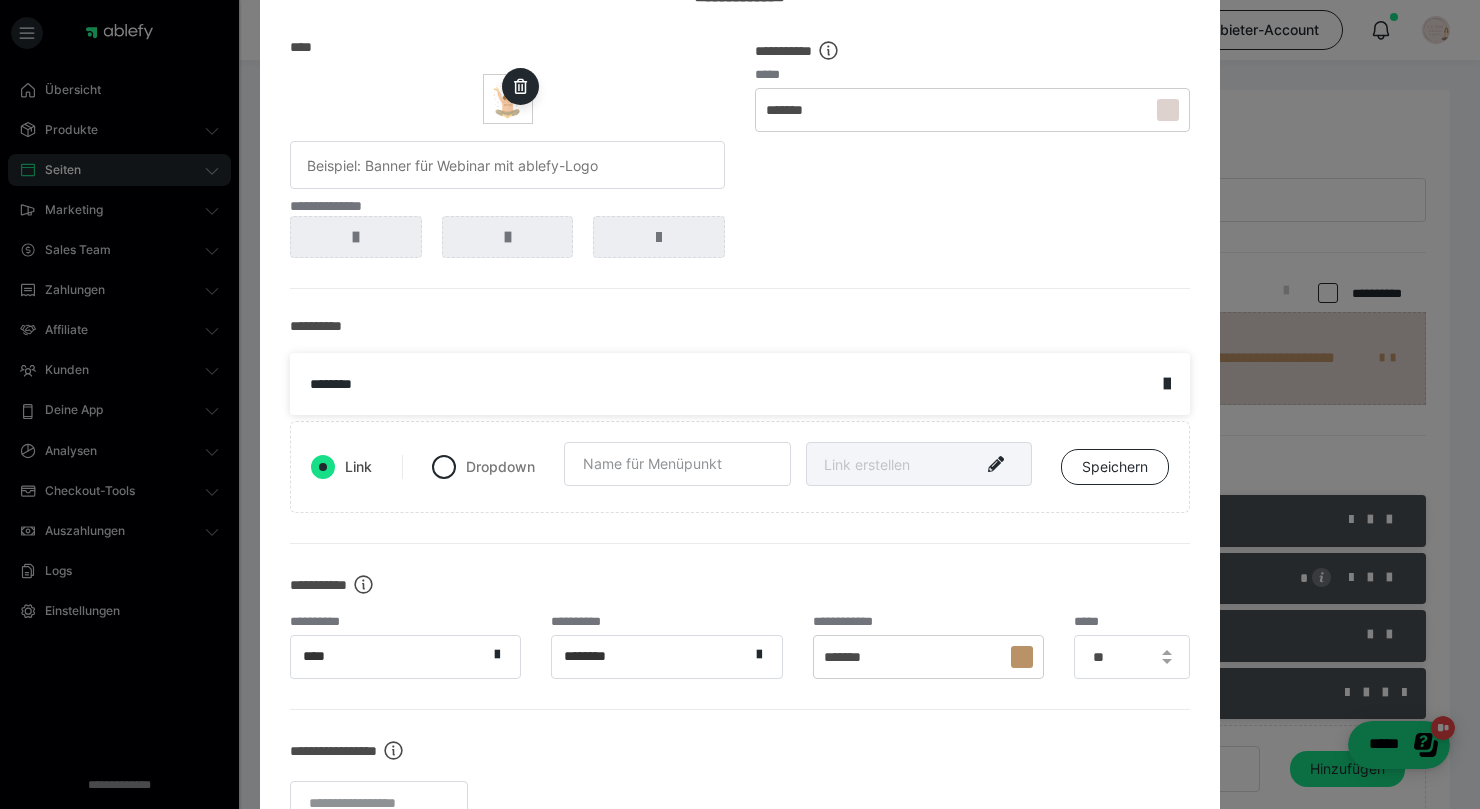 scroll, scrollTop: 0, scrollLeft: 0, axis: both 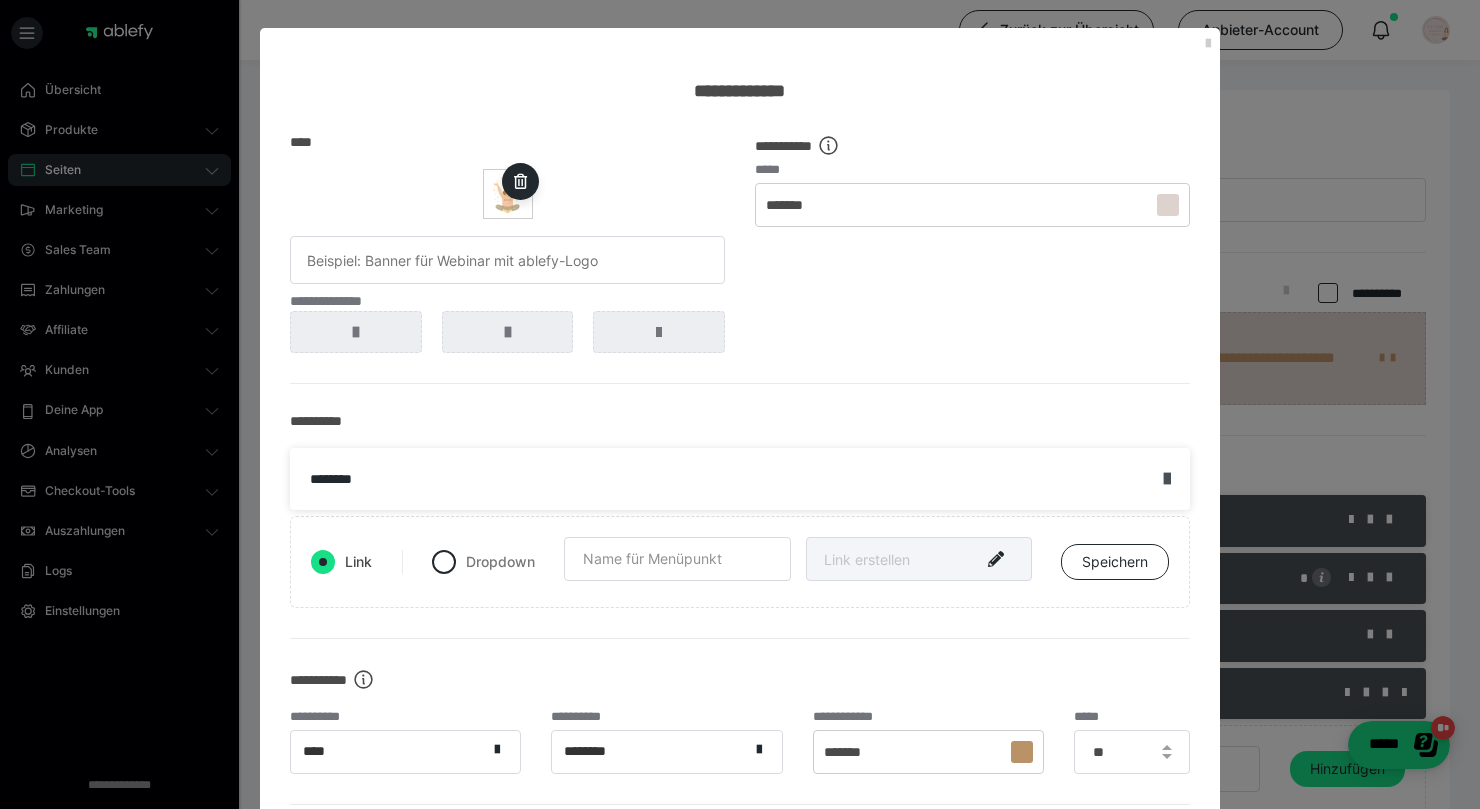 click at bounding box center [1167, 479] 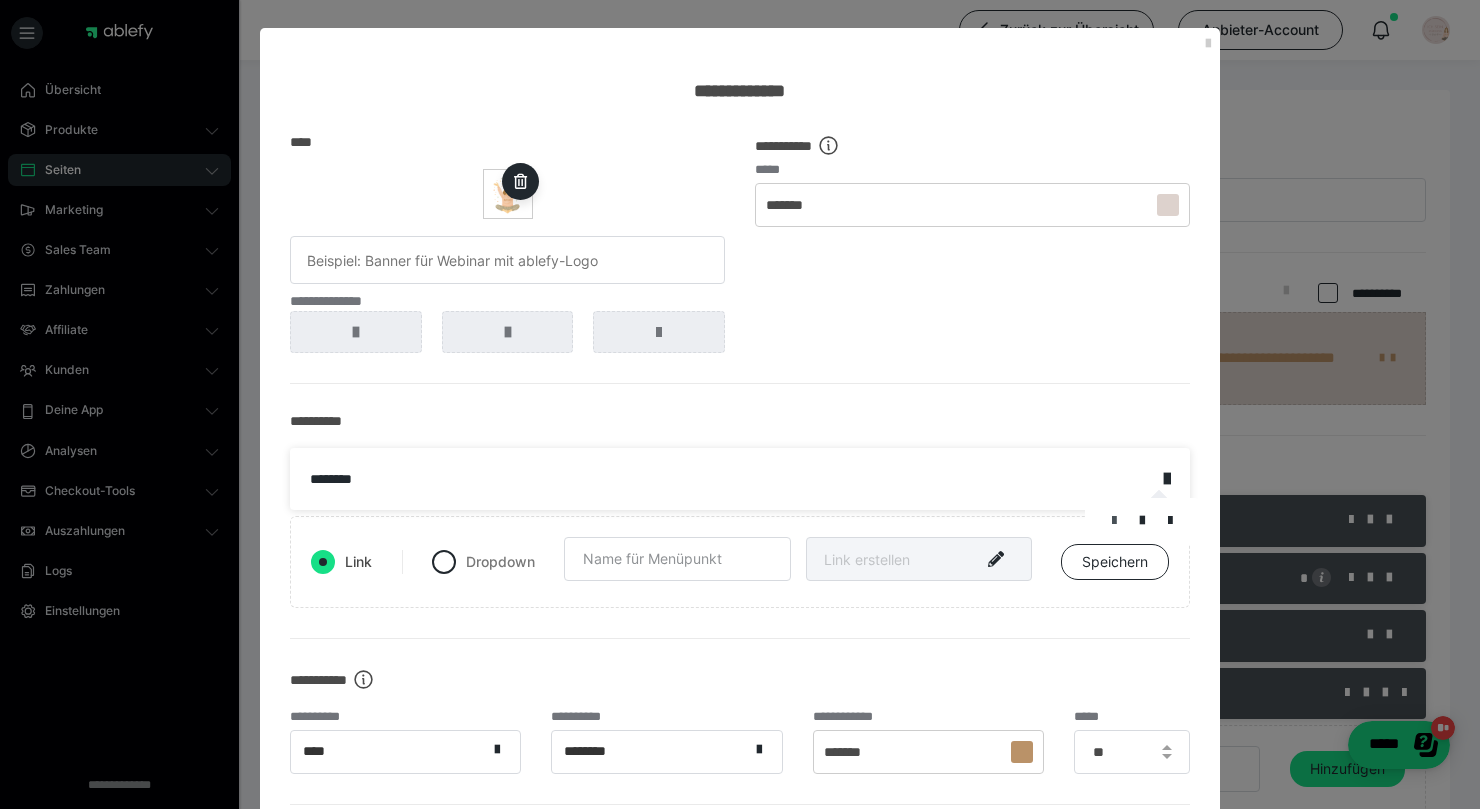 click at bounding box center (1114, 521) 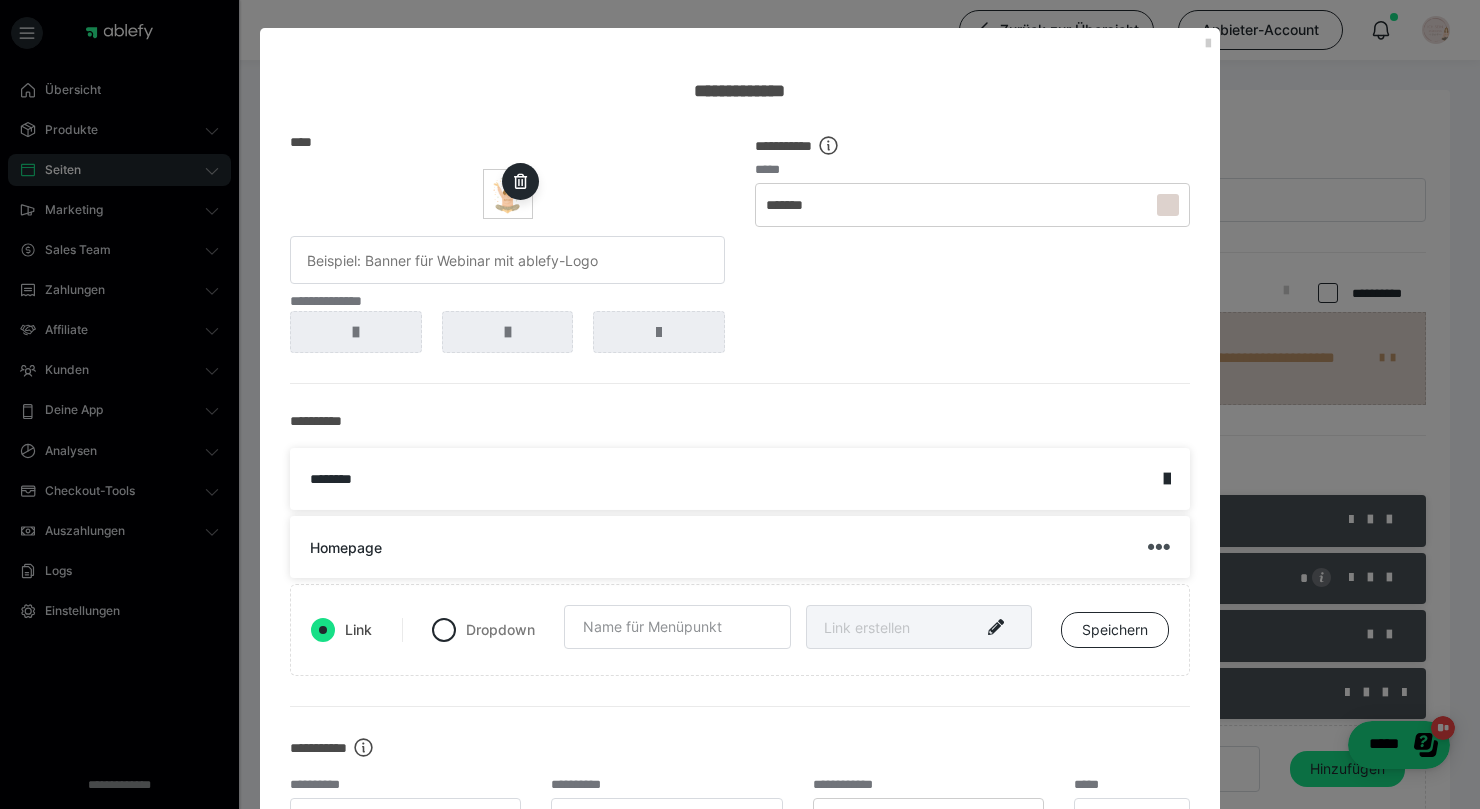 click at bounding box center (1159, 547) 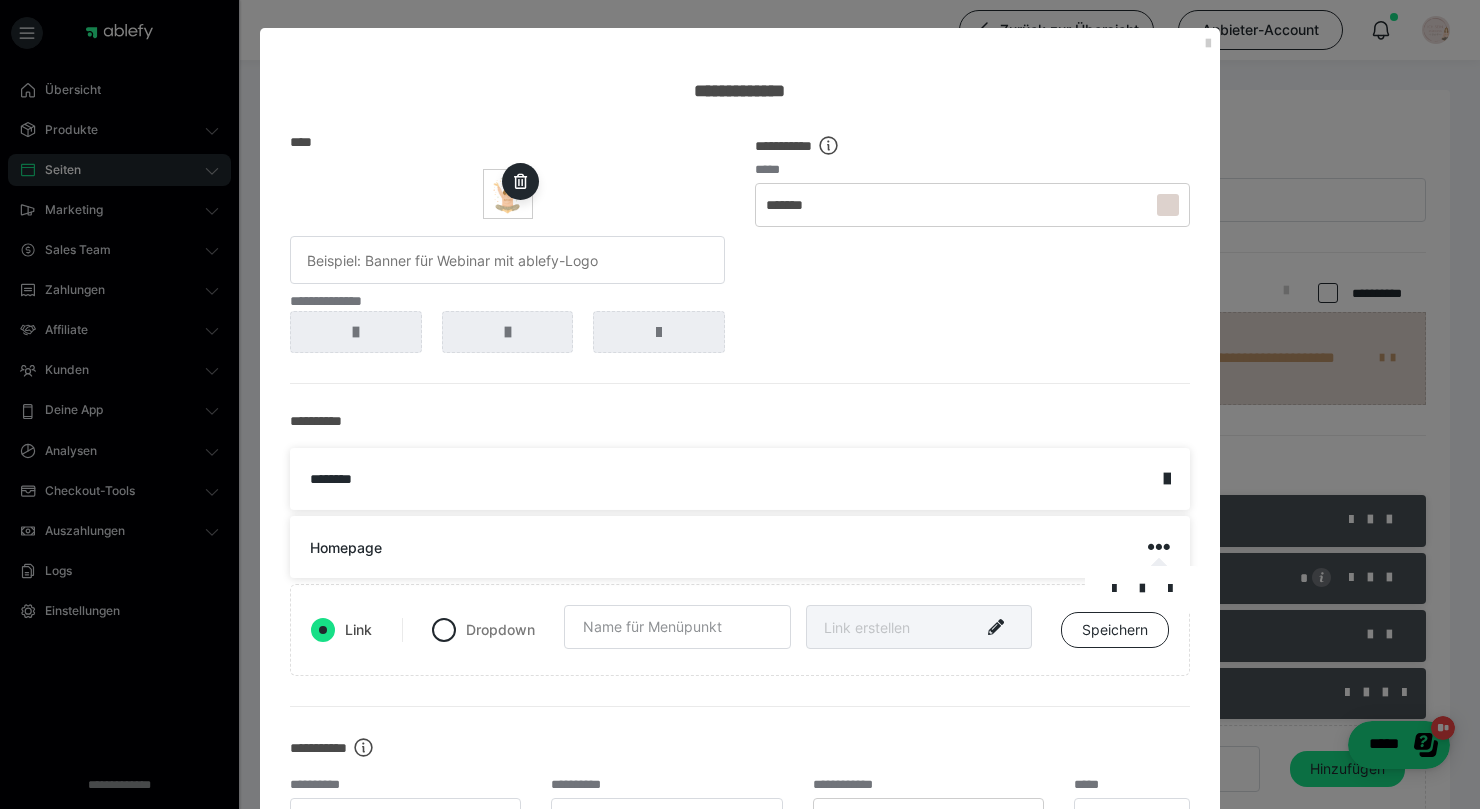 click at bounding box center (1142, 589) 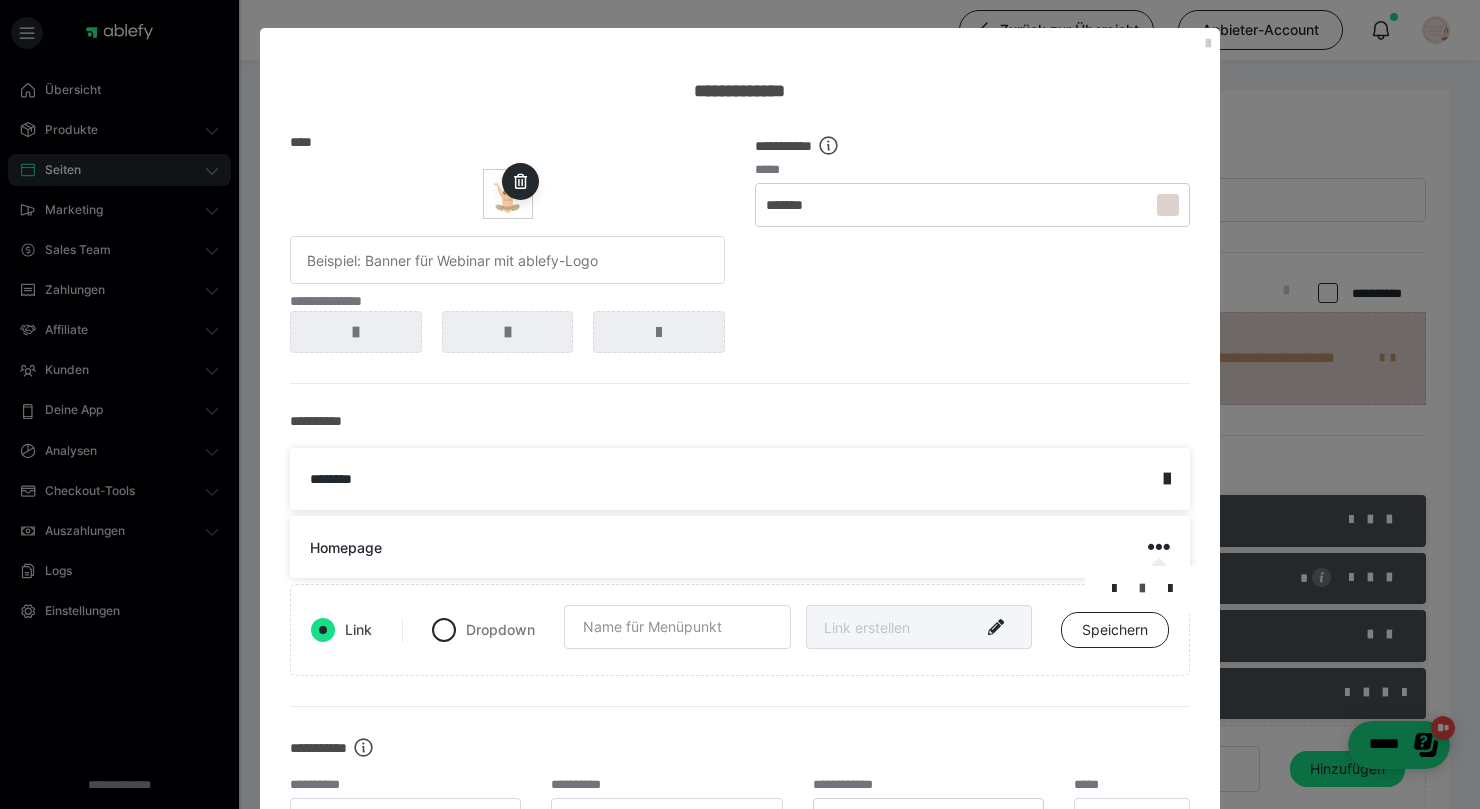 click at bounding box center [1142, 589] 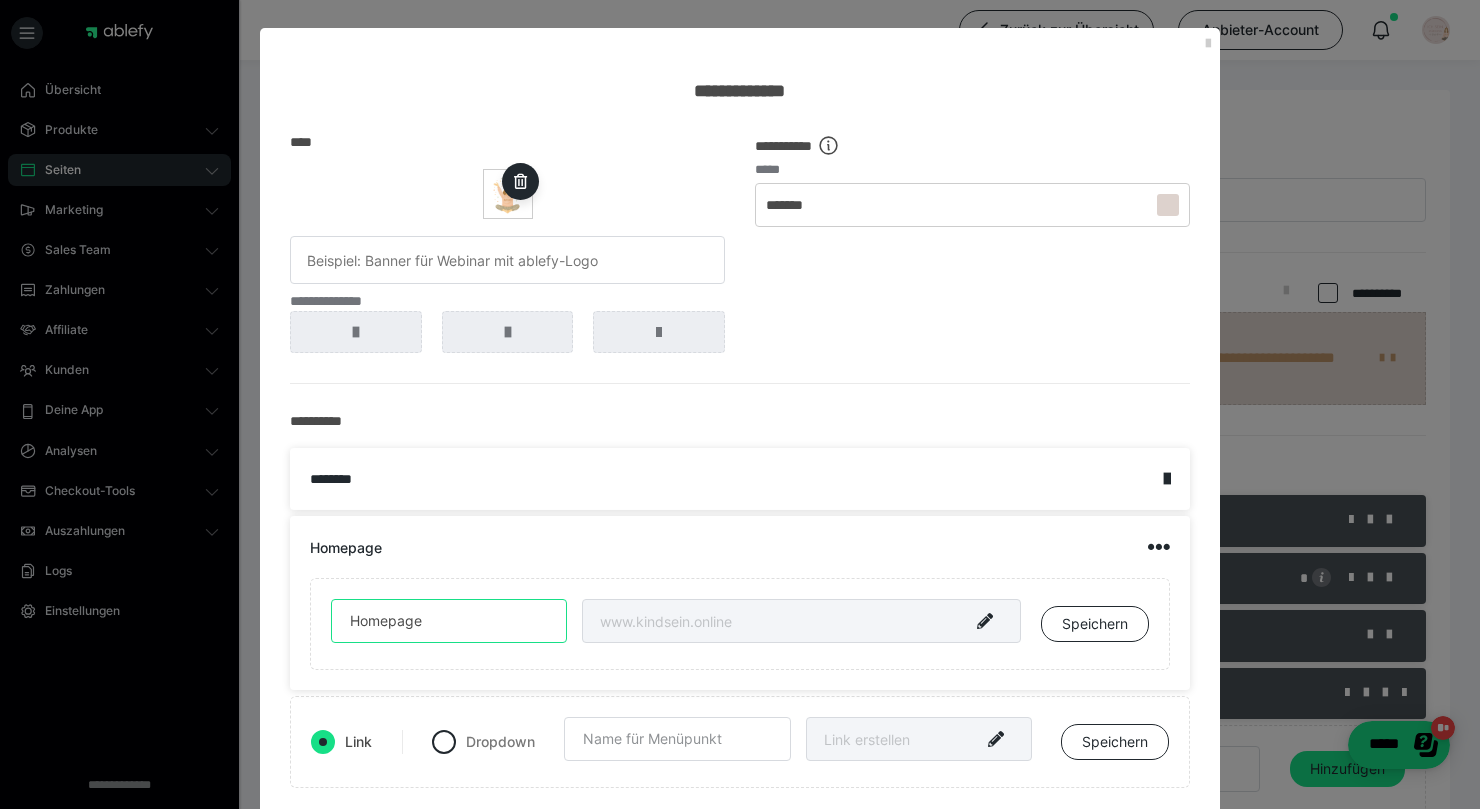 click on "Homepage" at bounding box center (449, 621) 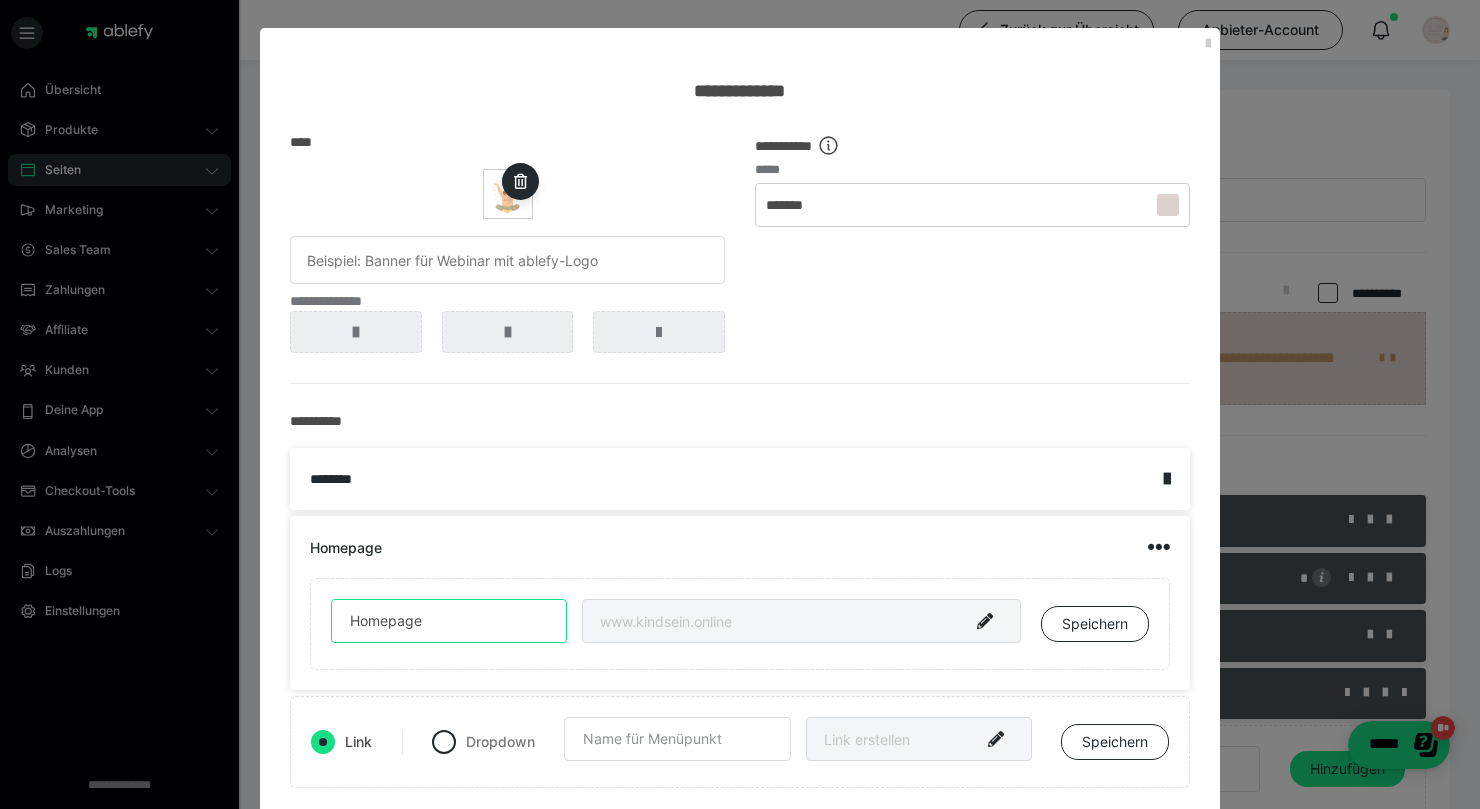 click on "Homepage" at bounding box center (449, 621) 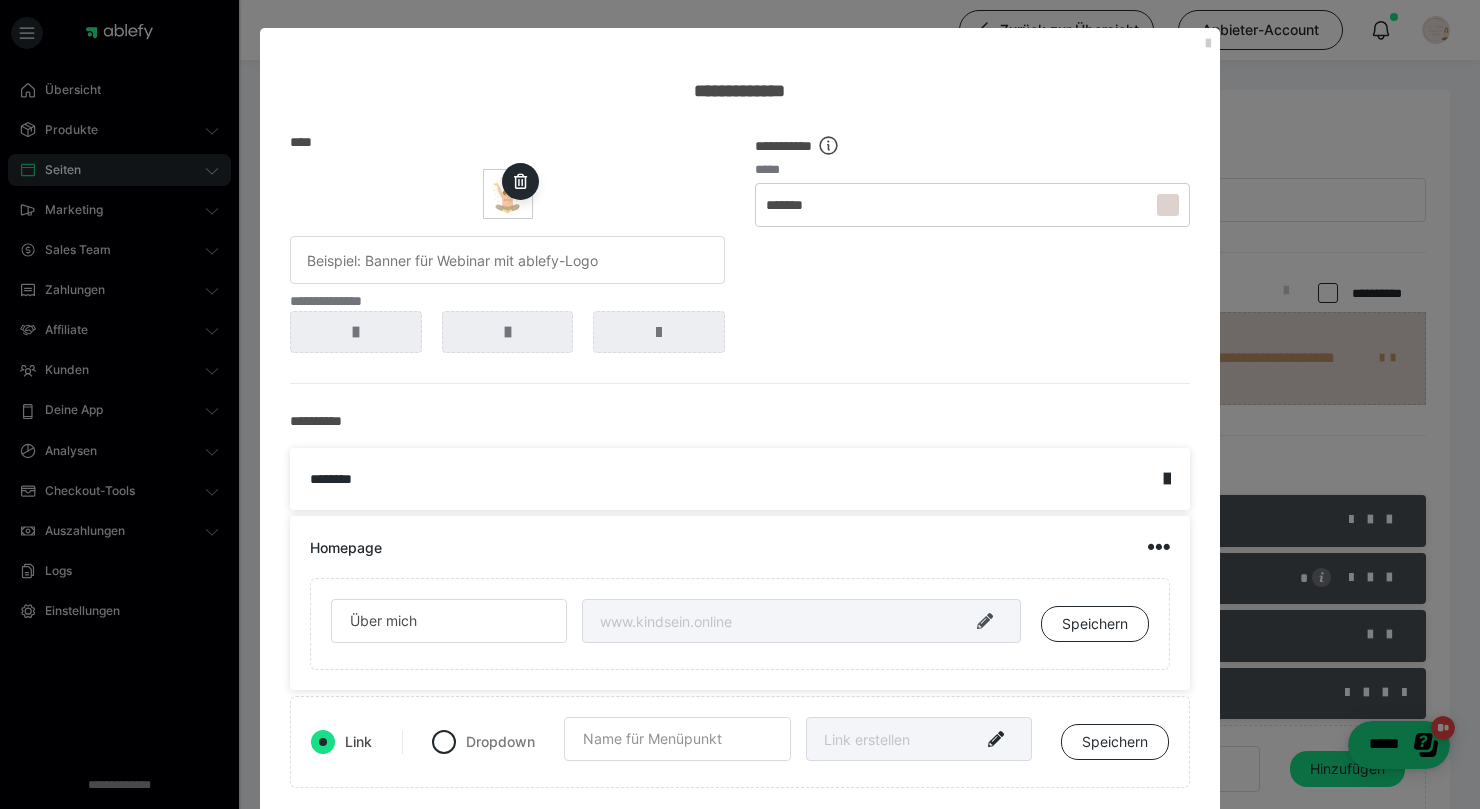 type on "Über mich" 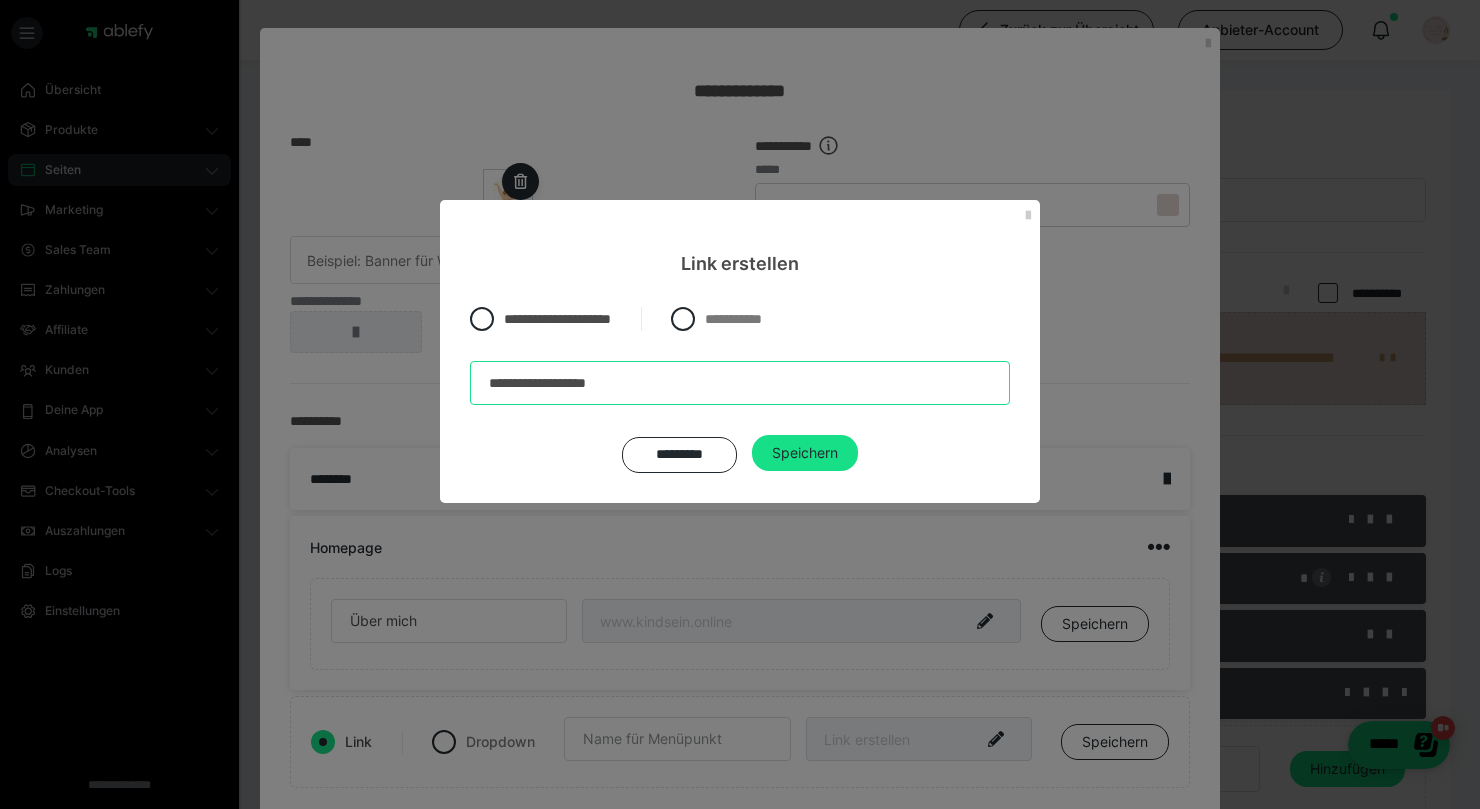 click on "**********" at bounding box center (740, 383) 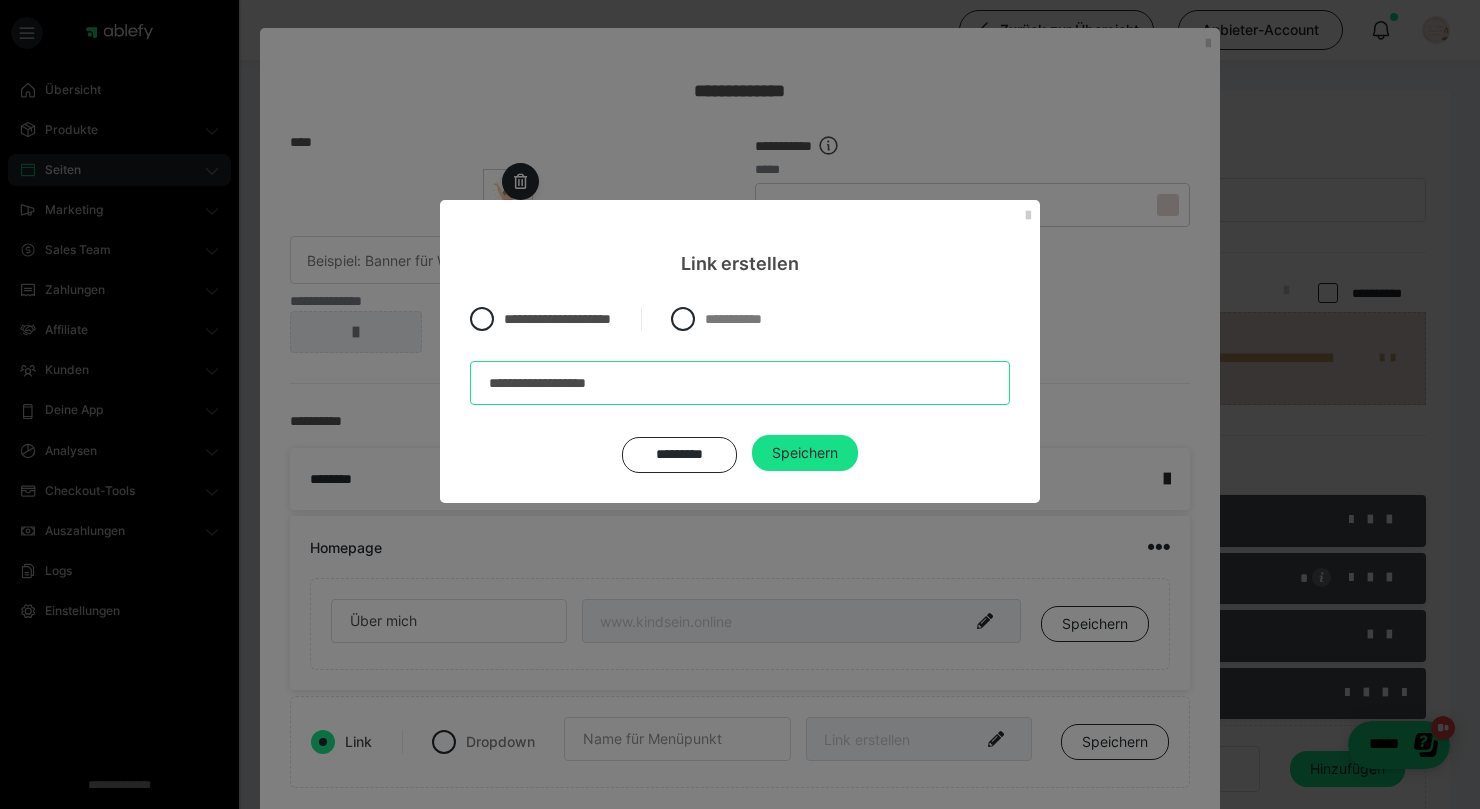 click on "**********" at bounding box center (740, 383) 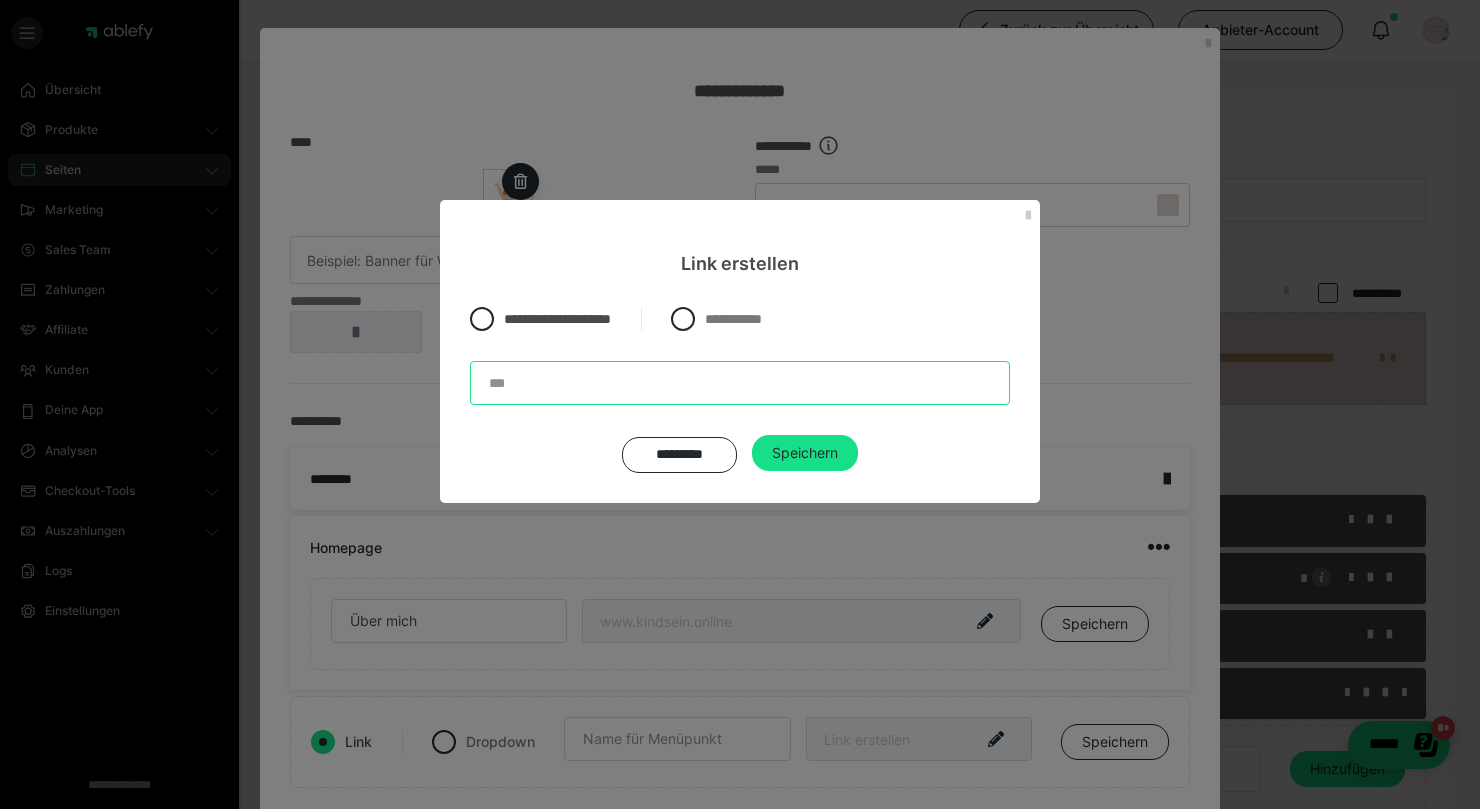 paste on "**********" 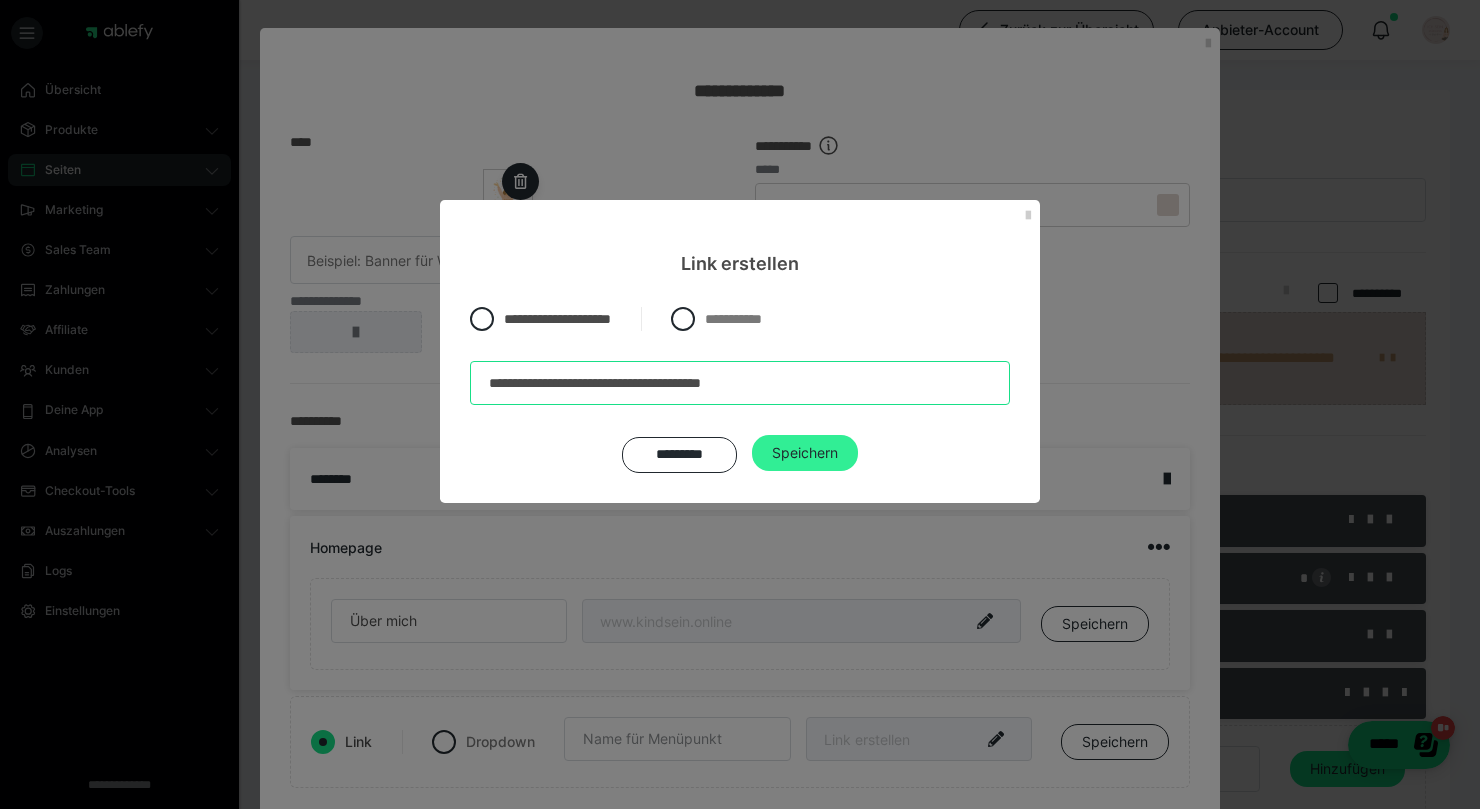 type on "**********" 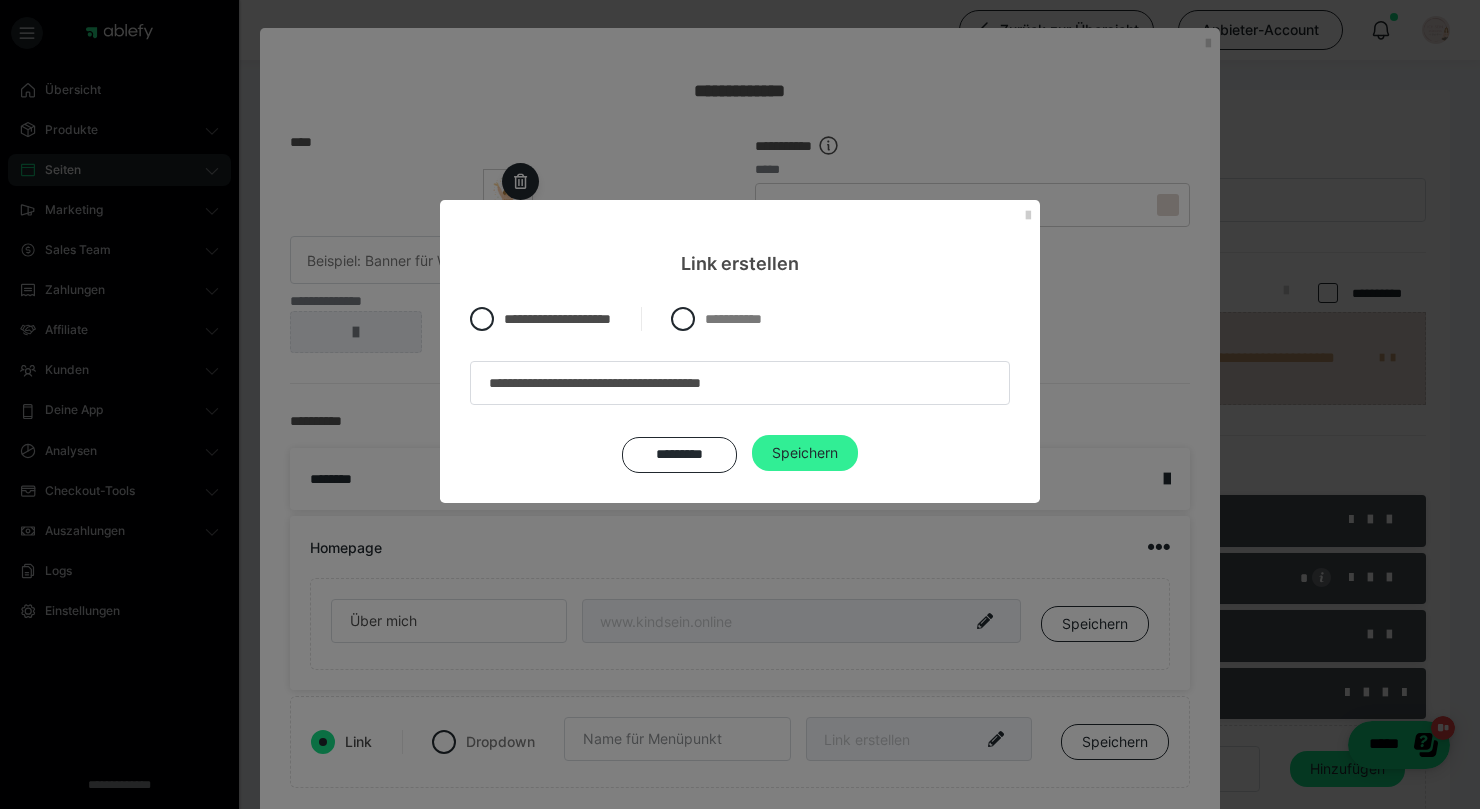 click on "Speichern" at bounding box center [805, 453] 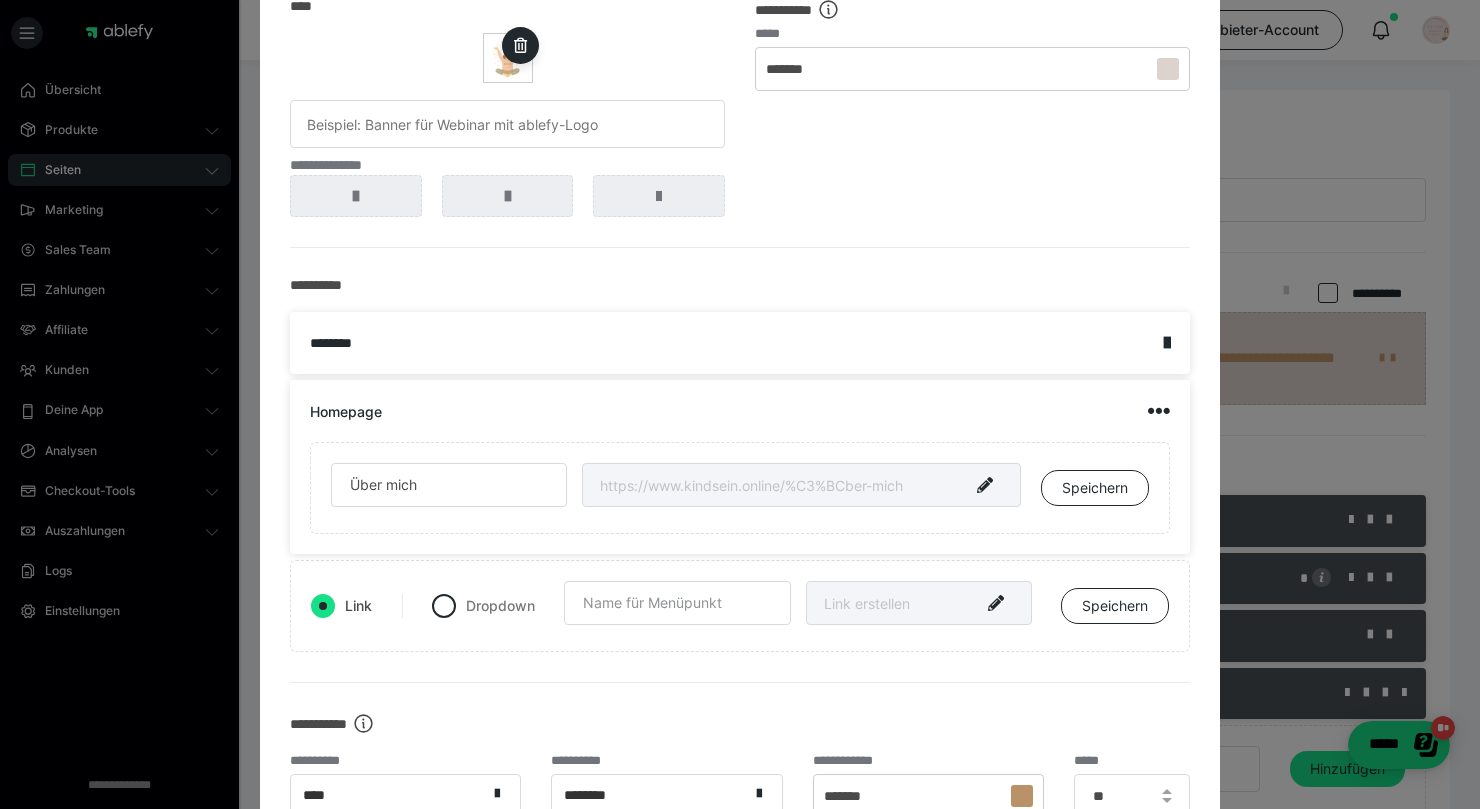 scroll, scrollTop: 146, scrollLeft: 0, axis: vertical 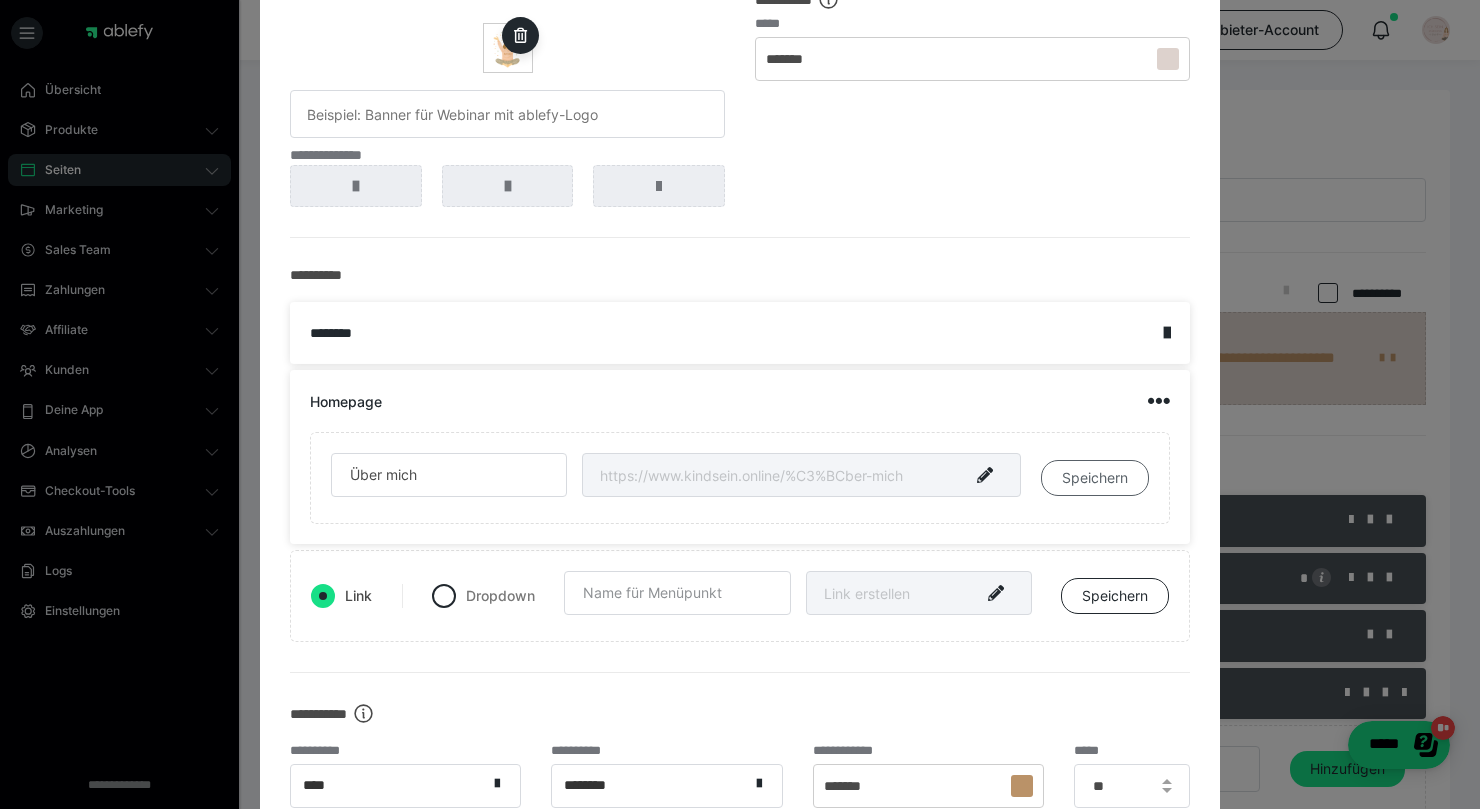 click on "Speichern" at bounding box center (1095, 478) 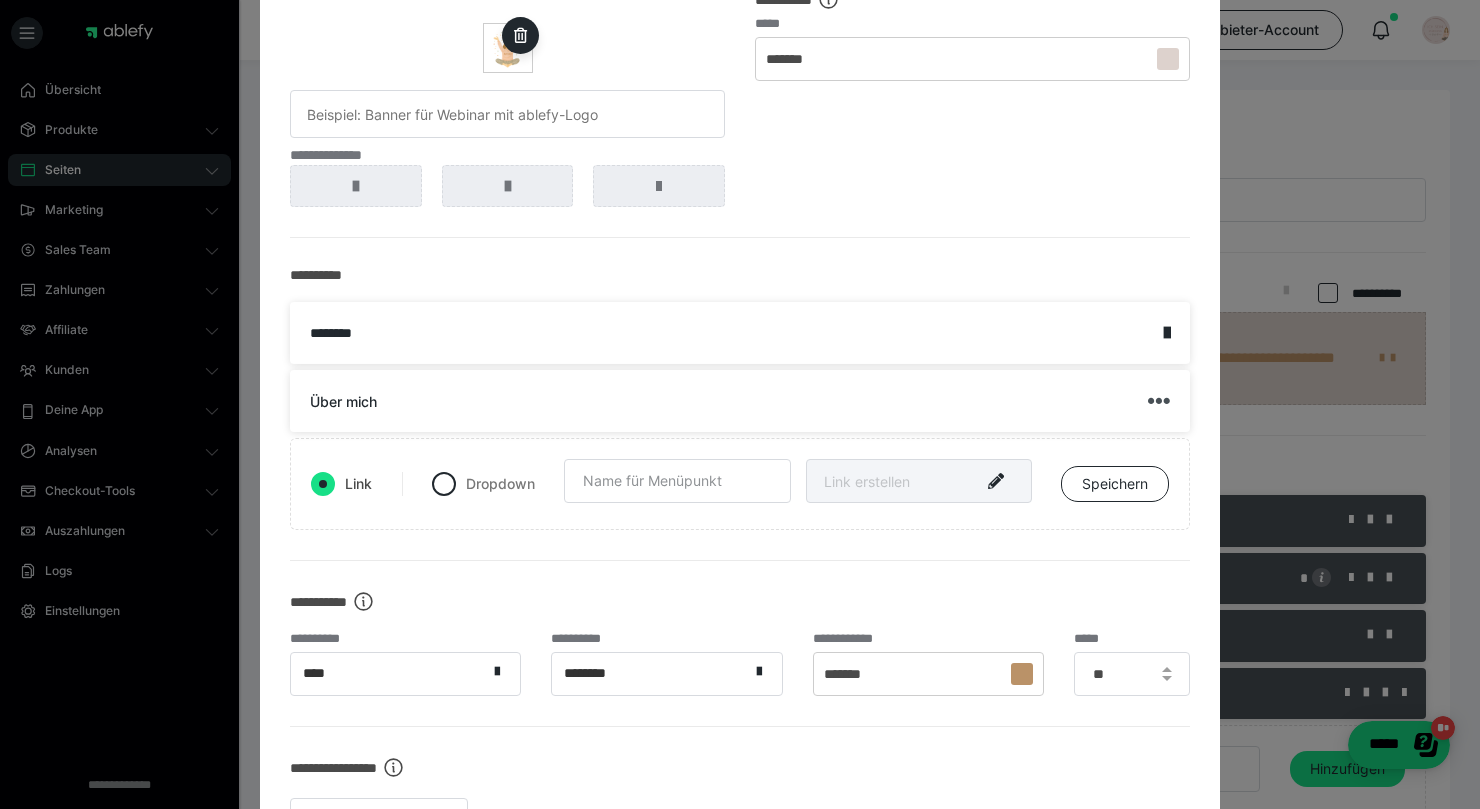 click at bounding box center [1159, 401] 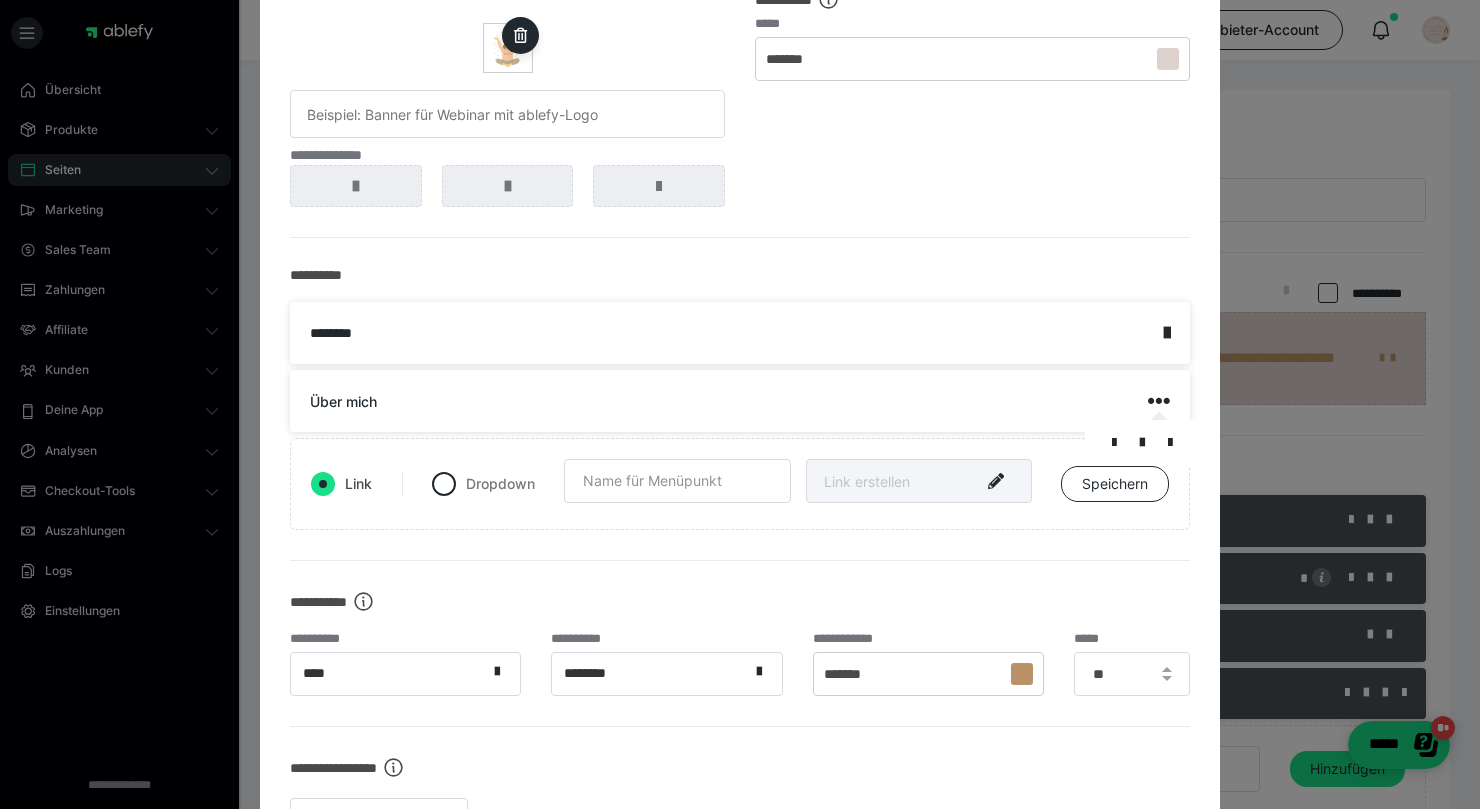 click at bounding box center (1114, 443) 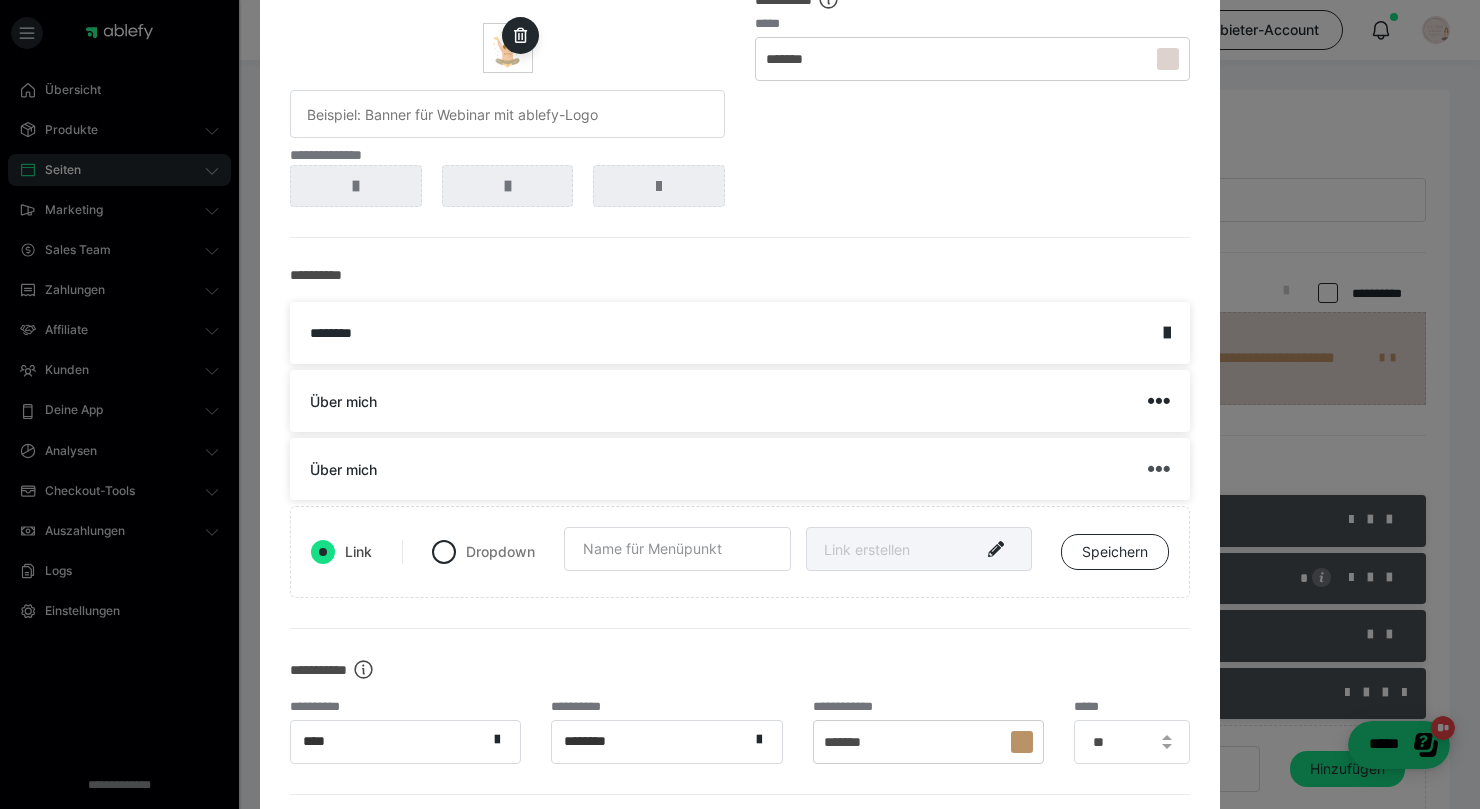 click at bounding box center (1159, 469) 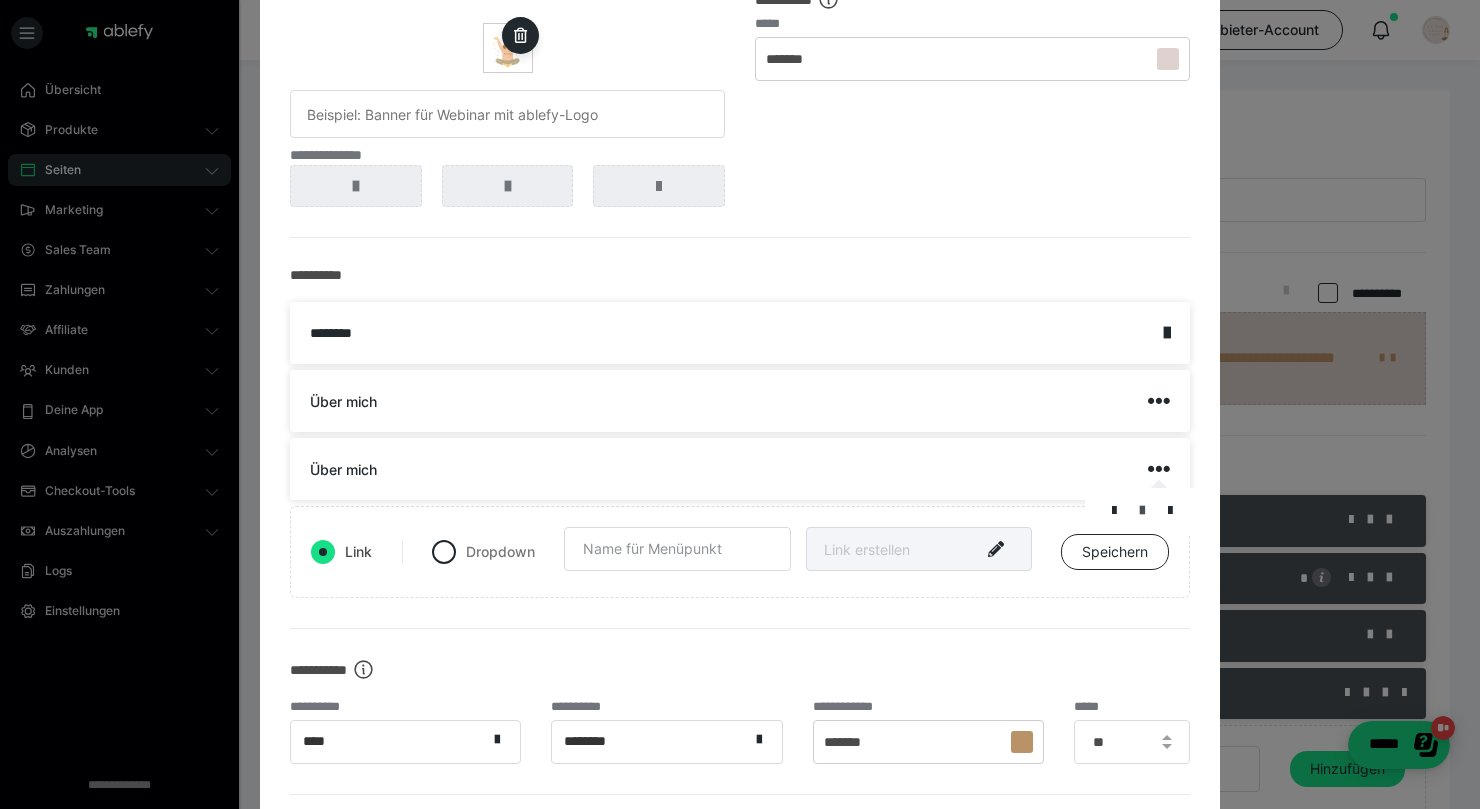 click at bounding box center (1142, 511) 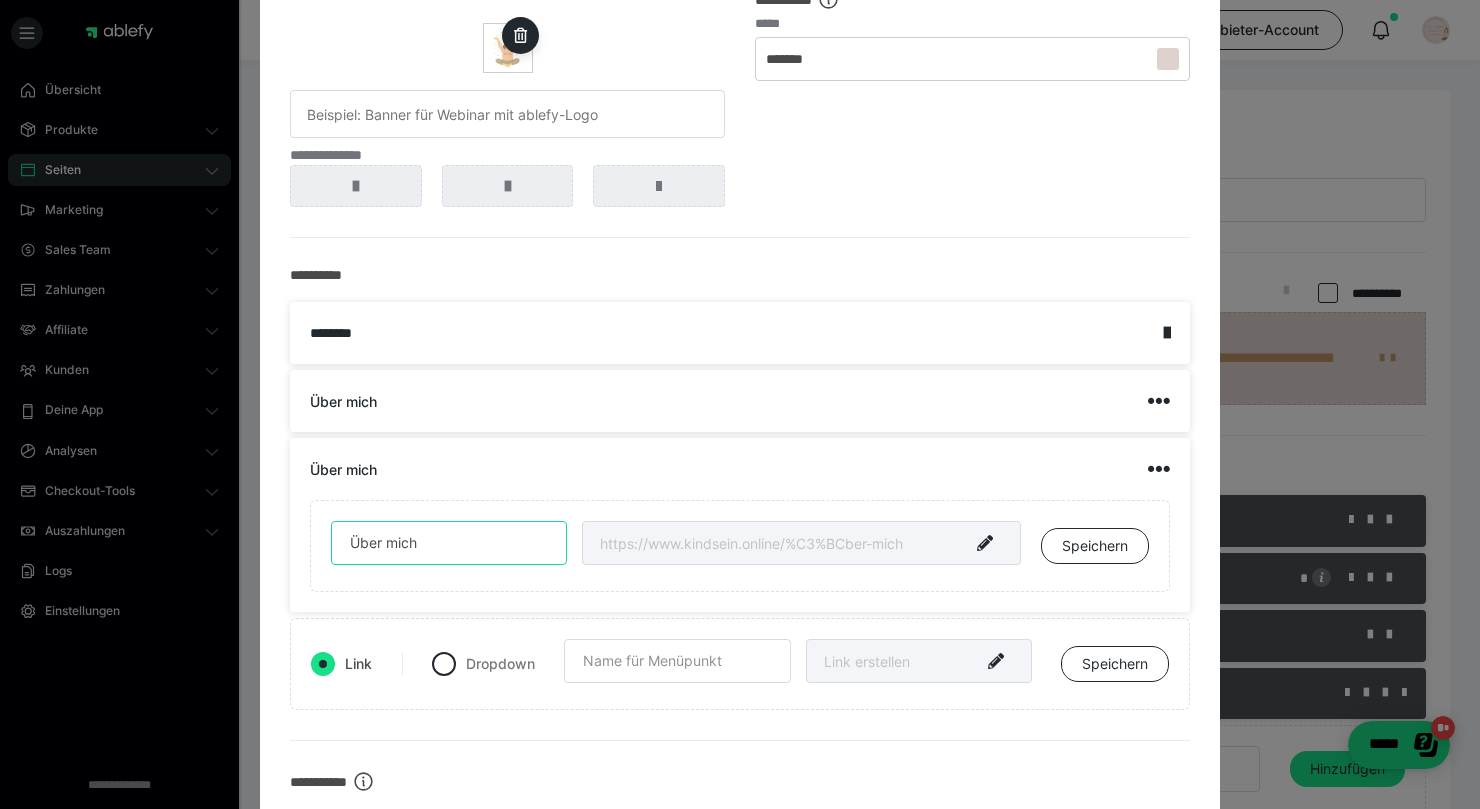 click on "Über mich" at bounding box center (449, 543) 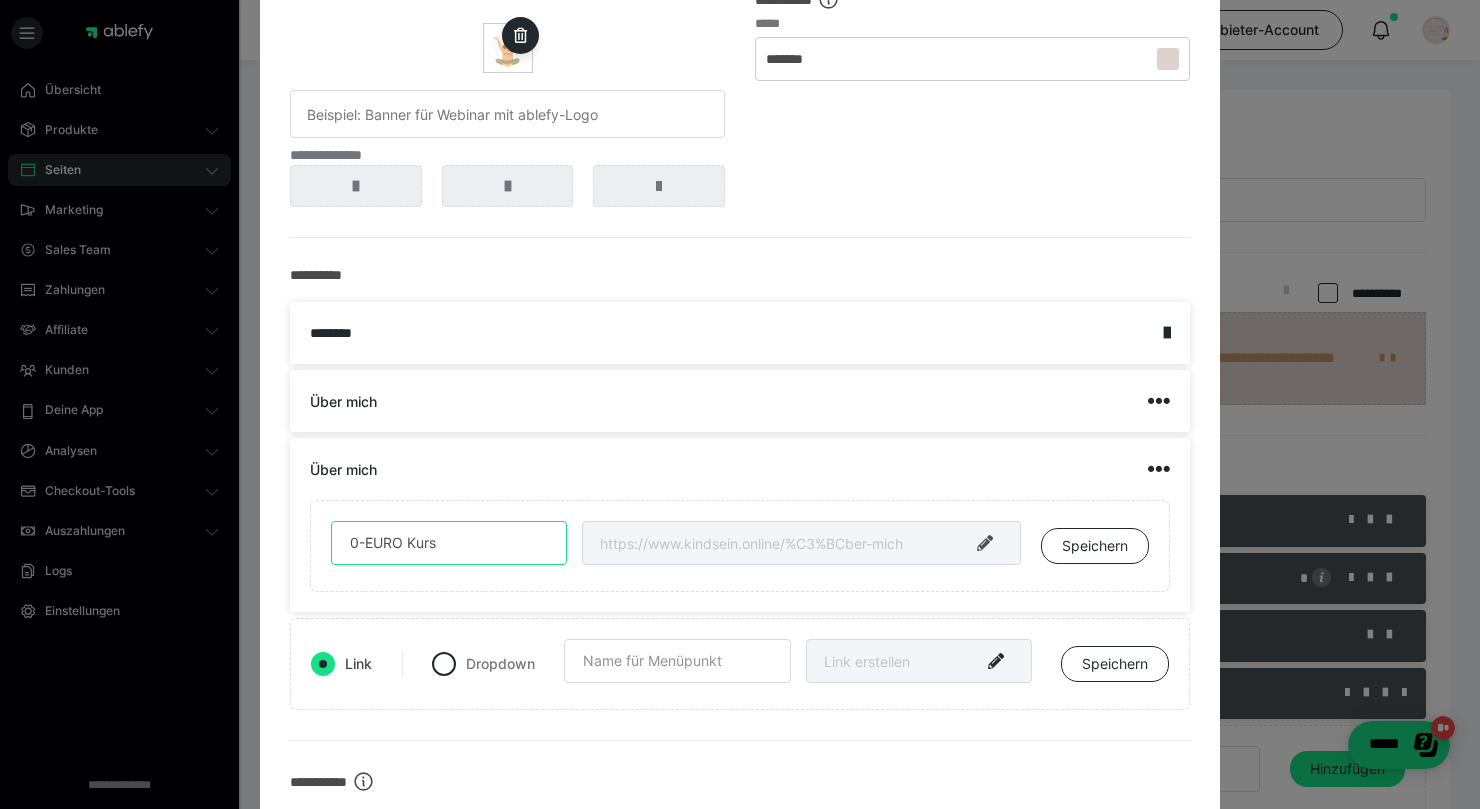 type on "0-EURO Kurs" 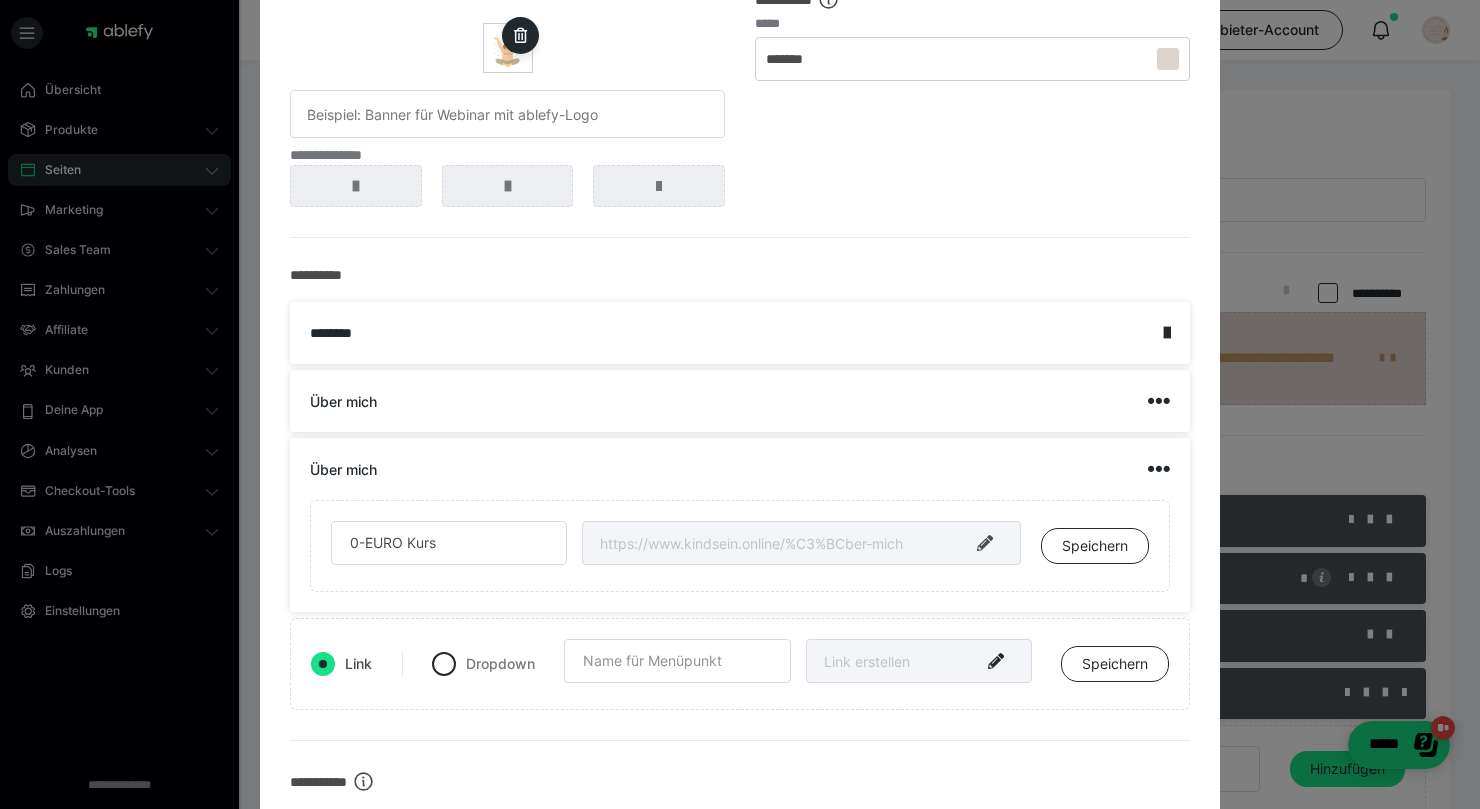 click at bounding box center [985, 543] 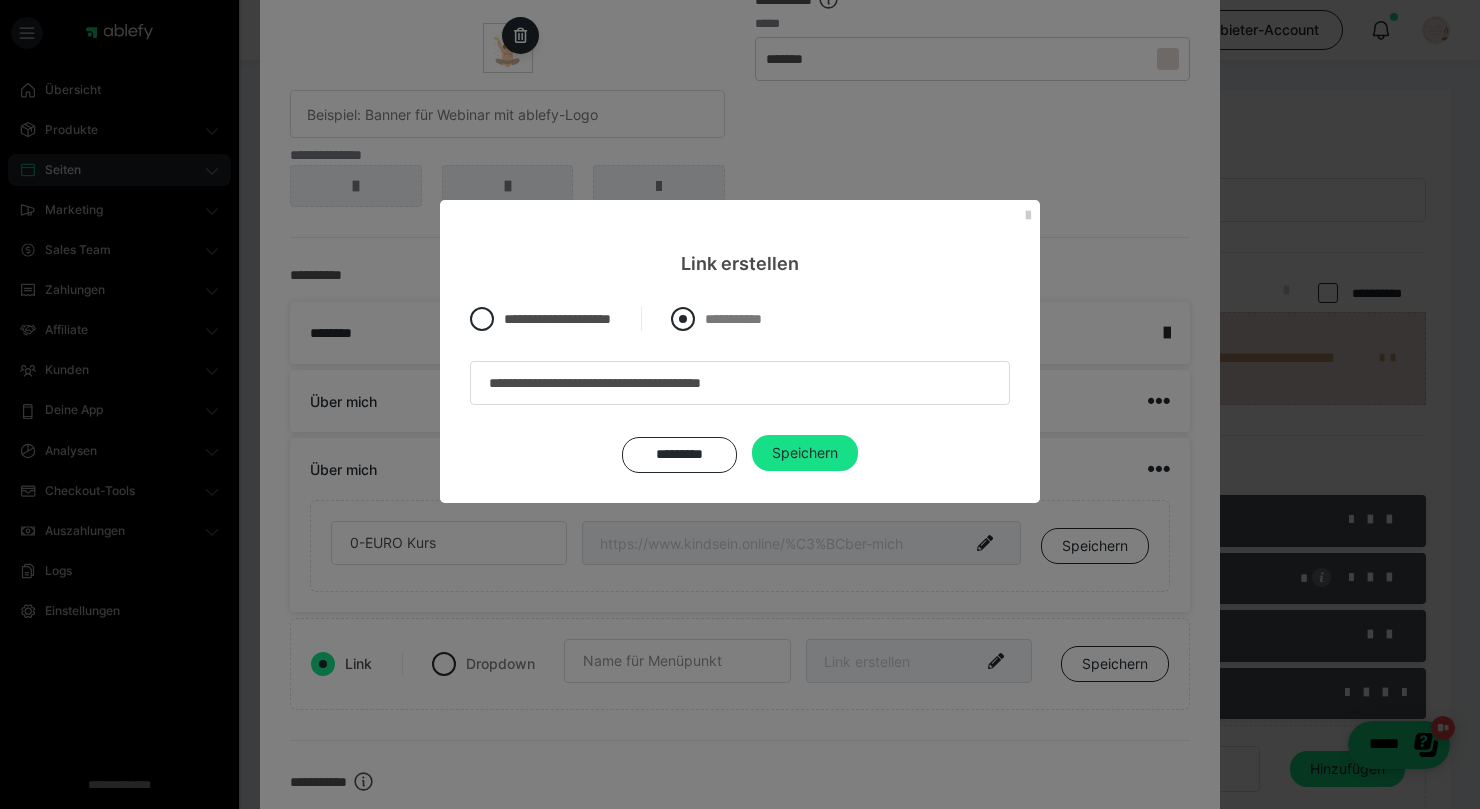 click on "**********" at bounding box center (711, 313) 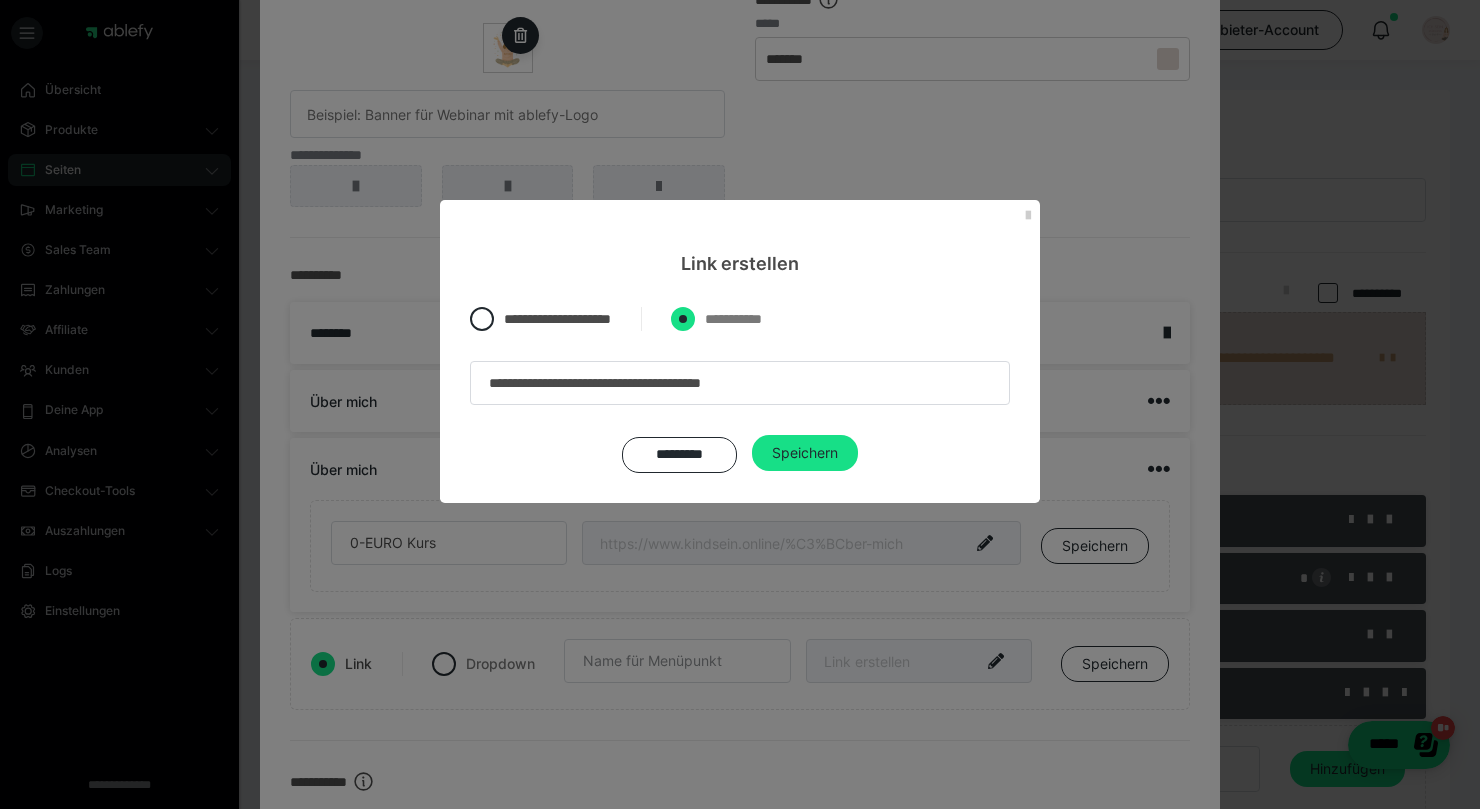 radio on "****" 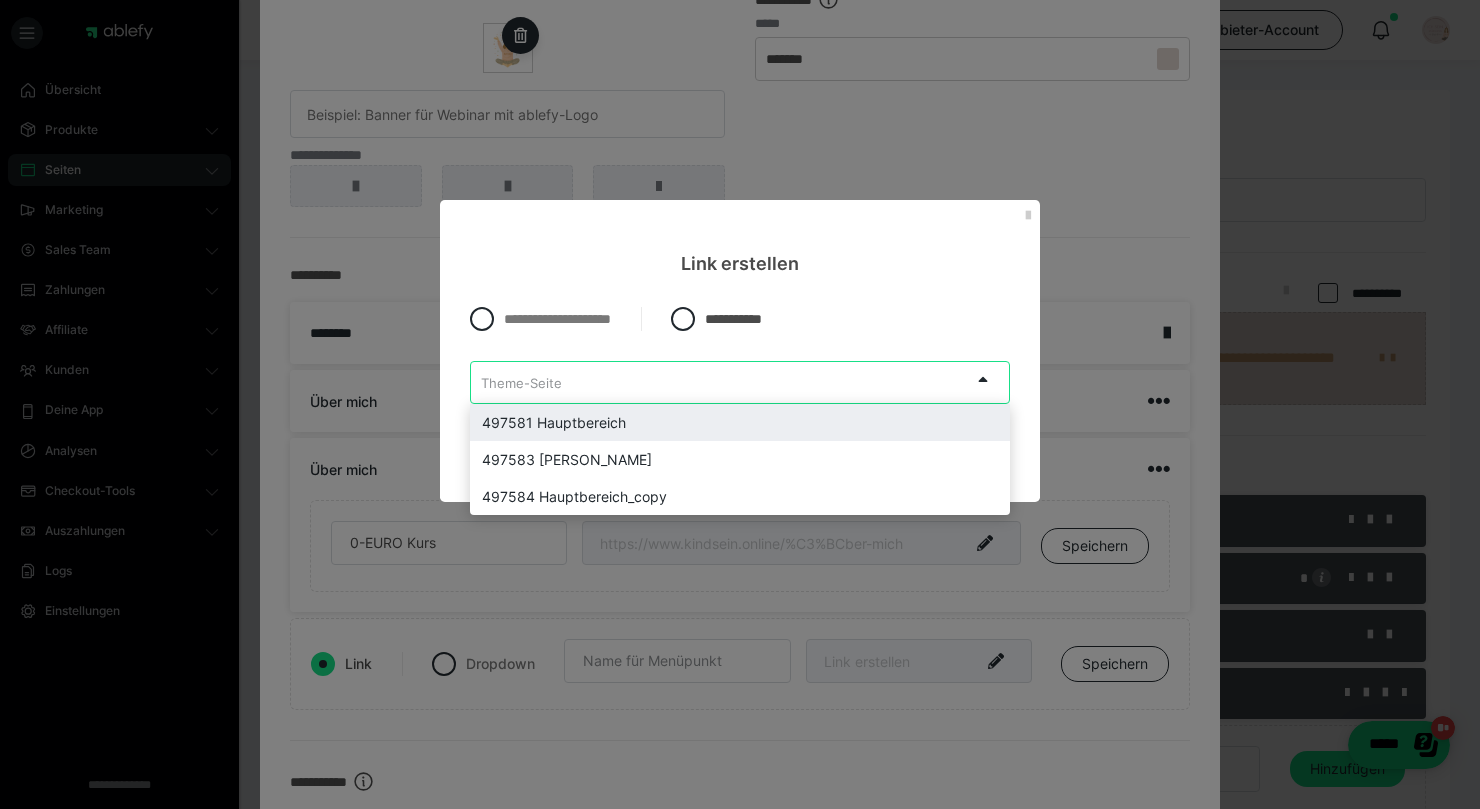 click on "Theme-Seite" at bounding box center [720, 382] 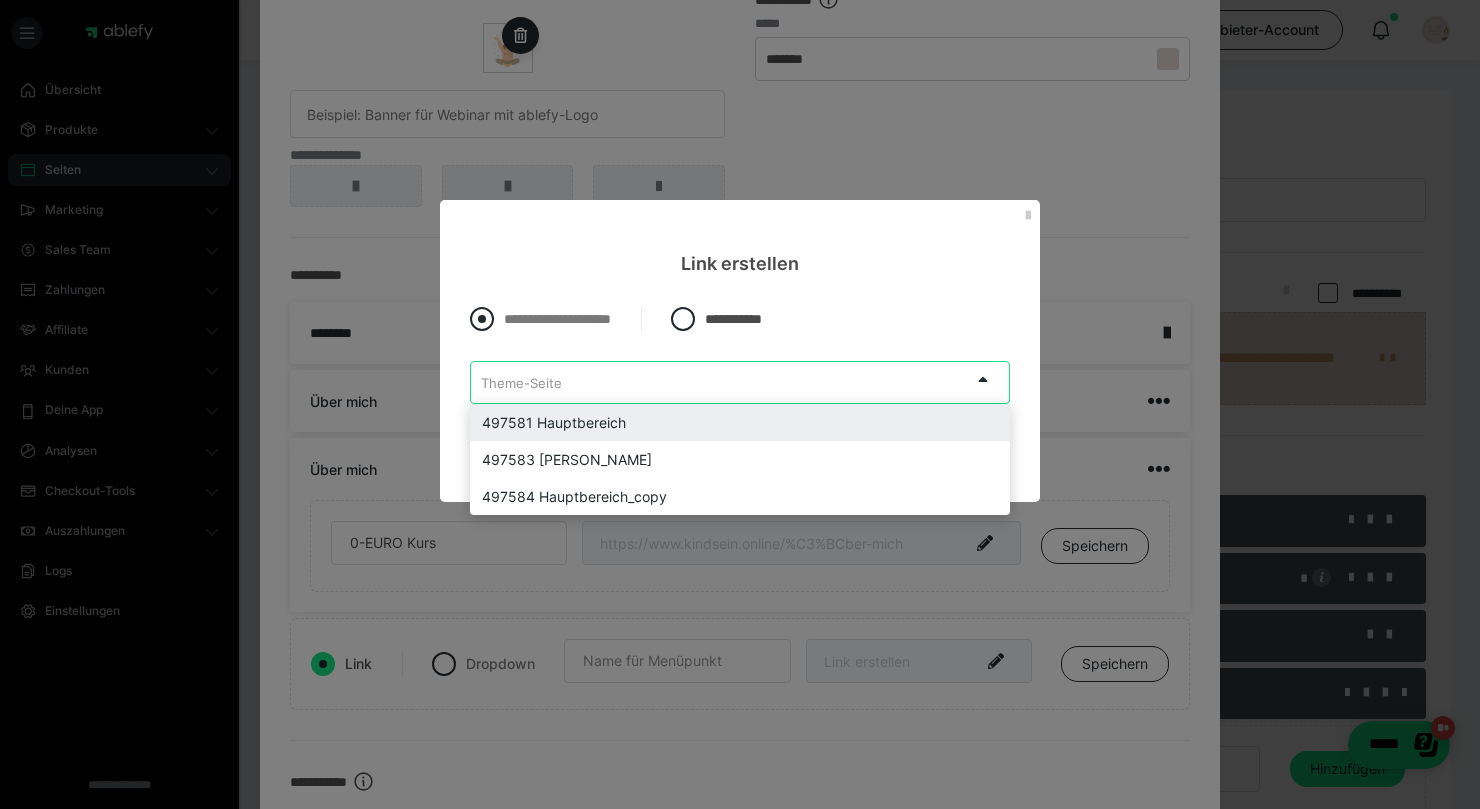 click on "**********" at bounding box center [557, 319] 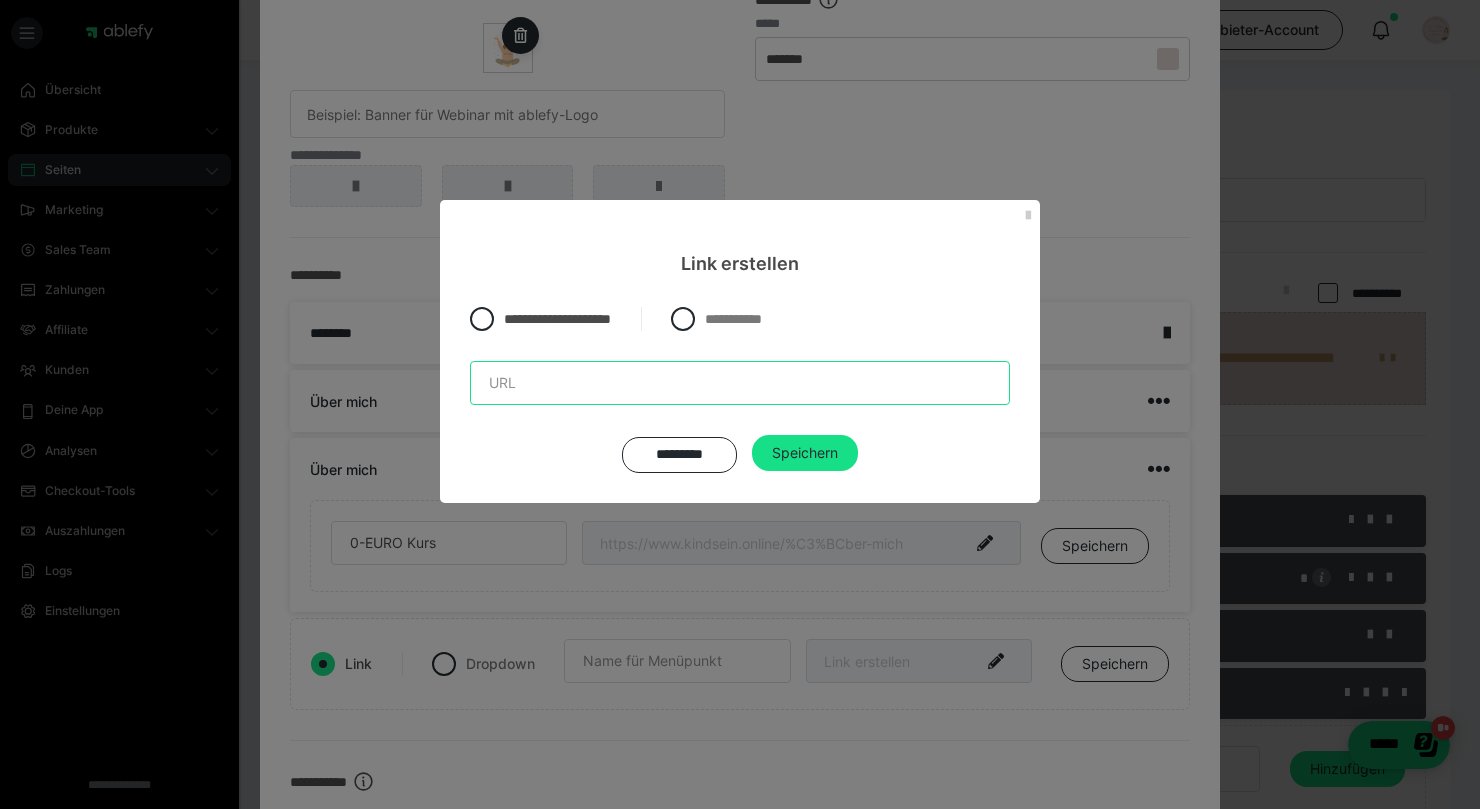 click at bounding box center (740, 383) 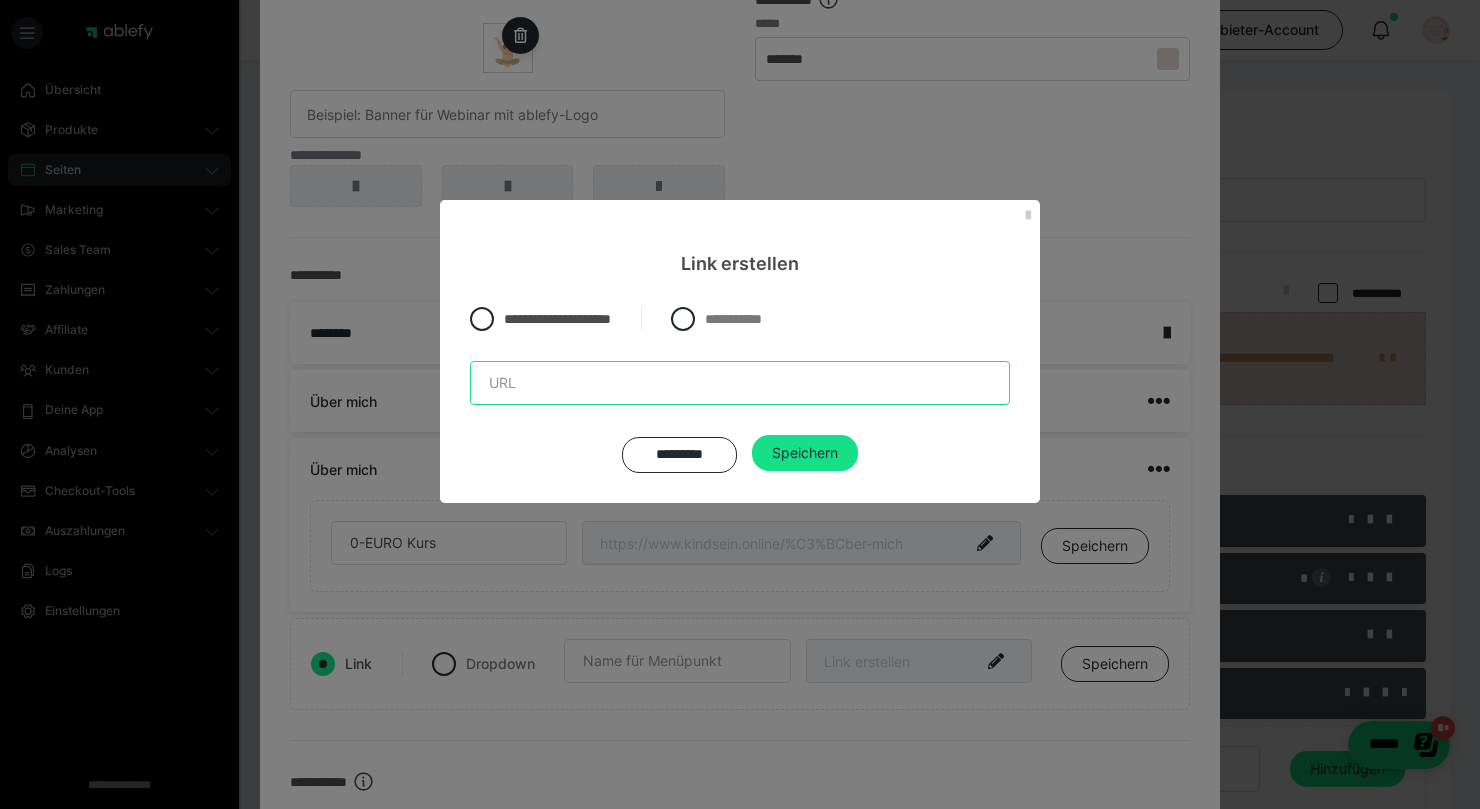 paste on "[URL][DOMAIN_NAME]" 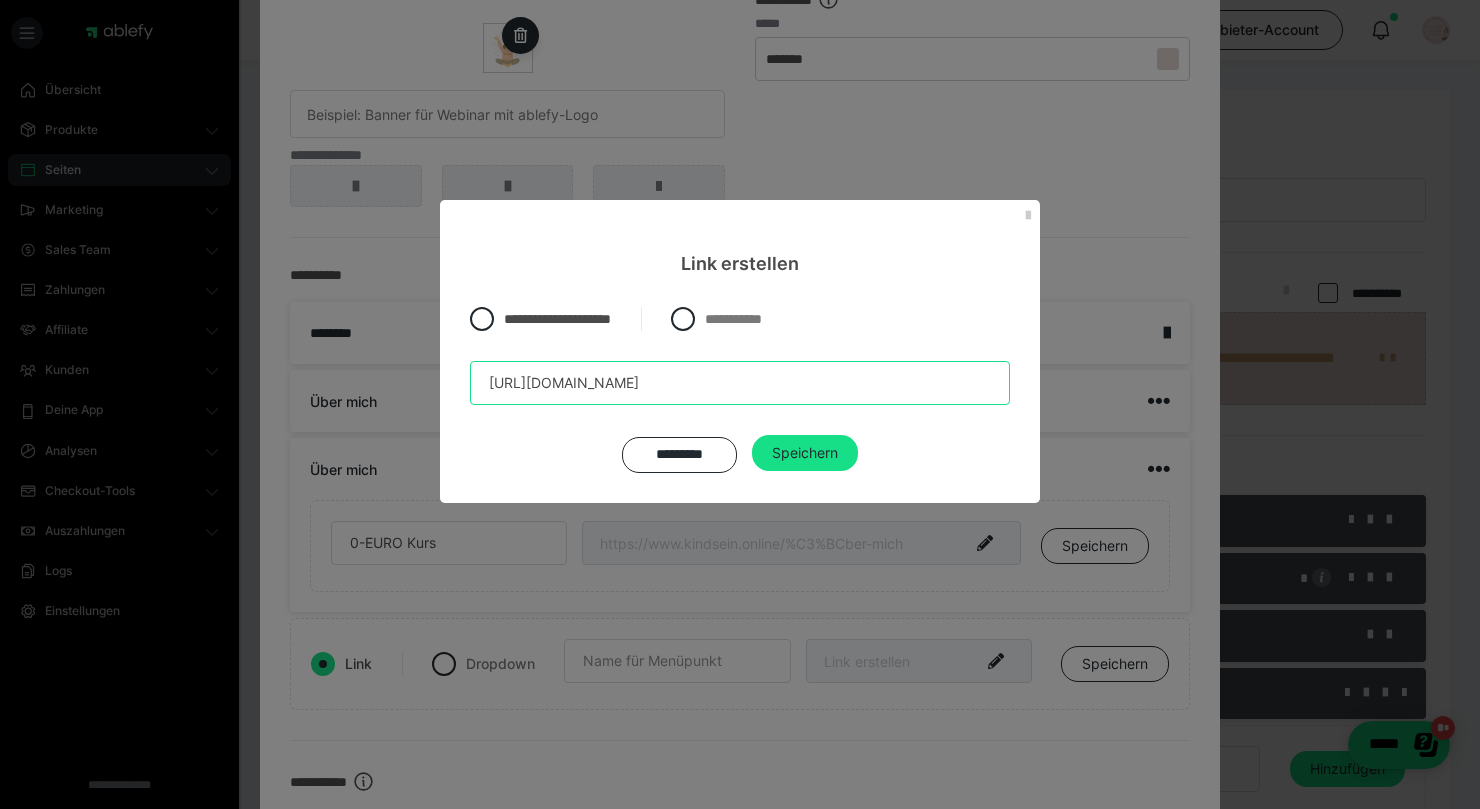 scroll, scrollTop: 0, scrollLeft: 142, axis: horizontal 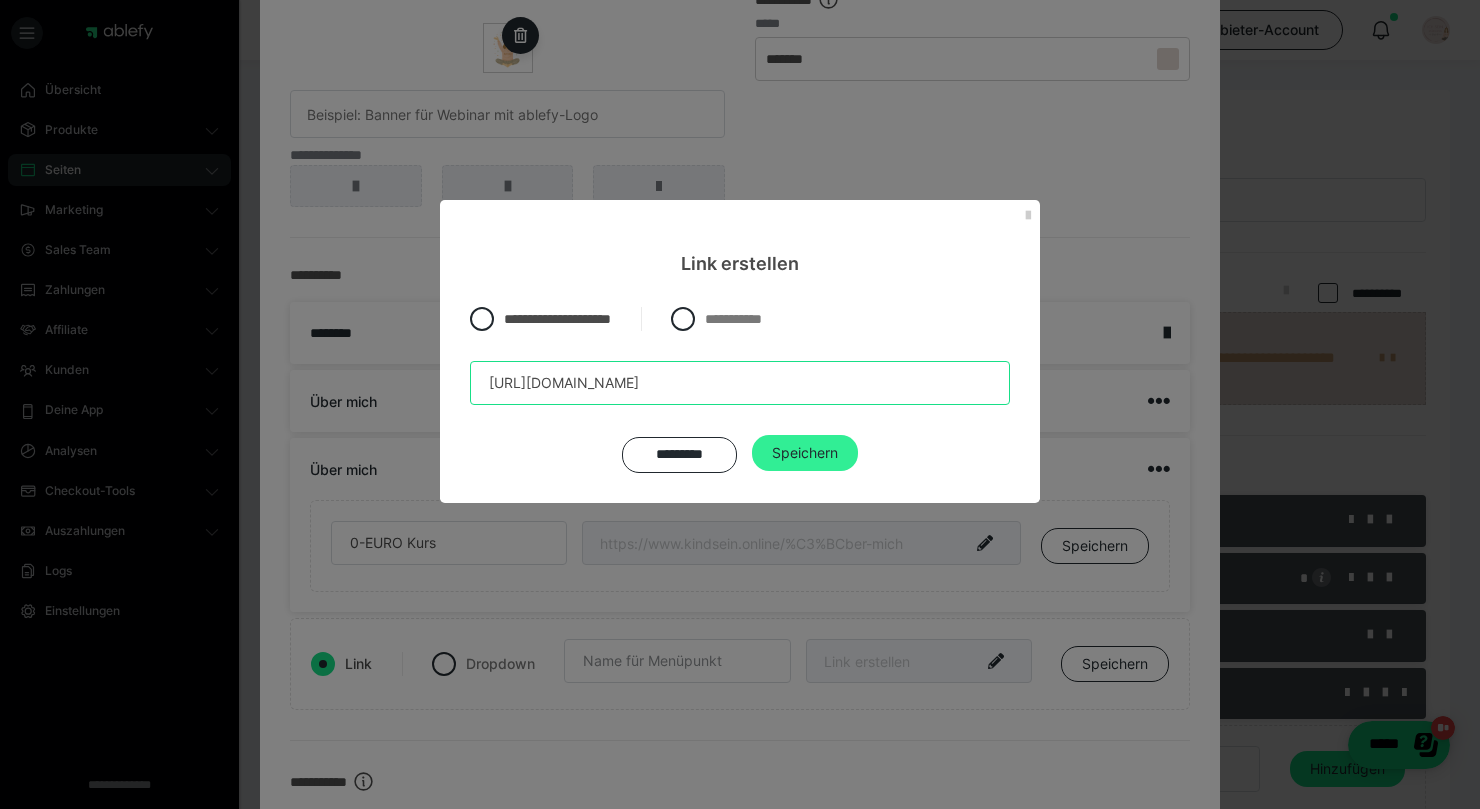 type on "[URL][DOMAIN_NAME]" 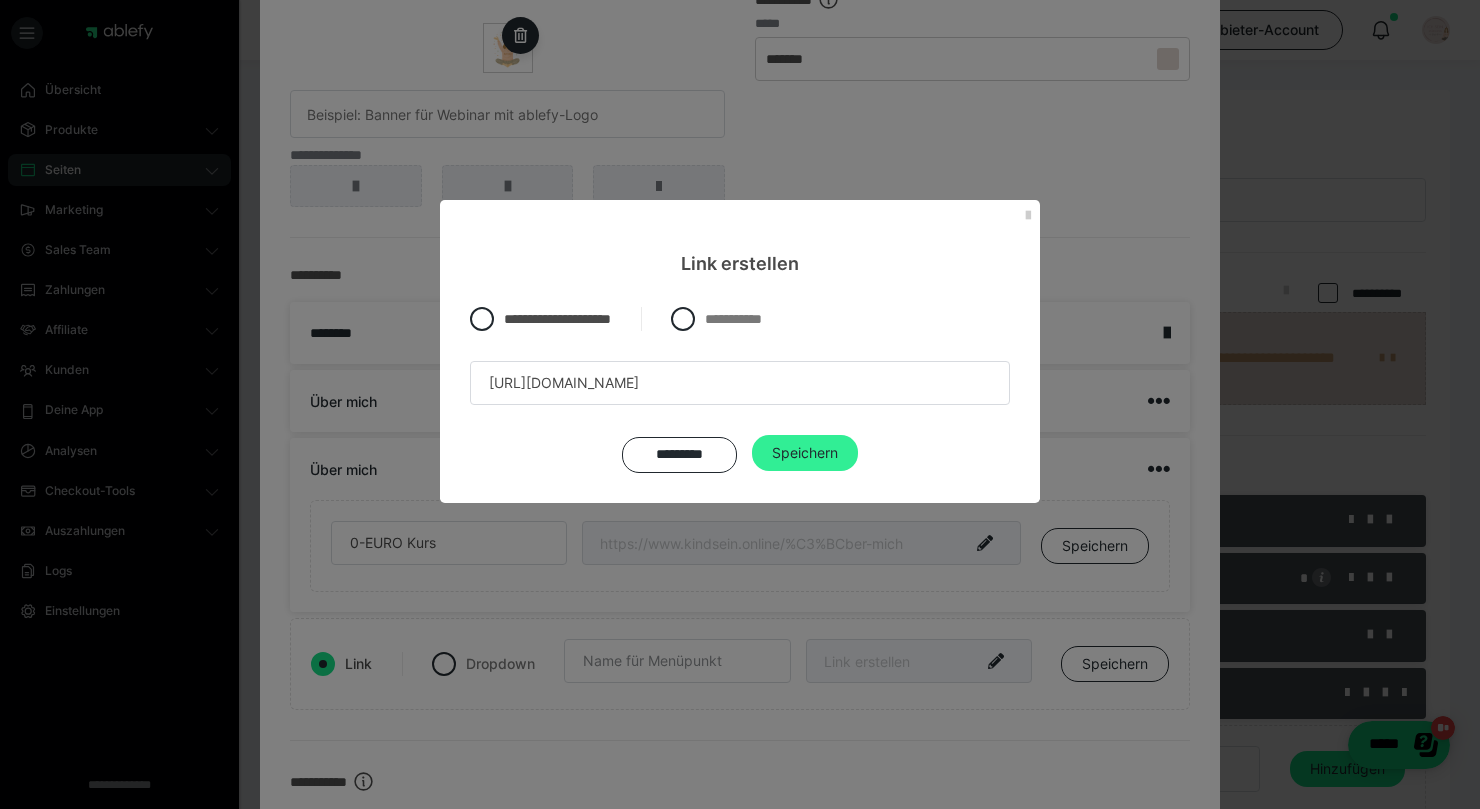 scroll, scrollTop: 0, scrollLeft: 0, axis: both 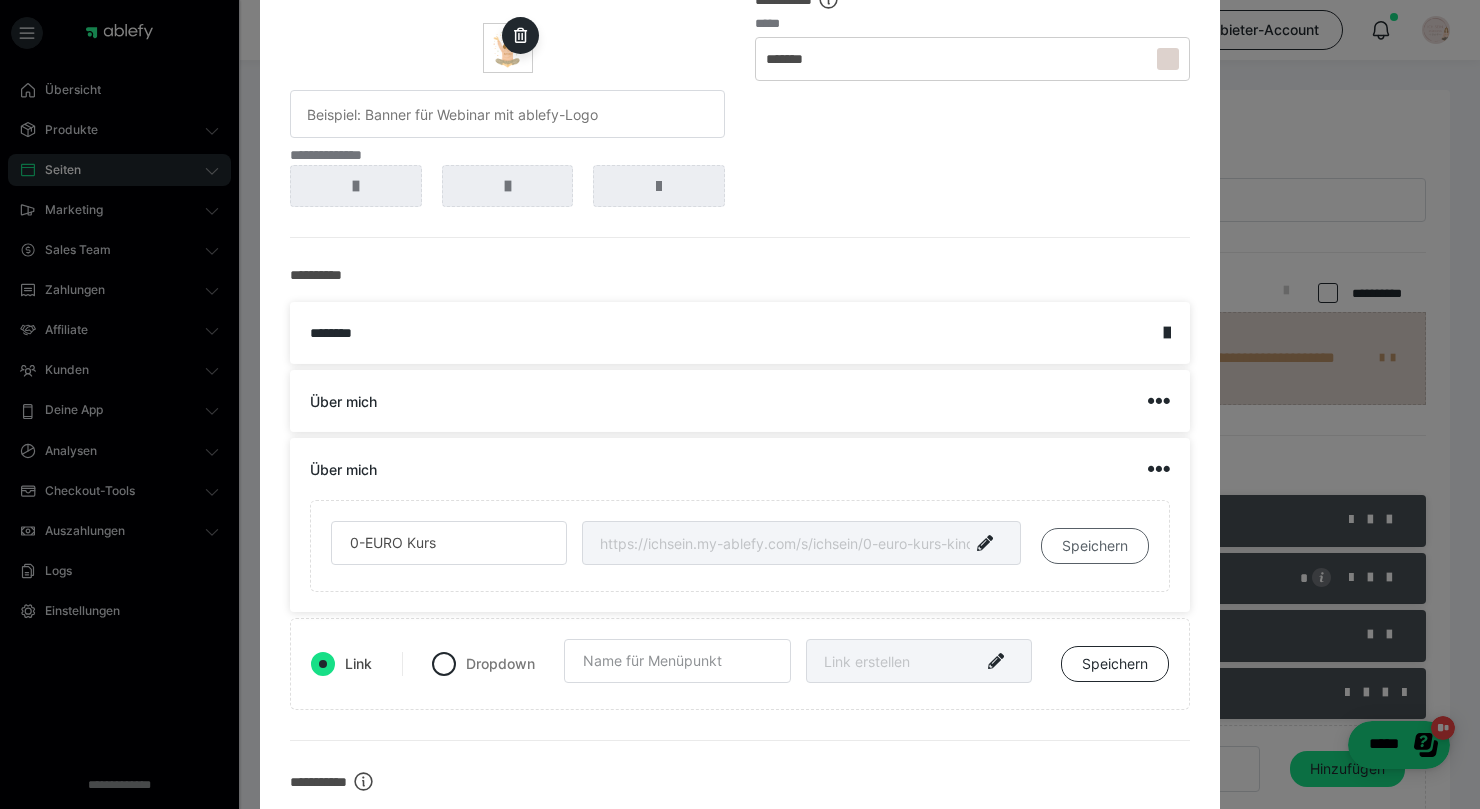 click on "Speichern" at bounding box center (1095, 546) 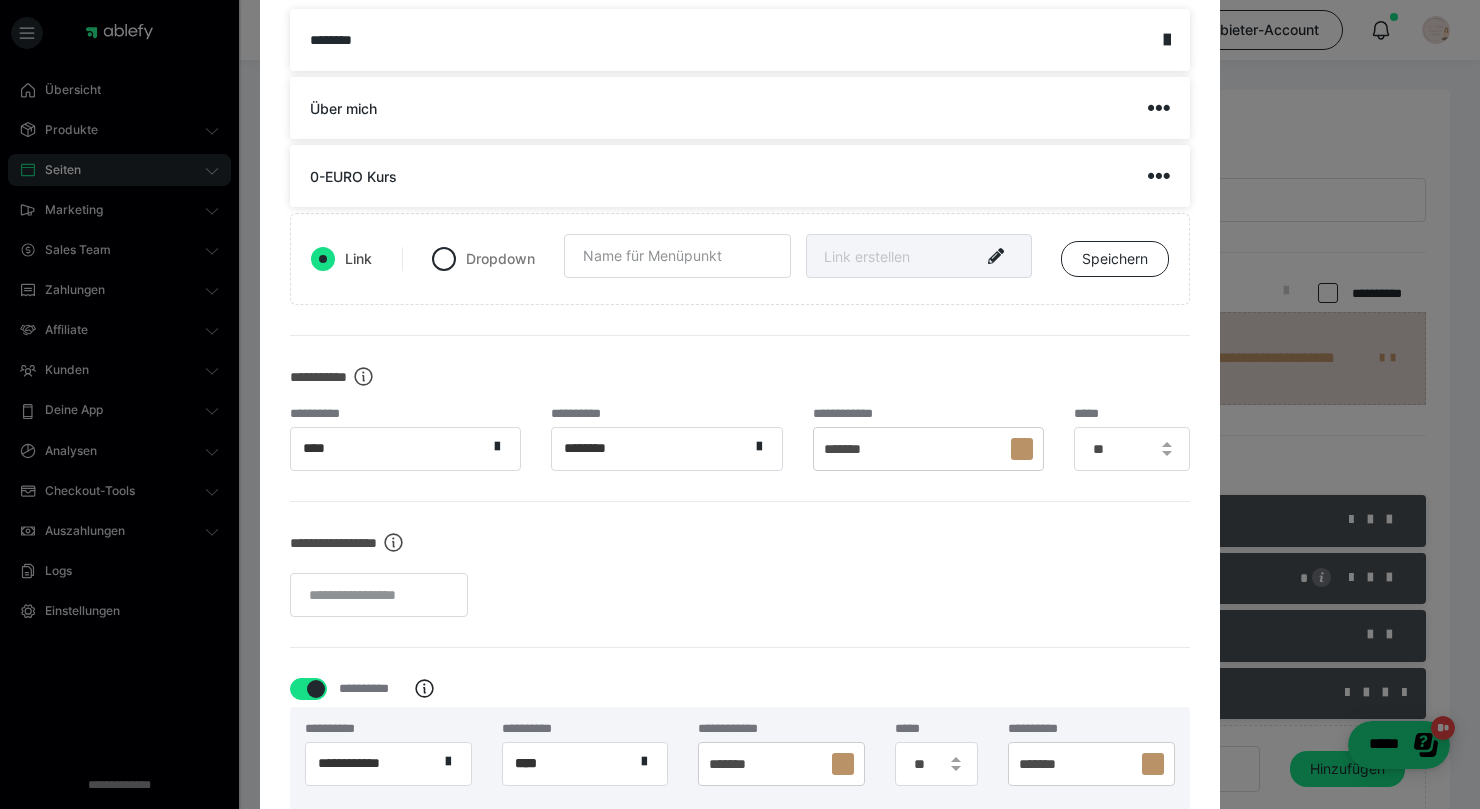 scroll, scrollTop: 441, scrollLeft: 0, axis: vertical 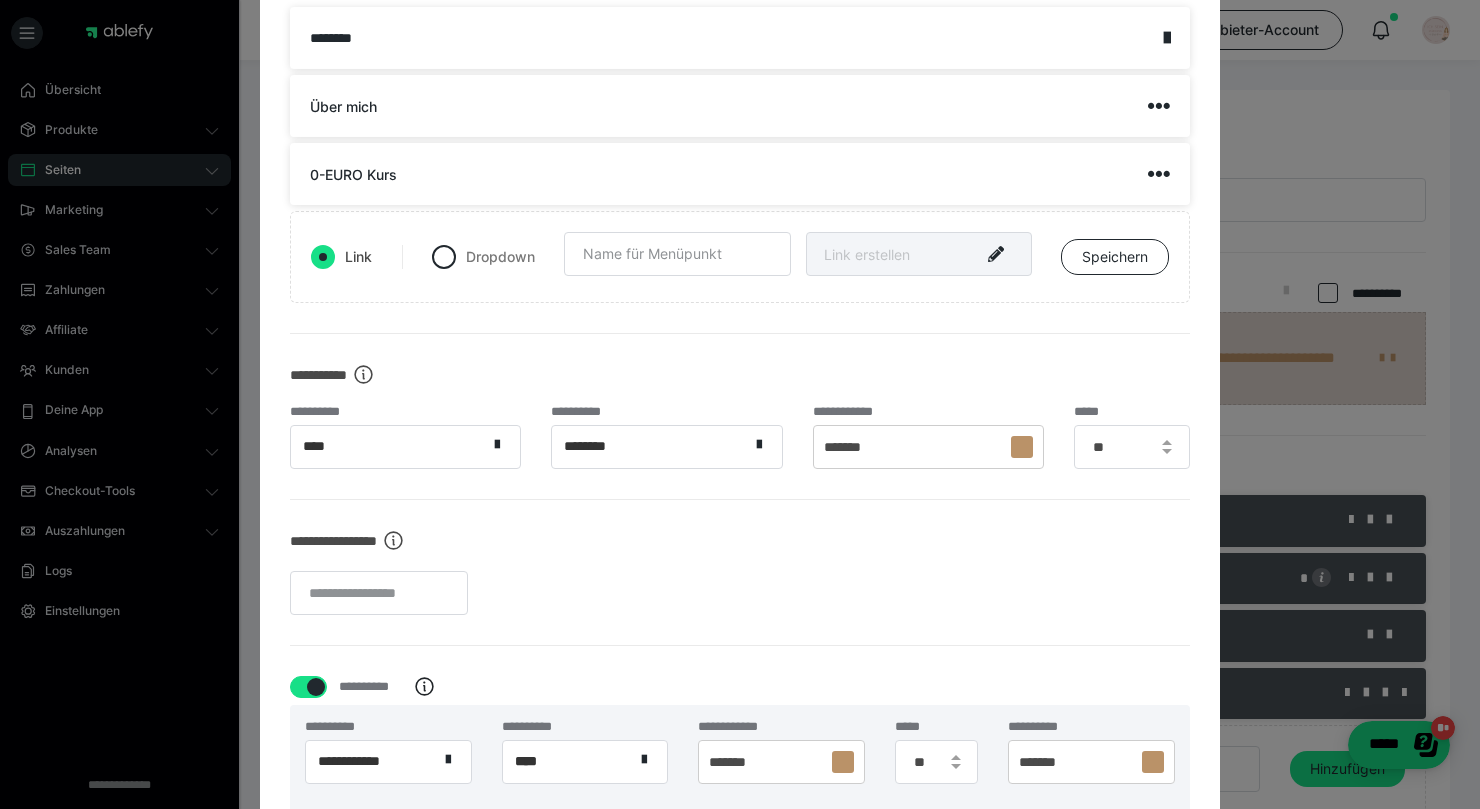 click at bounding box center (1022, 447) 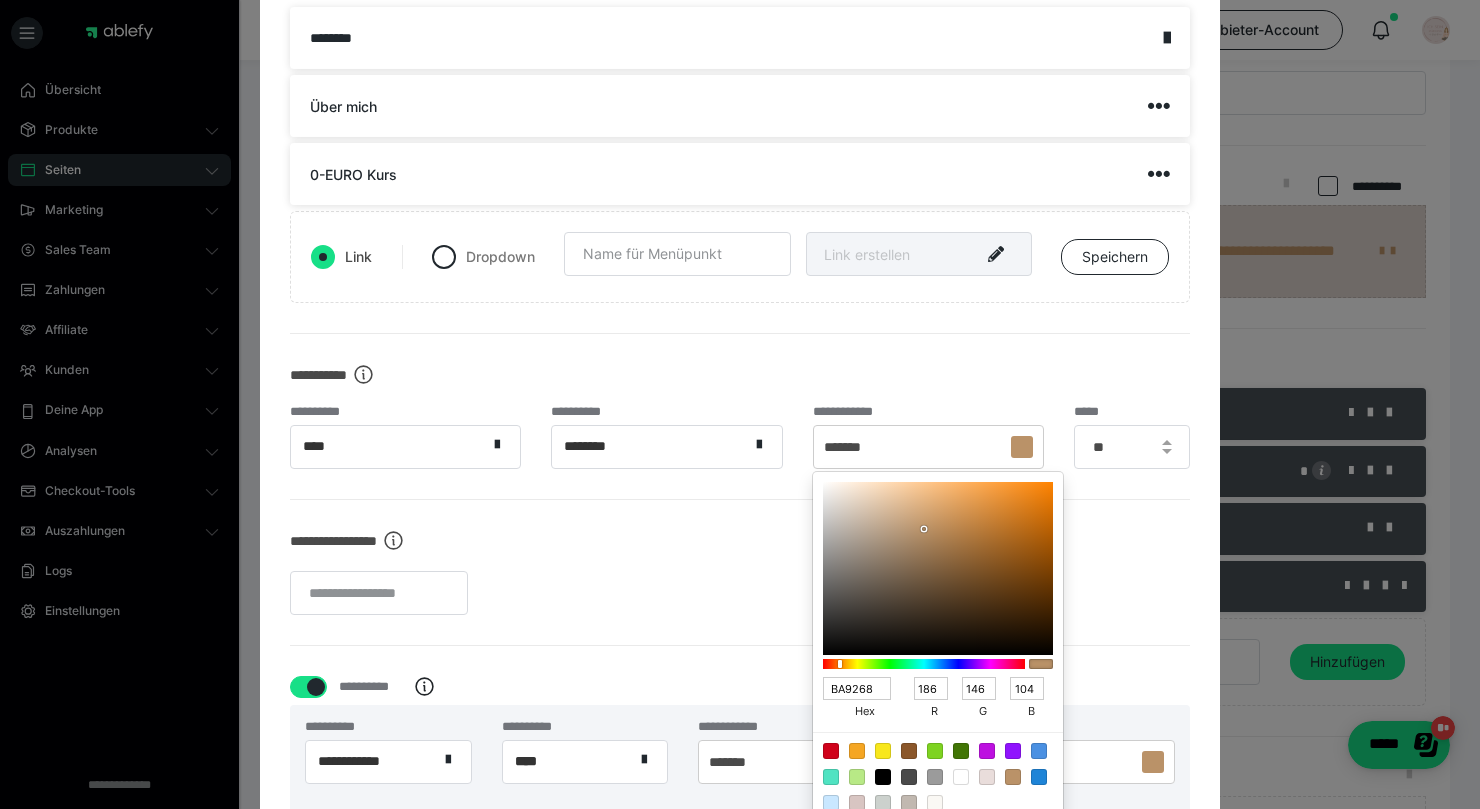 scroll, scrollTop: 121, scrollLeft: 0, axis: vertical 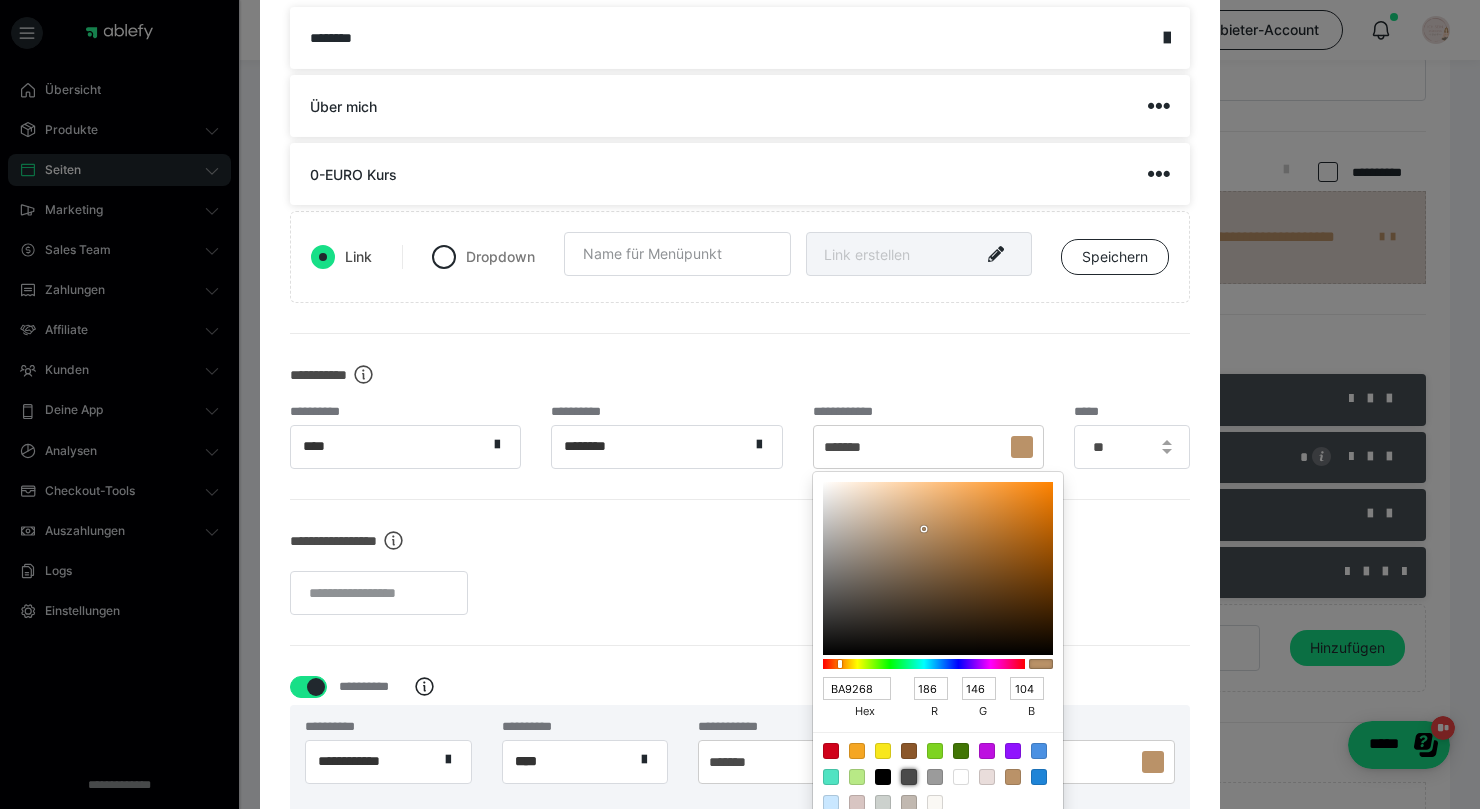 click at bounding box center (909, 777) 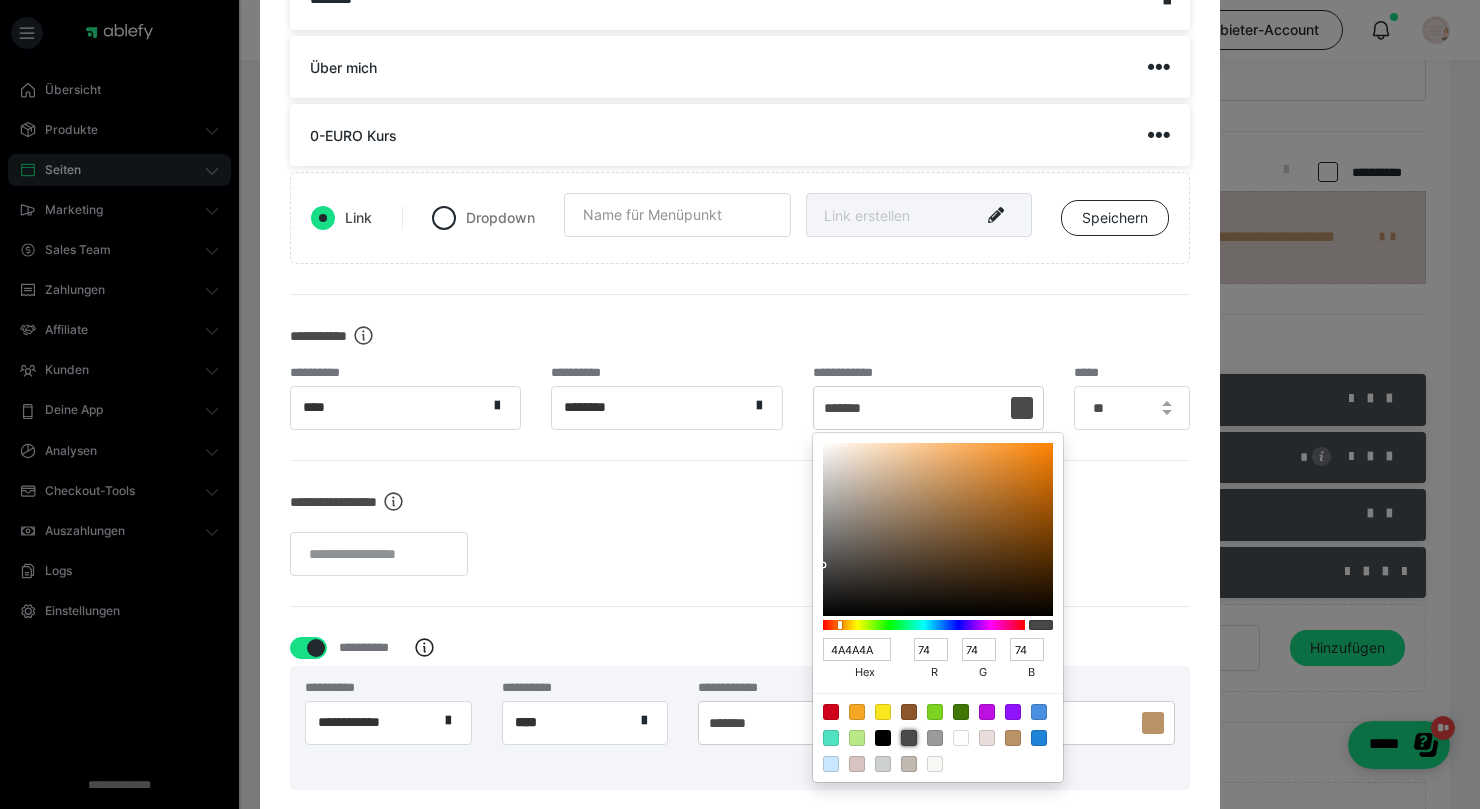 scroll, scrollTop: 485, scrollLeft: 0, axis: vertical 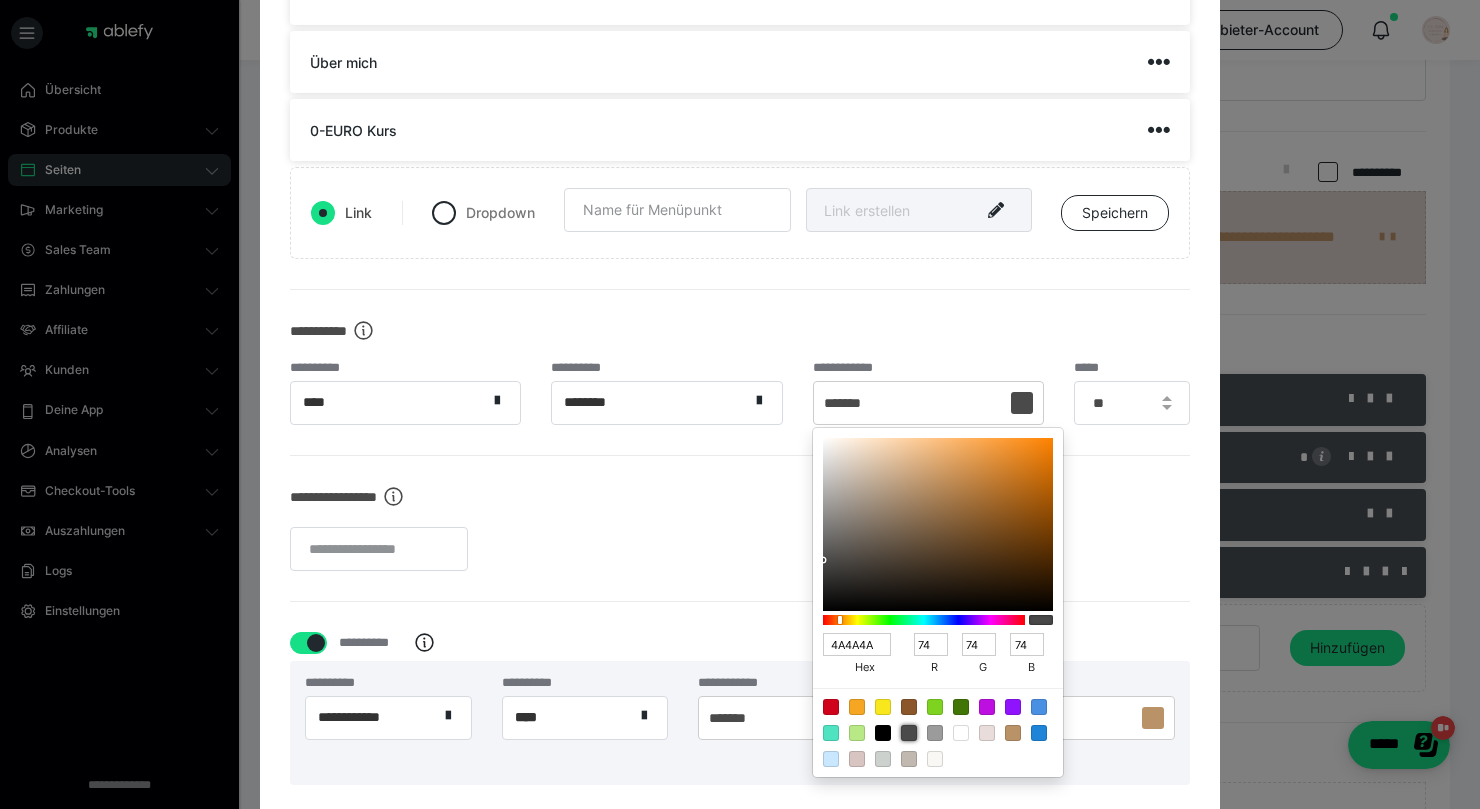click on "**********" at bounding box center [740, 709] 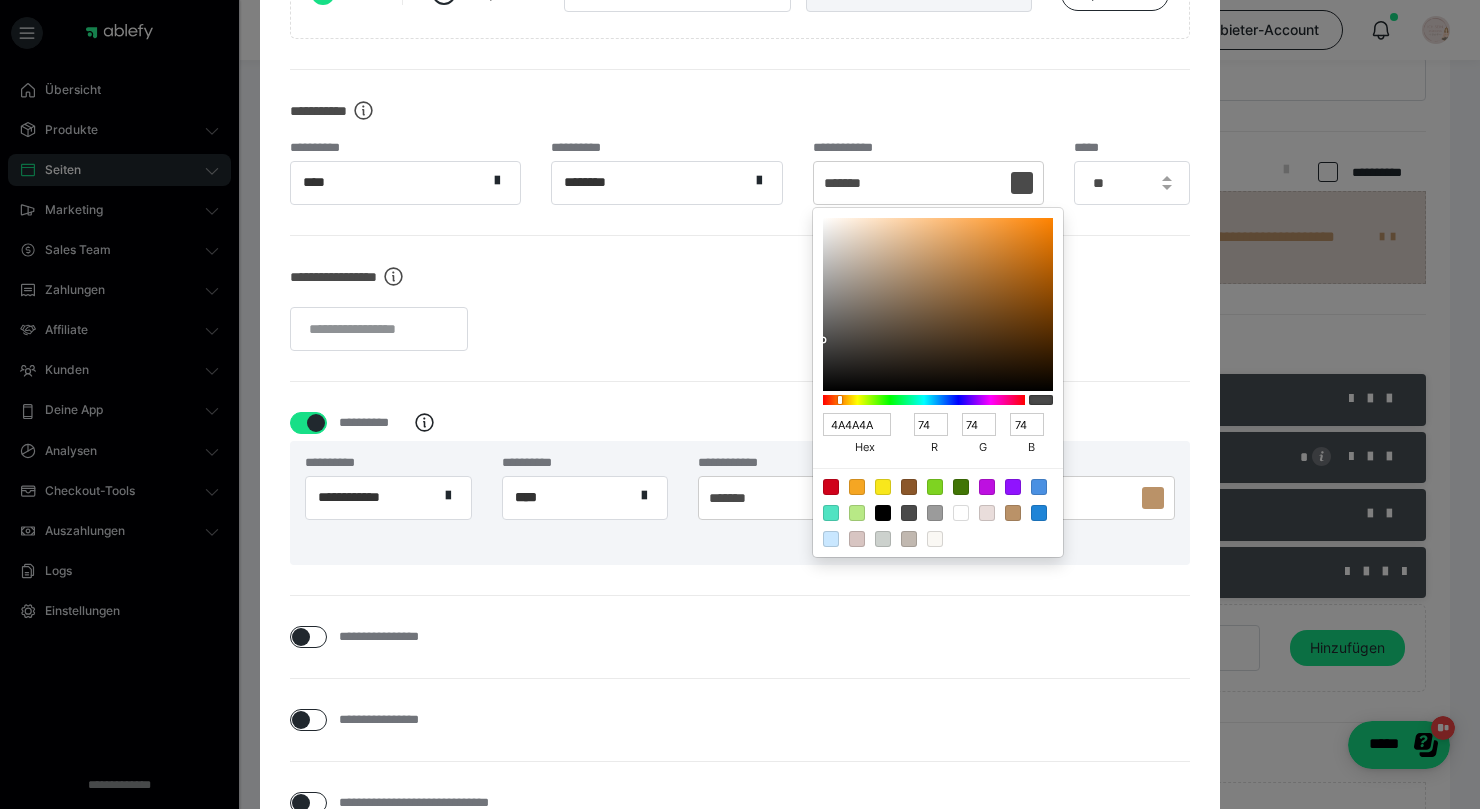 scroll, scrollTop: 738, scrollLeft: 0, axis: vertical 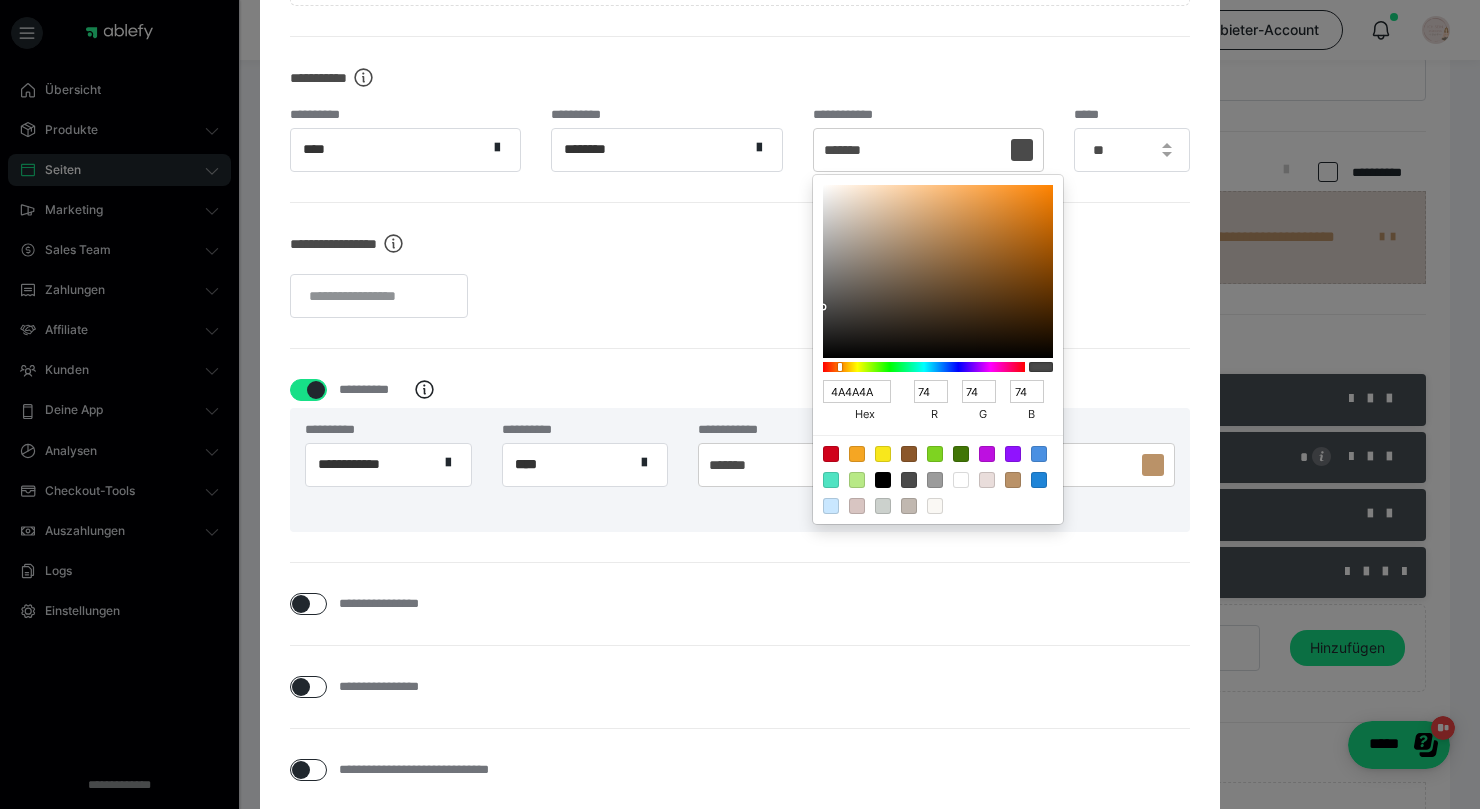 click at bounding box center (740, 404) 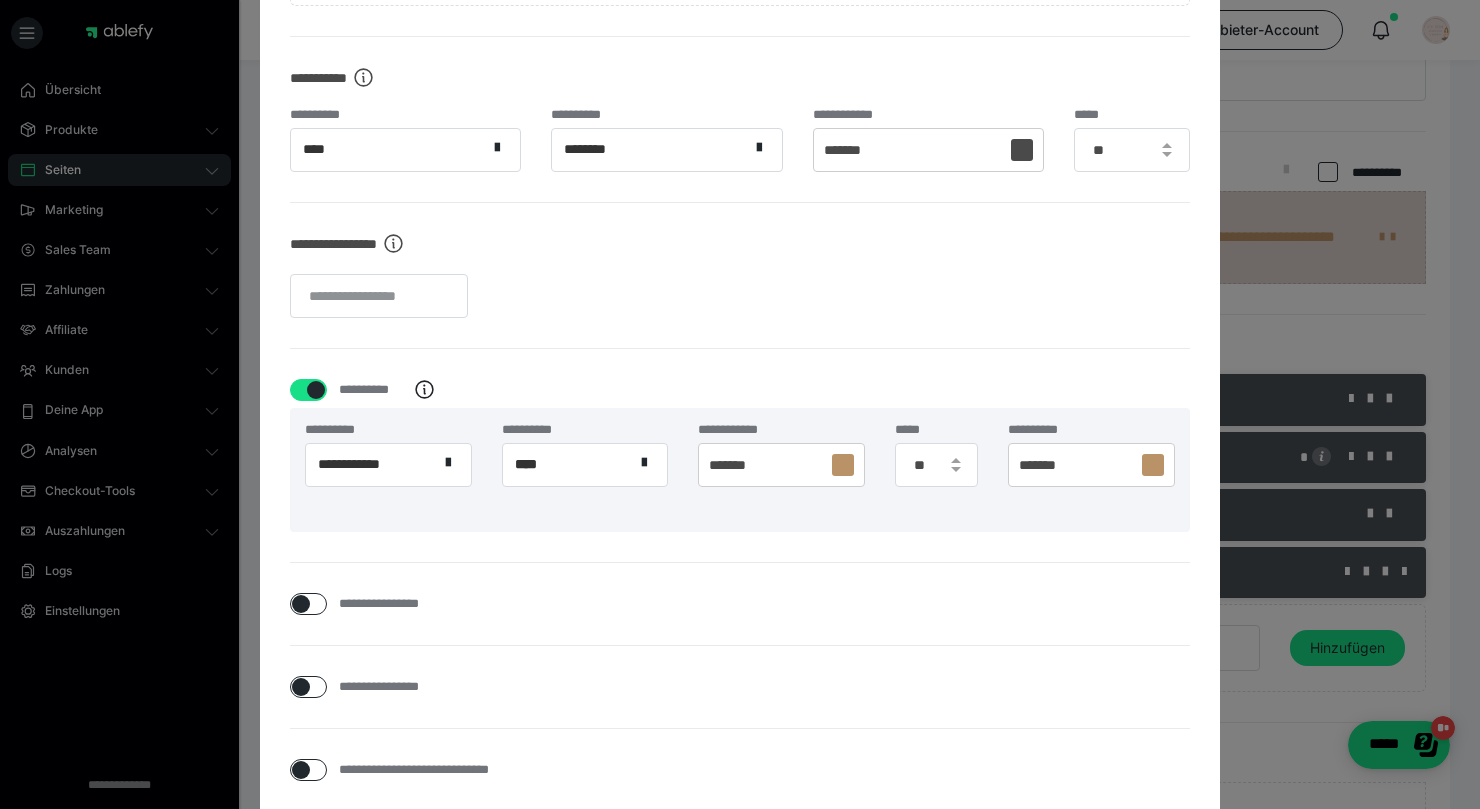 click at bounding box center [1153, 465] 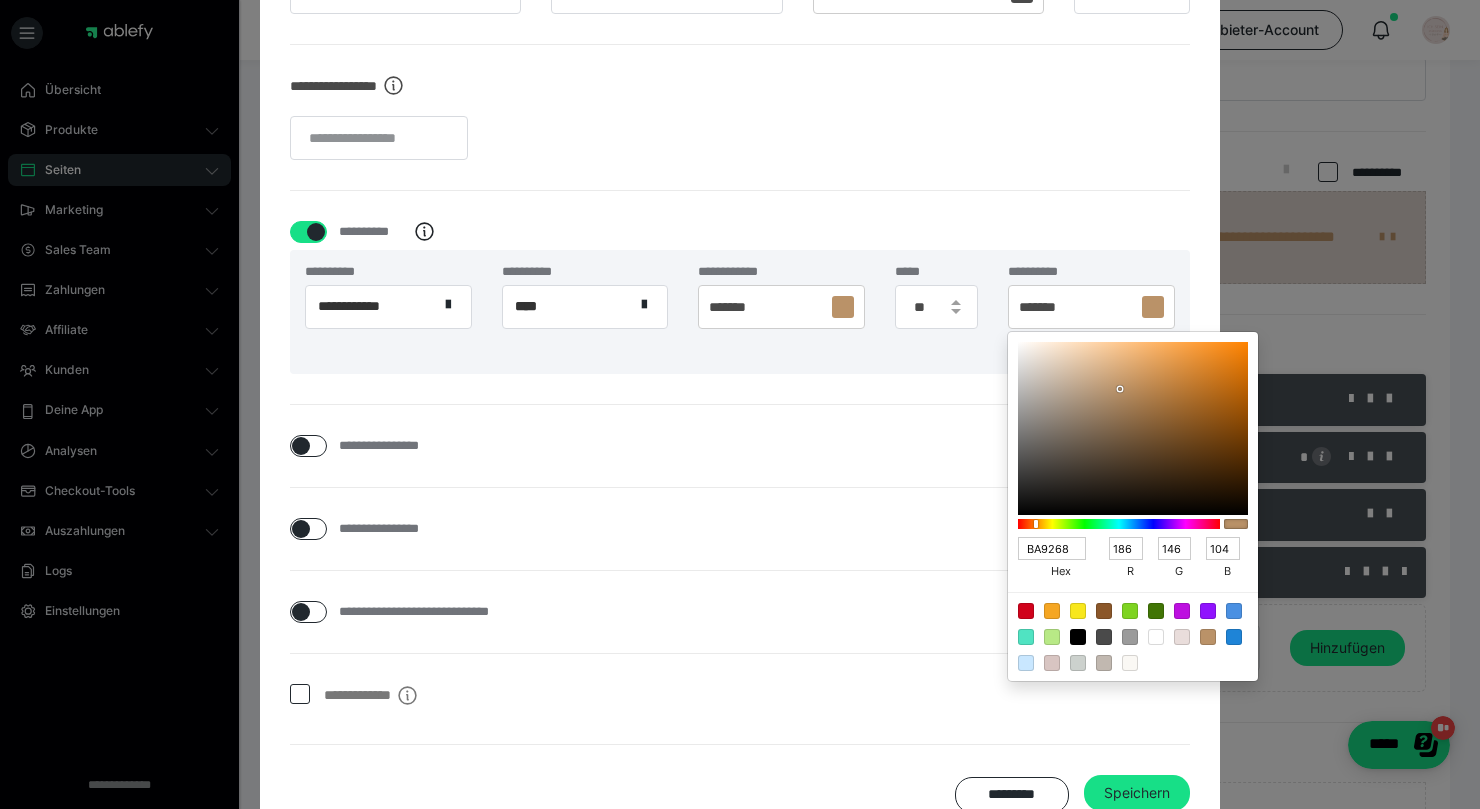 scroll, scrollTop: 897, scrollLeft: 0, axis: vertical 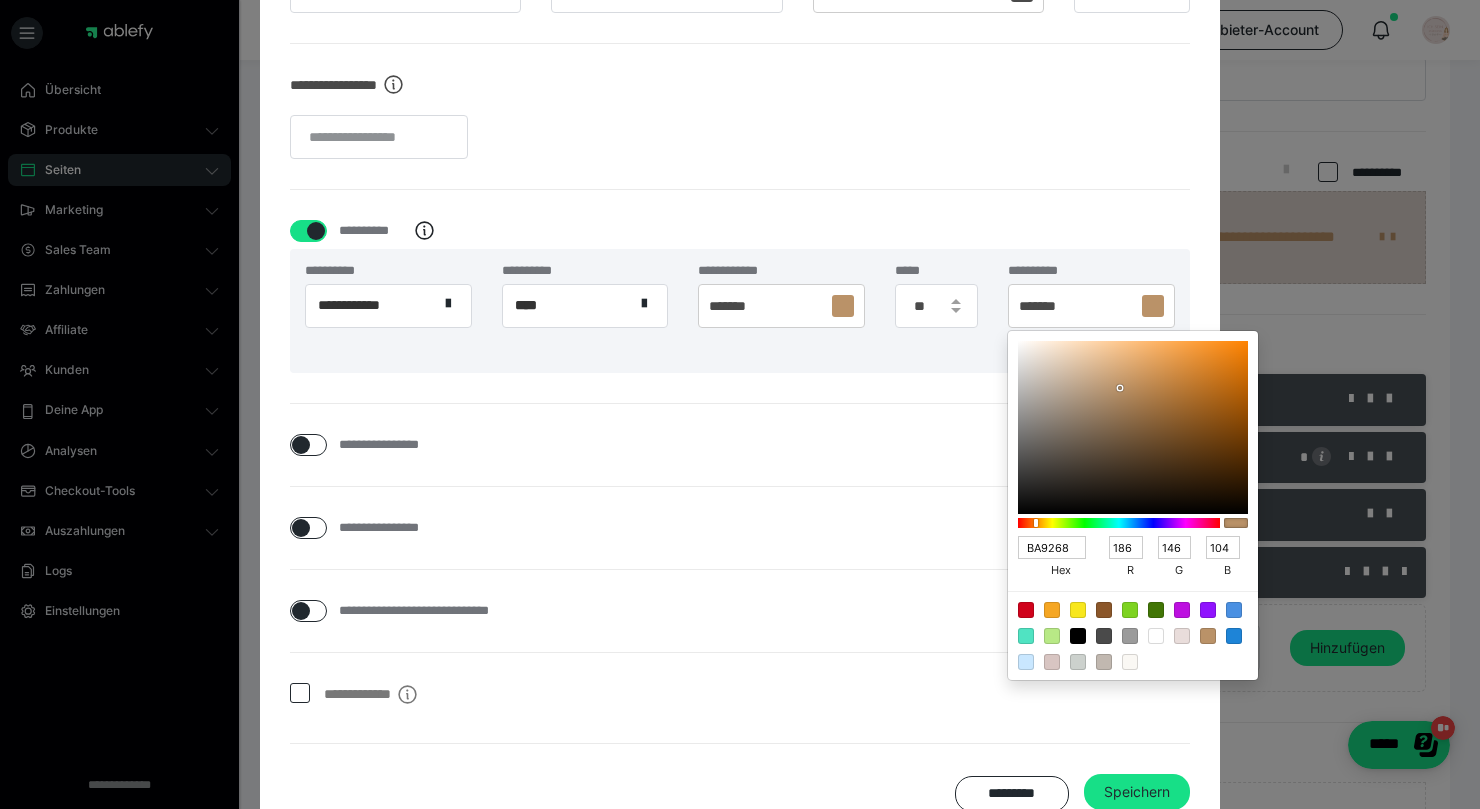 click at bounding box center (1052, 662) 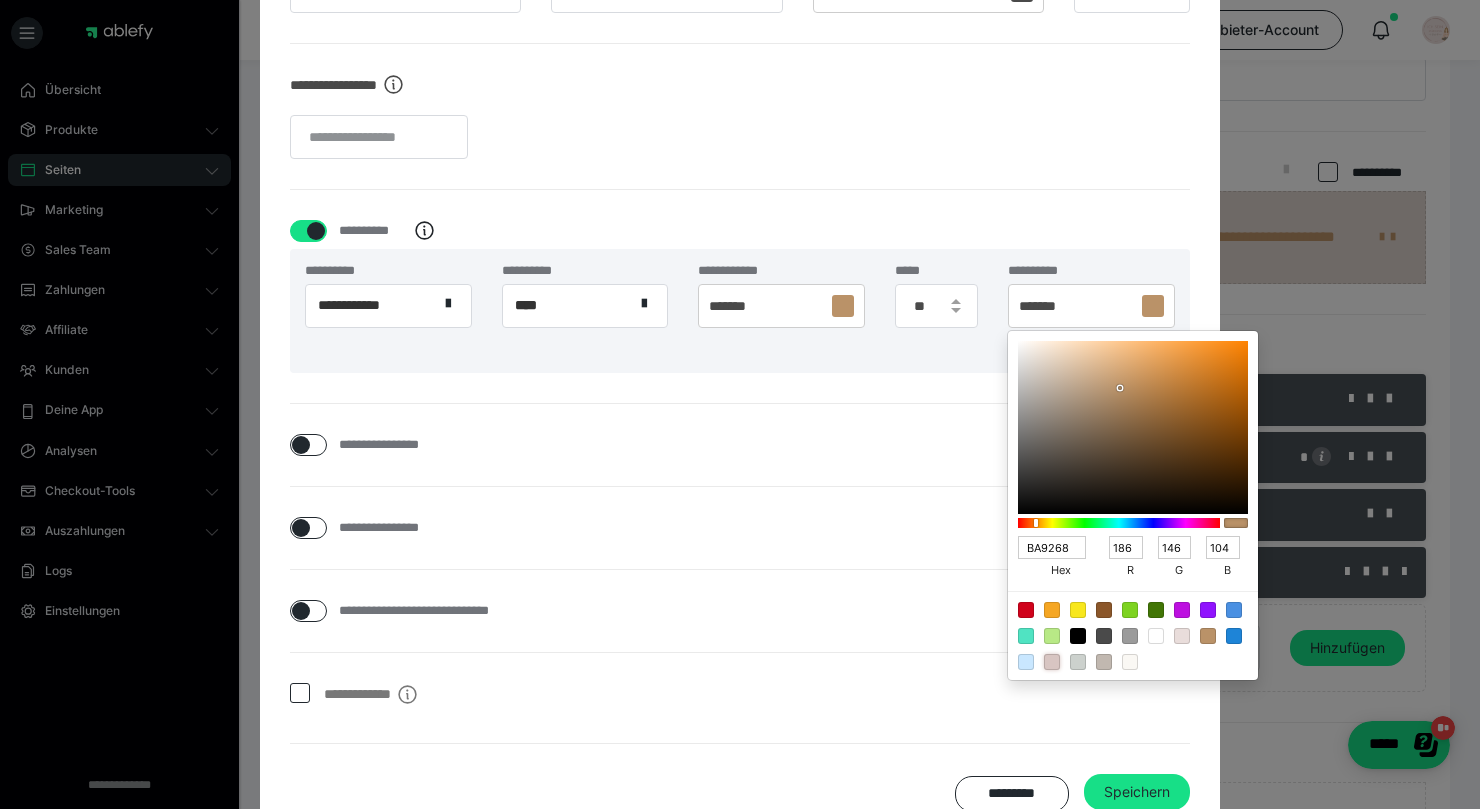 type on "D8C5C2" 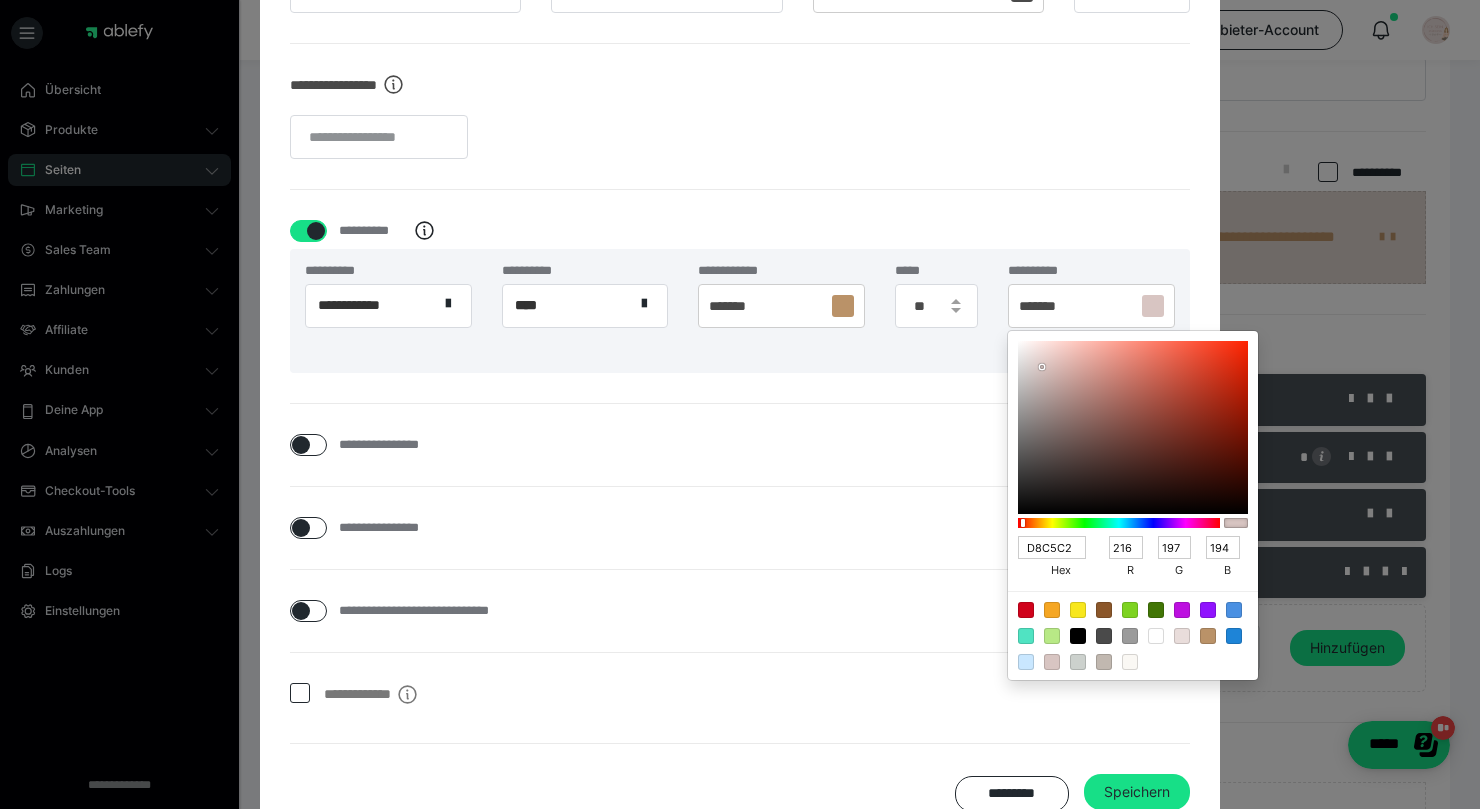 click at bounding box center [740, 404] 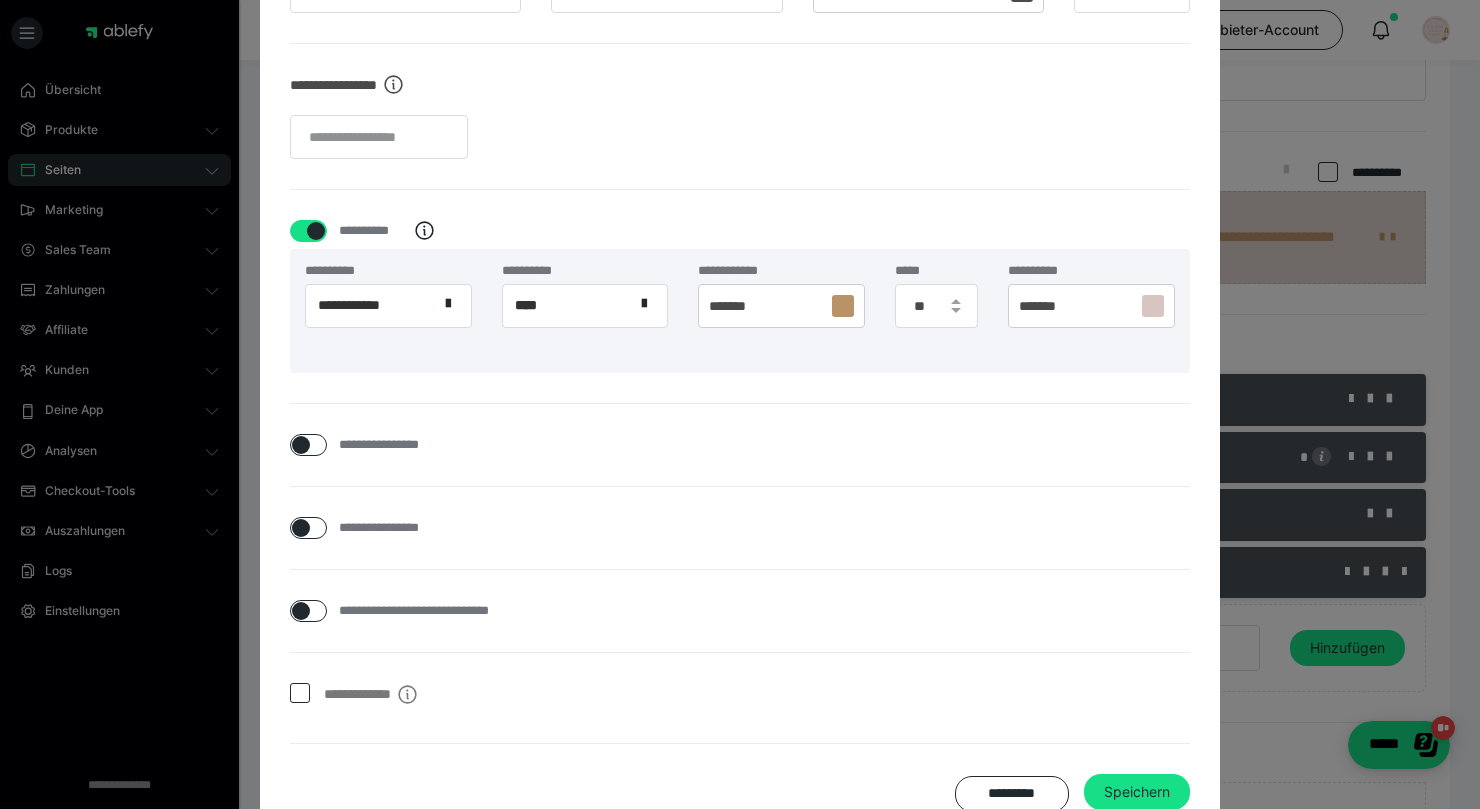 click at bounding box center [843, 306] 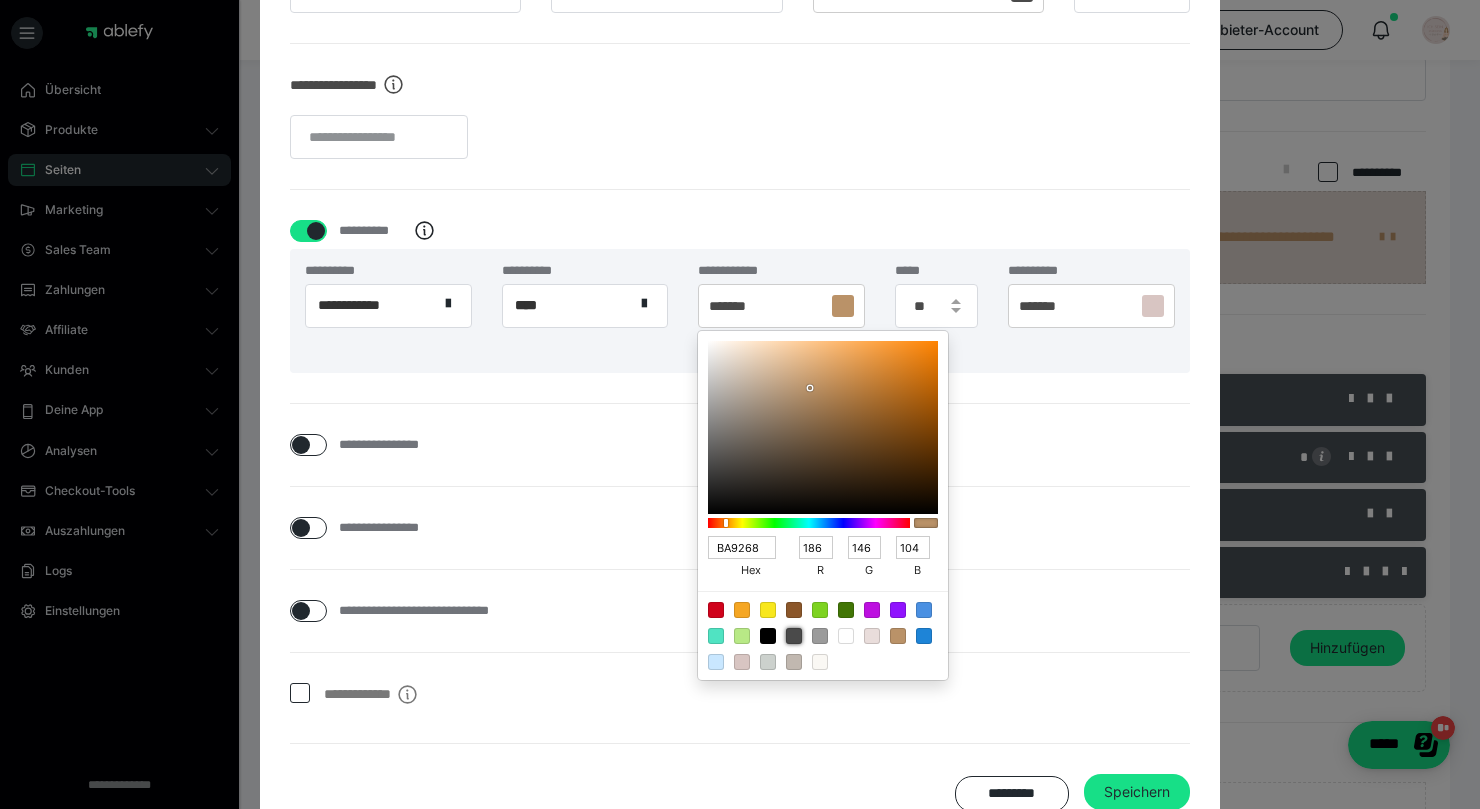 click at bounding box center [794, 636] 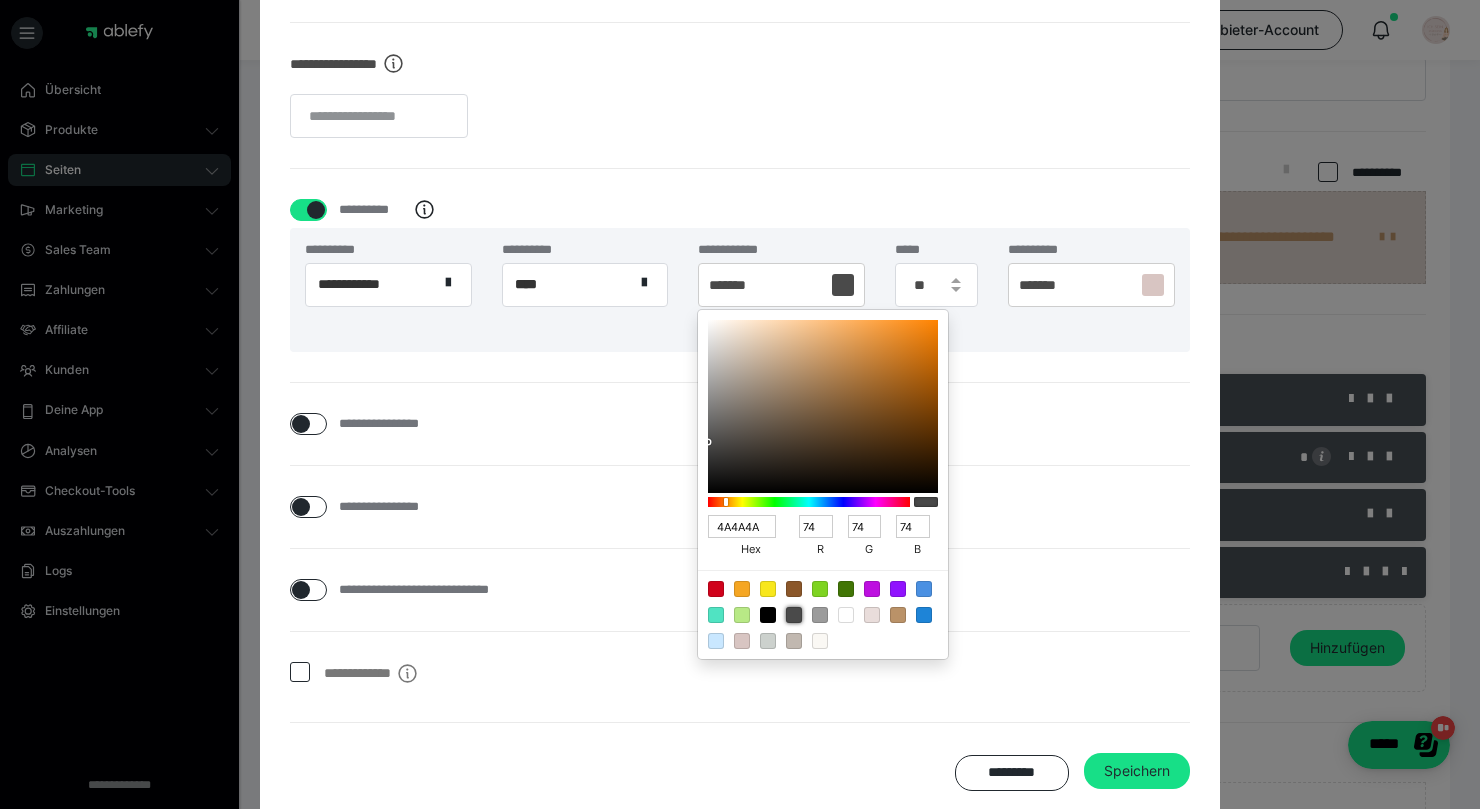 scroll, scrollTop: 956, scrollLeft: 0, axis: vertical 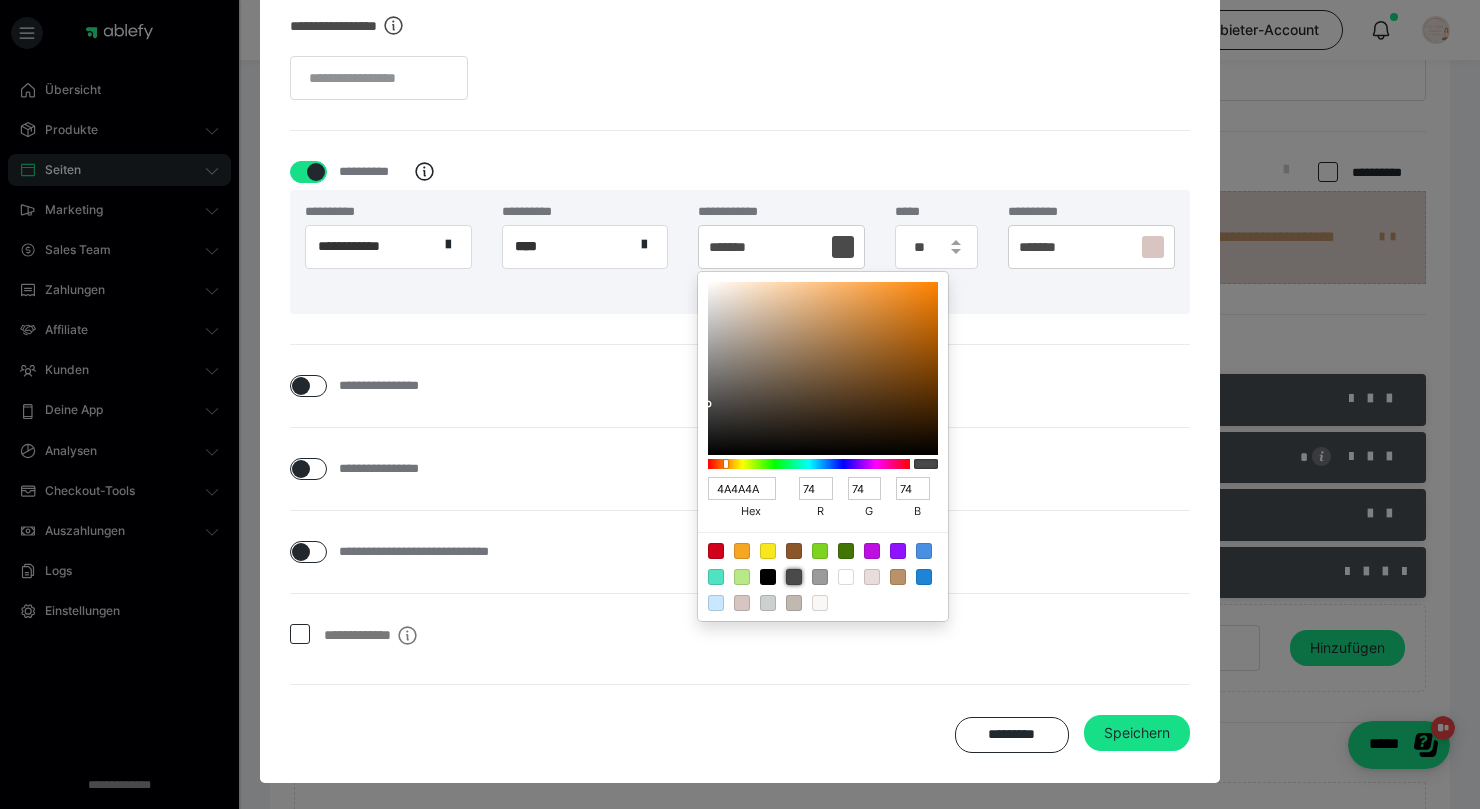 click at bounding box center [740, 404] 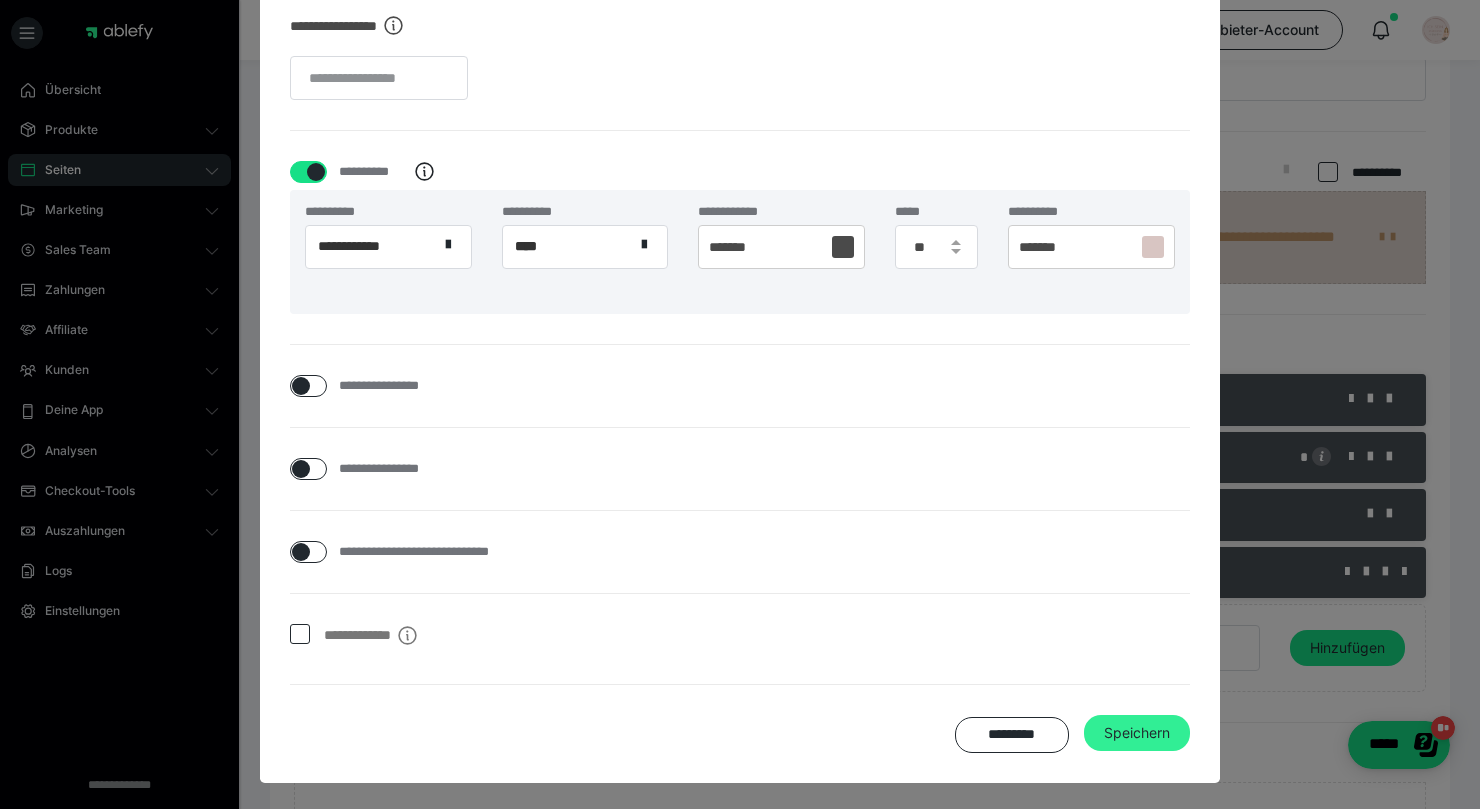 click on "Speichern" at bounding box center (1137, 733) 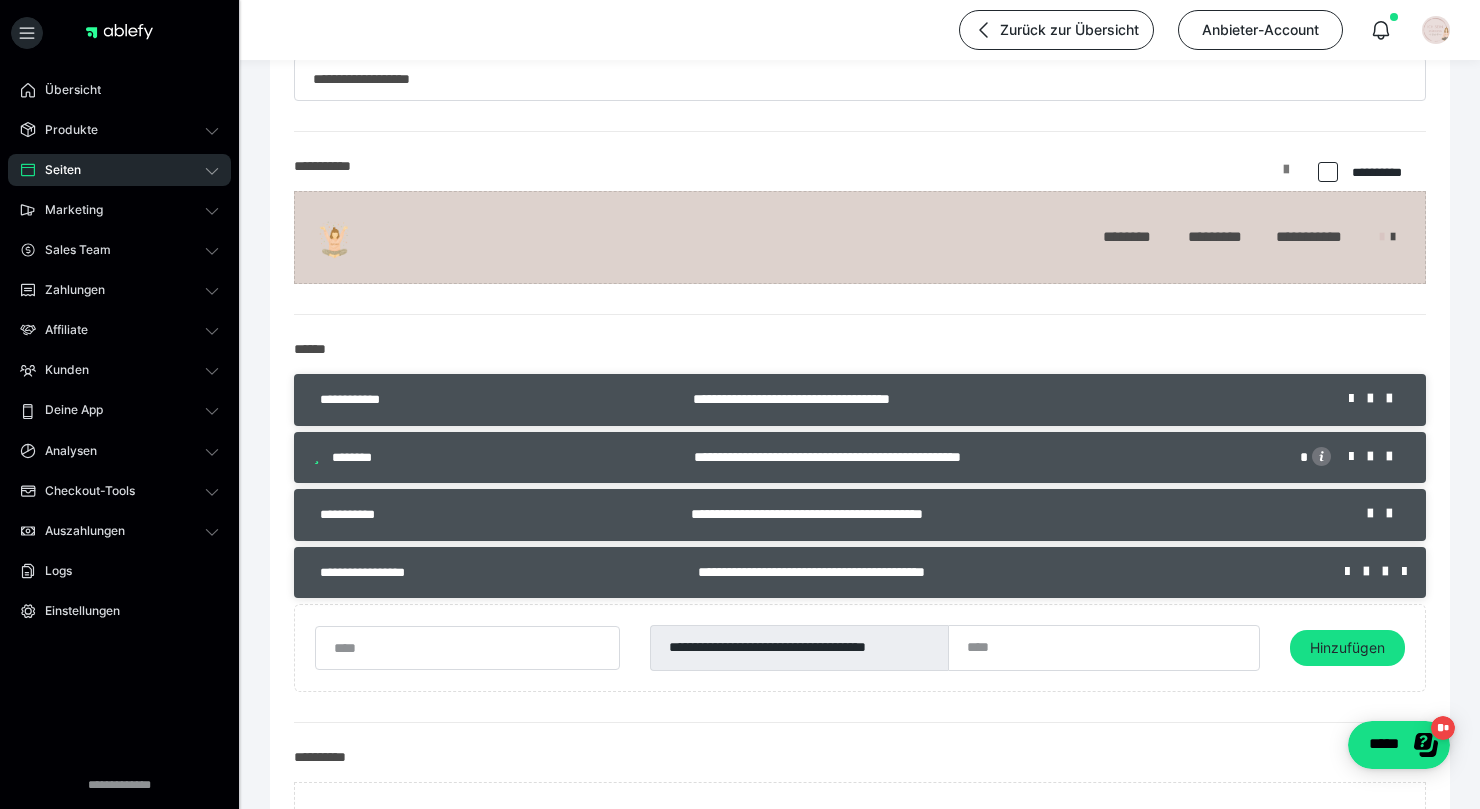 click at bounding box center [1286, 177] 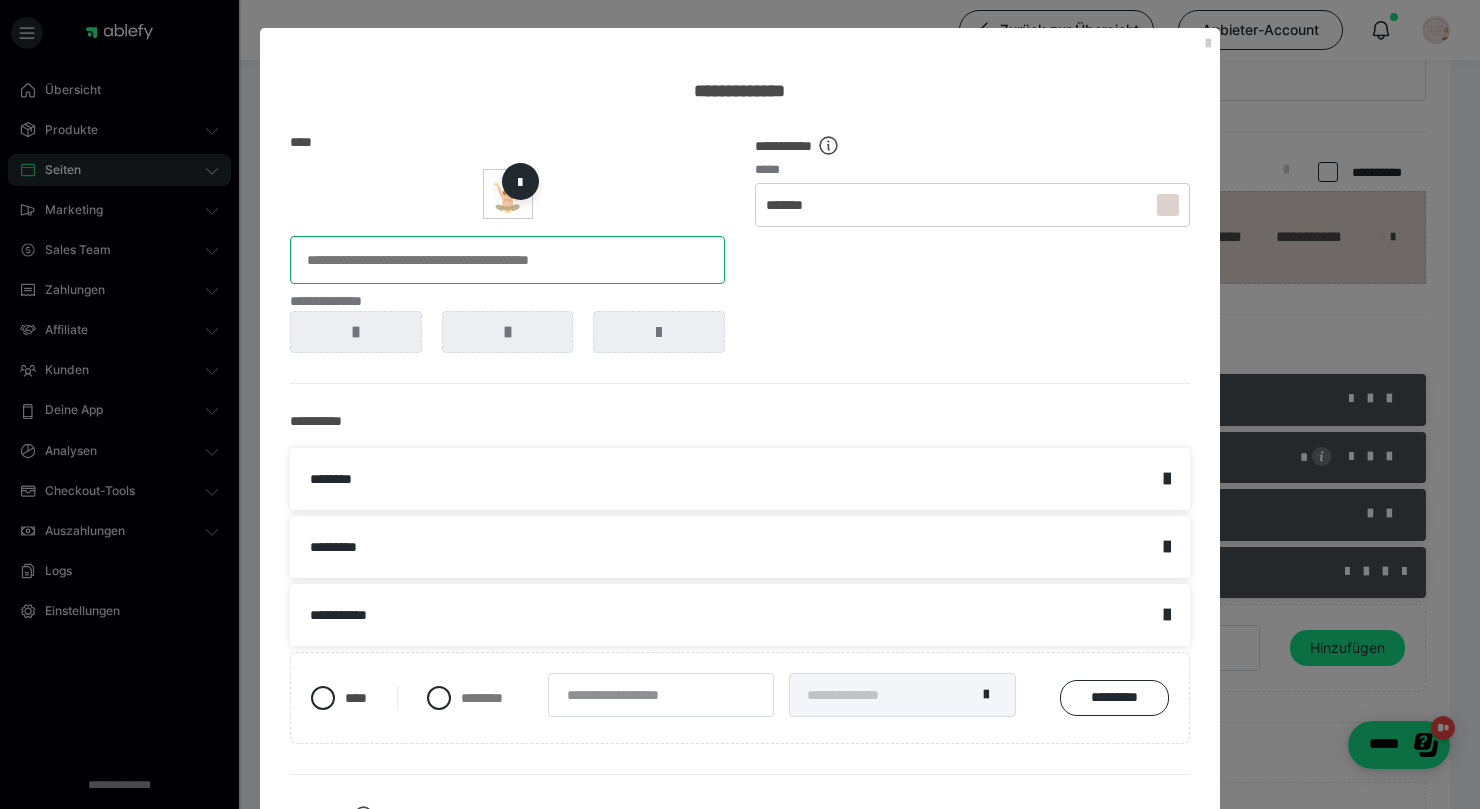 click at bounding box center [507, 260] 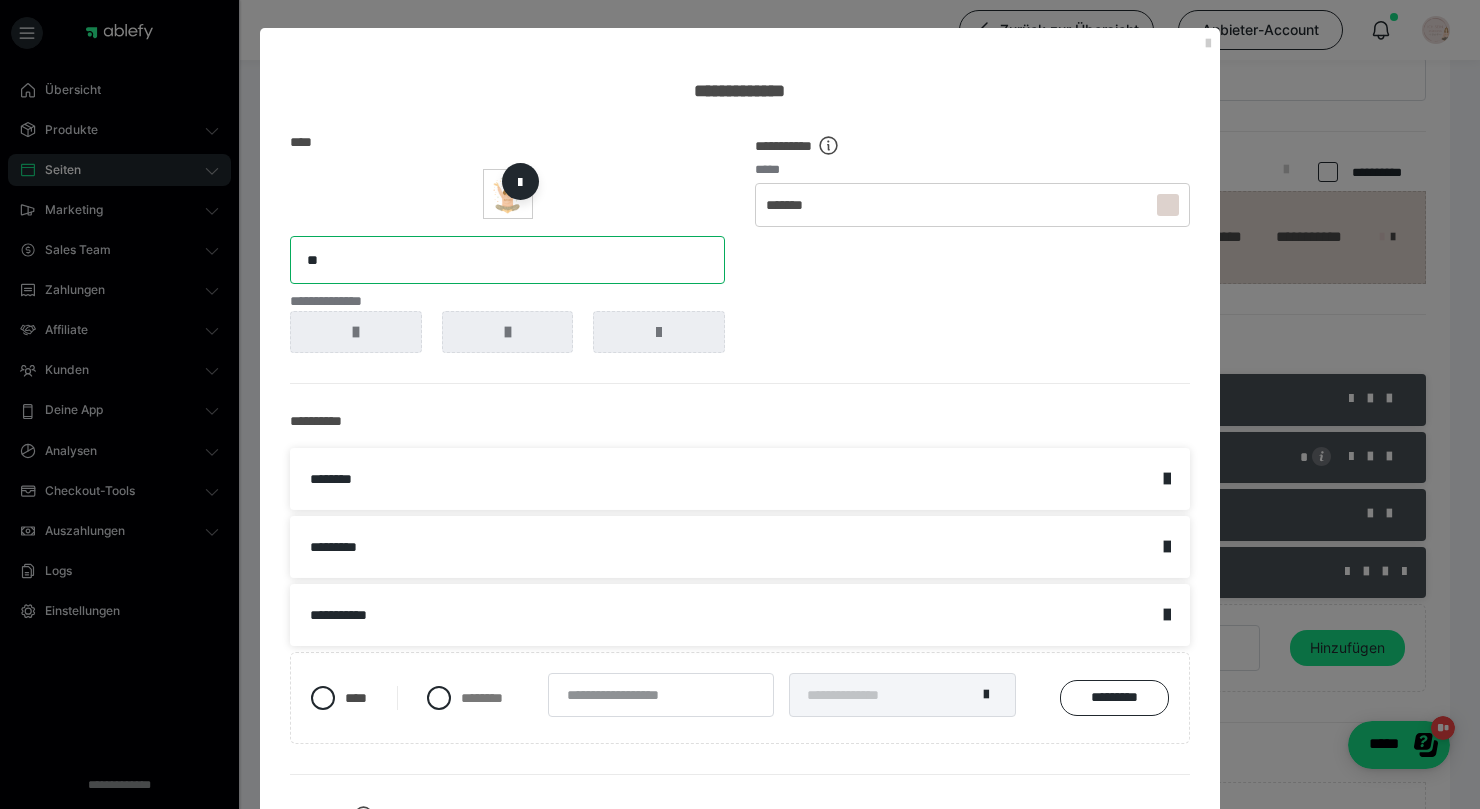 type on "*" 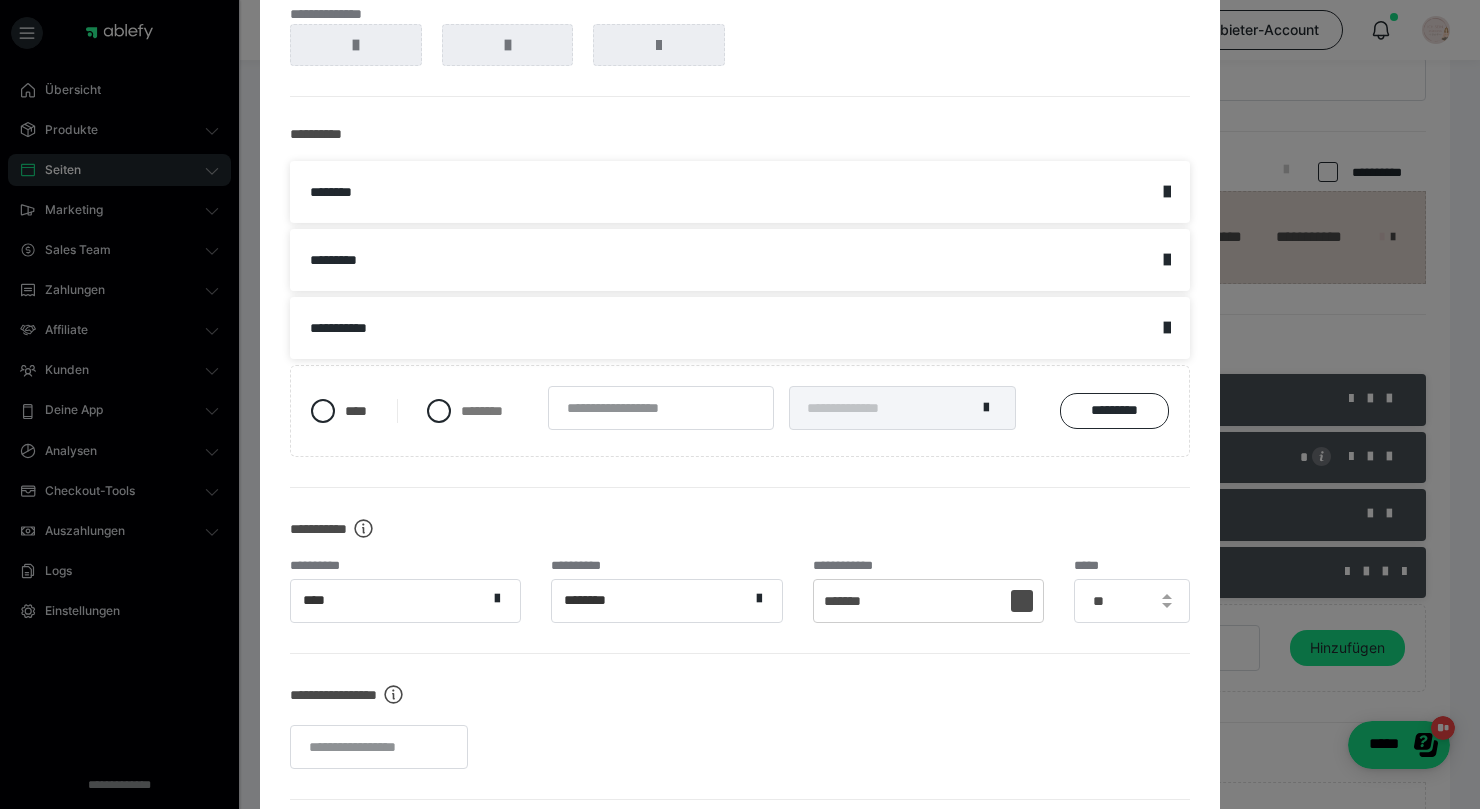 scroll, scrollTop: 291, scrollLeft: 0, axis: vertical 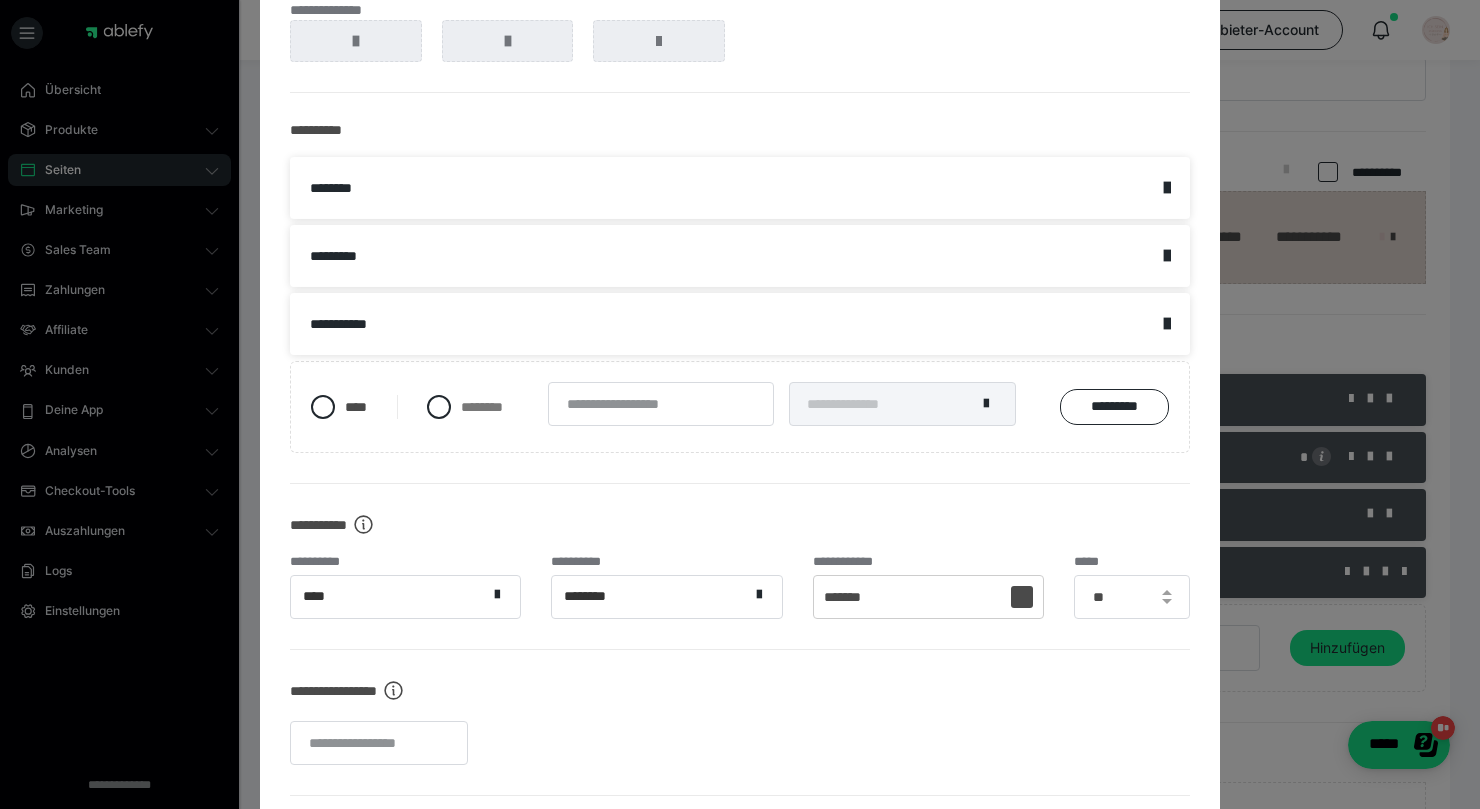 type on "**********" 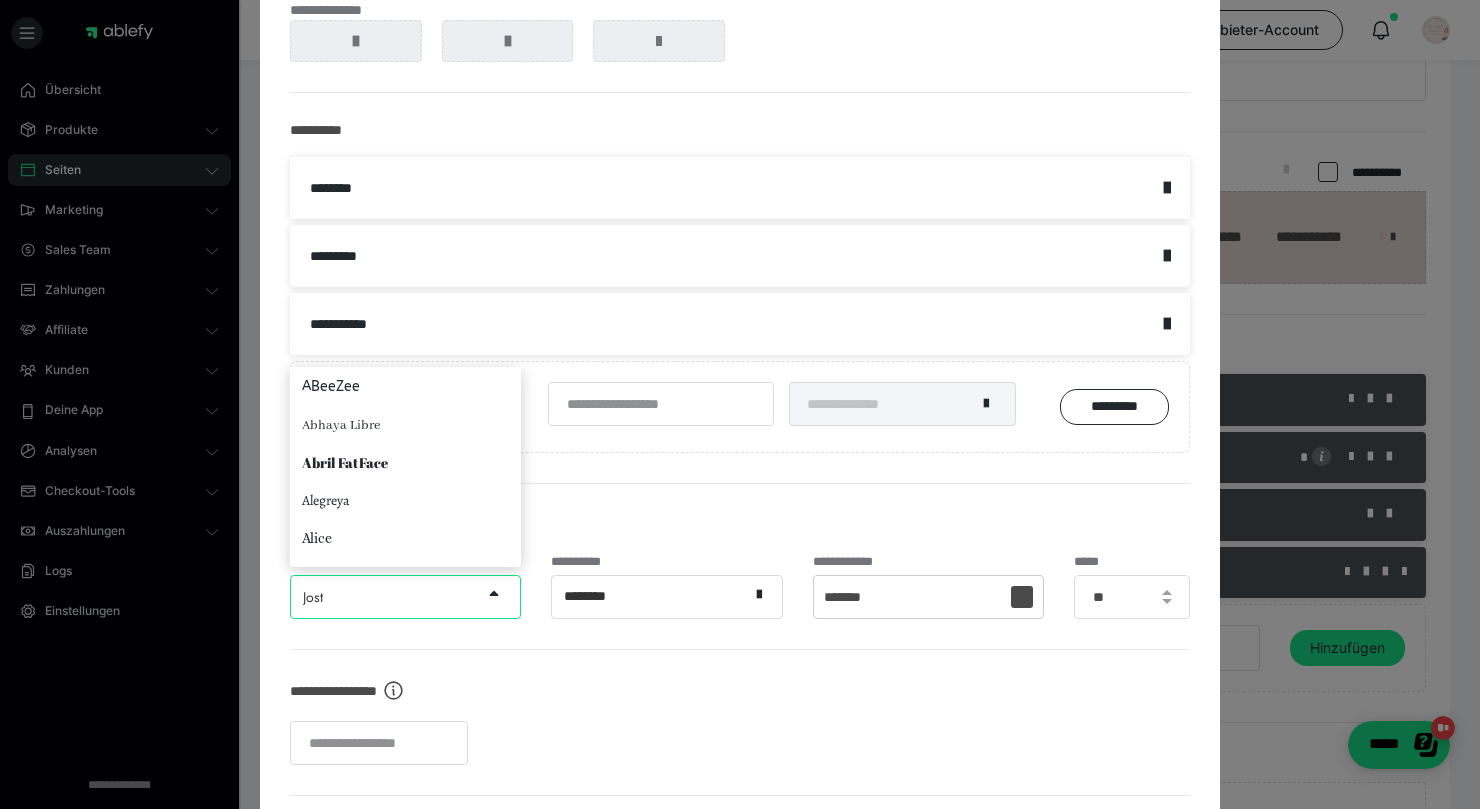 scroll, scrollTop: 1860, scrollLeft: 0, axis: vertical 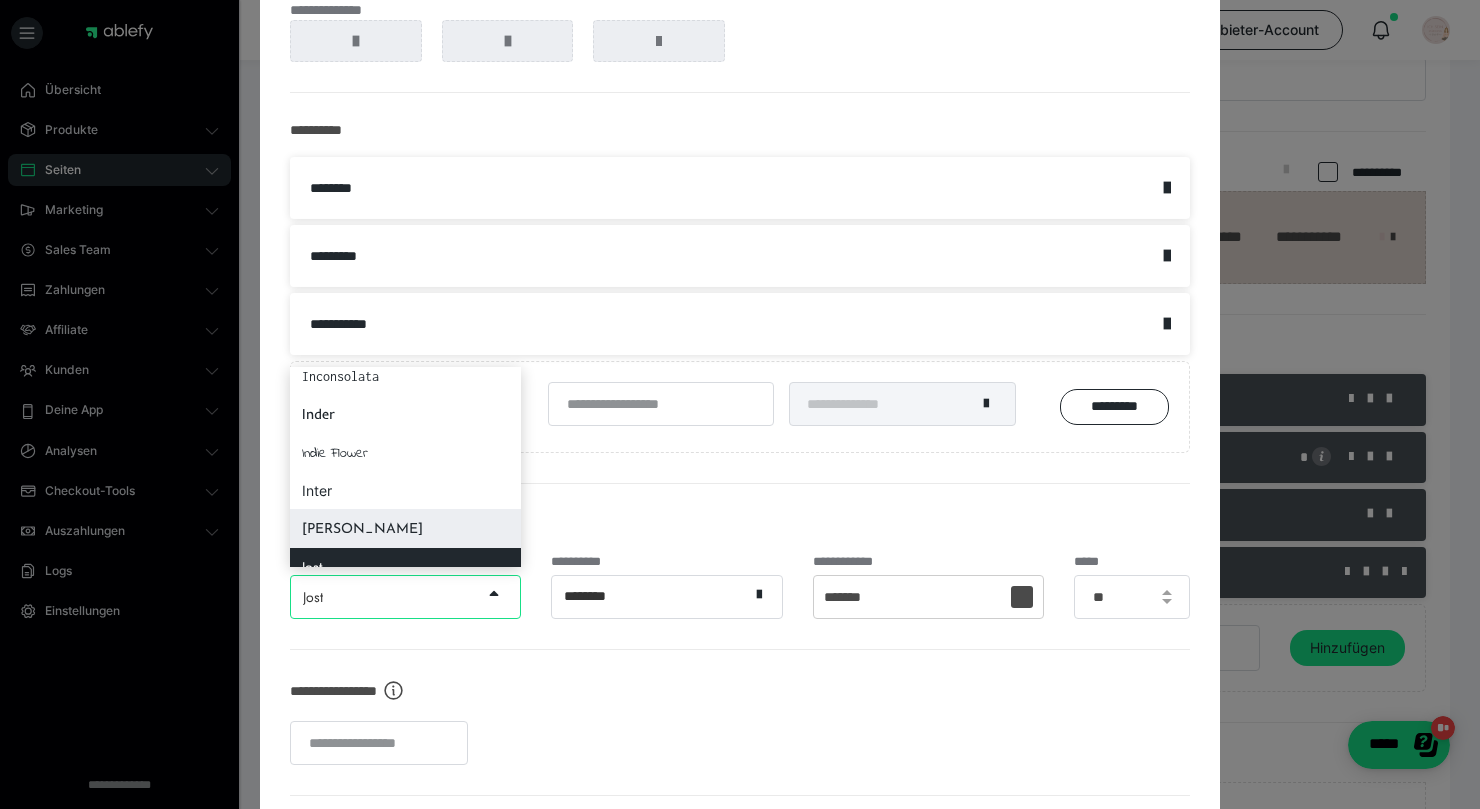 click on "[PERSON_NAME]" at bounding box center [405, 528] 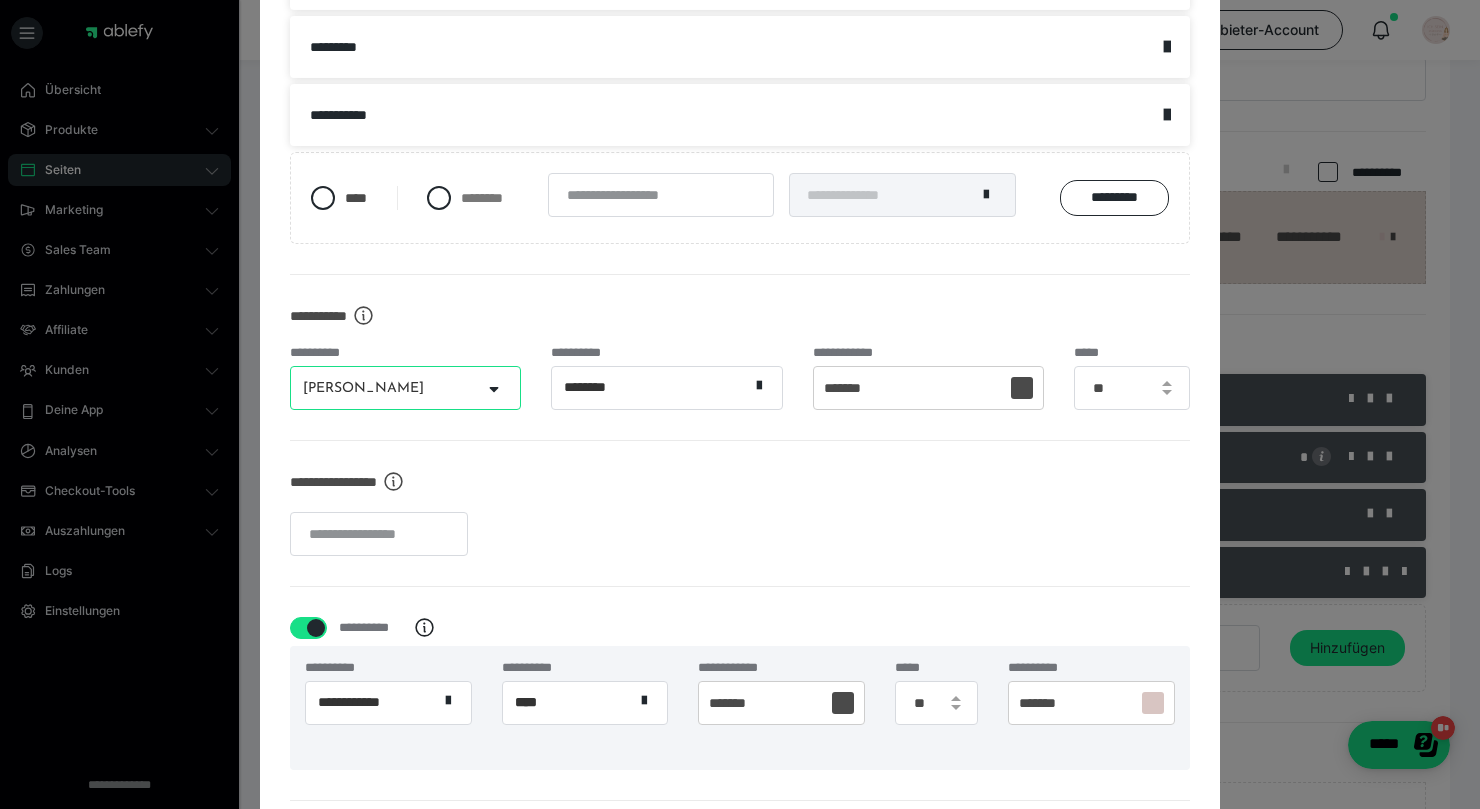 scroll, scrollTop: 524, scrollLeft: 0, axis: vertical 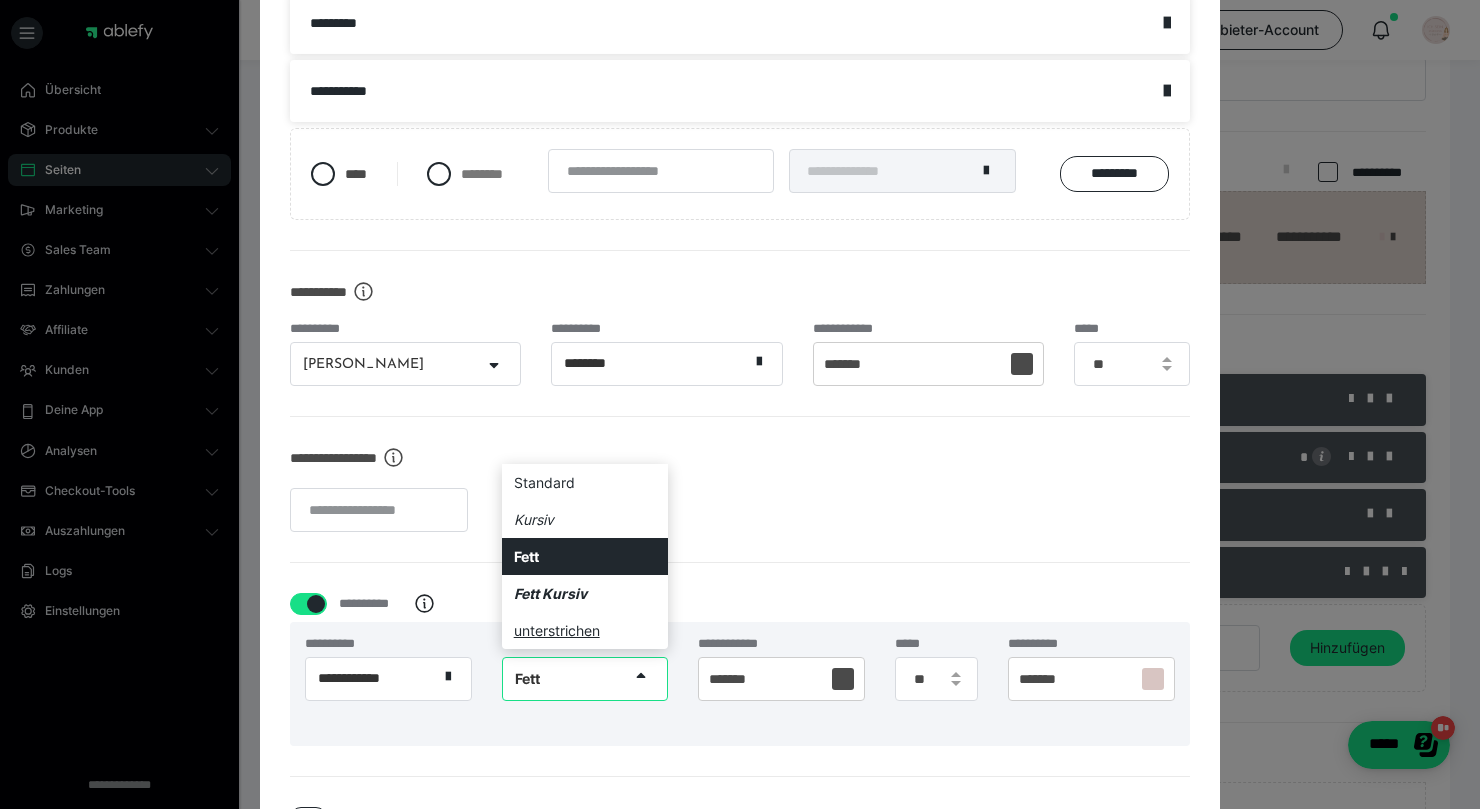 click on "Fett" at bounding box center [566, 678] 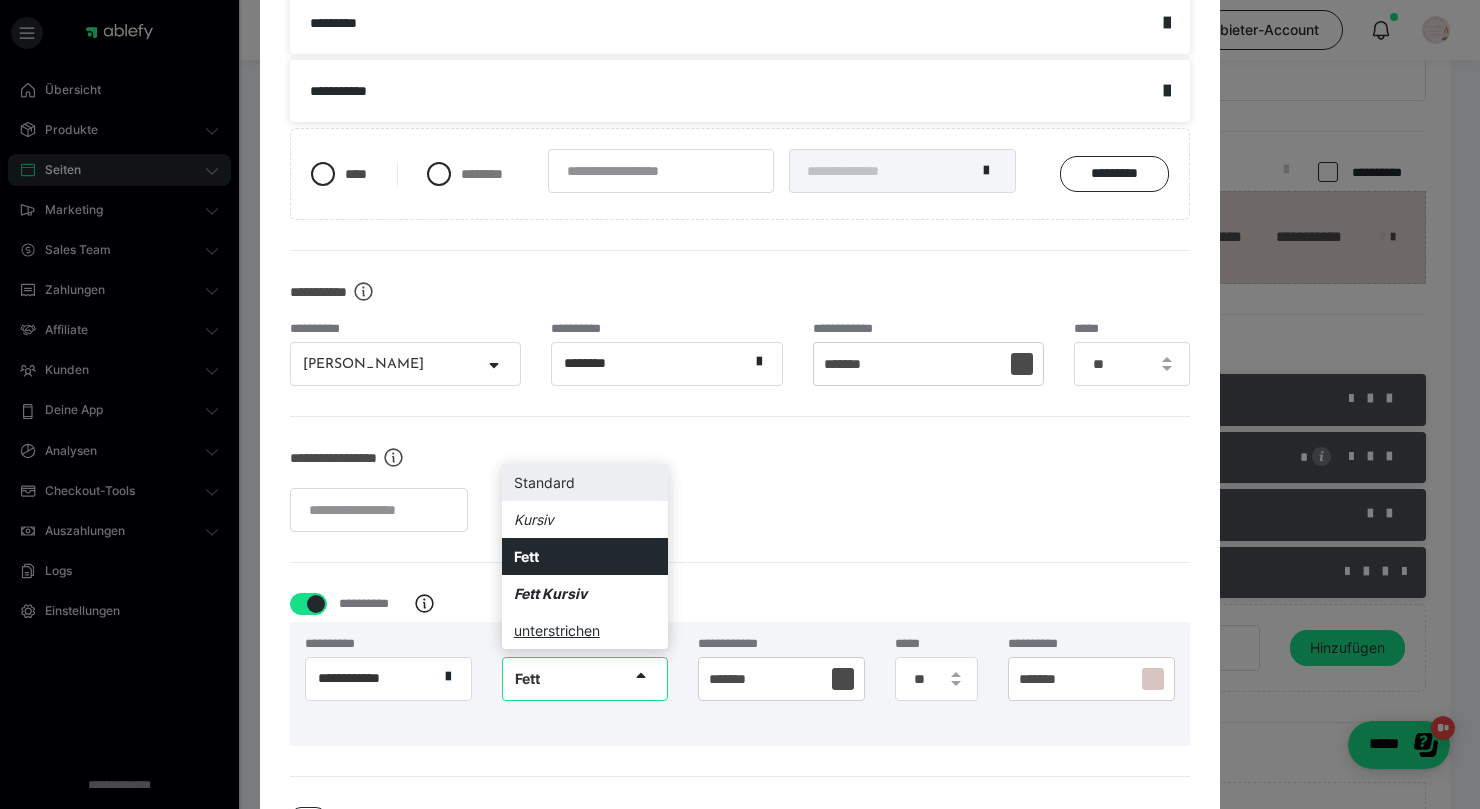 click on "Standard" at bounding box center [544, 482] 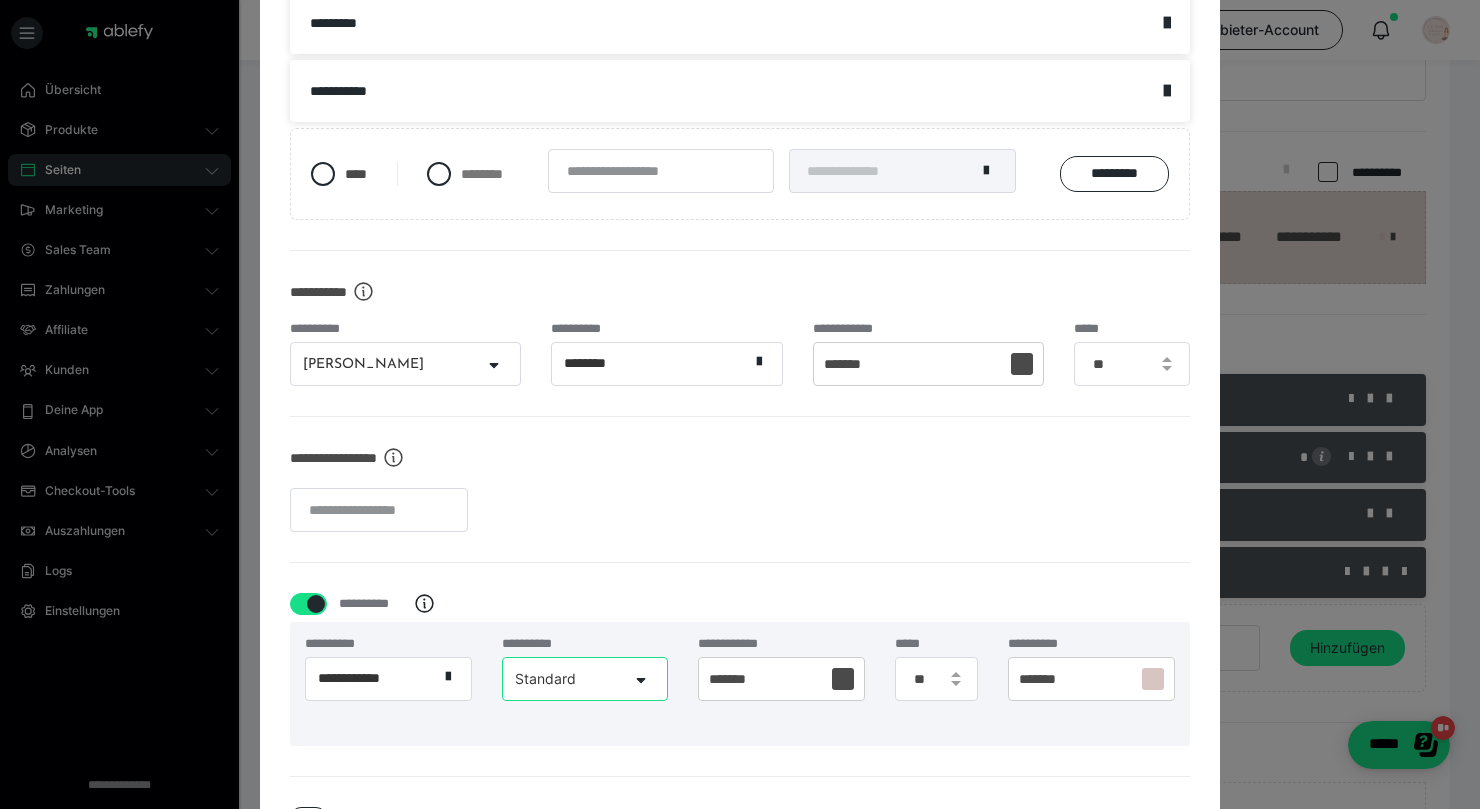 click at bounding box center [1153, 679] 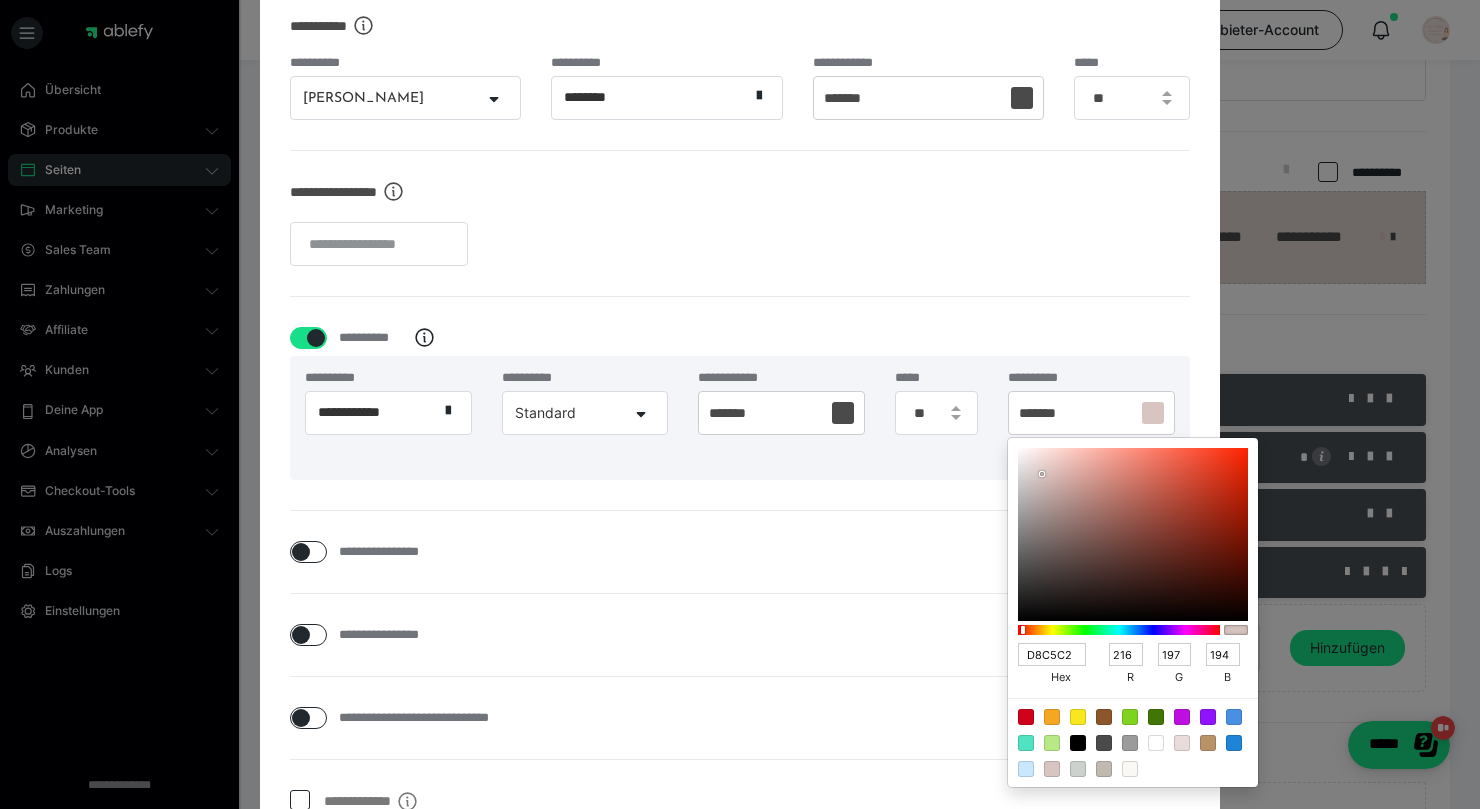scroll, scrollTop: 792, scrollLeft: 0, axis: vertical 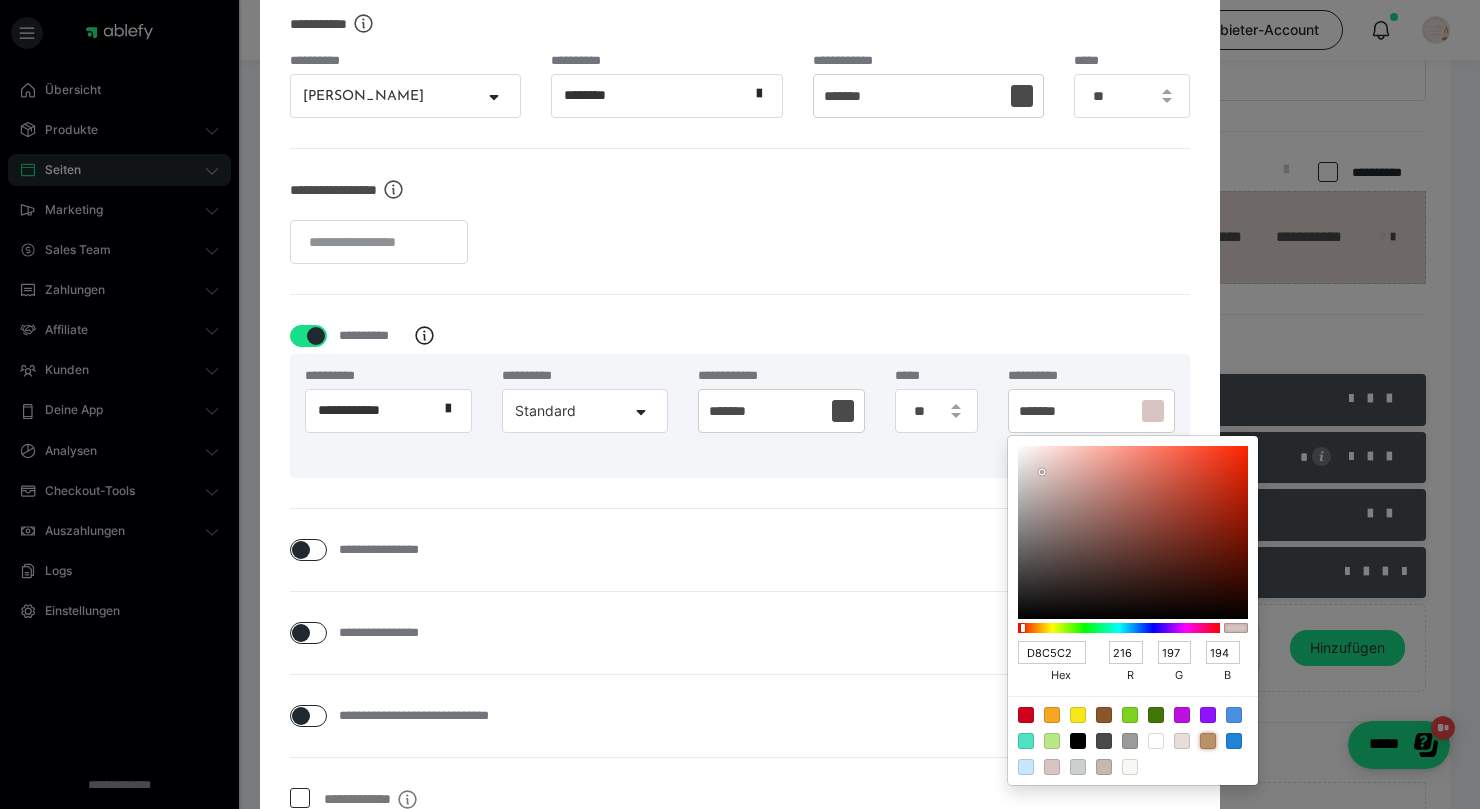 click at bounding box center (1208, 741) 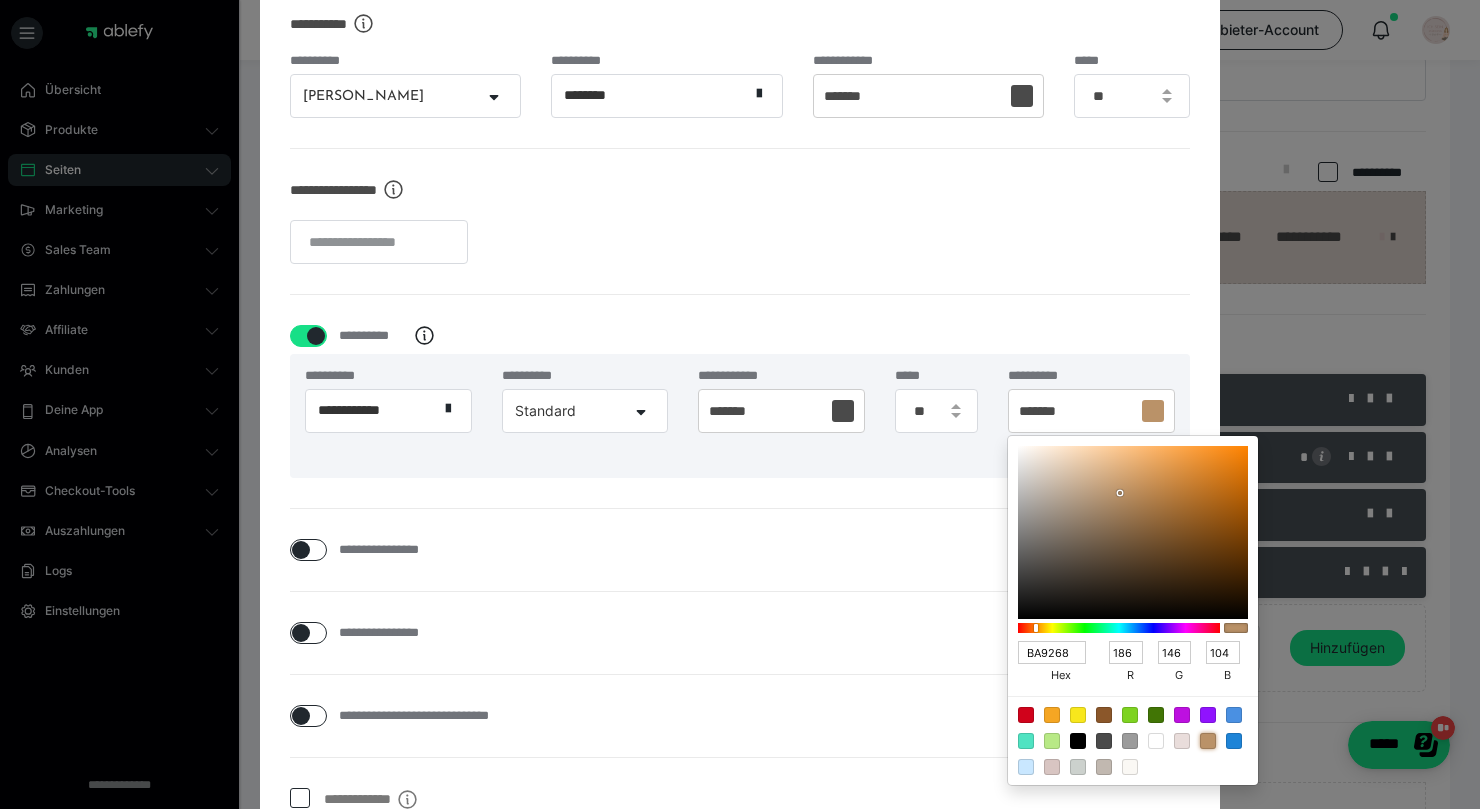 click at bounding box center (1156, 741) 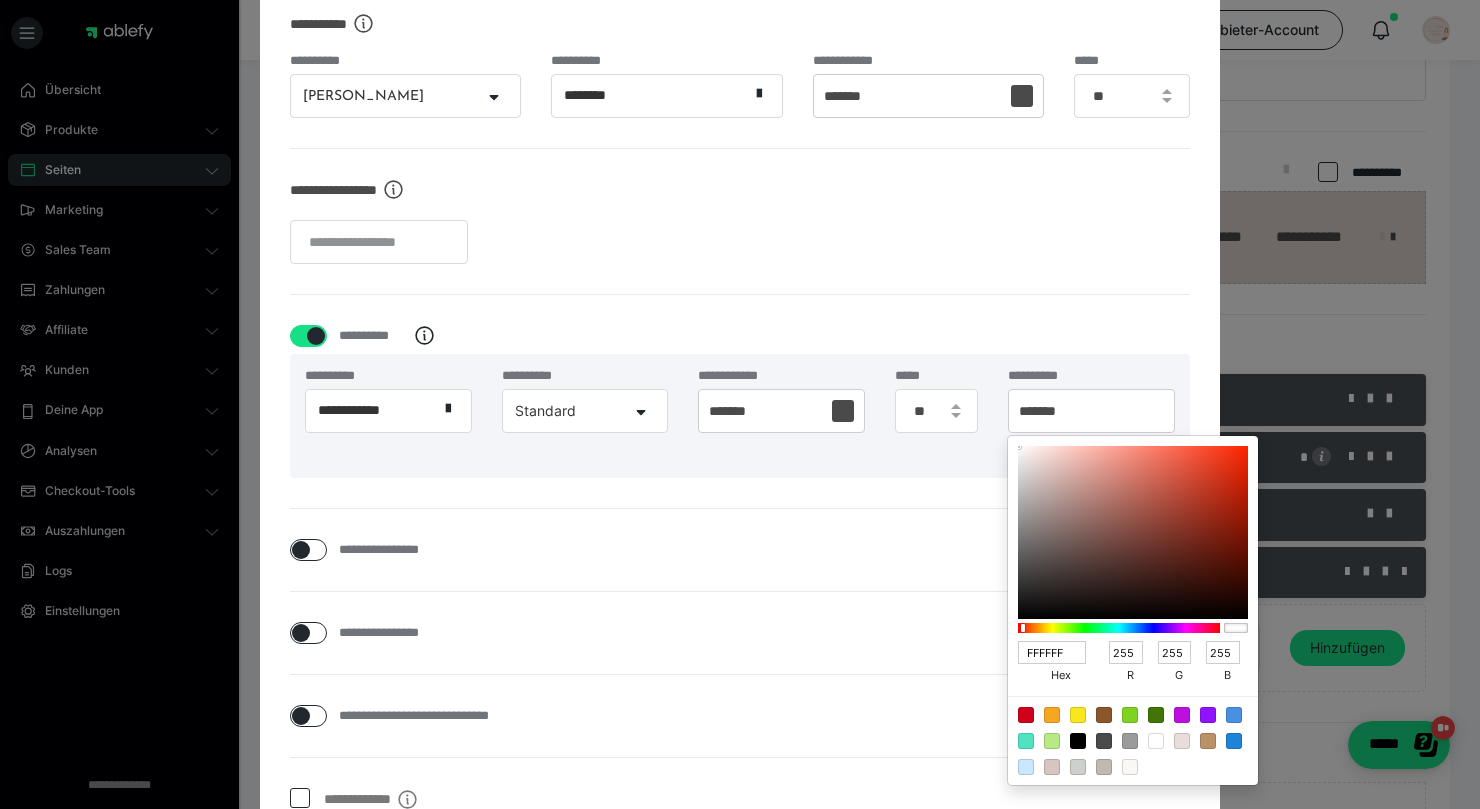 click at bounding box center [740, 404] 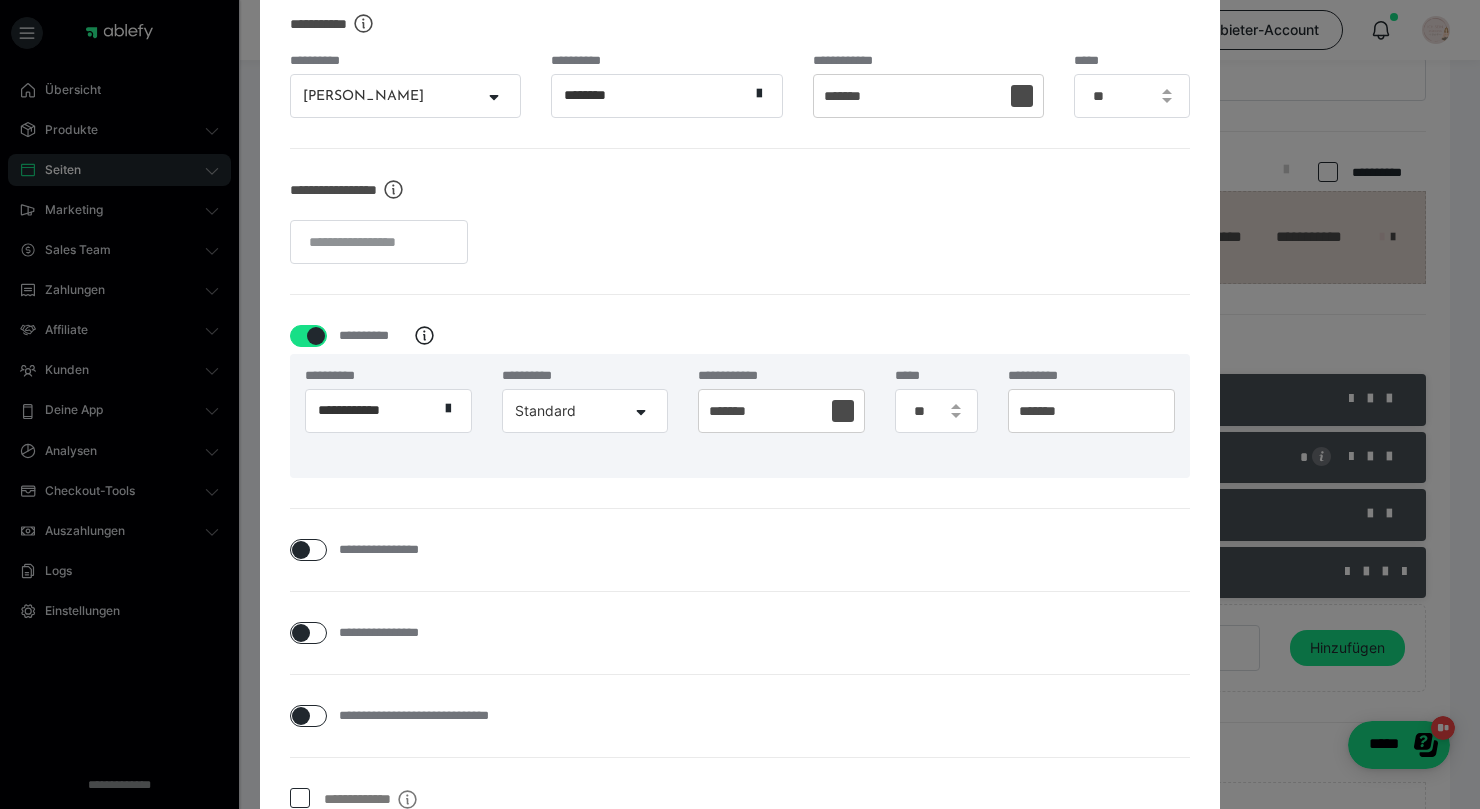 scroll, scrollTop: 956, scrollLeft: 0, axis: vertical 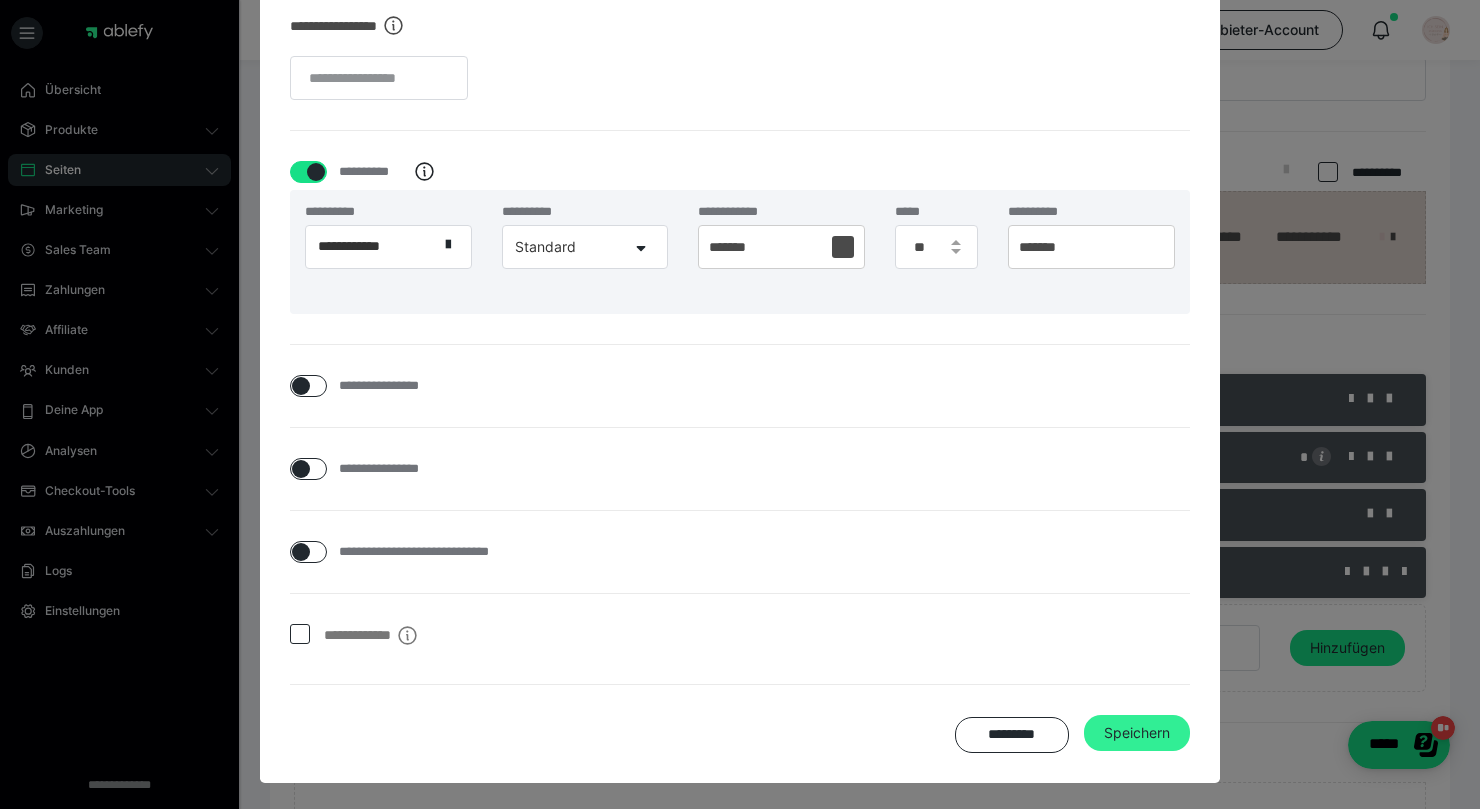 click on "Speichern" at bounding box center [1137, 733] 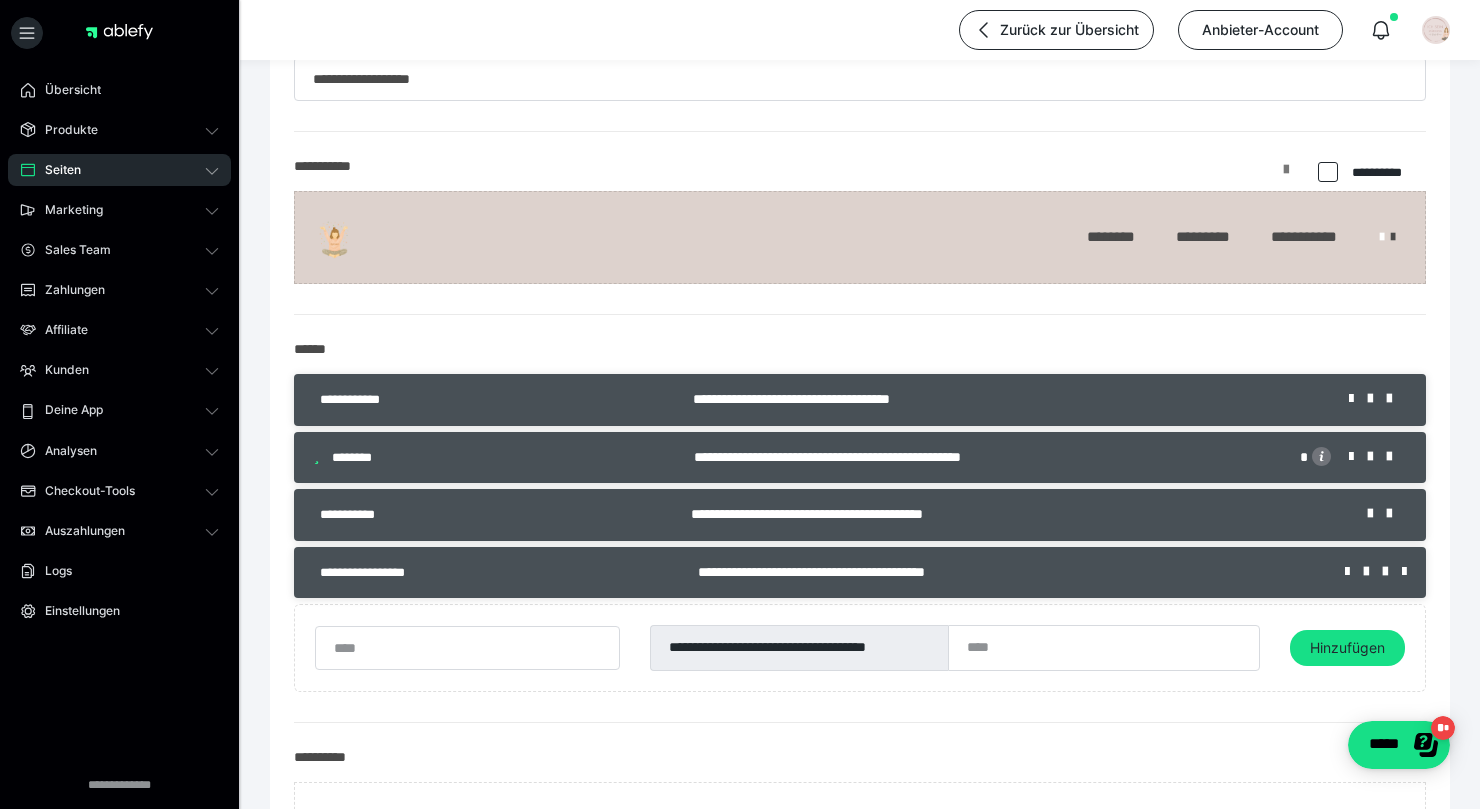 click at bounding box center (1286, 177) 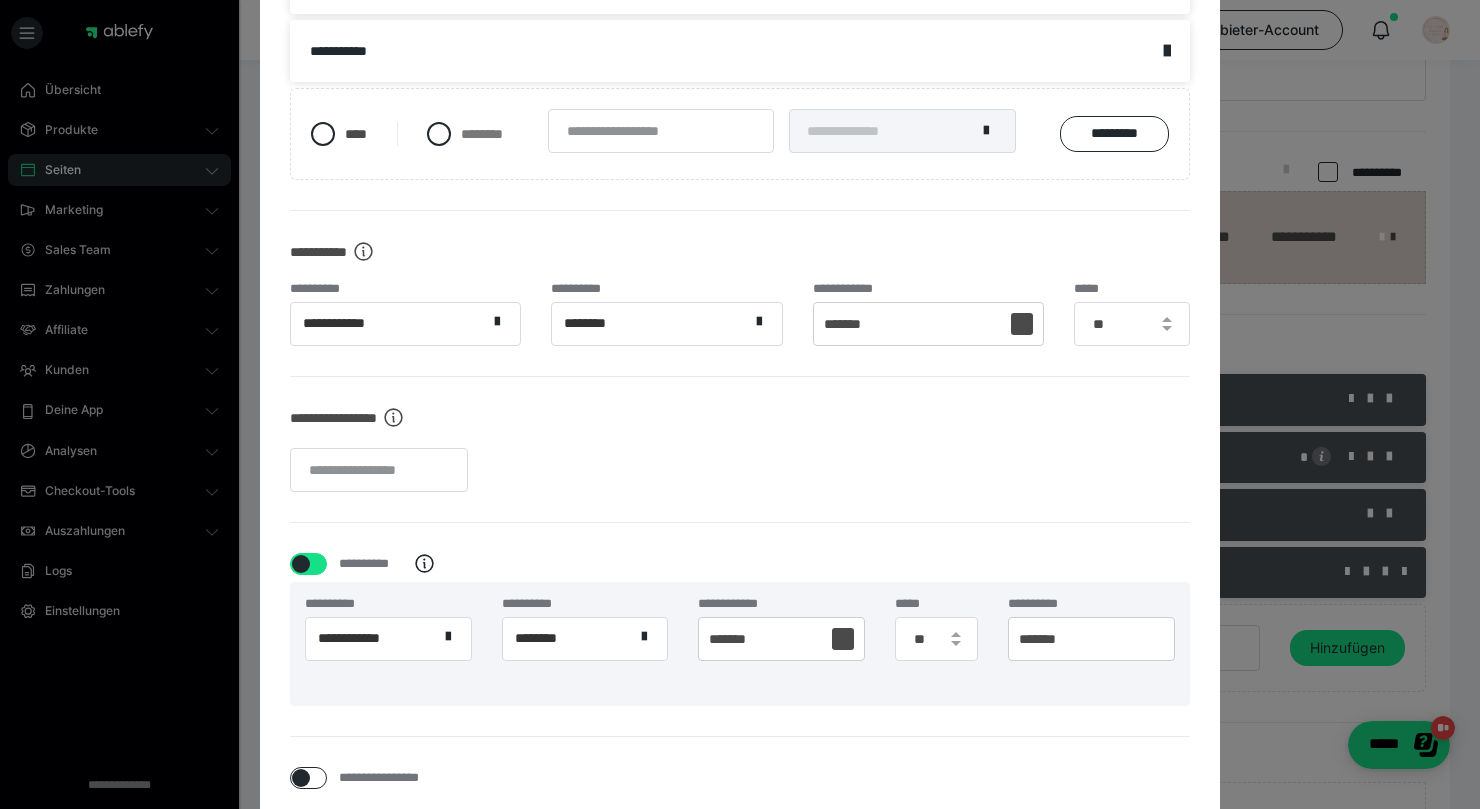 scroll, scrollTop: 608, scrollLeft: 0, axis: vertical 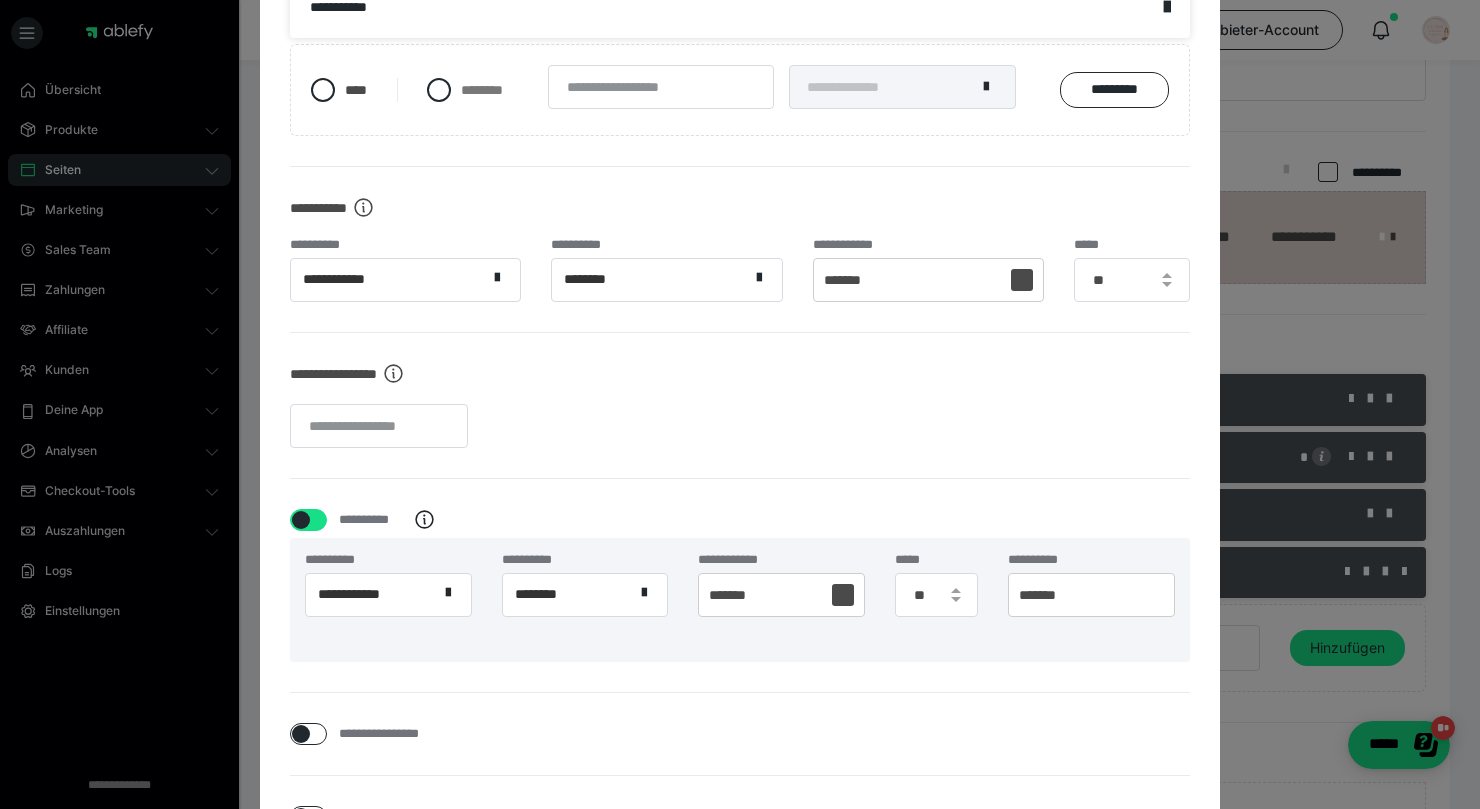 click on "**********" at bounding box center [389, 279] 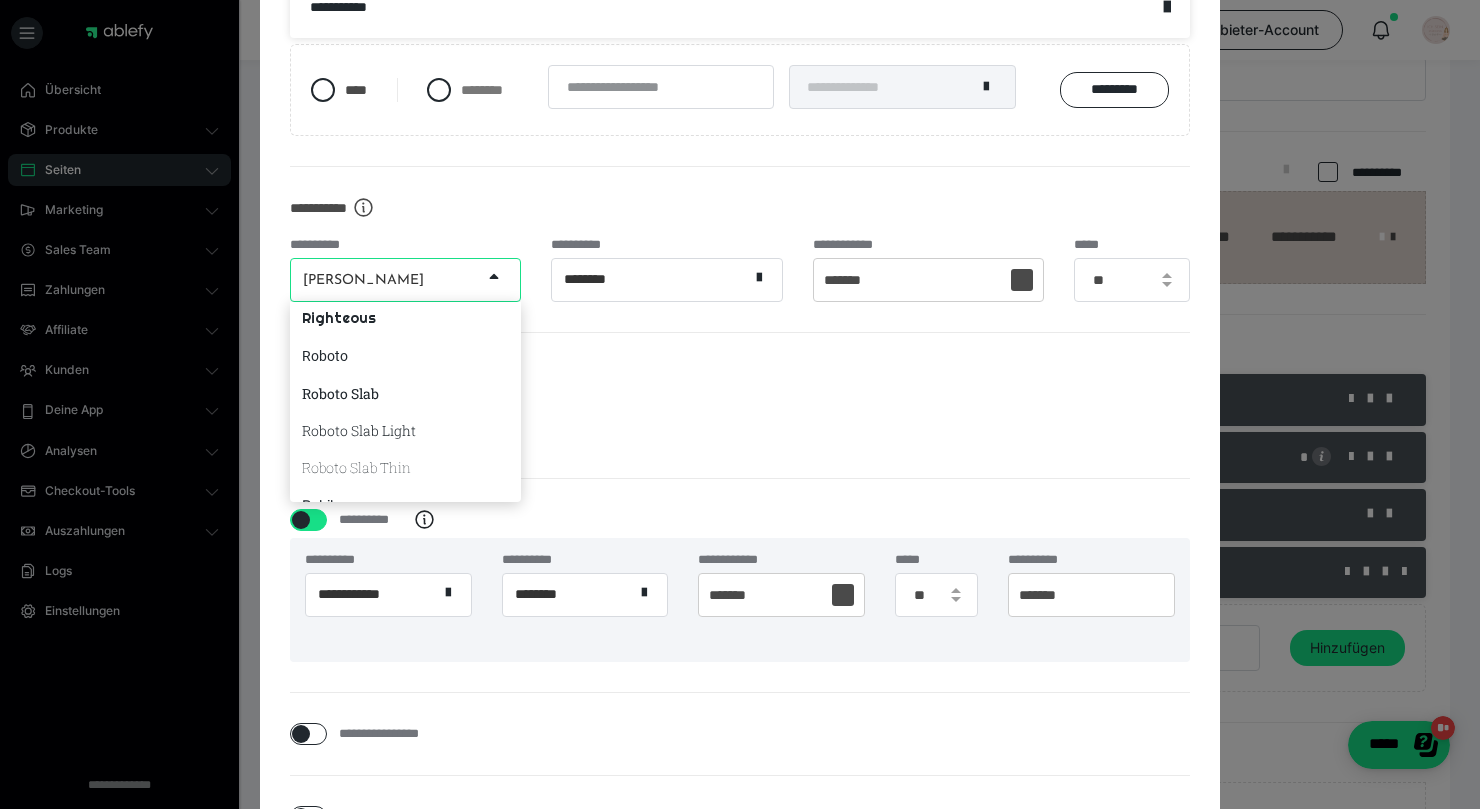 scroll, scrollTop: 3592, scrollLeft: 0, axis: vertical 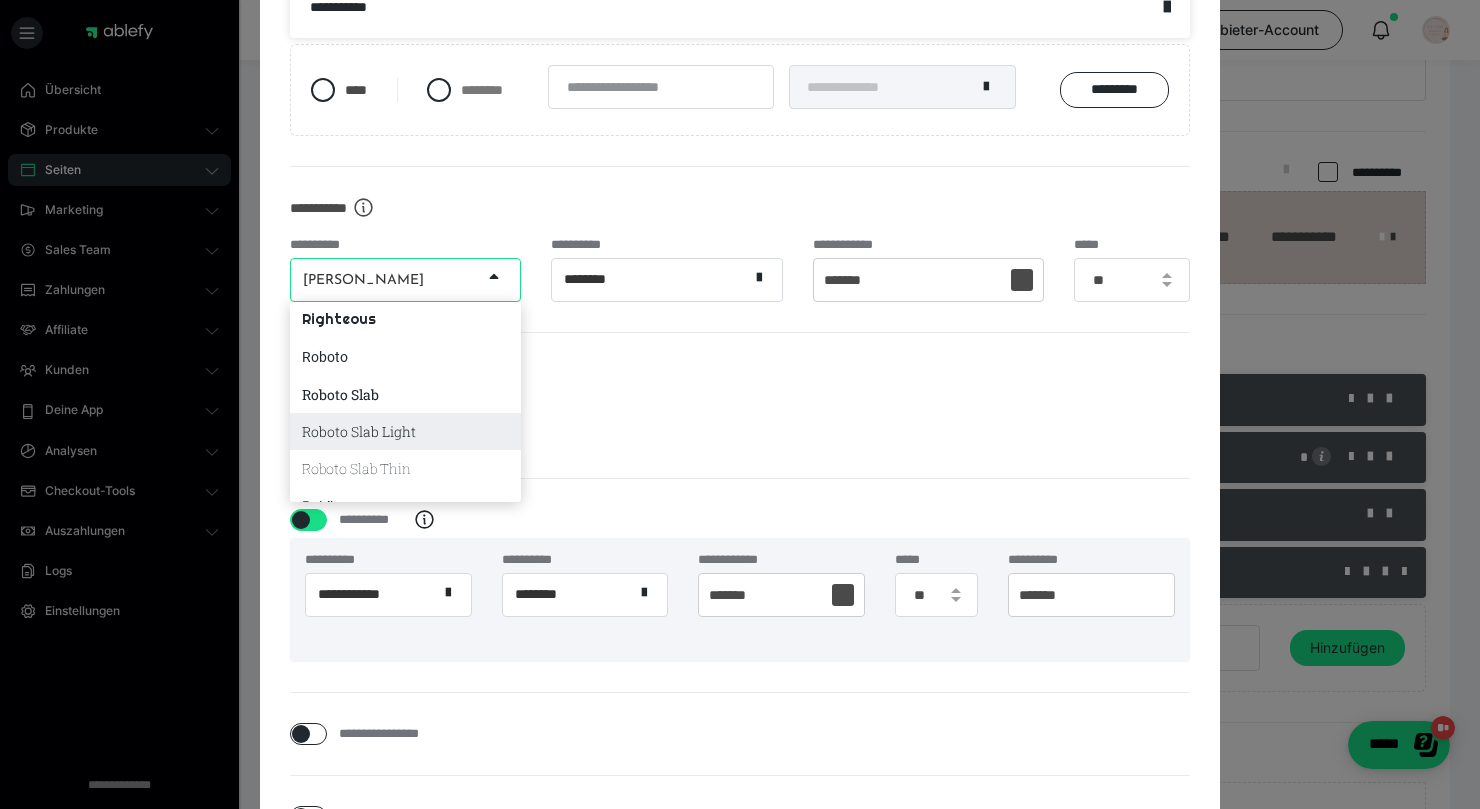 click on "Roboto Slab Light" at bounding box center [405, 431] 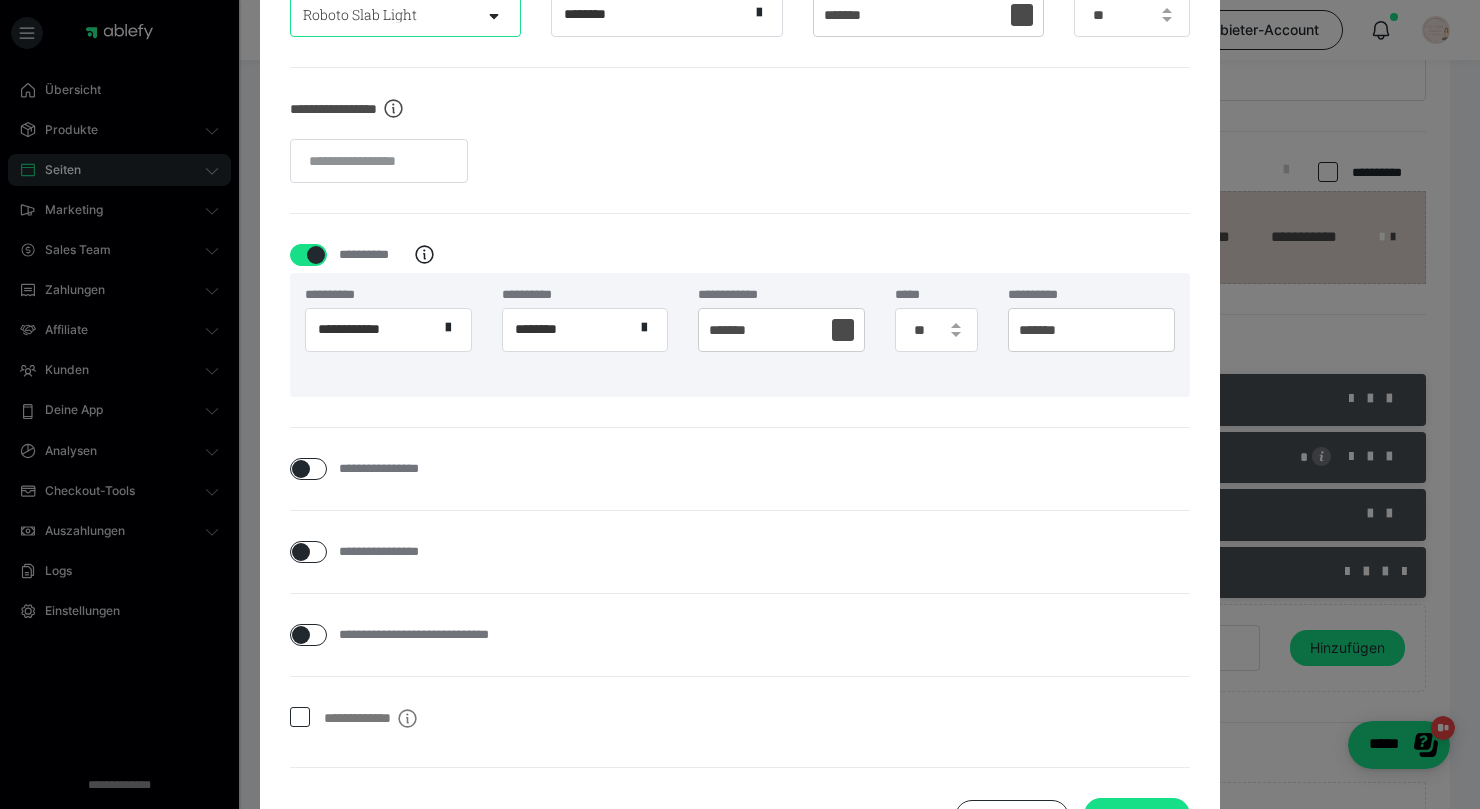 scroll, scrollTop: 880, scrollLeft: 0, axis: vertical 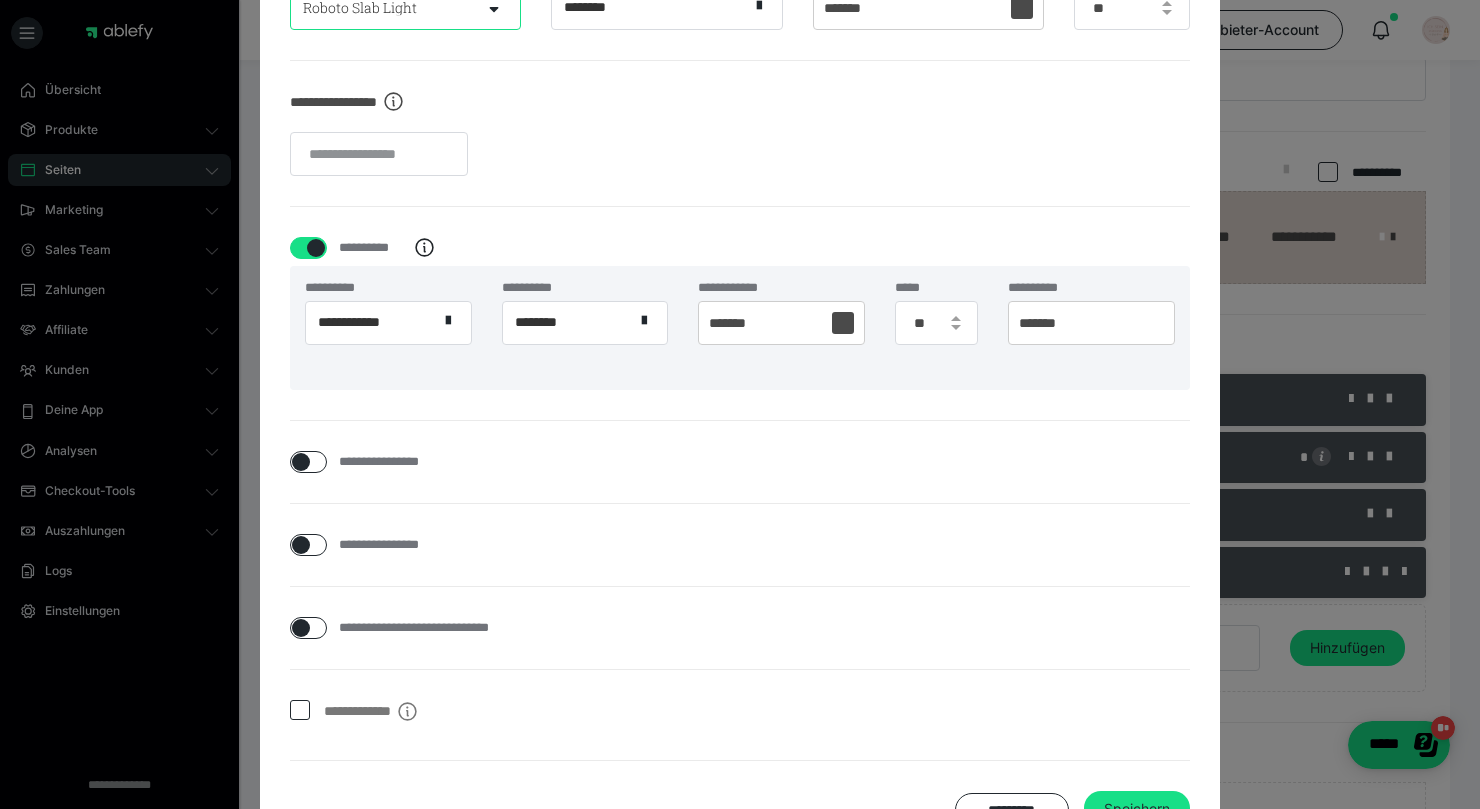 click on "**********" at bounding box center (372, 322) 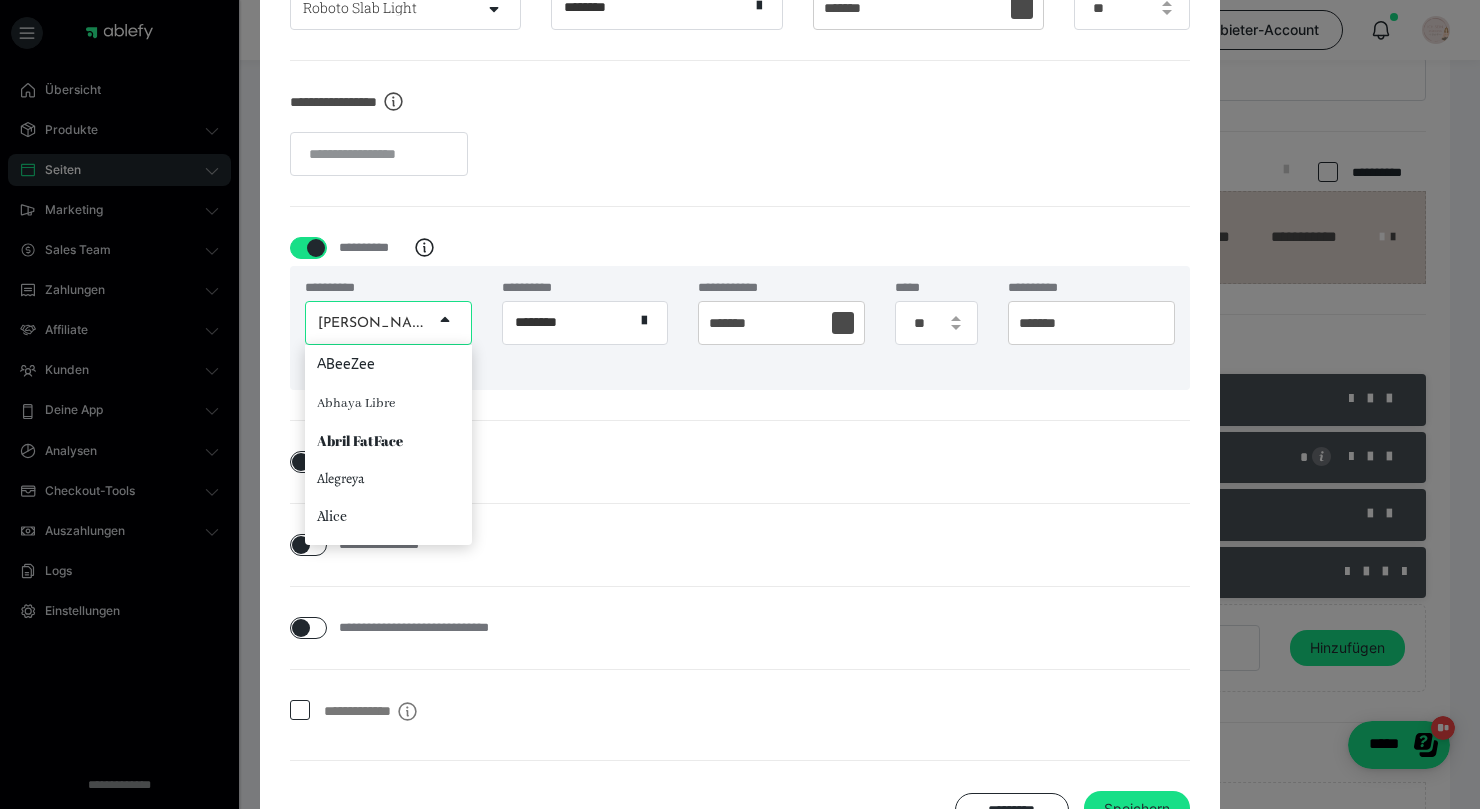 scroll, scrollTop: 1824, scrollLeft: 0, axis: vertical 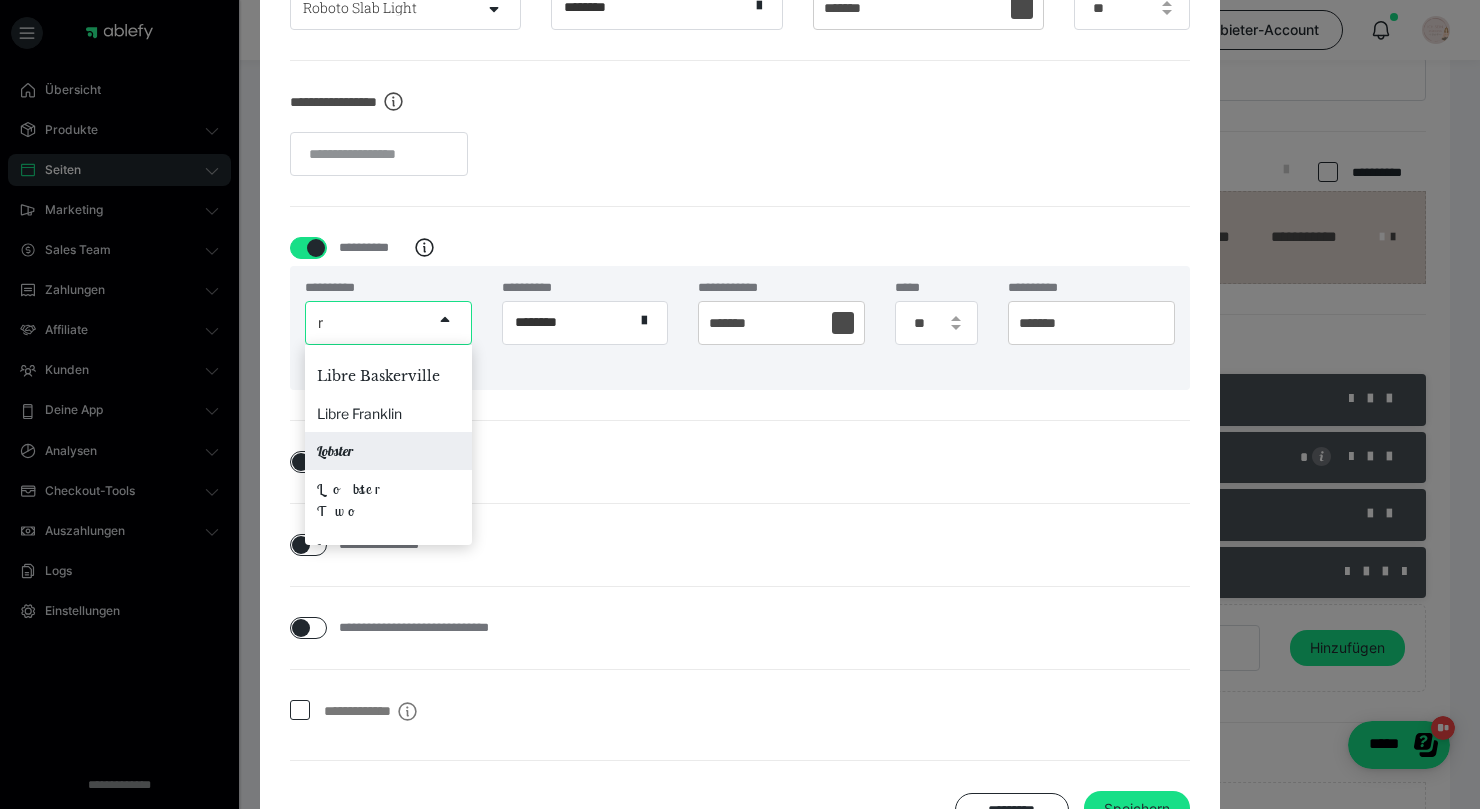 type on "ro" 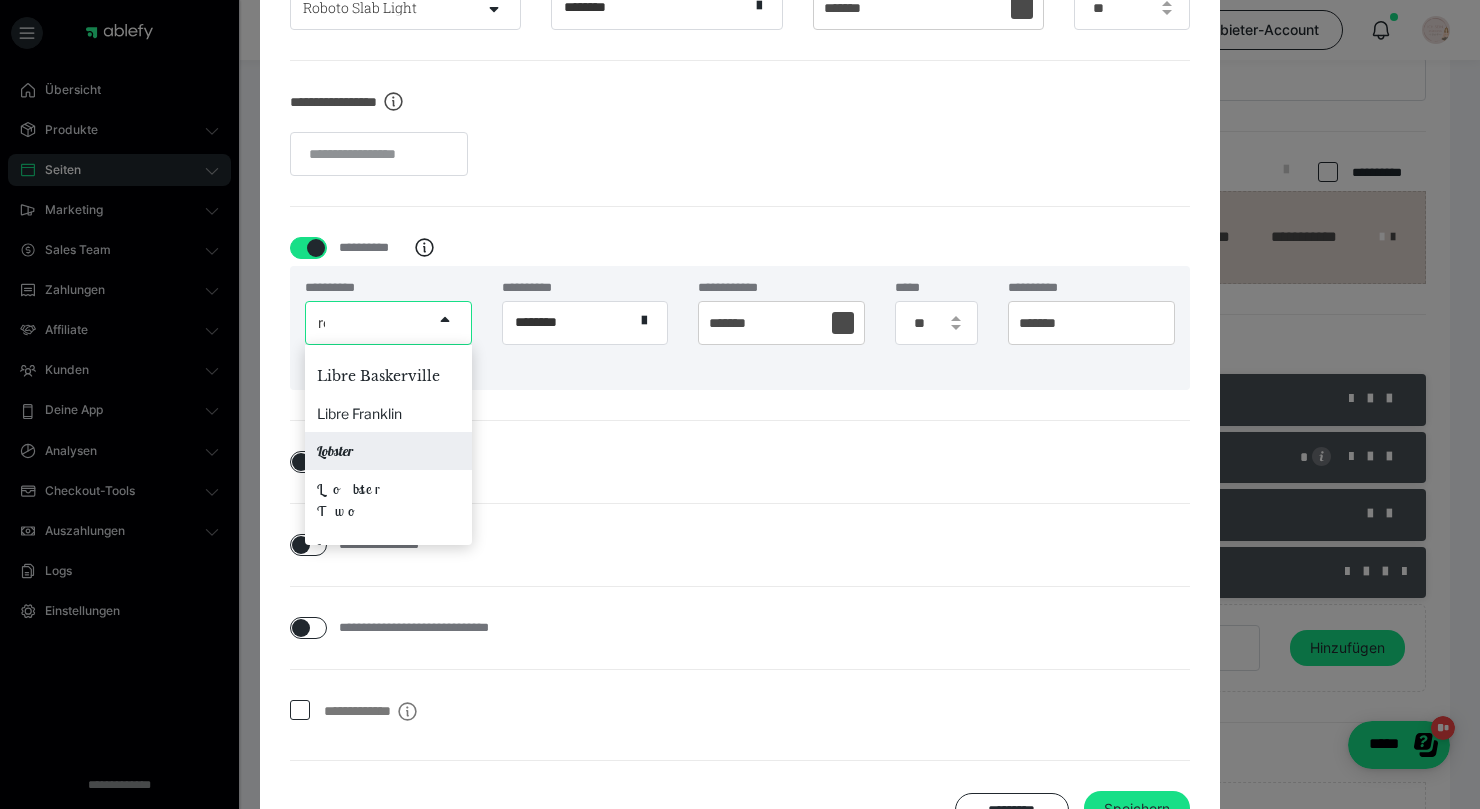 scroll, scrollTop: 60, scrollLeft: 0, axis: vertical 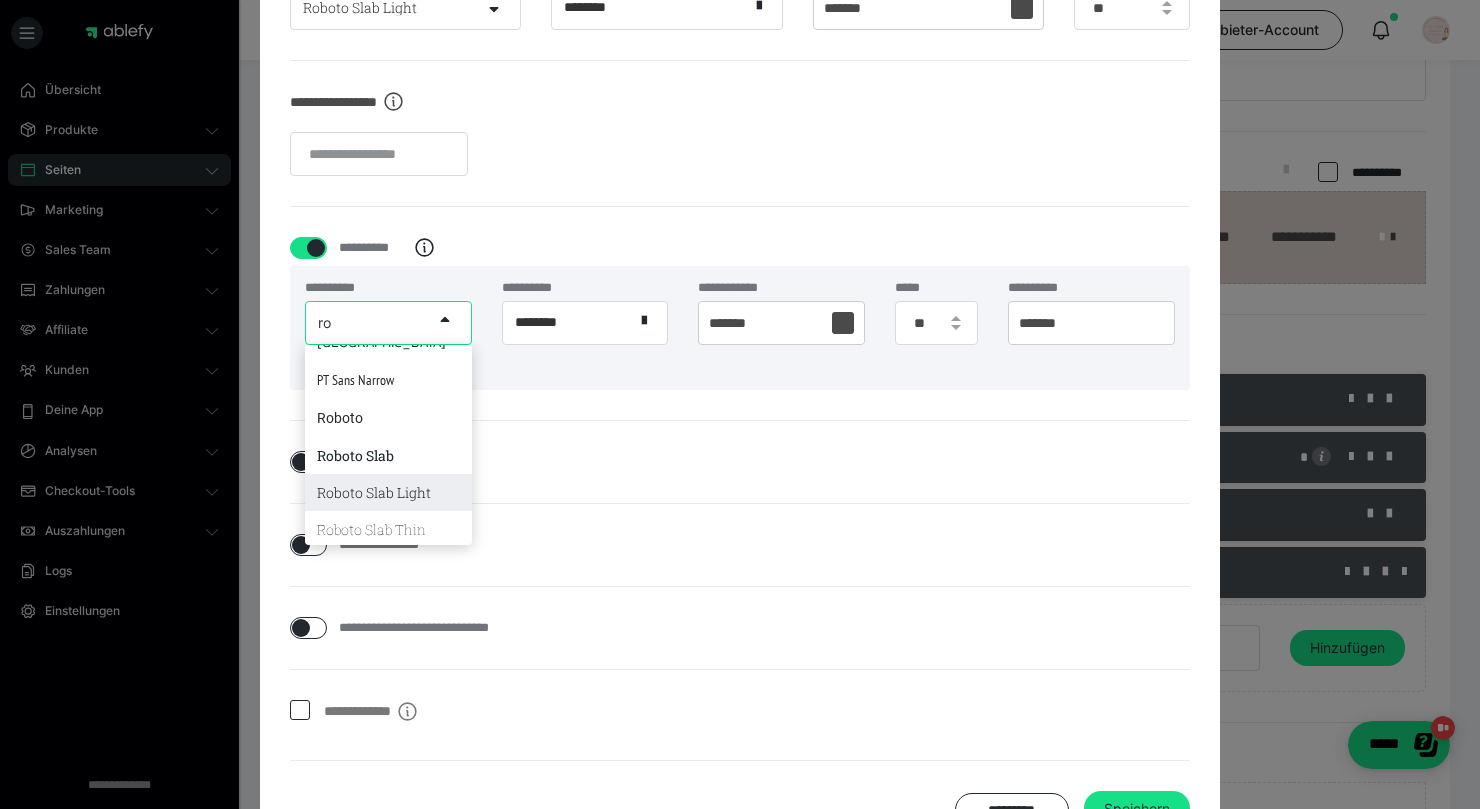 click on "Roboto Slab Light" at bounding box center (374, 492) 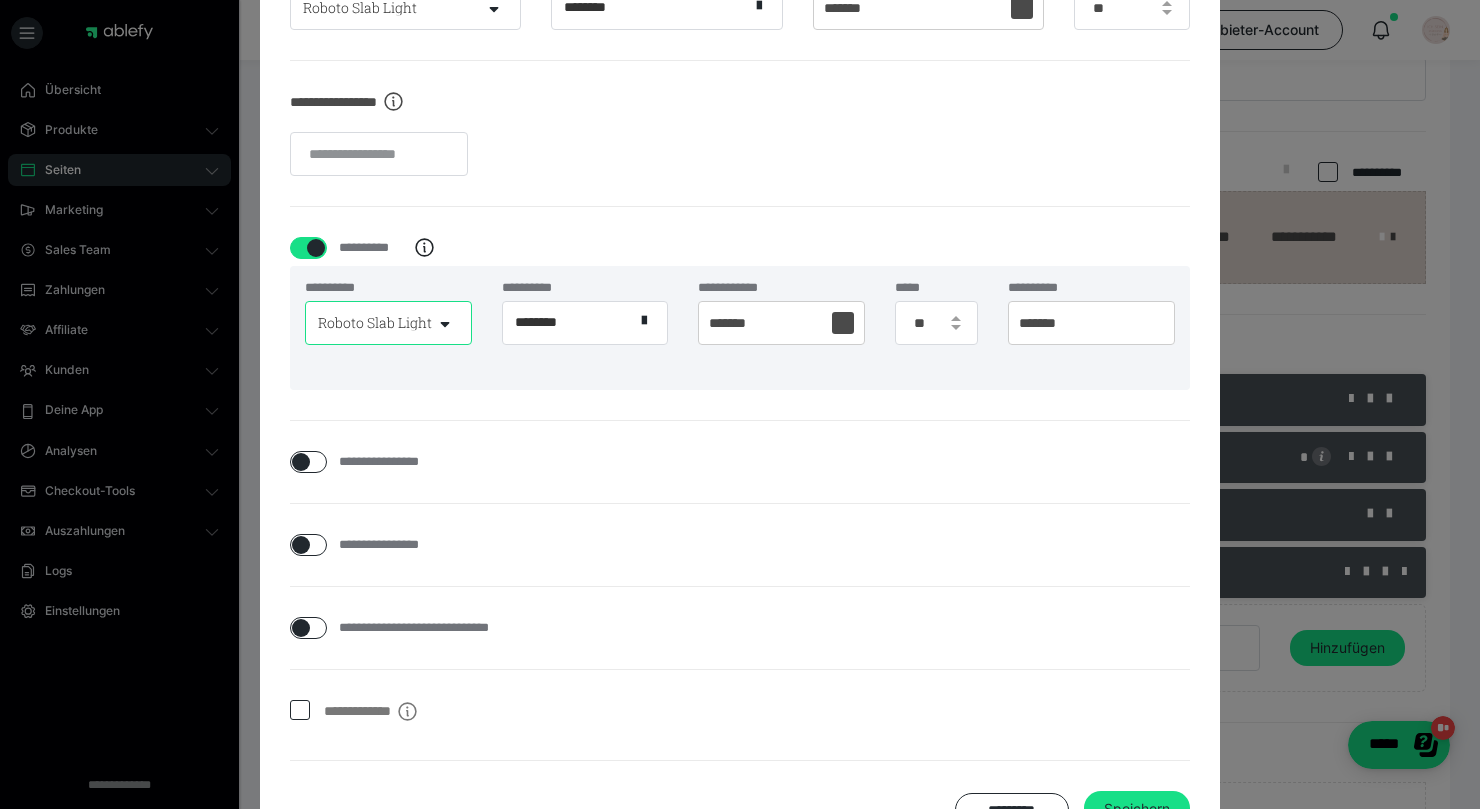 scroll, scrollTop: 956, scrollLeft: 0, axis: vertical 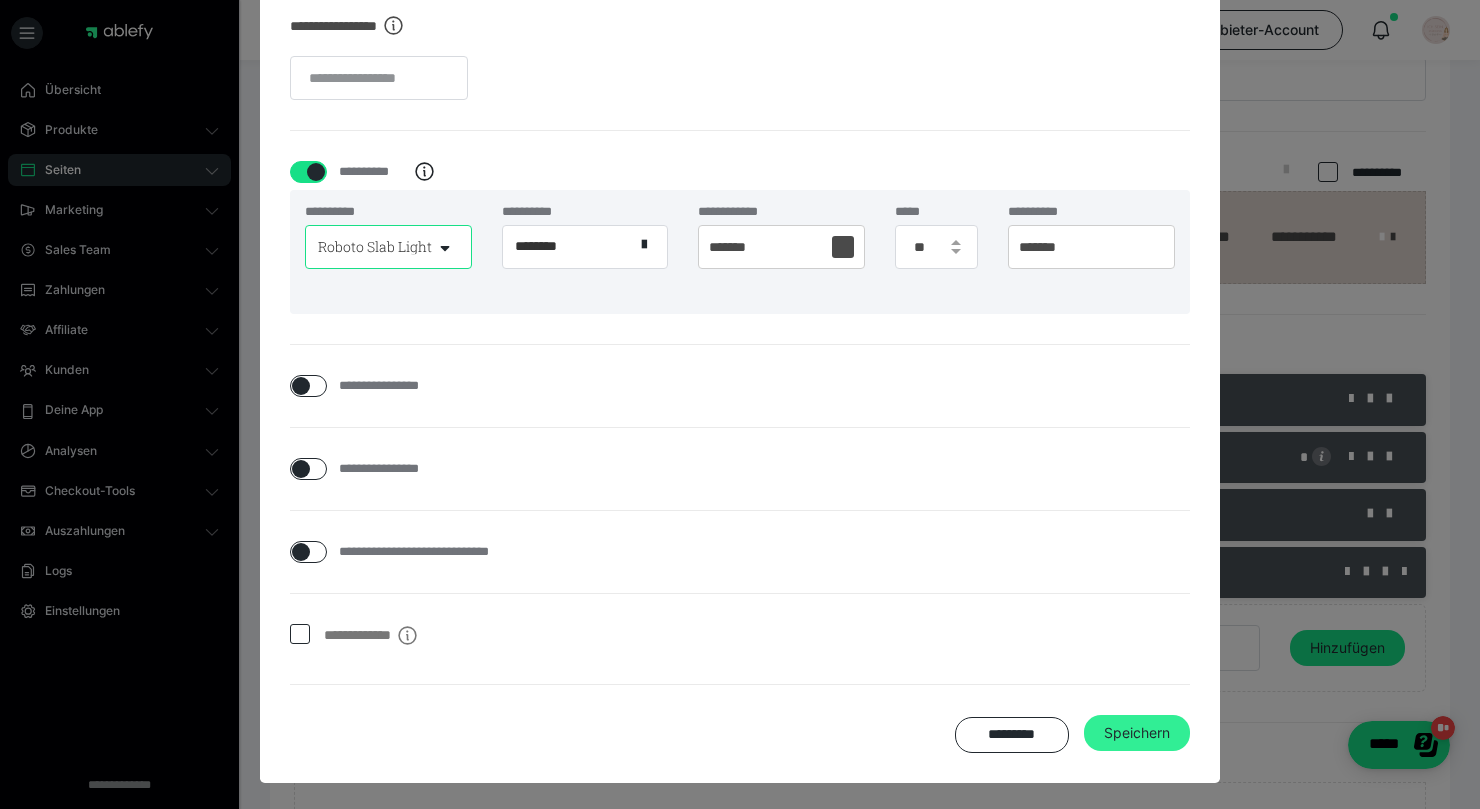 click on "Speichern" at bounding box center (1137, 733) 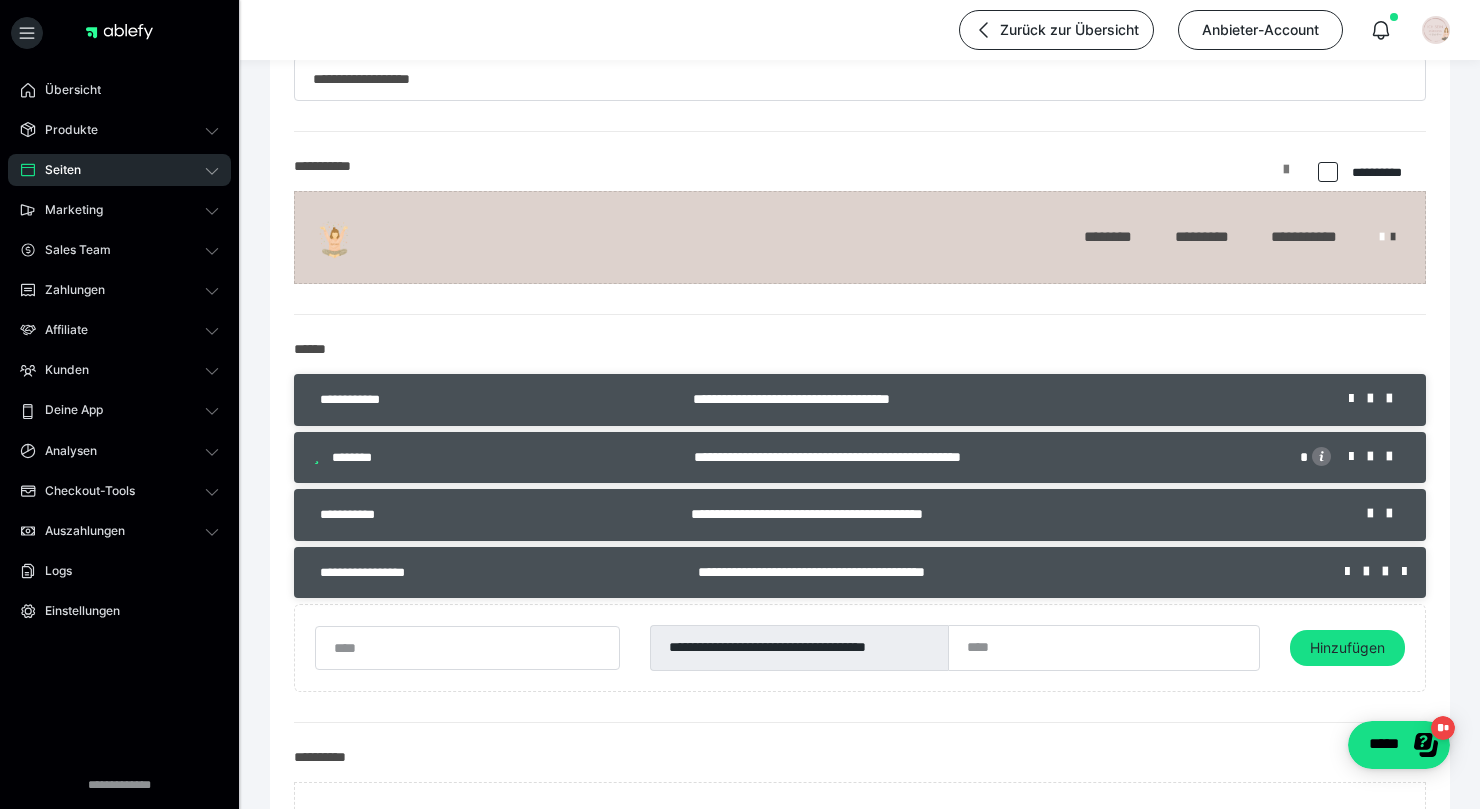click at bounding box center [1286, 177] 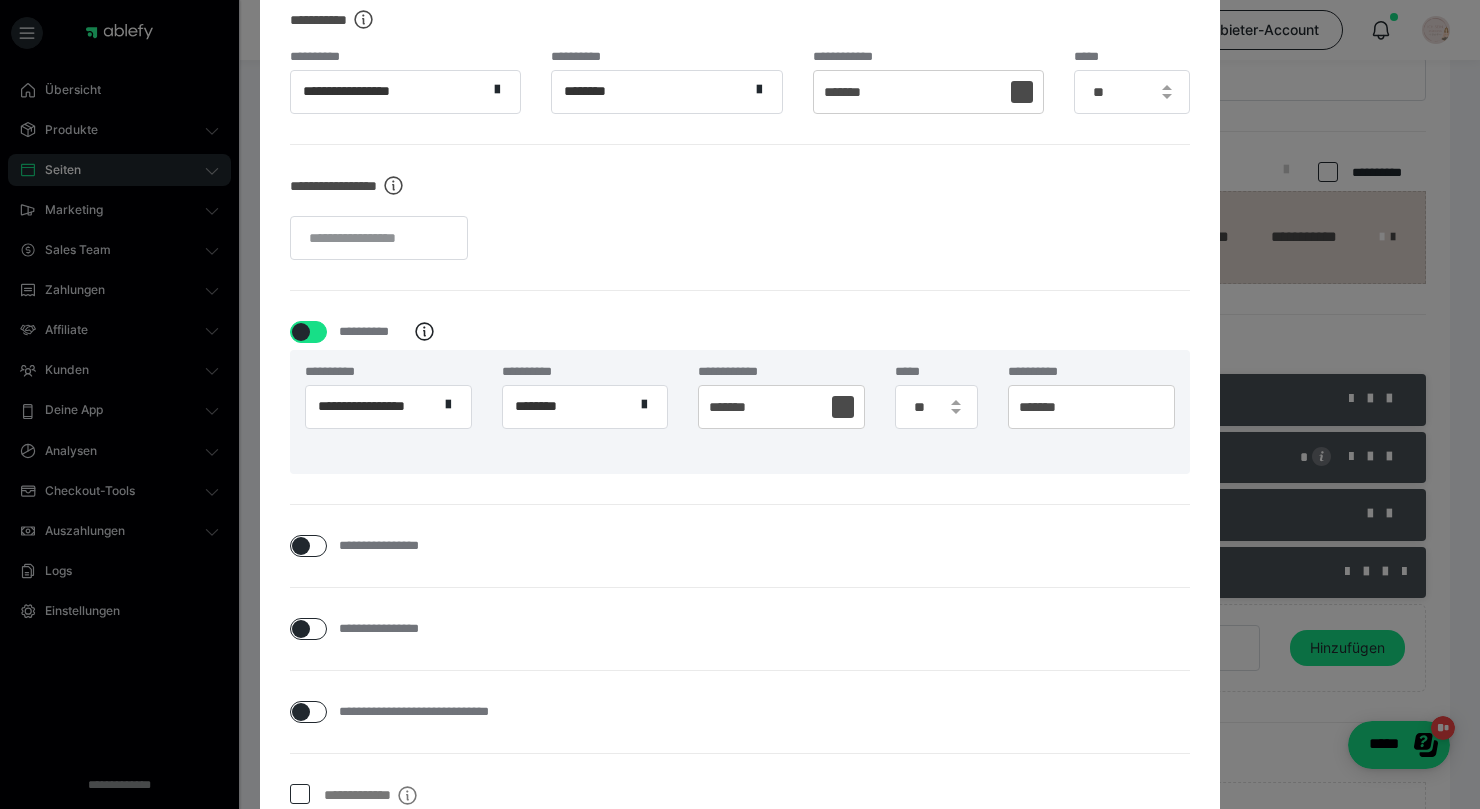 scroll, scrollTop: 956, scrollLeft: 0, axis: vertical 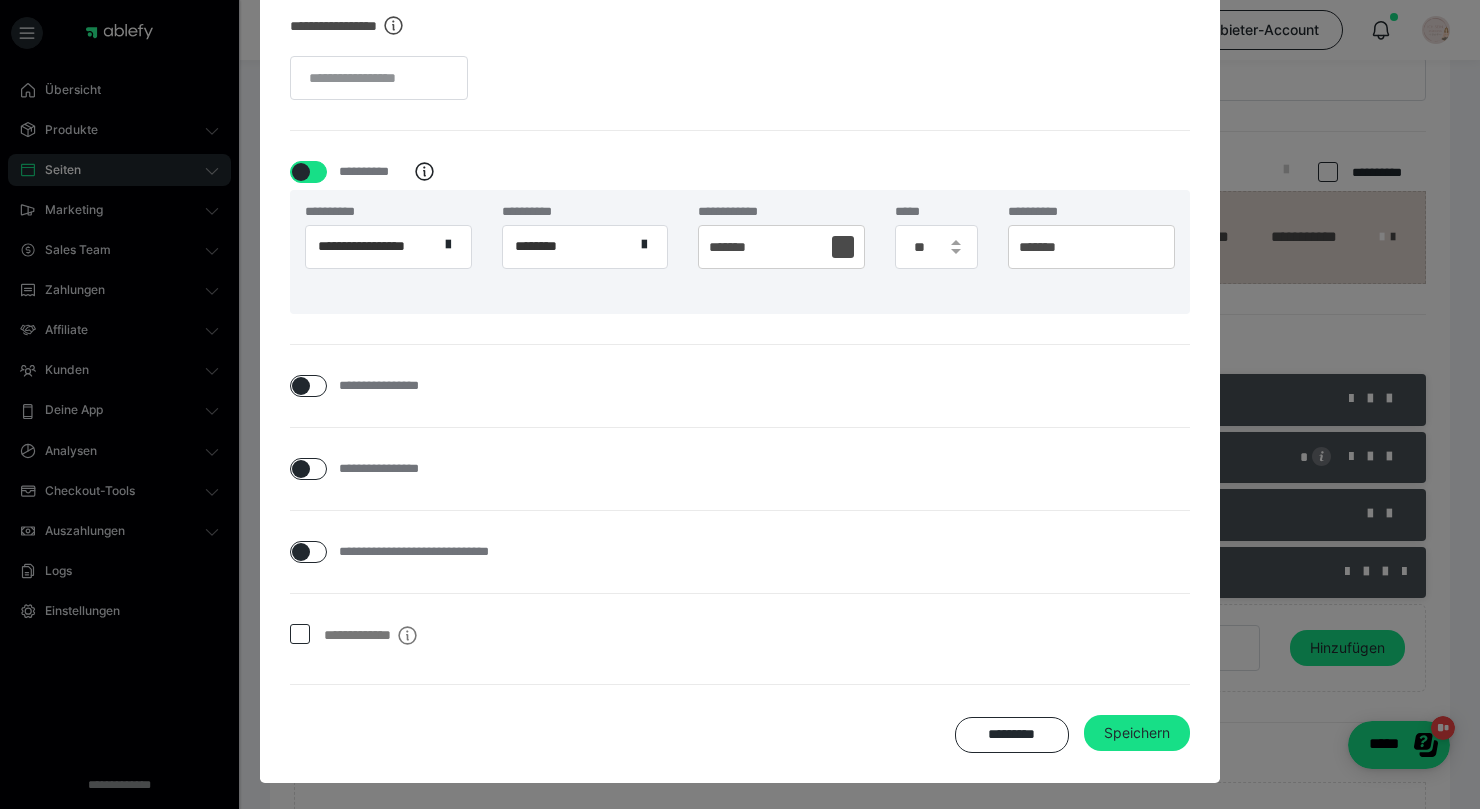 click at bounding box center [1153, 247] 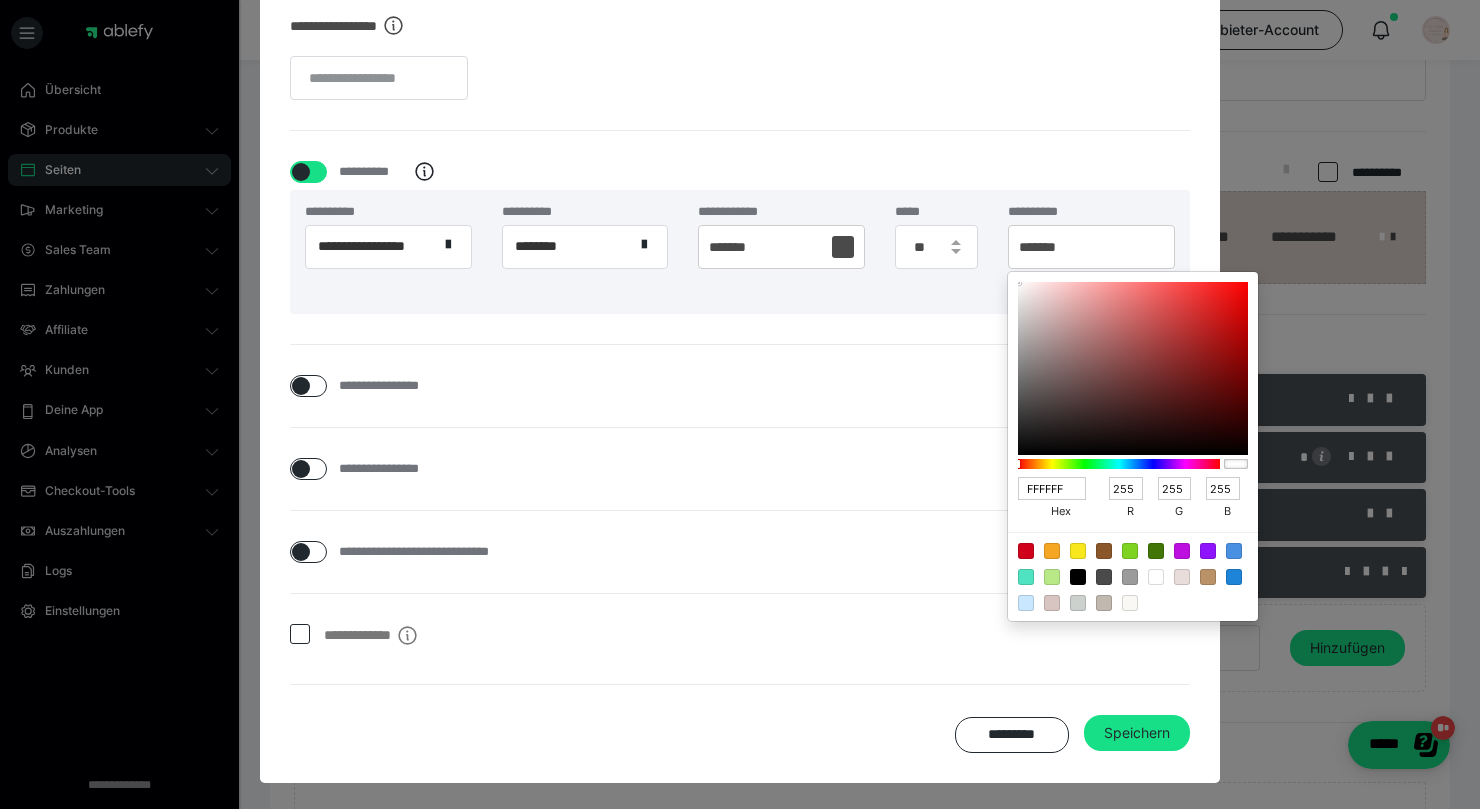 click at bounding box center (1052, 603) 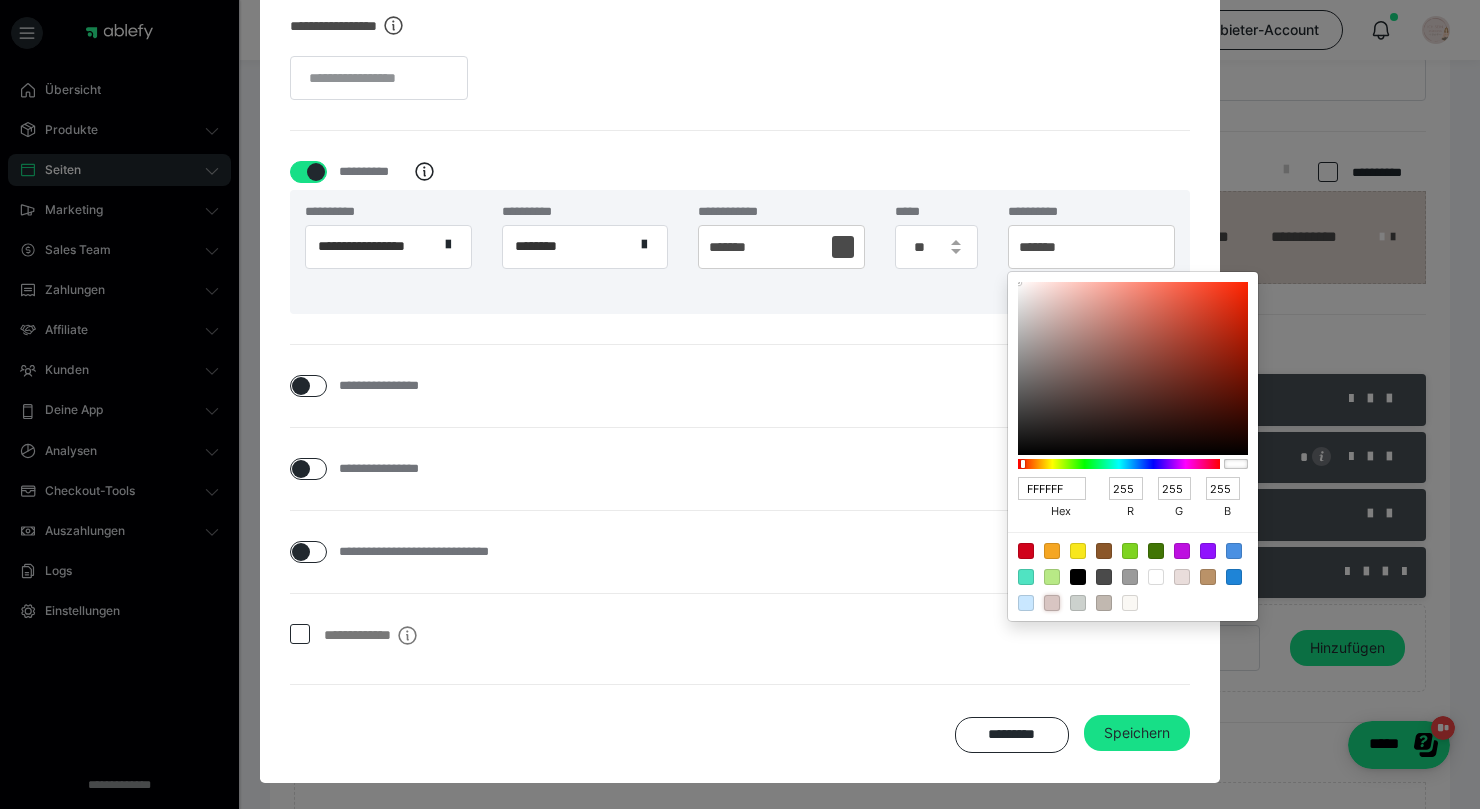 type on "D8C5C2" 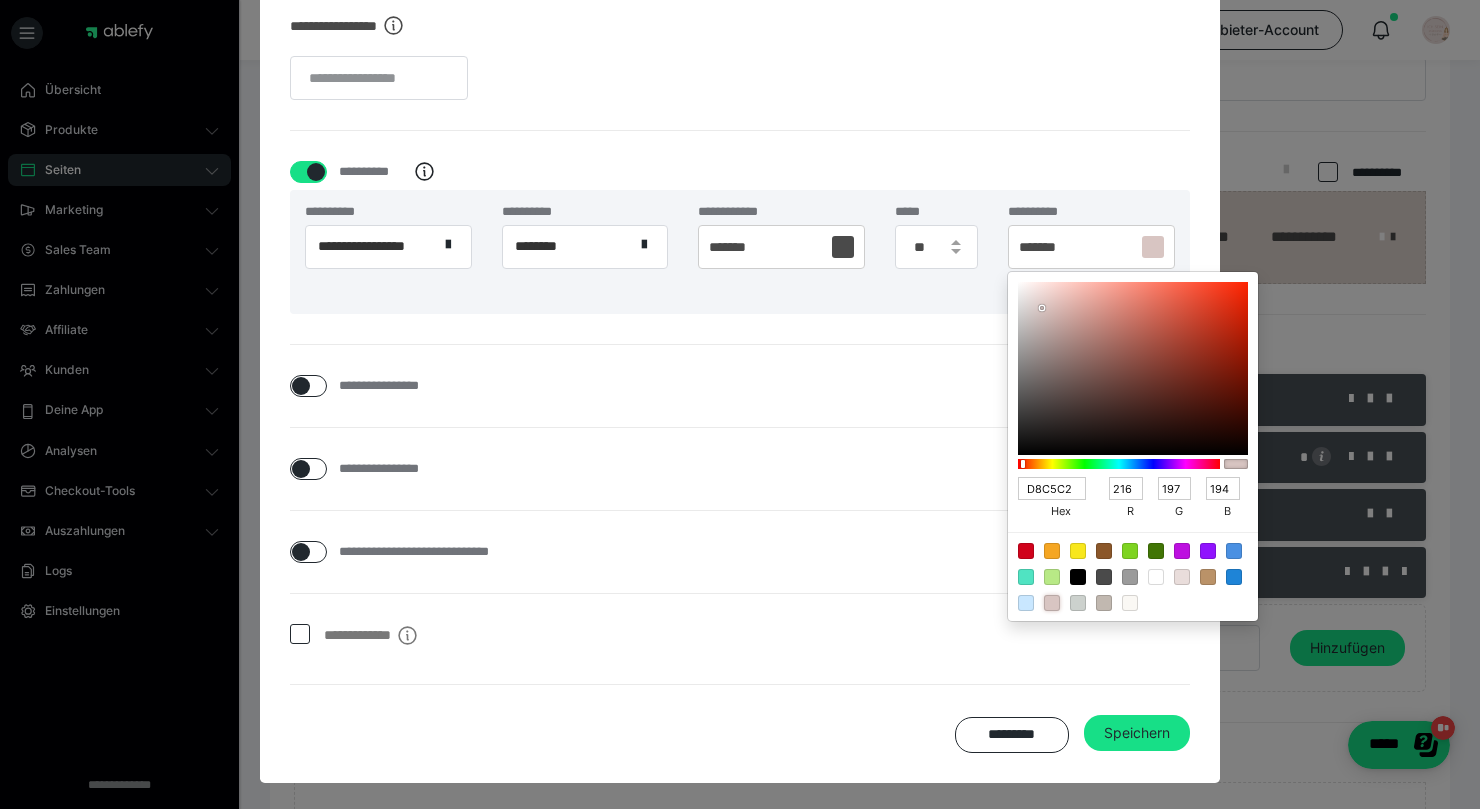 click at bounding box center [740, 404] 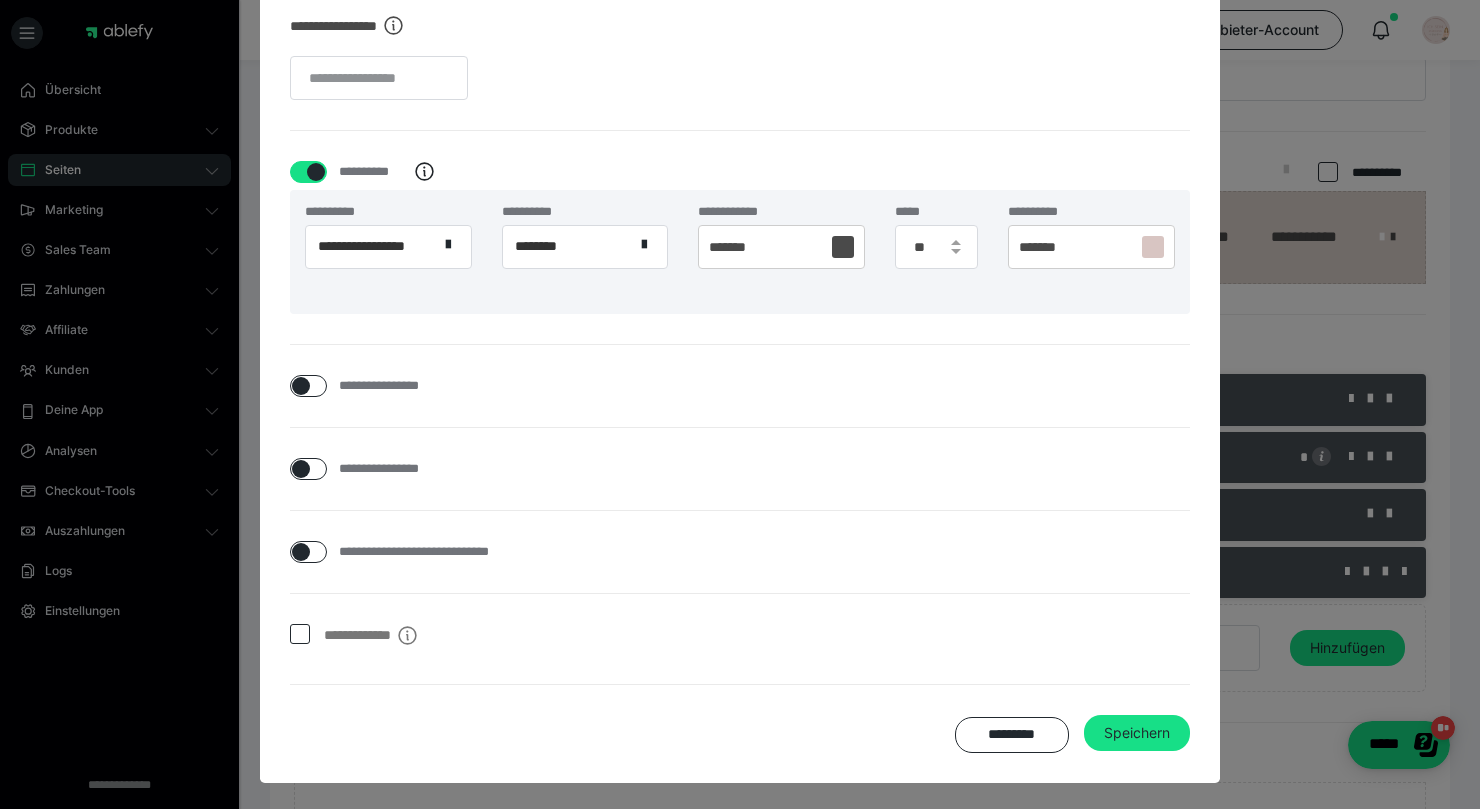 click on "Speichern" at bounding box center (1137, 733) 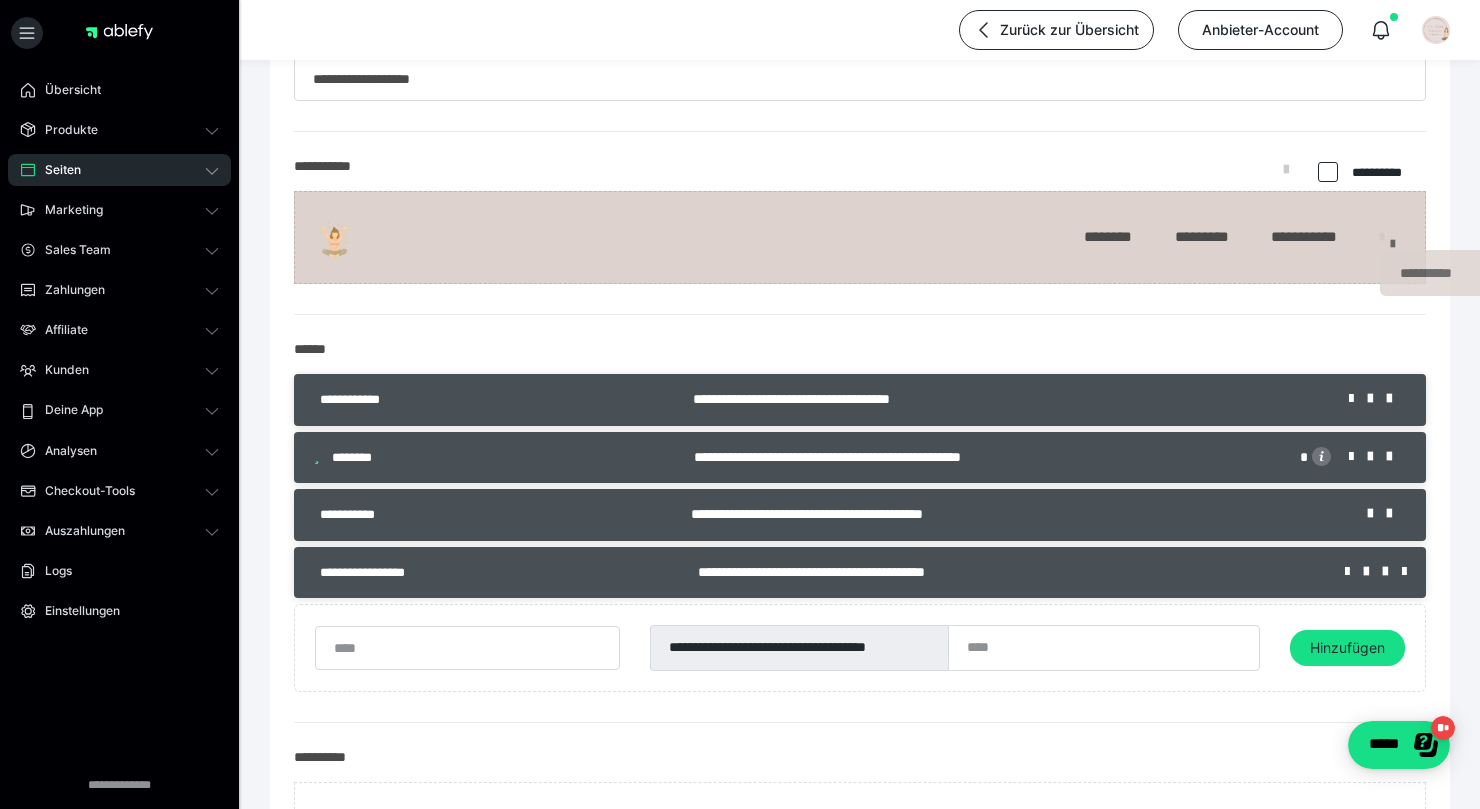 click at bounding box center (1393, 243) 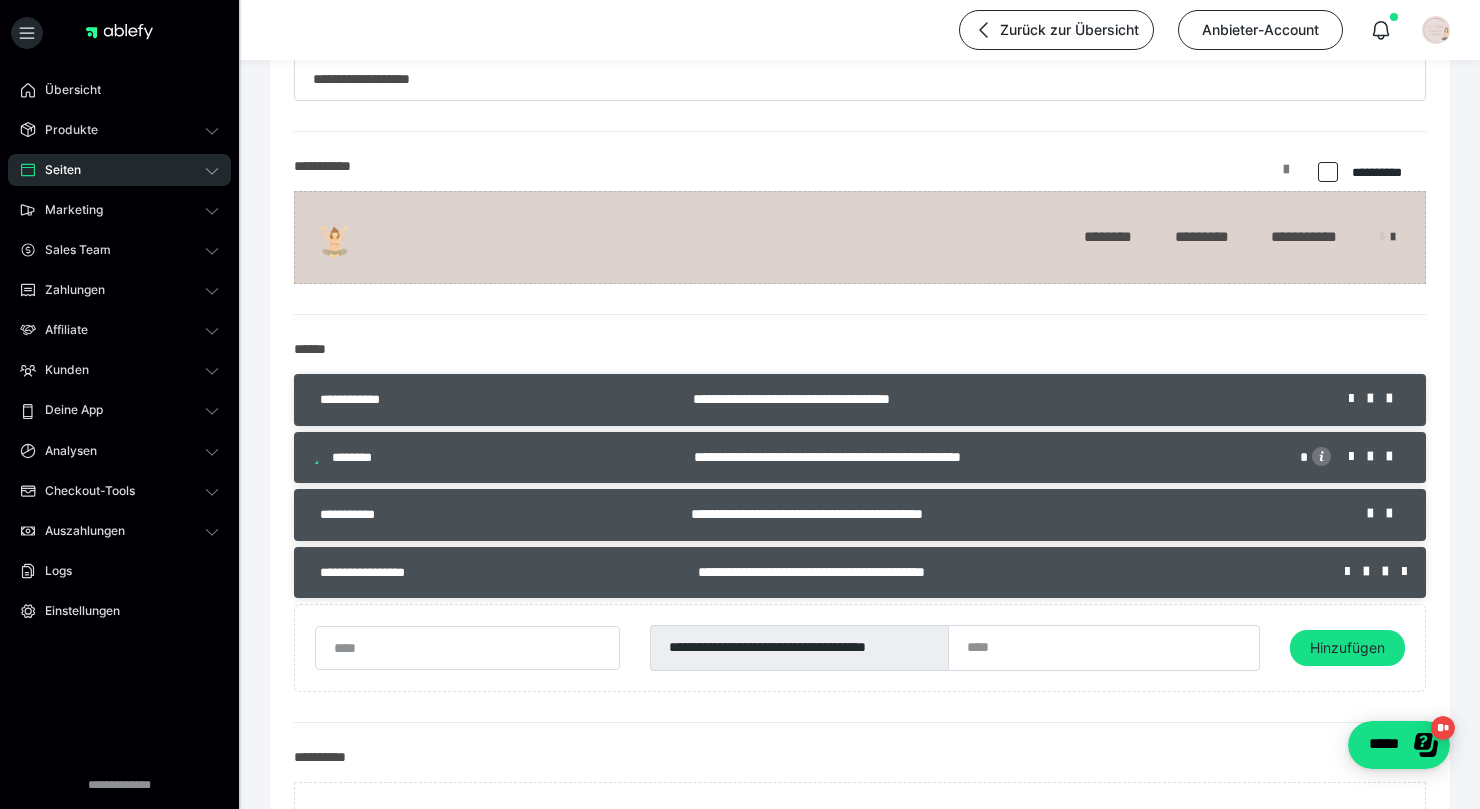 click at bounding box center [1286, 177] 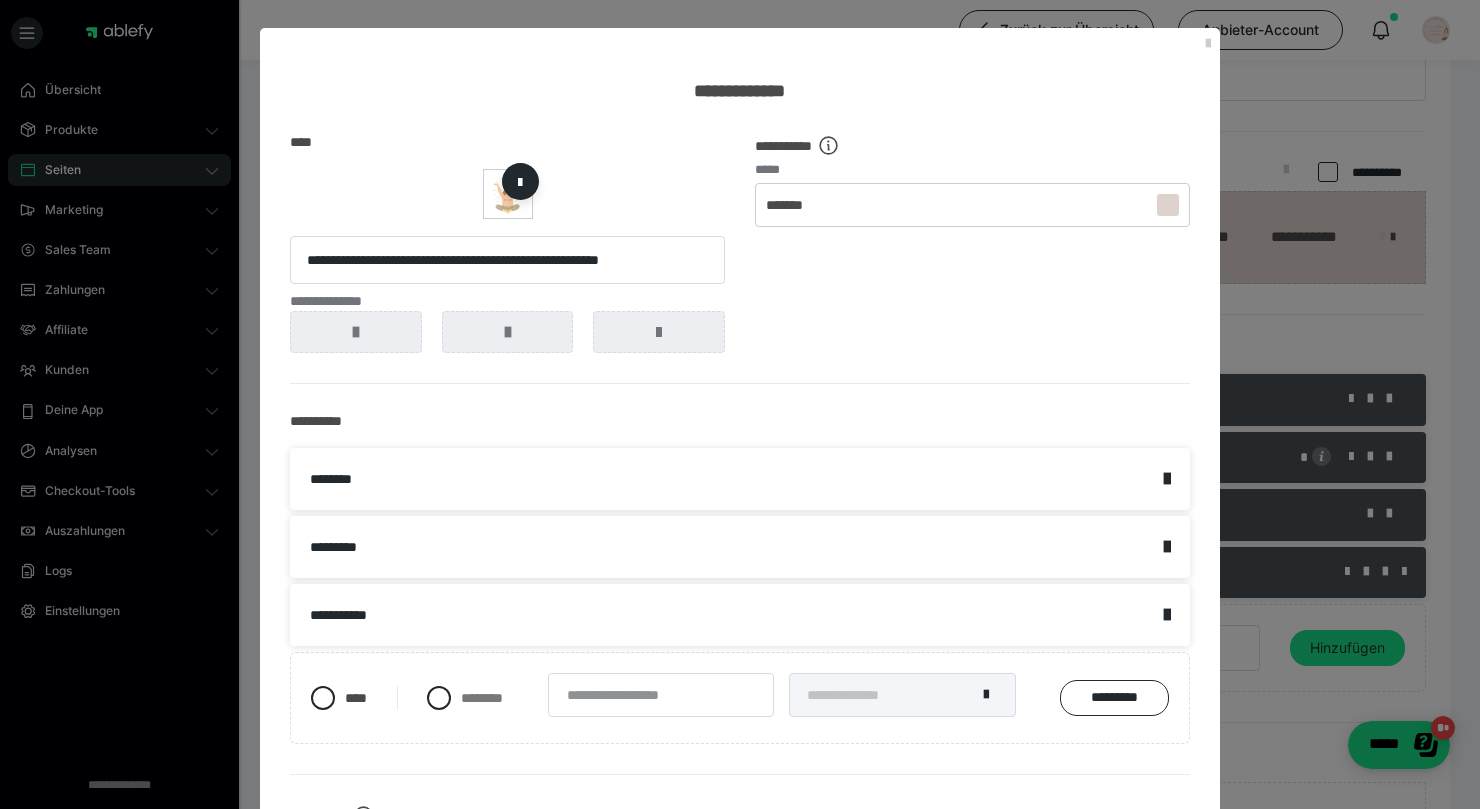 click at bounding box center [1168, 205] 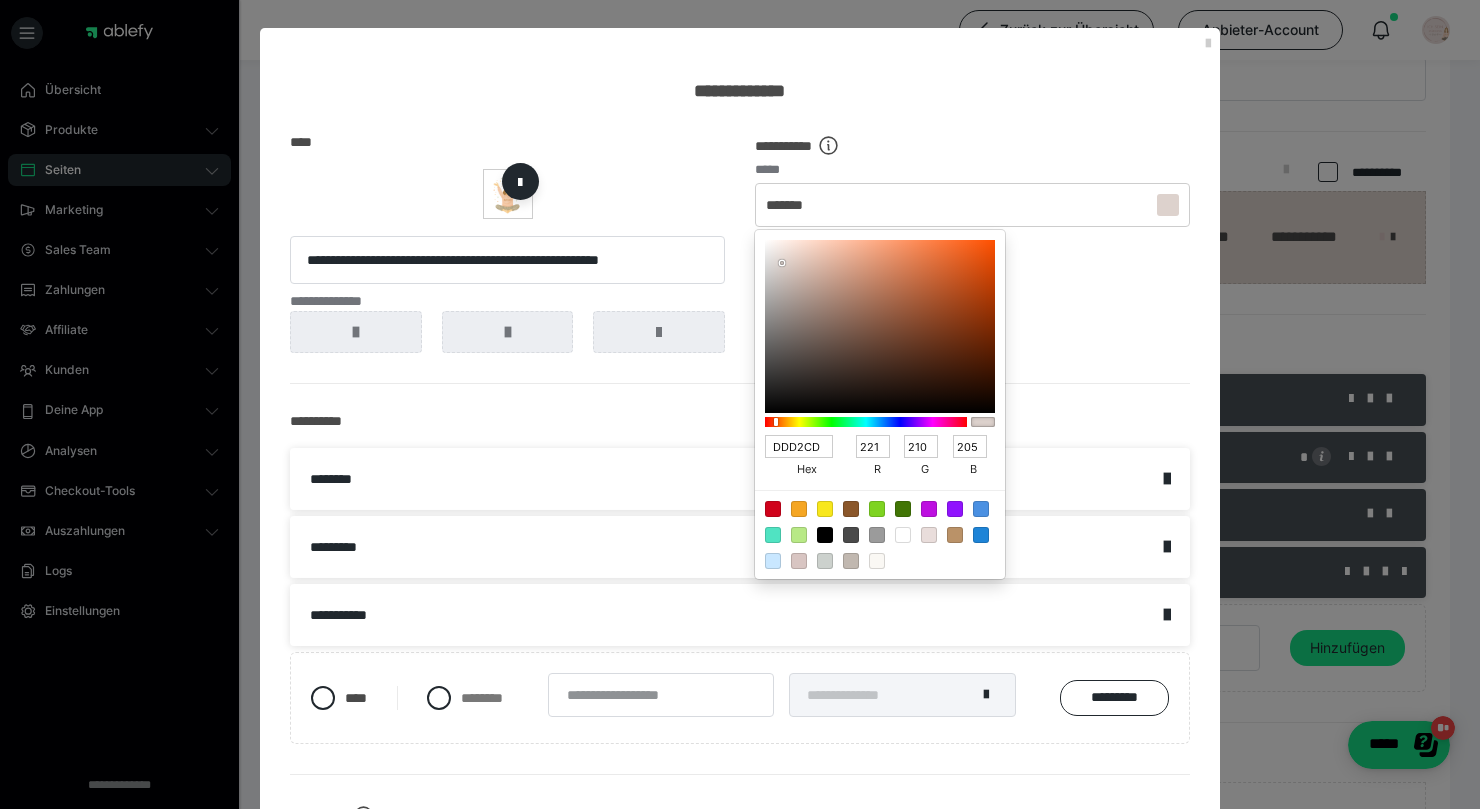 click at bounding box center (740, 404) 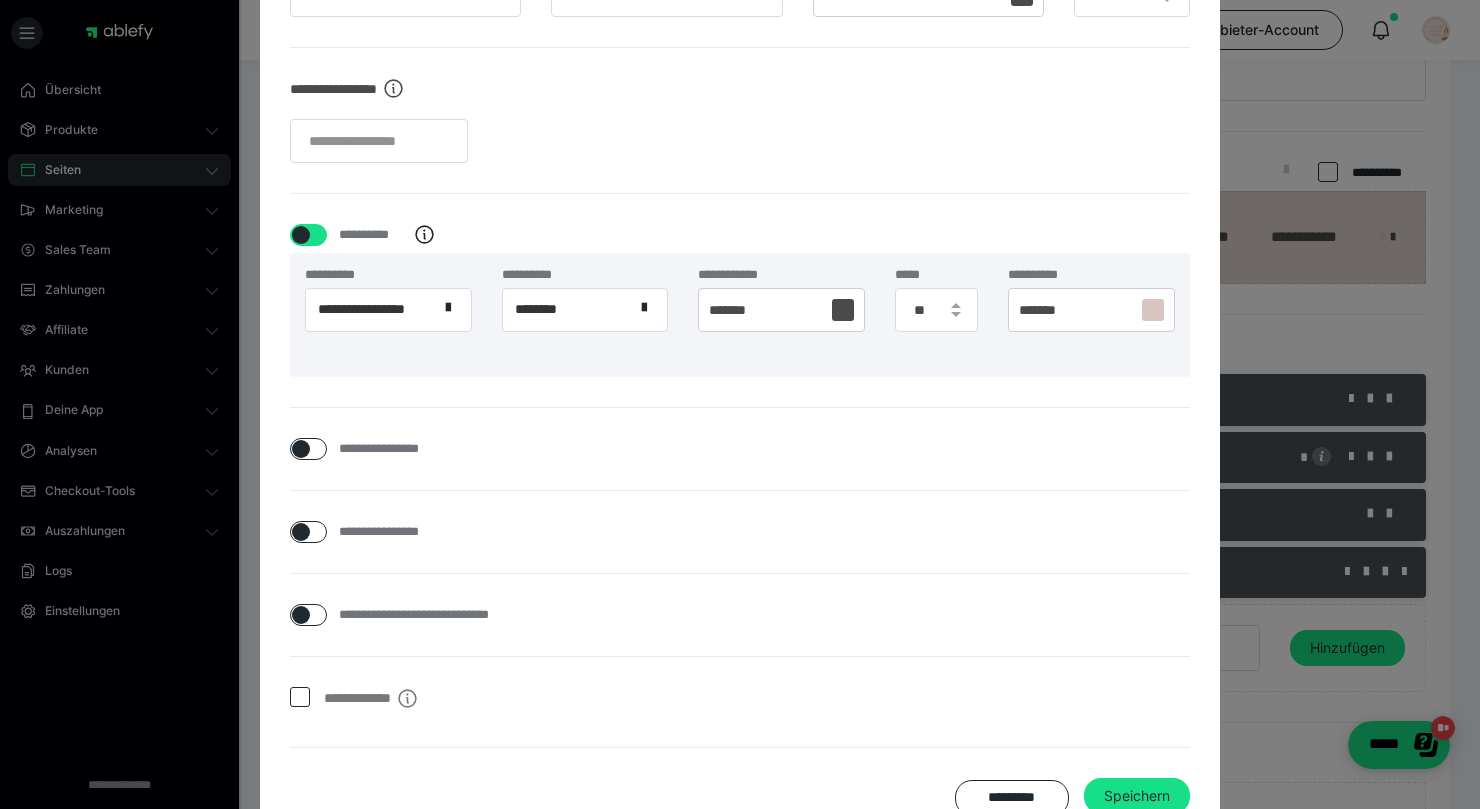 scroll, scrollTop: 956, scrollLeft: 0, axis: vertical 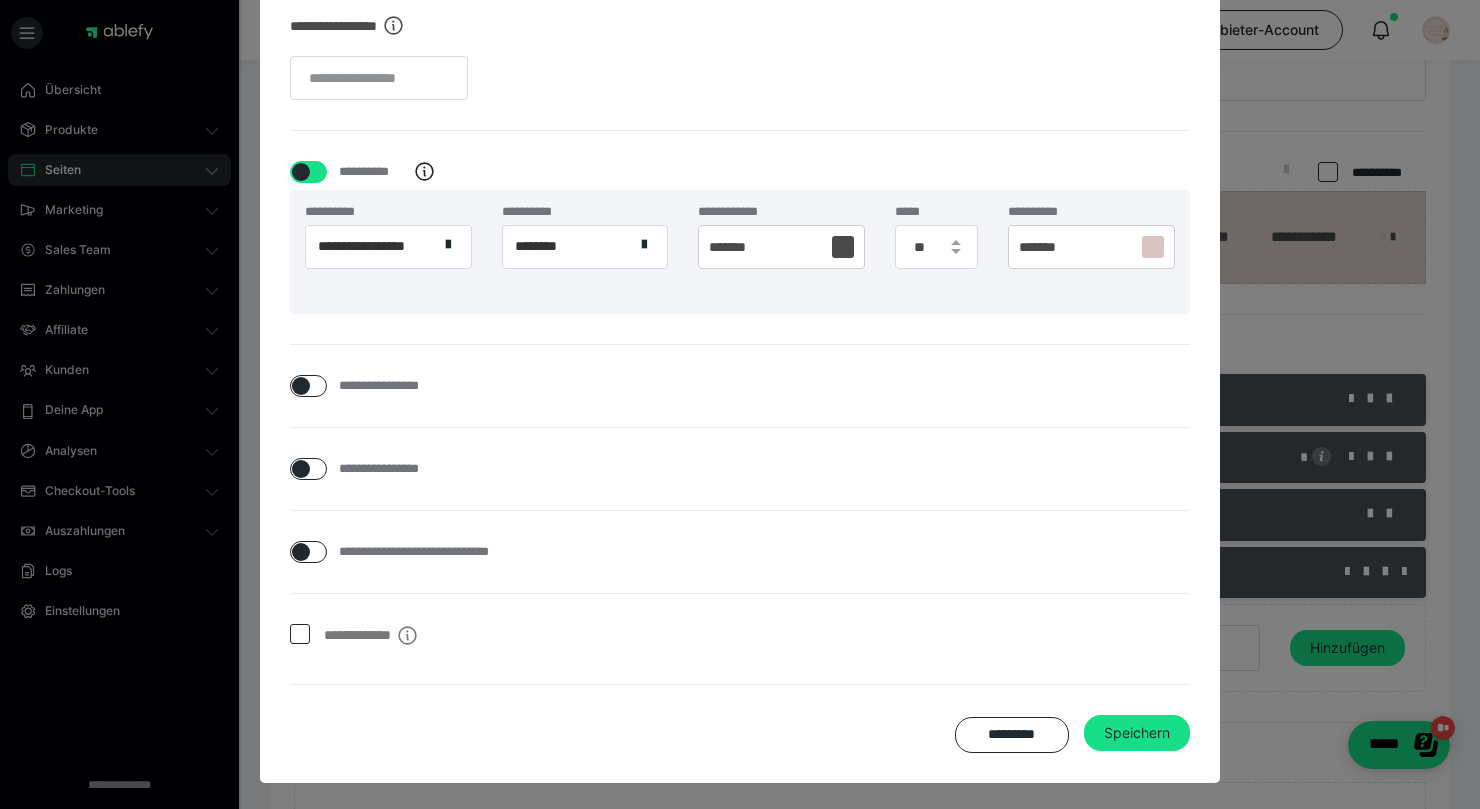 click at bounding box center (1153, 247) 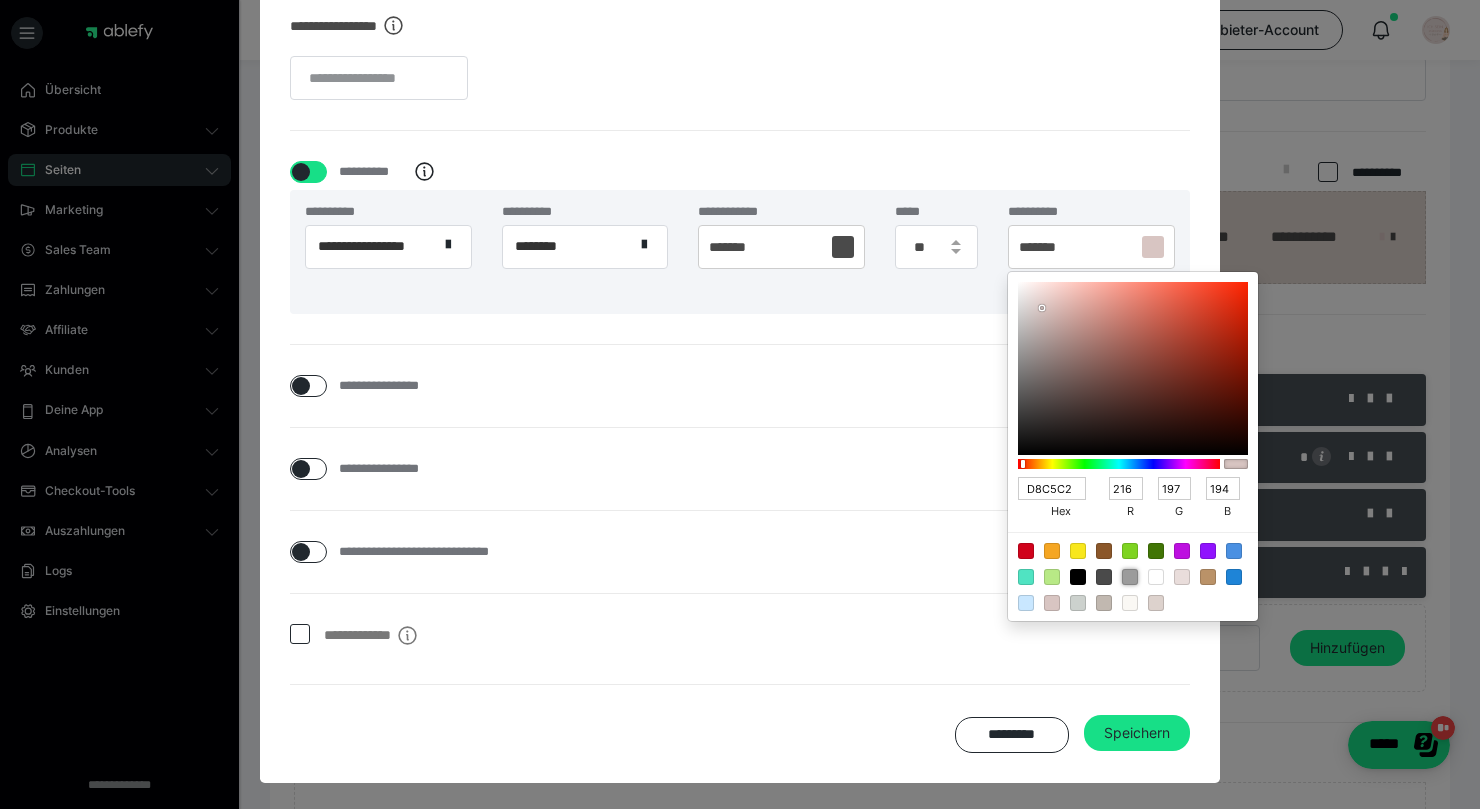 click at bounding box center [1130, 577] 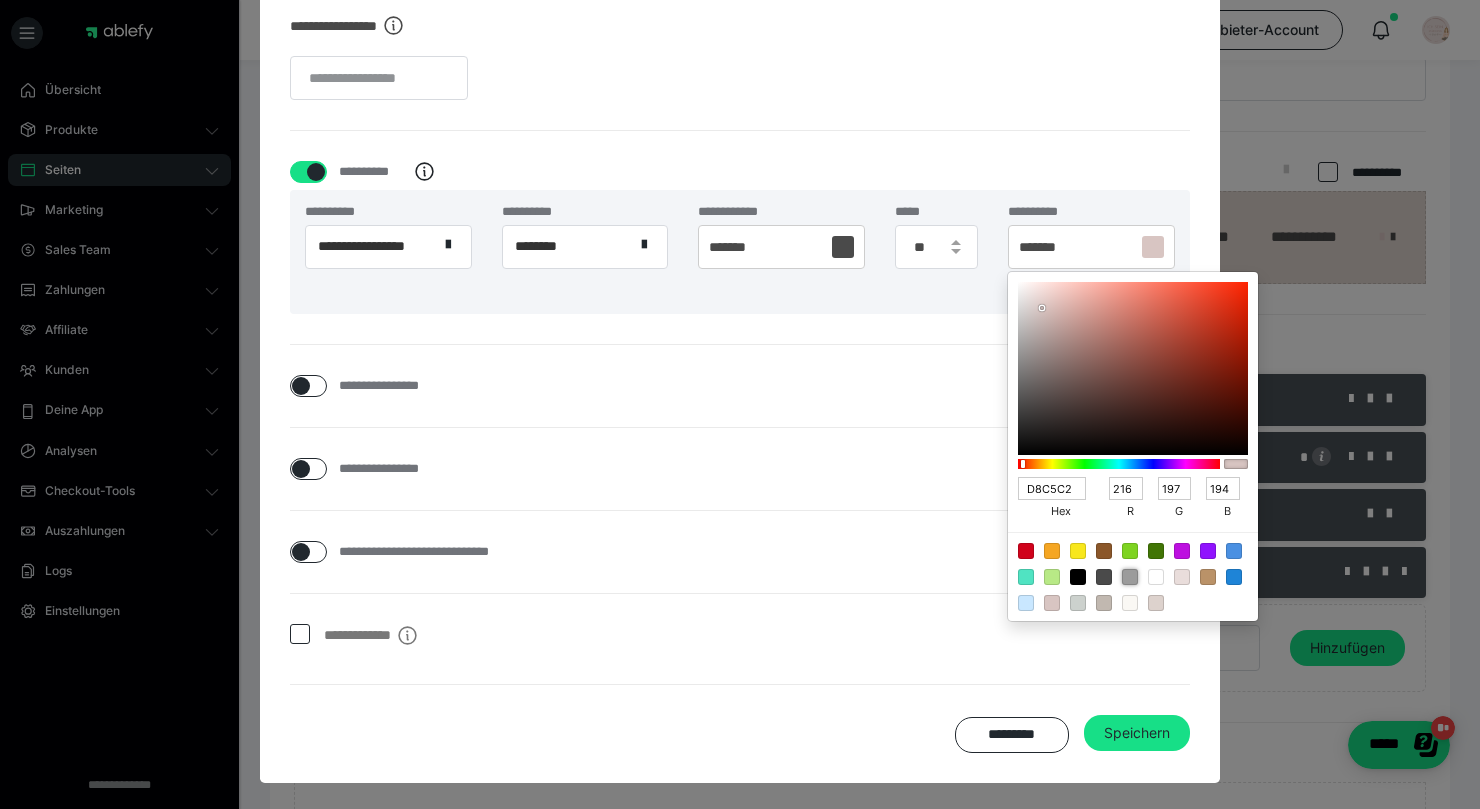 type on "9B9B9B" 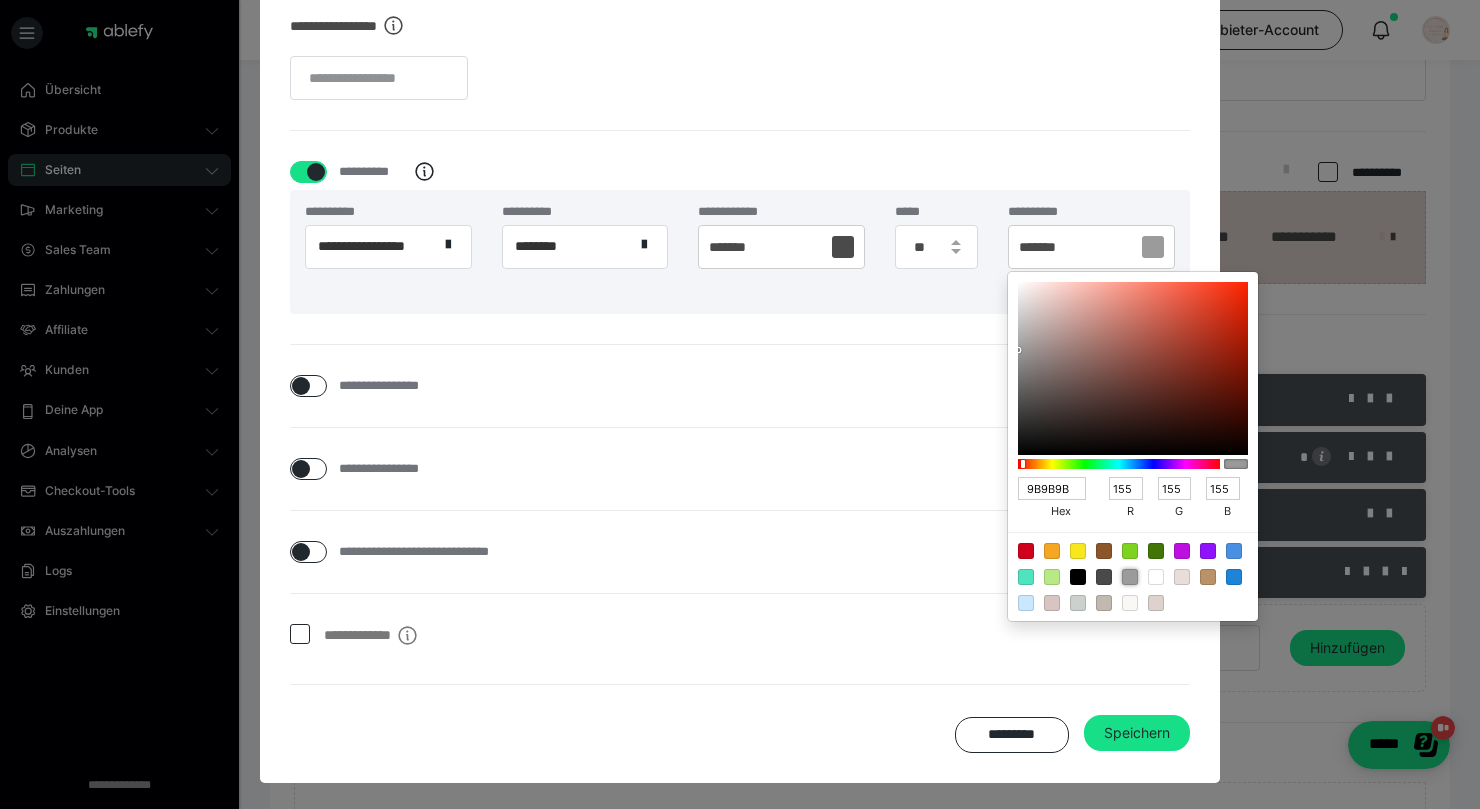 click at bounding box center (1130, 577) 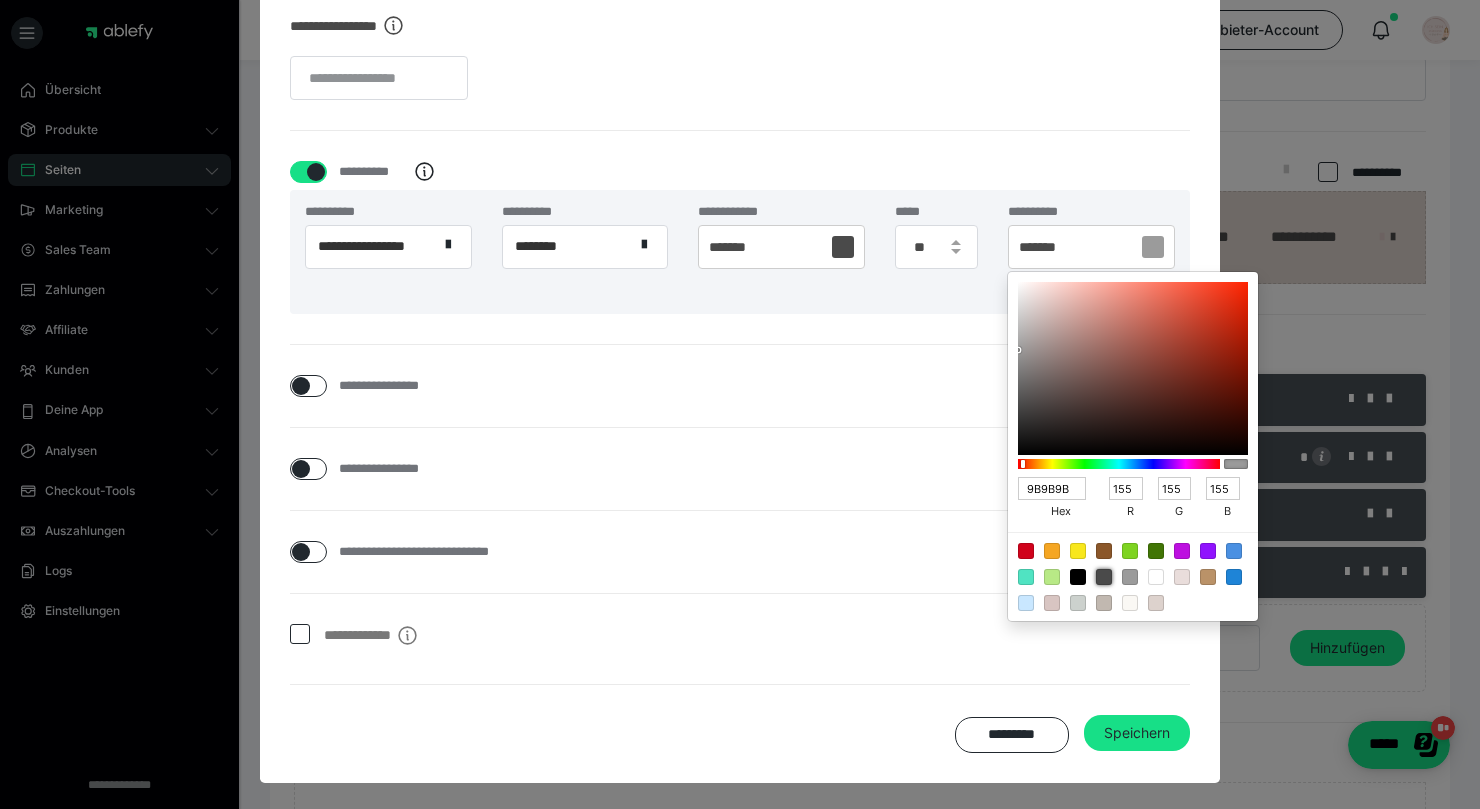 click at bounding box center (1104, 577) 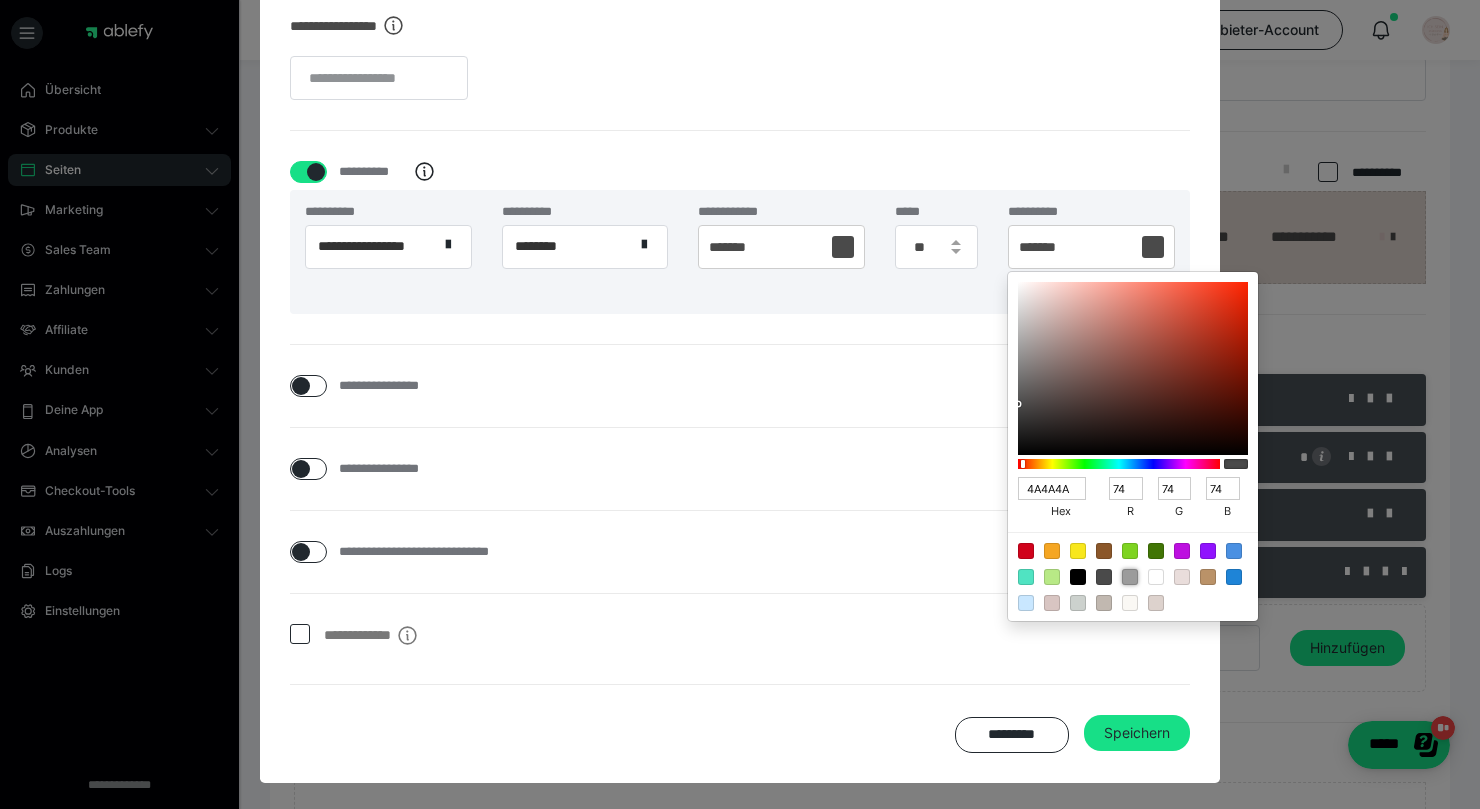 click at bounding box center [1130, 577] 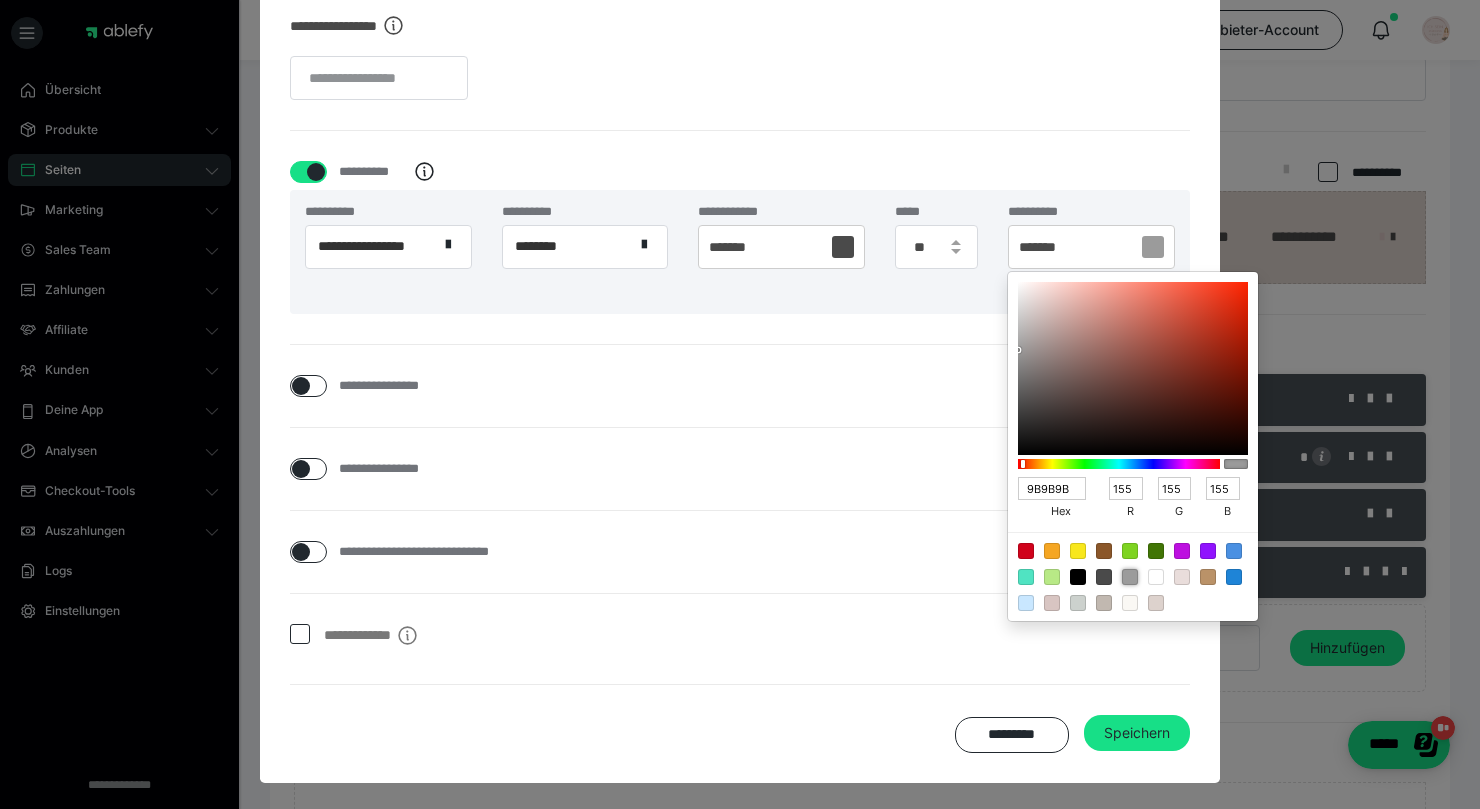 click at bounding box center (740, 404) 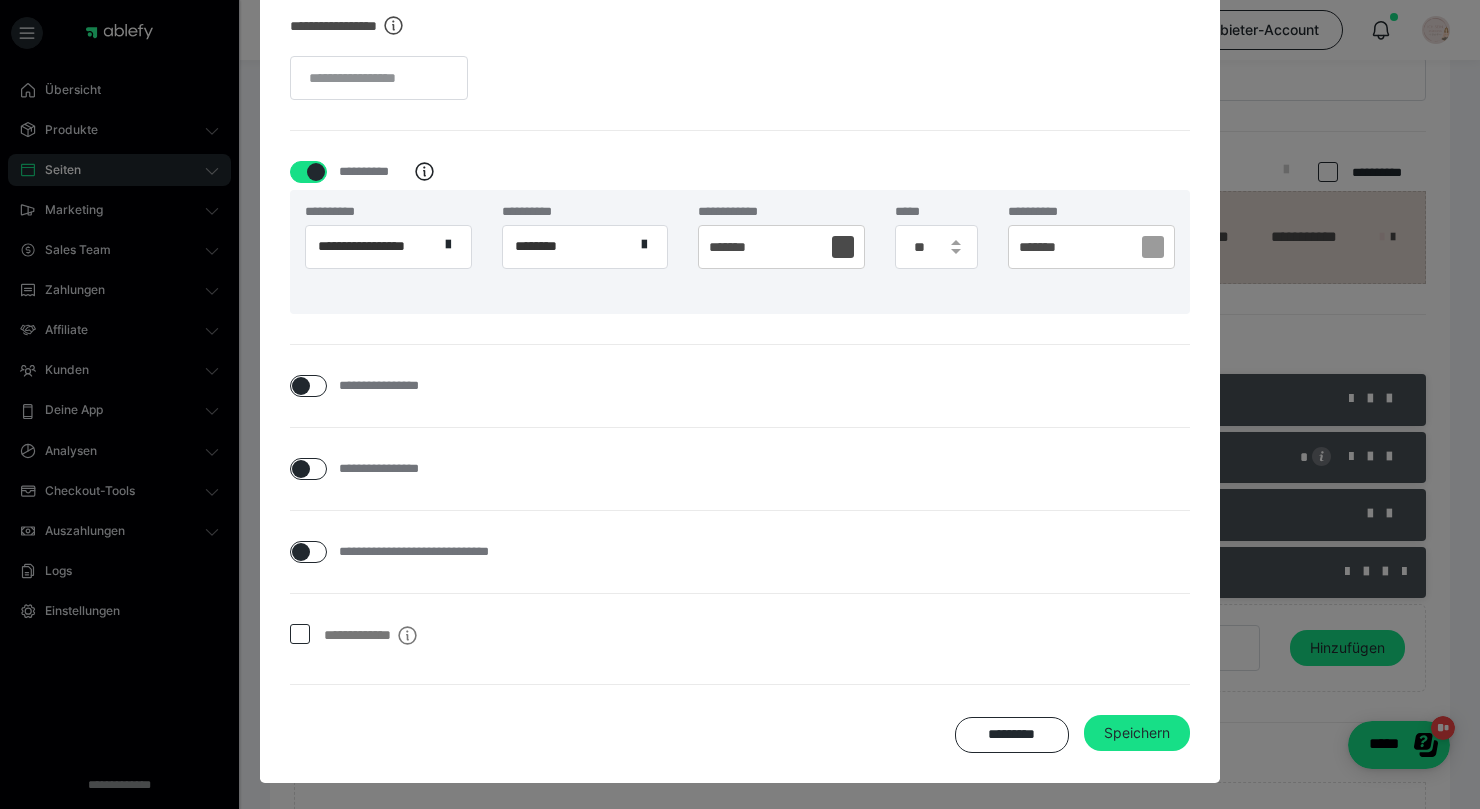 click on "Speichern" at bounding box center [1137, 733] 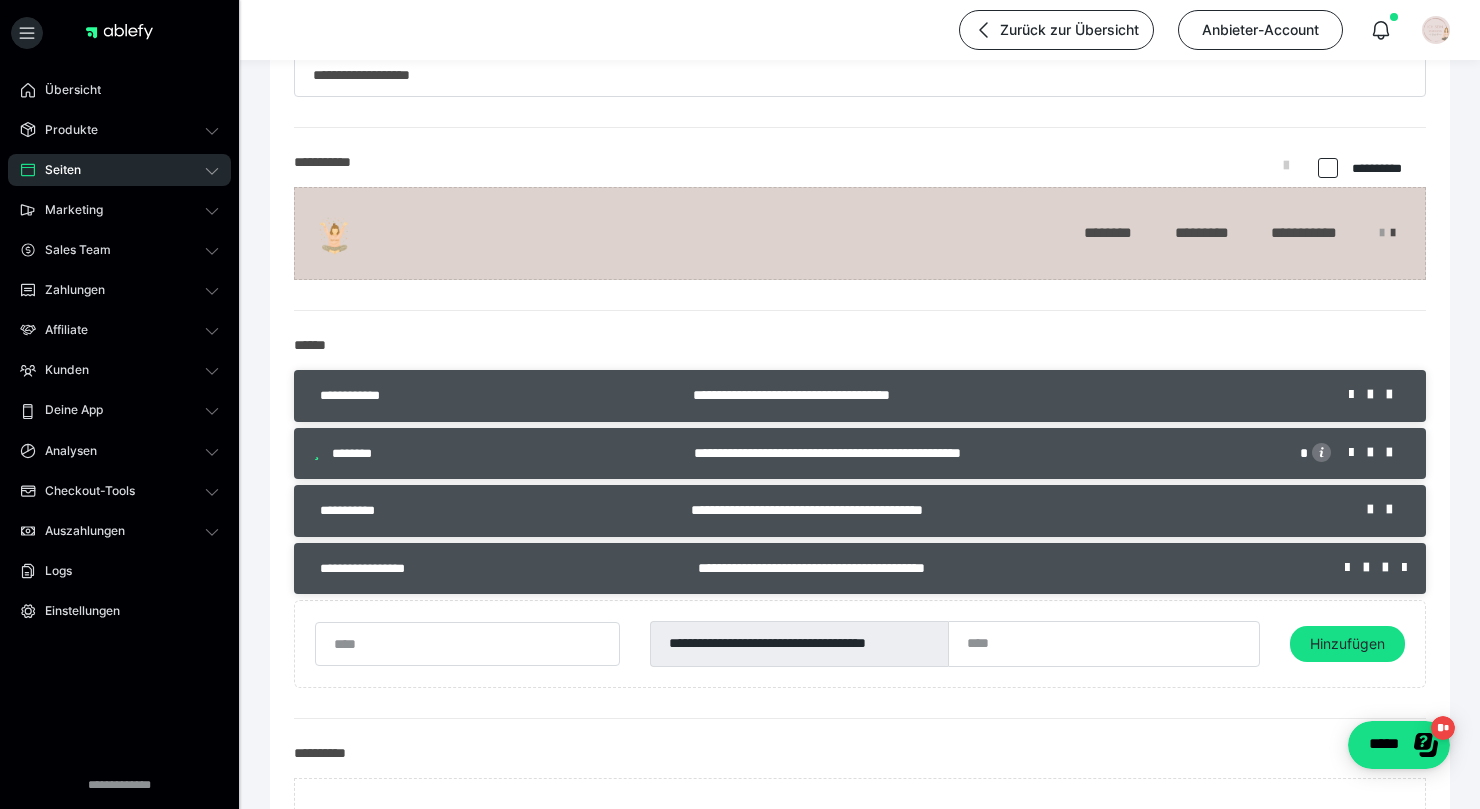 scroll, scrollTop: 122, scrollLeft: 0, axis: vertical 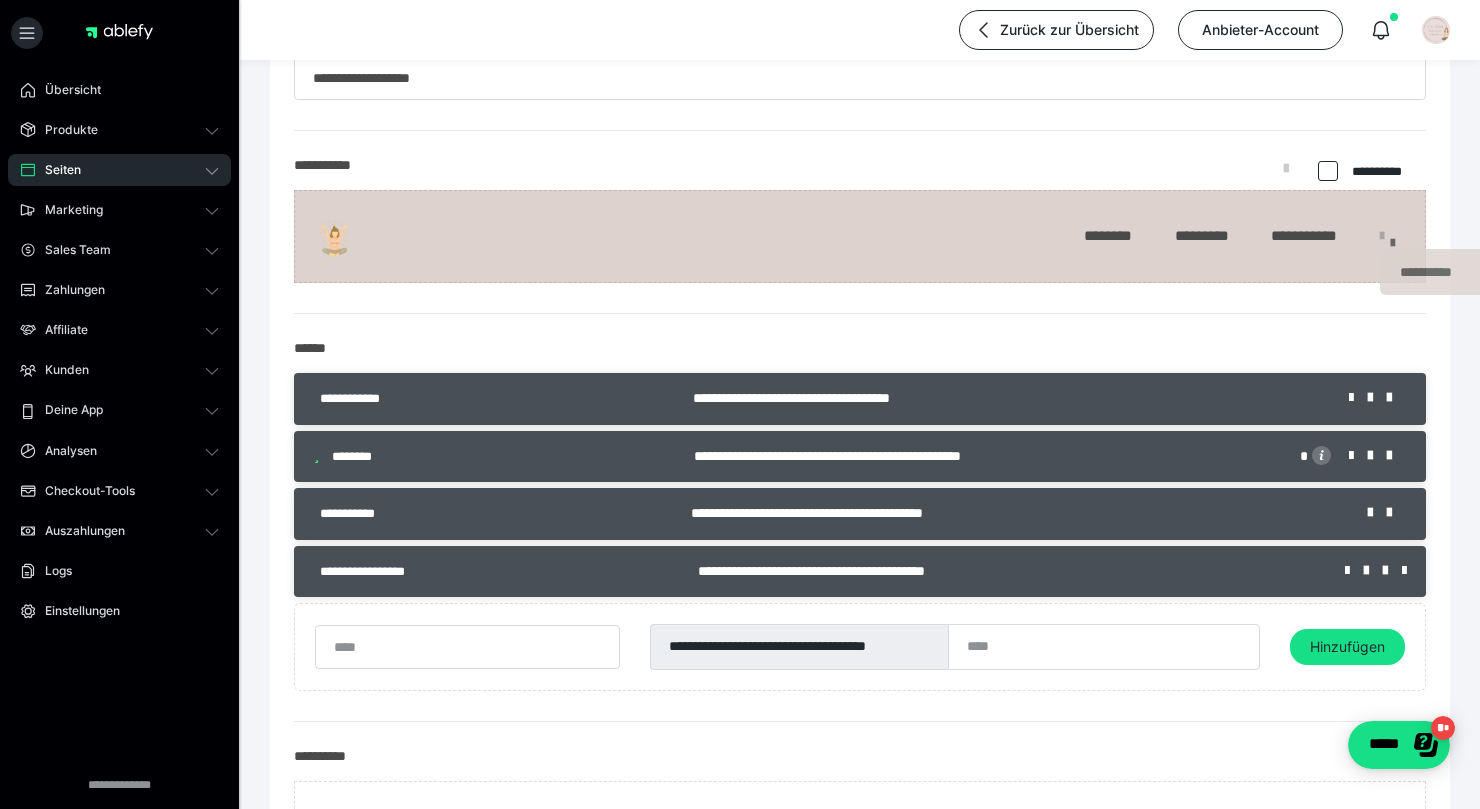 click at bounding box center (1382, 236) 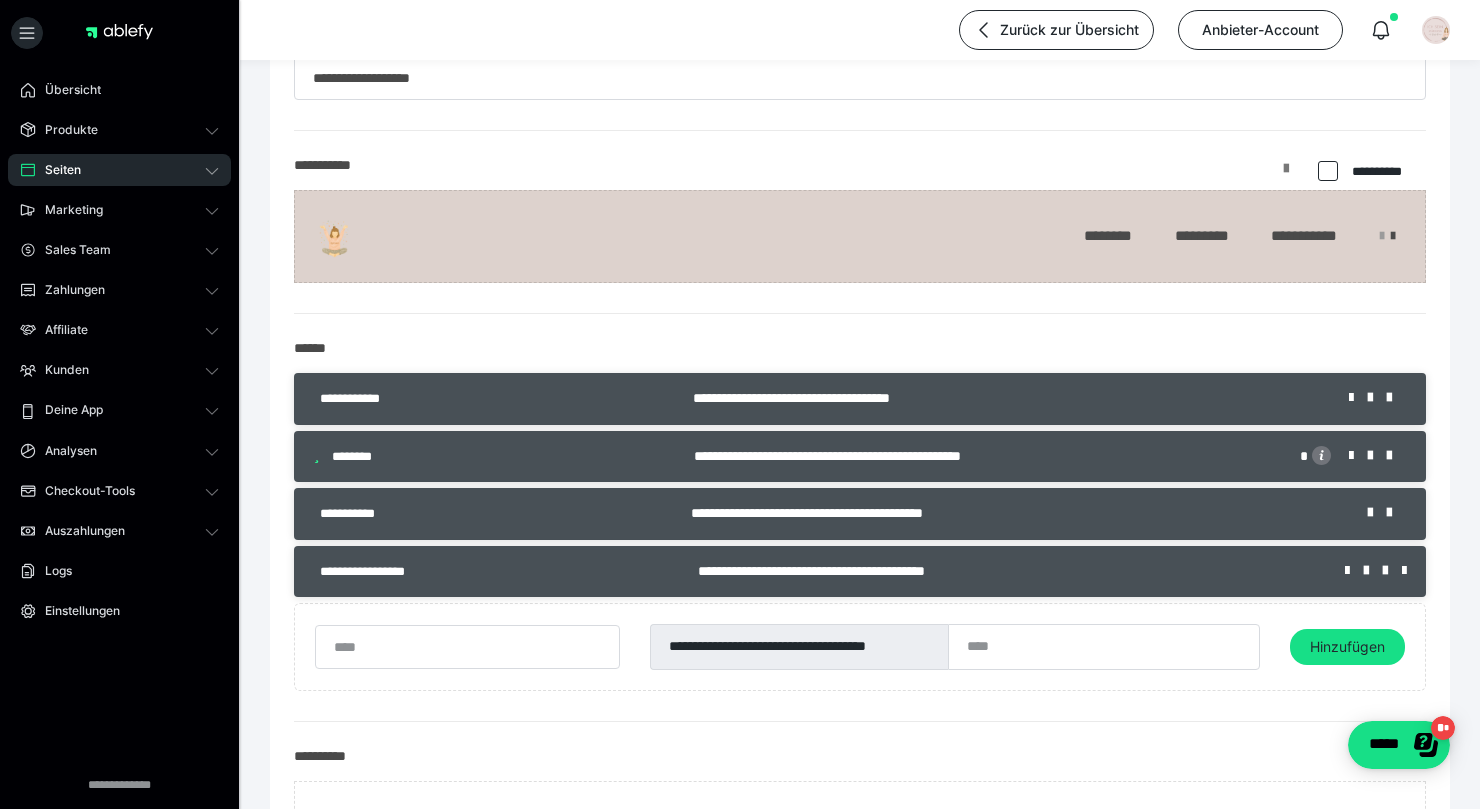 click at bounding box center [1286, 176] 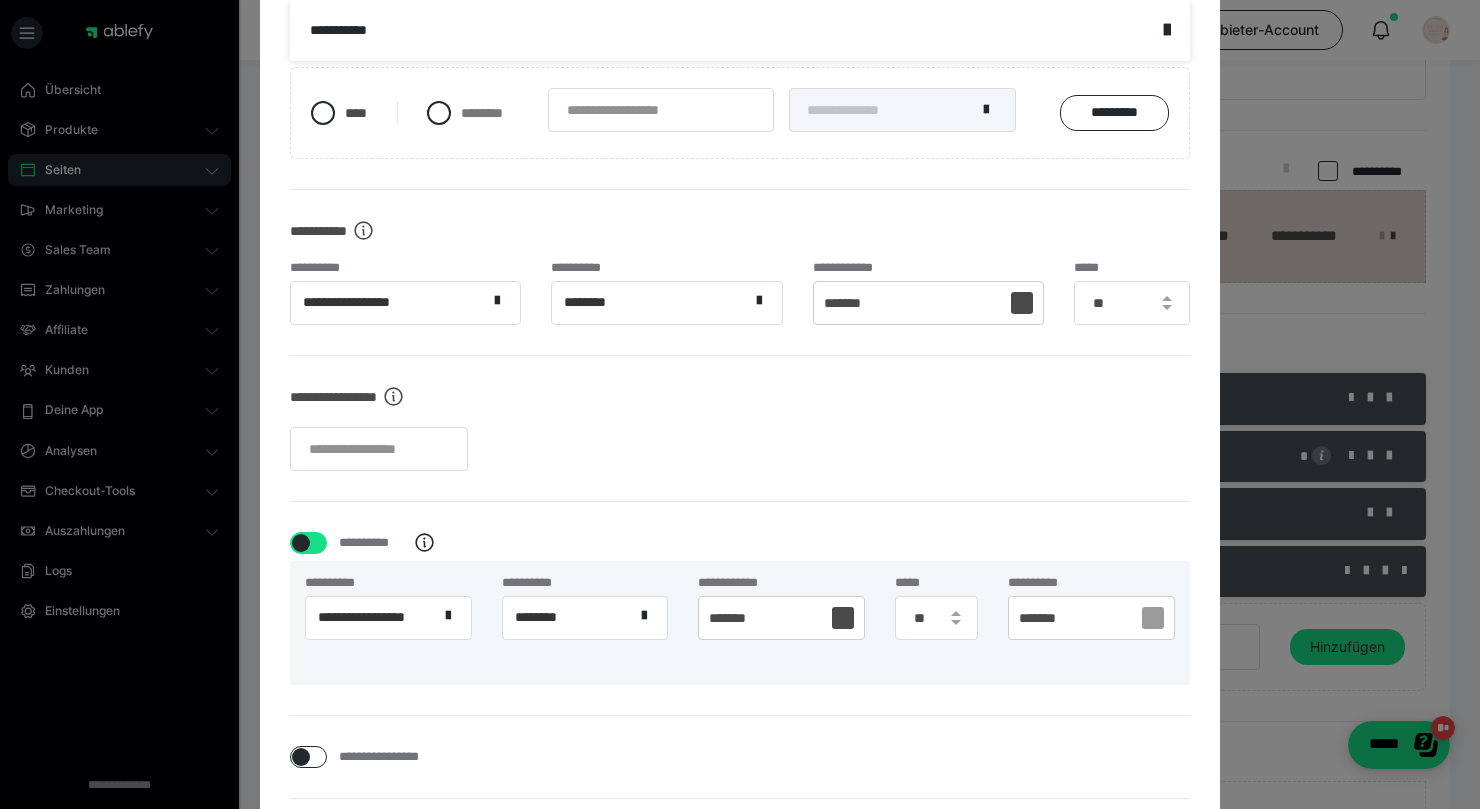 scroll, scrollTop: 529, scrollLeft: 0, axis: vertical 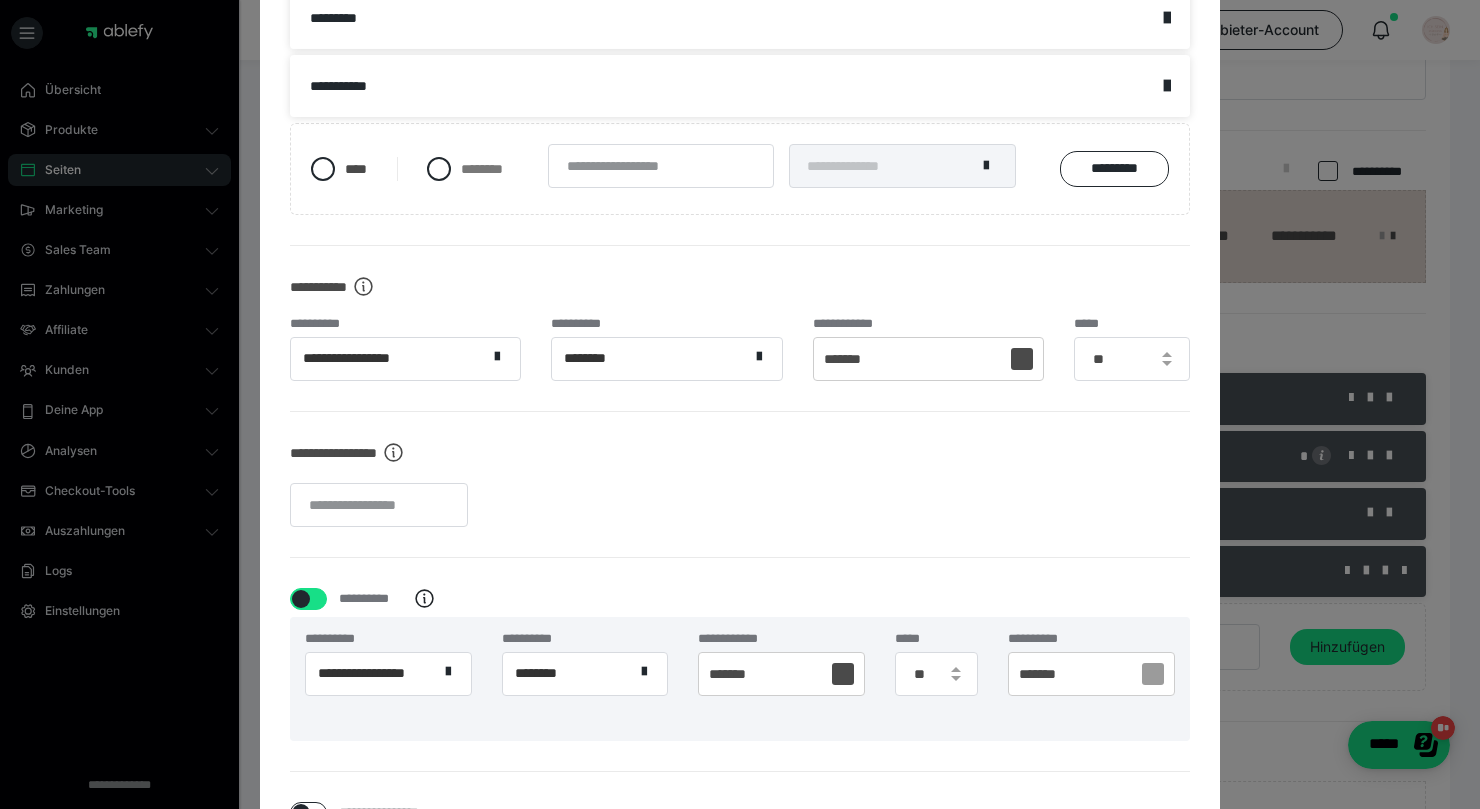 click at bounding box center [1153, 674] 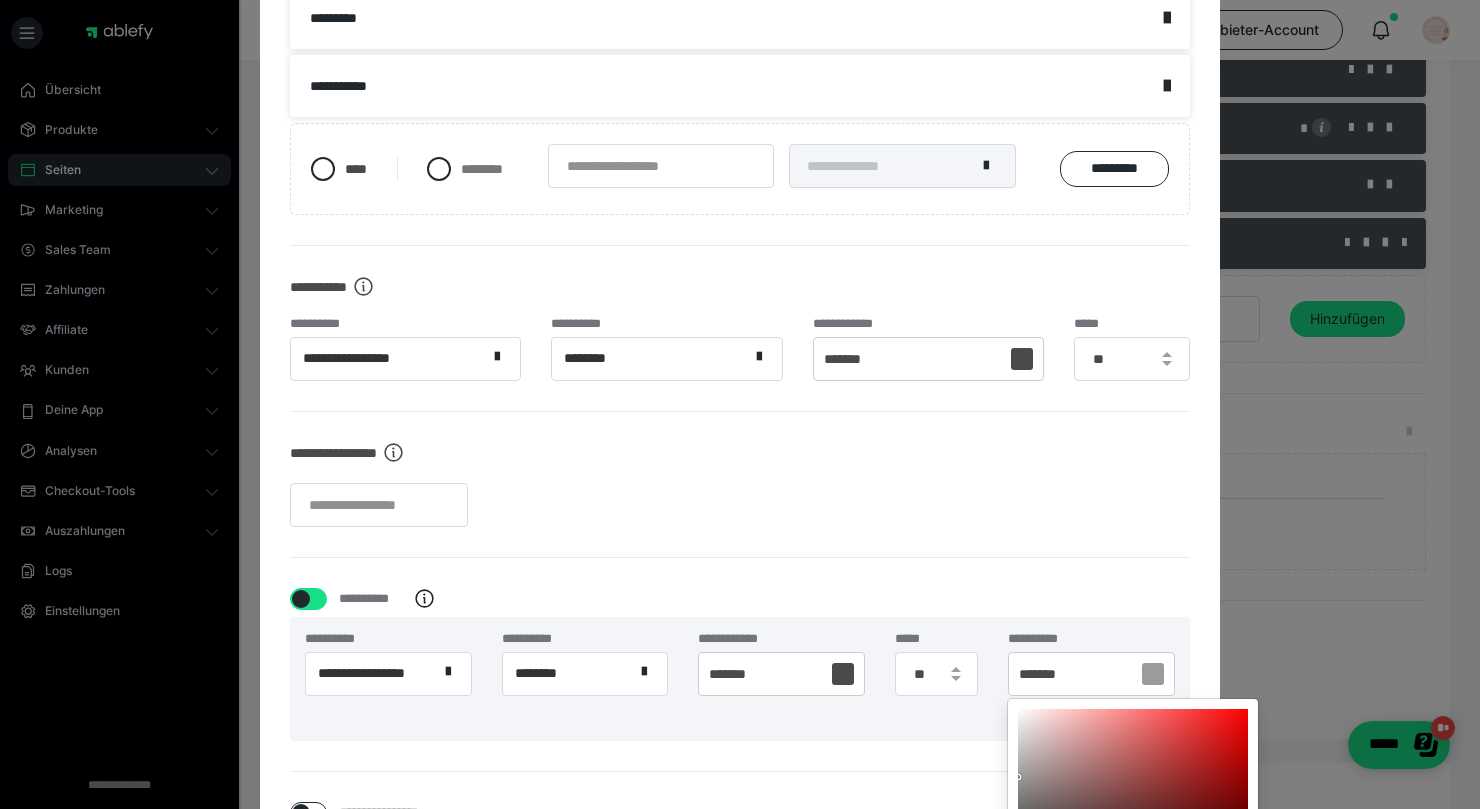 scroll, scrollTop: 452, scrollLeft: 0, axis: vertical 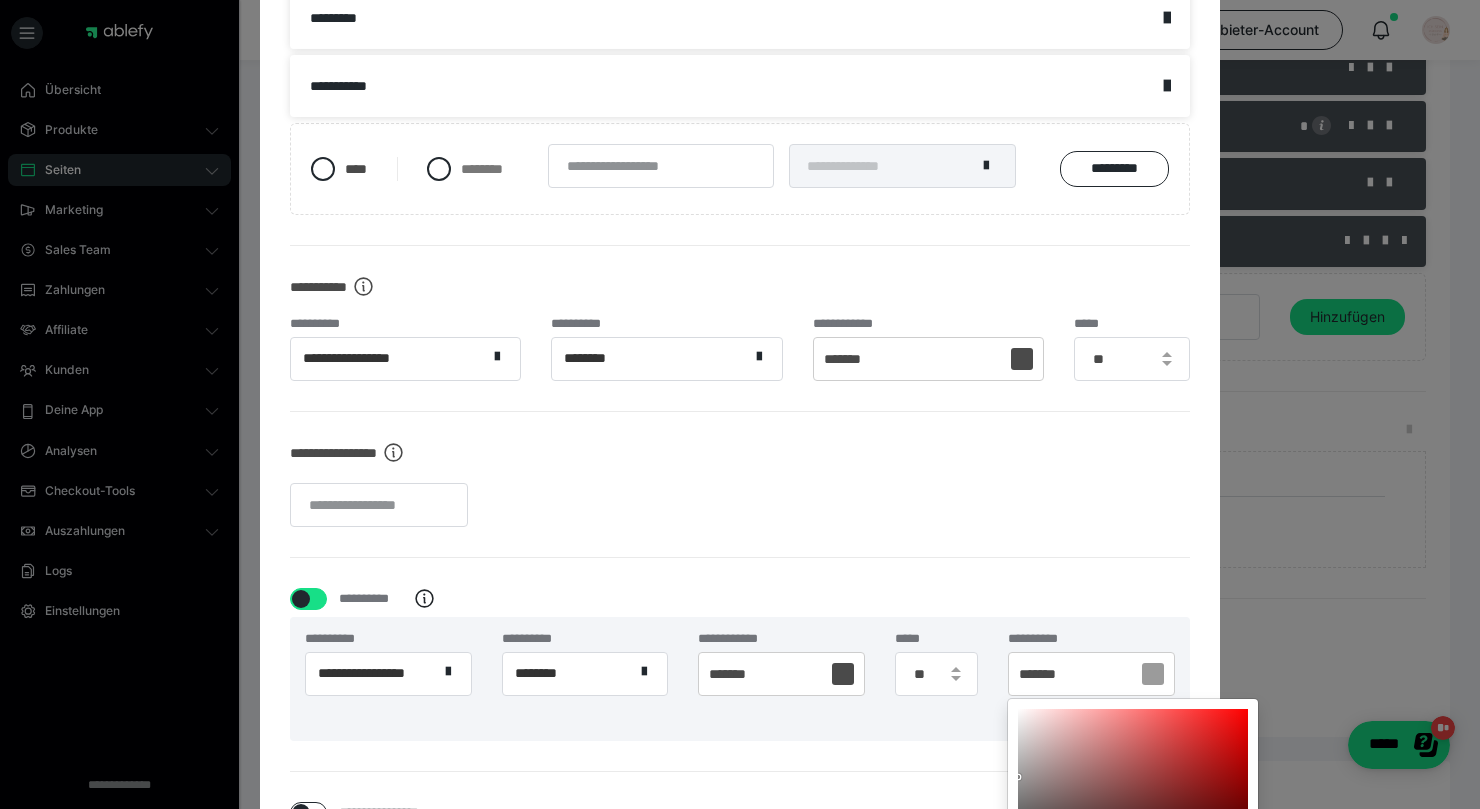 click at bounding box center (740, 404) 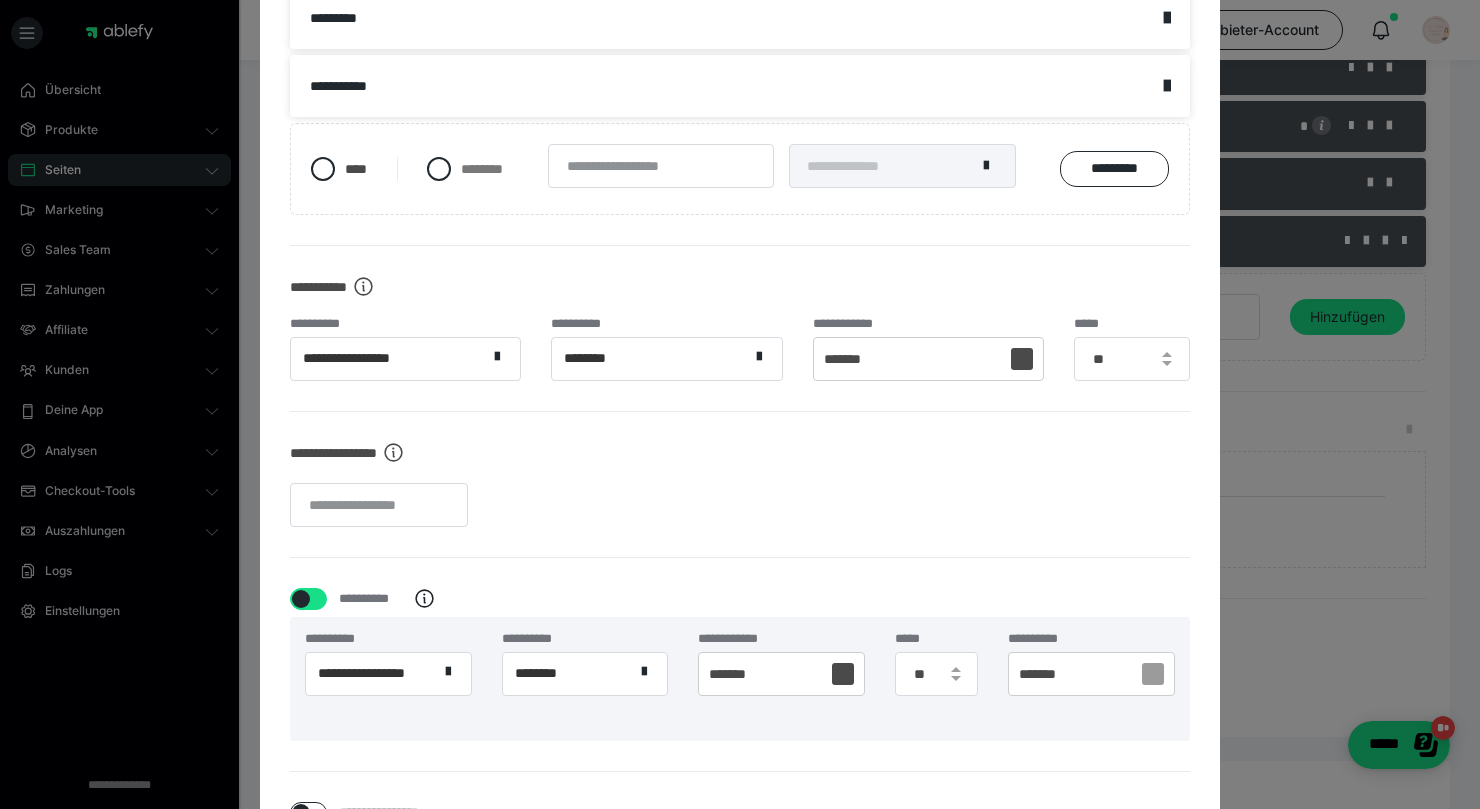 click on "*******" at bounding box center [1091, 674] 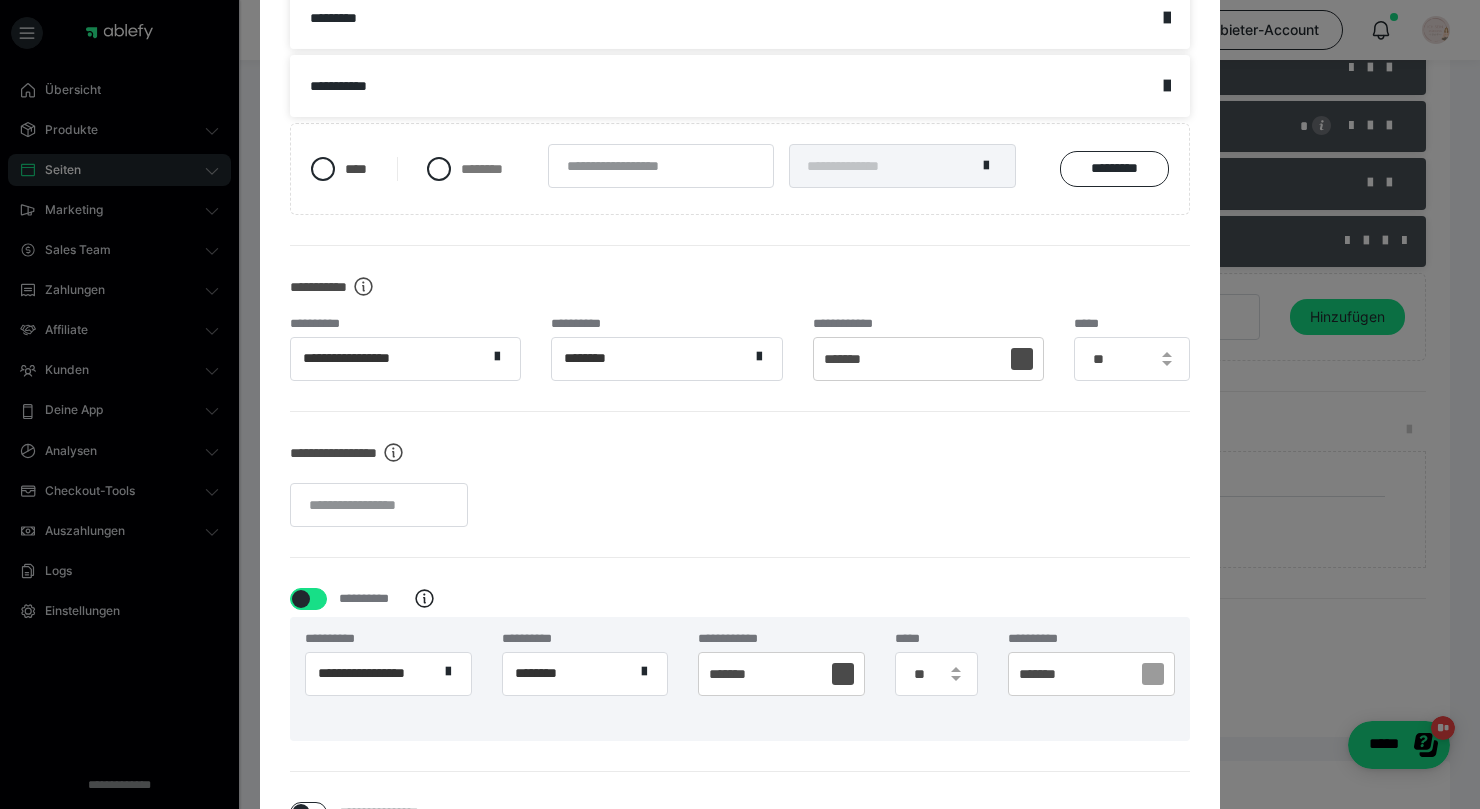 click on "*******" at bounding box center [1049, 675] 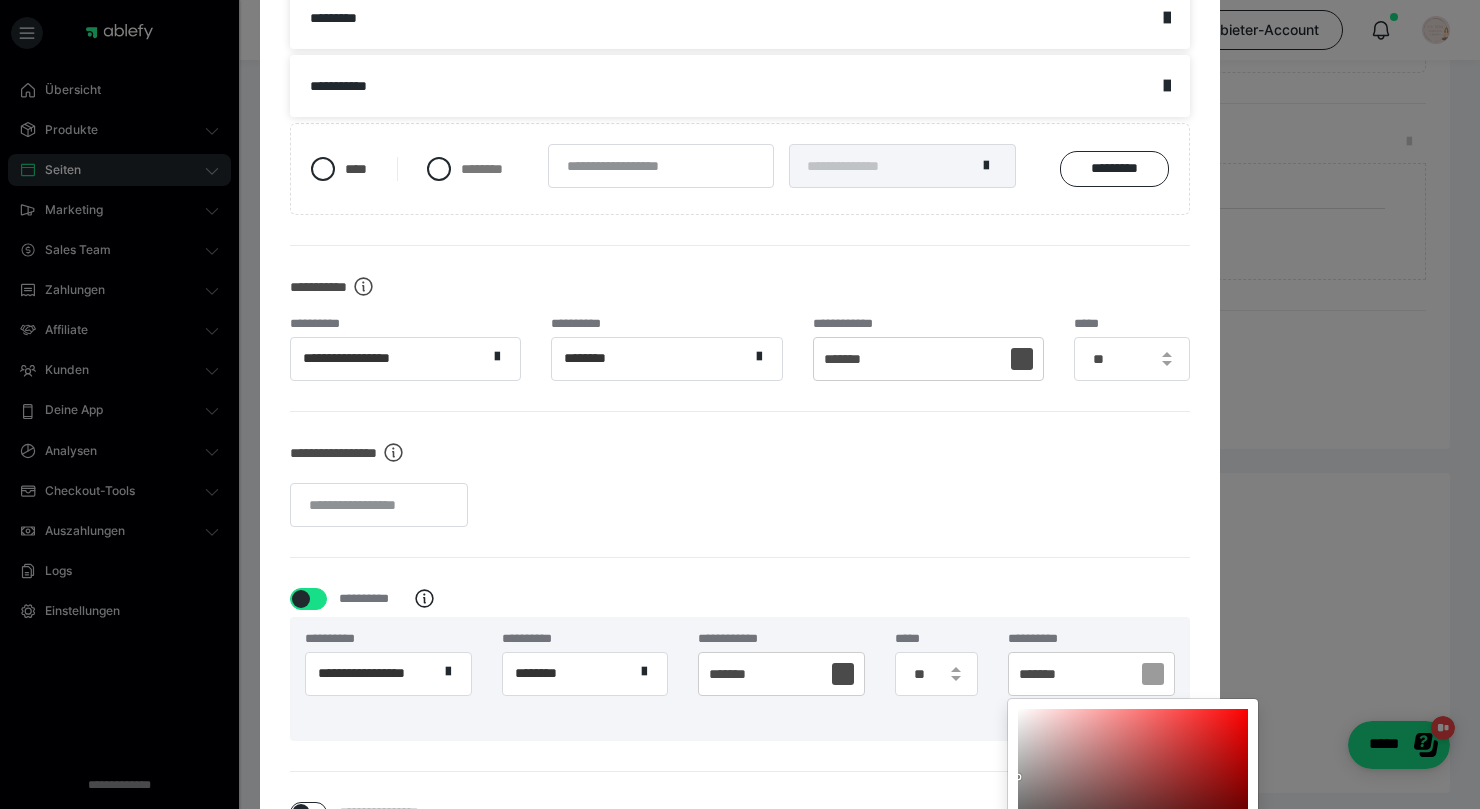 scroll, scrollTop: 756, scrollLeft: 0, axis: vertical 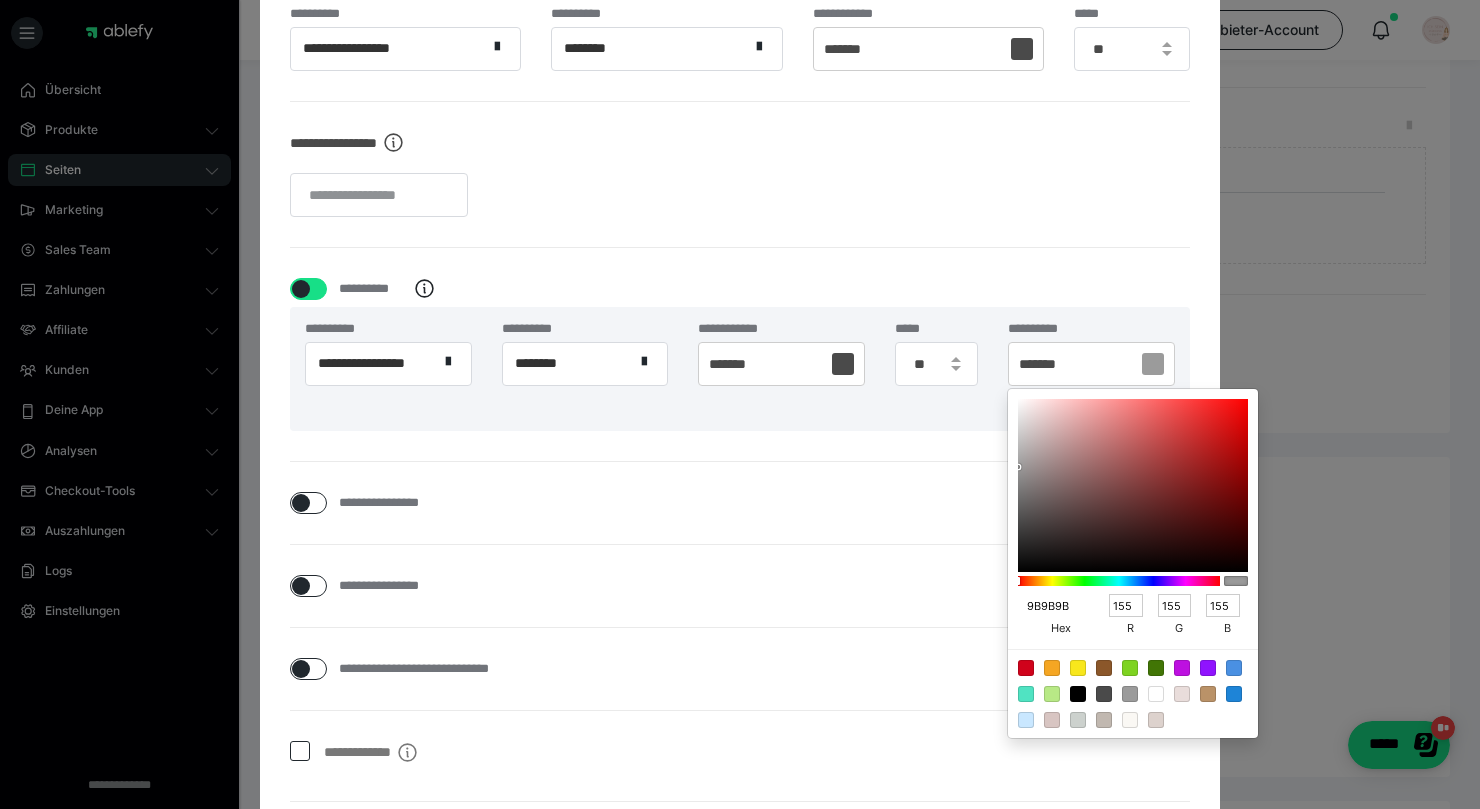 click on "9B9B9B" at bounding box center [1052, 606] 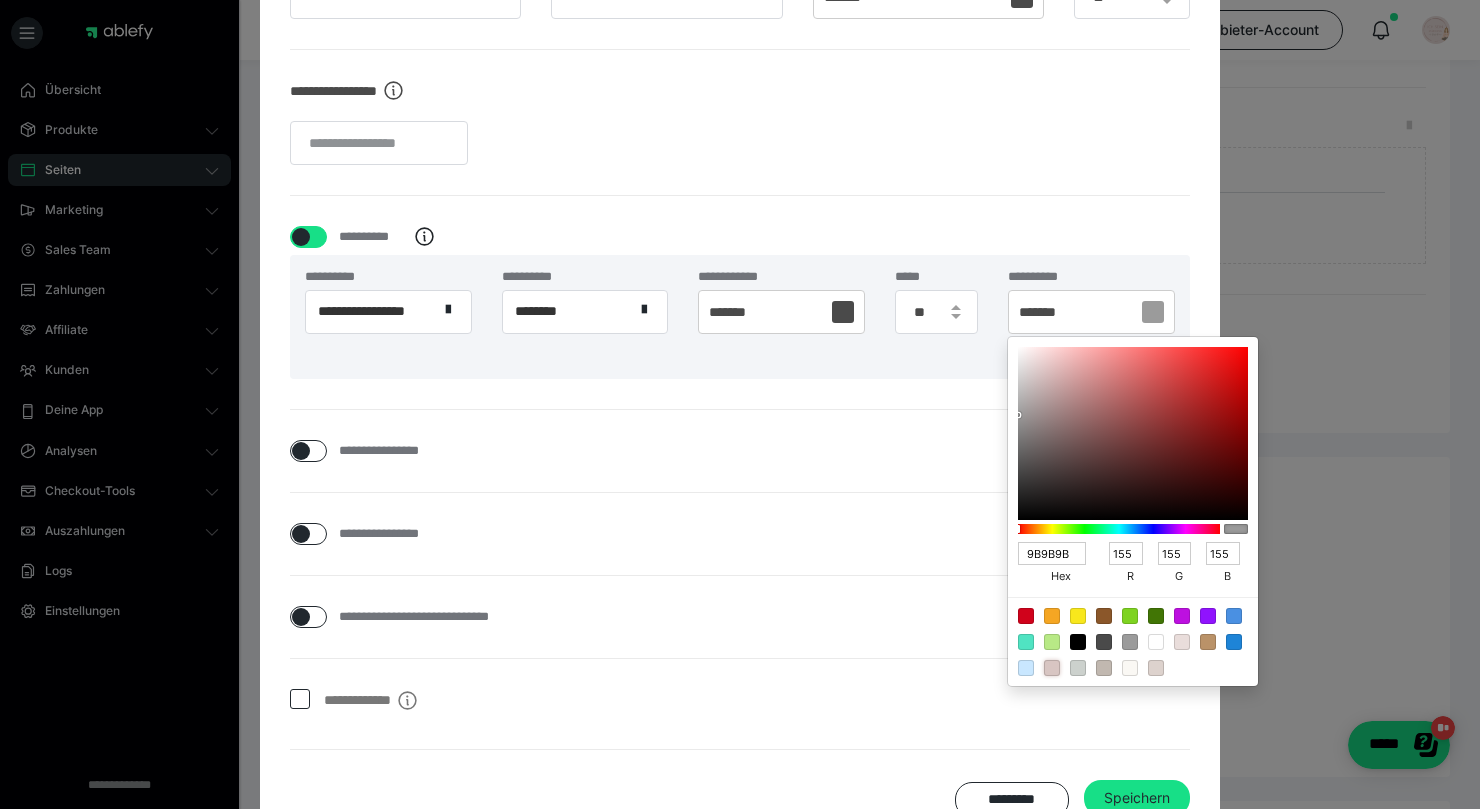 click at bounding box center [1052, 668] 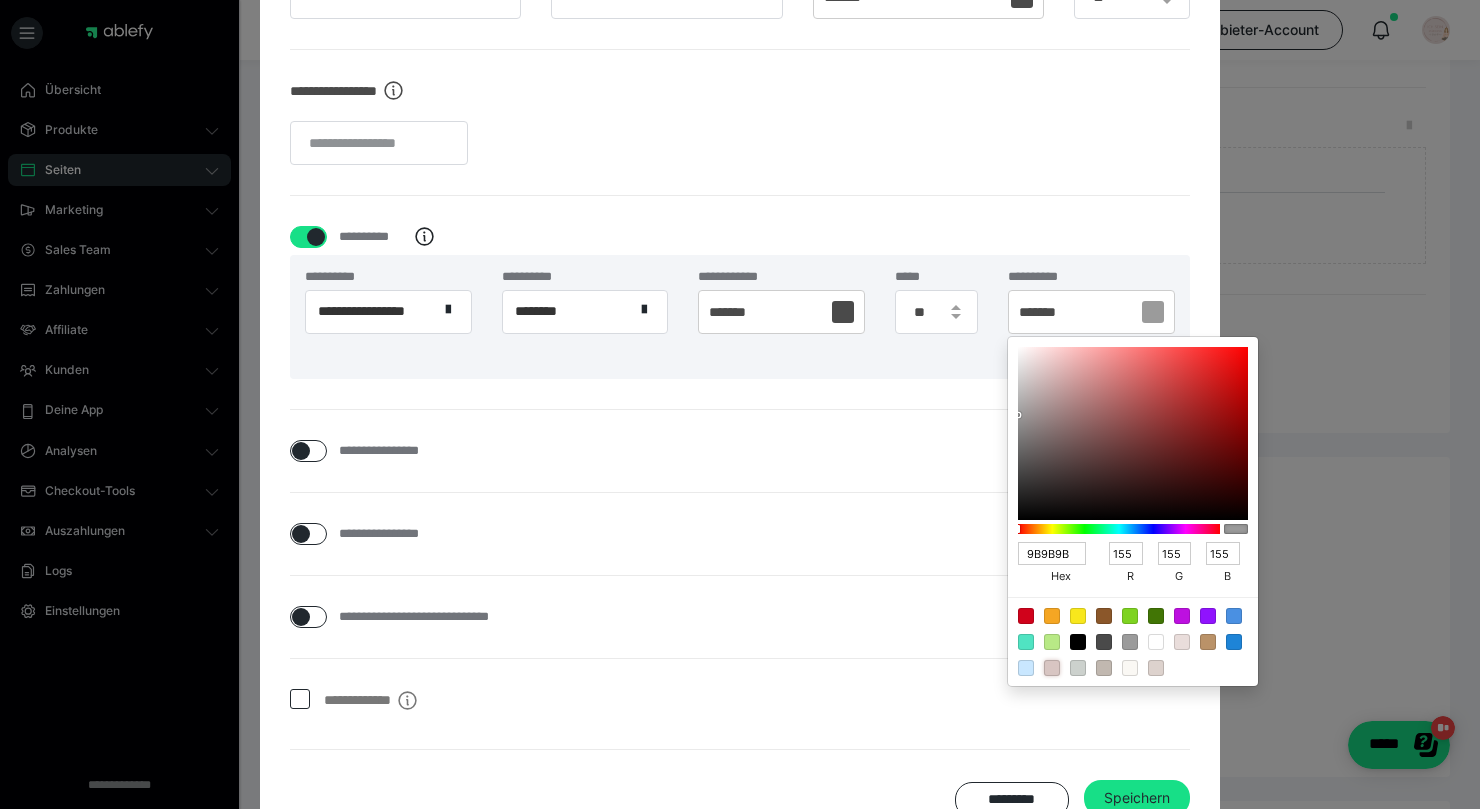 type on "D8C5C2" 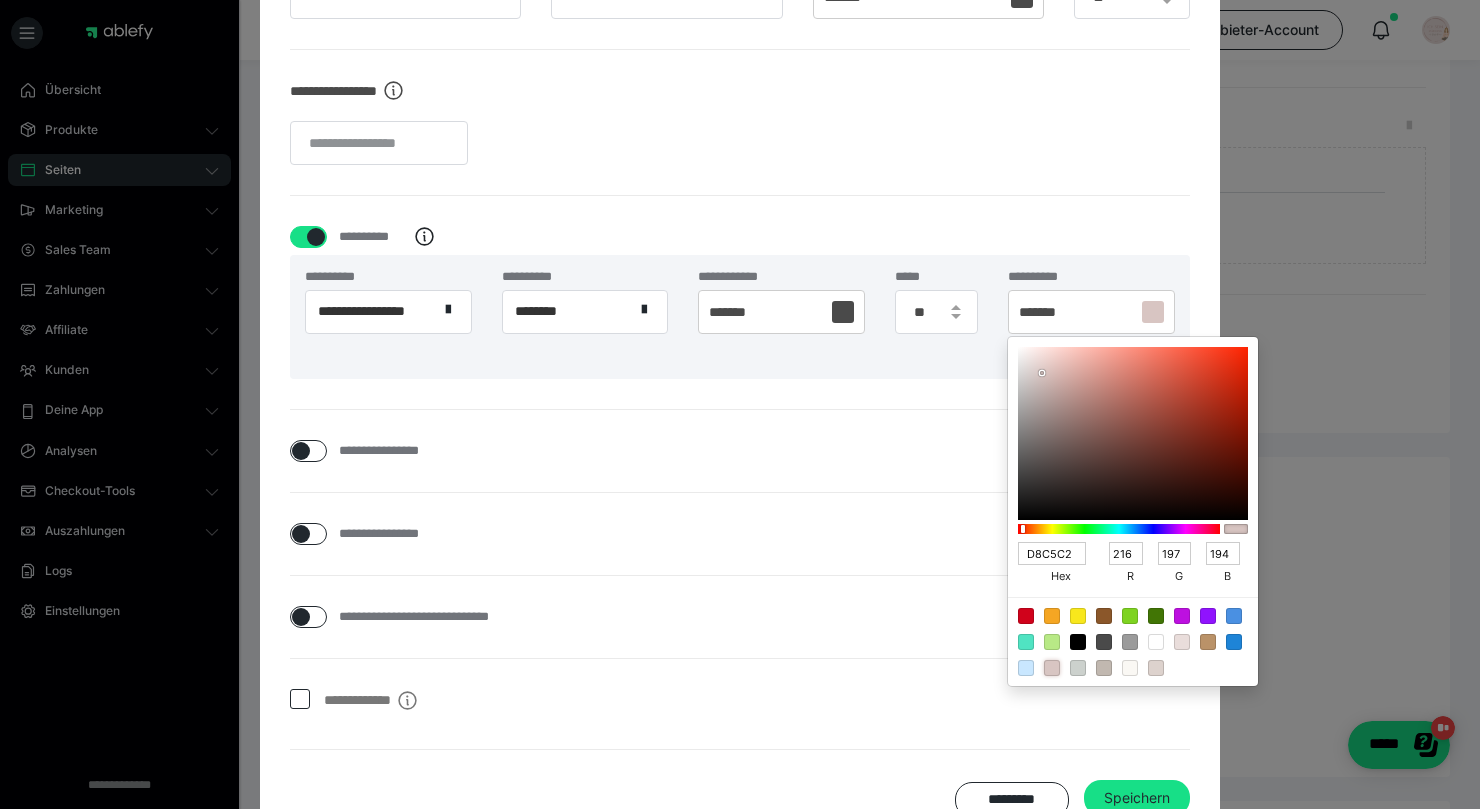 type on "DAC8C5" 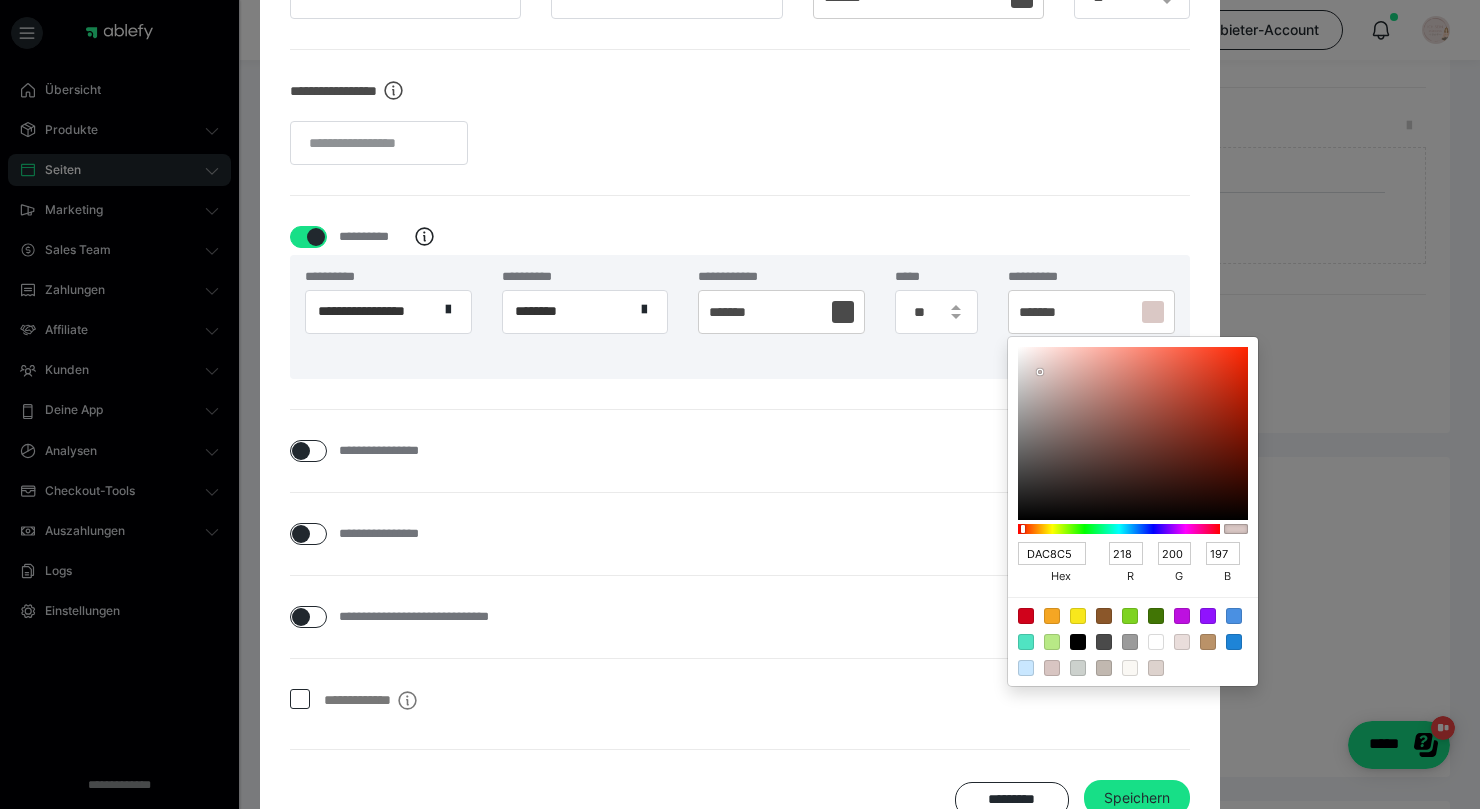 type on "C3B1AE" 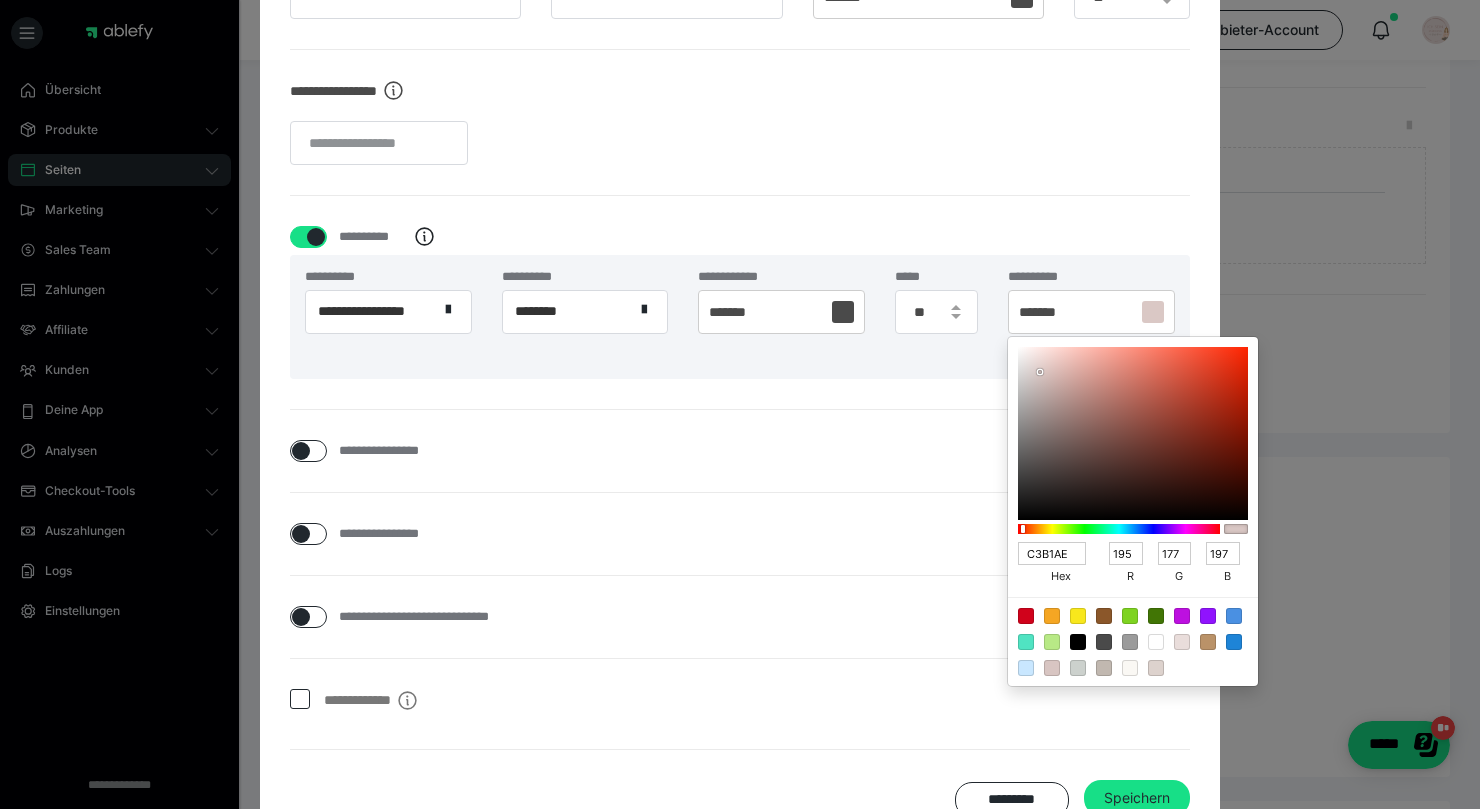 type on "174" 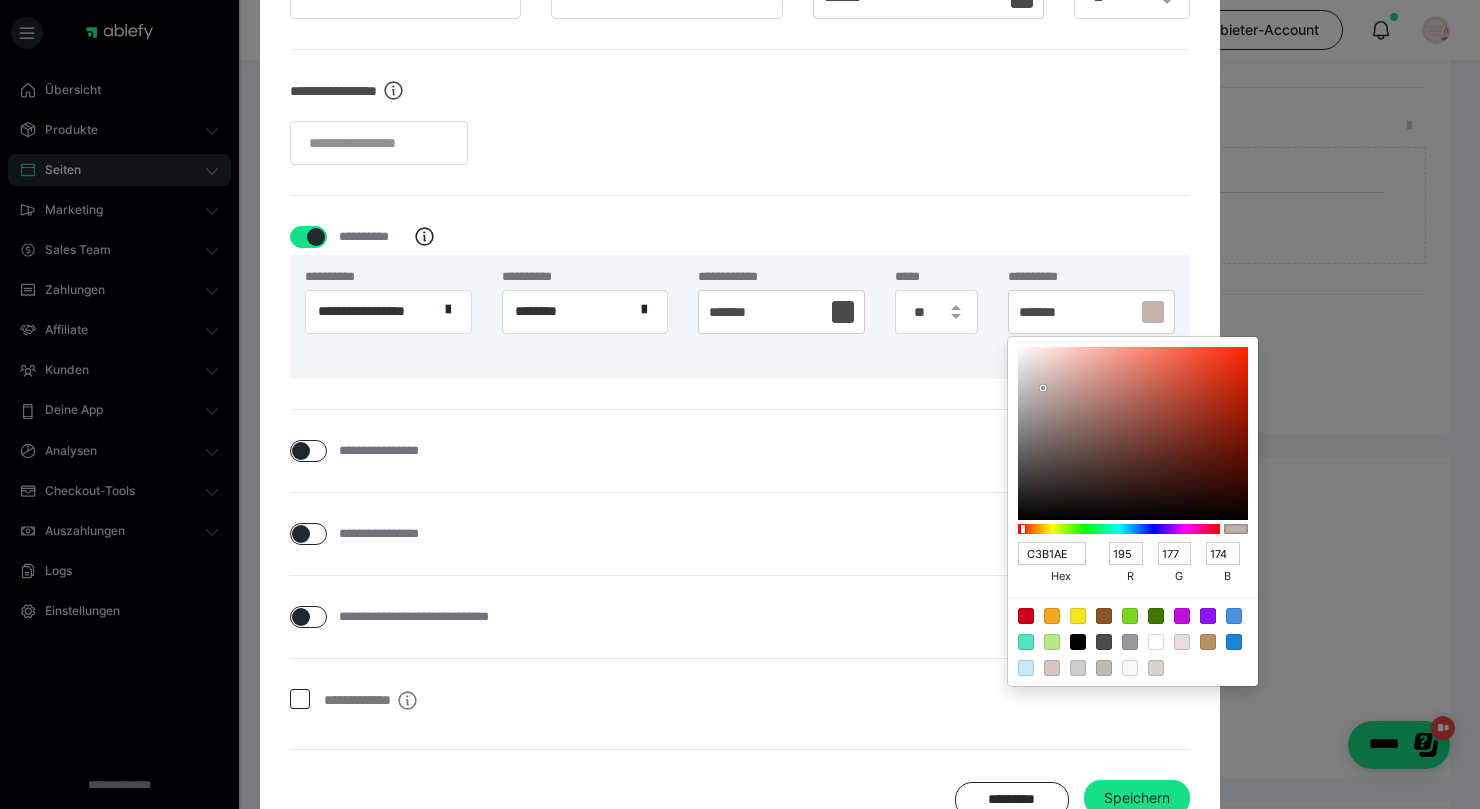 type on "C6ABA7" 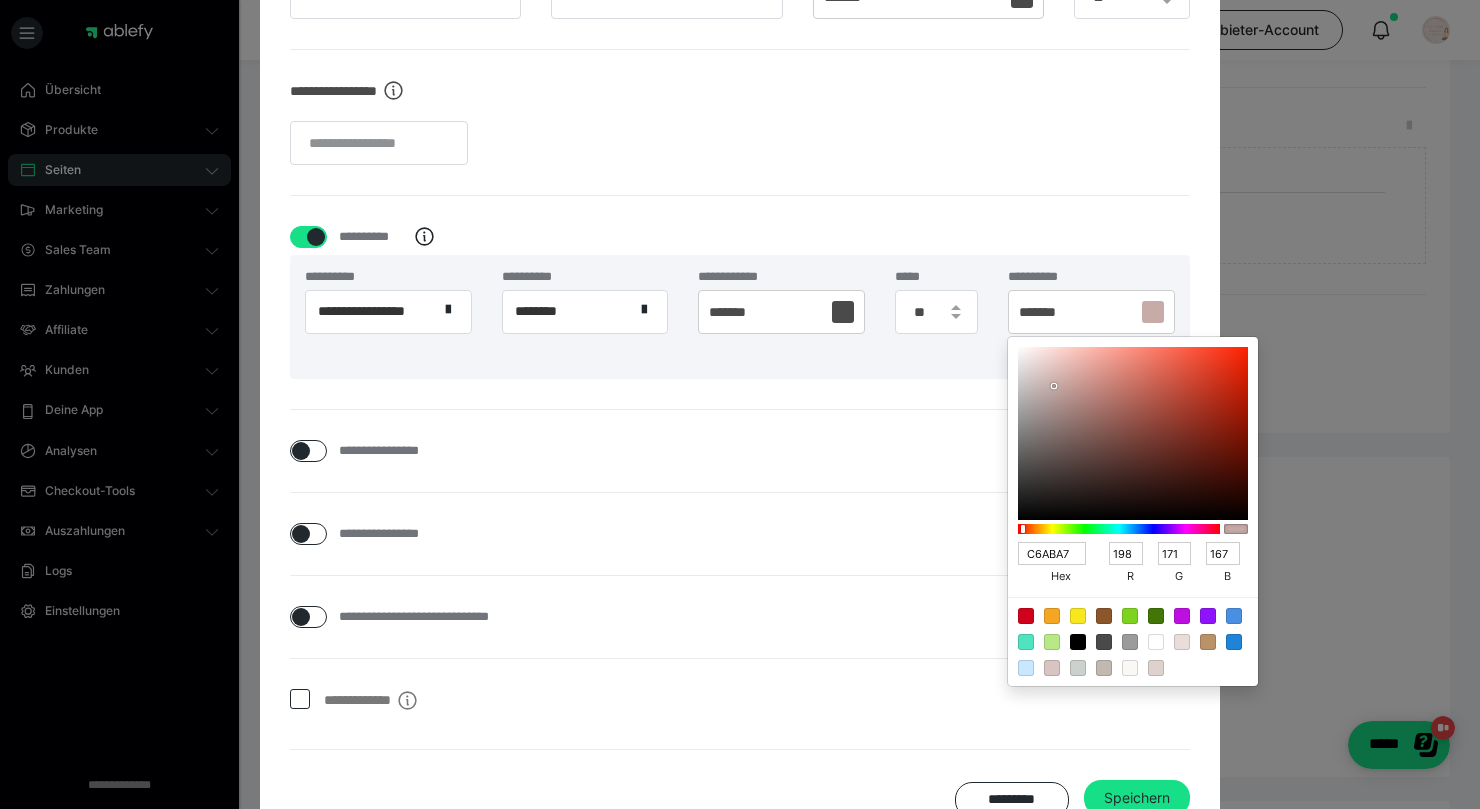 drag, startPoint x: 1041, startPoint y: 372, endPoint x: 1054, endPoint y: 386, distance: 19.104973 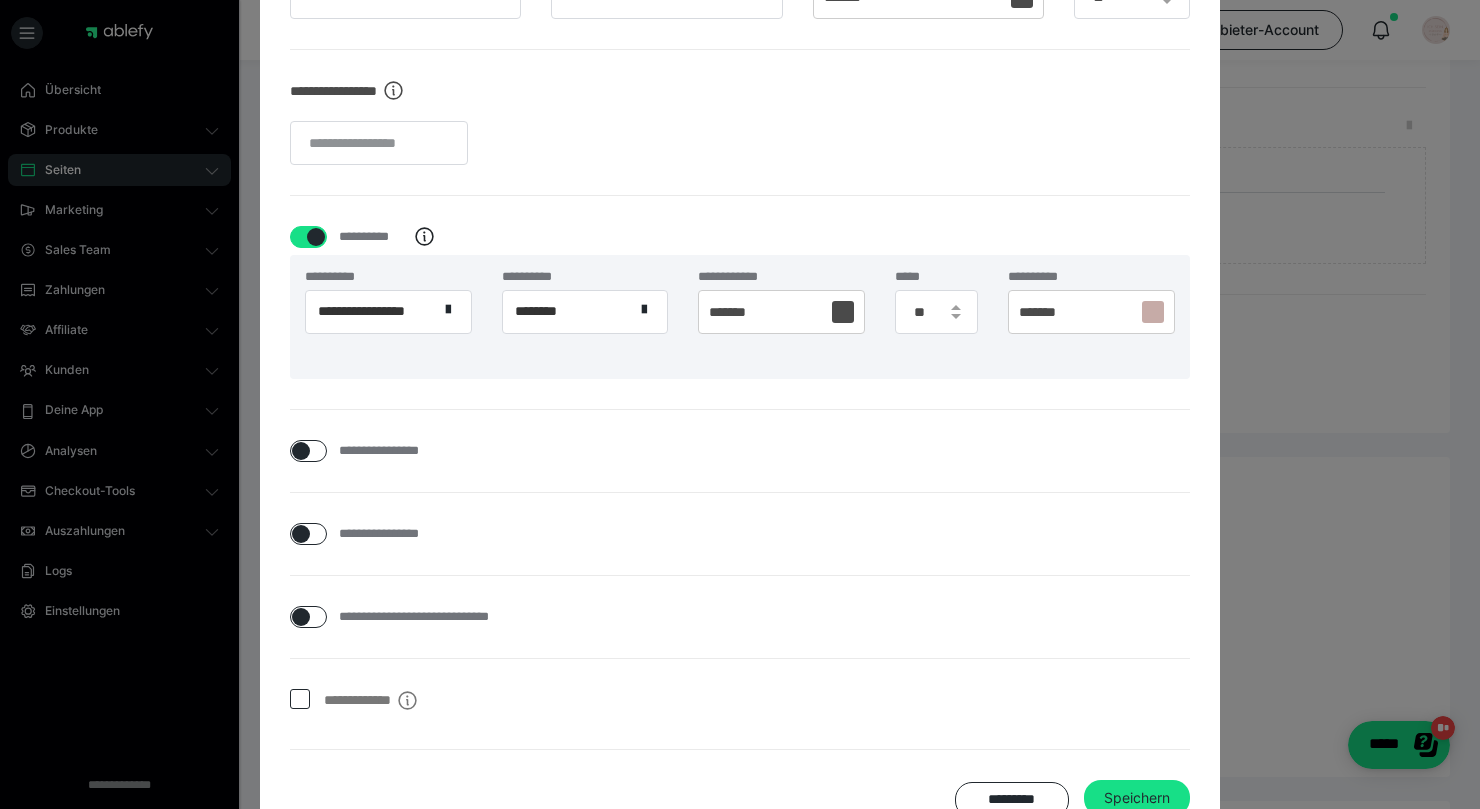 click on "Speichern" at bounding box center (1137, 798) 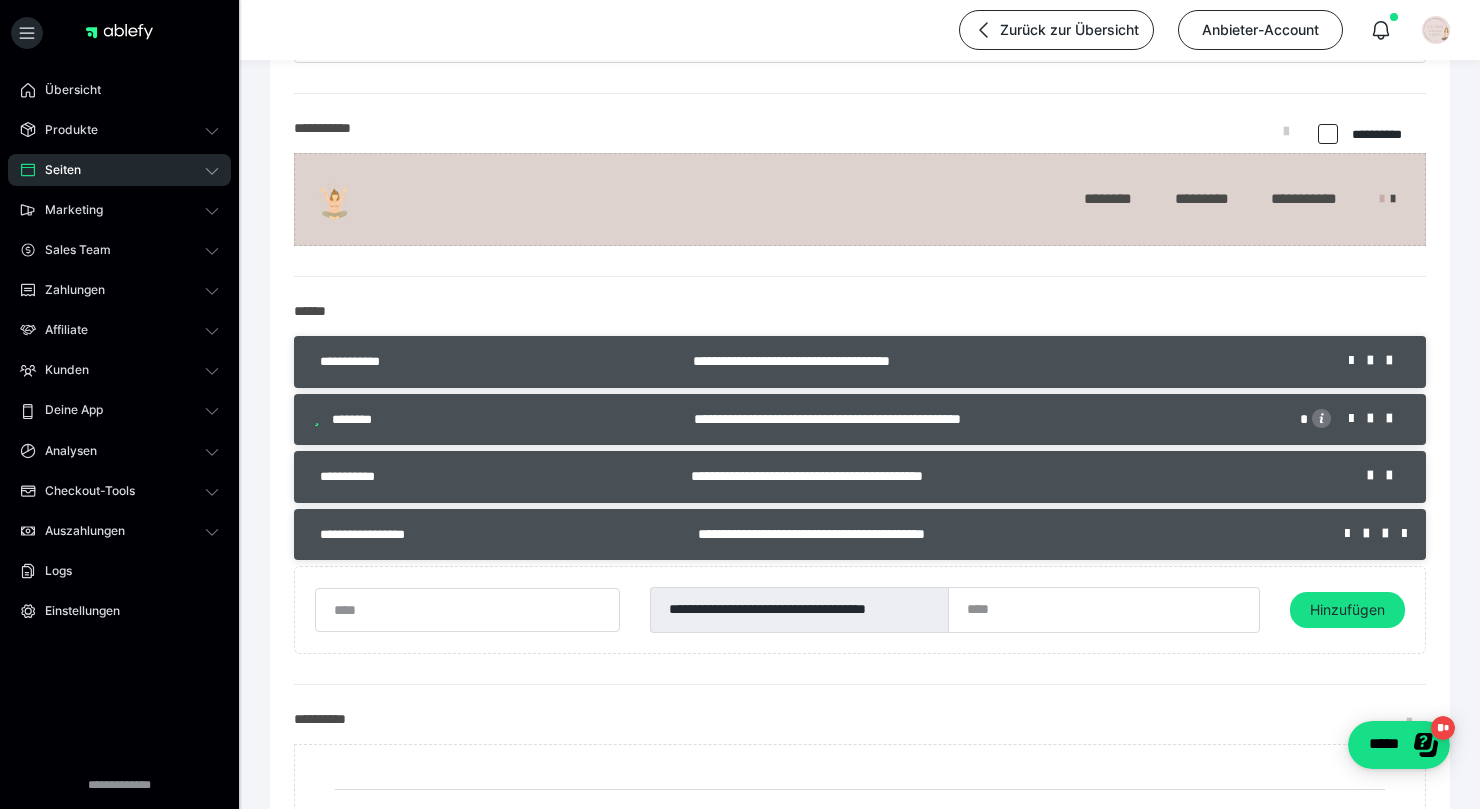 scroll, scrollTop: 0, scrollLeft: 0, axis: both 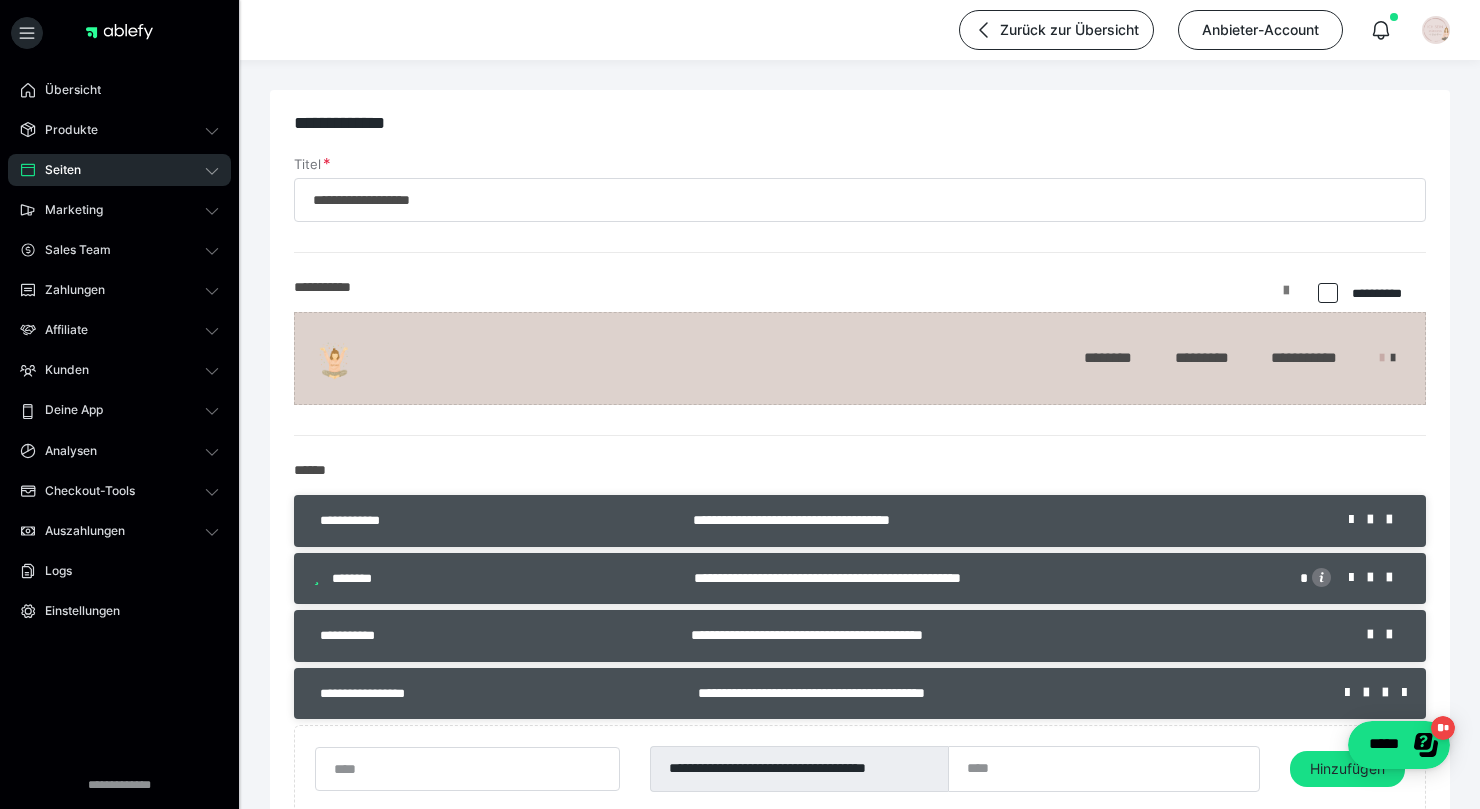 click at bounding box center (1286, 298) 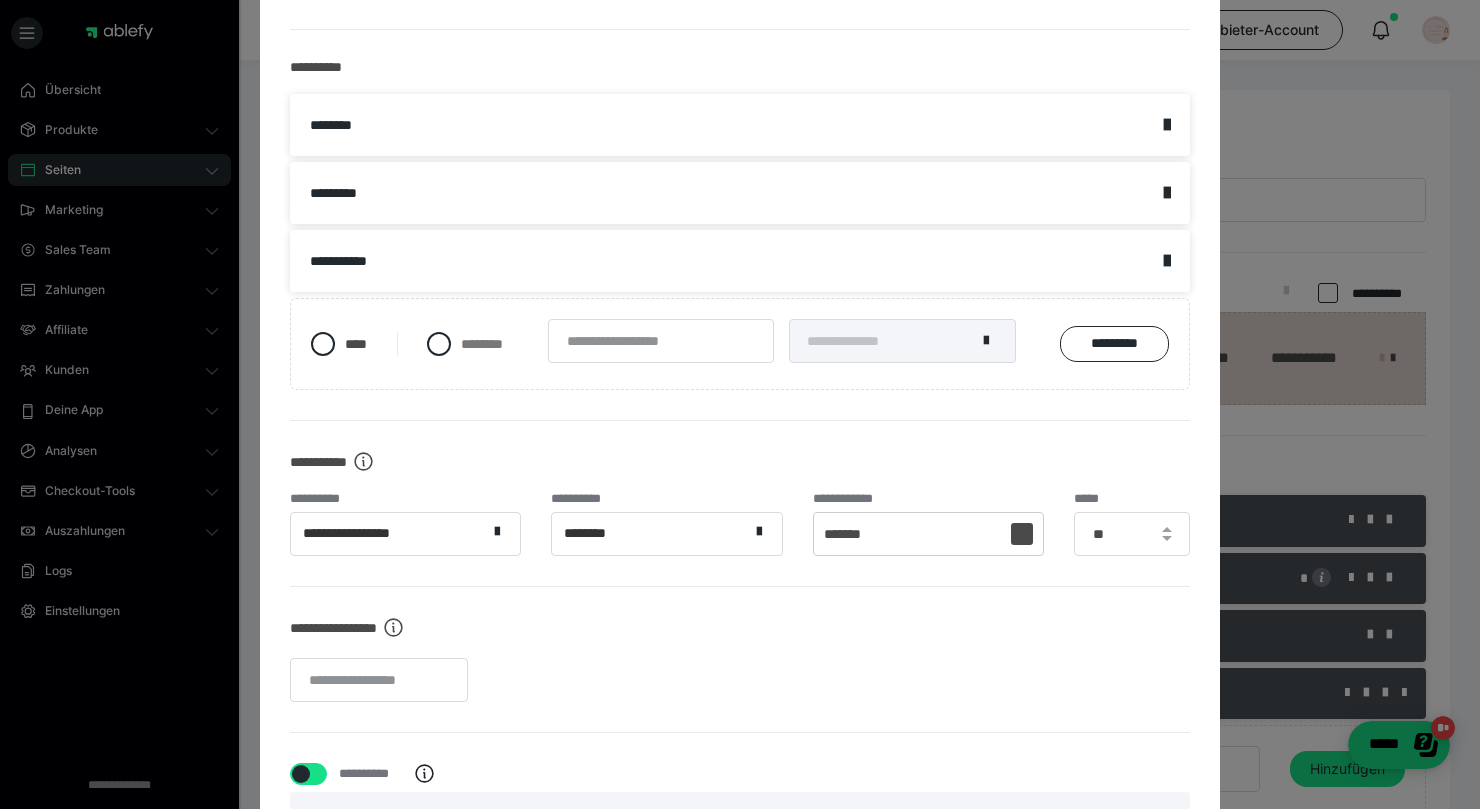 scroll, scrollTop: 361, scrollLeft: 0, axis: vertical 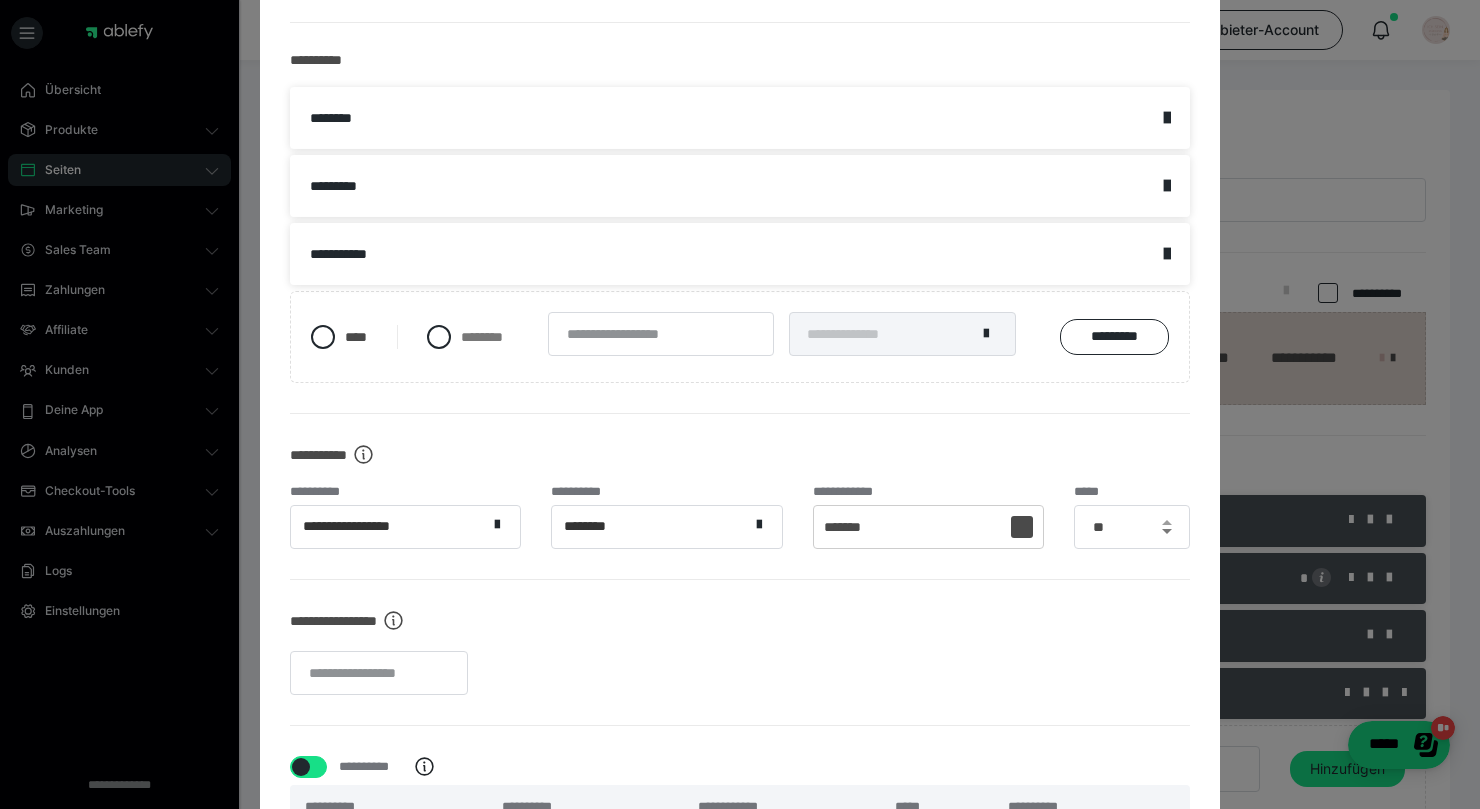 click at bounding box center (1167, 531) 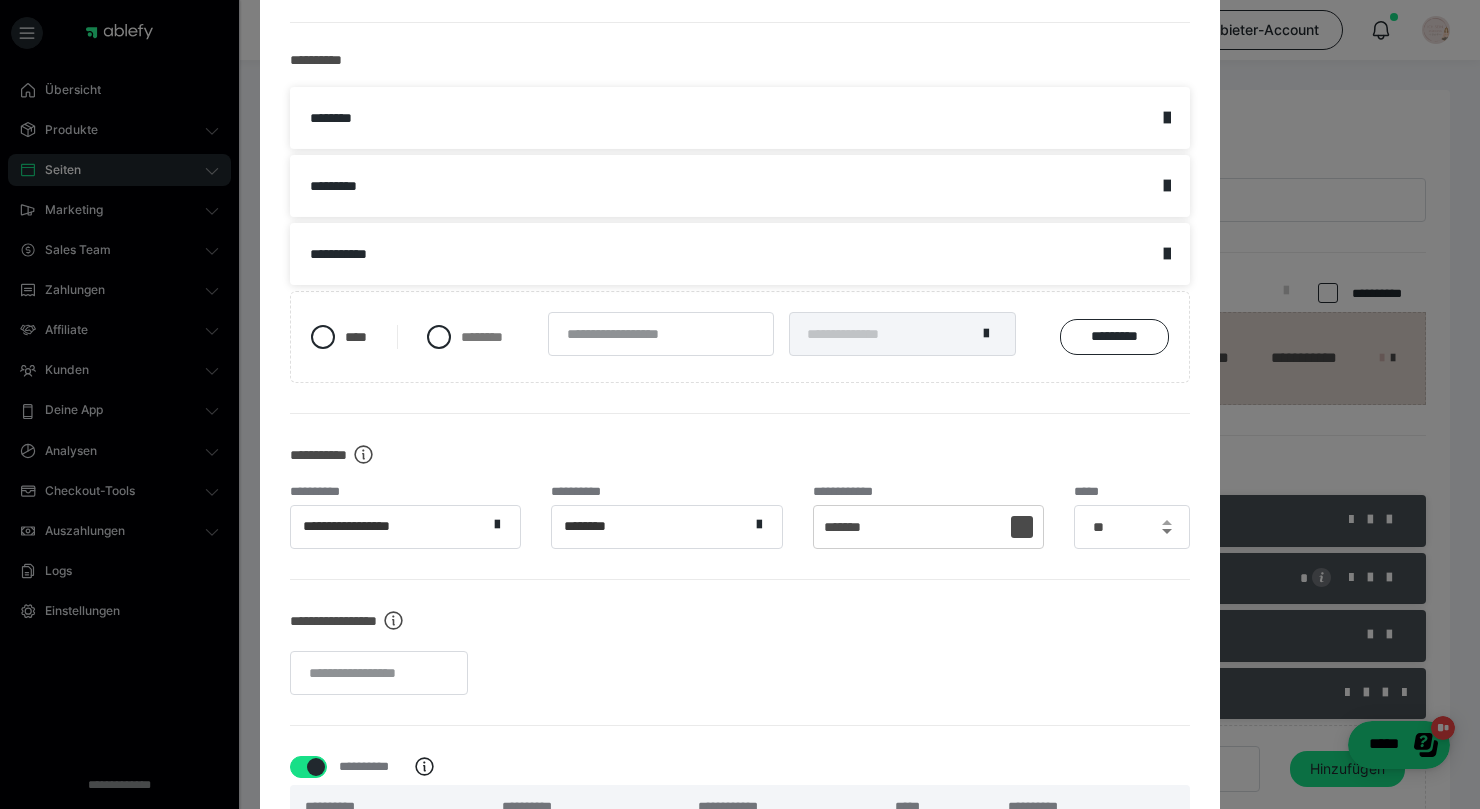 click at bounding box center [1167, 531] 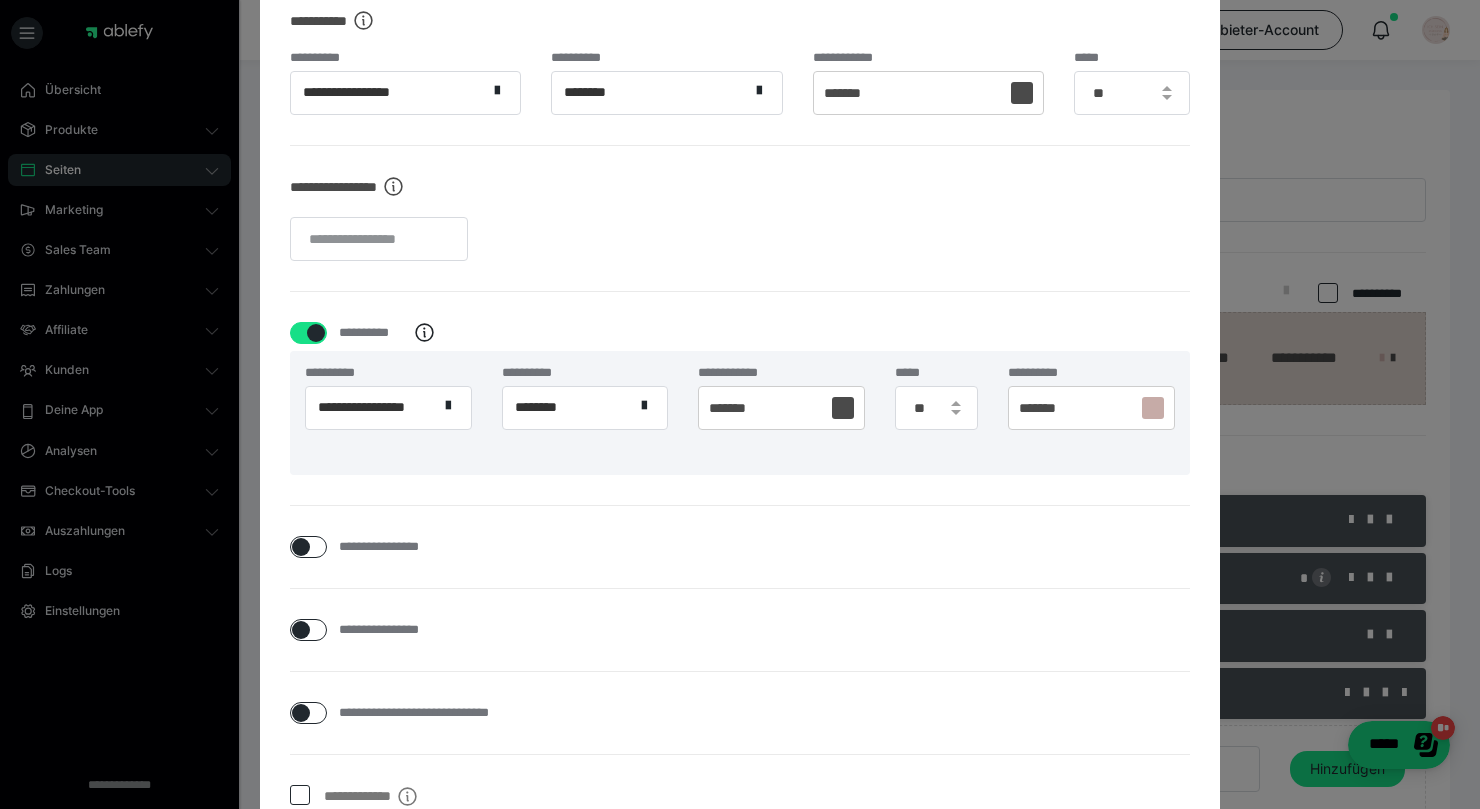 scroll, scrollTop: 956, scrollLeft: 0, axis: vertical 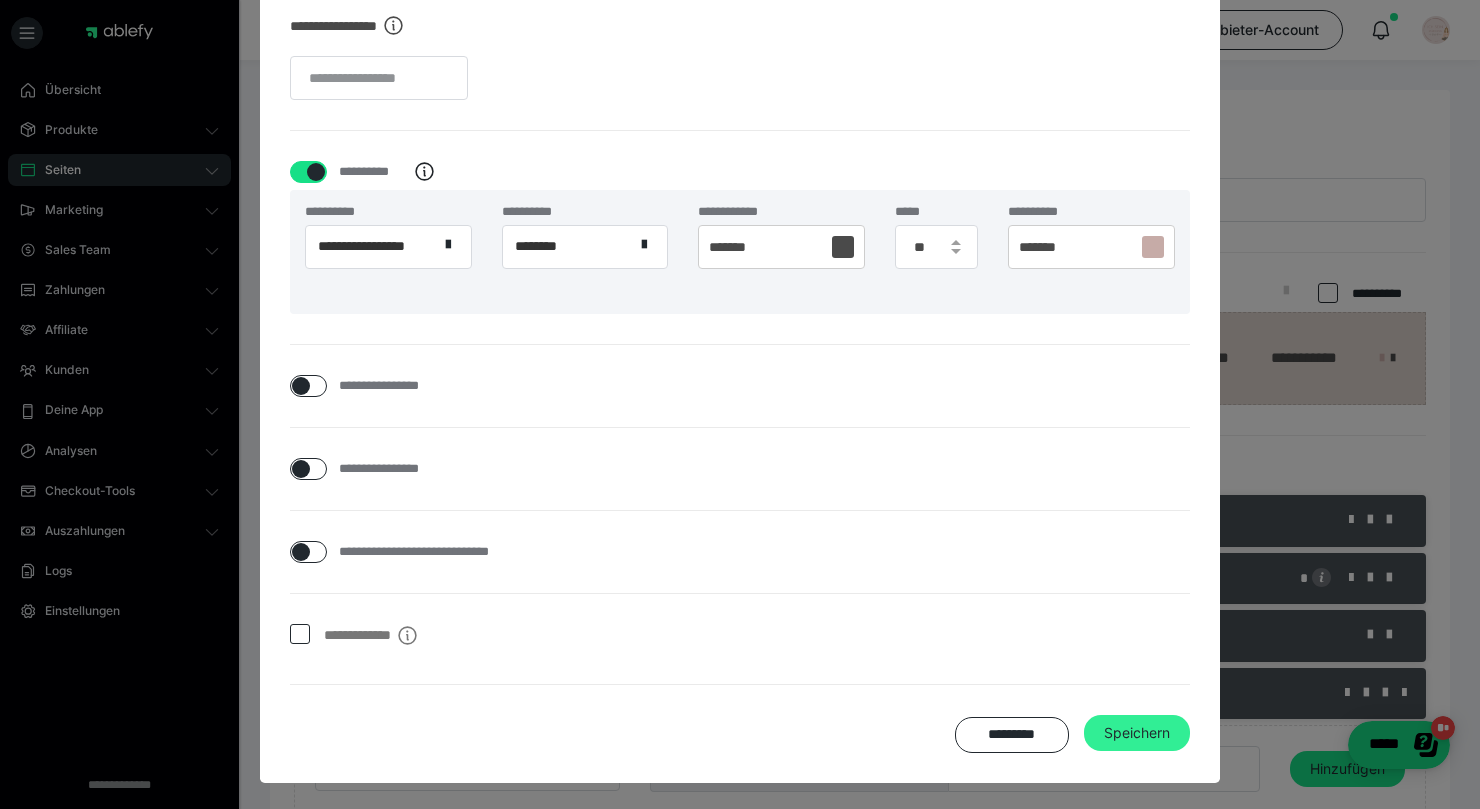 click on "Speichern" at bounding box center (1137, 733) 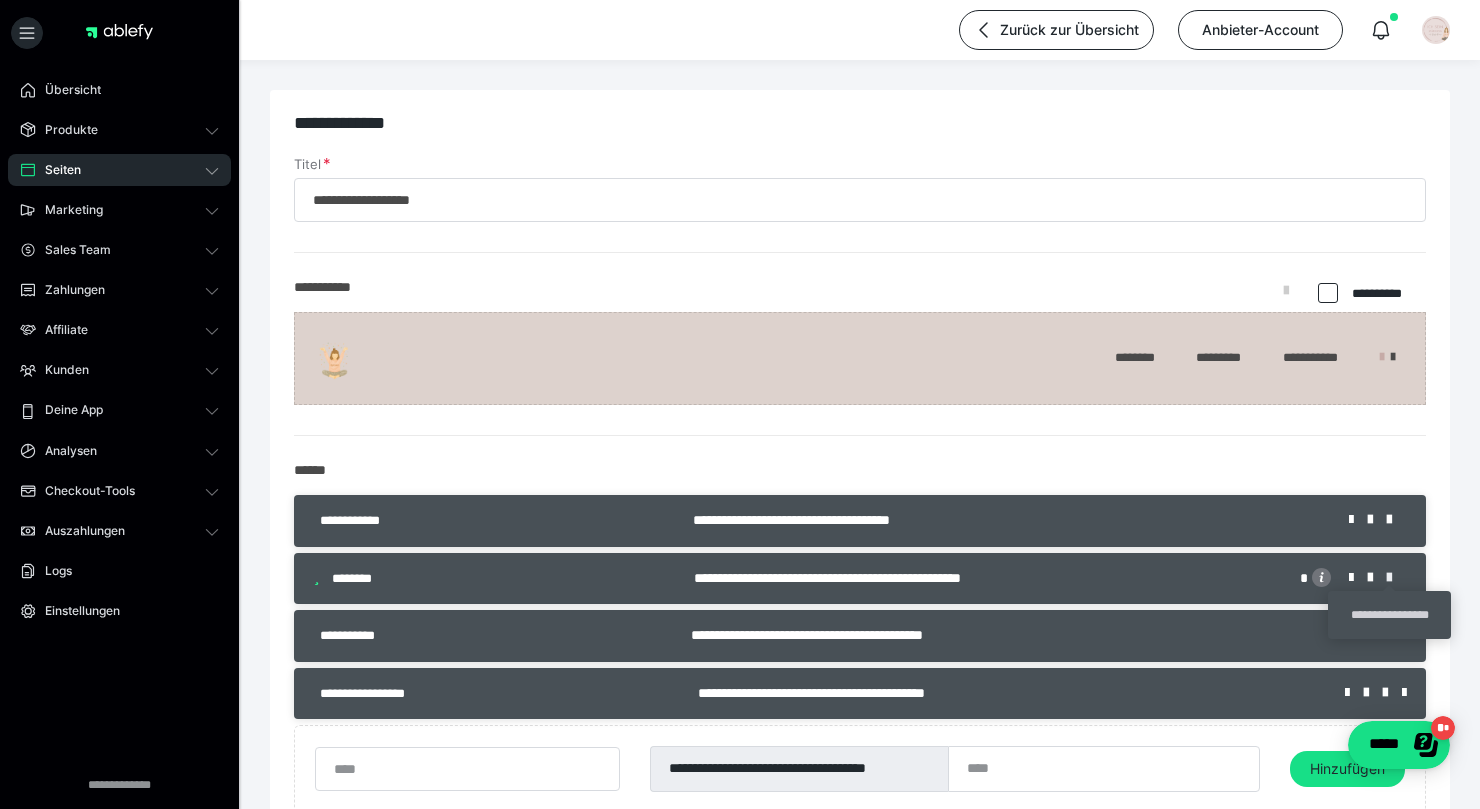 click at bounding box center (1396, 578) 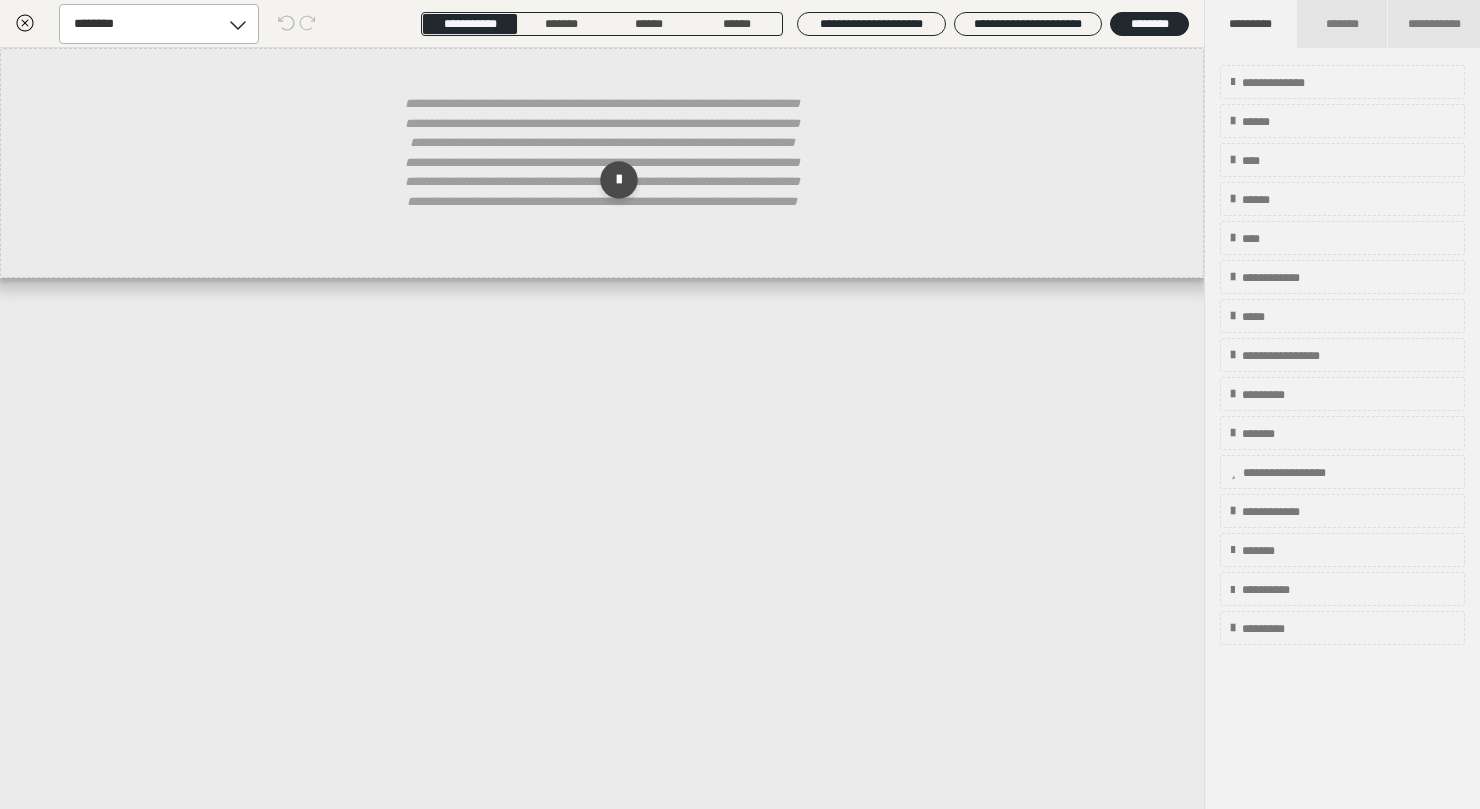 click on "********" at bounding box center [140, 24] 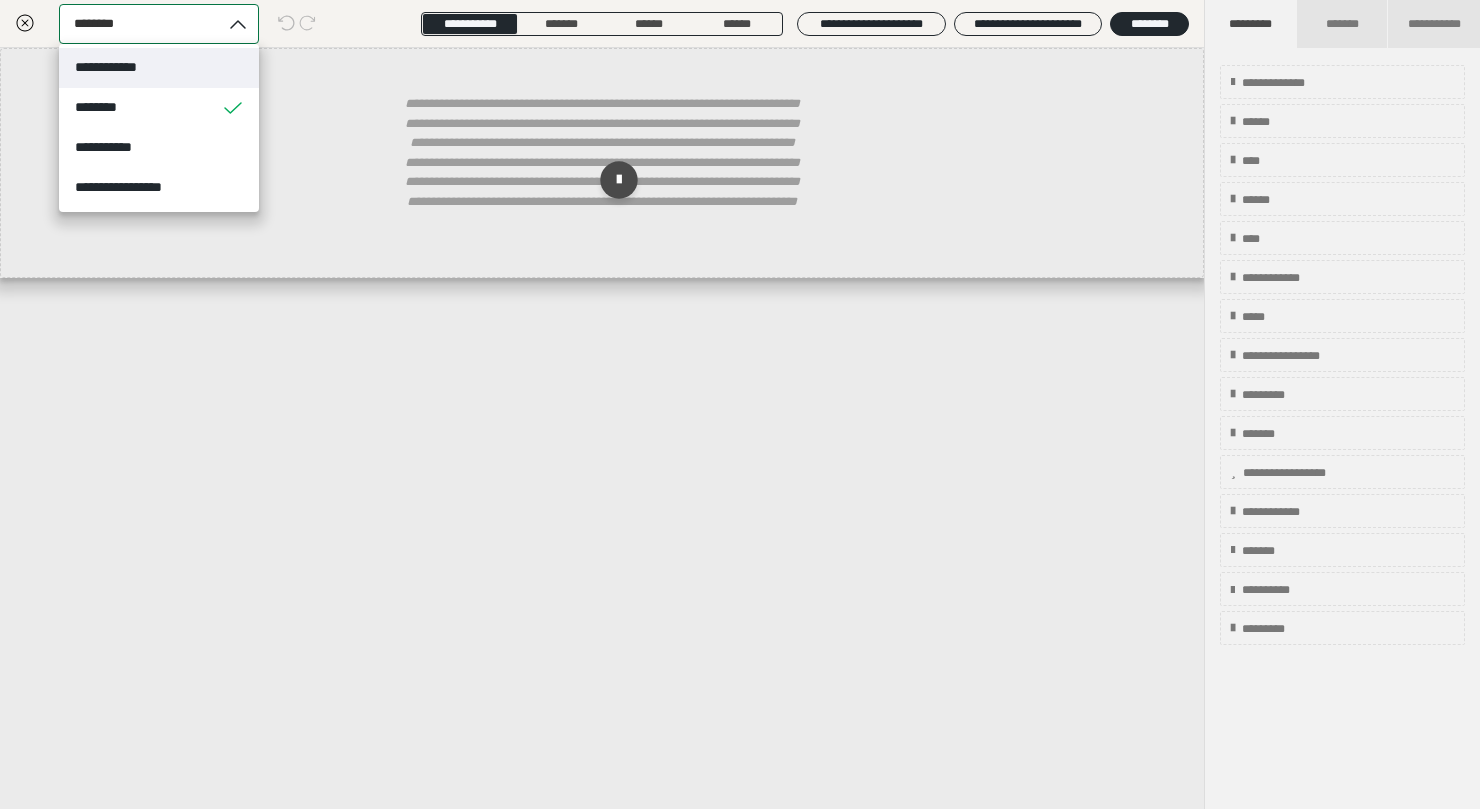 click 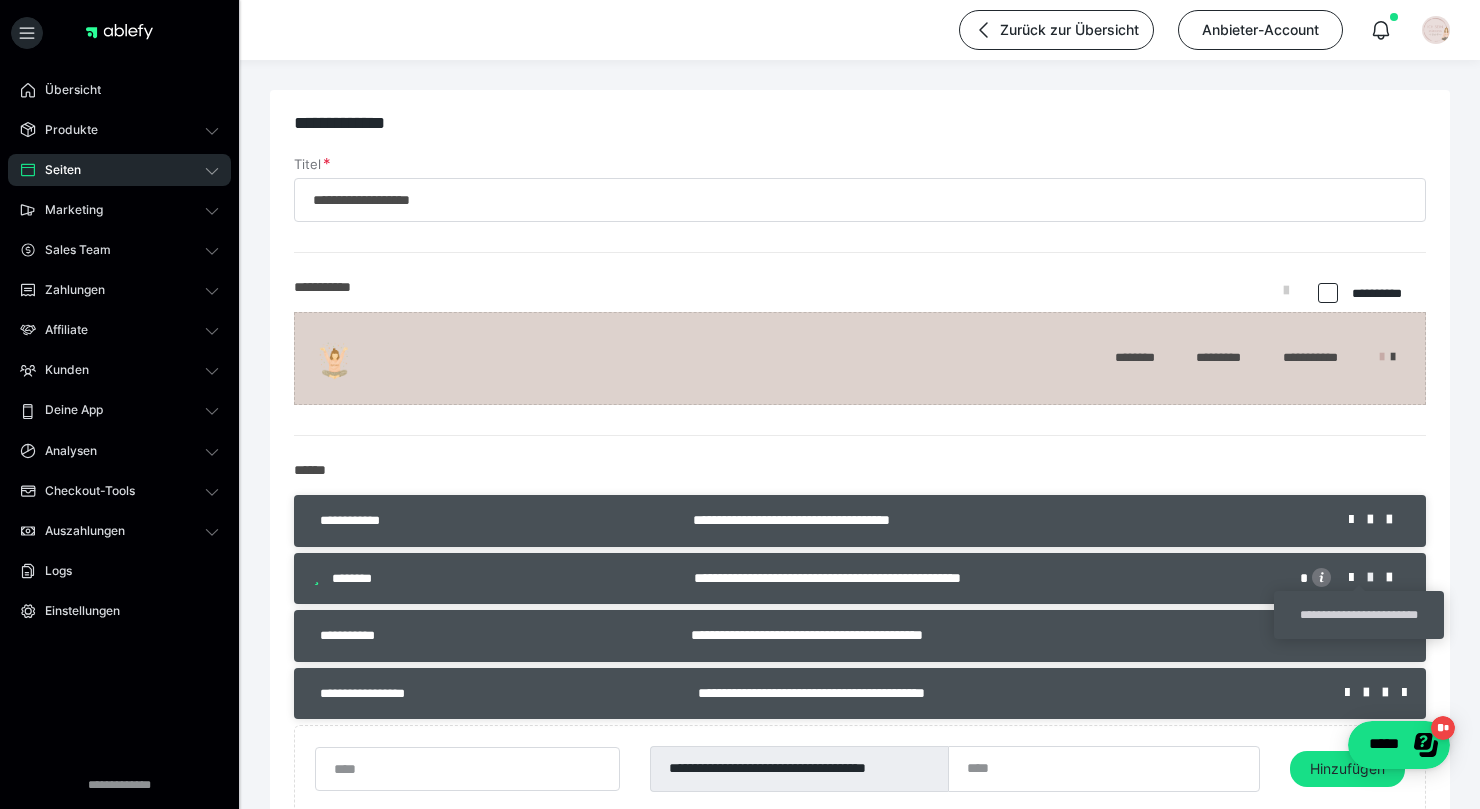 click at bounding box center [1377, 578] 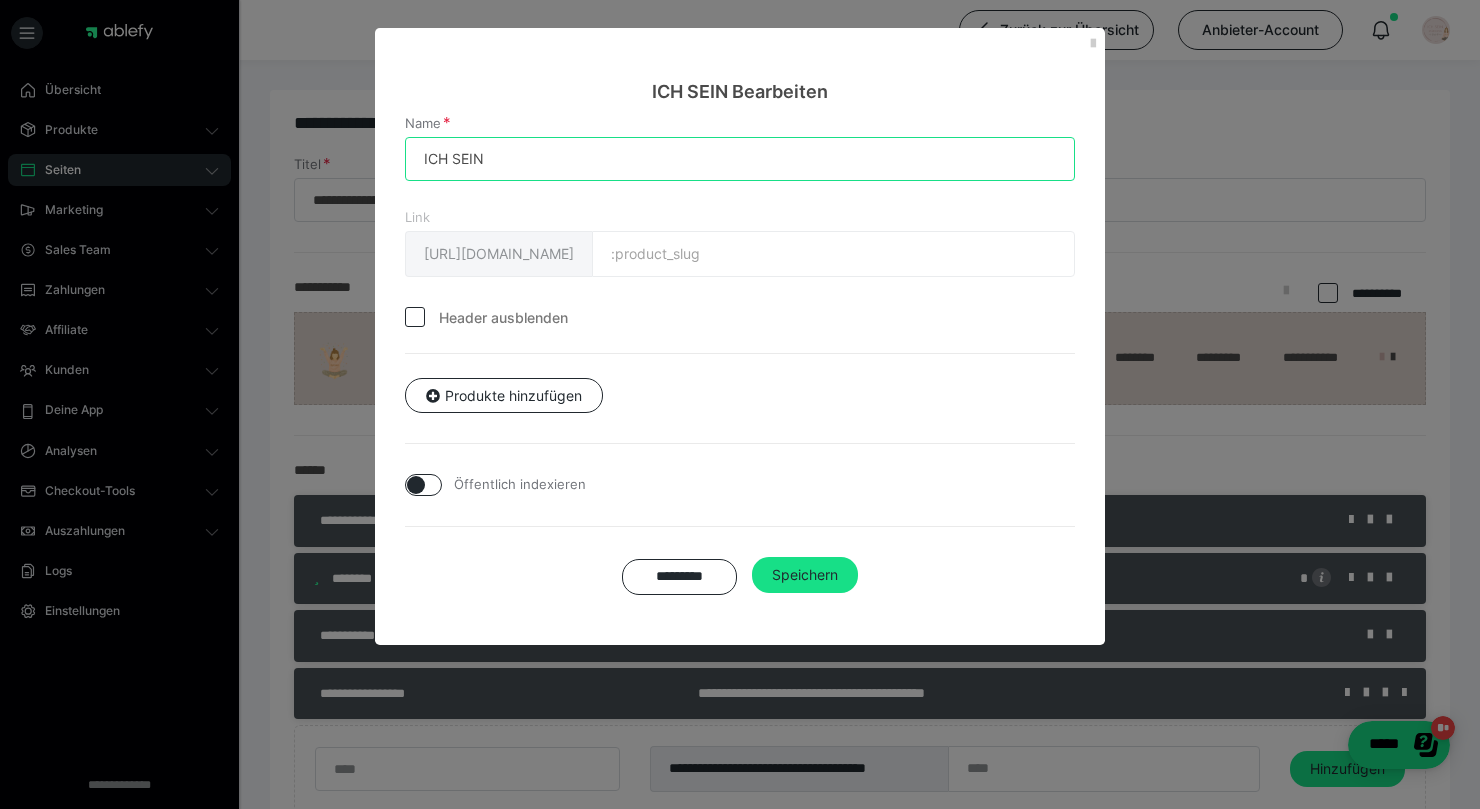 click on "ICH SEIN" at bounding box center (740, 159) 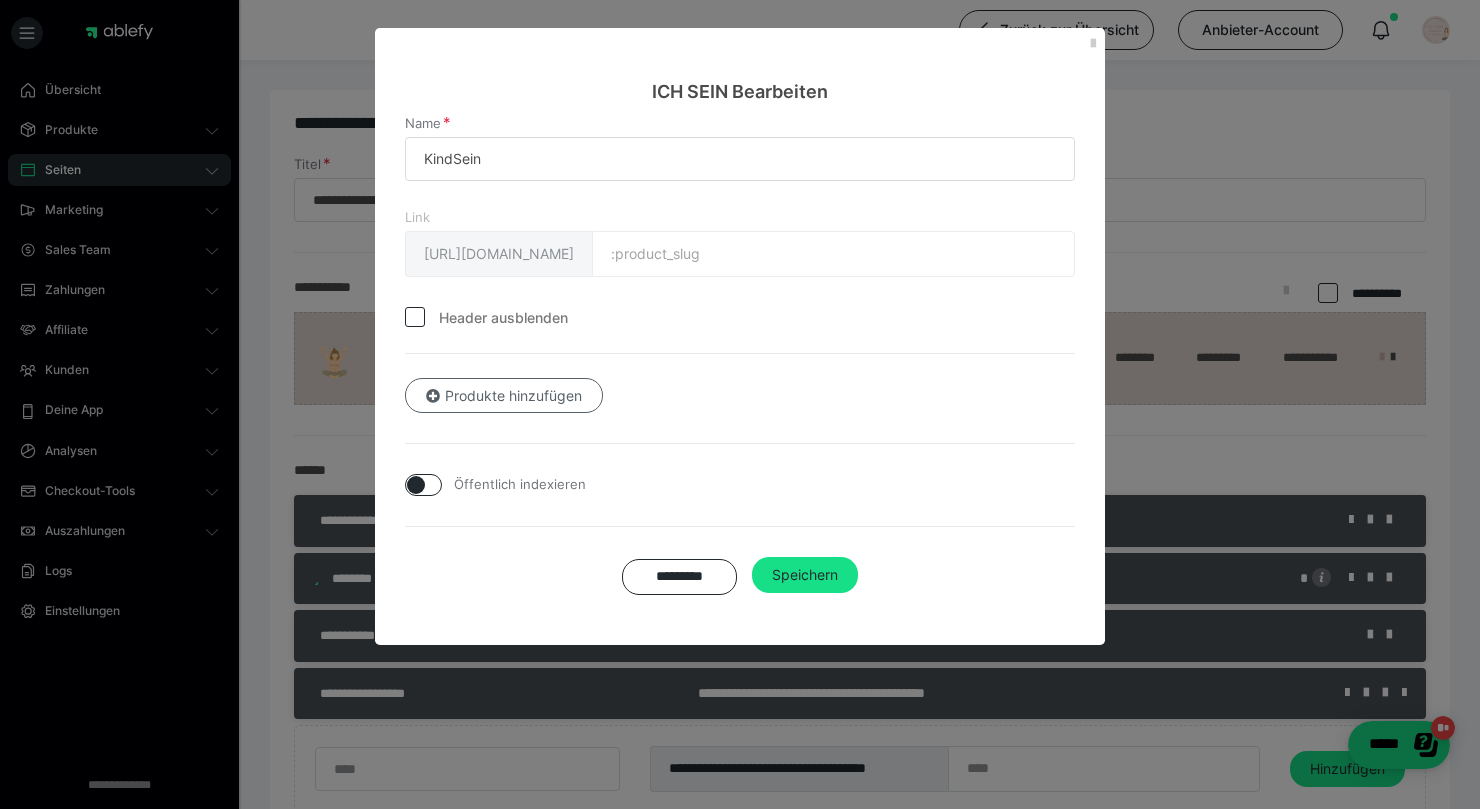 type on "KindSein" 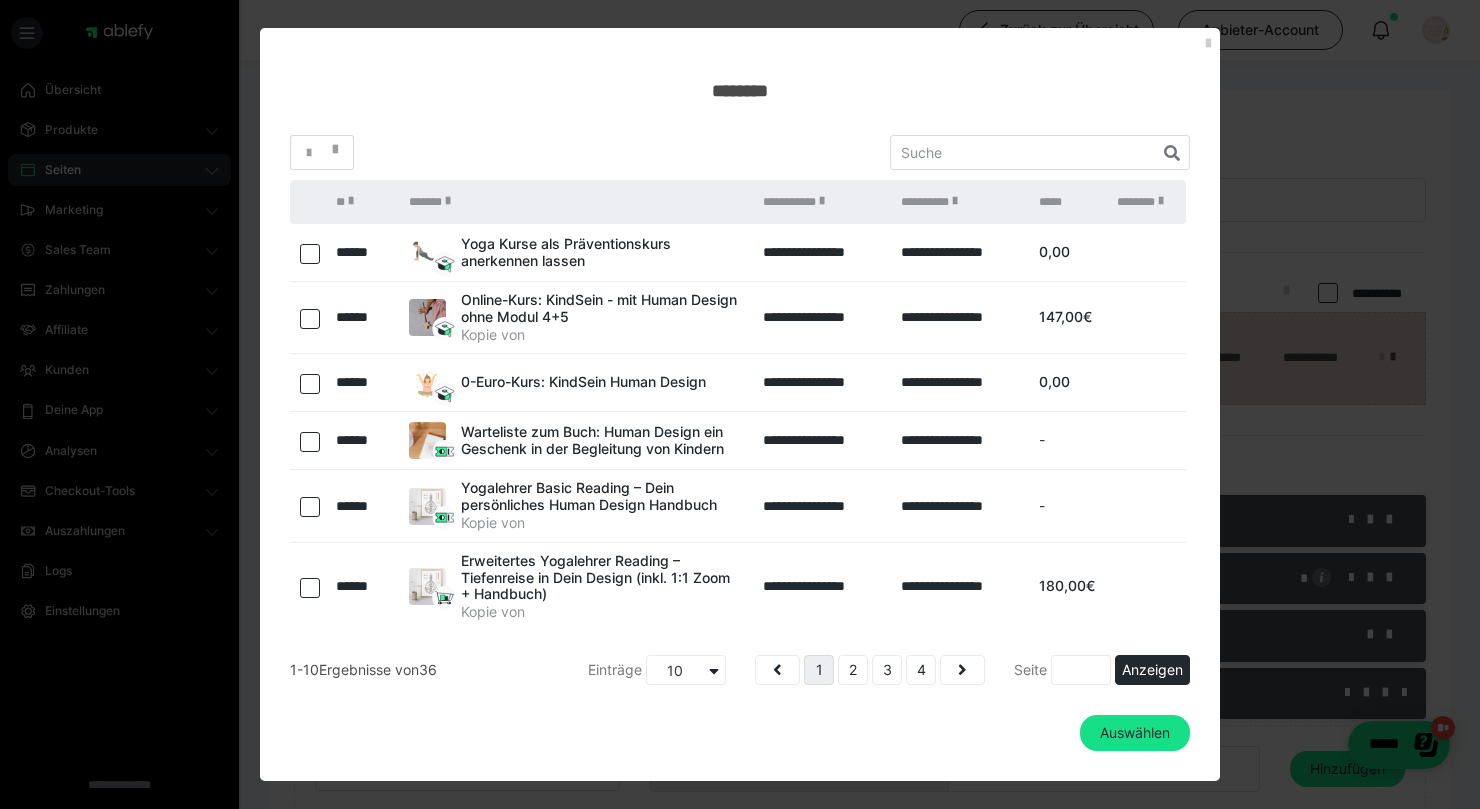 click at bounding box center [310, 384] 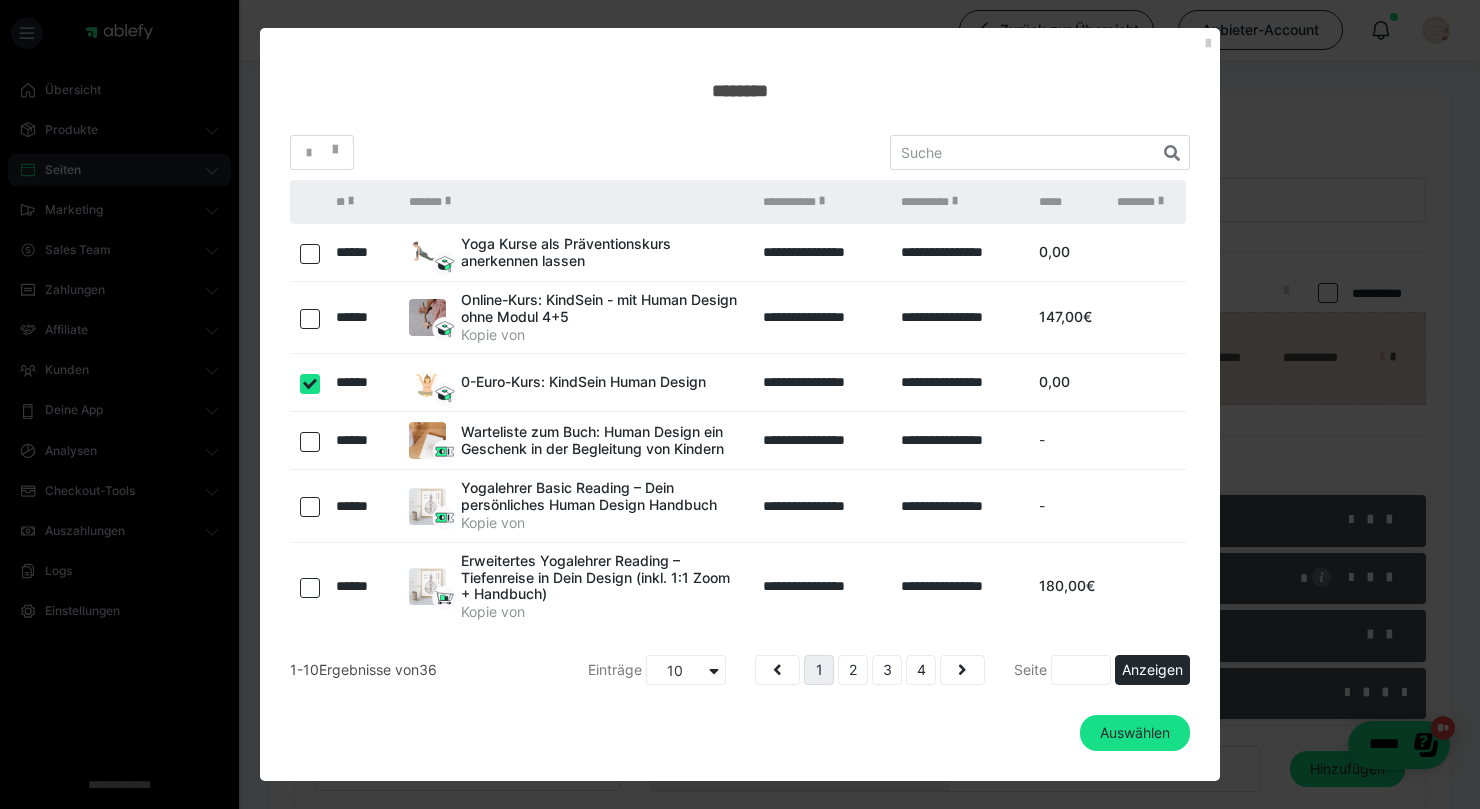 checkbox on "true" 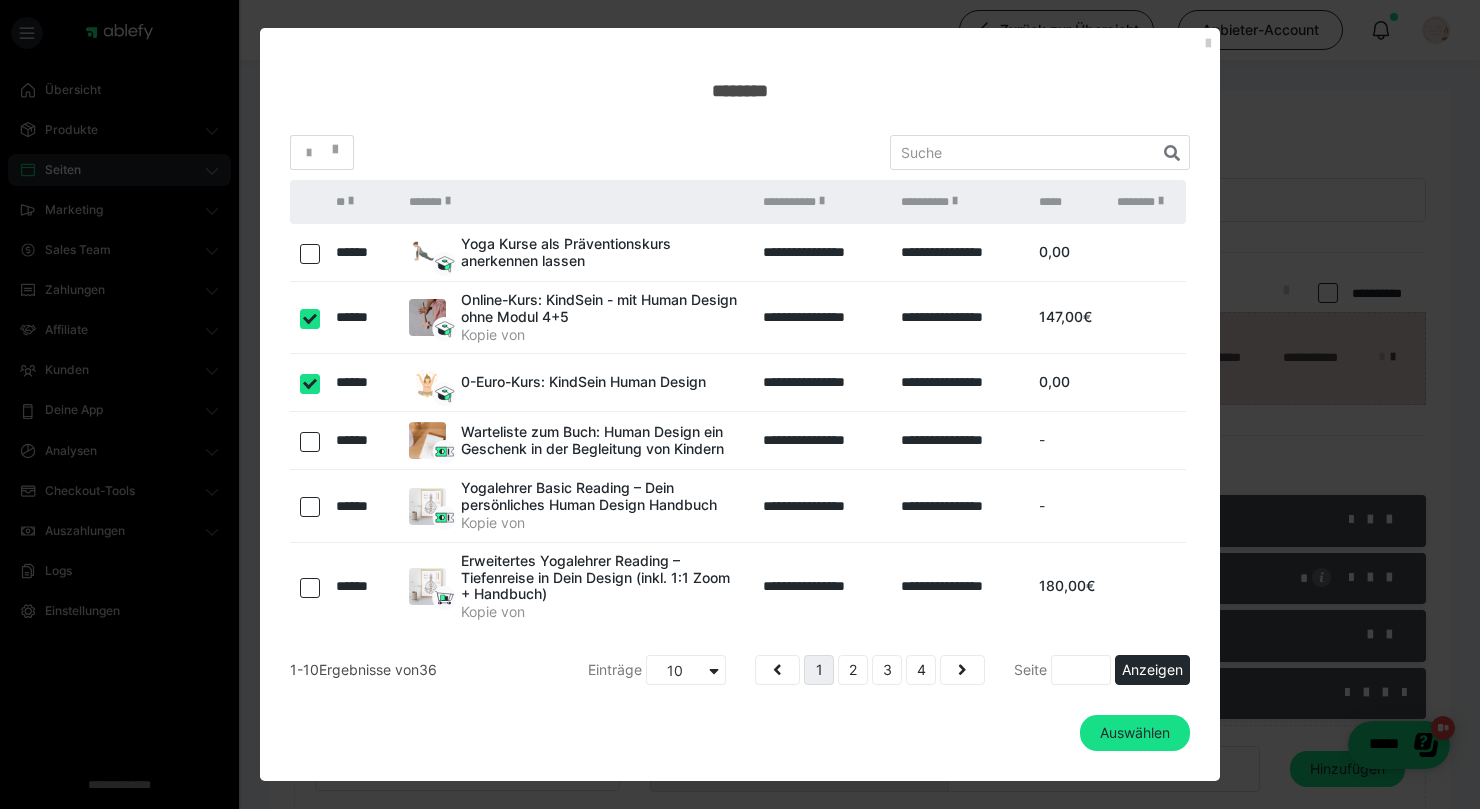 click at bounding box center (310, 442) 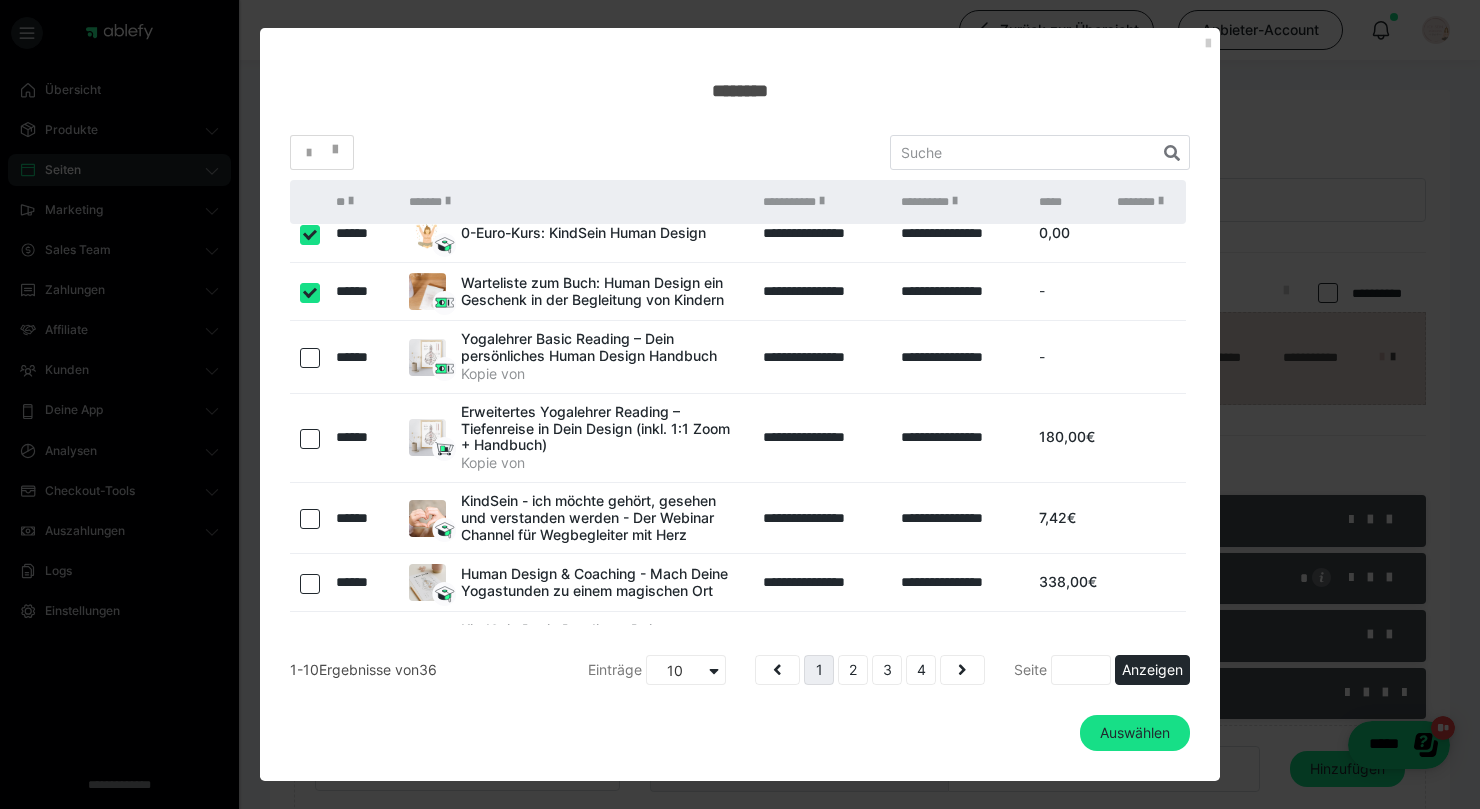 scroll, scrollTop: 151, scrollLeft: 0, axis: vertical 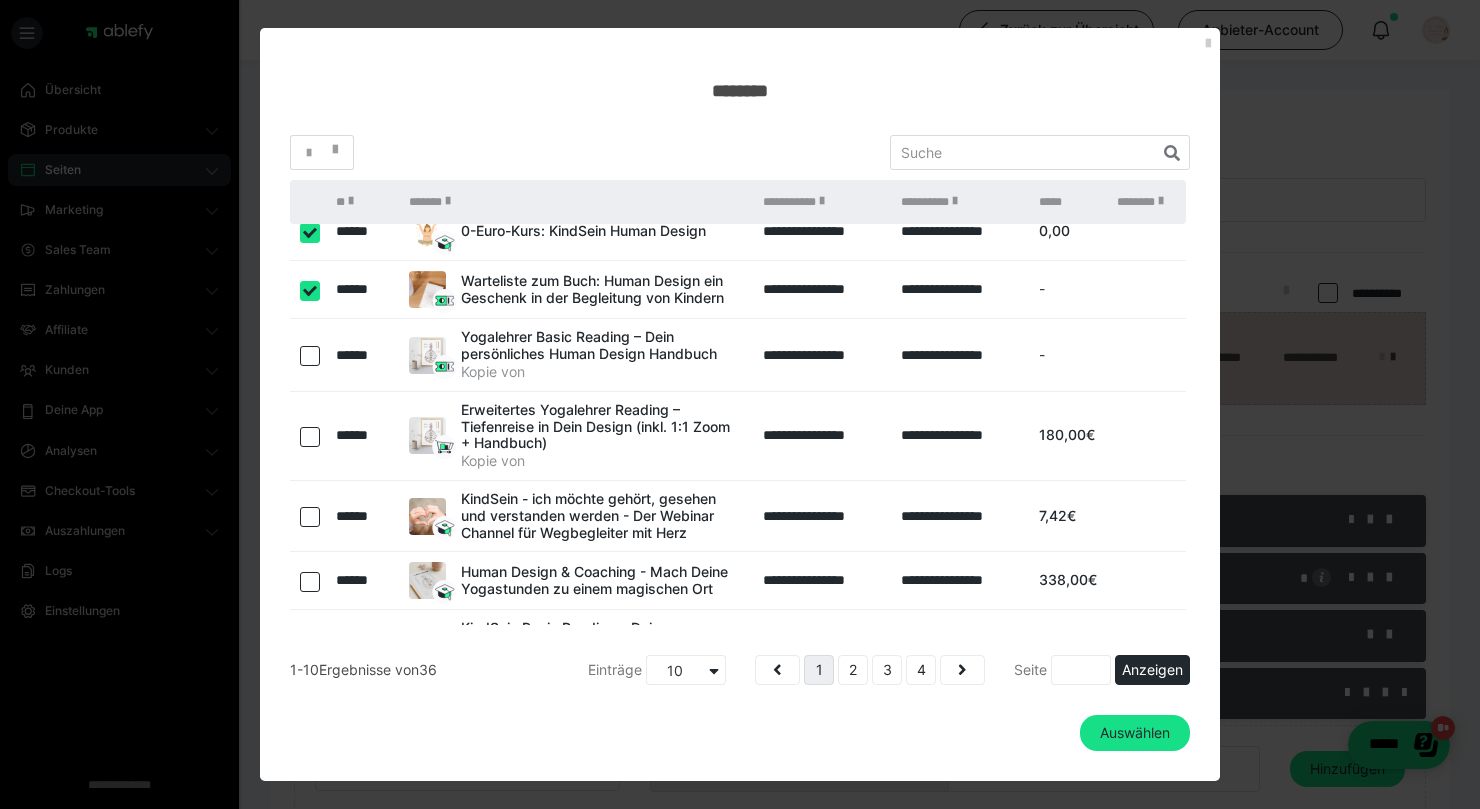 click at bounding box center [310, 517] 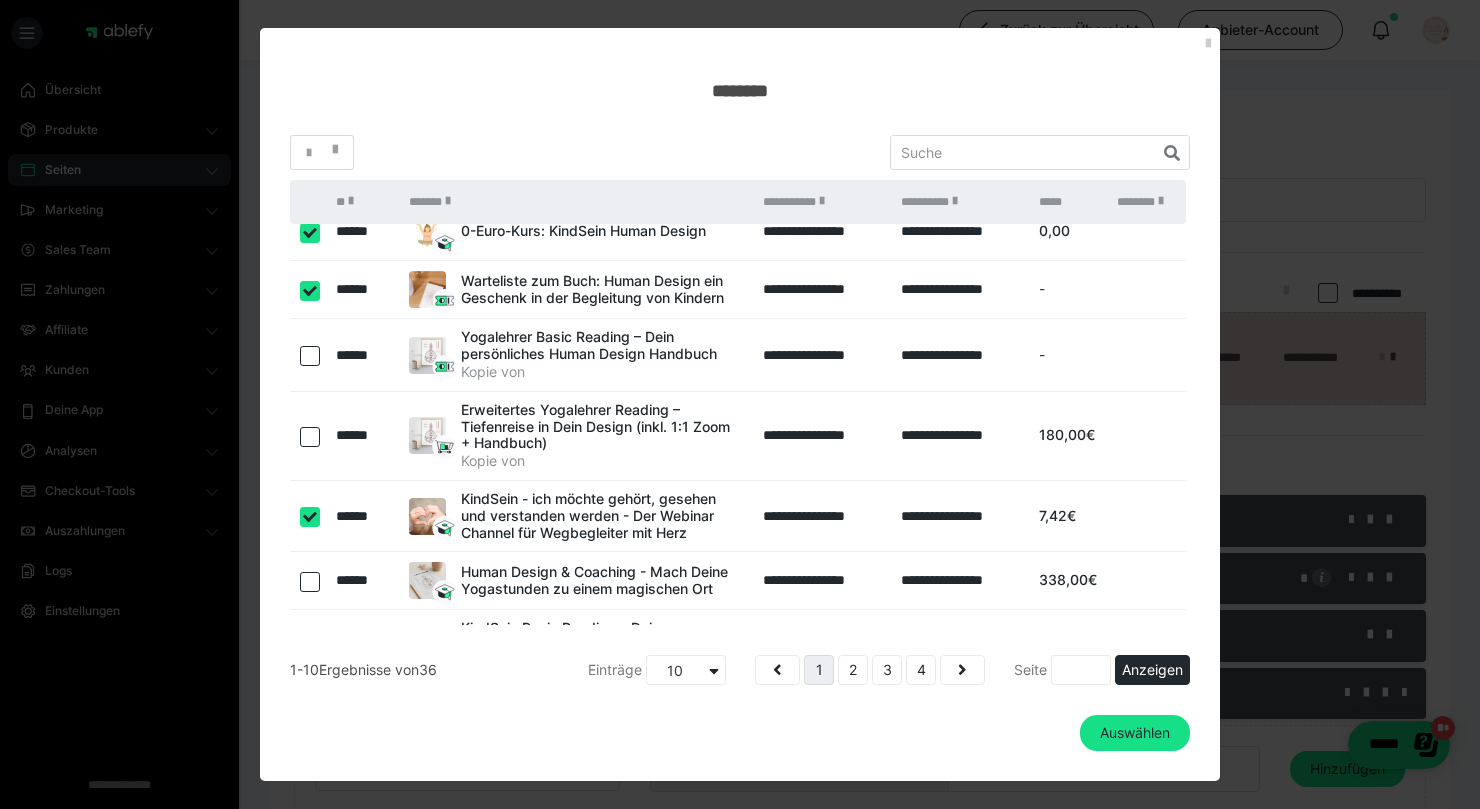 checkbox on "true" 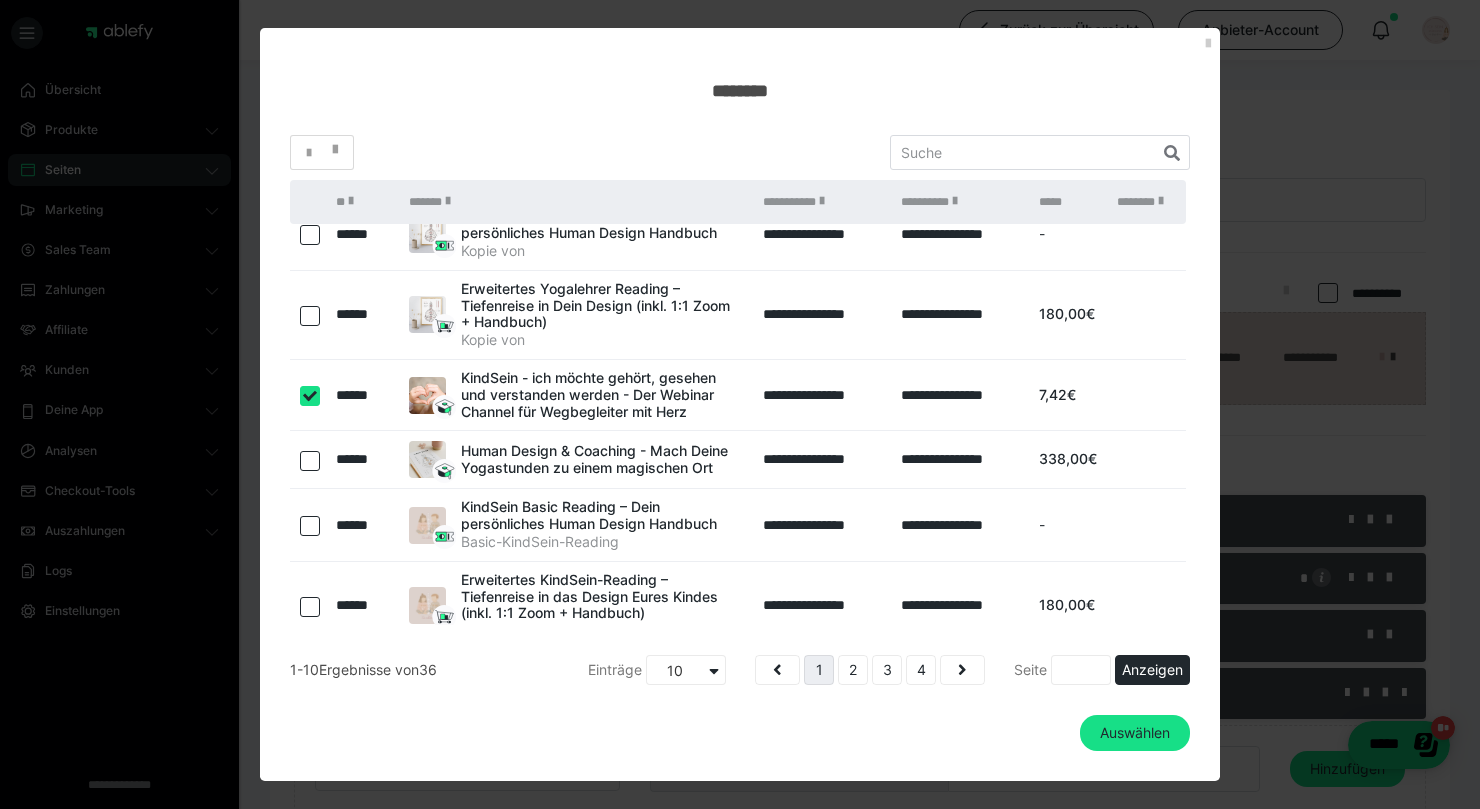 scroll, scrollTop: 298, scrollLeft: 0, axis: vertical 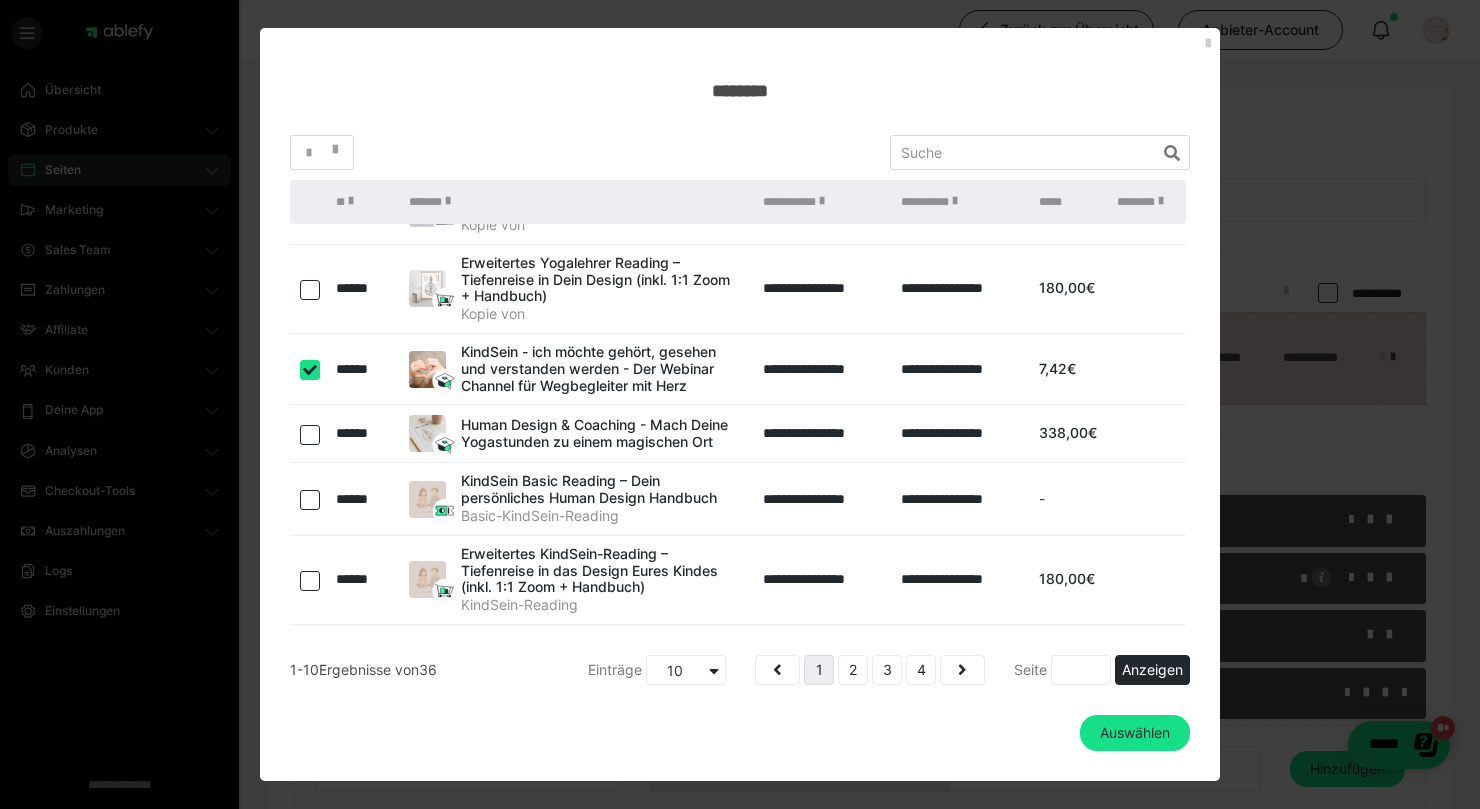 click at bounding box center (310, 500) 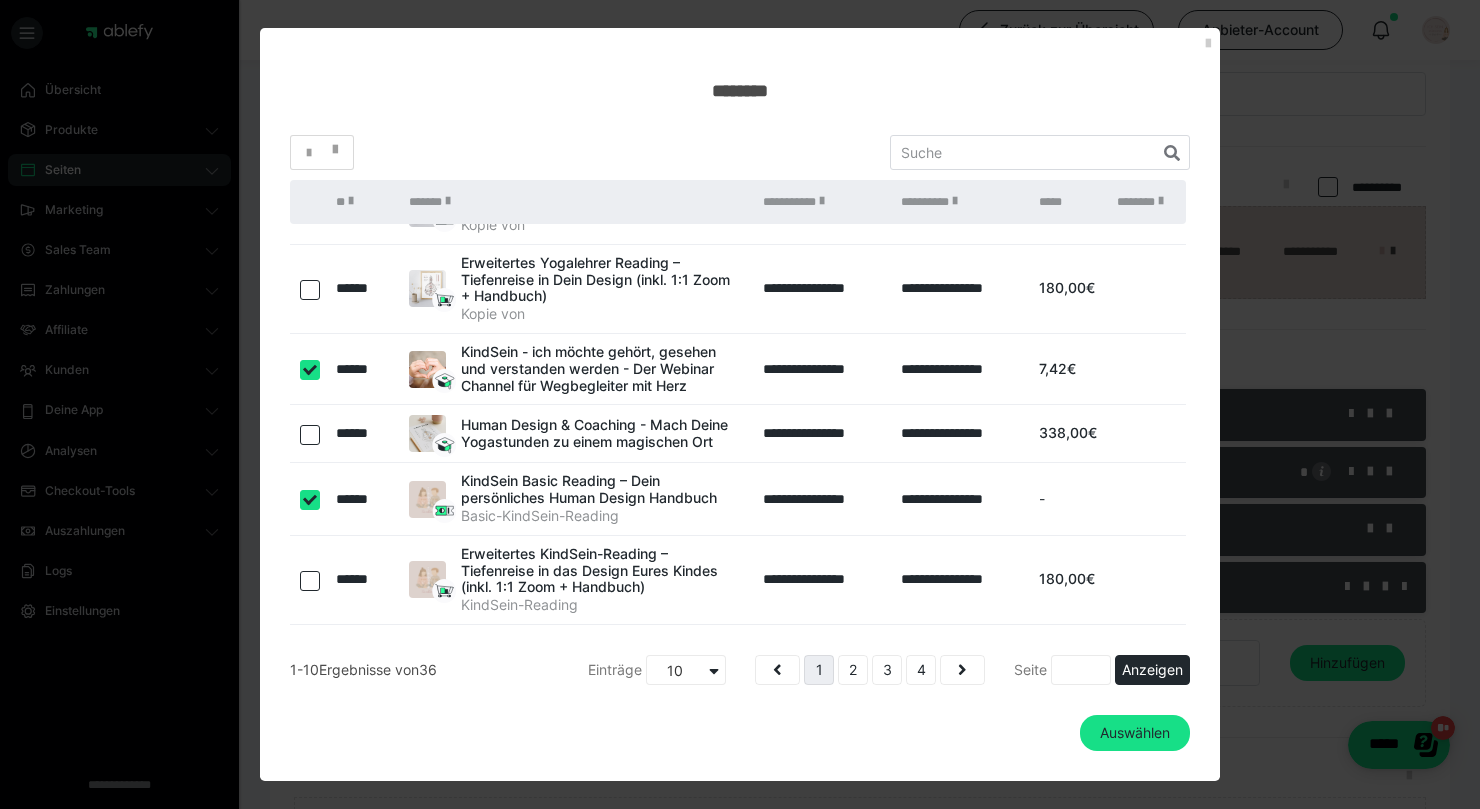 scroll, scrollTop: 127, scrollLeft: 0, axis: vertical 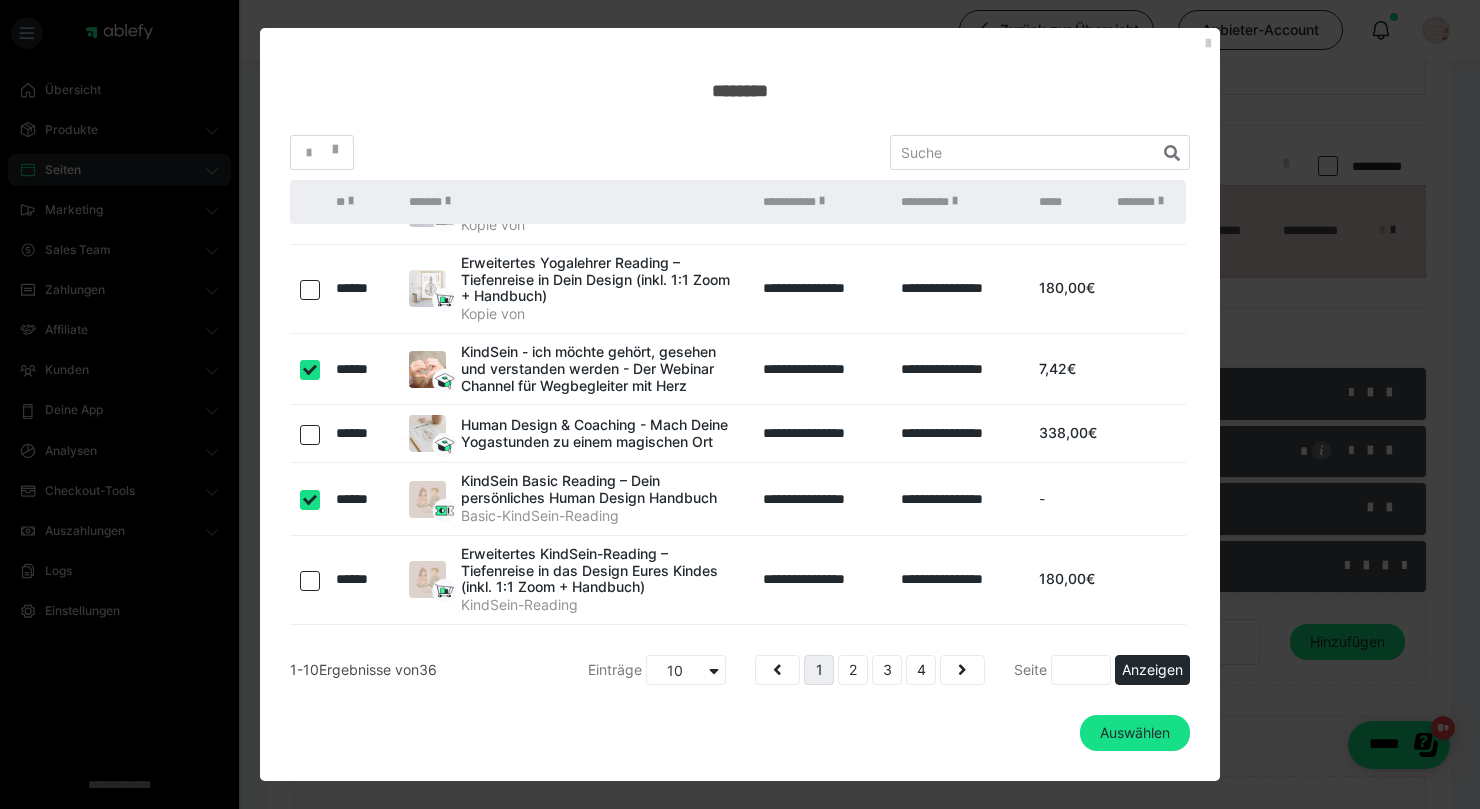 click at bounding box center (310, 581) 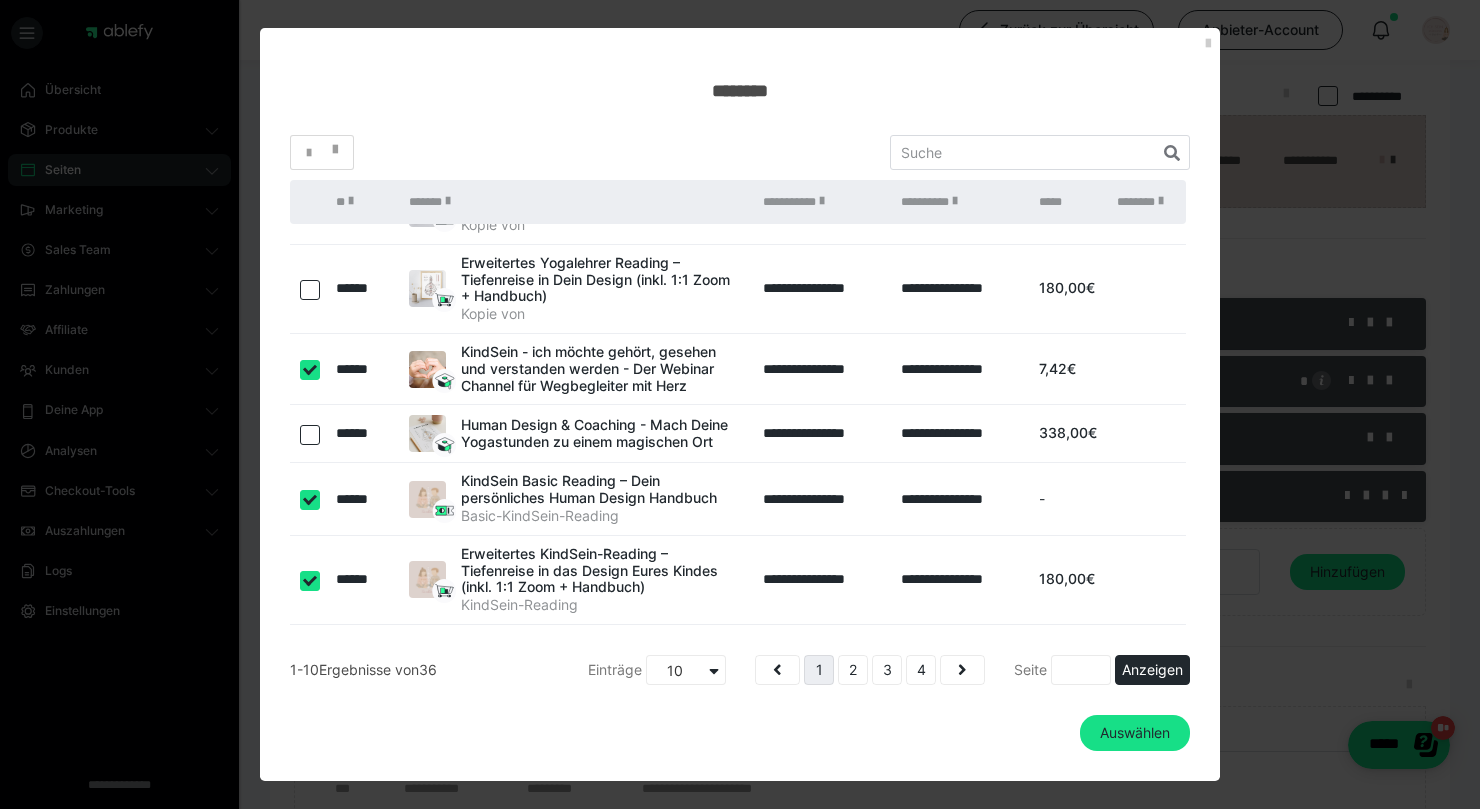 scroll, scrollTop: 206, scrollLeft: 0, axis: vertical 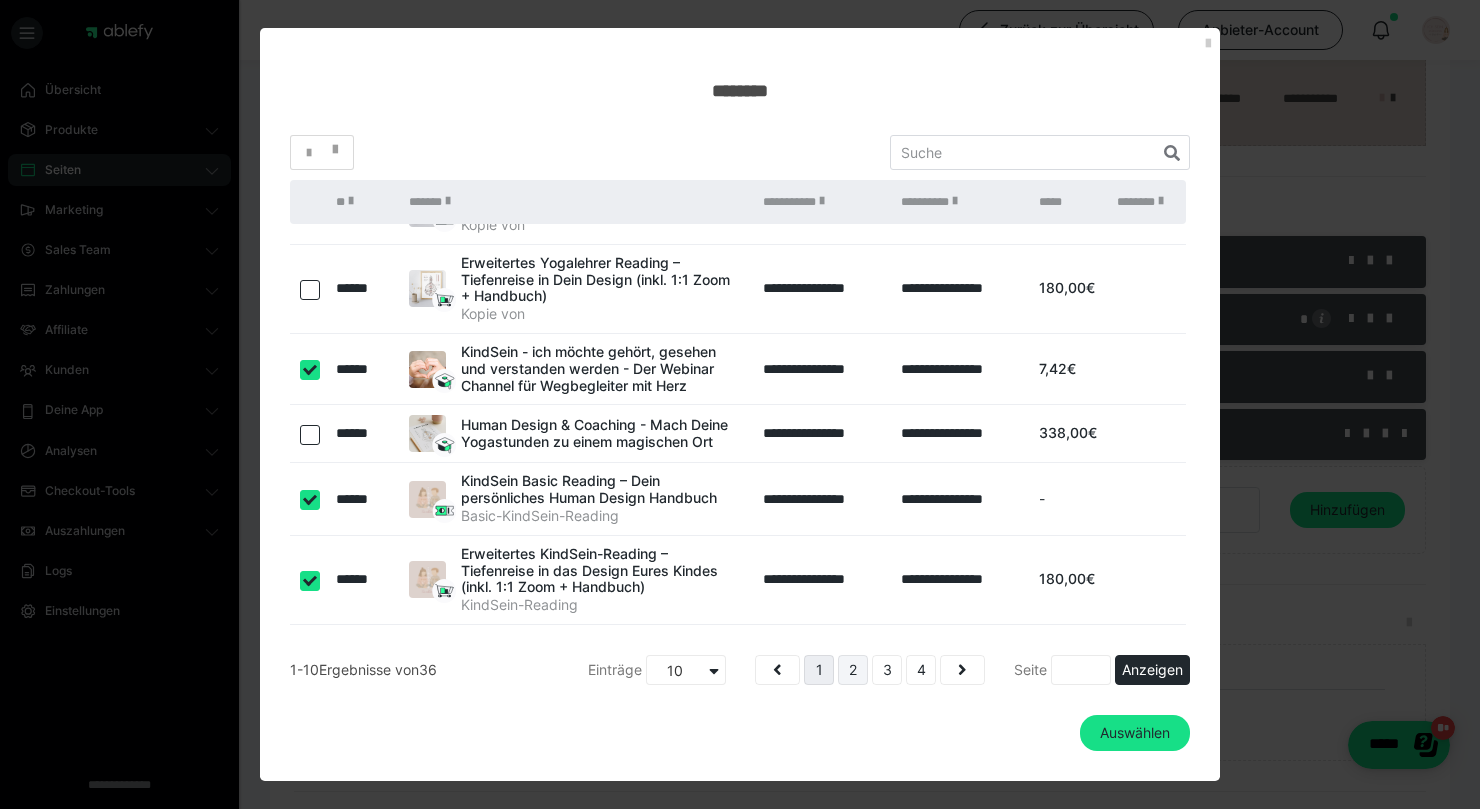 click on "2" at bounding box center [853, 670] 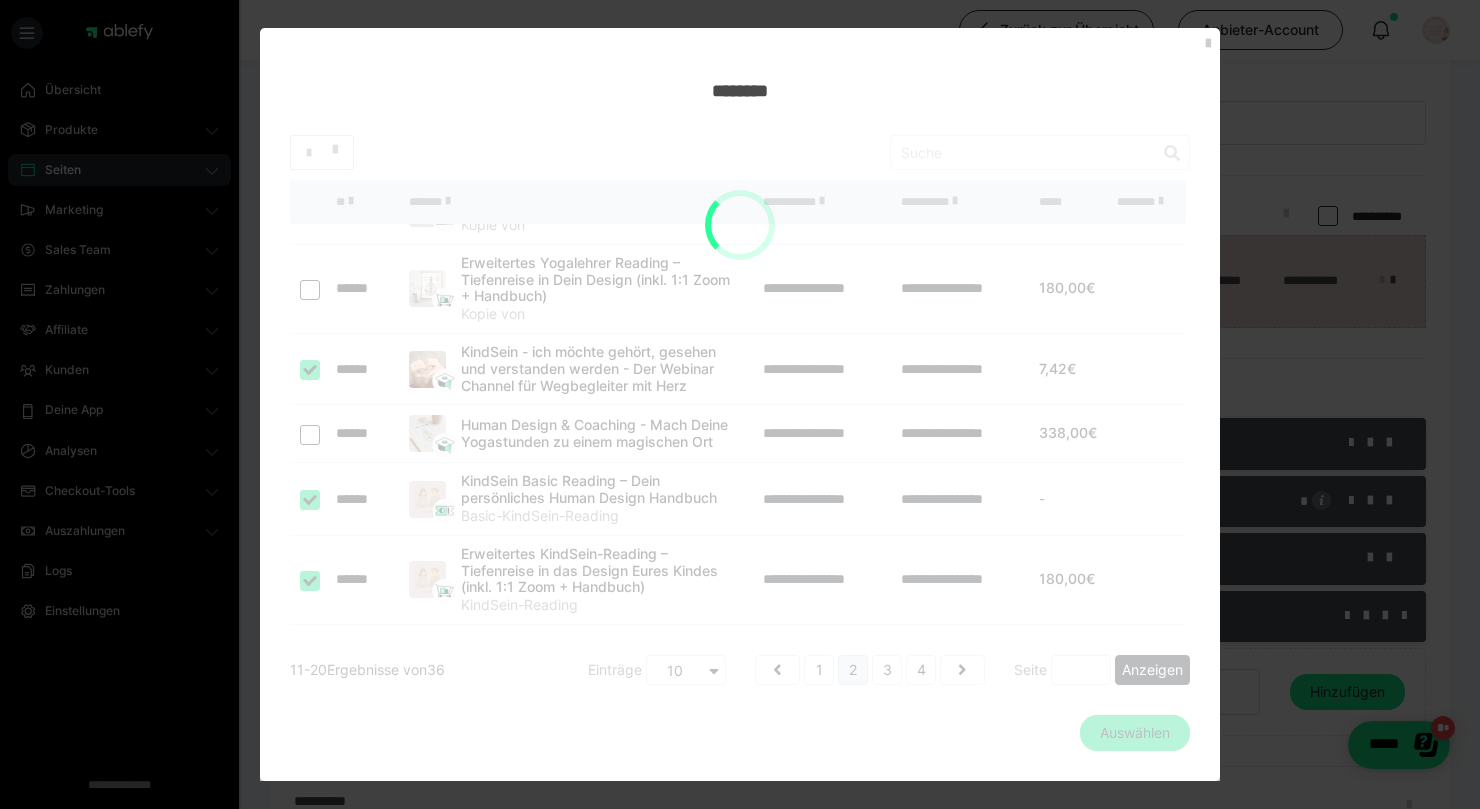 scroll, scrollTop: 250, scrollLeft: 0, axis: vertical 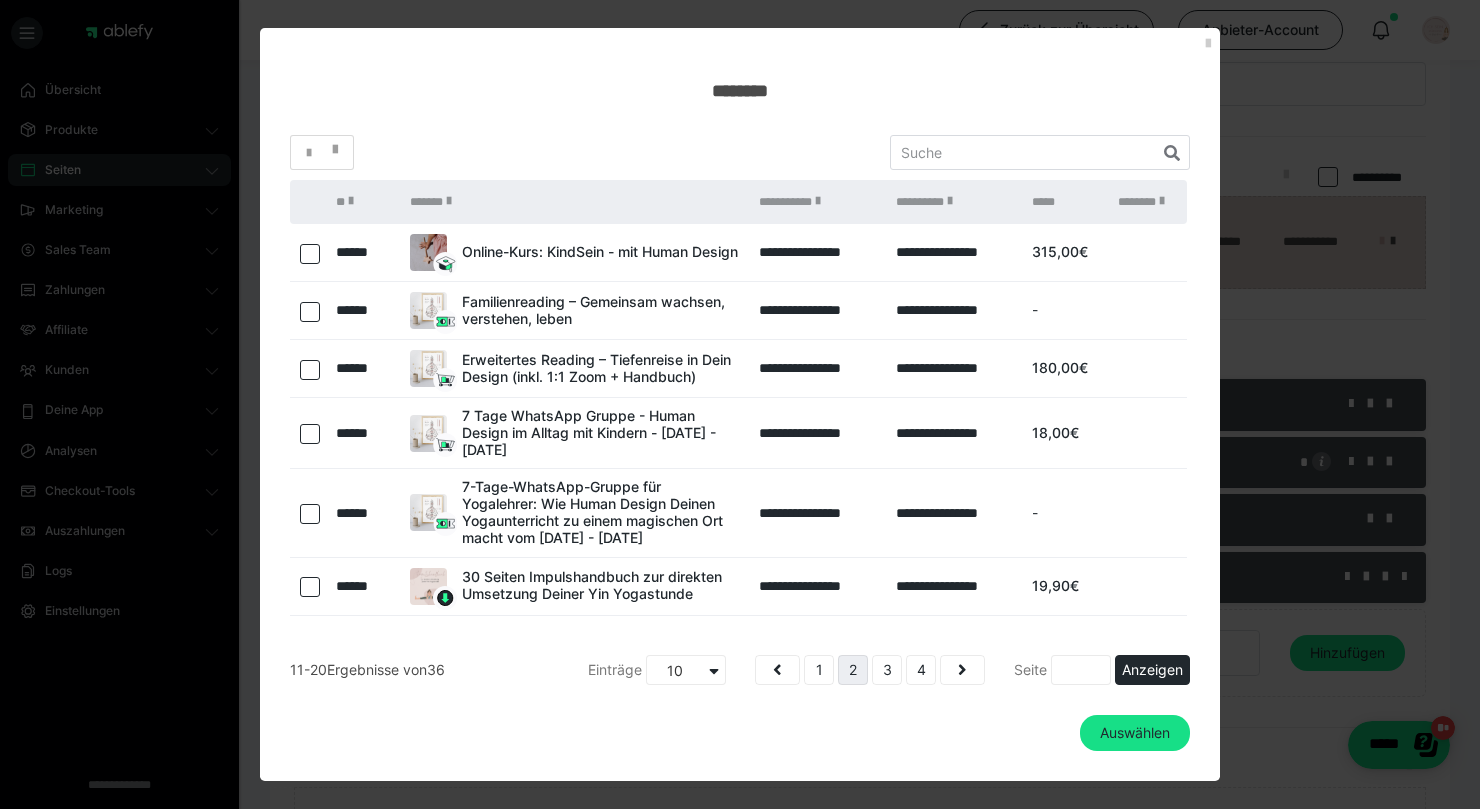 click at bounding box center [310, 254] 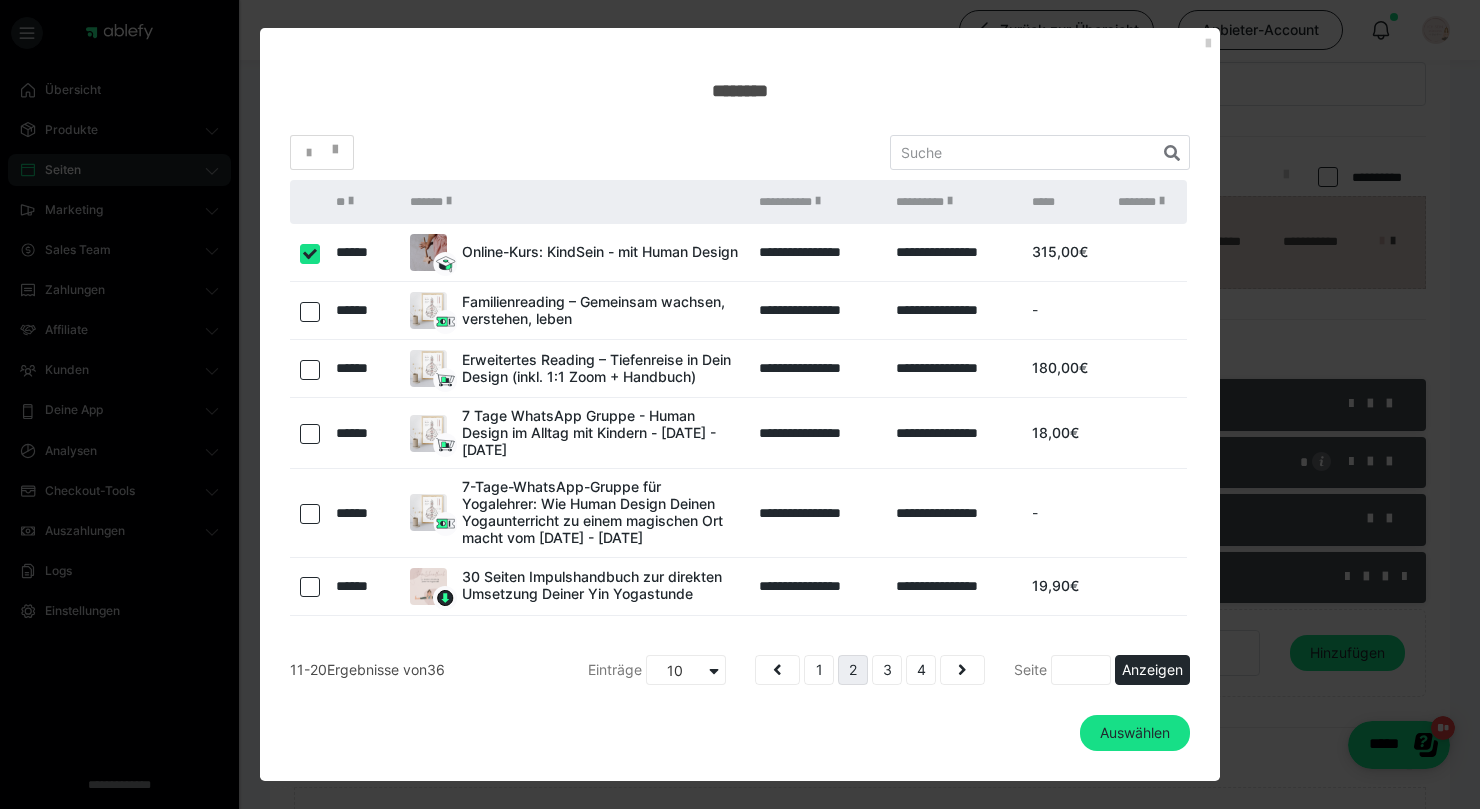 checkbox on "true" 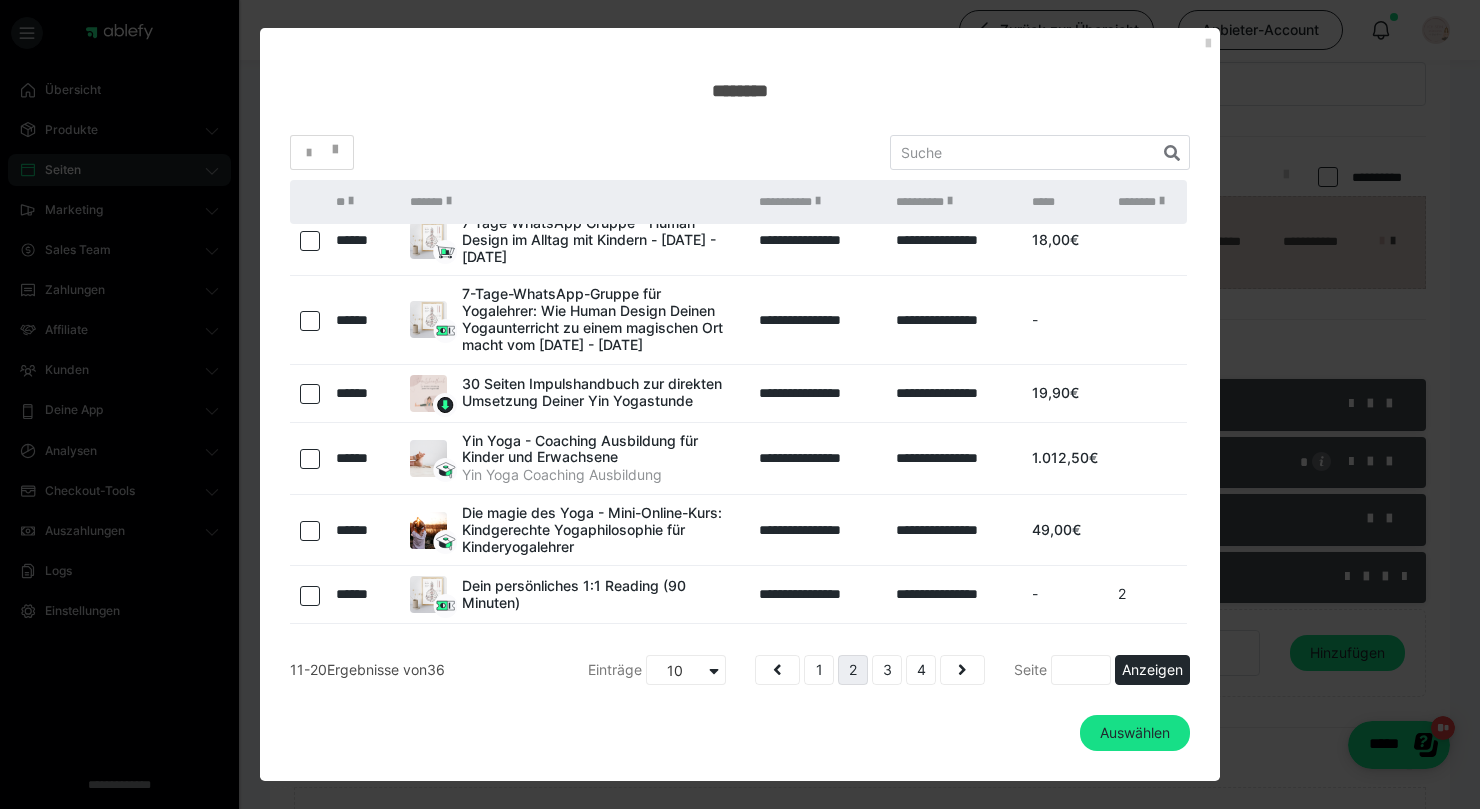 scroll, scrollTop: 250, scrollLeft: 0, axis: vertical 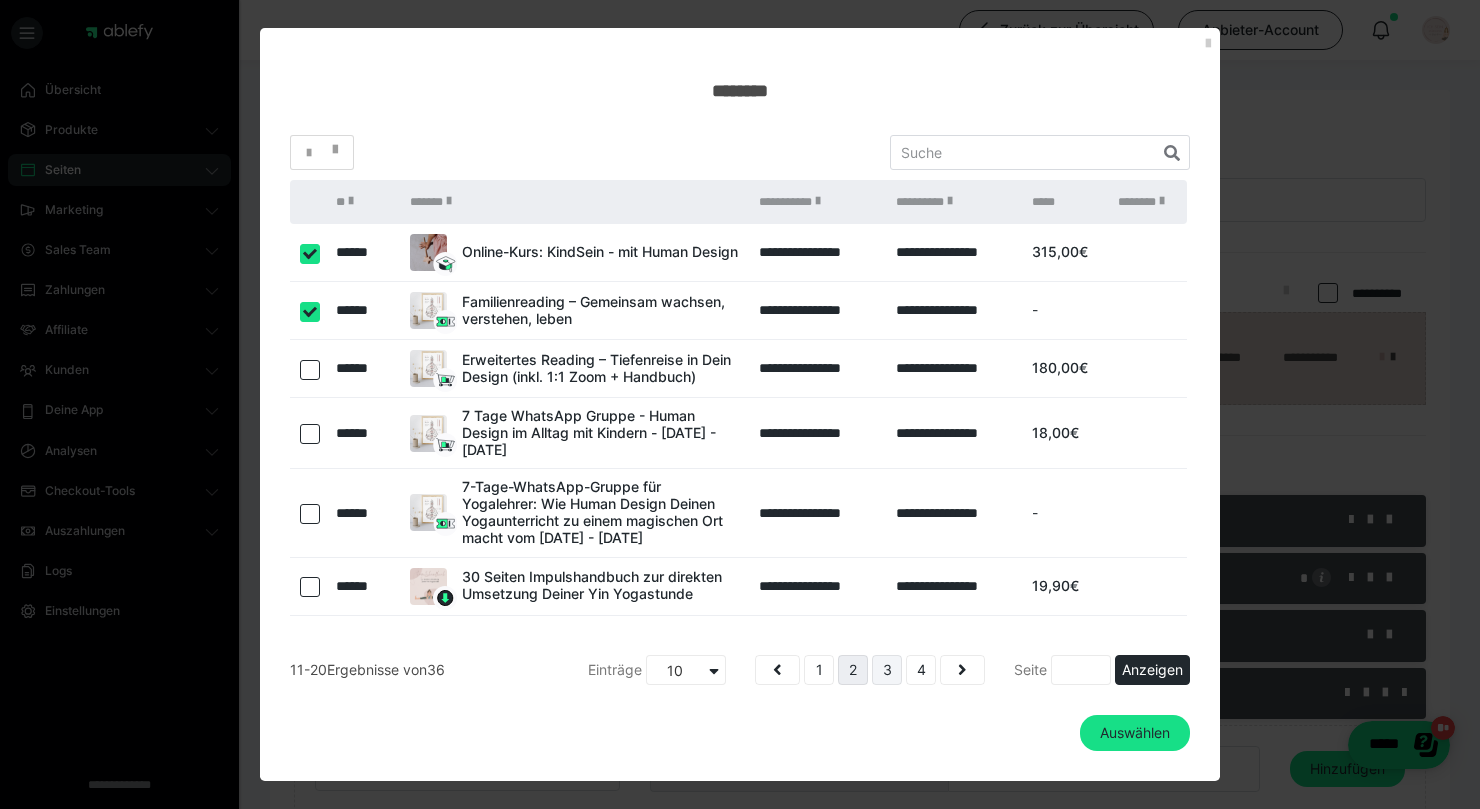click on "3" at bounding box center [887, 670] 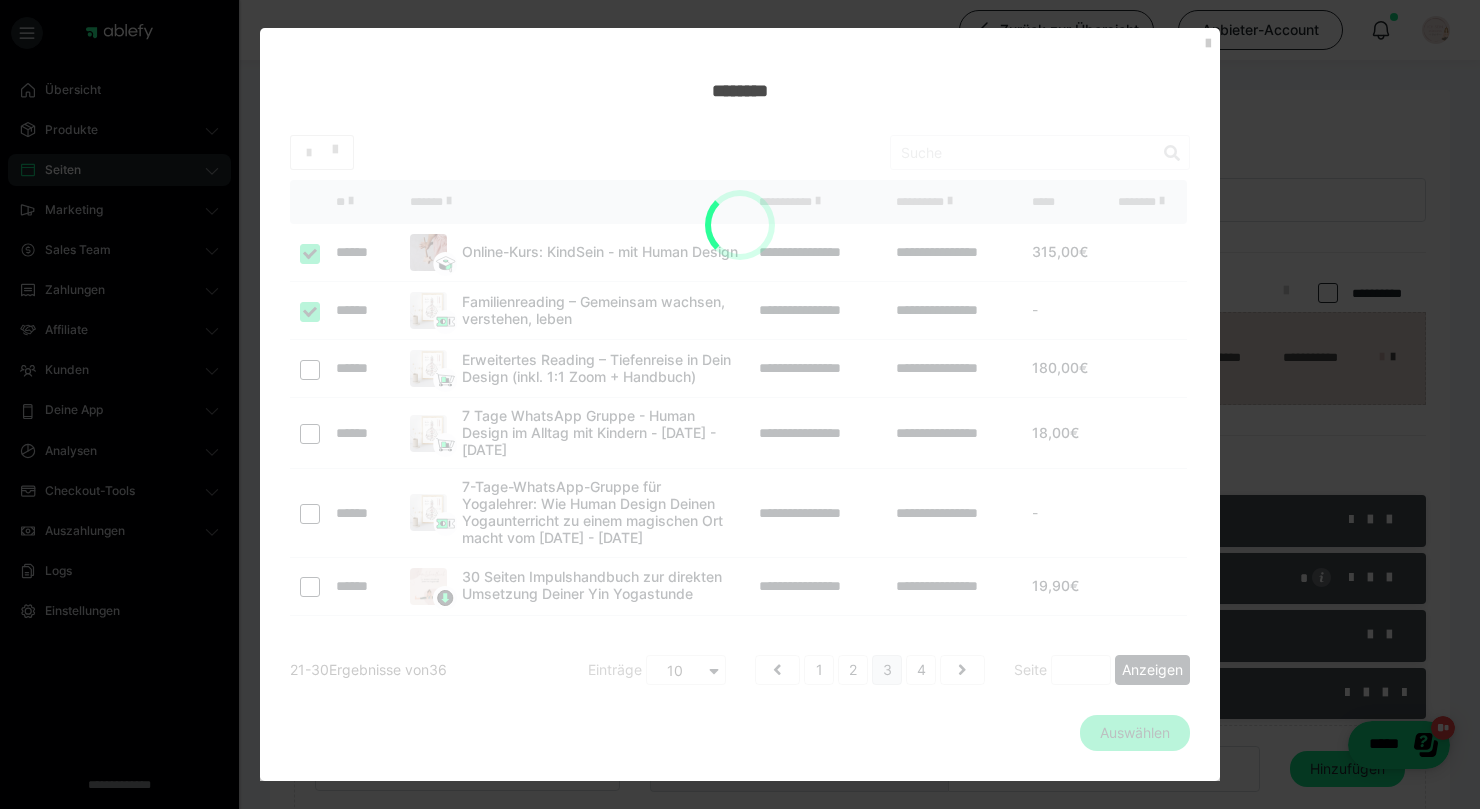 scroll, scrollTop: 77, scrollLeft: 0, axis: vertical 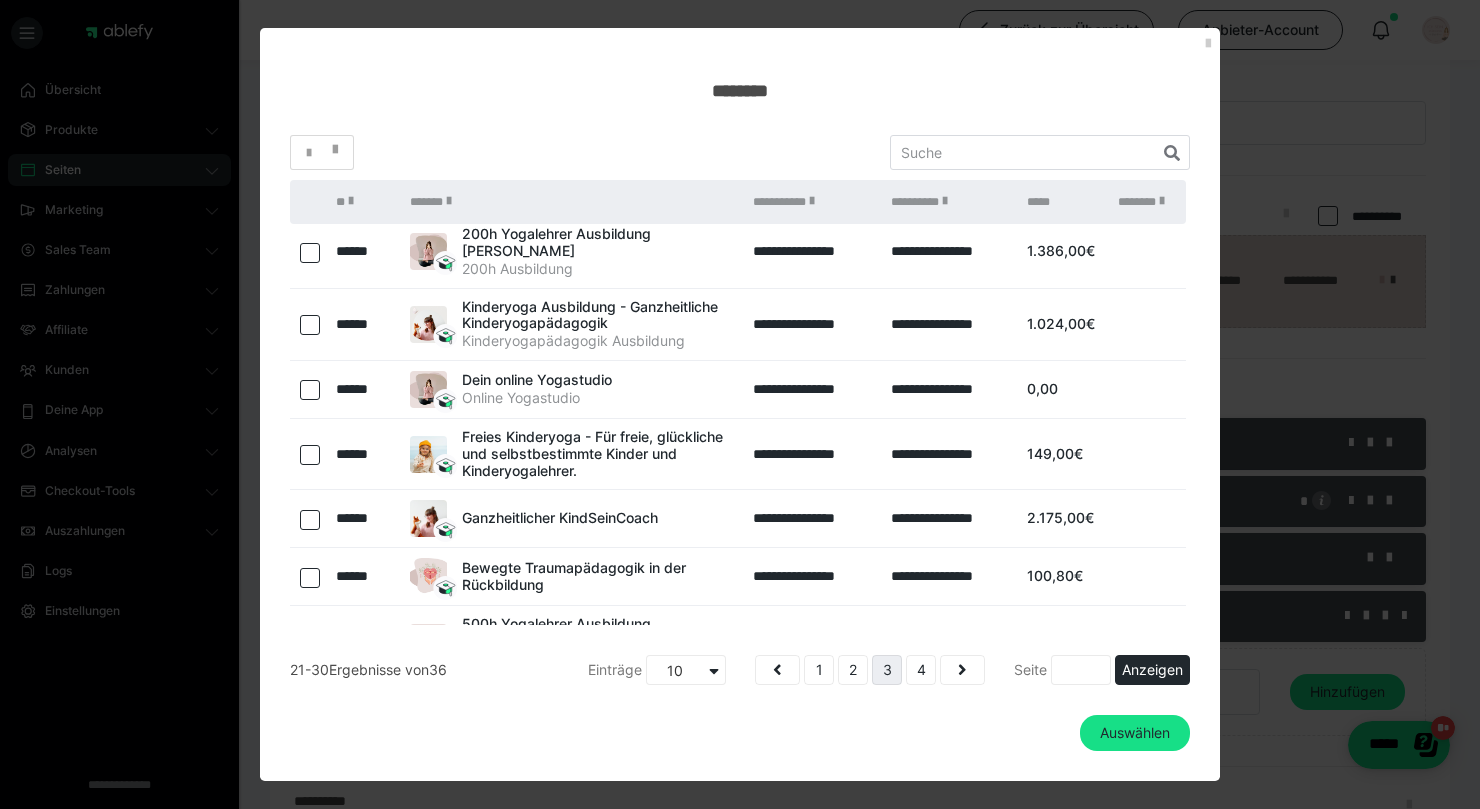 click at bounding box center (310, 520) 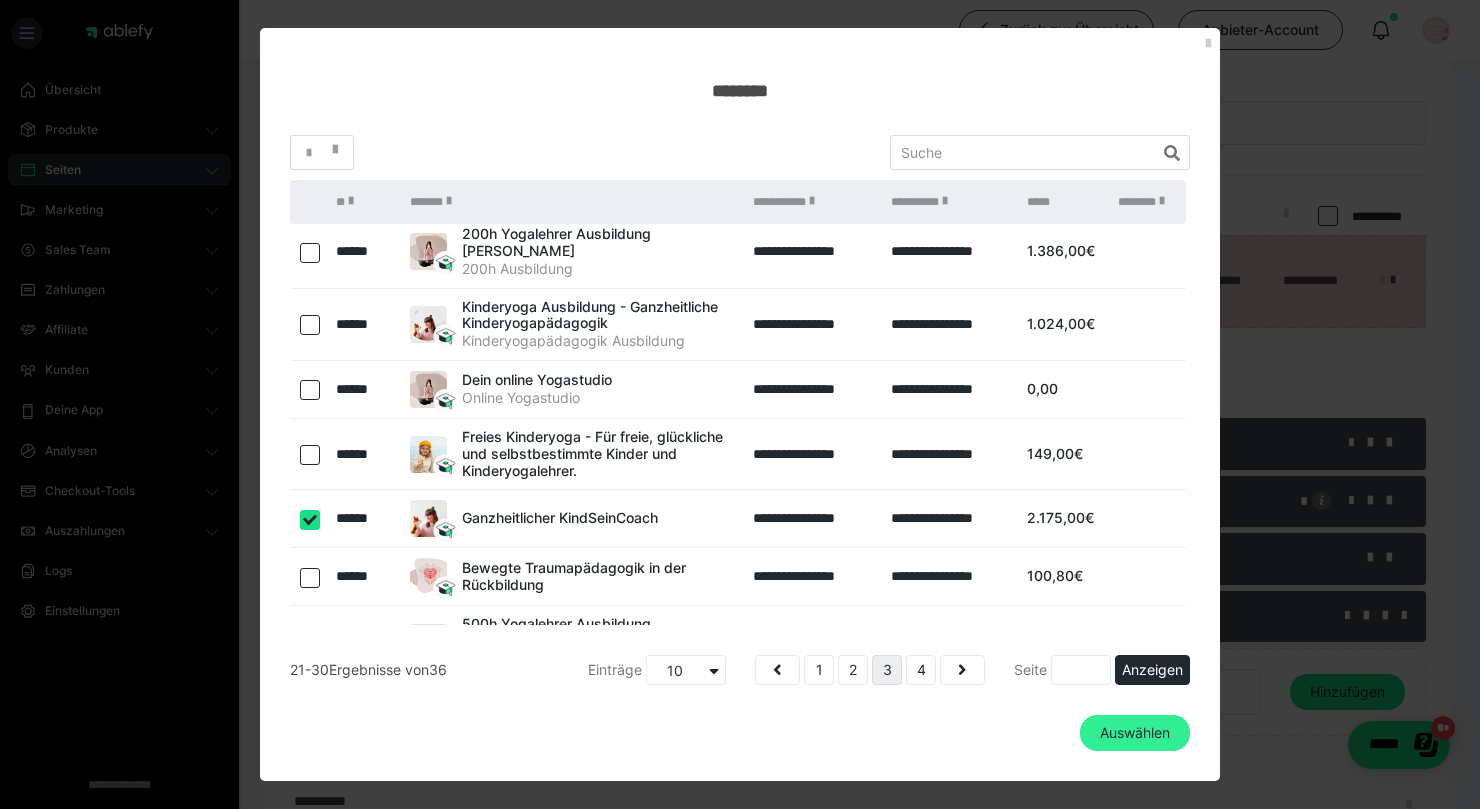 click on "Auswählen" at bounding box center [1135, 733] 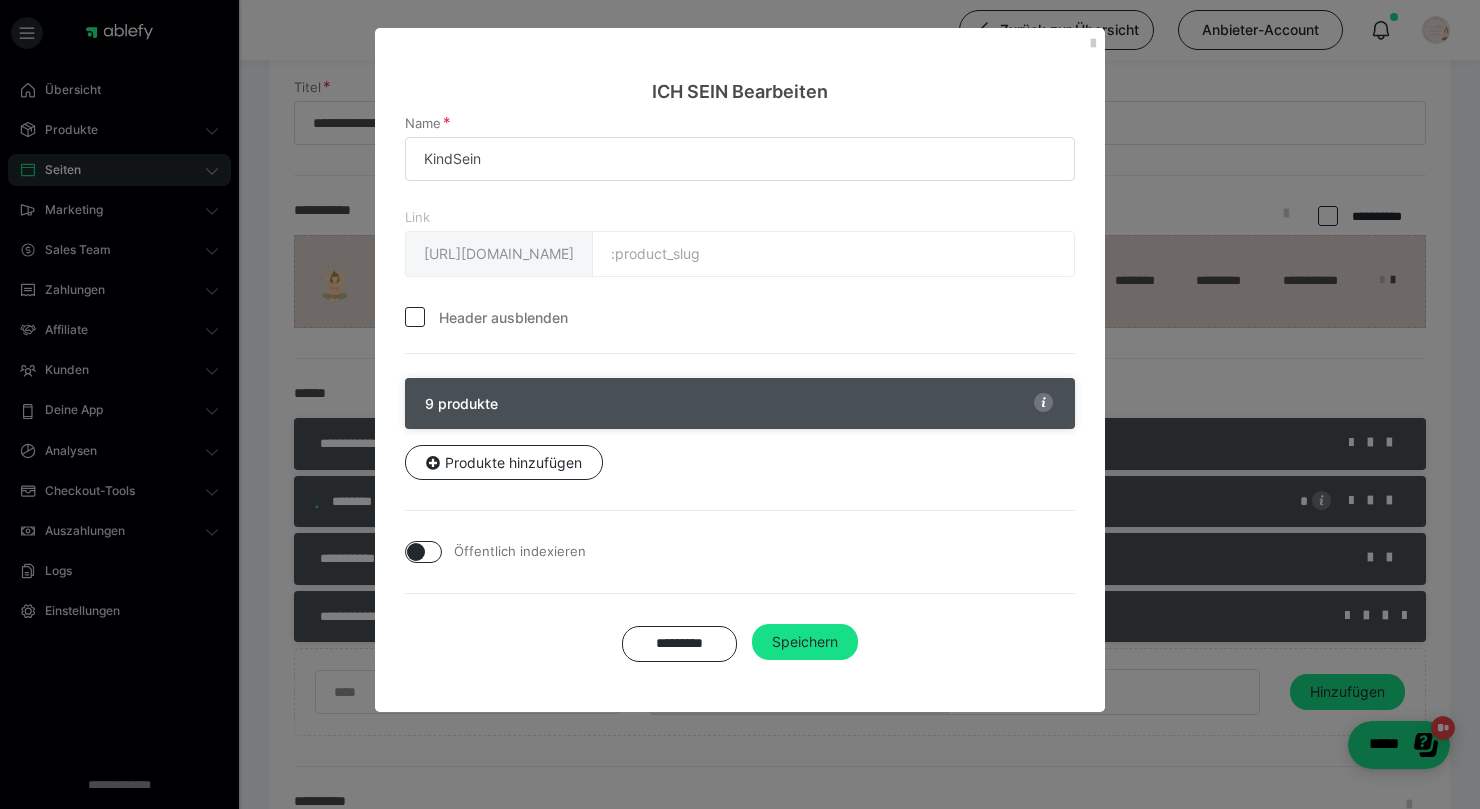 click at bounding box center (416, 552) 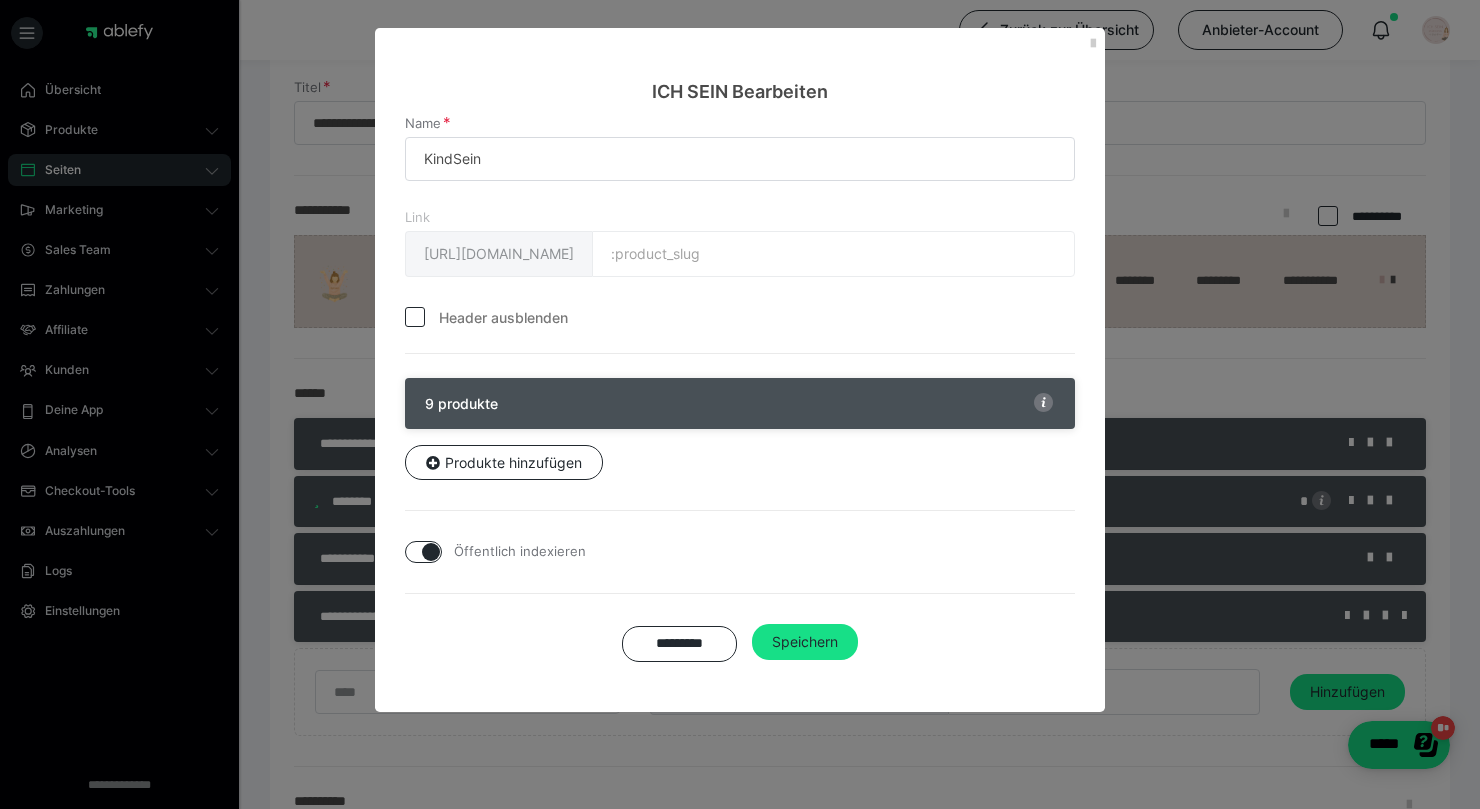 checkbox on "true" 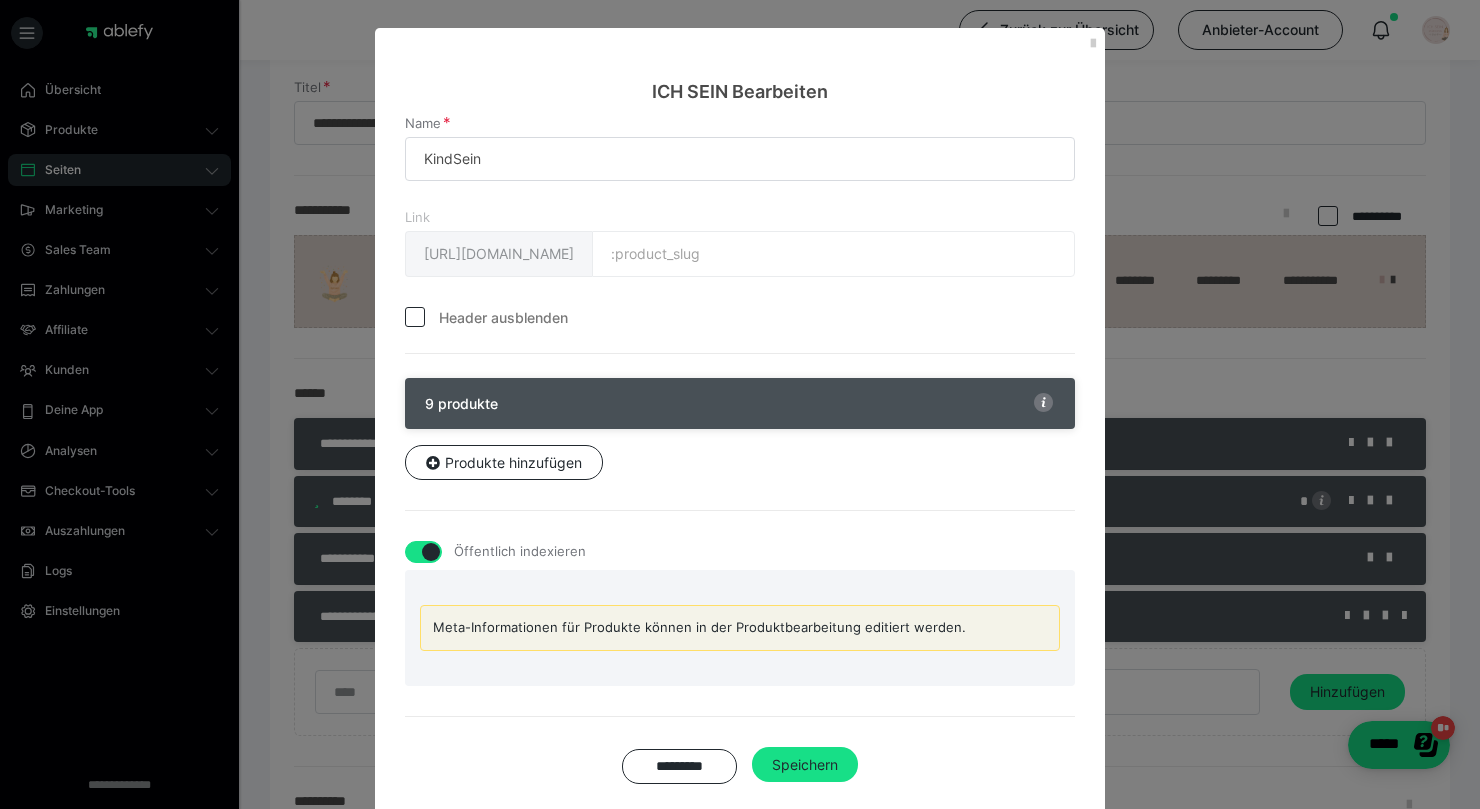 scroll, scrollTop: 51, scrollLeft: 0, axis: vertical 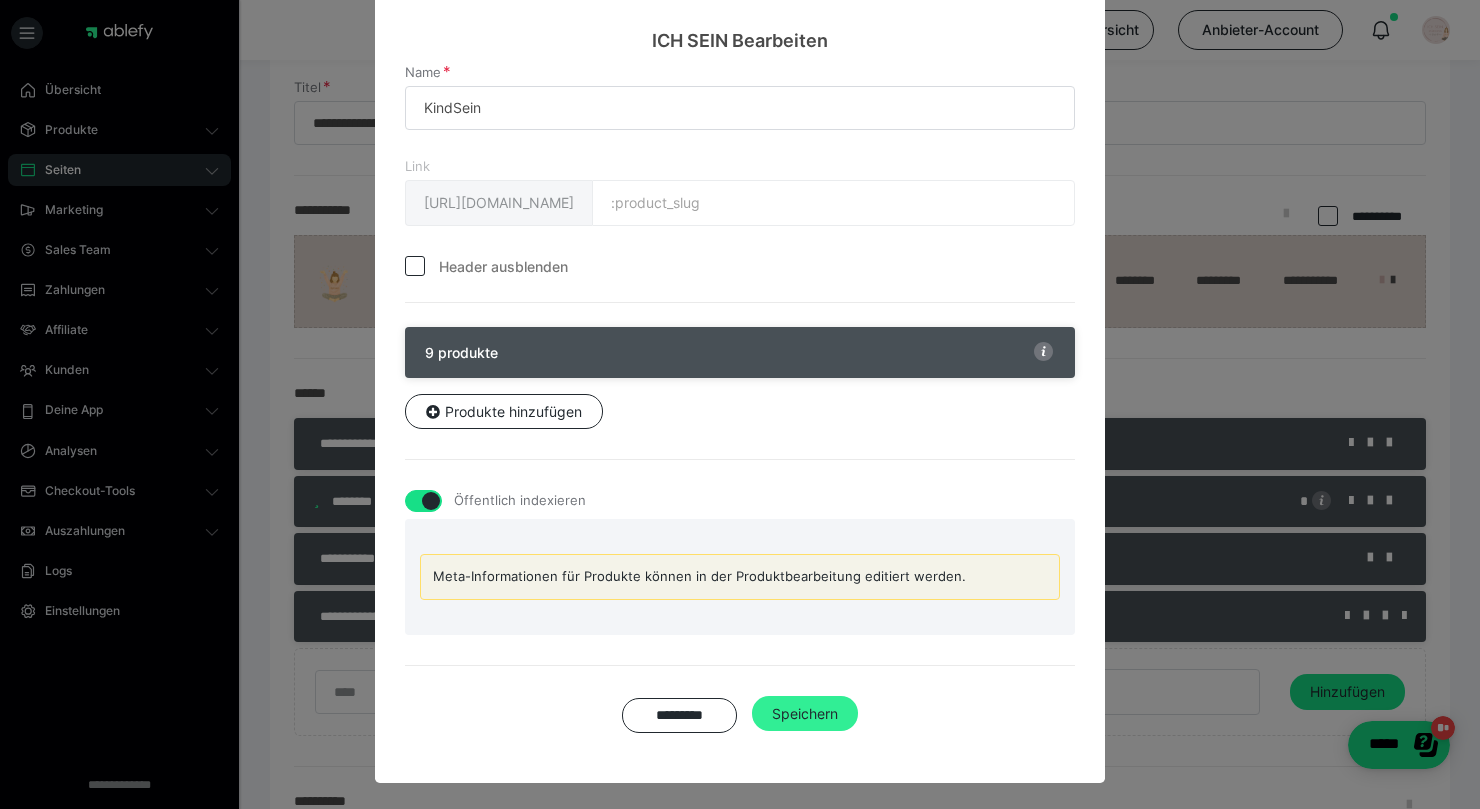 click on "Speichern" at bounding box center (805, 714) 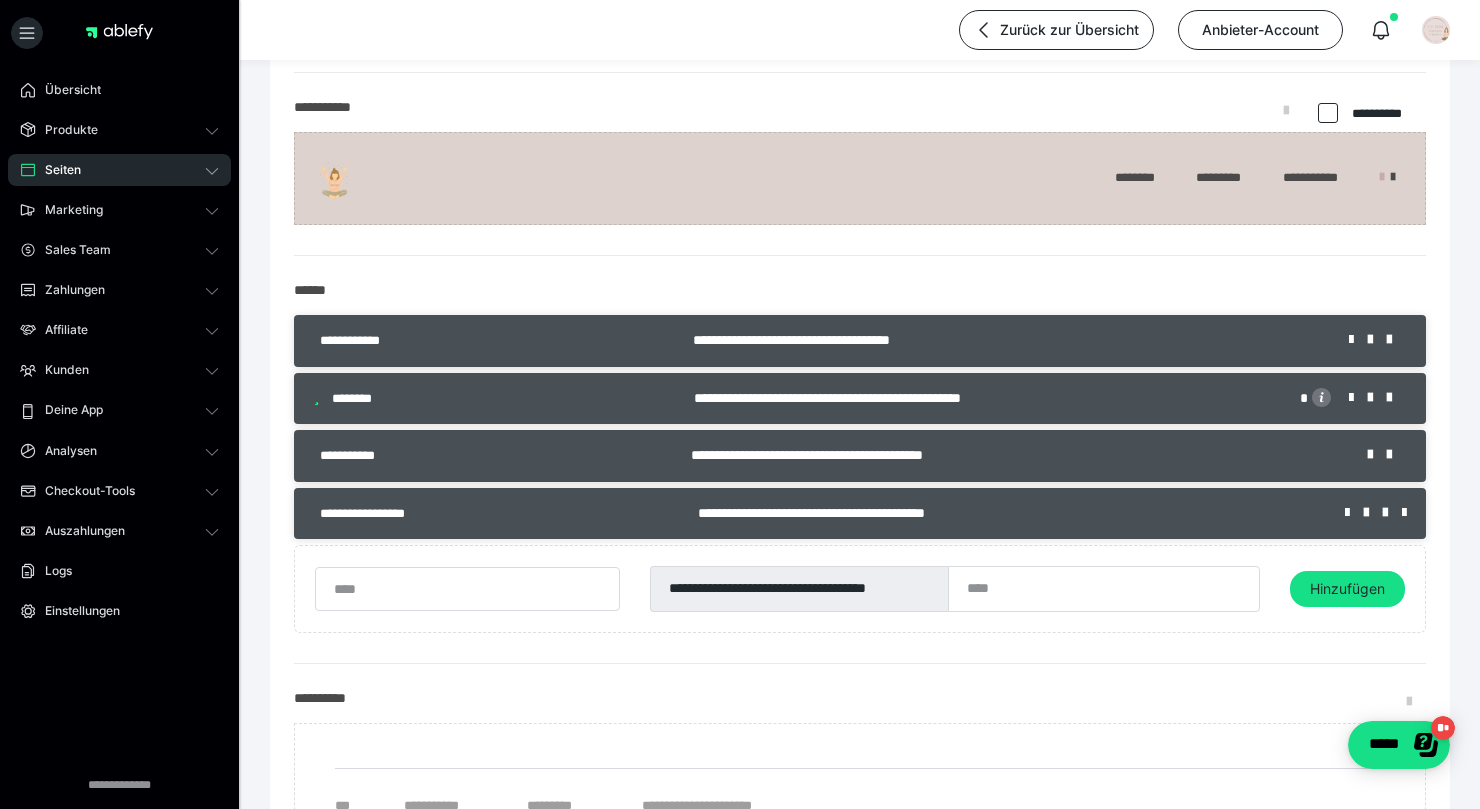 scroll, scrollTop: 184, scrollLeft: 0, axis: vertical 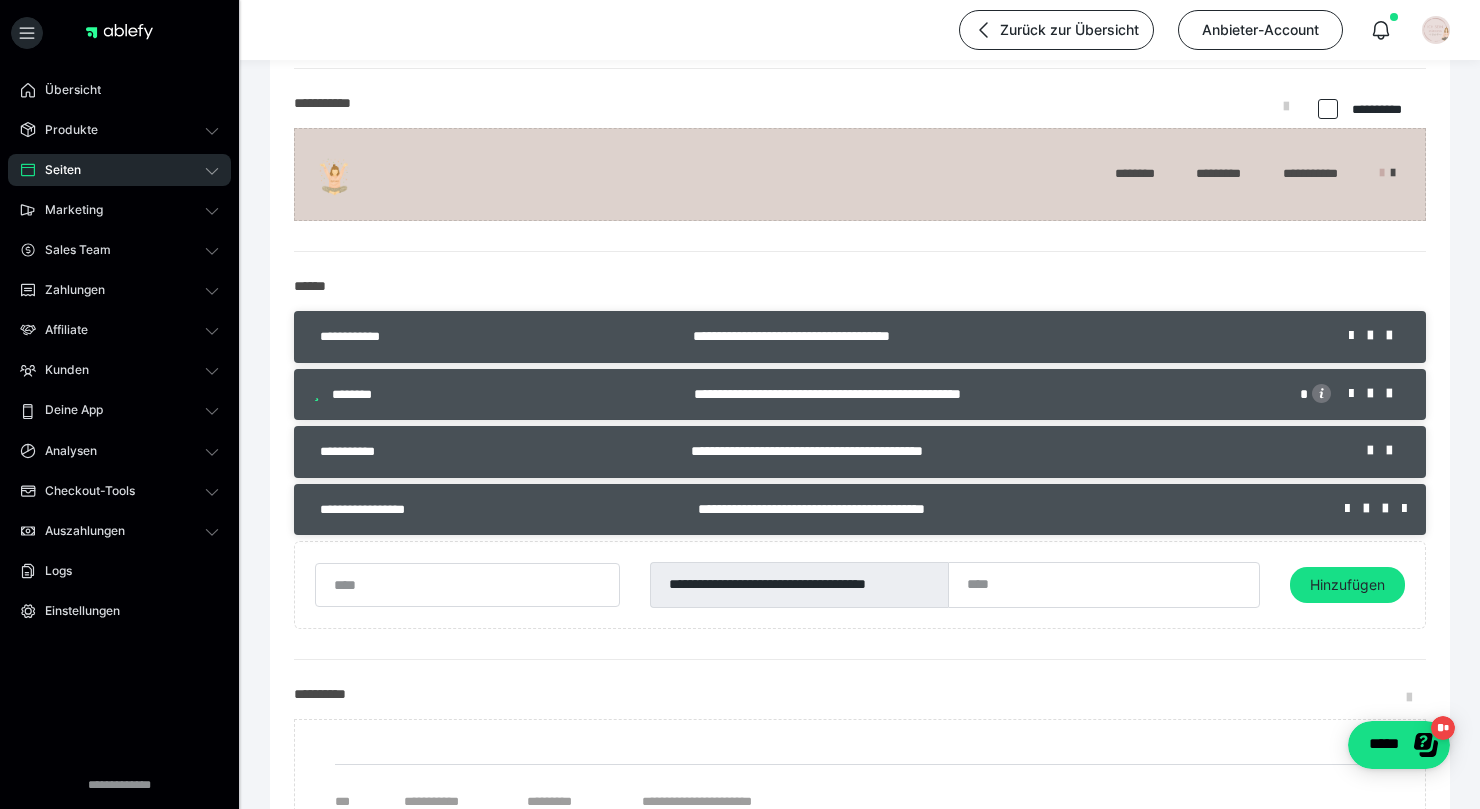 click at bounding box center (1396, 394) 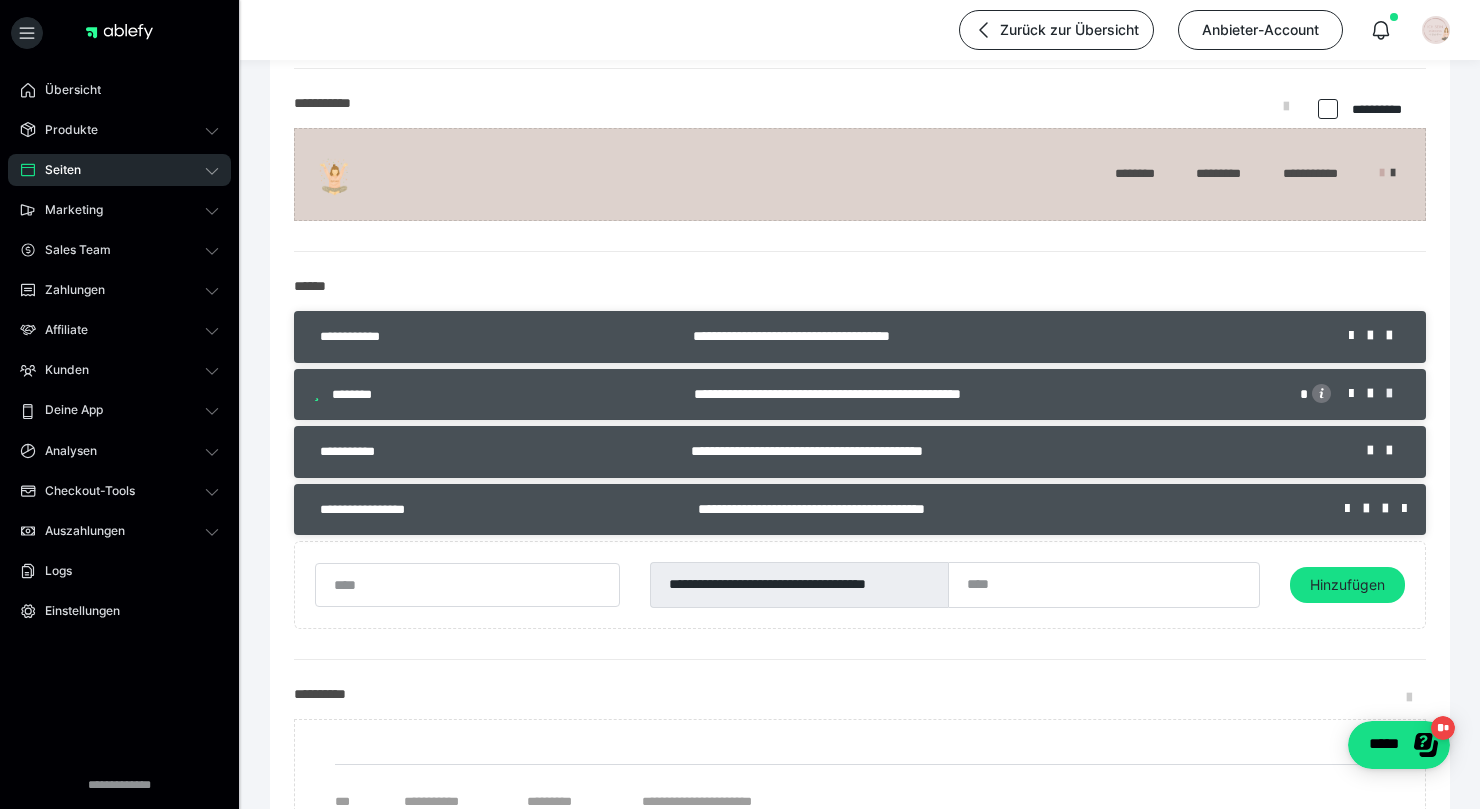 click at bounding box center (1396, 394) 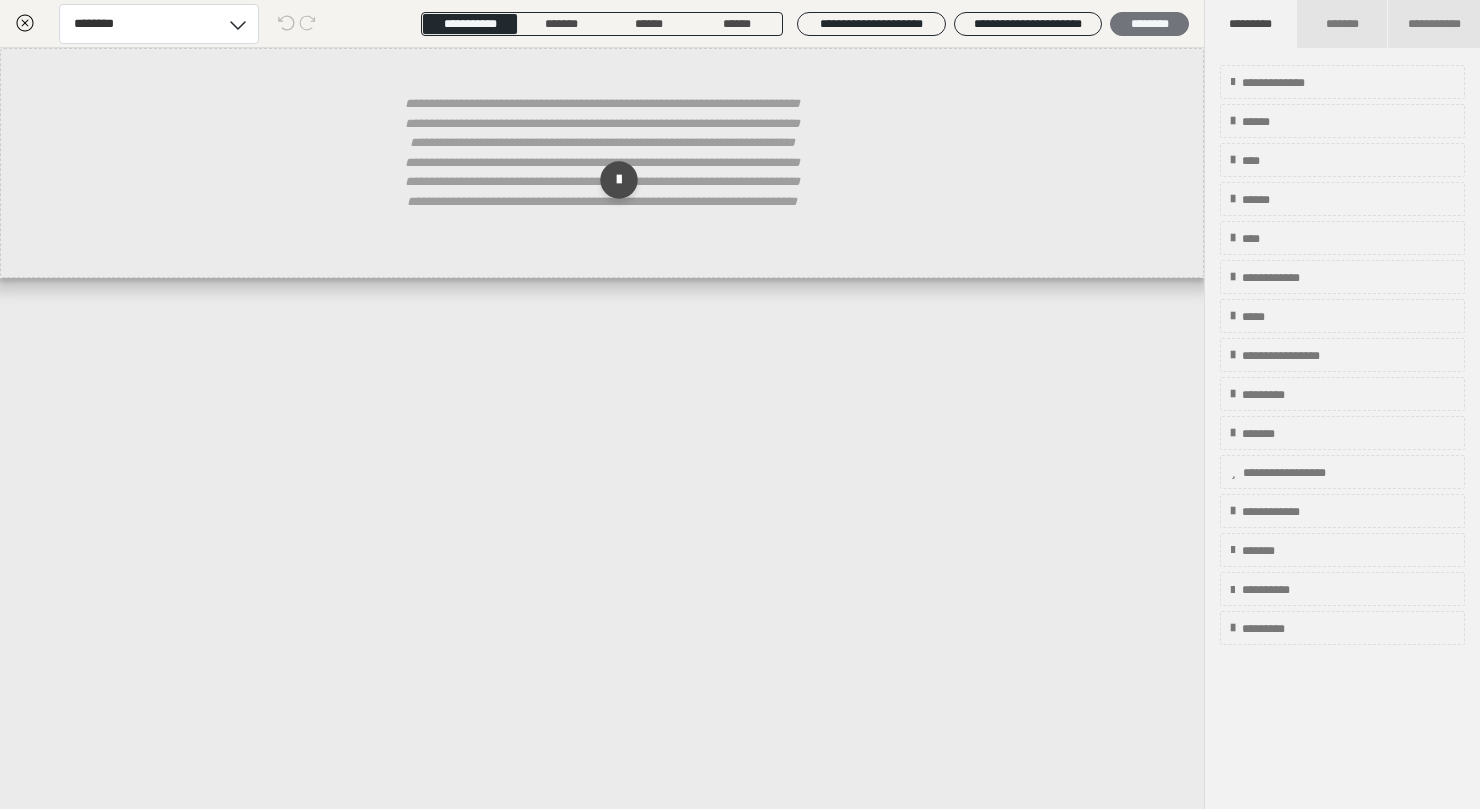 click on "********" at bounding box center [1149, 24] 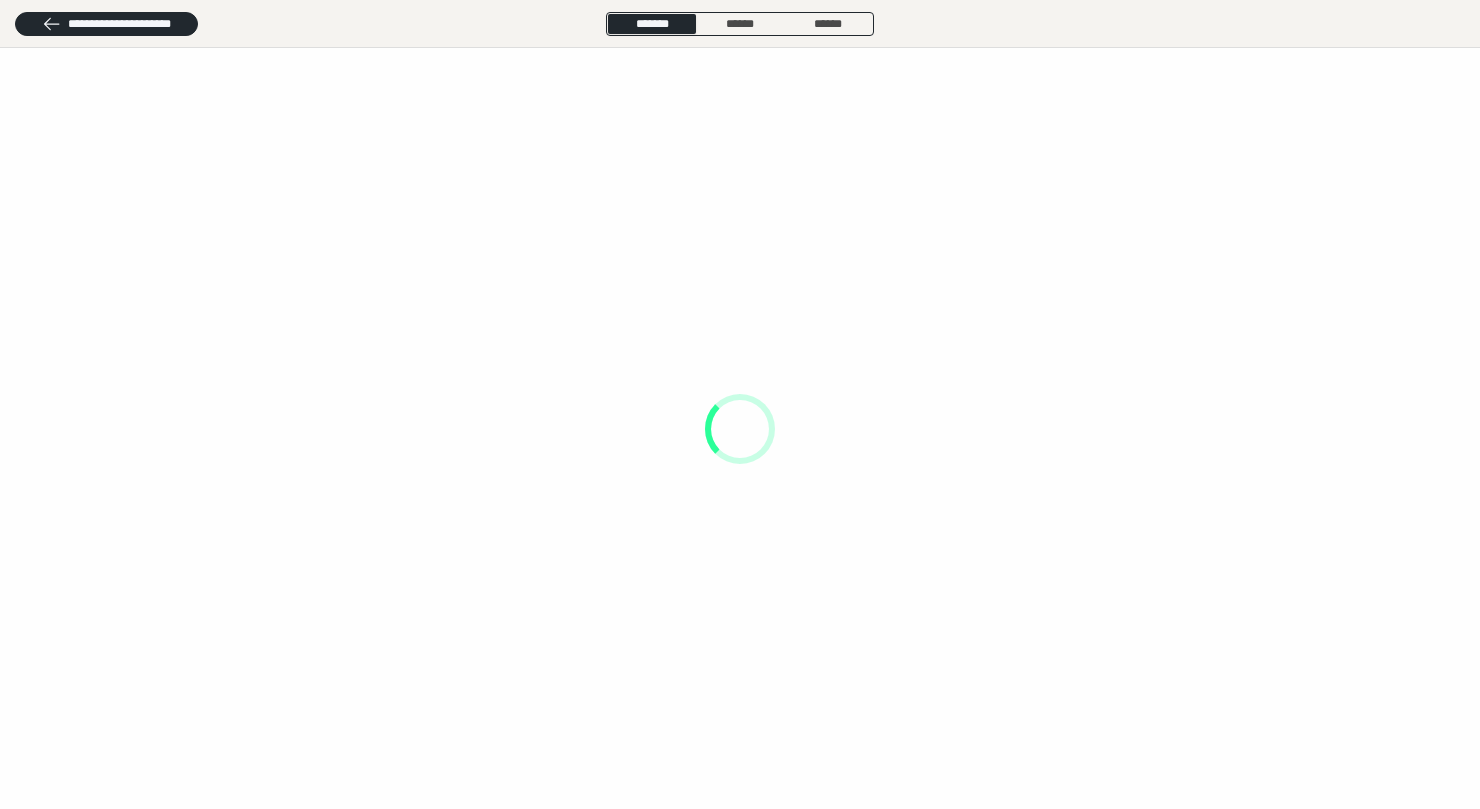 scroll, scrollTop: 0, scrollLeft: 0, axis: both 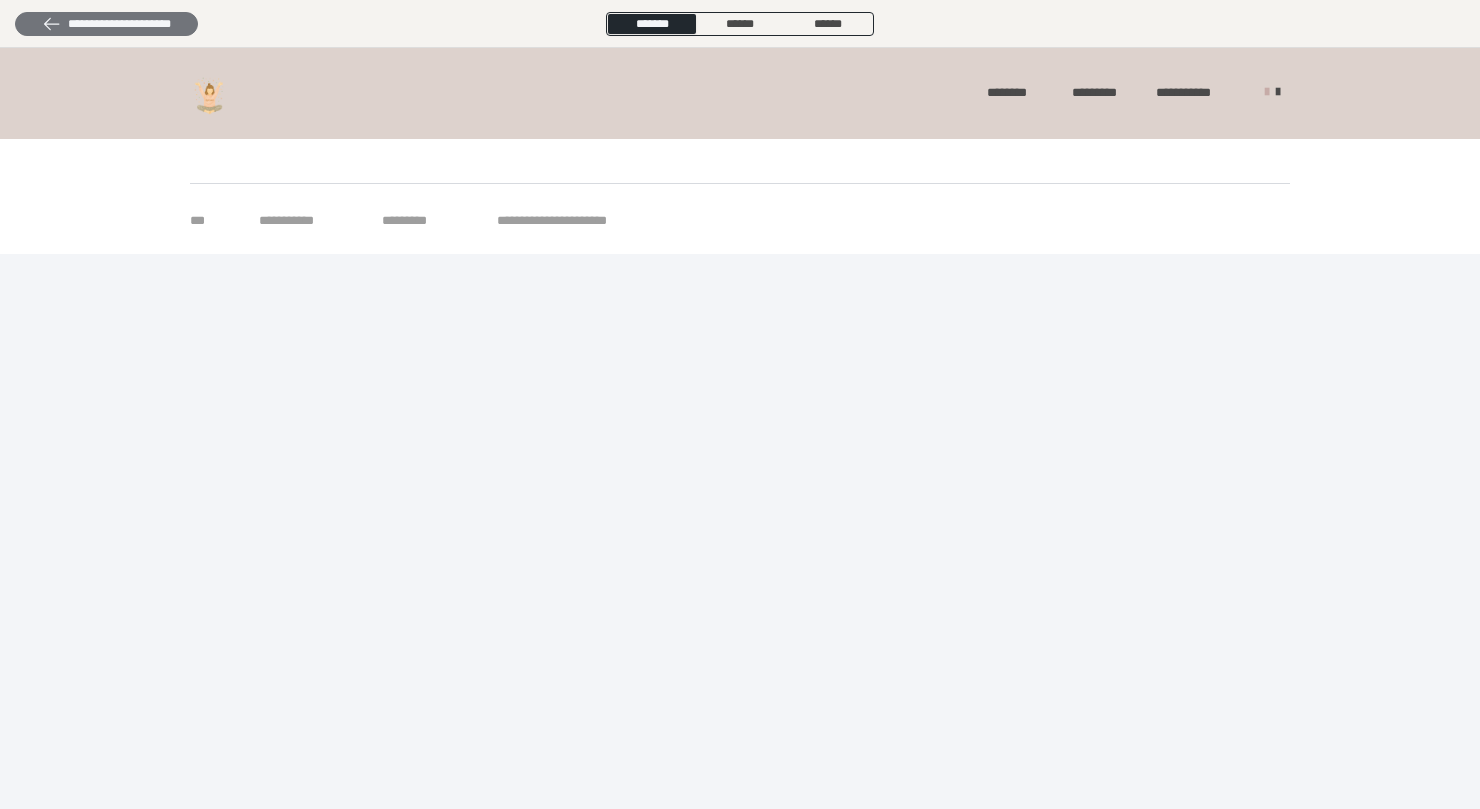 click on "**********" at bounding box center [106, 24] 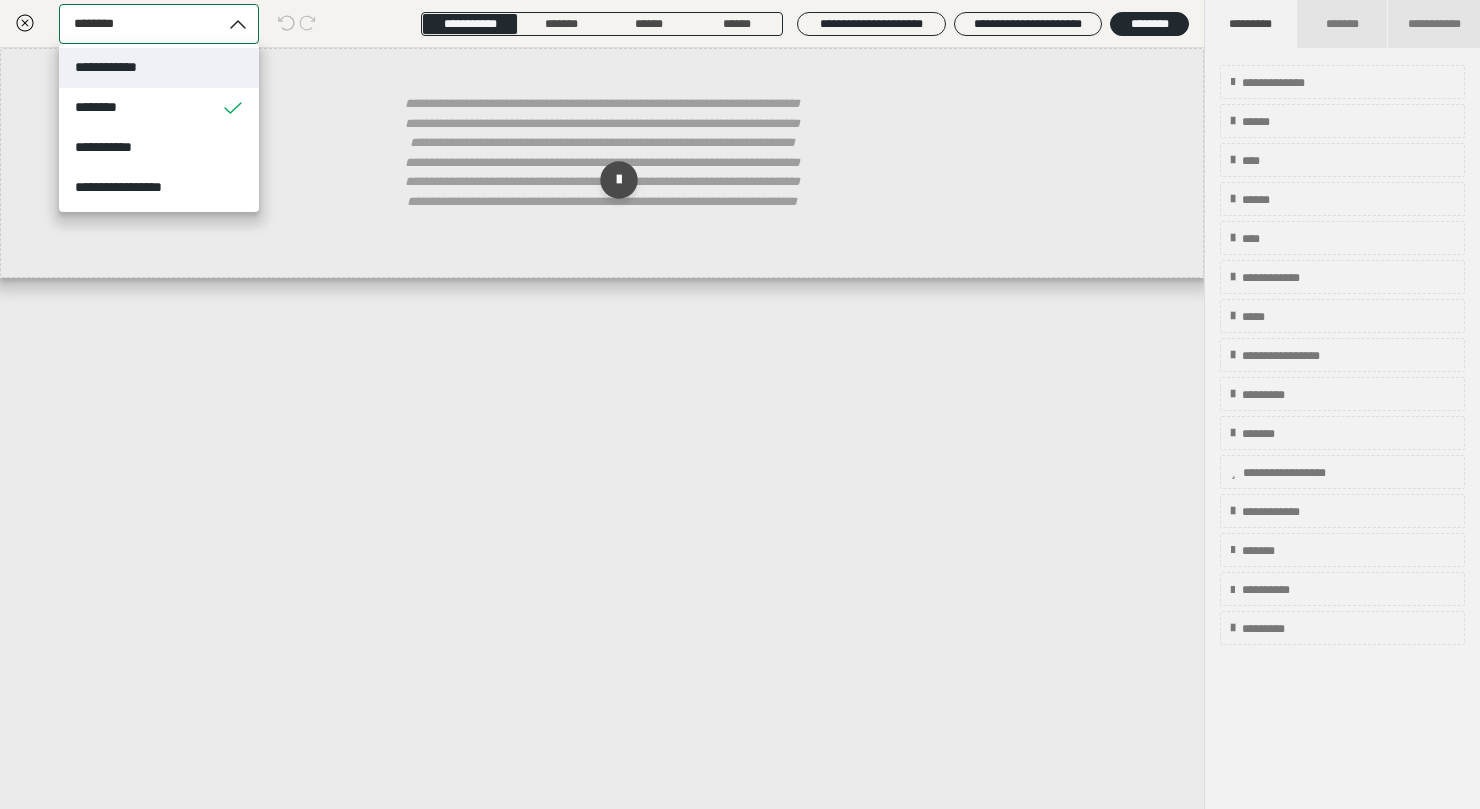 click on "********" at bounding box center [101, 24] 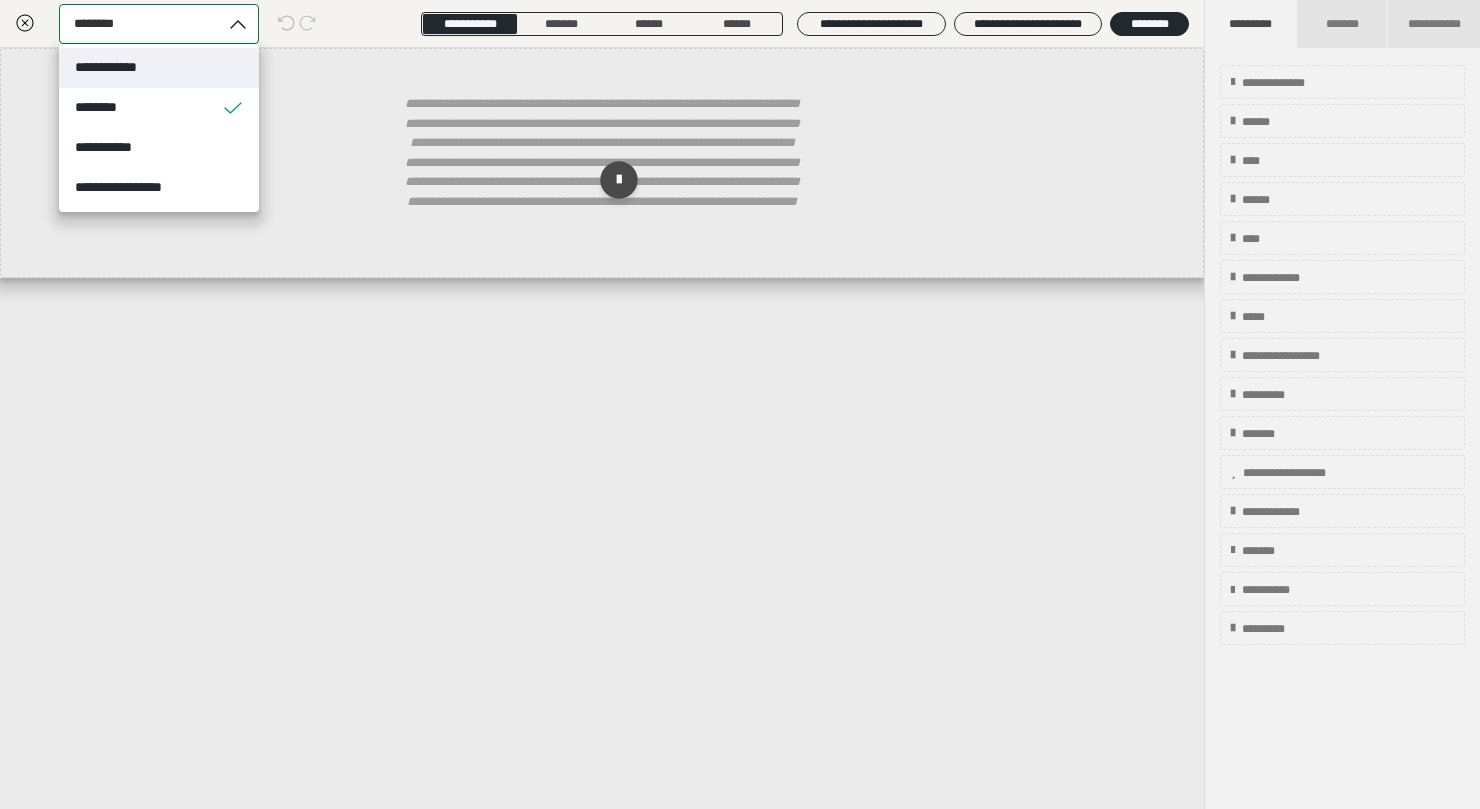 click 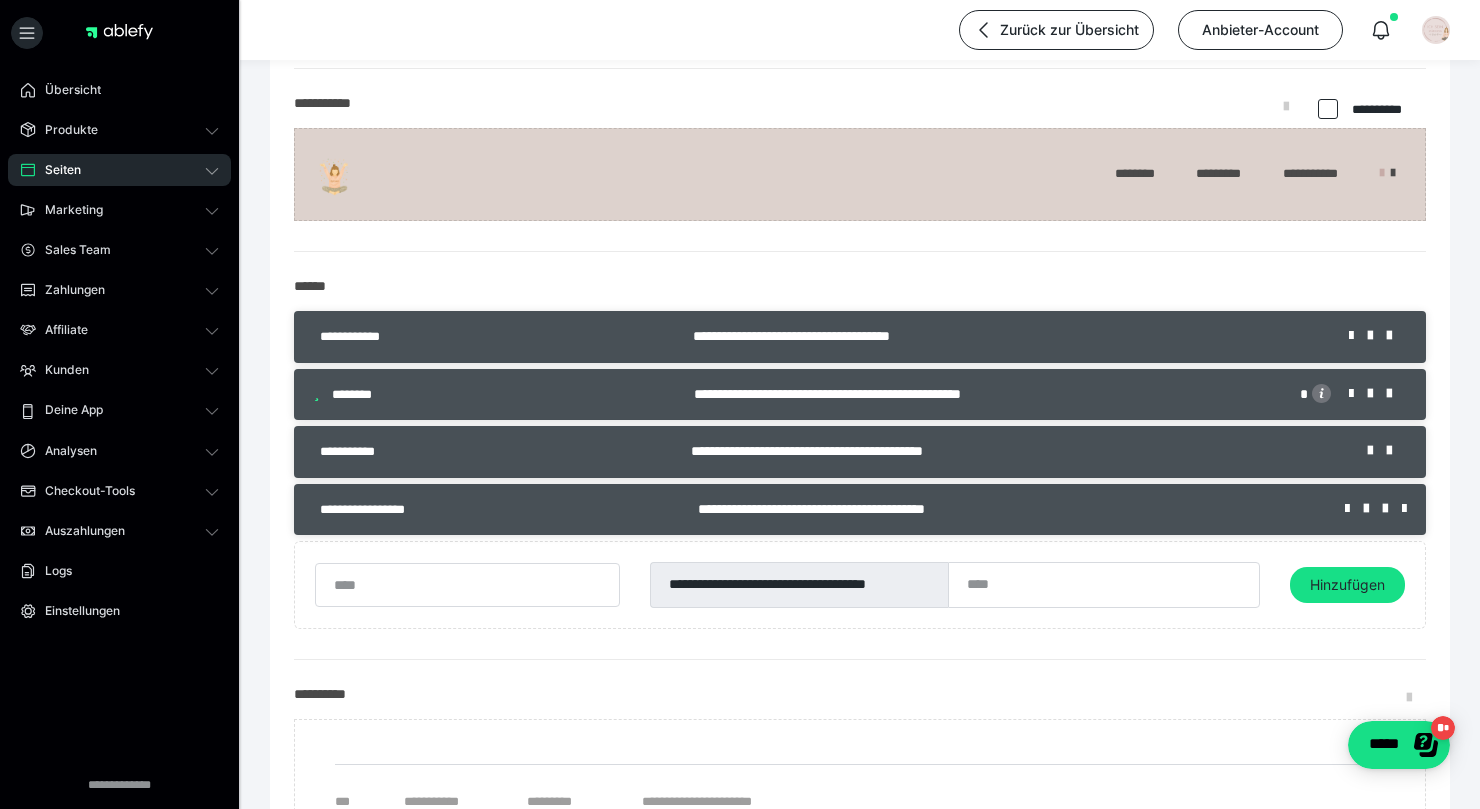 click on "**********" at bounding box center (799, 585) 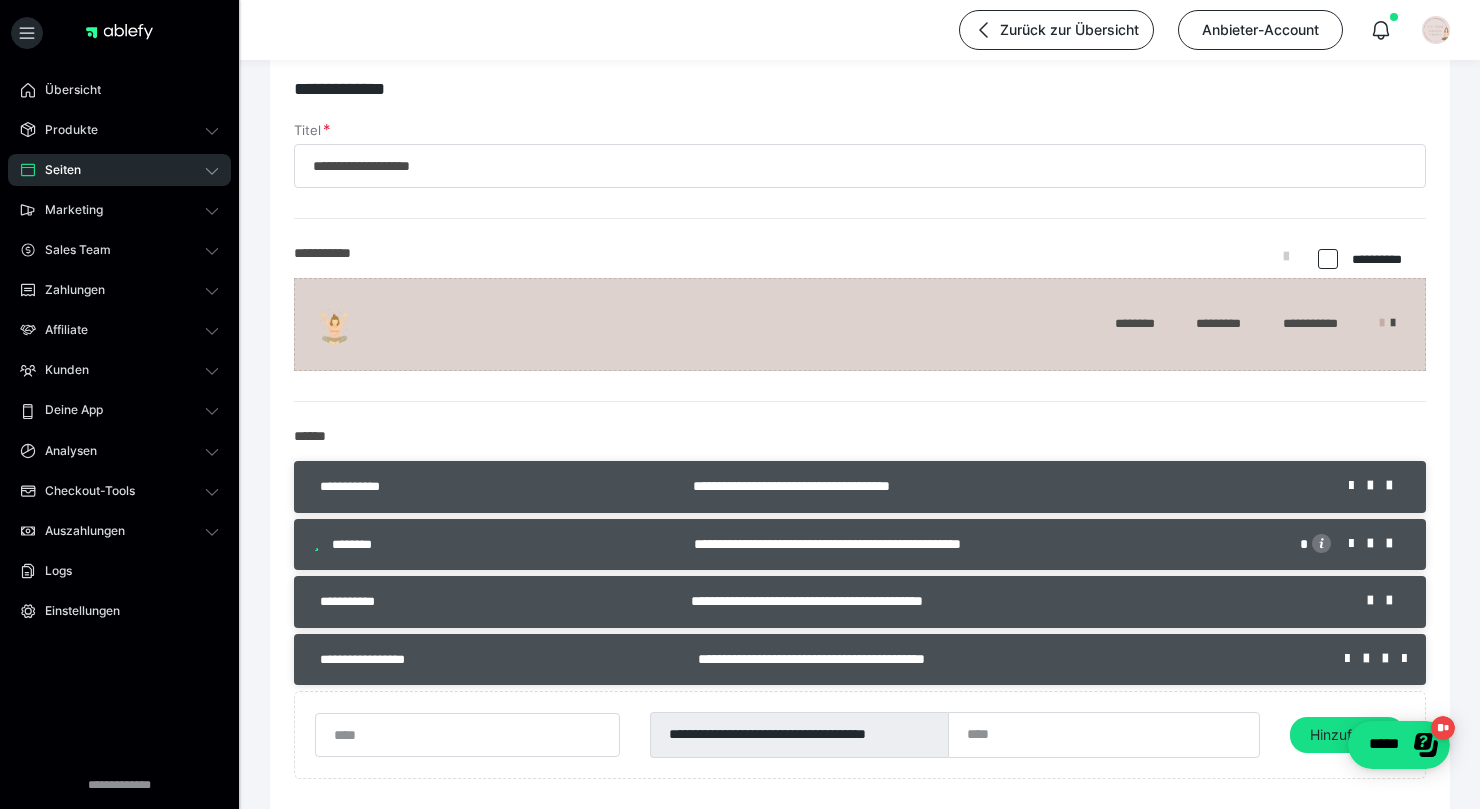 scroll, scrollTop: 38, scrollLeft: 0, axis: vertical 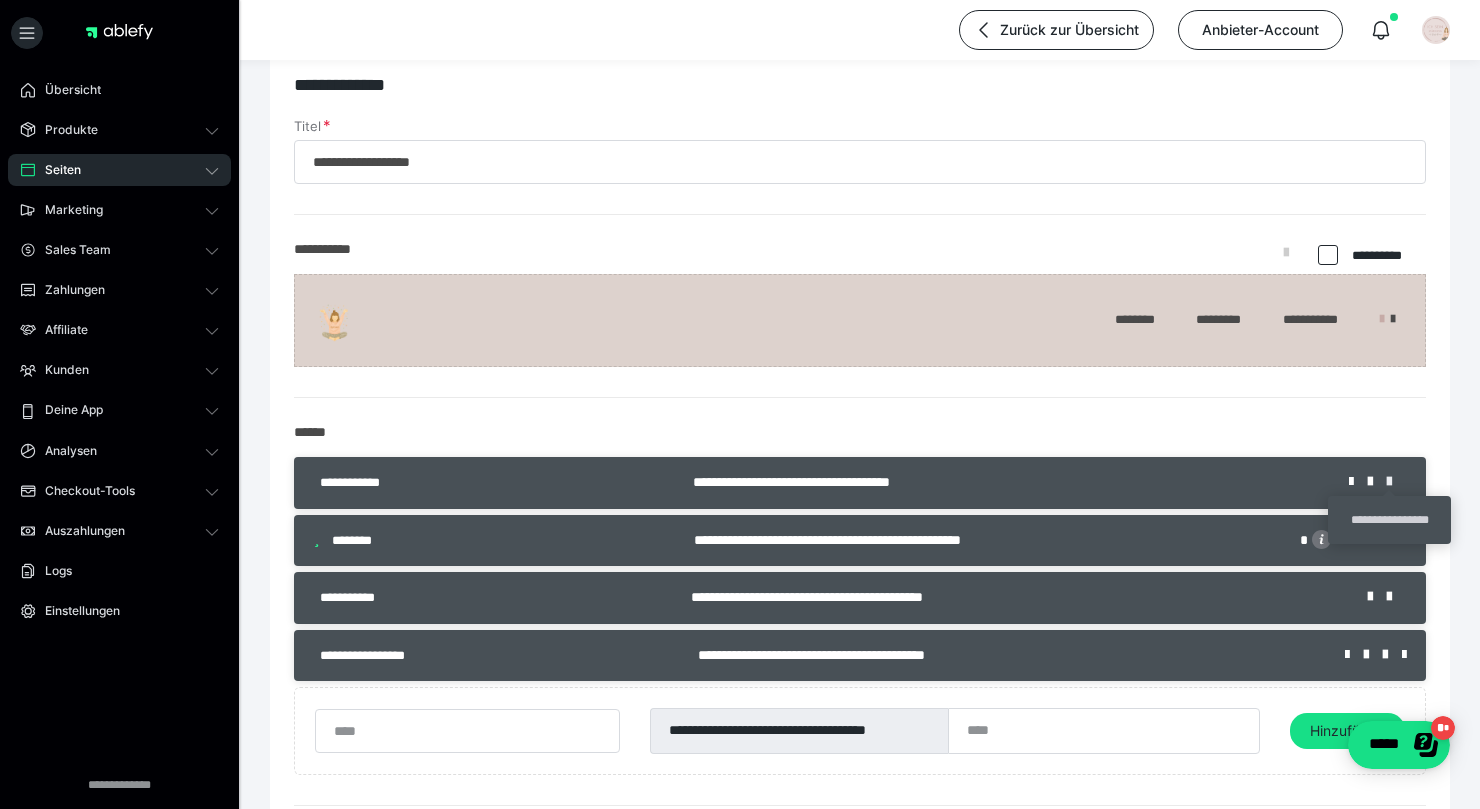 click at bounding box center [1396, 482] 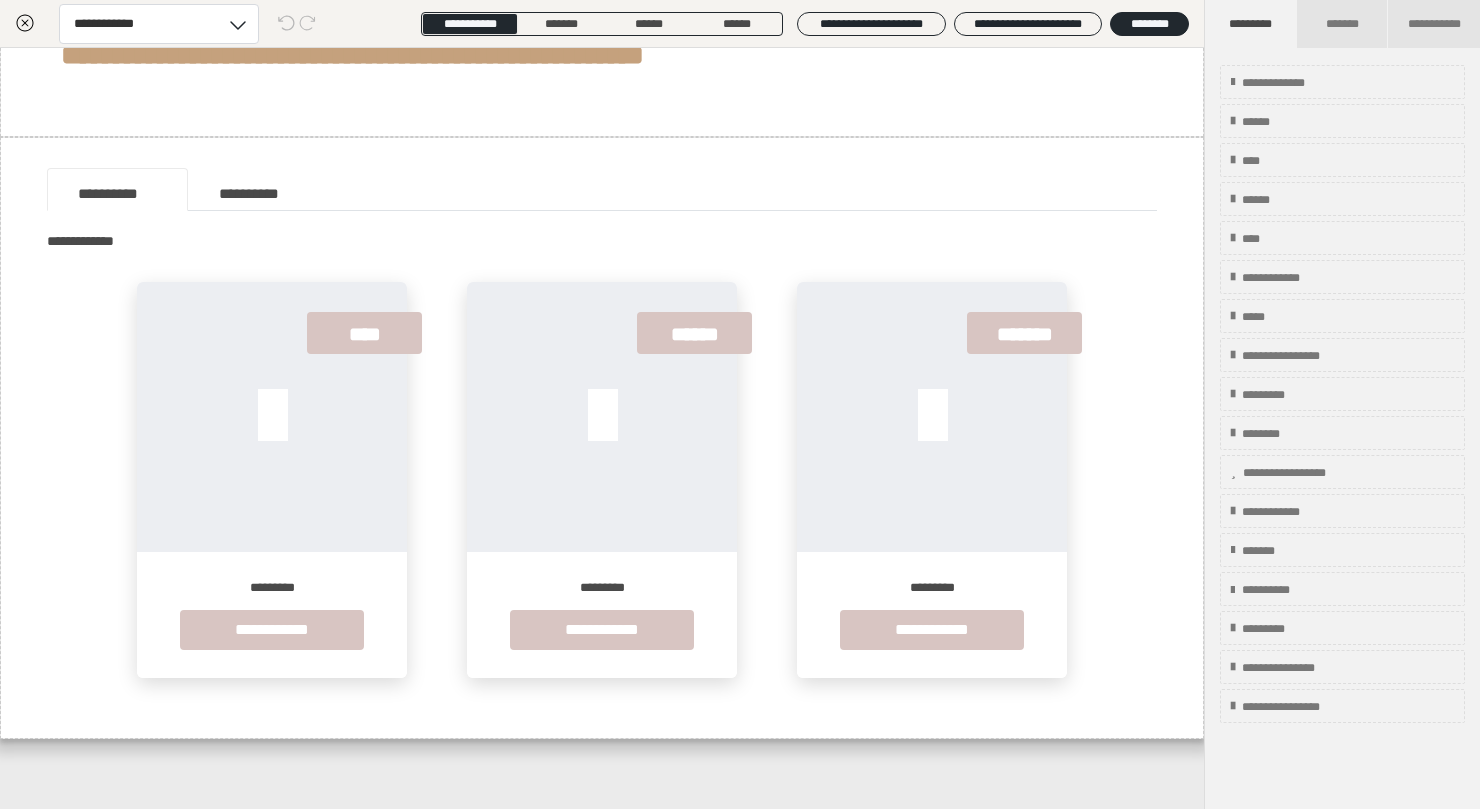 scroll, scrollTop: 0, scrollLeft: 0, axis: both 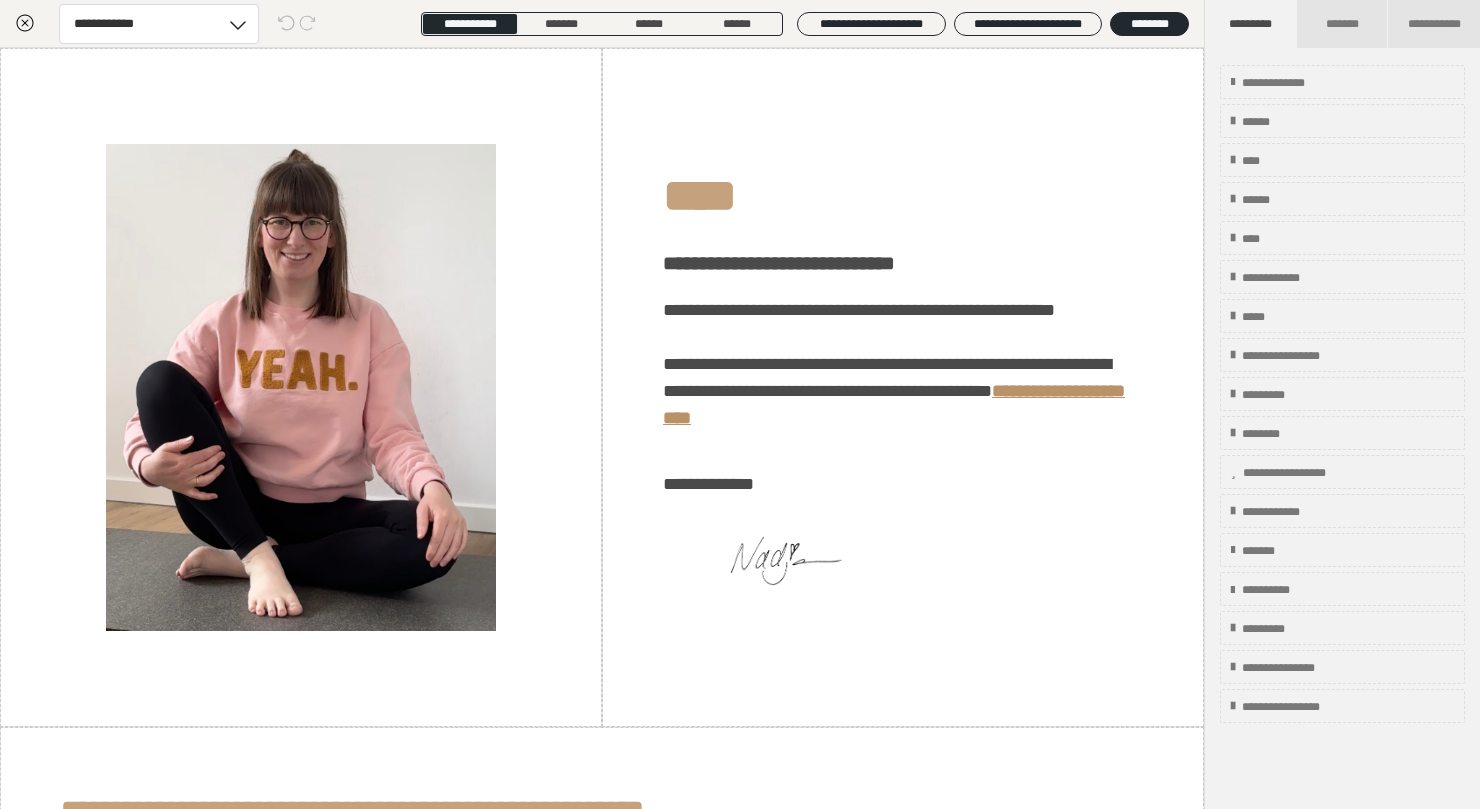 click on "**********" at bounding box center (225, 24) 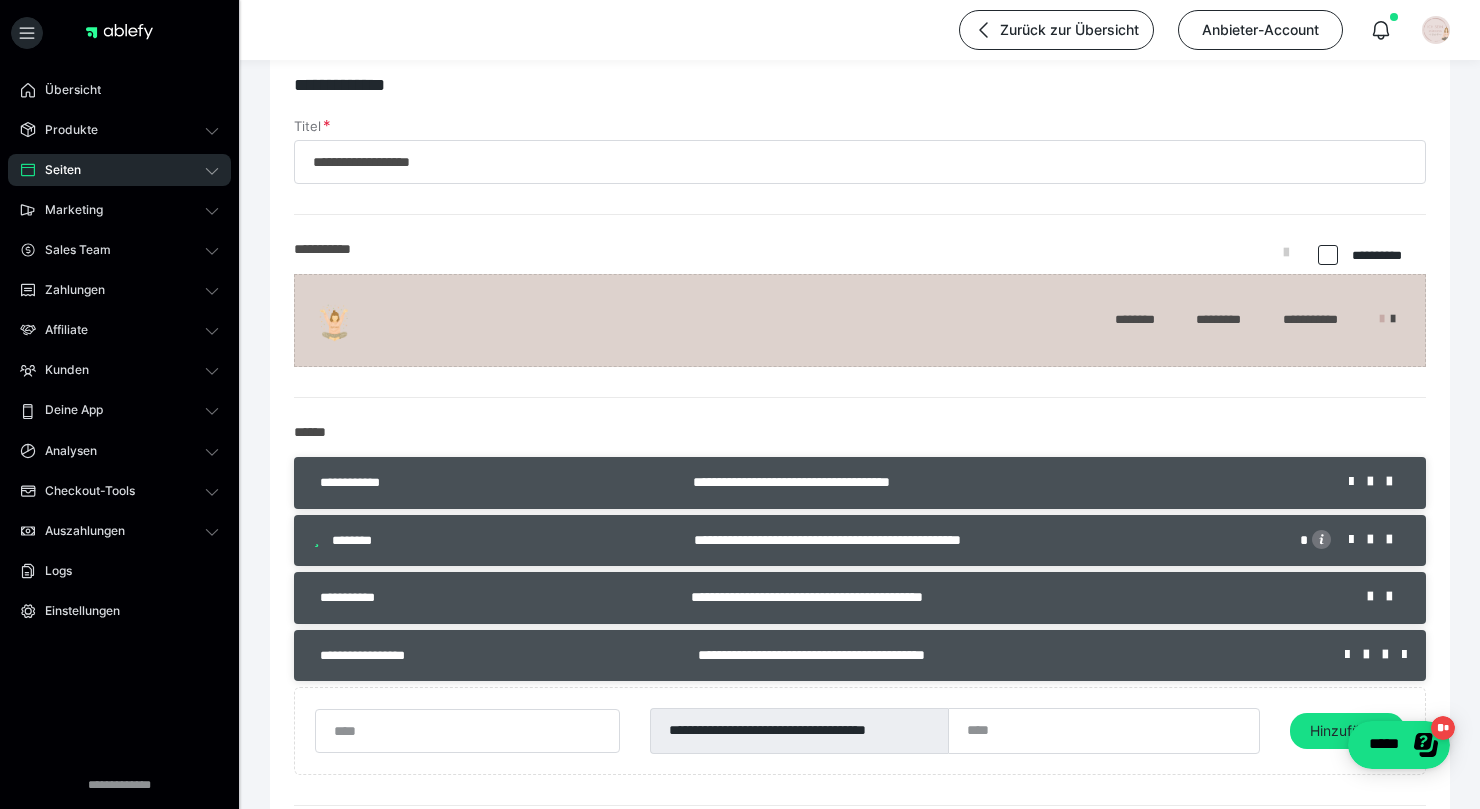 scroll, scrollTop: 0, scrollLeft: 0, axis: both 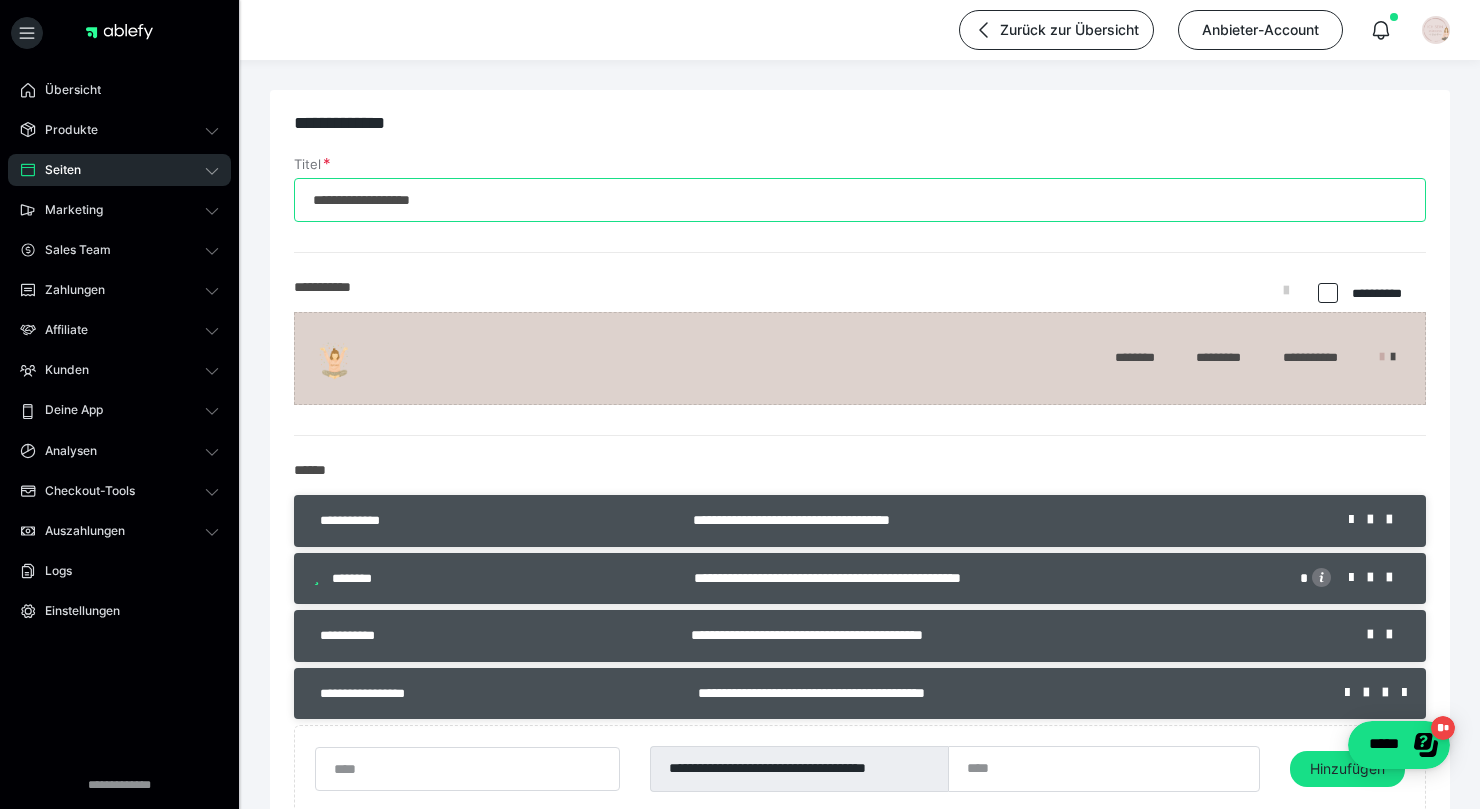 click on "**********" at bounding box center (860, 200) 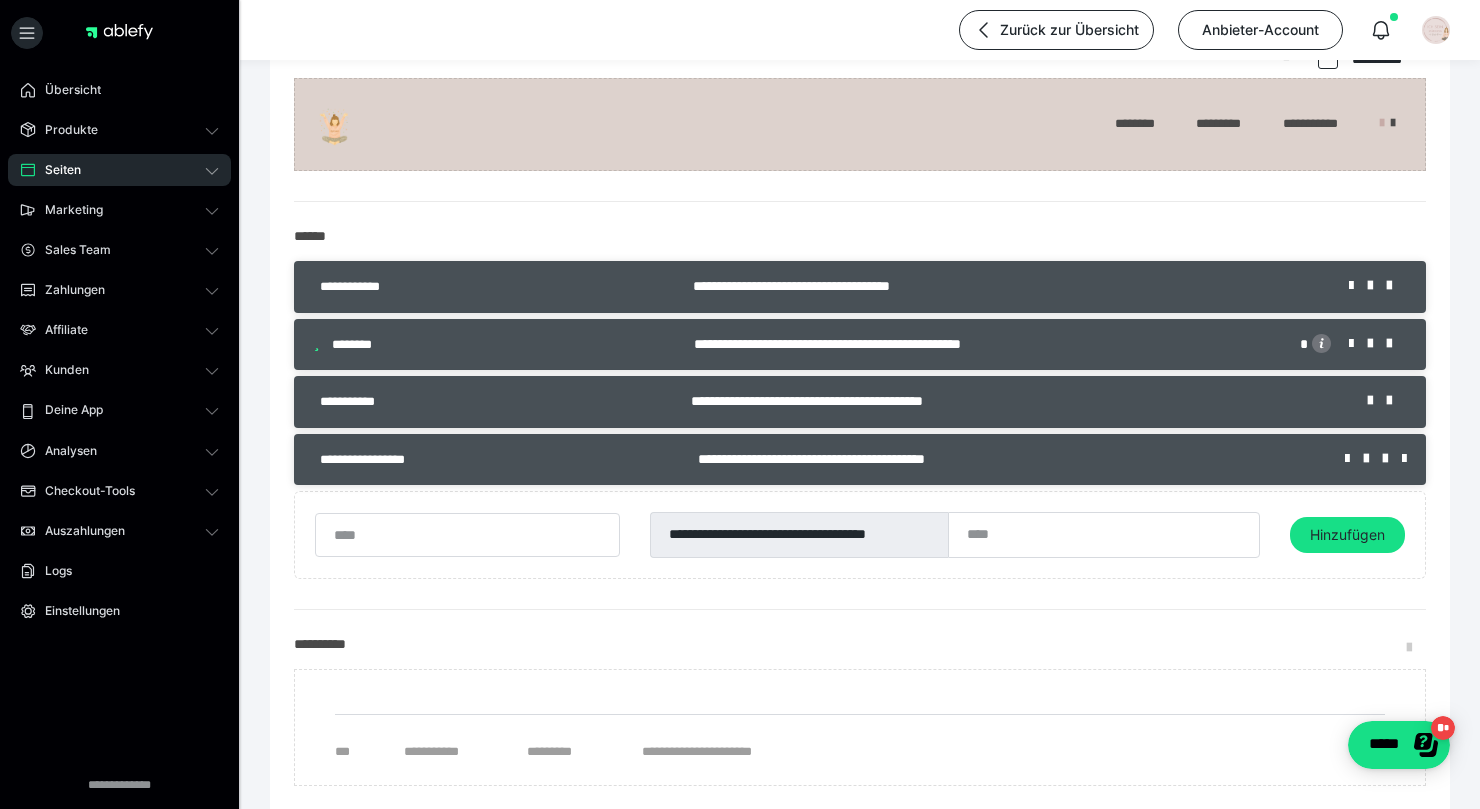 scroll, scrollTop: 0, scrollLeft: 0, axis: both 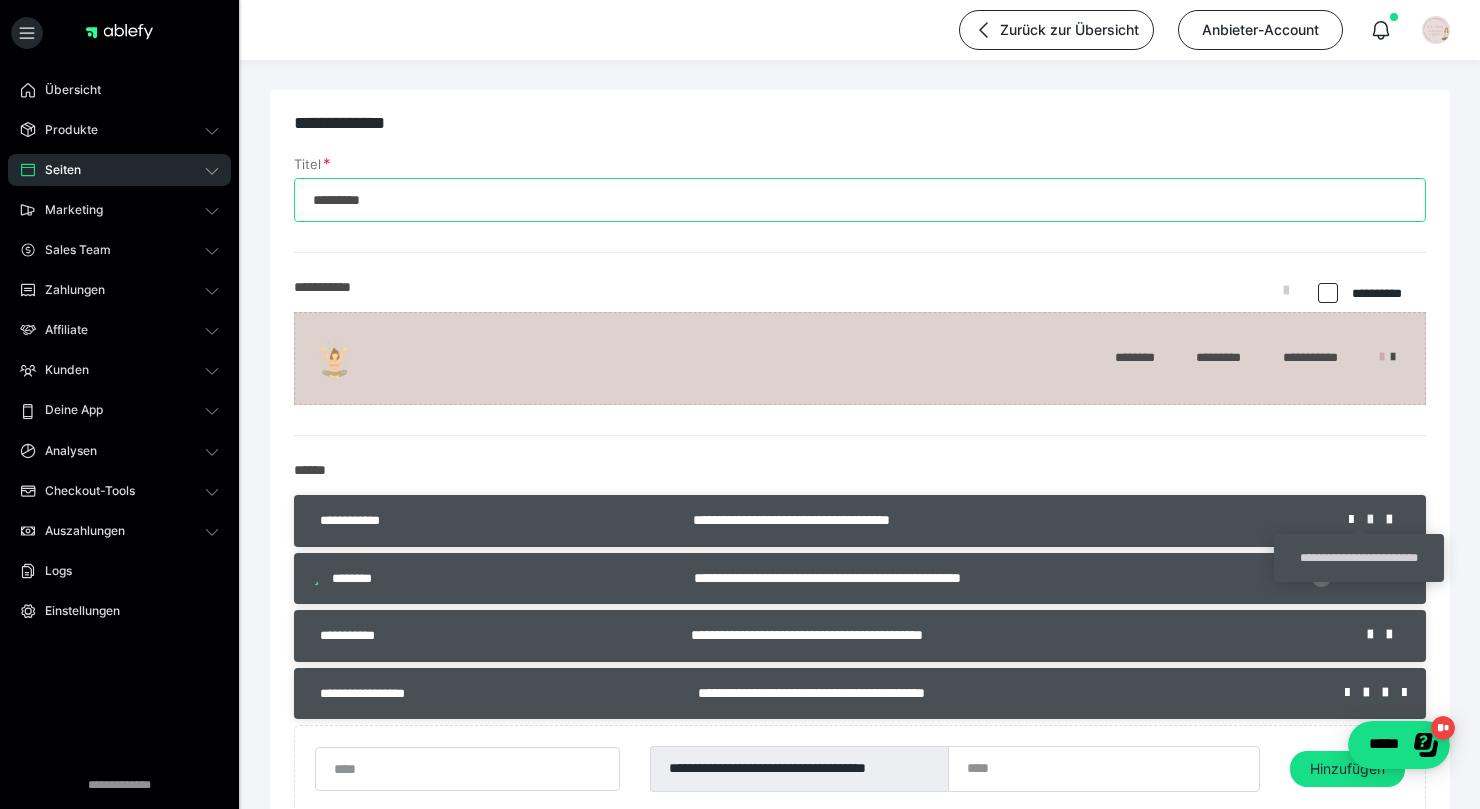 type on "********" 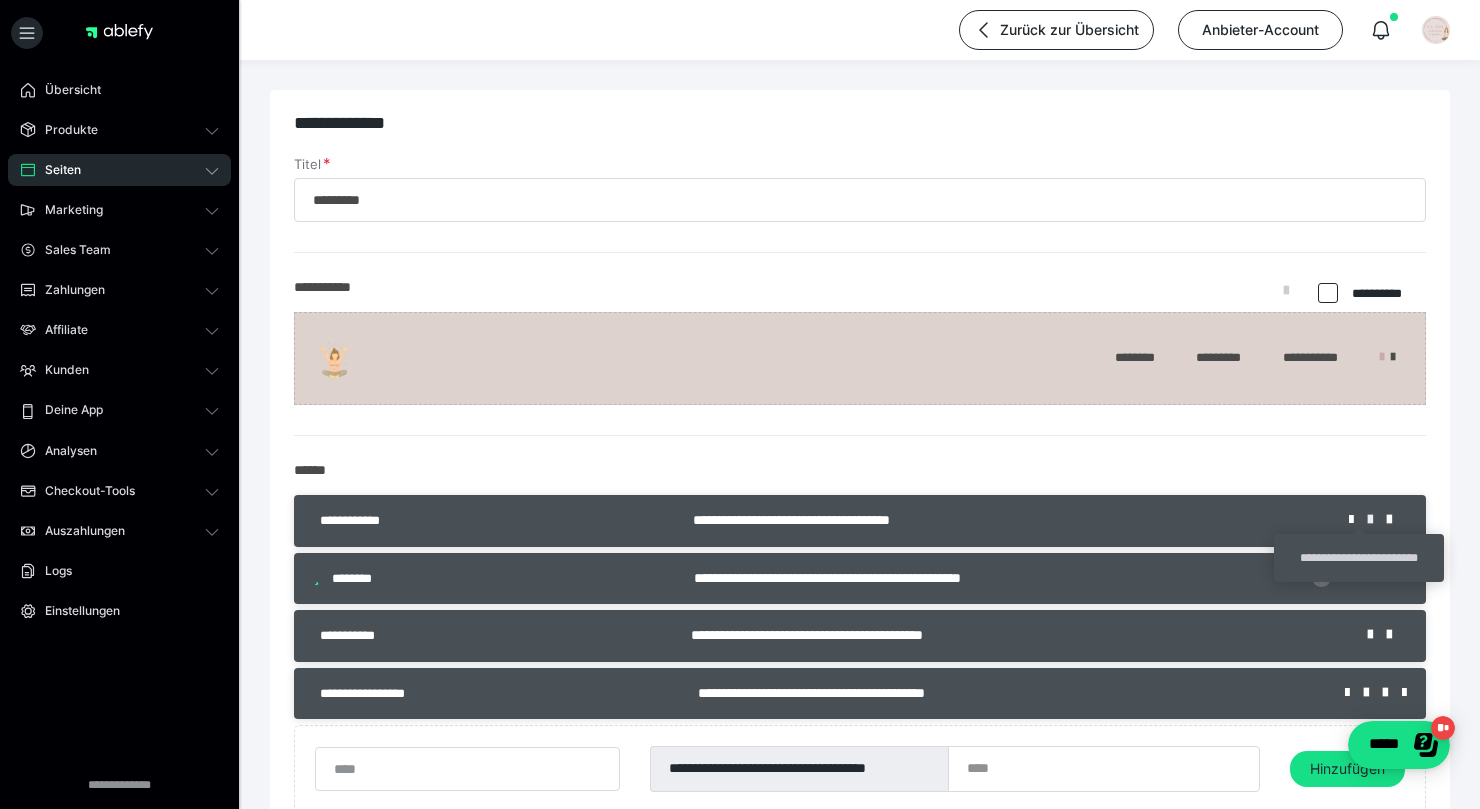 click on "**********" at bounding box center (860, 1130) 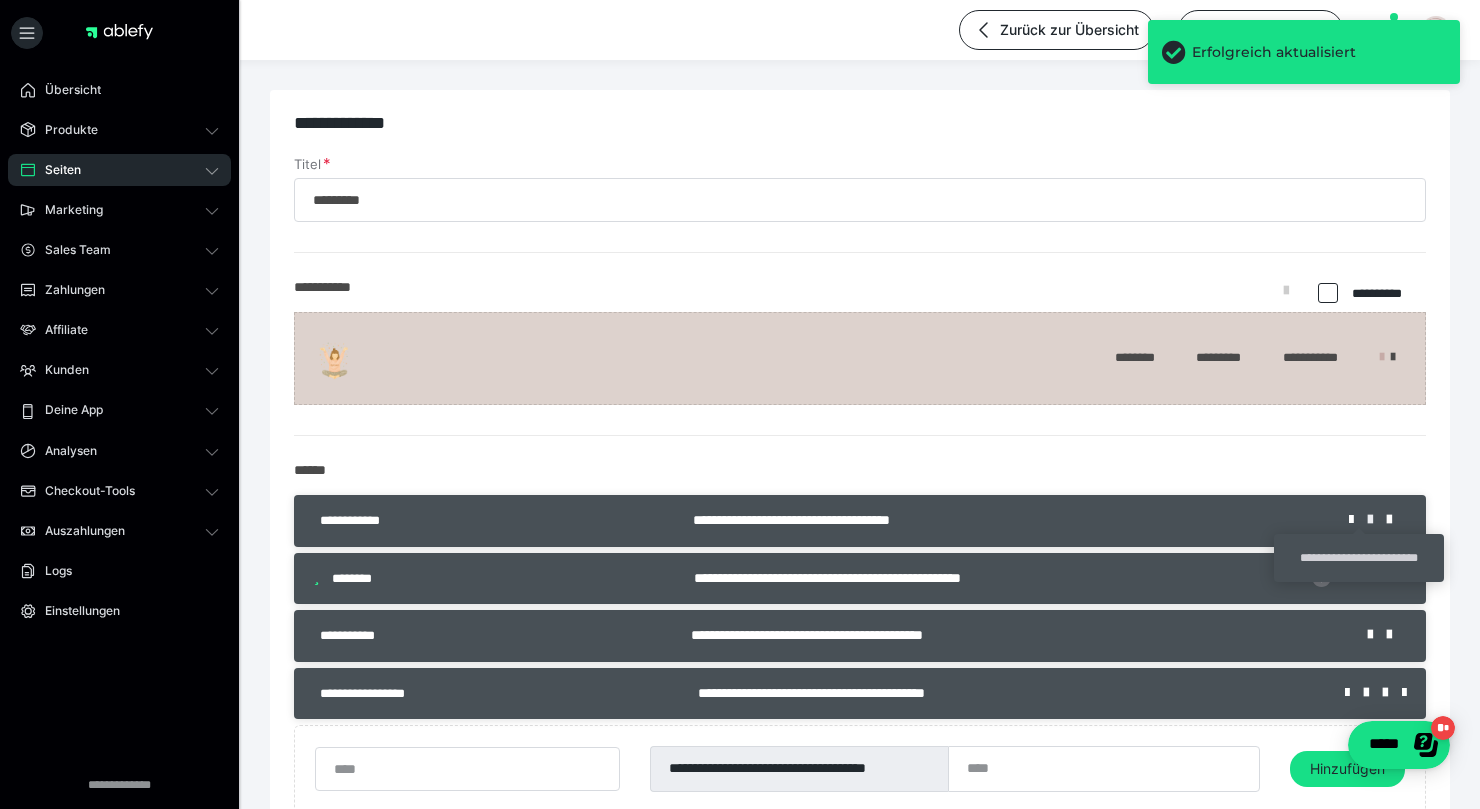 click at bounding box center (1377, 520) 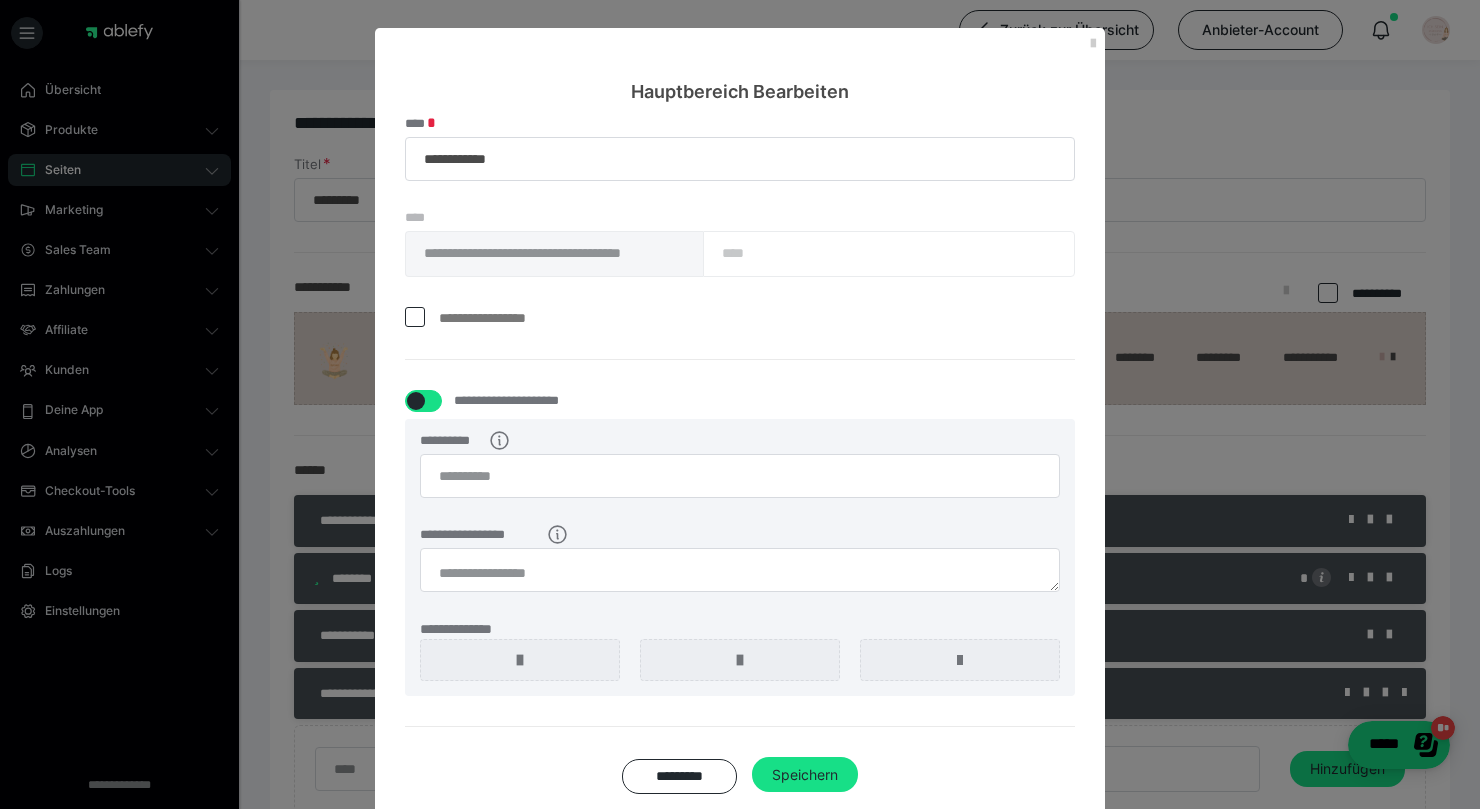 click on "**********" at bounding box center [740, 222] 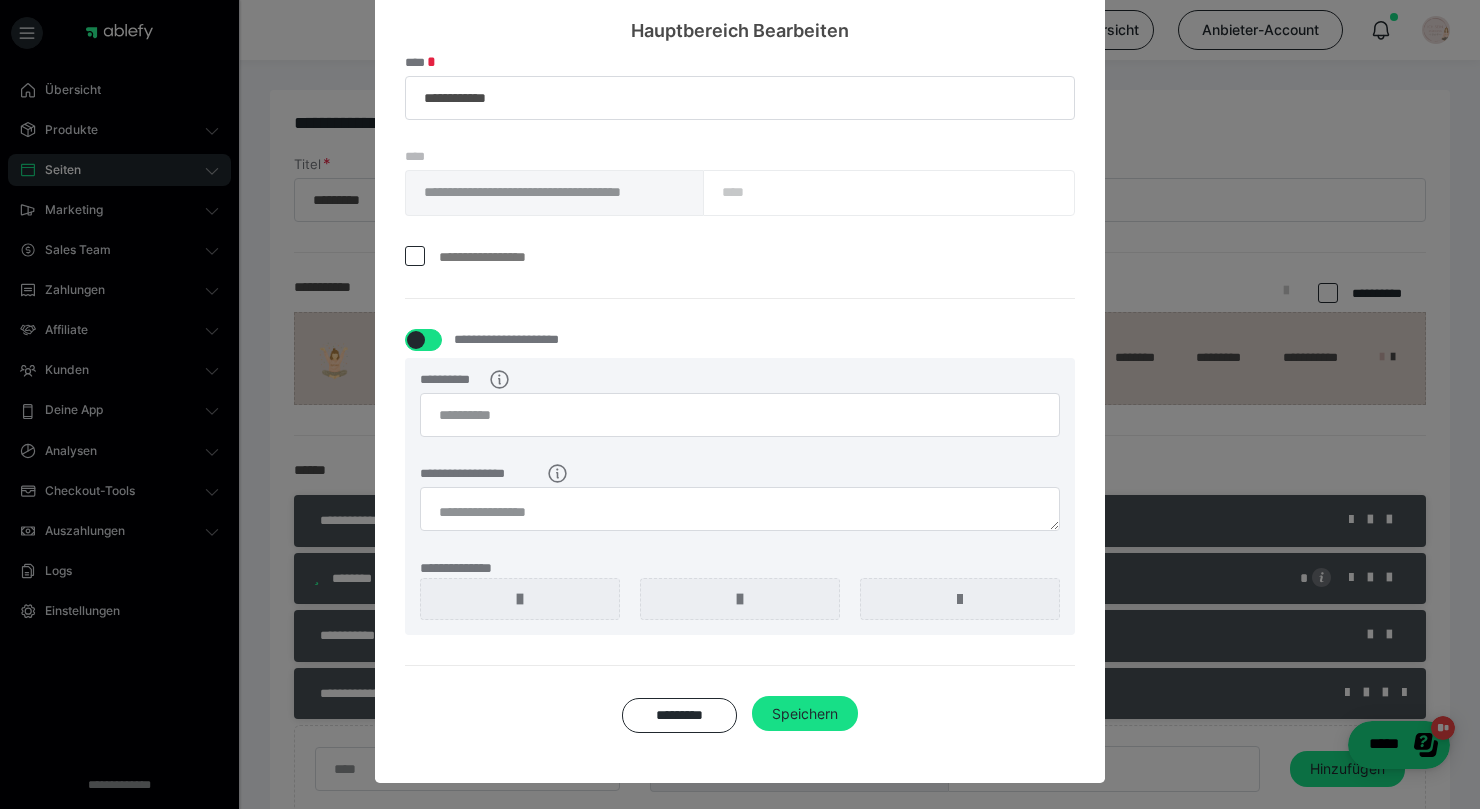 click on "**********" at bounding box center (740, 161) 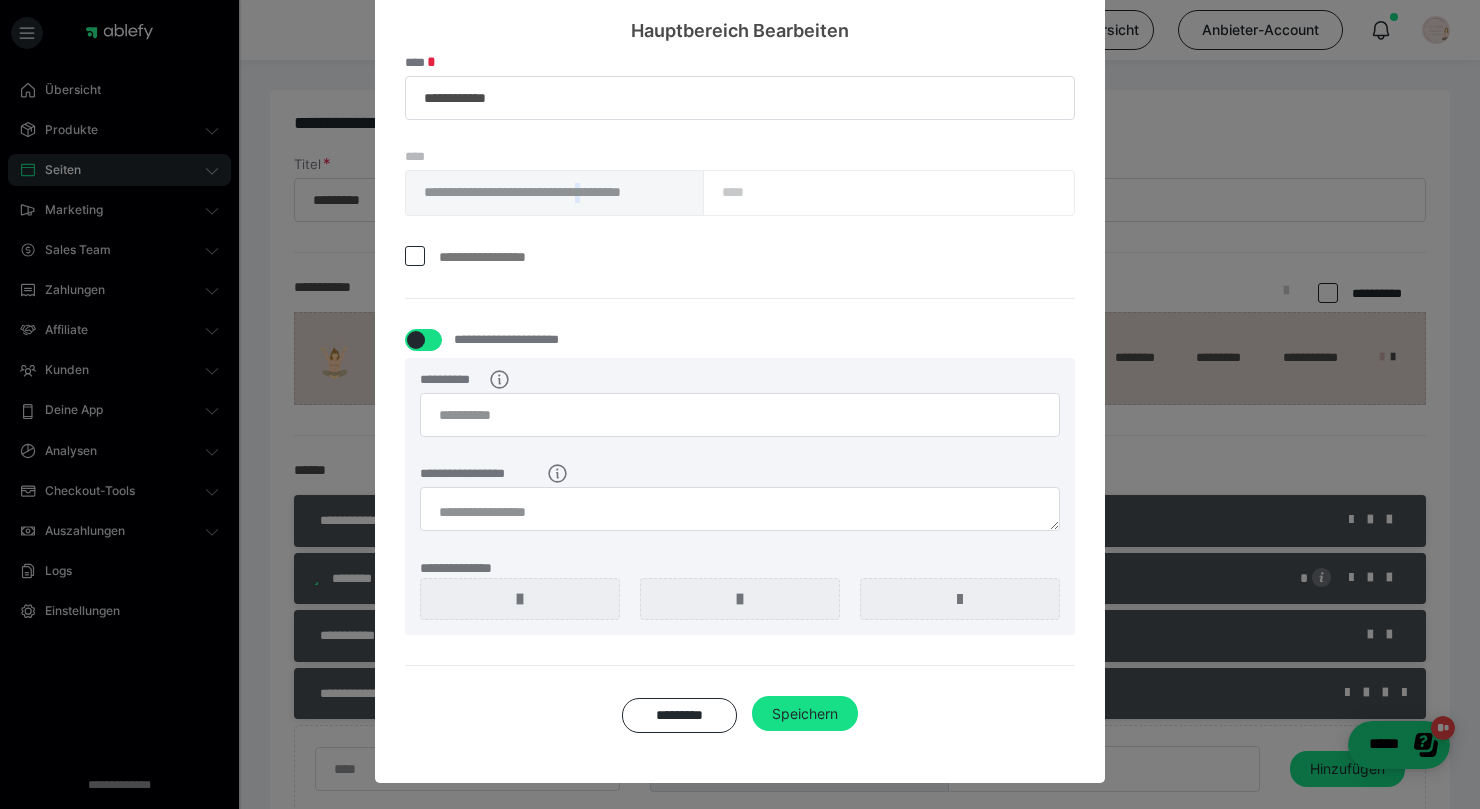 click on "**********" at bounding box center (740, 161) 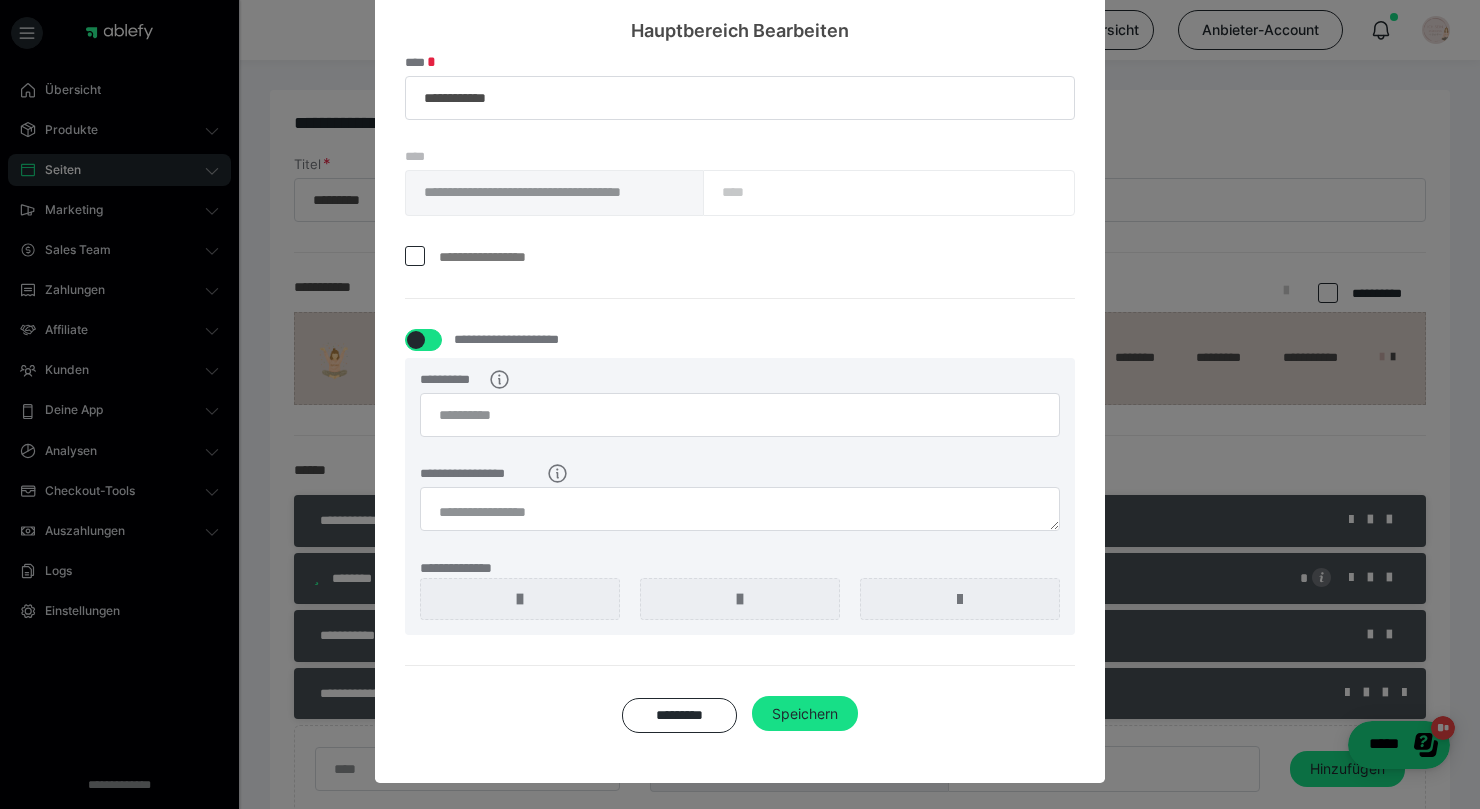 click on "**********" at bounding box center (740, 161) 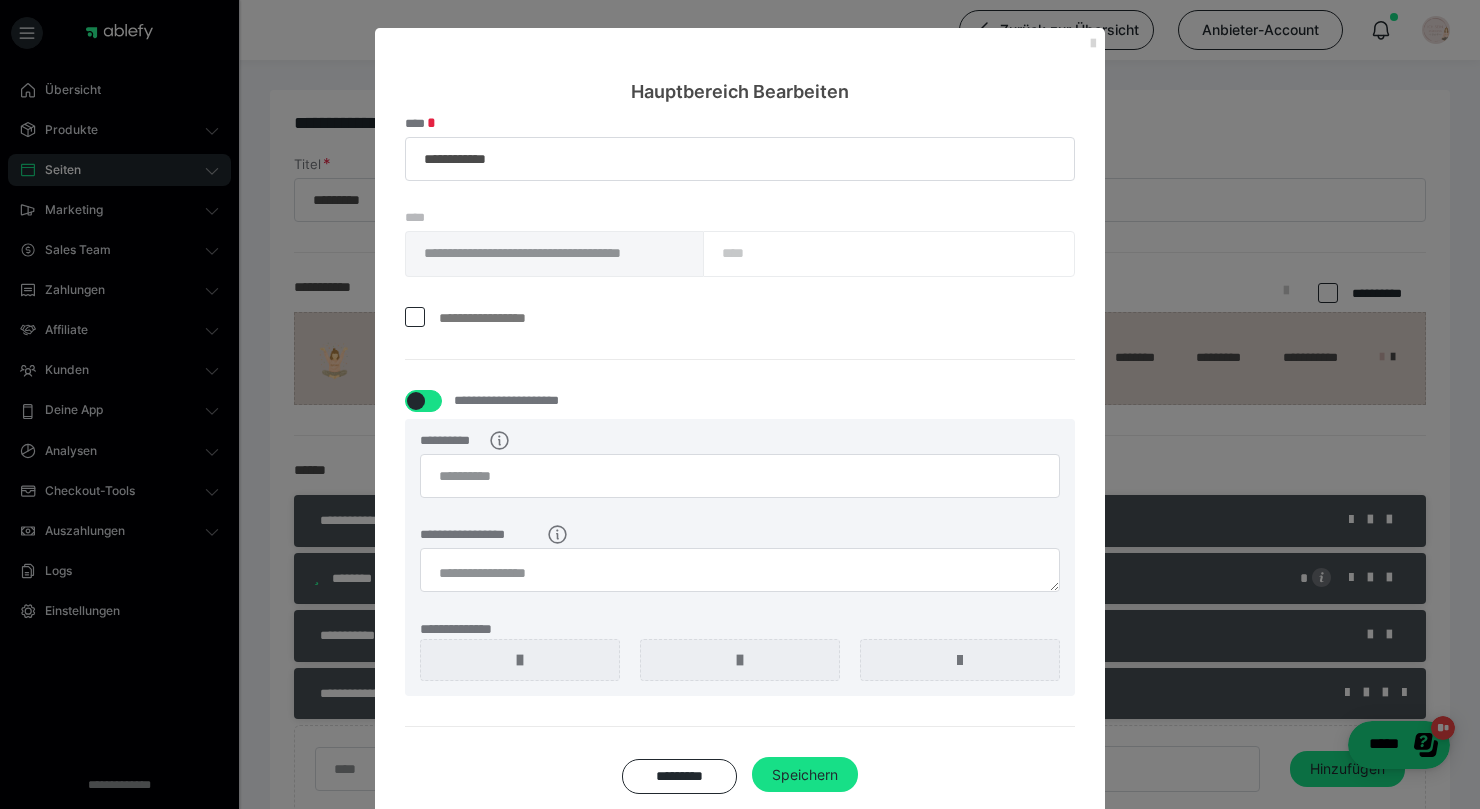click at bounding box center [1093, 44] 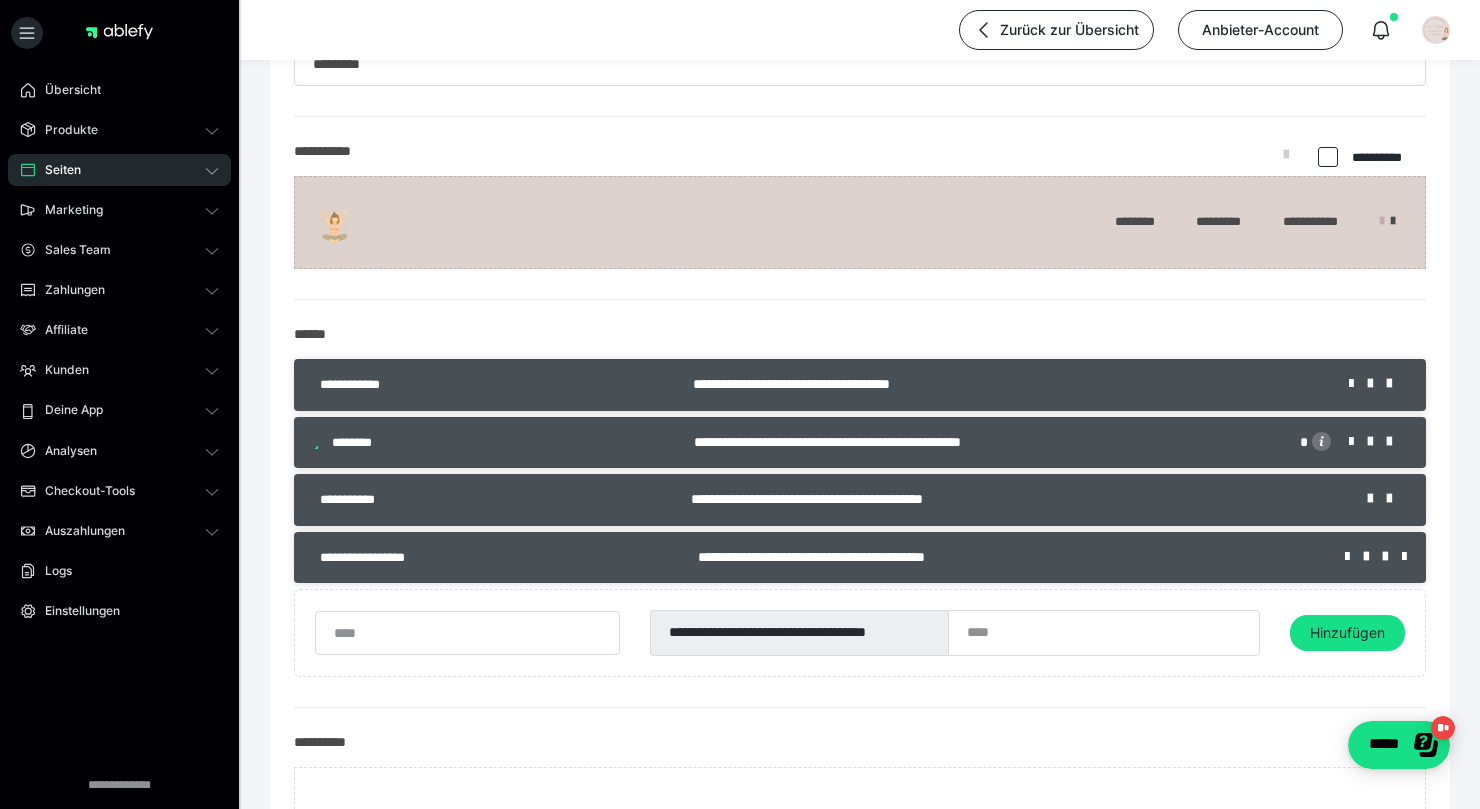scroll, scrollTop: 152, scrollLeft: 0, axis: vertical 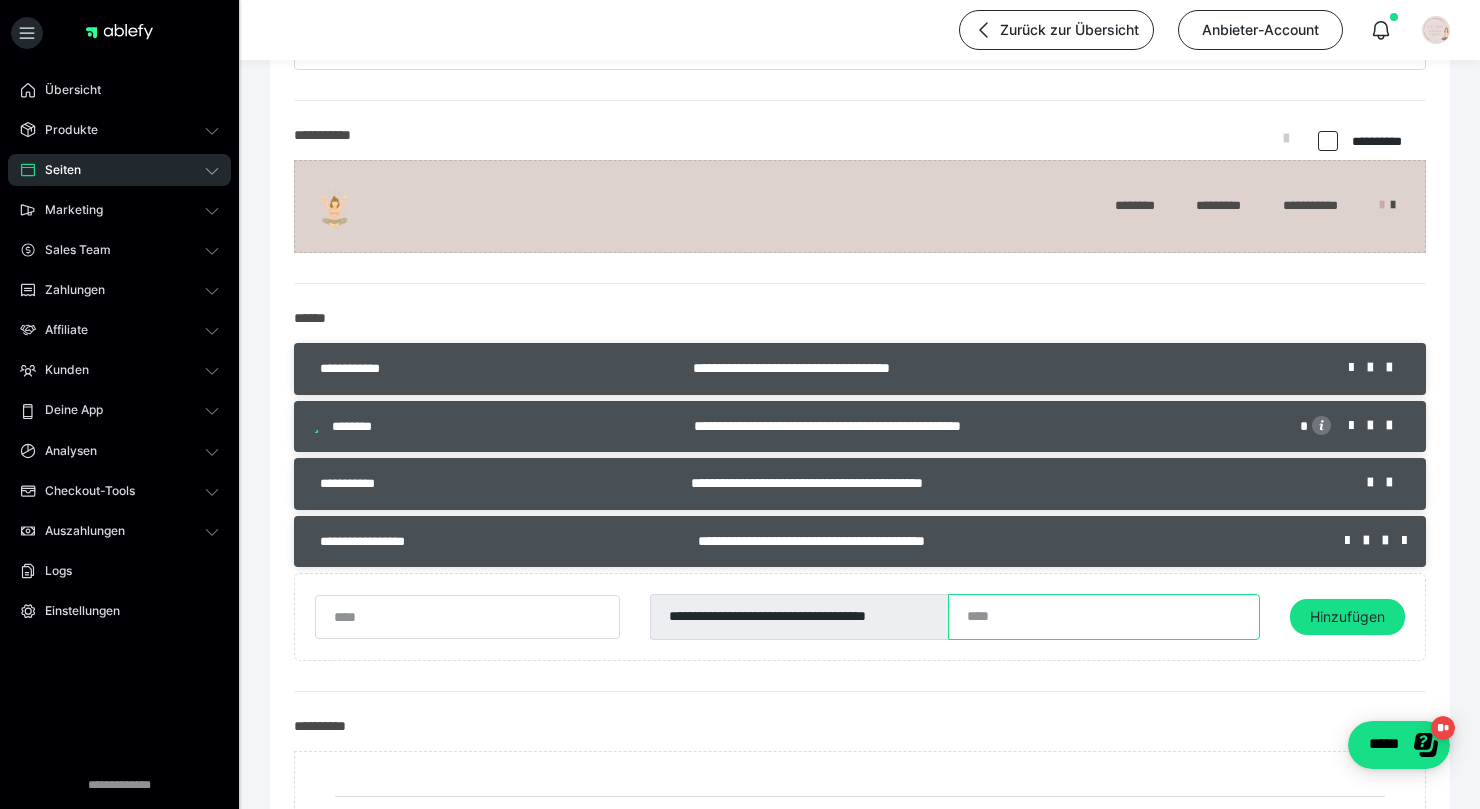 click at bounding box center (1104, 617) 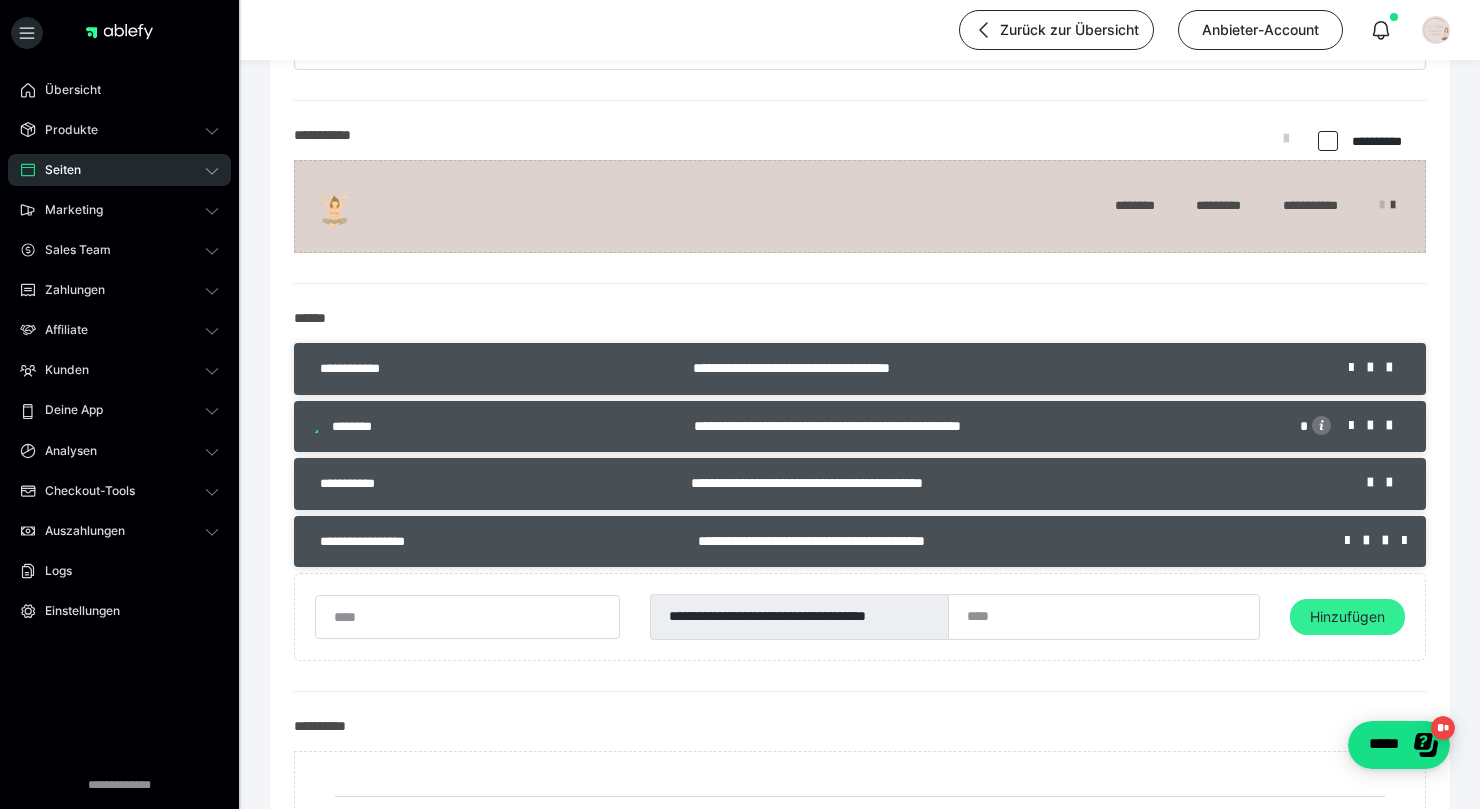 click on "Hinzufügen" at bounding box center [1347, 617] 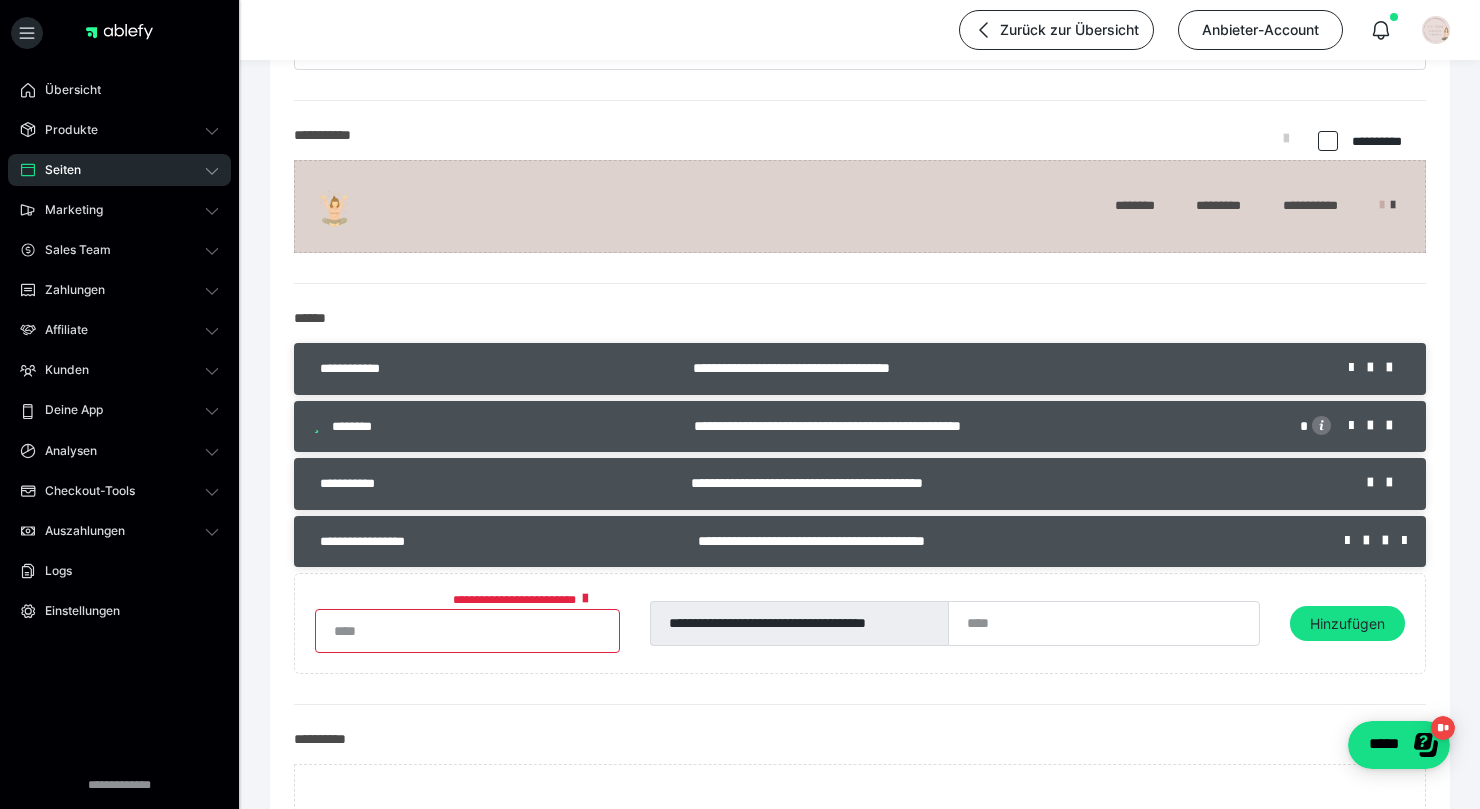 click at bounding box center [467, 631] 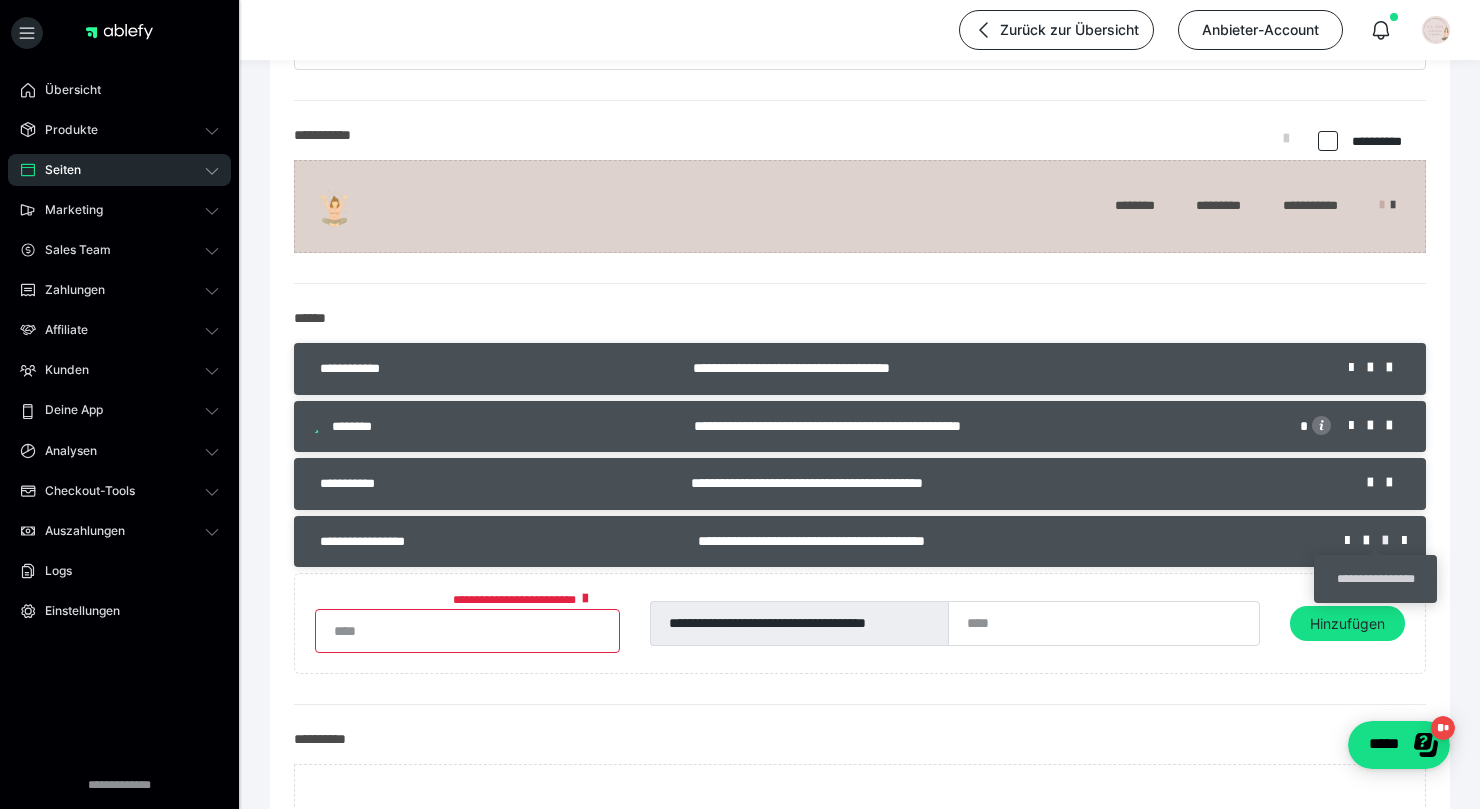 click at bounding box center [1392, 541] 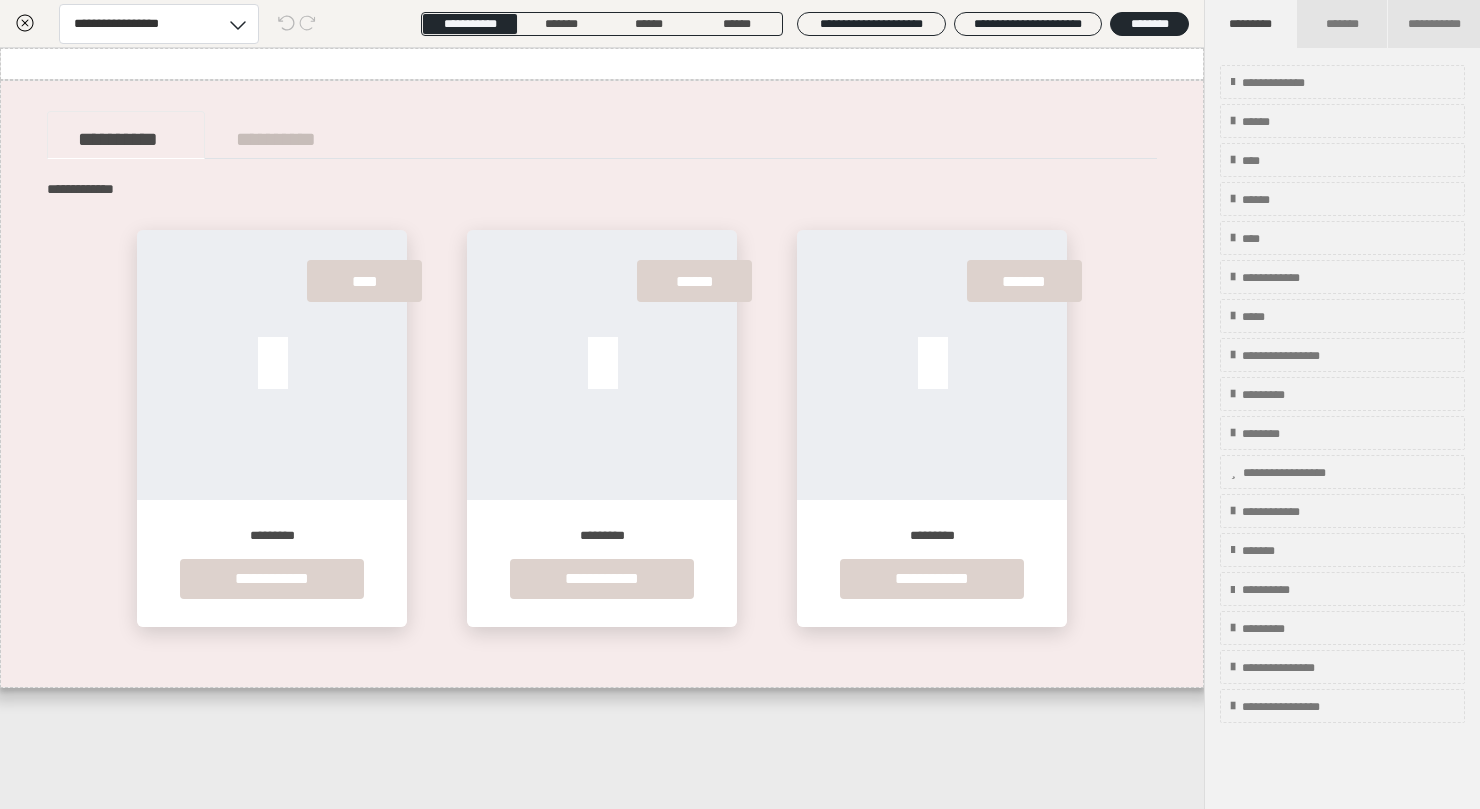 click 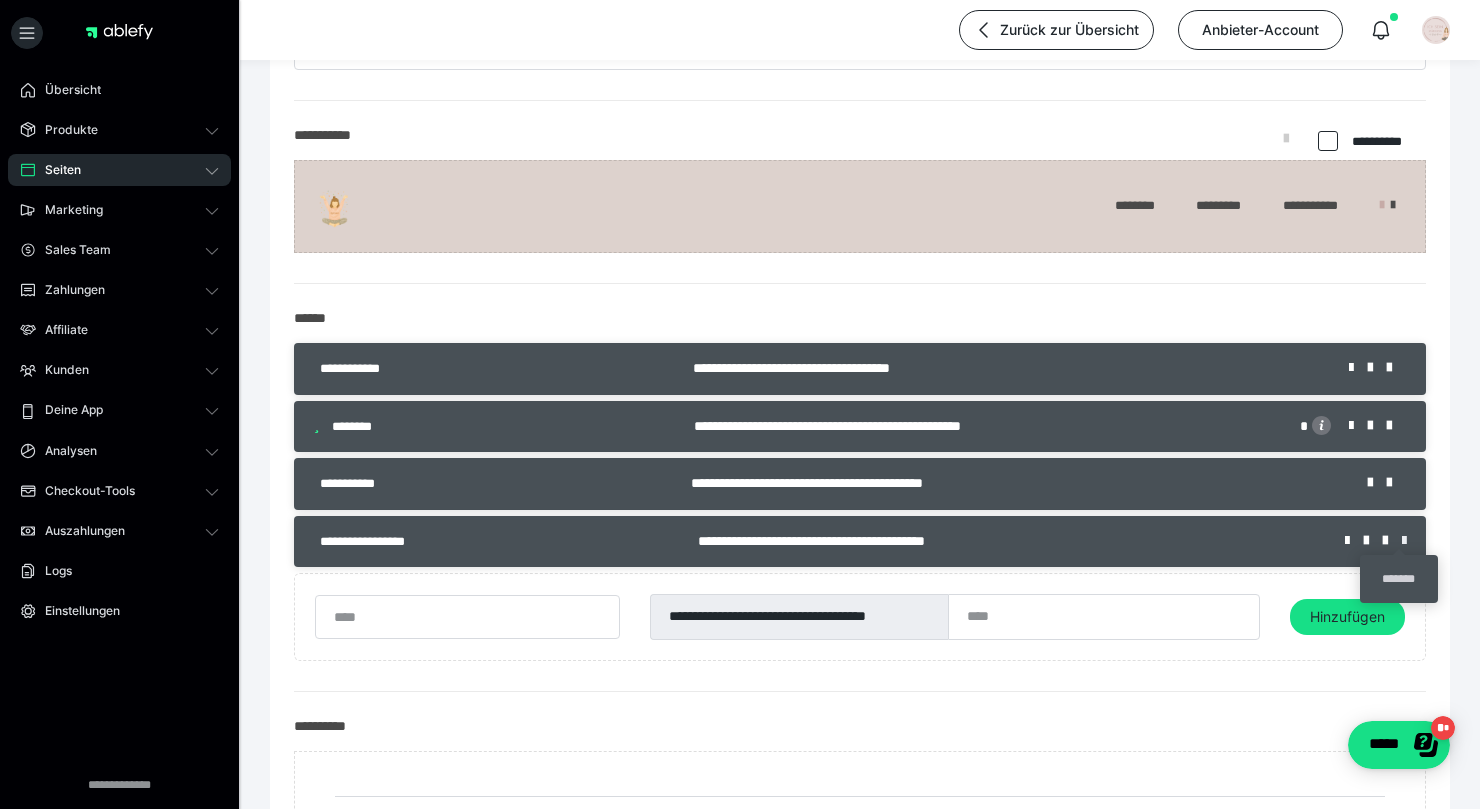 click at bounding box center [1404, 541] 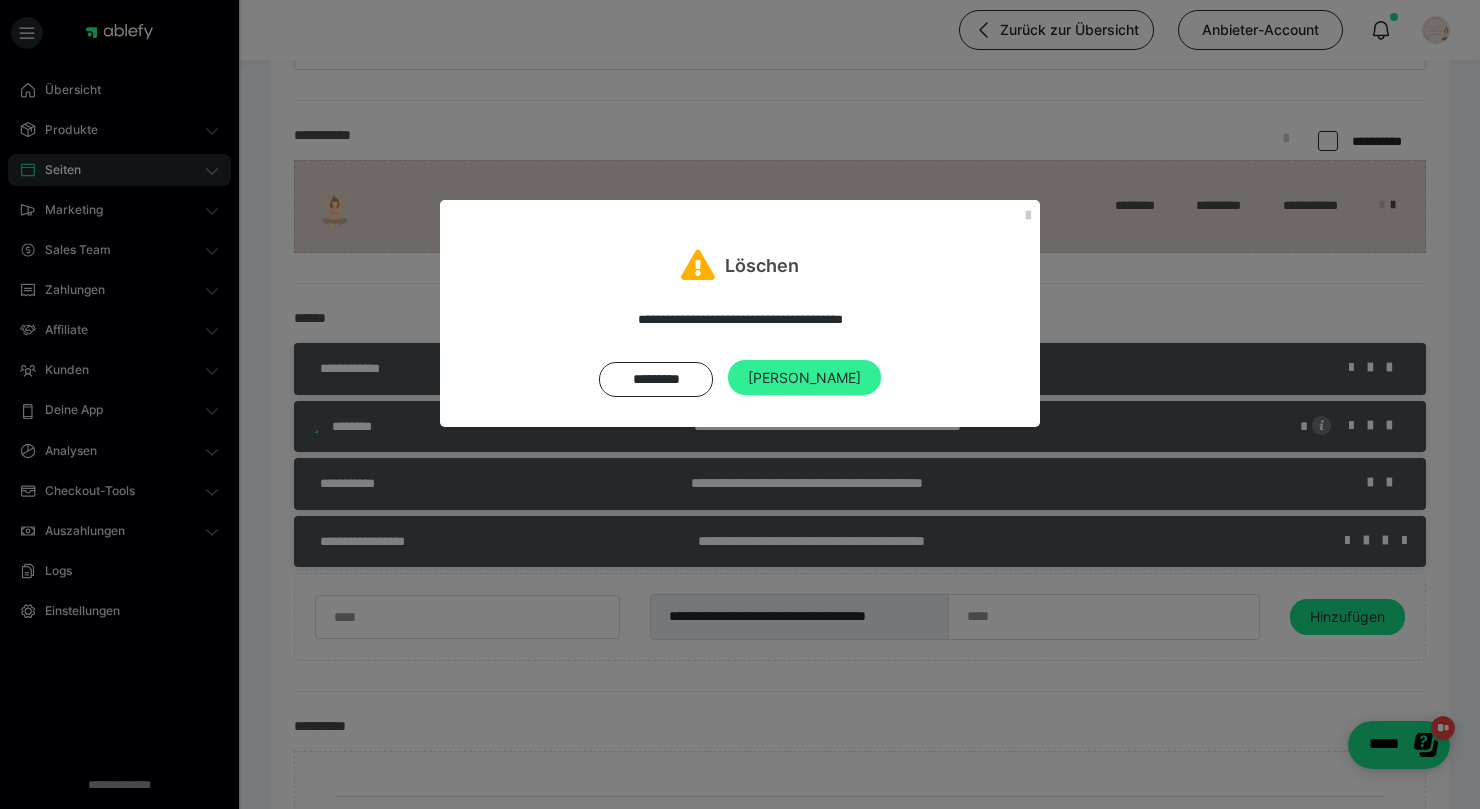 click on "[PERSON_NAME]" at bounding box center [804, 378] 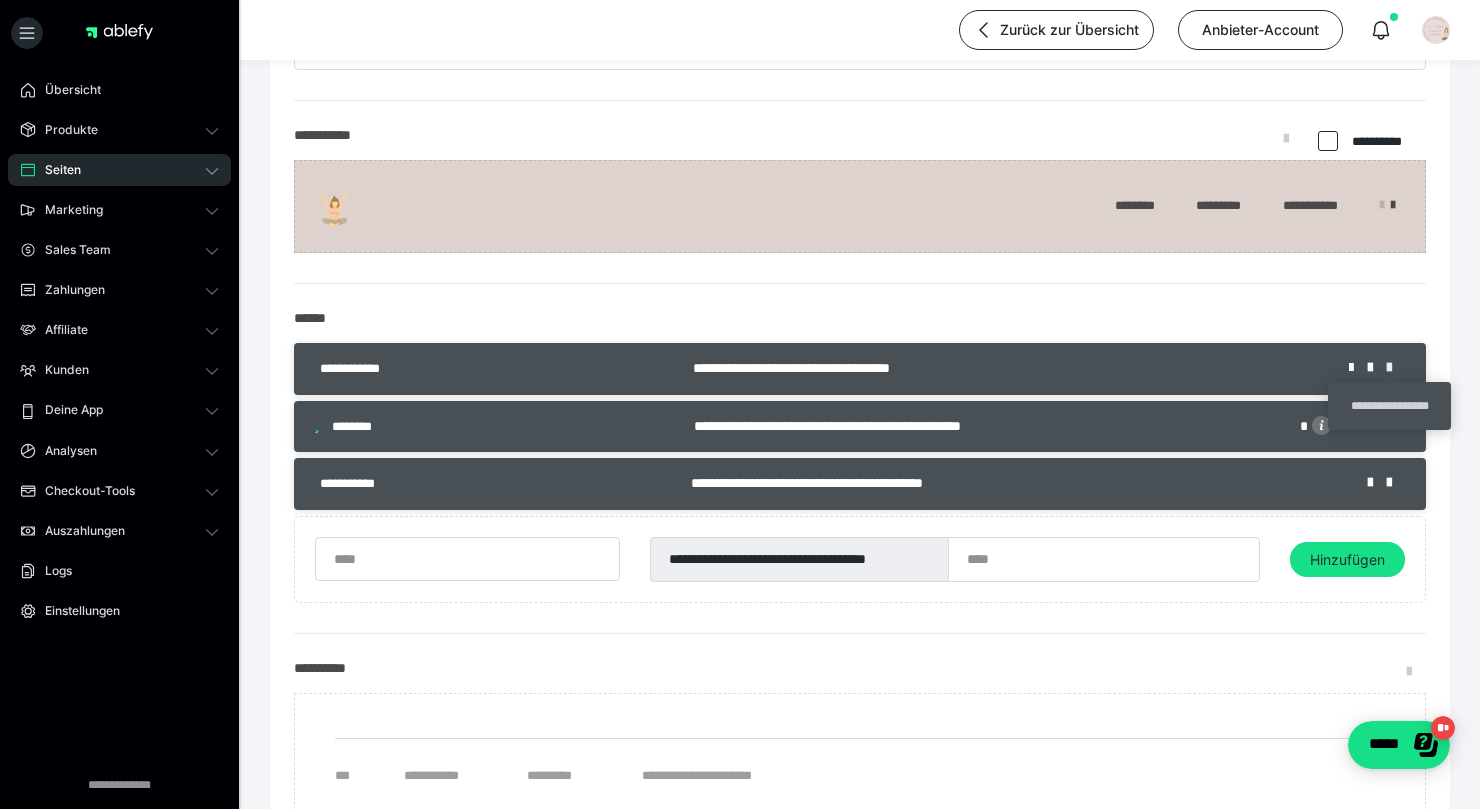 click at bounding box center (1396, 368) 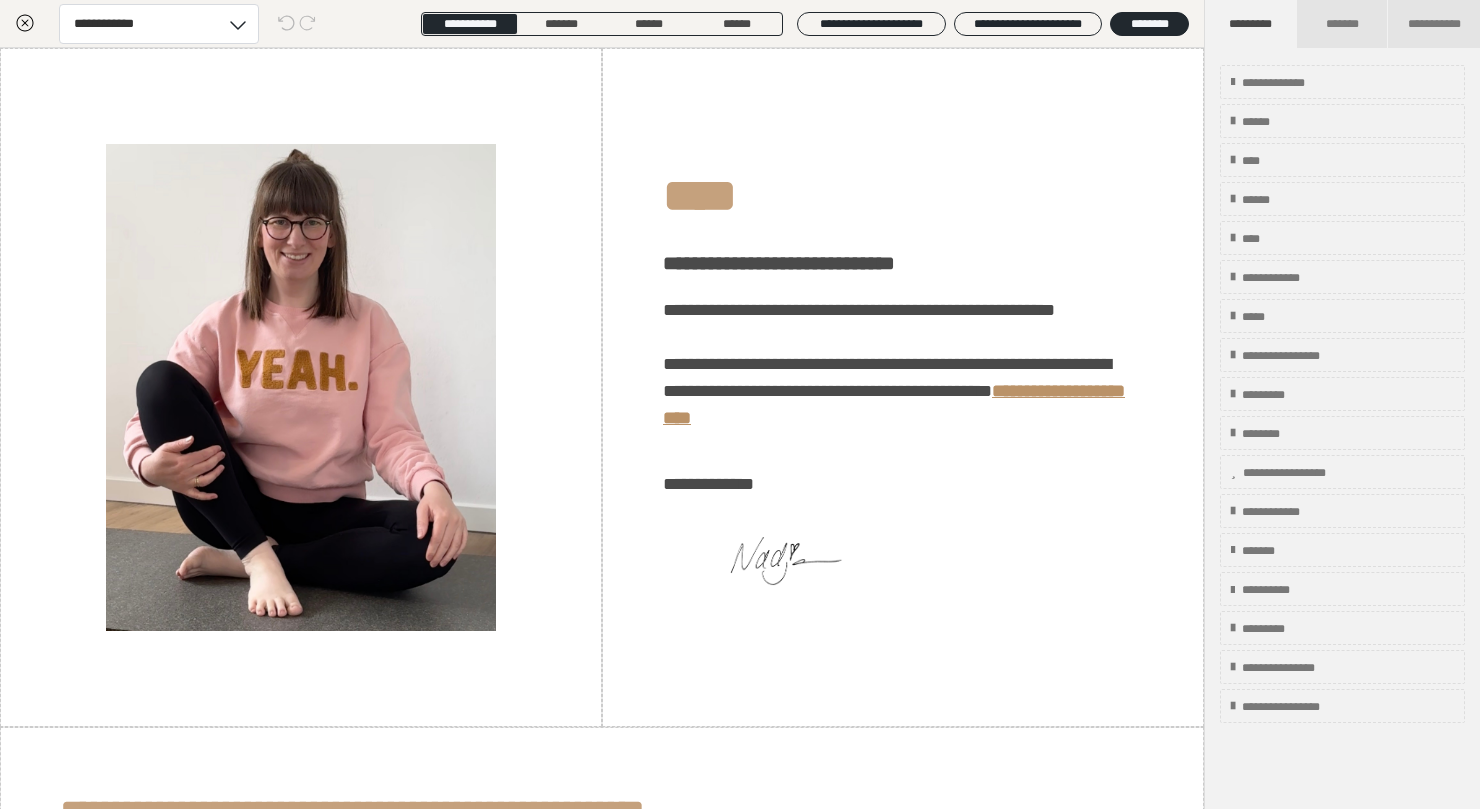 click 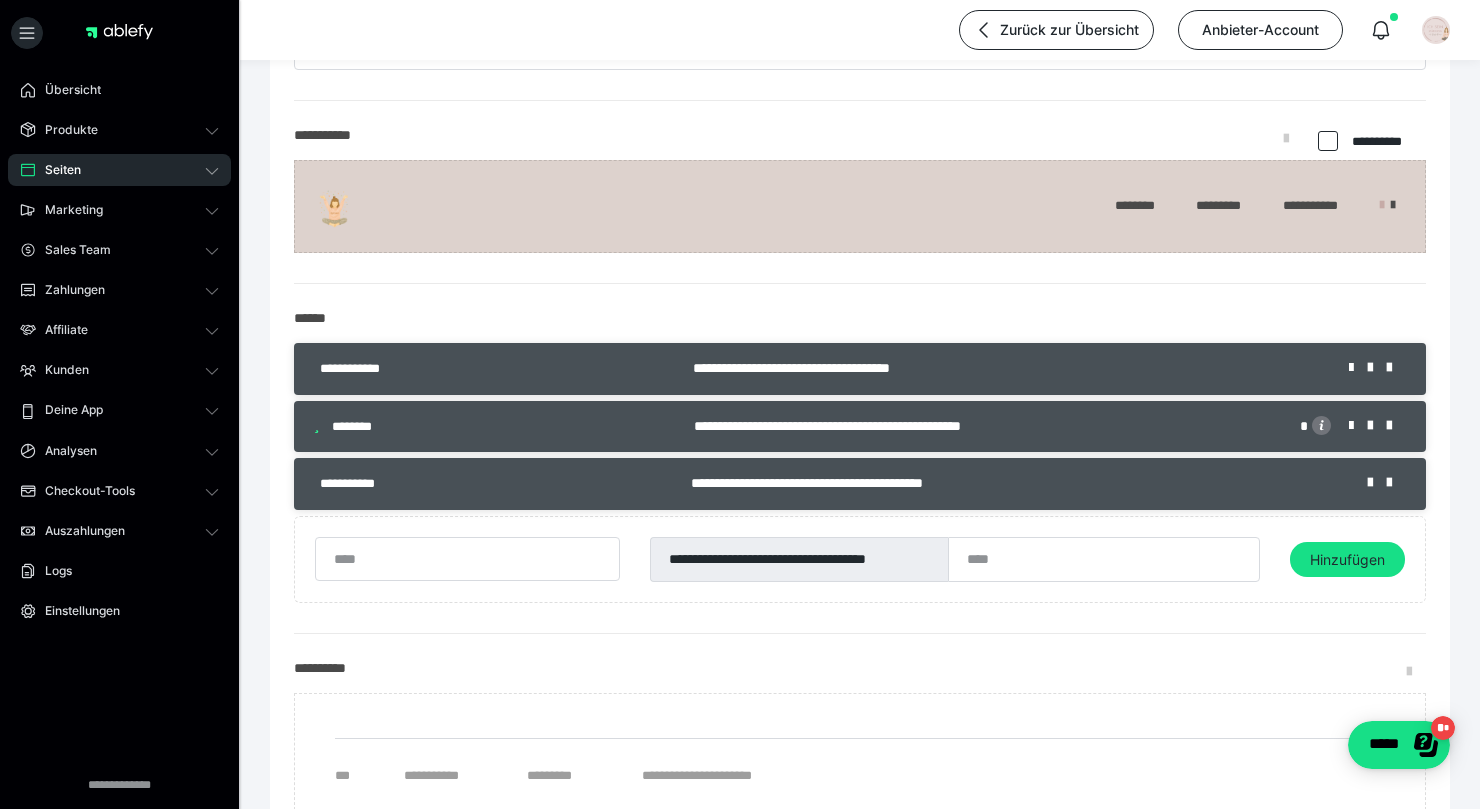 click on "Seiten" at bounding box center [119, 170] 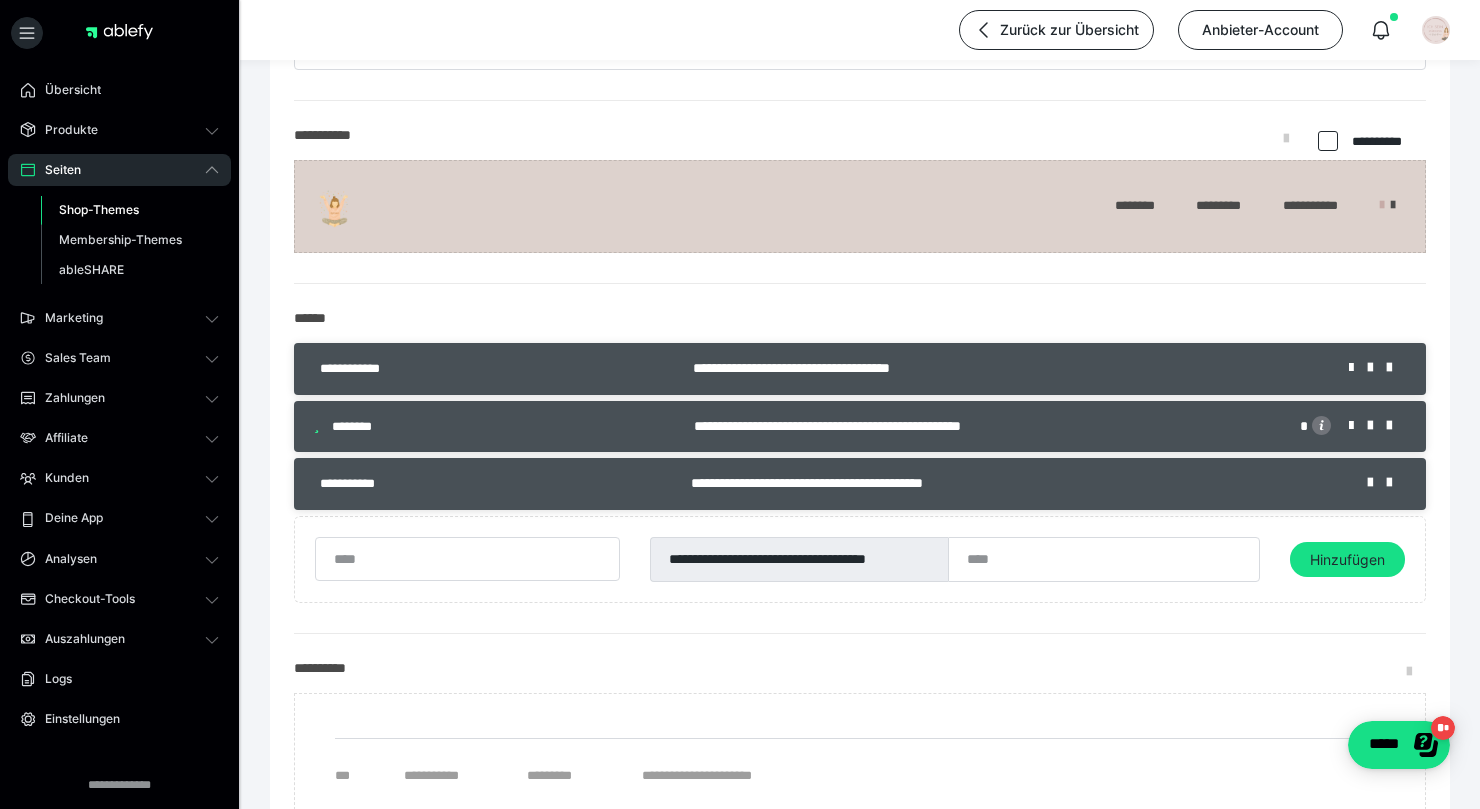click on "Shop-Themes" at bounding box center [99, 209] 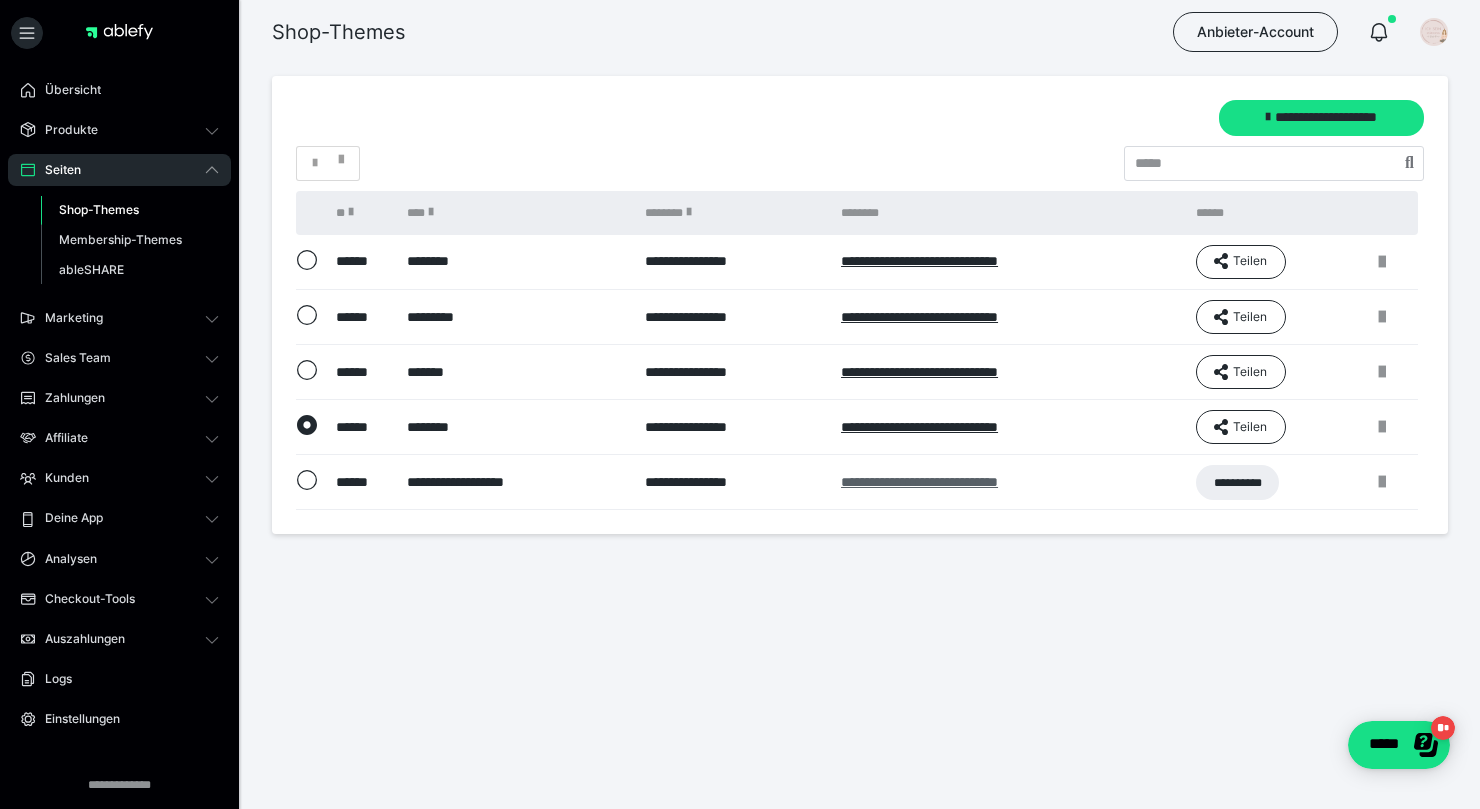 click on "**********" at bounding box center [919, 482] 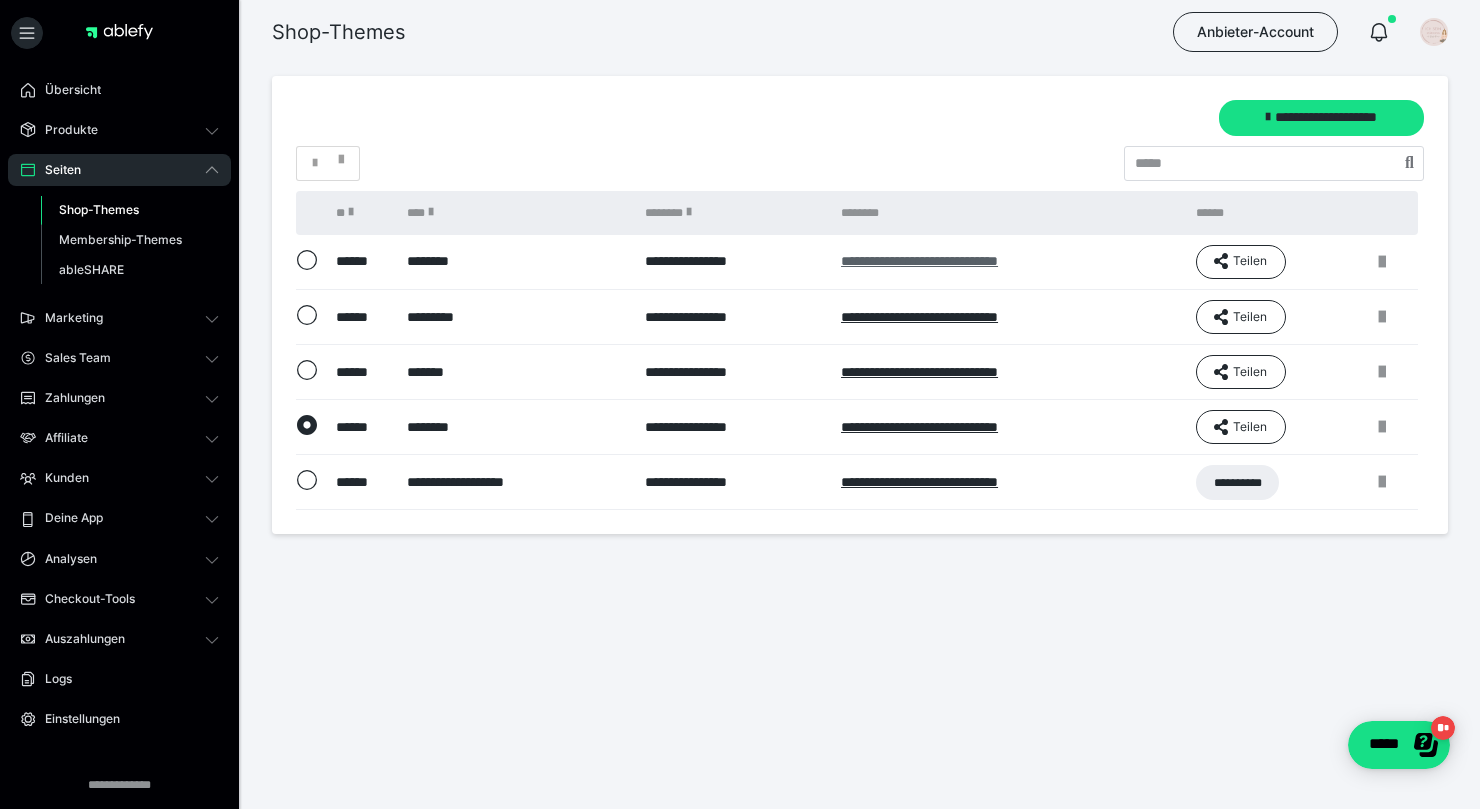 click on "**********" at bounding box center [919, 261] 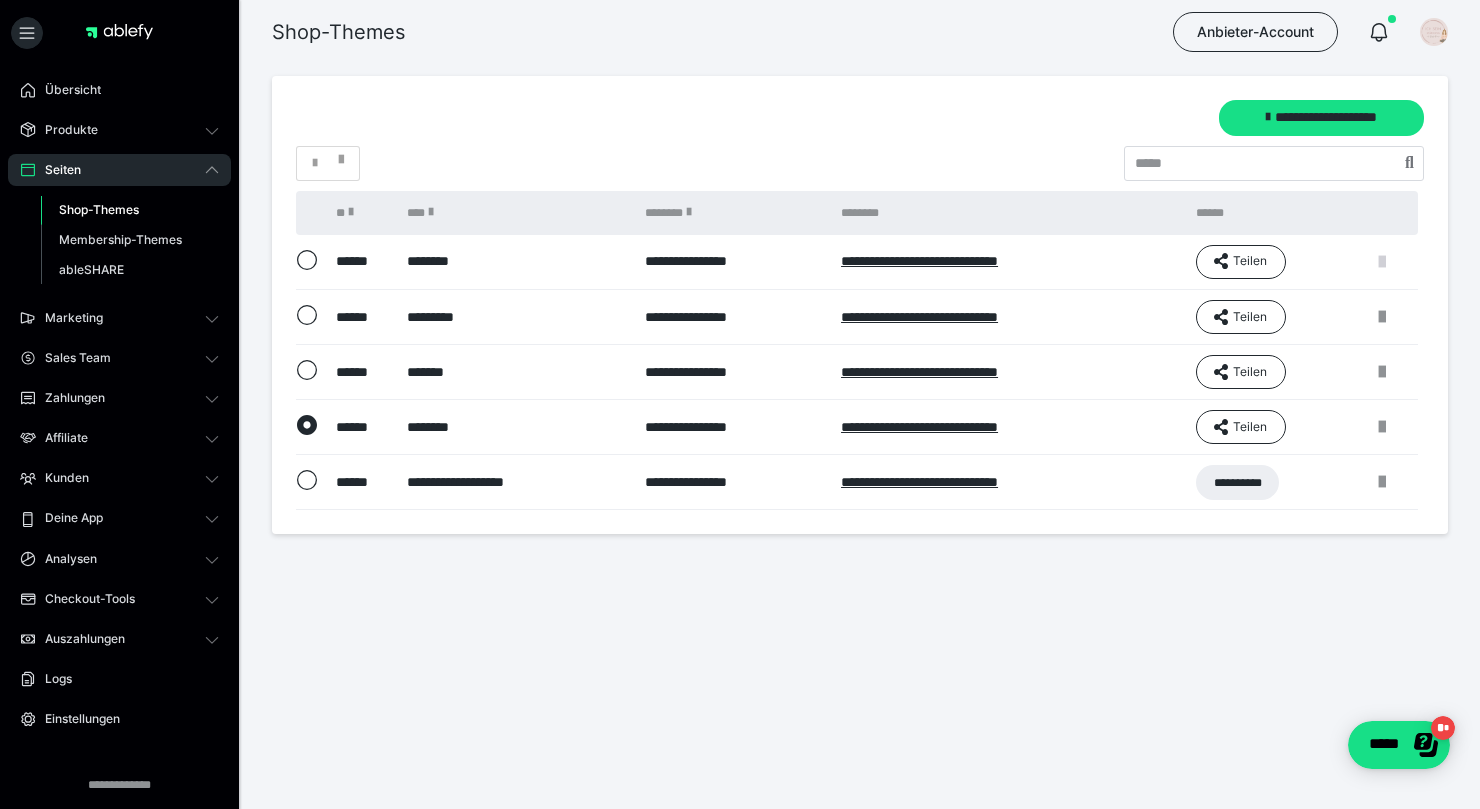 click at bounding box center (1382, 262) 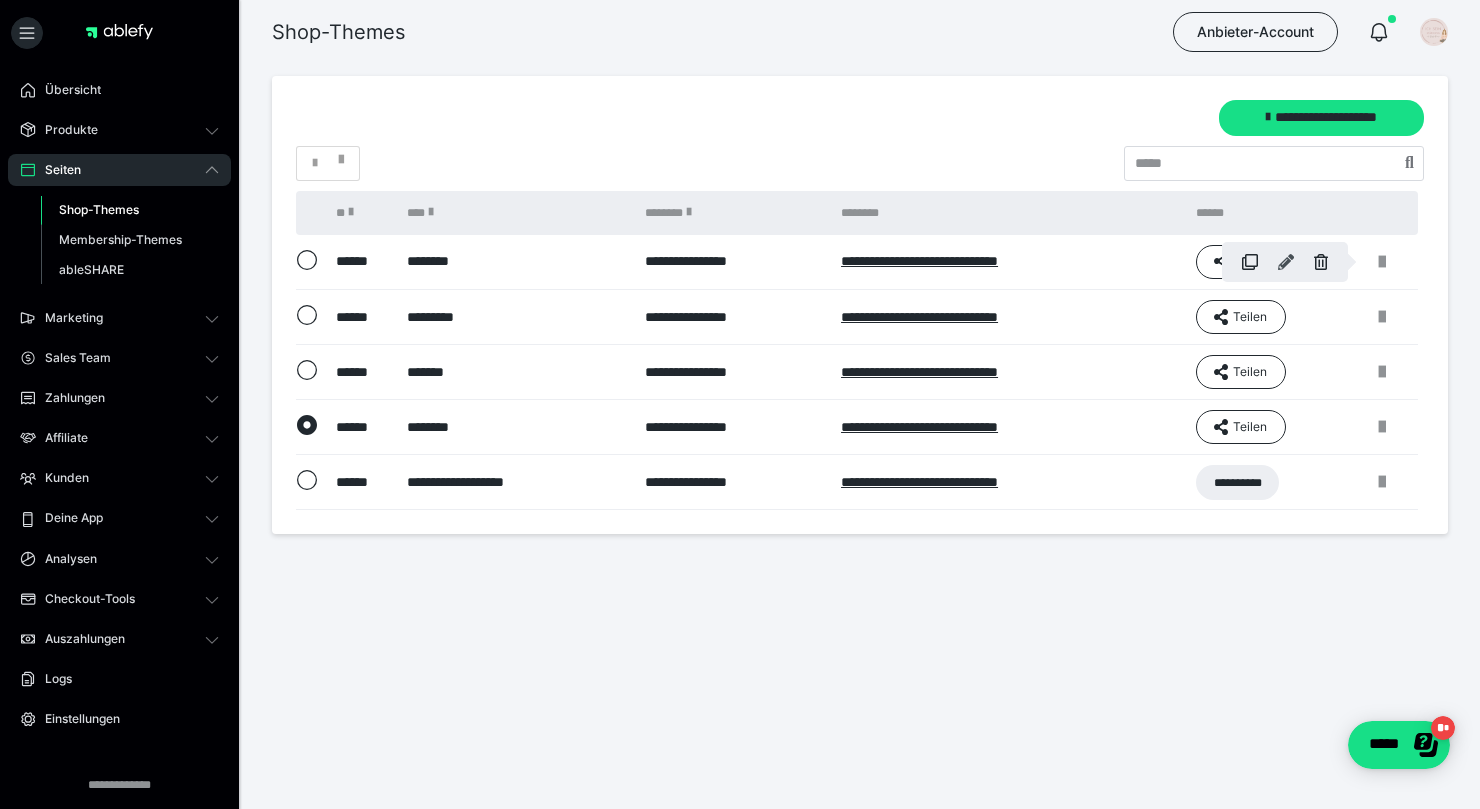 click at bounding box center [1286, 262] 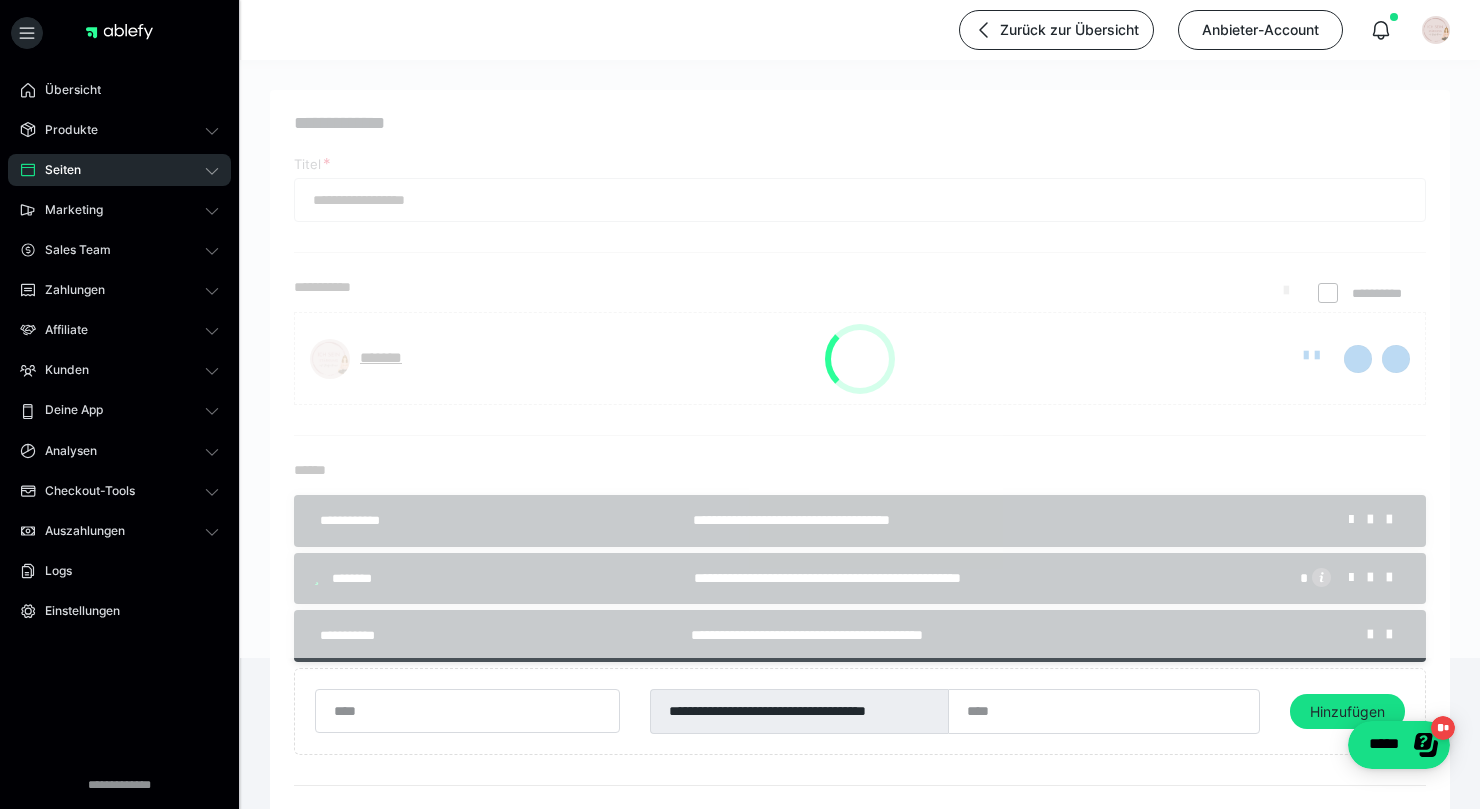 type on "********" 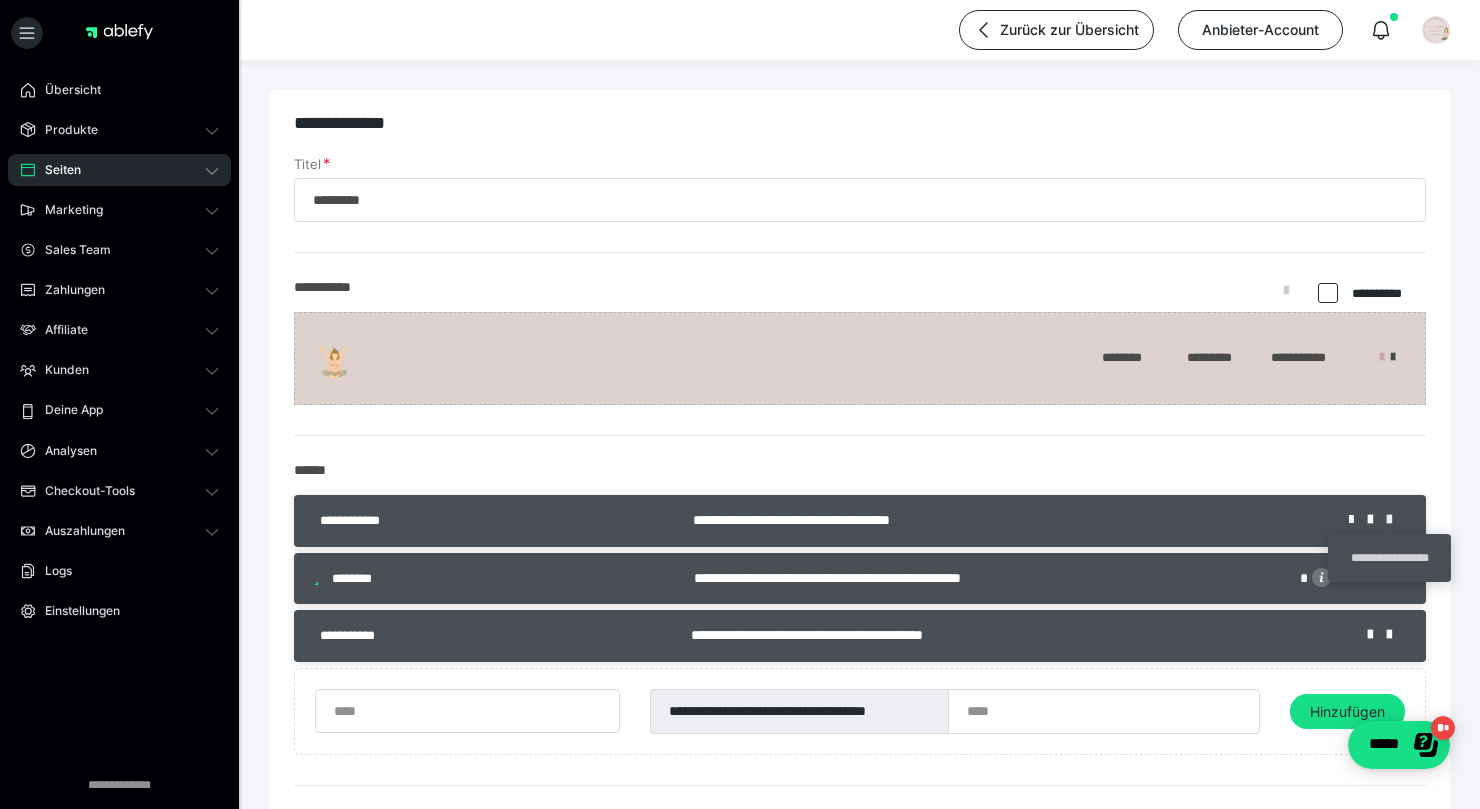click at bounding box center [1396, 520] 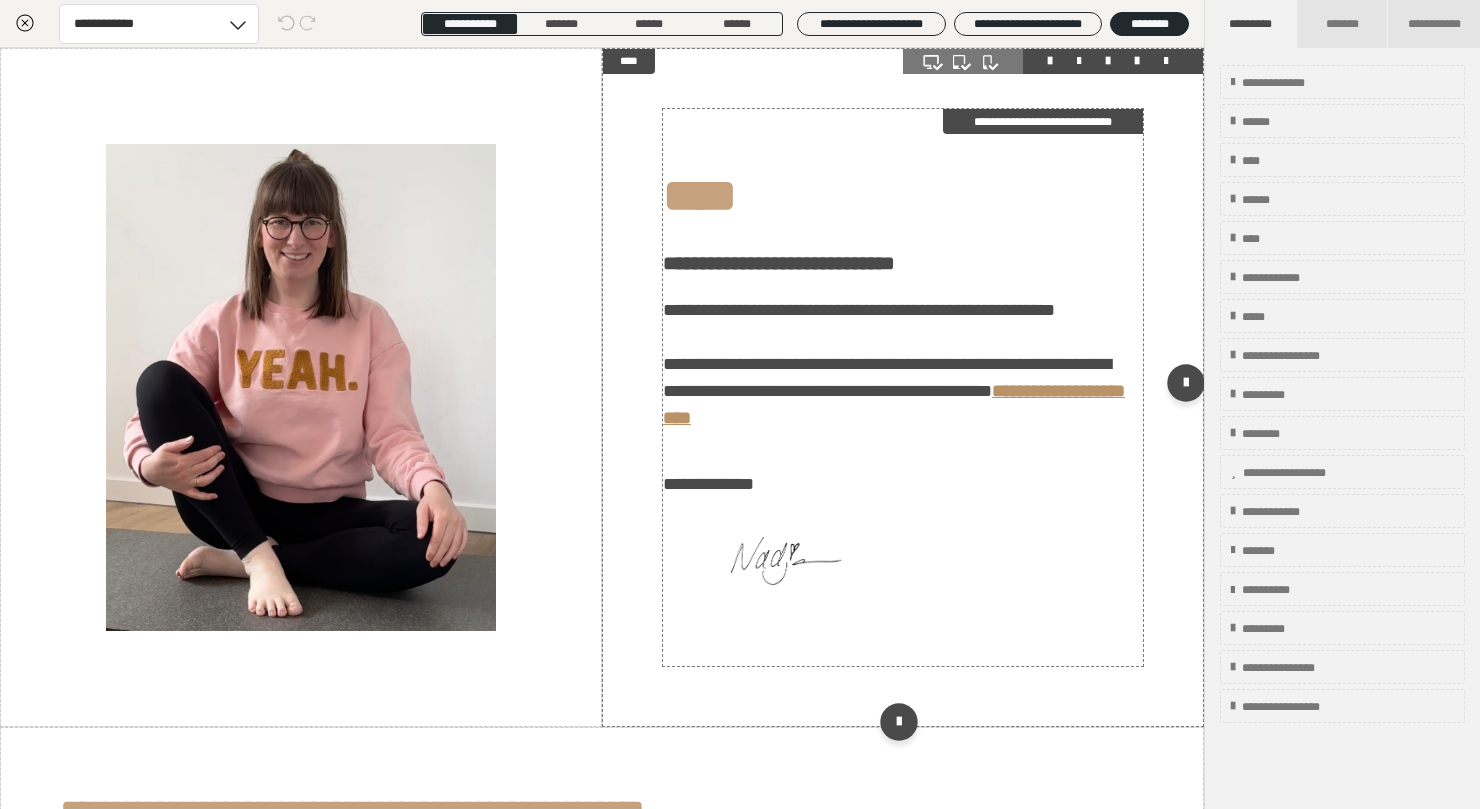 click on "**********" at bounding box center (903, 387) 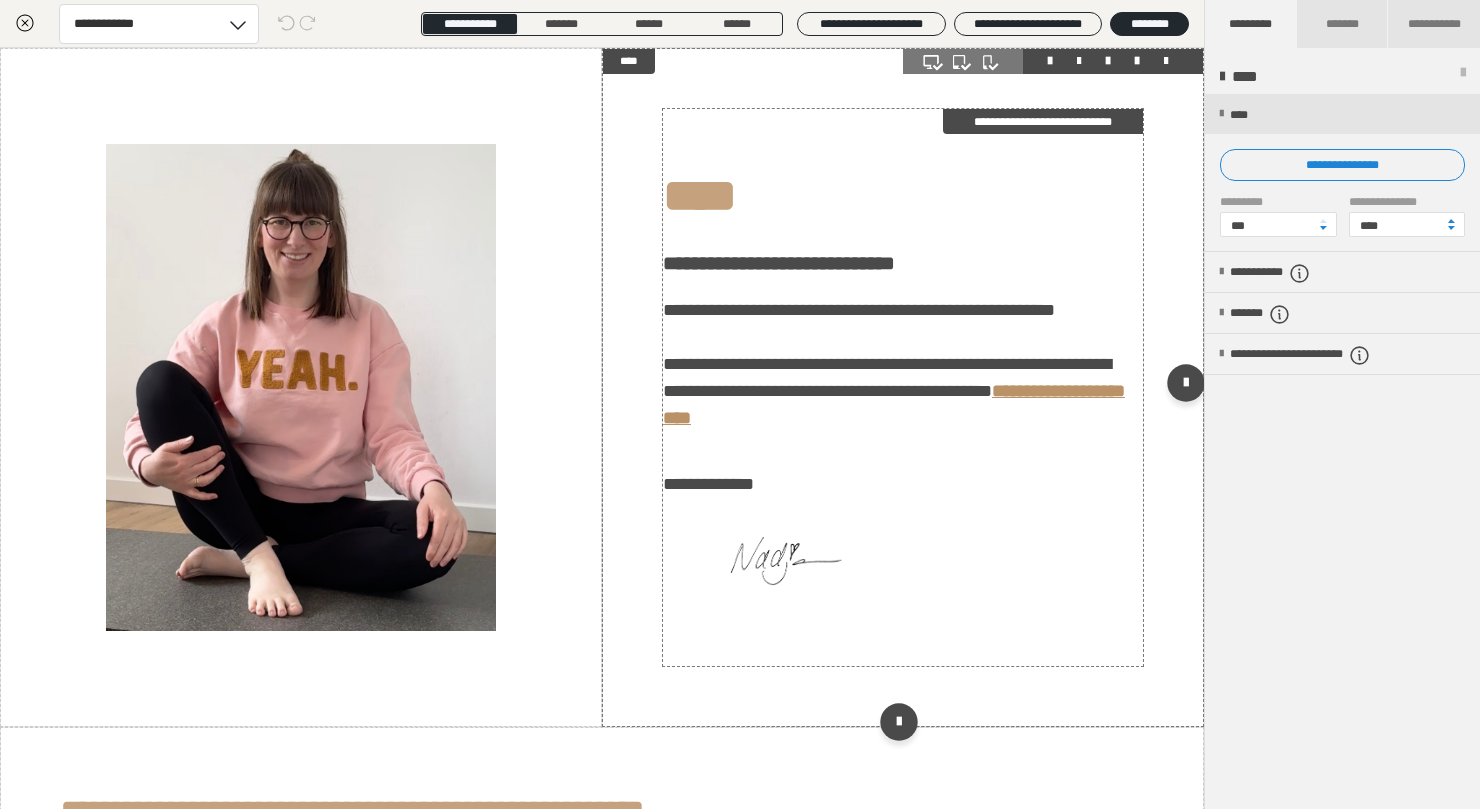 click on "**********" at bounding box center [903, 387] 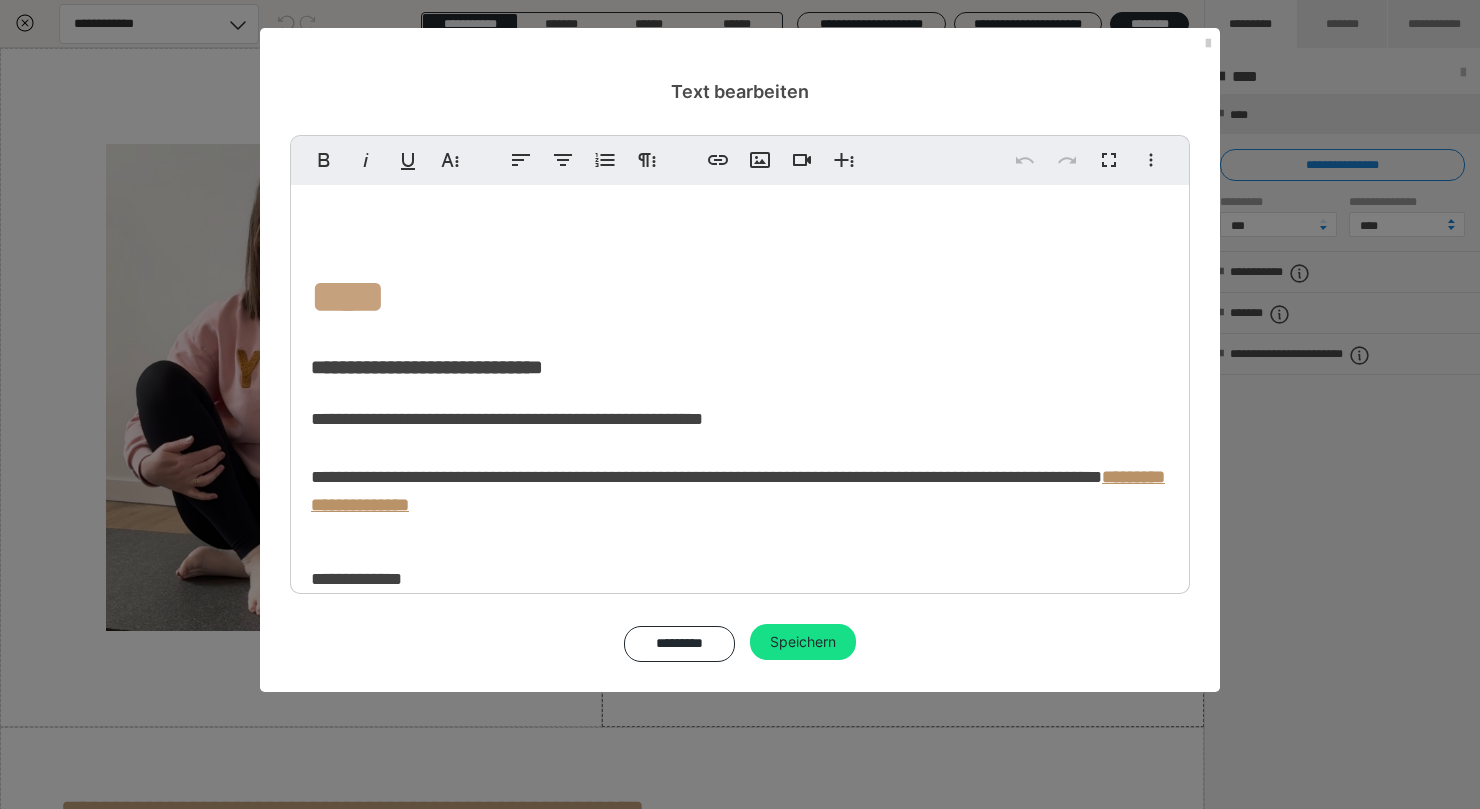 click on "**********" at bounding box center (740, 484) 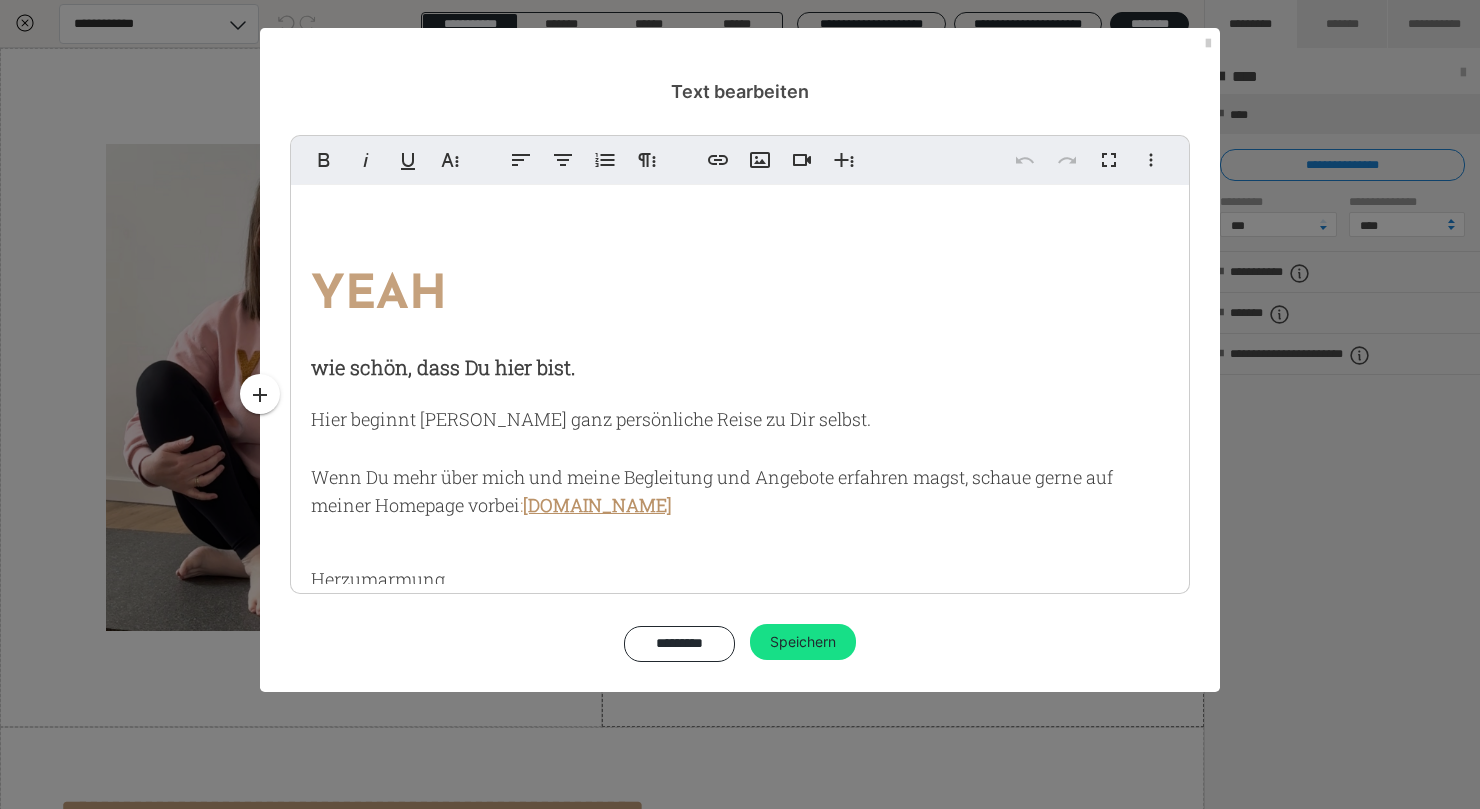 click on "YEAH" at bounding box center [740, 296] 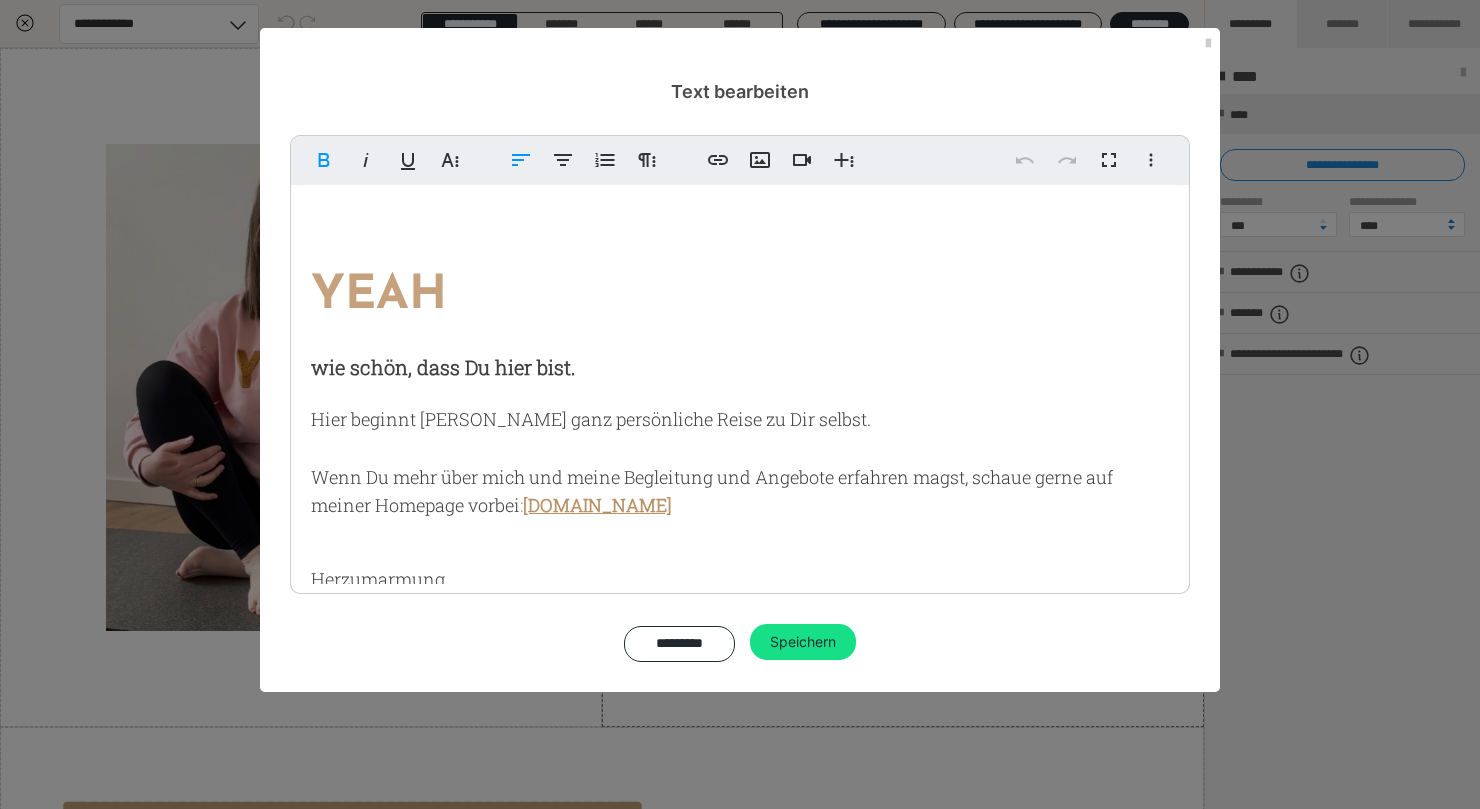 click on "YEAH  wie schön, dass Du hier bist. Hier beginnt [PERSON_NAME] ganz persönliche Reise zu Dir selbst. Wenn Du mehr über mich und meine Begleitung und Angebote erfahren magst, schaue gerne auf meiner Homepage vorbei : [DOMAIN_NAME] Herzumarmung," at bounding box center (740, 484) 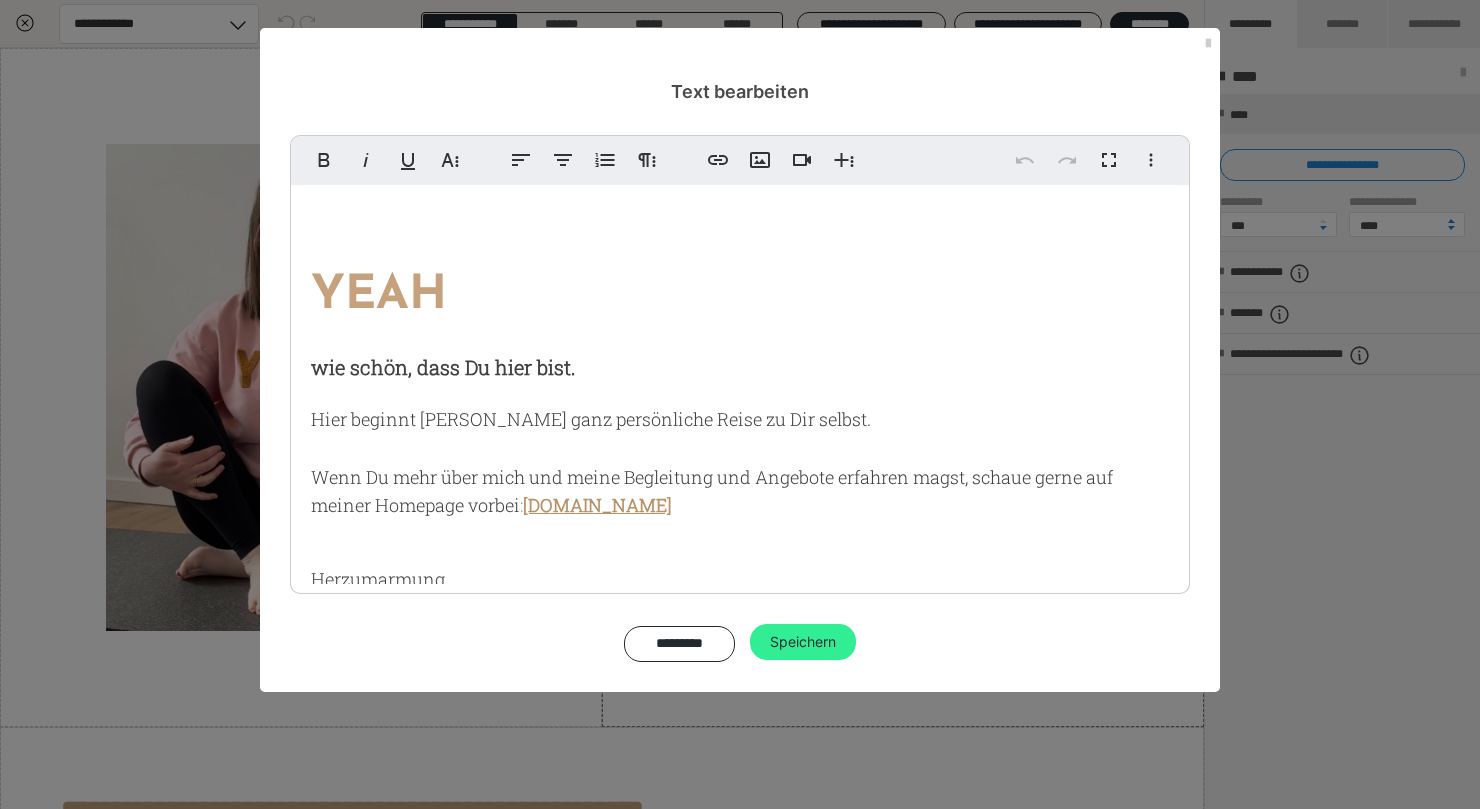 click on "Speichern" at bounding box center (803, 642) 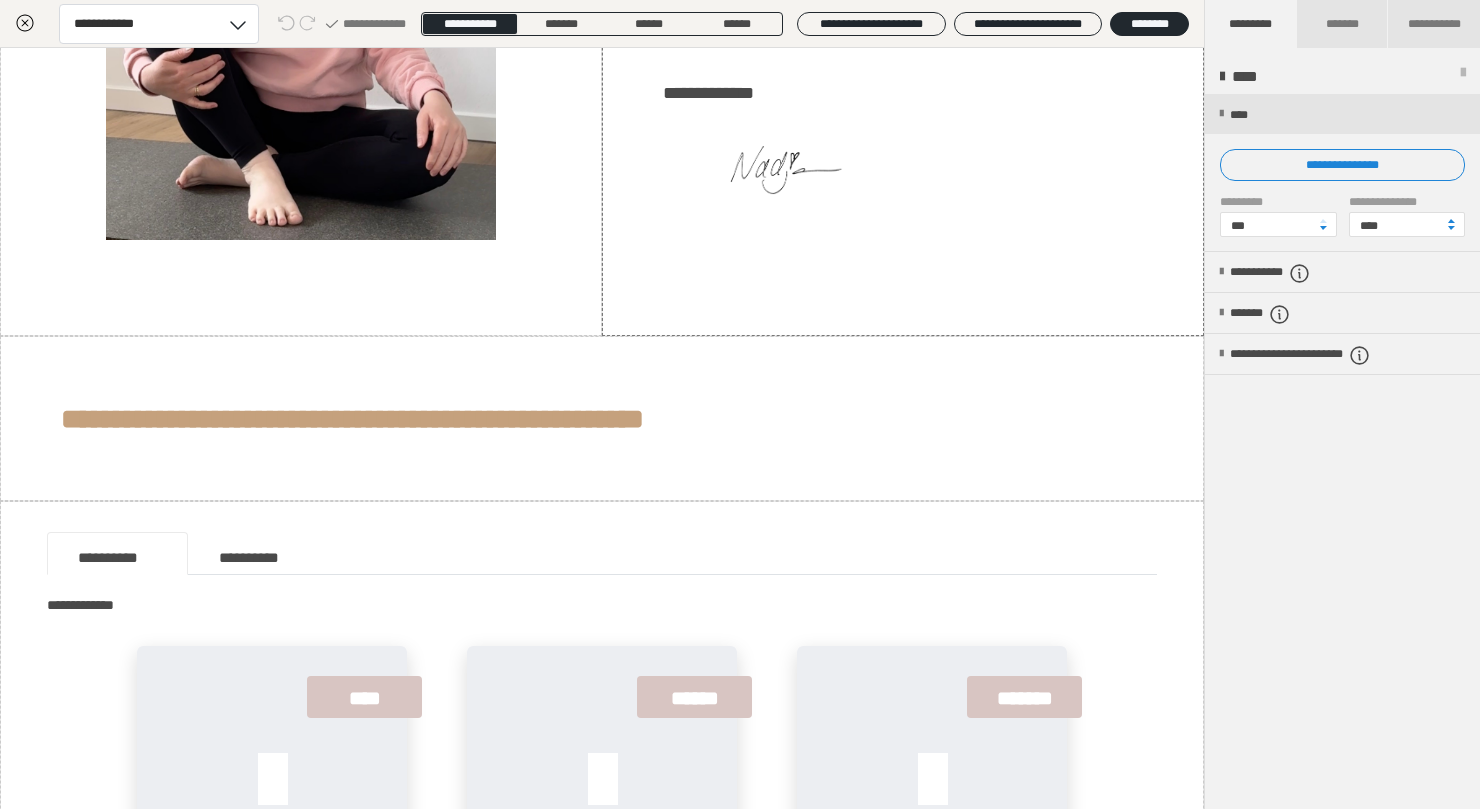 scroll, scrollTop: 392, scrollLeft: 0, axis: vertical 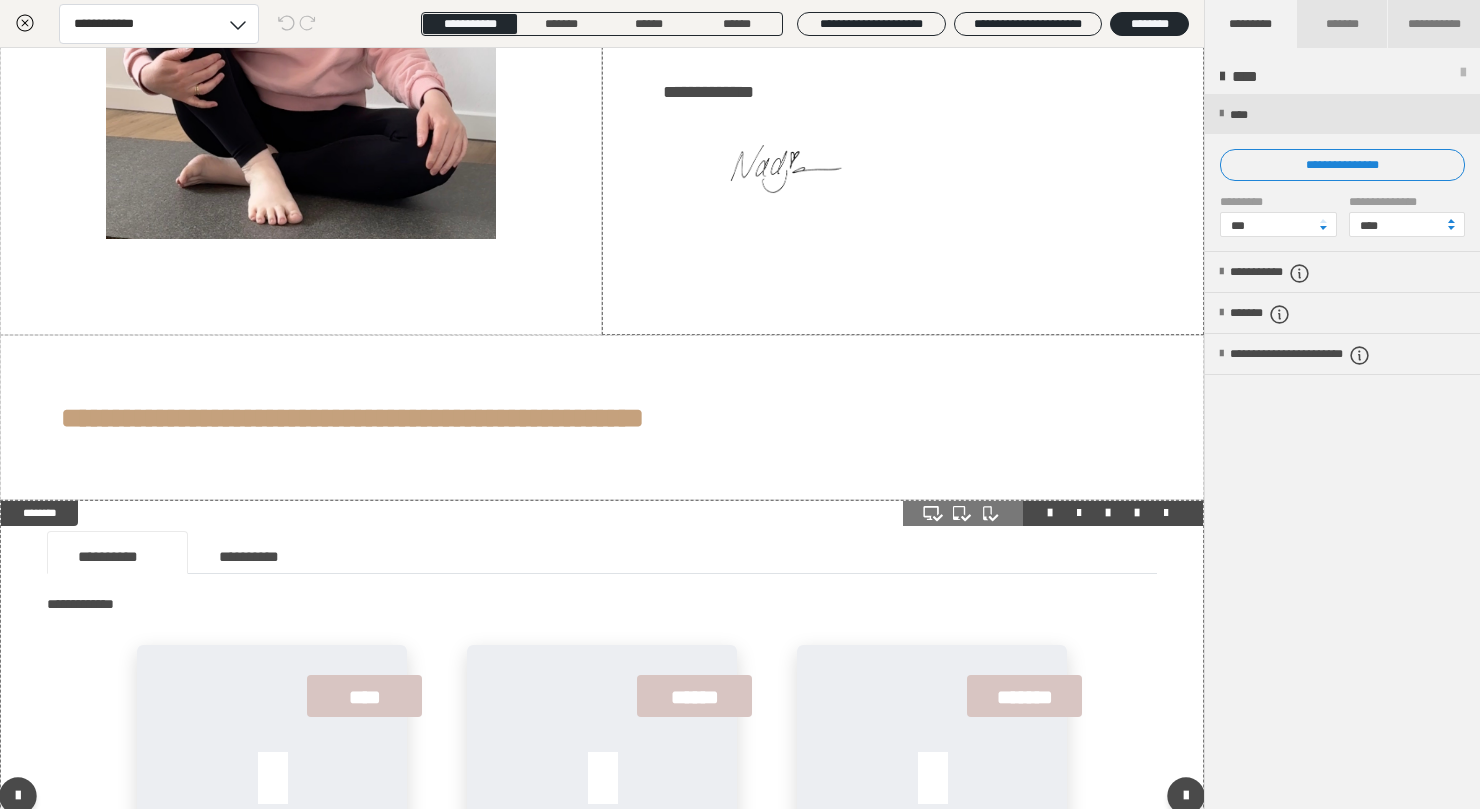 click on "**********" at bounding box center [602, 558] 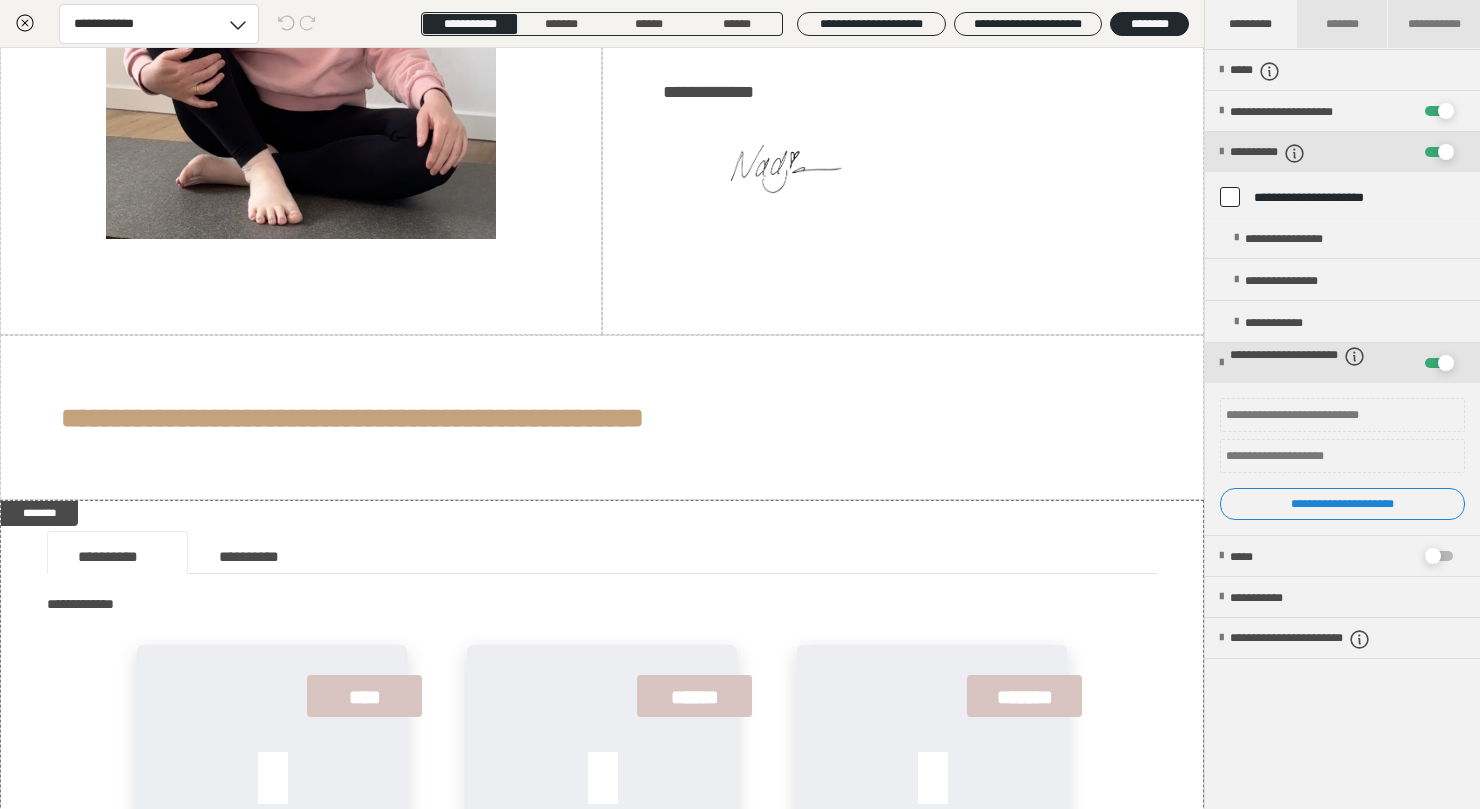 scroll, scrollTop: 280, scrollLeft: 0, axis: vertical 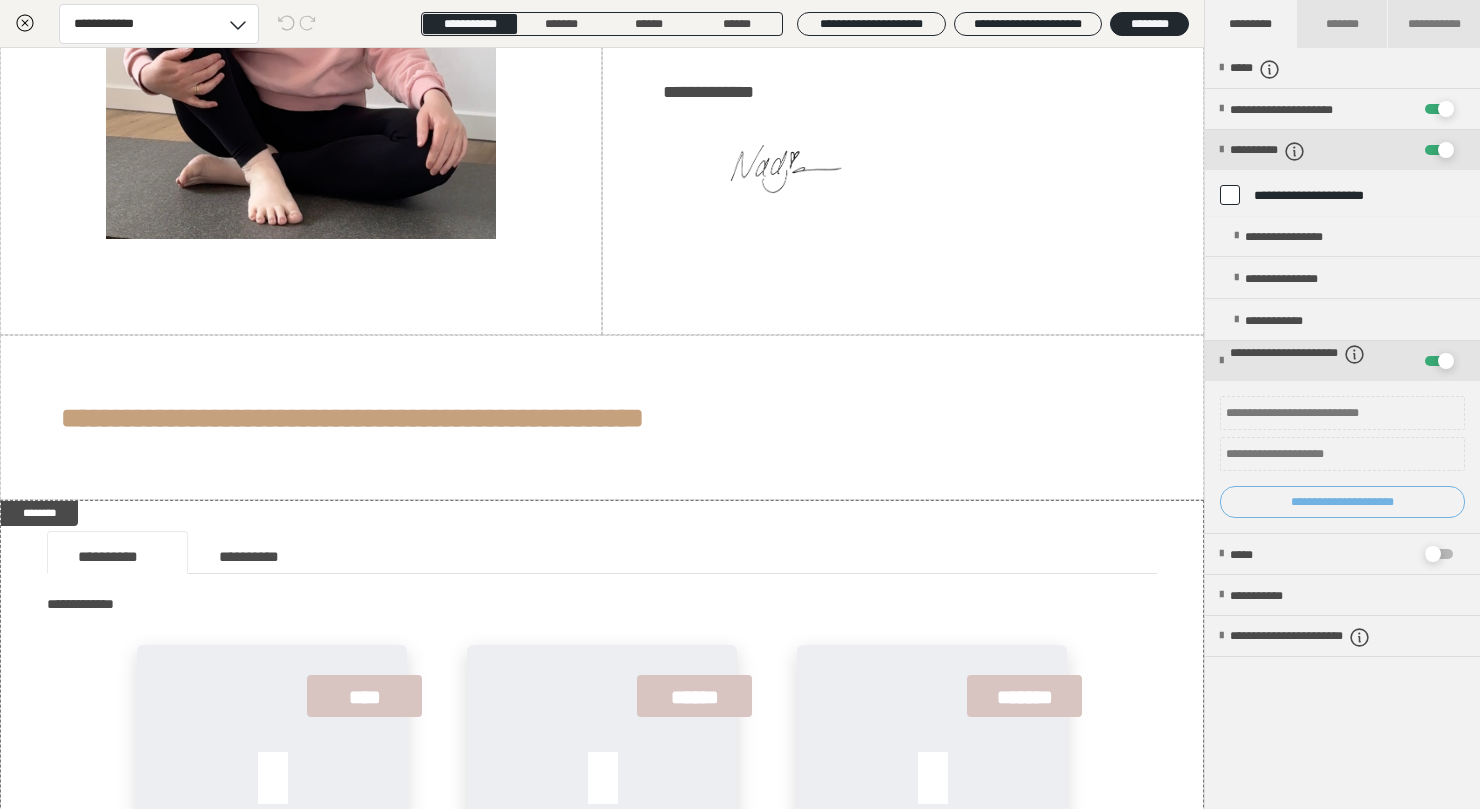click on "**********" at bounding box center [1342, 502] 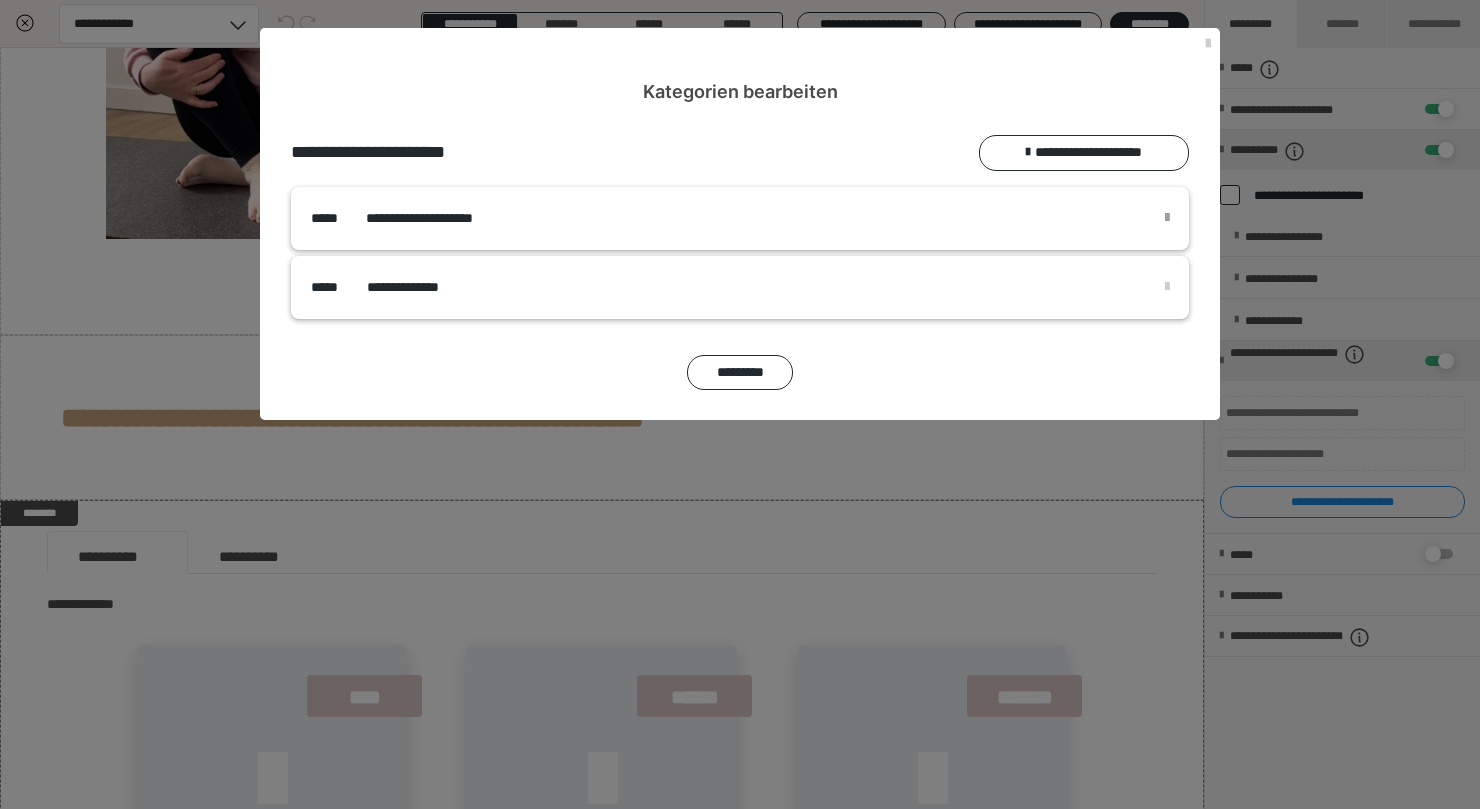 click at bounding box center [1167, 218] 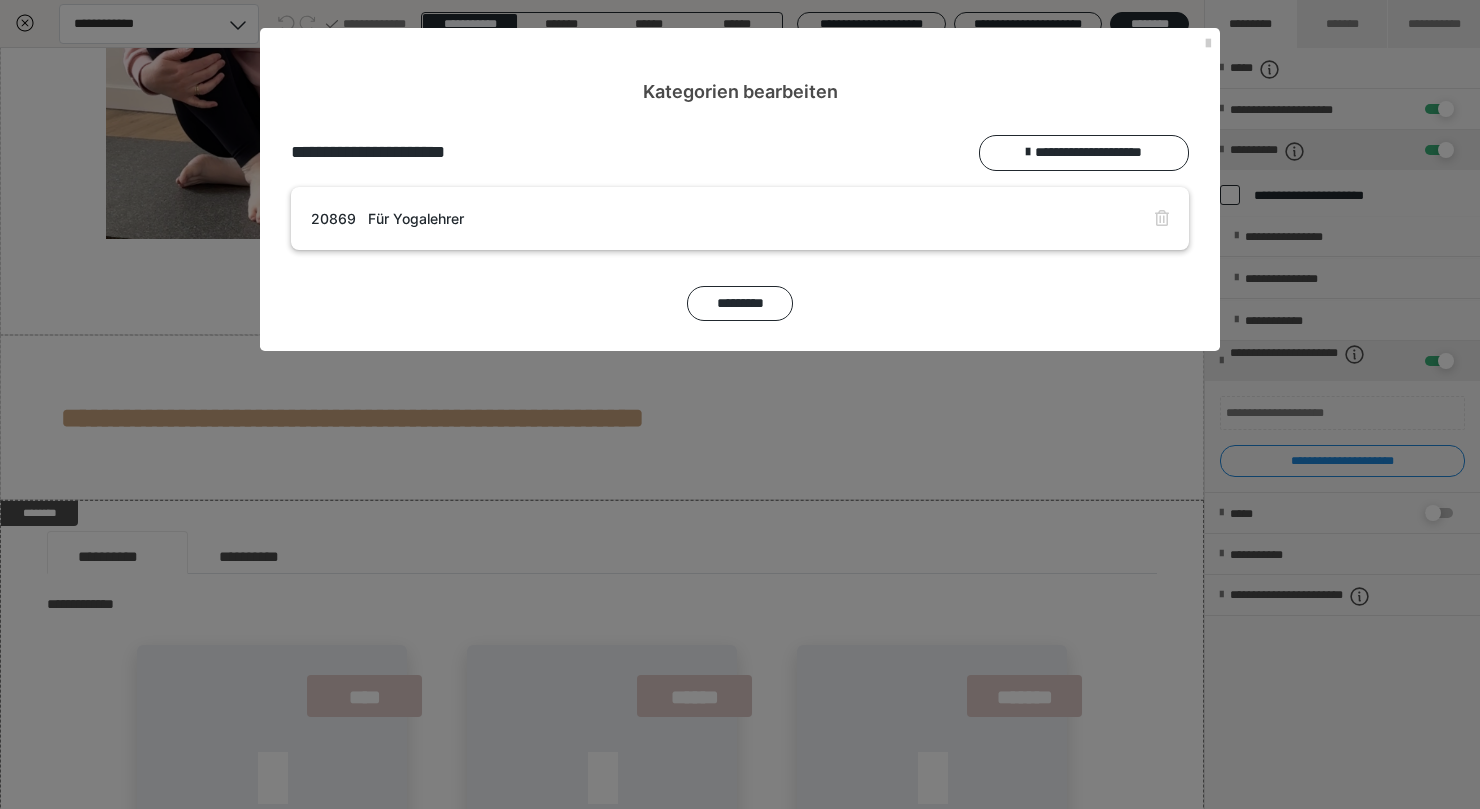 click at bounding box center (1162, 218) 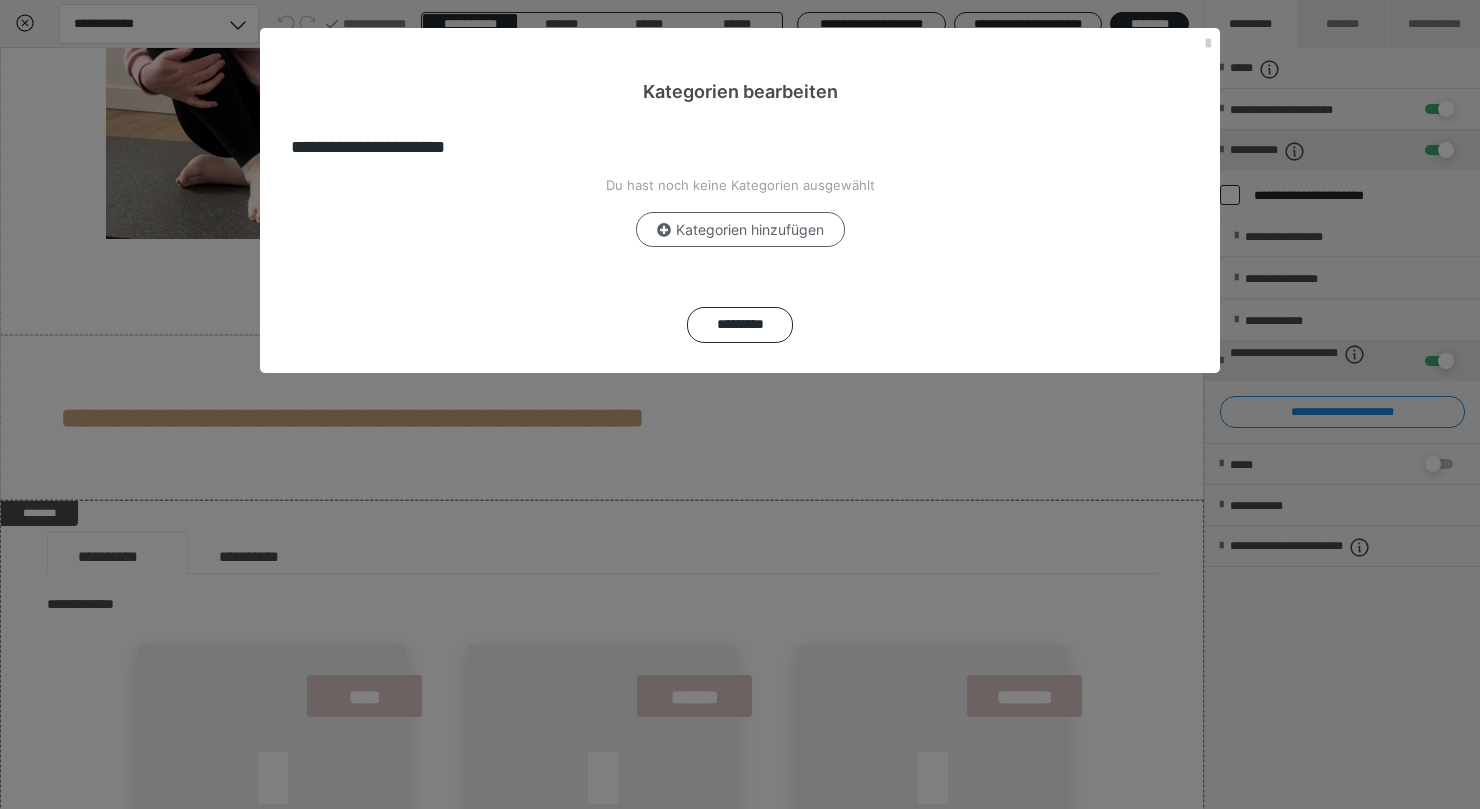 click on "Kategorien hinzufügen" at bounding box center (740, 230) 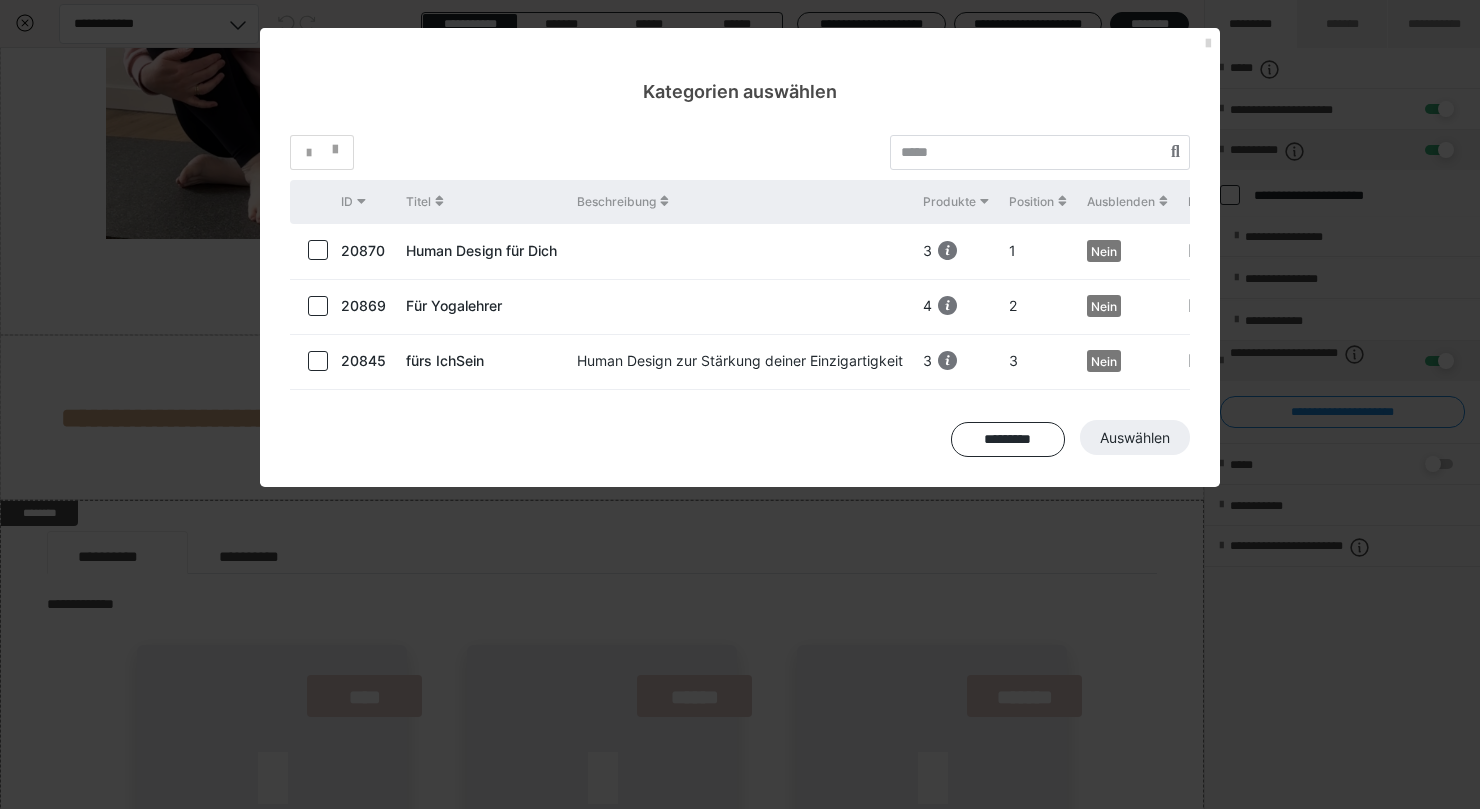 click at bounding box center [1208, 44] 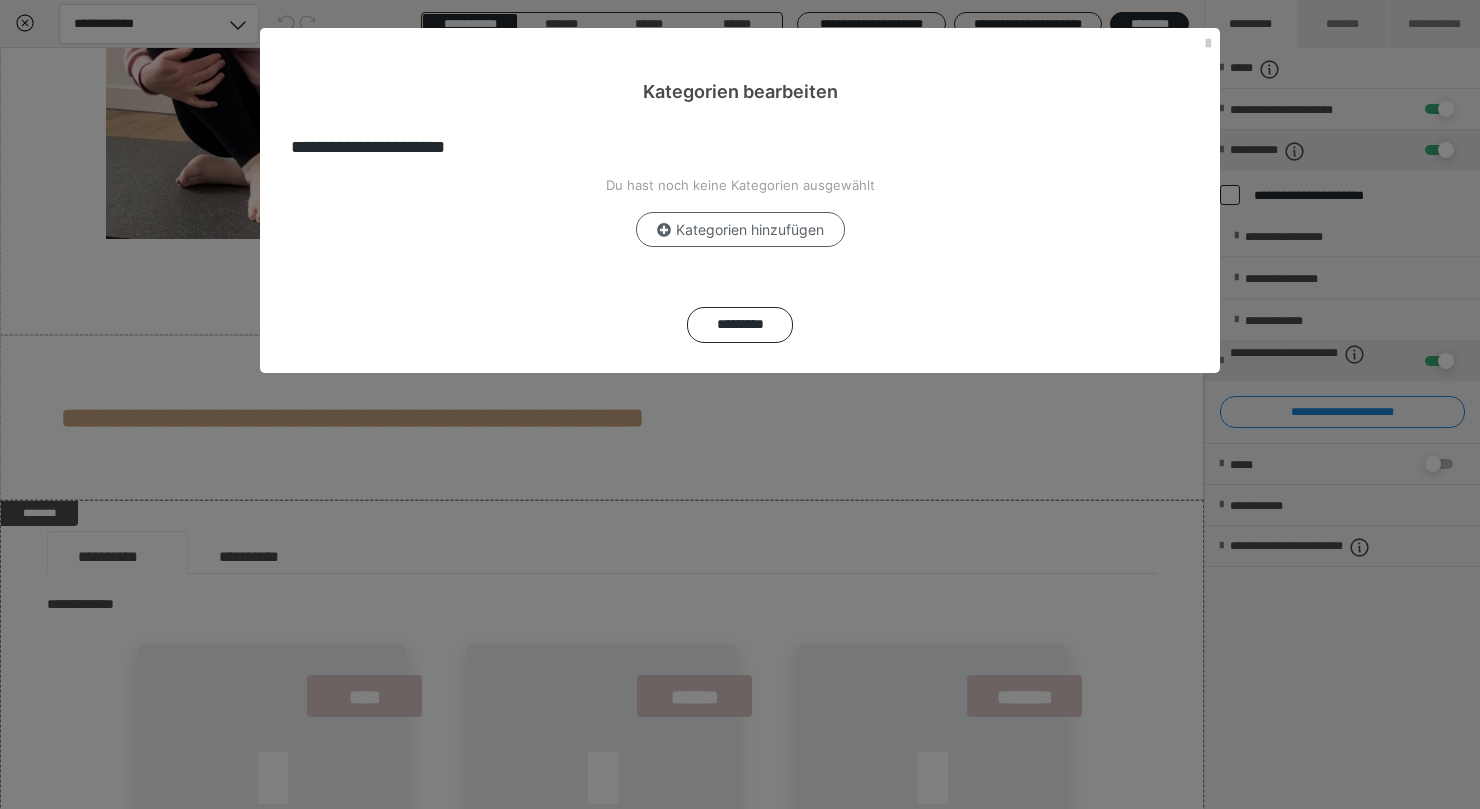 click on "Kategorien hinzufügen" at bounding box center (740, 230) 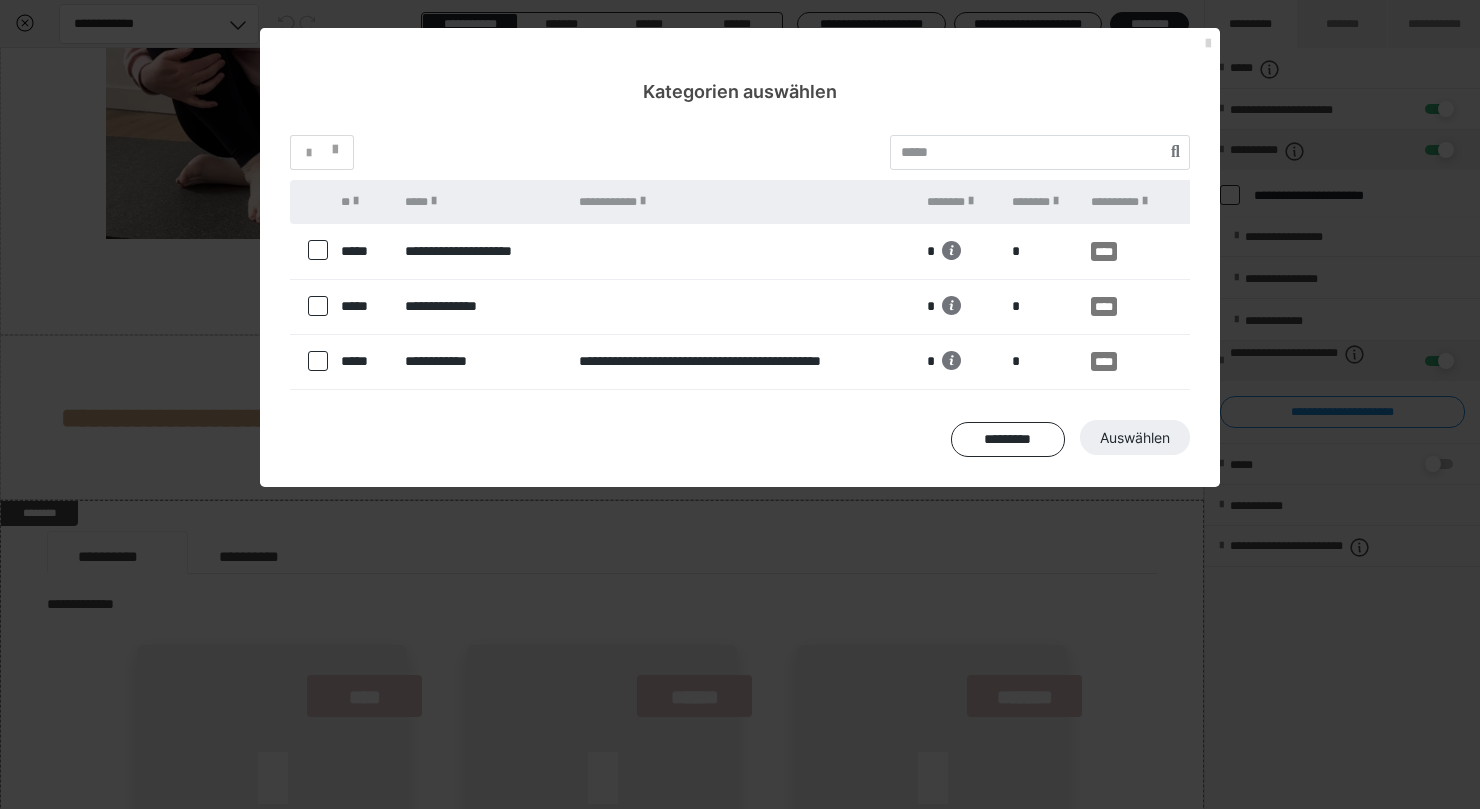 click at bounding box center [1208, 44] 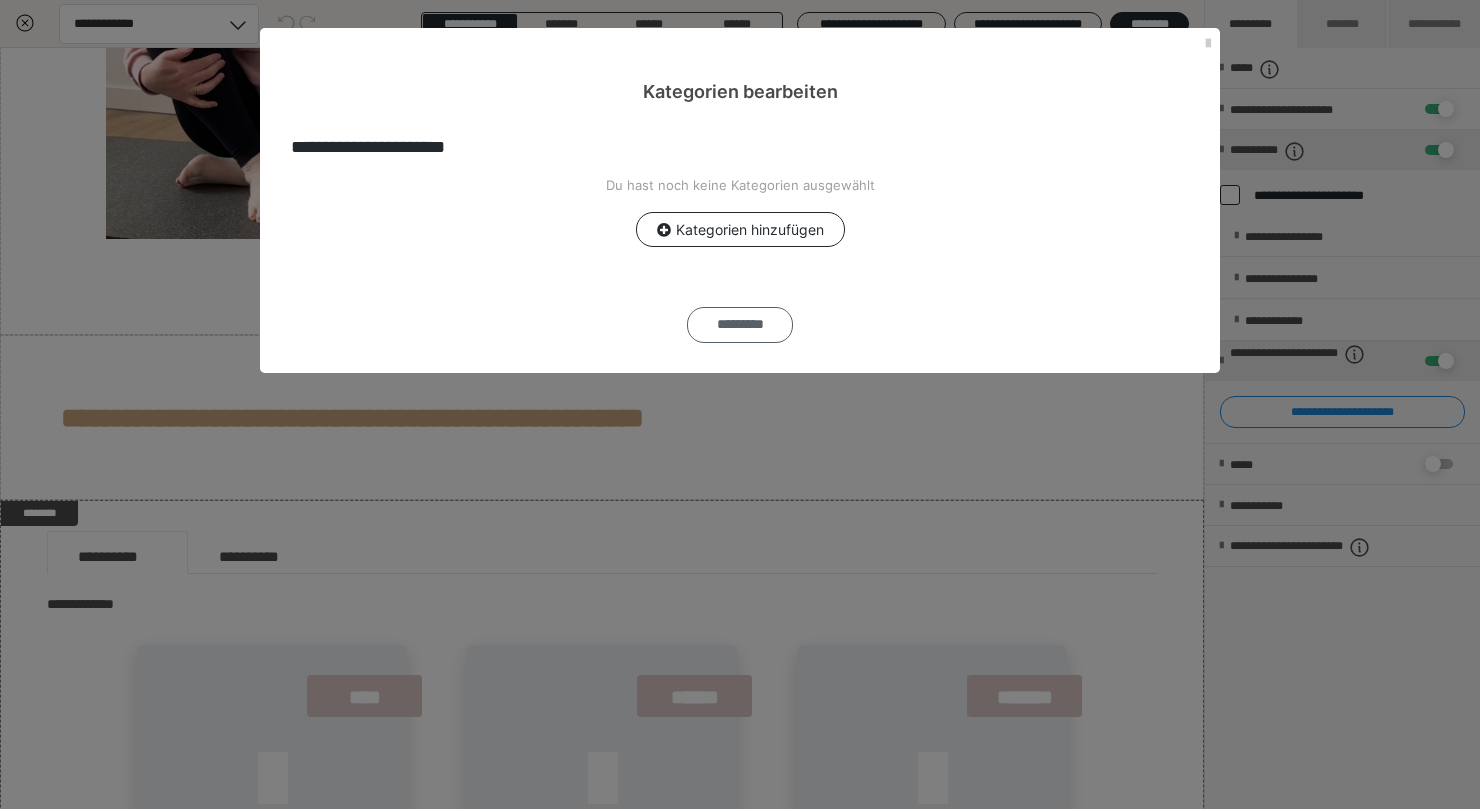 click on "*********" at bounding box center [740, 325] 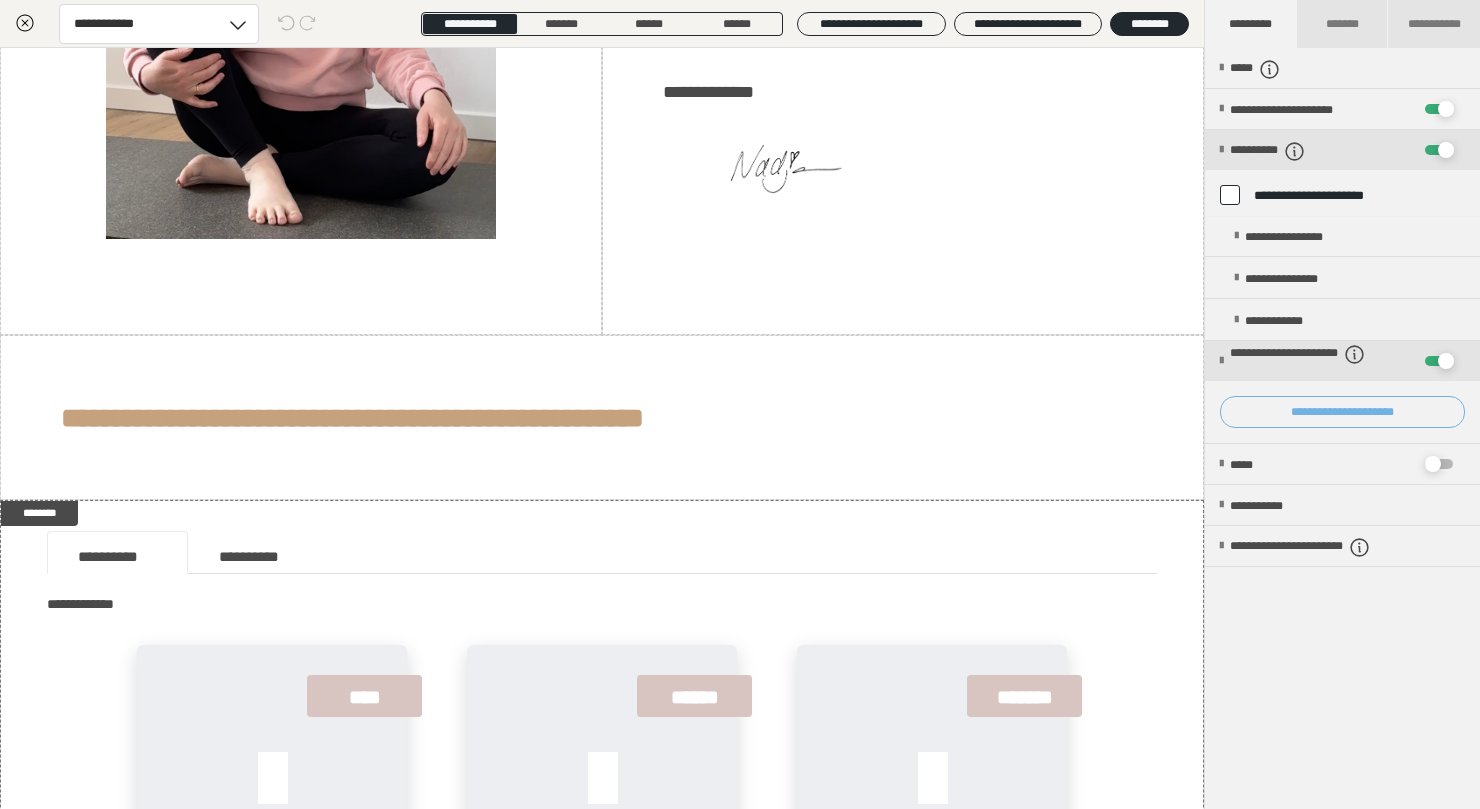 click on "**********" at bounding box center [1342, 412] 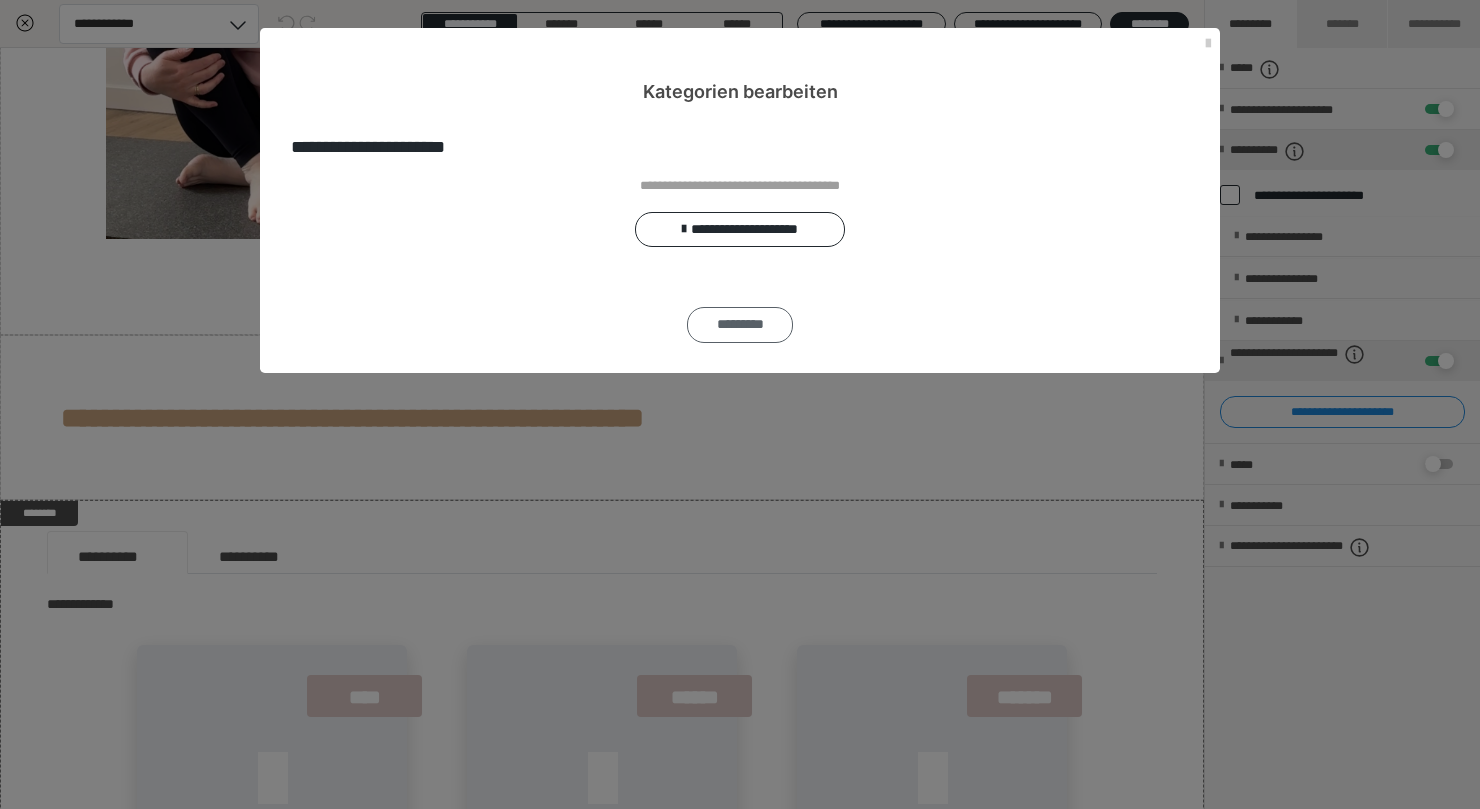 click on "*********" at bounding box center (740, 325) 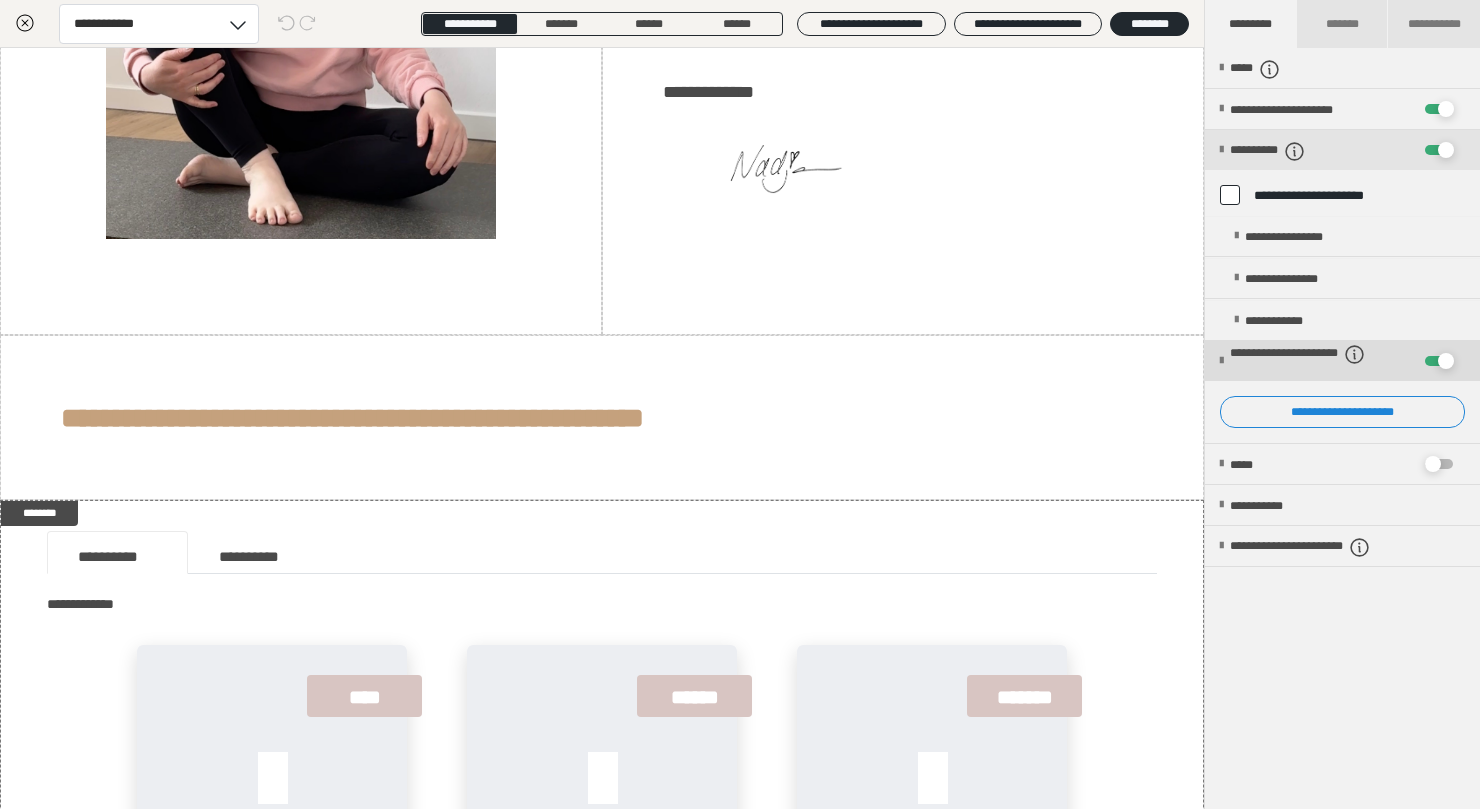 click at bounding box center (1446, 361) 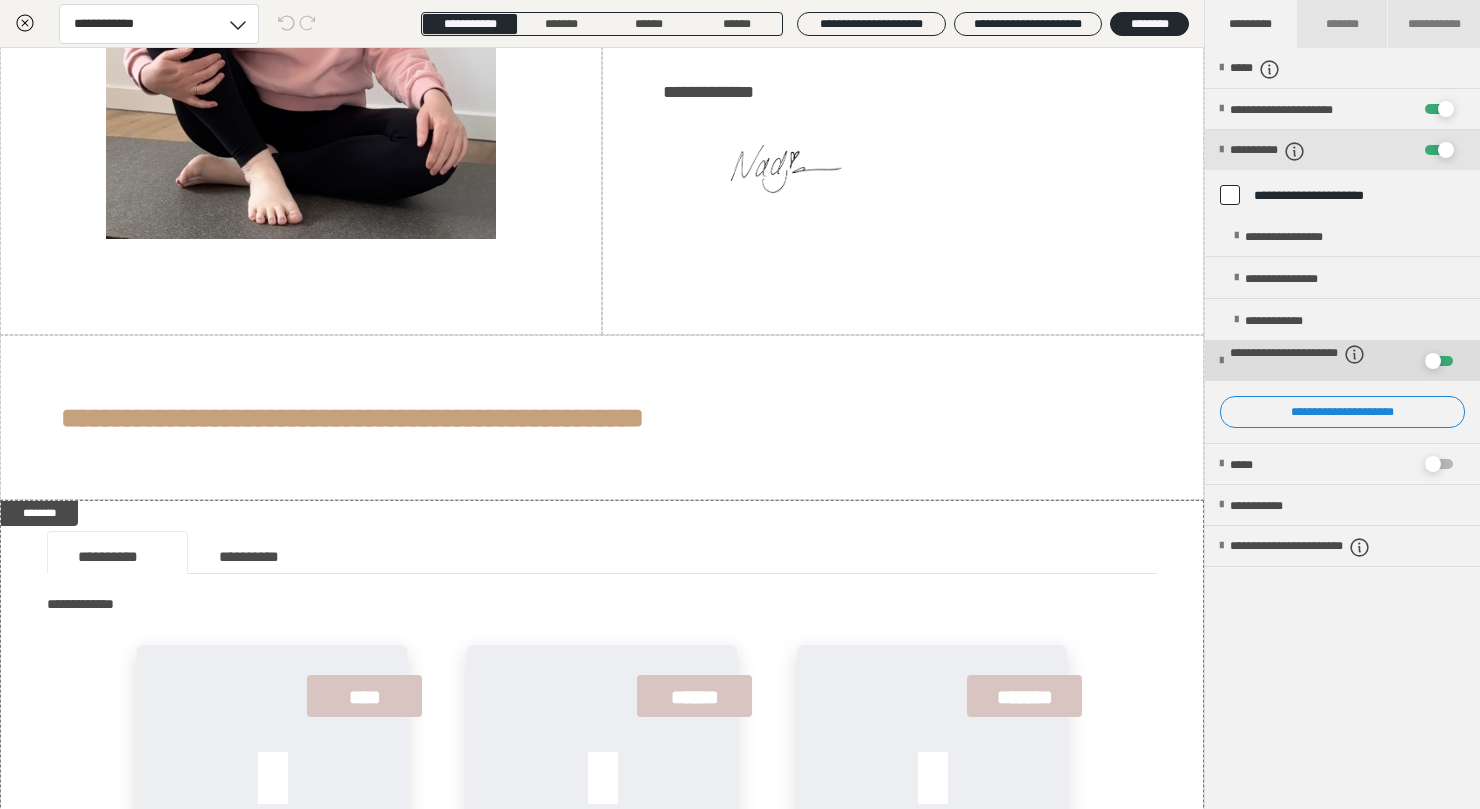 checkbox on "*****" 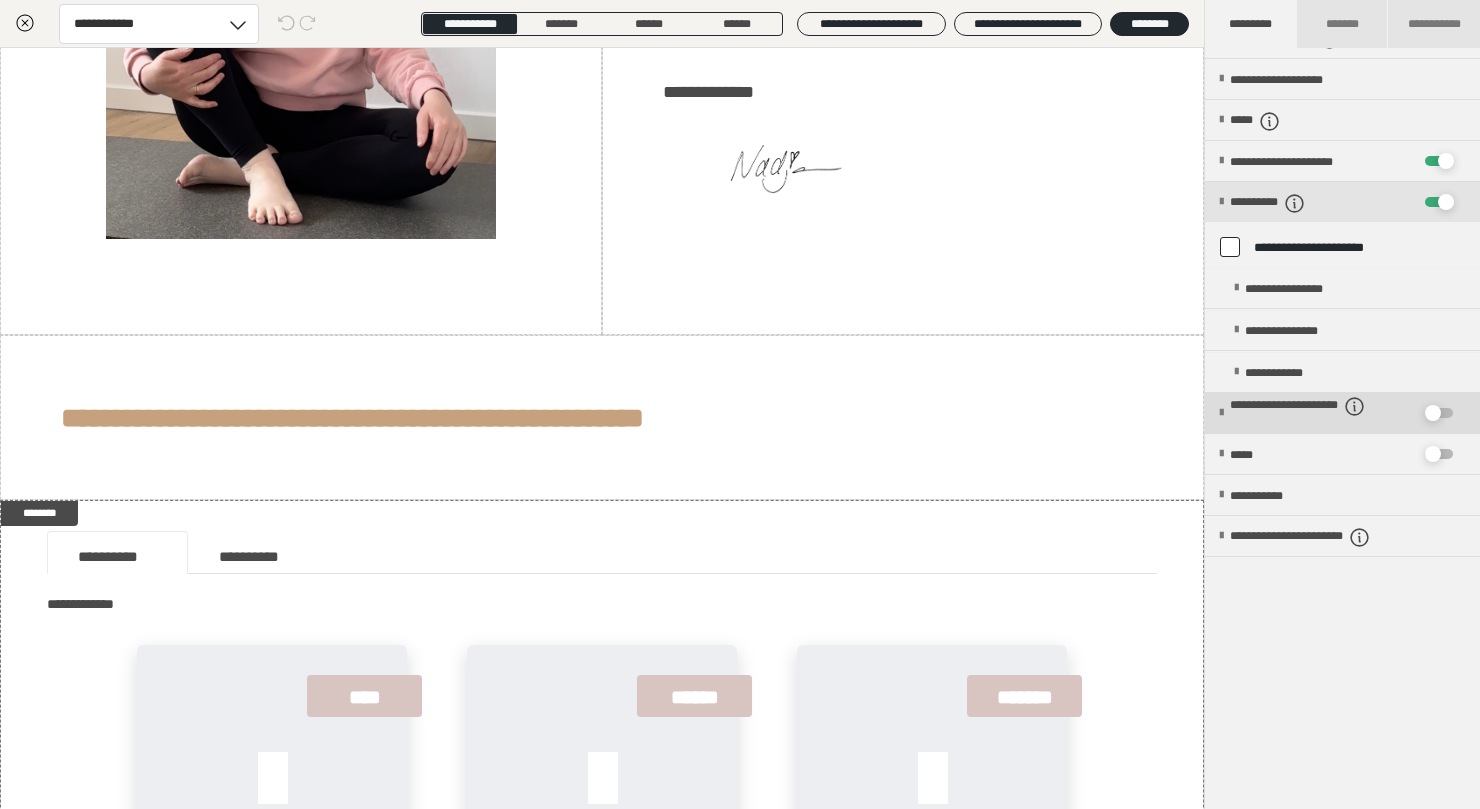 click on "**********" at bounding box center [1322, 414] 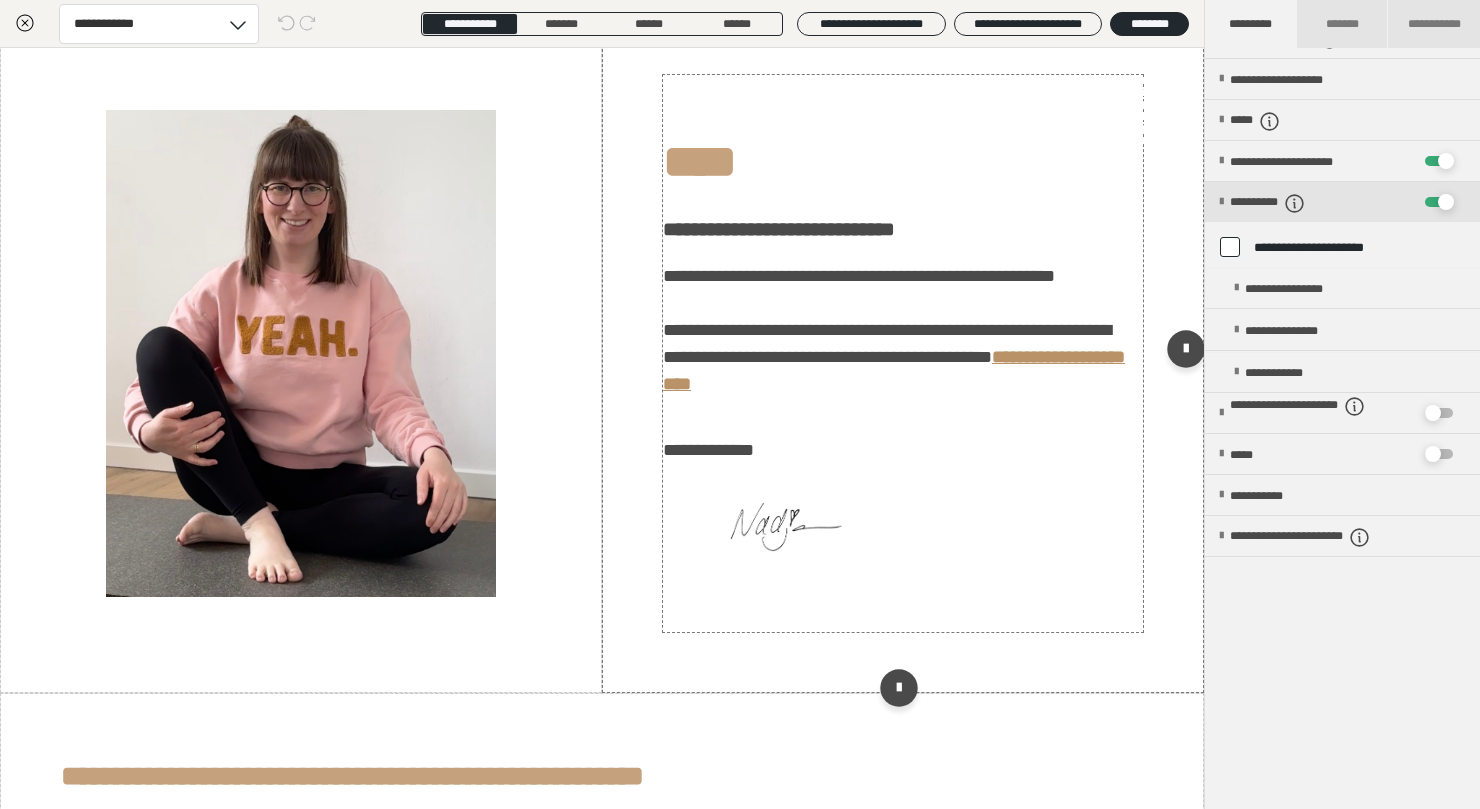 scroll, scrollTop: 0, scrollLeft: 0, axis: both 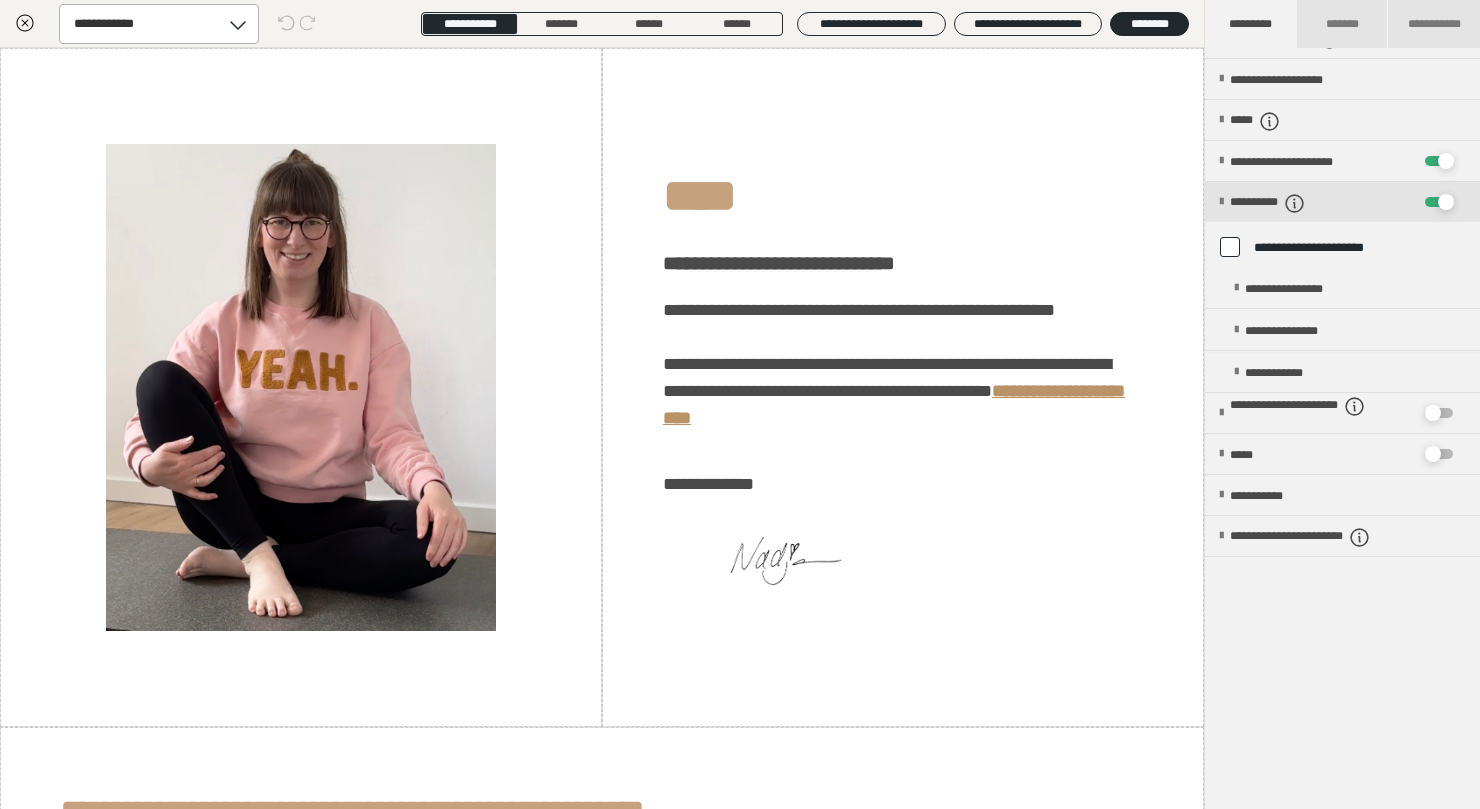 click on "**********" at bounding box center (140, 24) 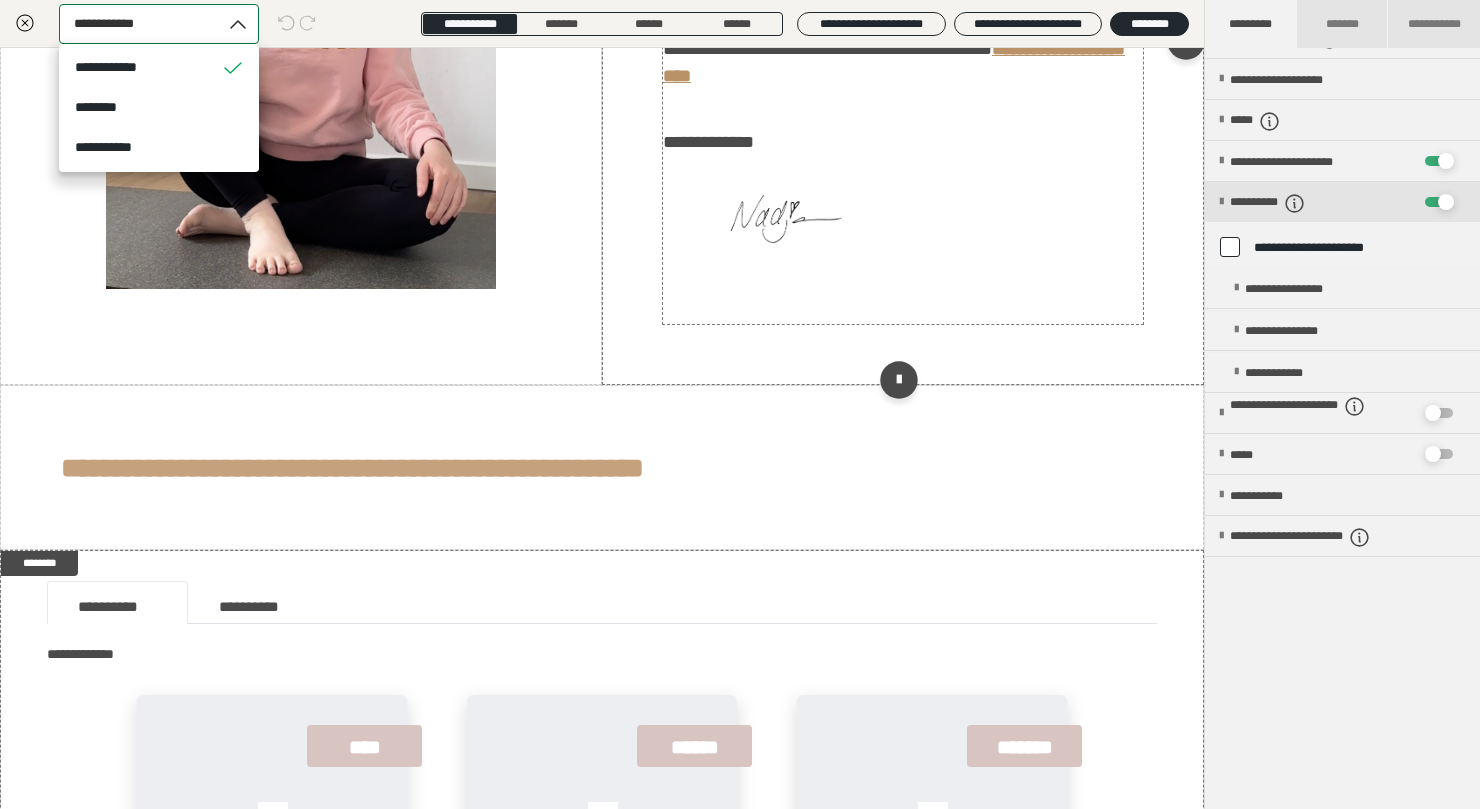 scroll, scrollTop: 363, scrollLeft: 0, axis: vertical 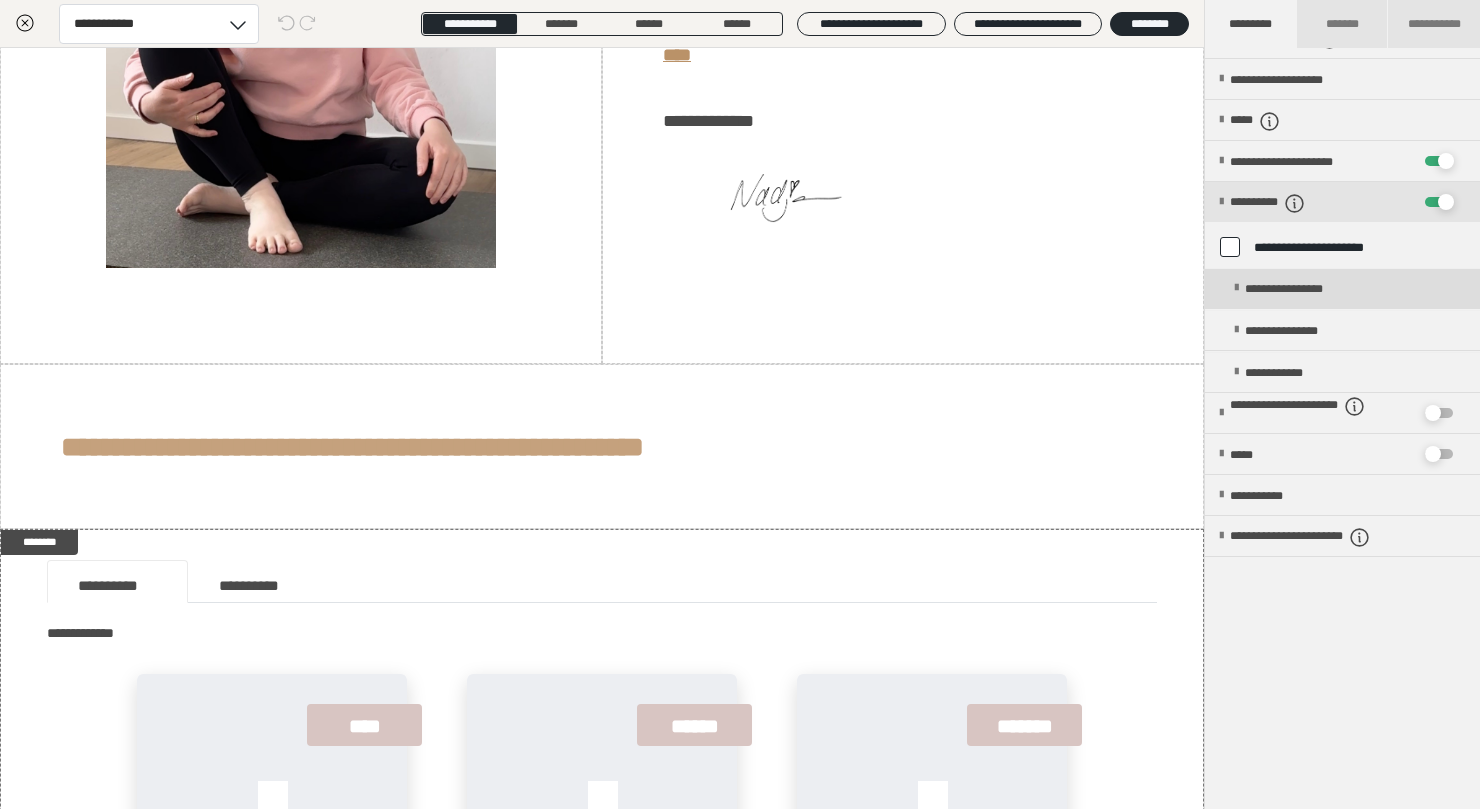 click on "**********" at bounding box center [1297, 289] 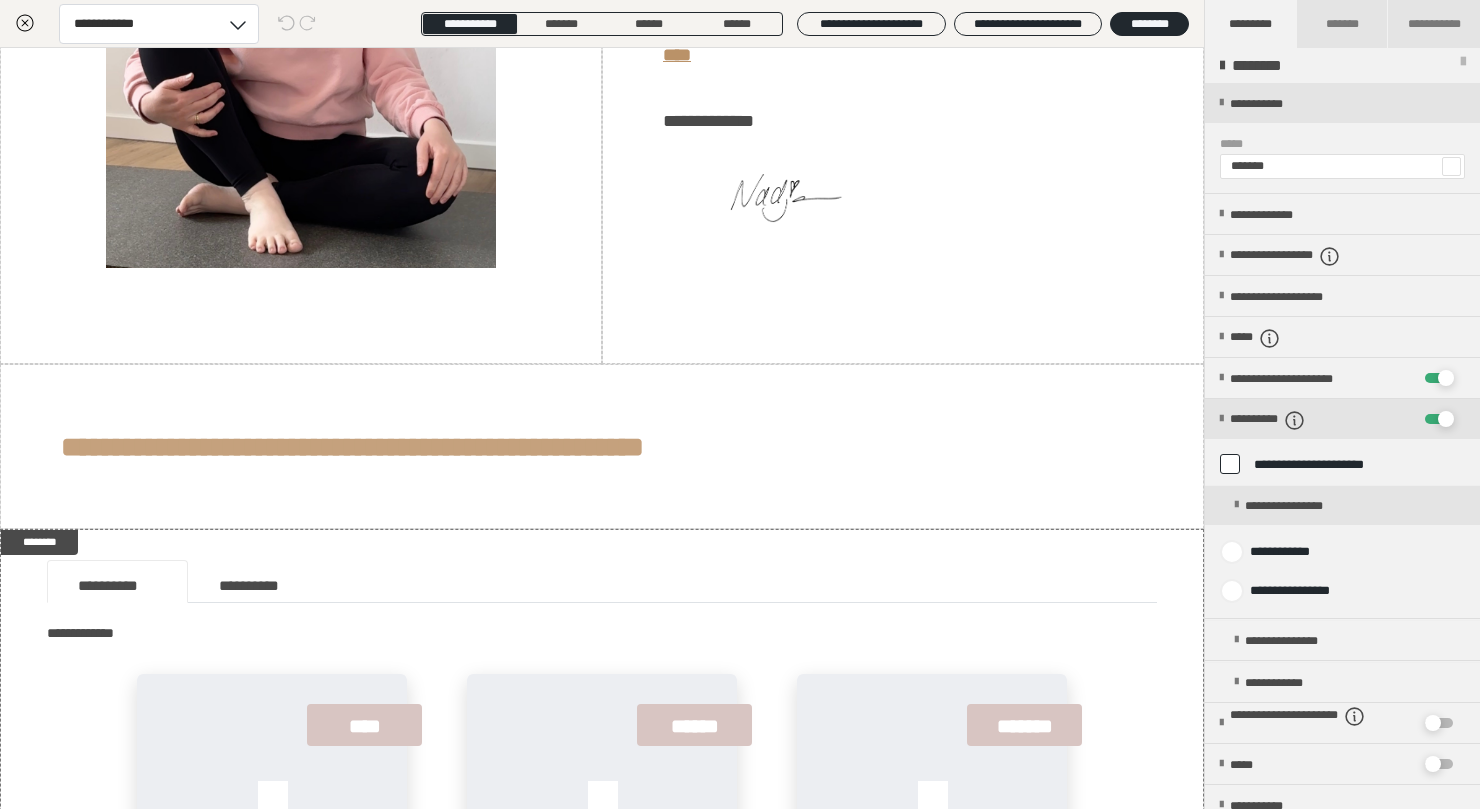 scroll, scrollTop: 0, scrollLeft: 0, axis: both 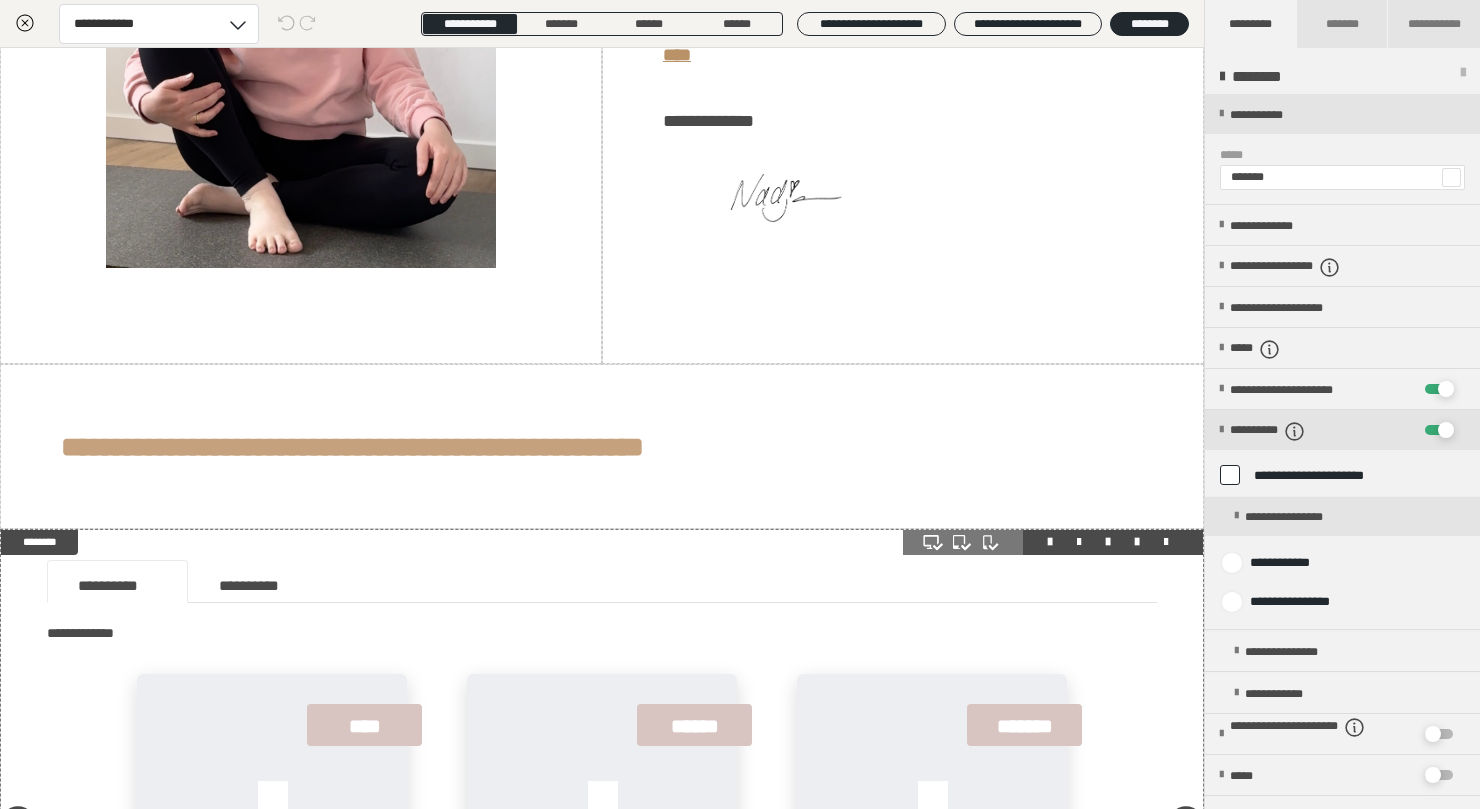 click on "**********" at bounding box center [602, 587] 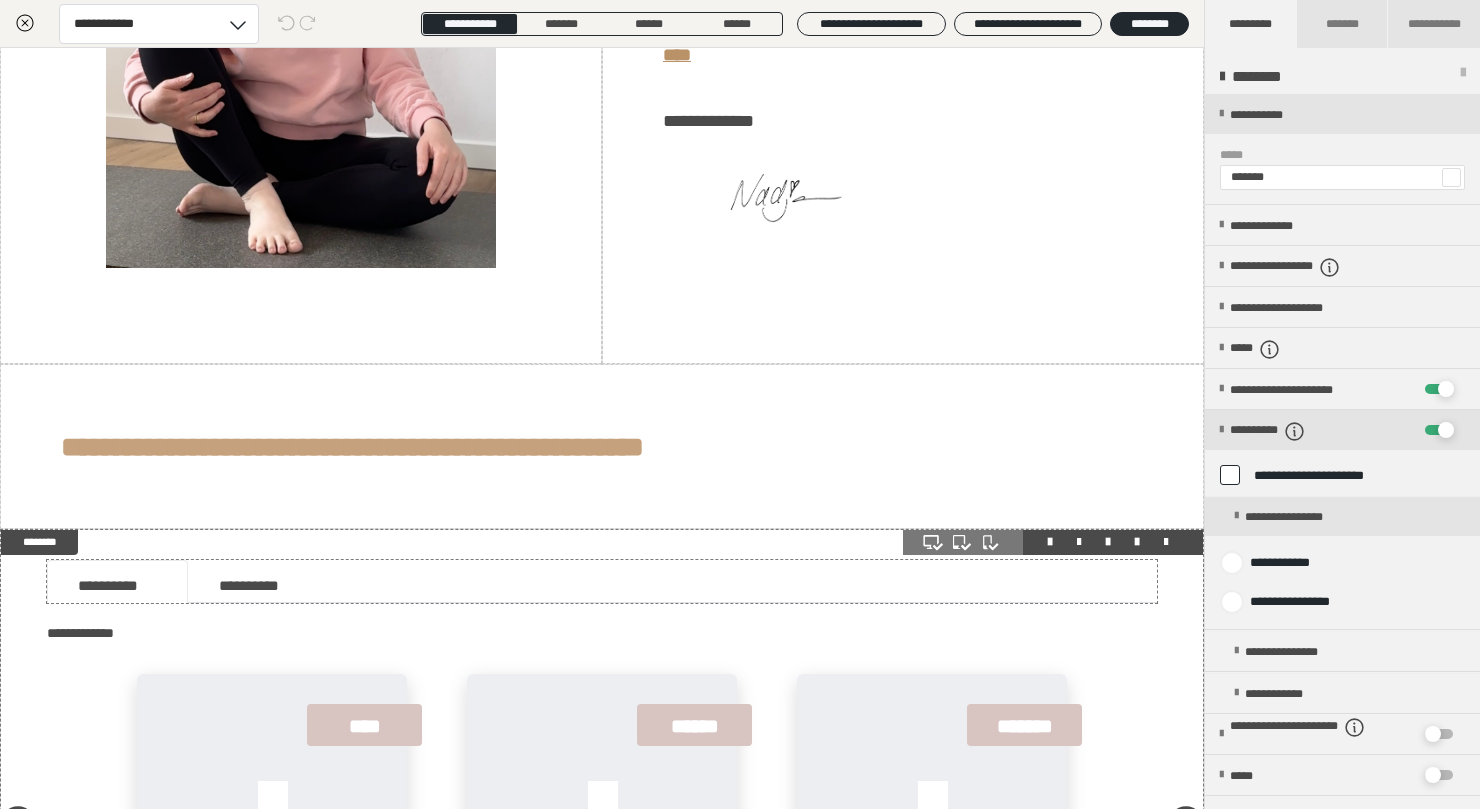 click on "********" at bounding box center (39, 542) 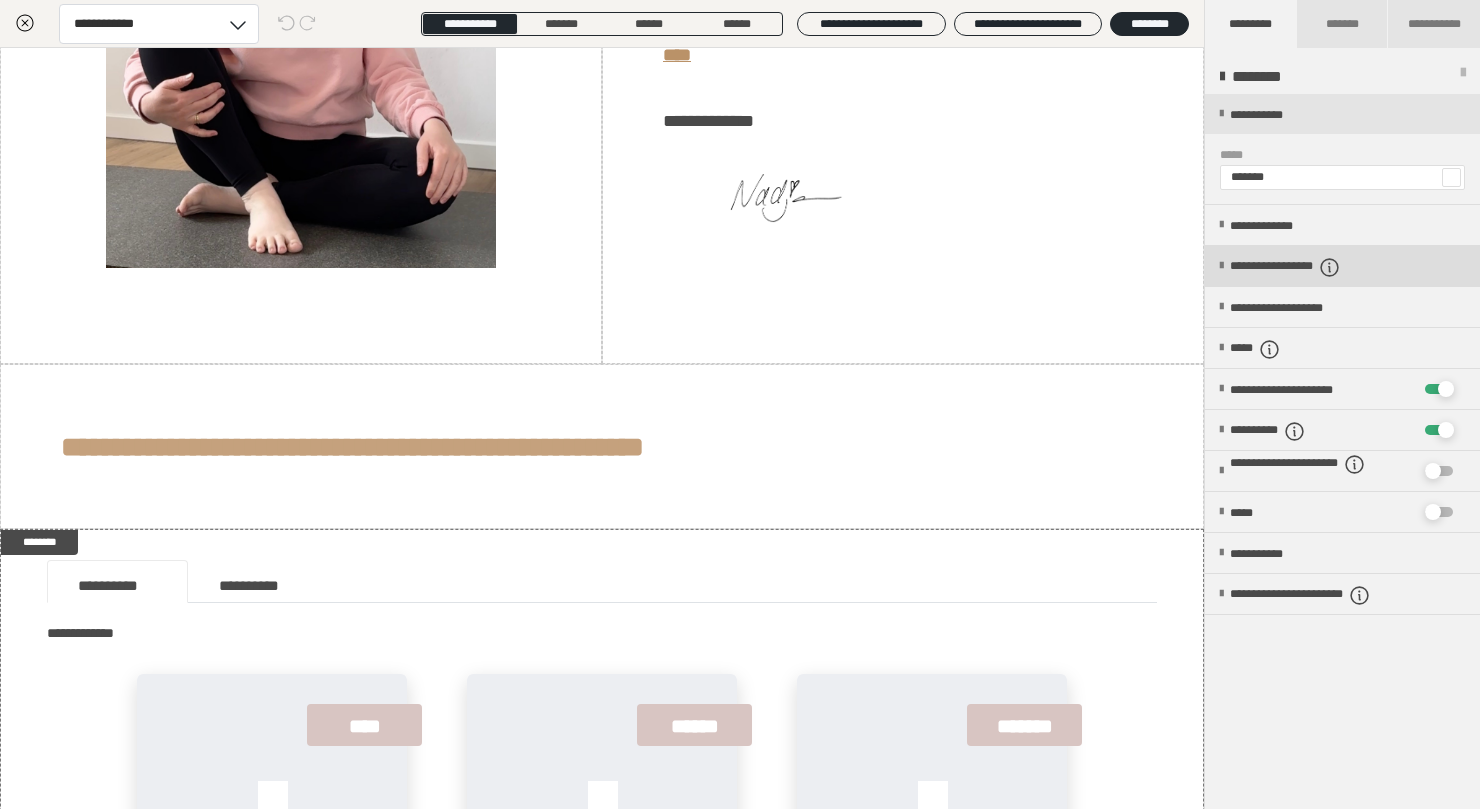 click on "**********" at bounding box center (1316, 267) 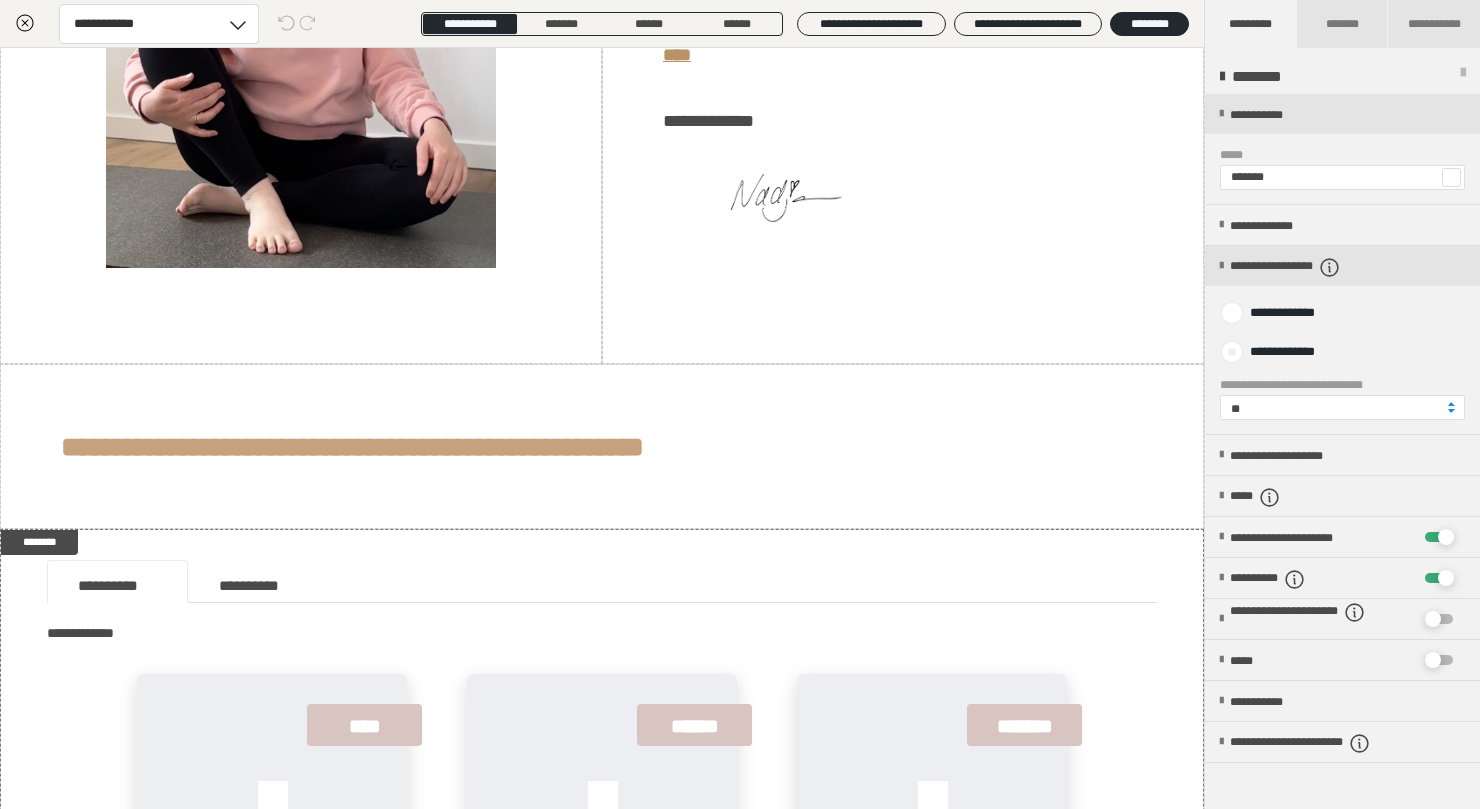 click on "**********" at bounding box center [1276, 352] 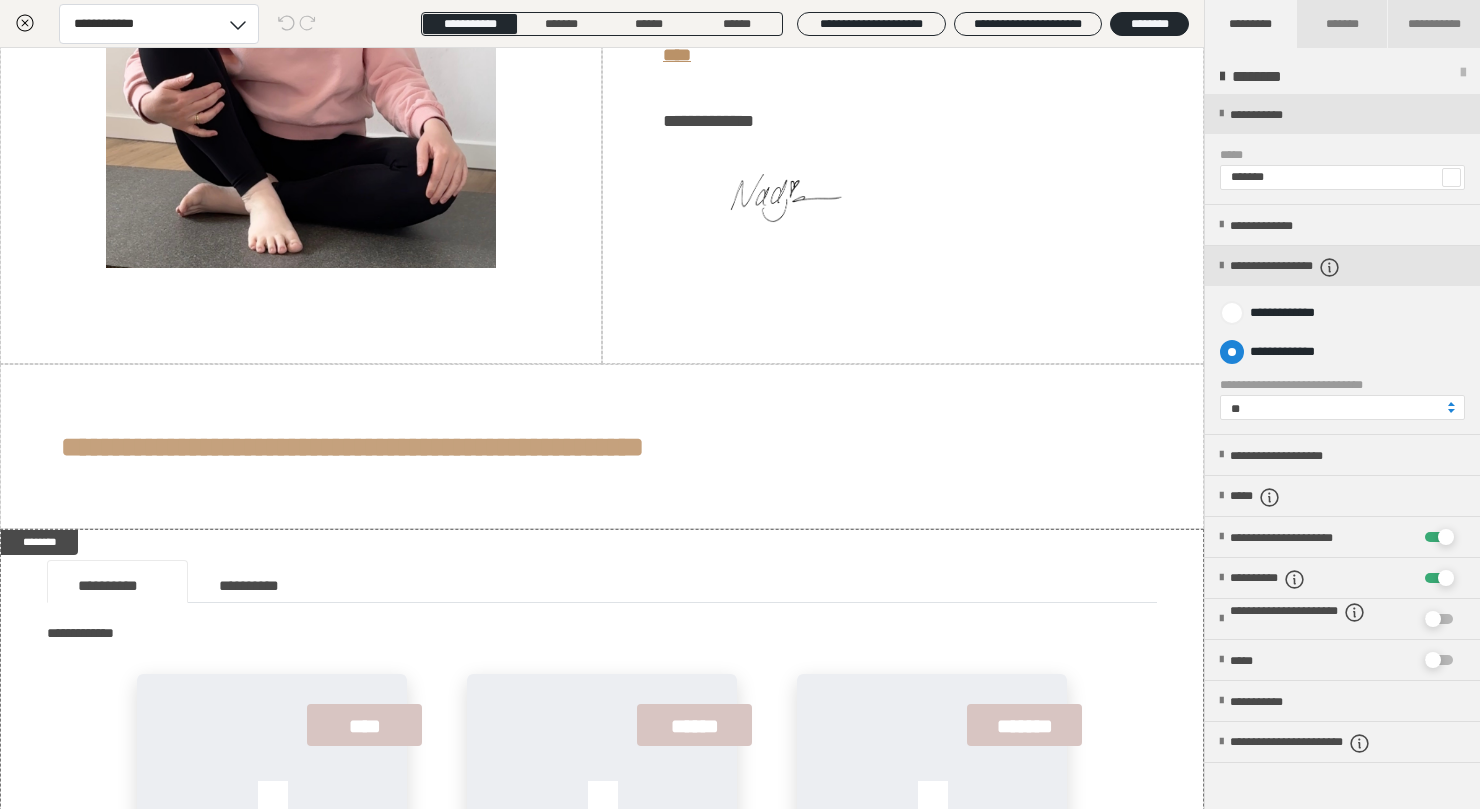 radio on "****" 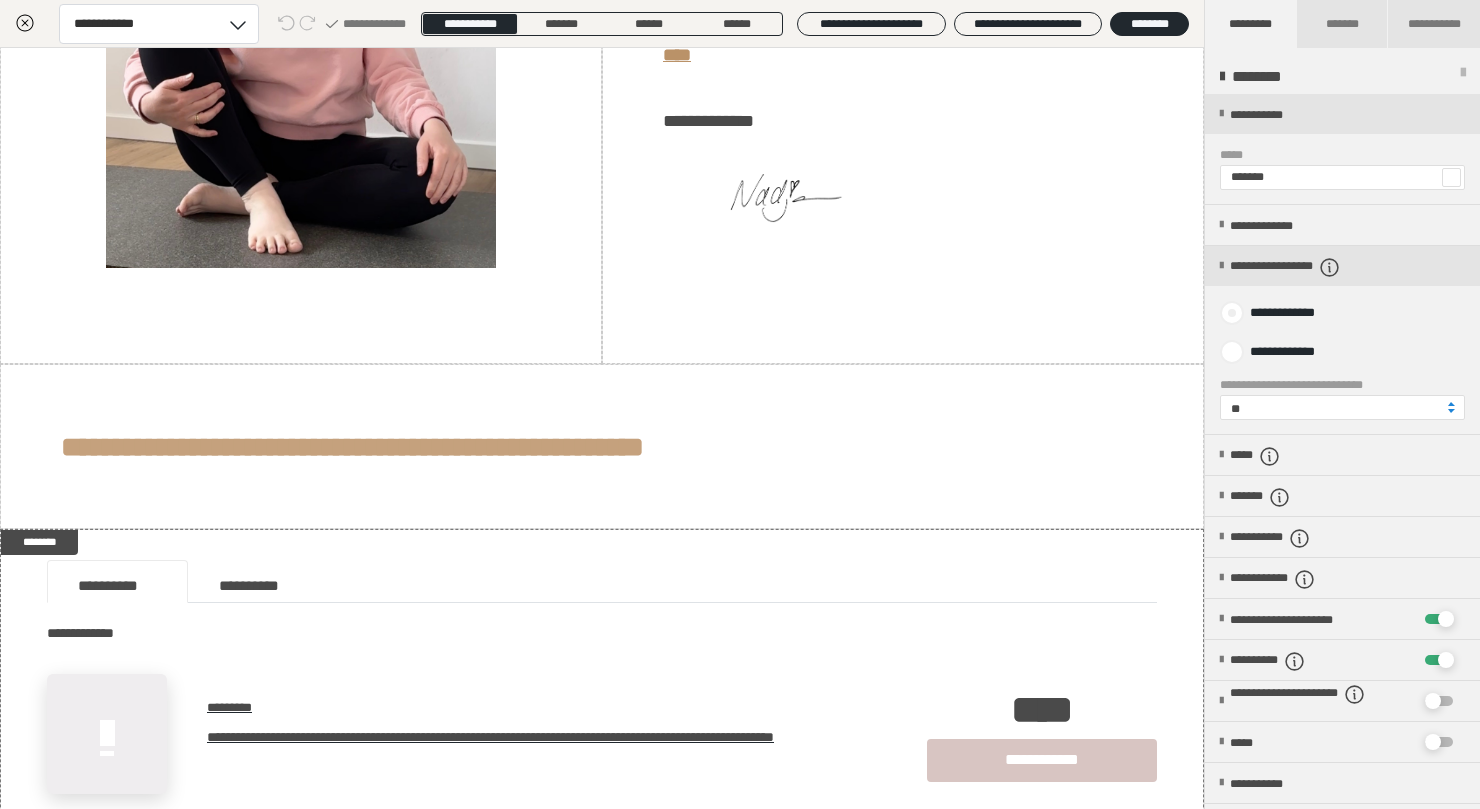click on "**********" at bounding box center (1277, 313) 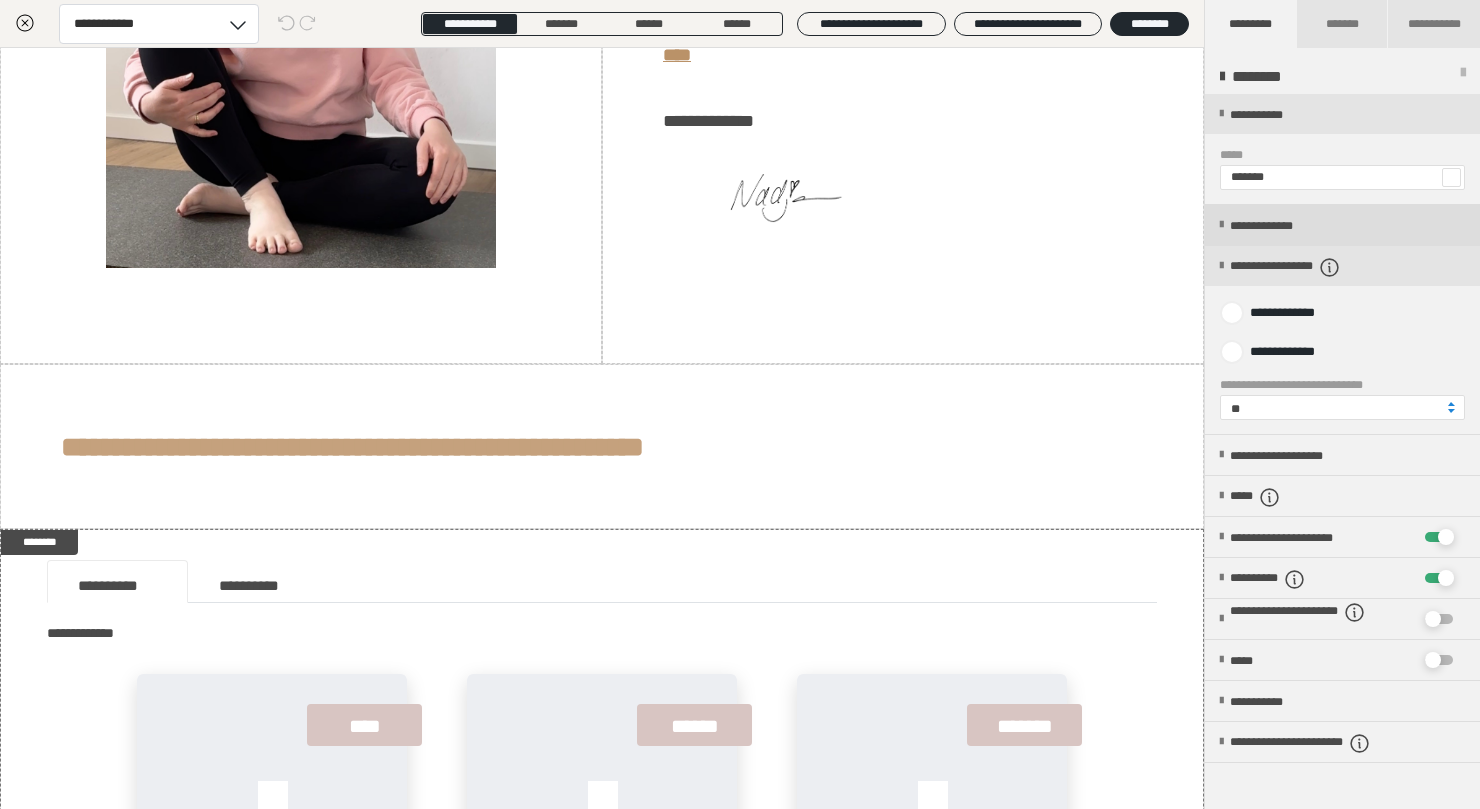 click on "**********" at bounding box center [1279, 226] 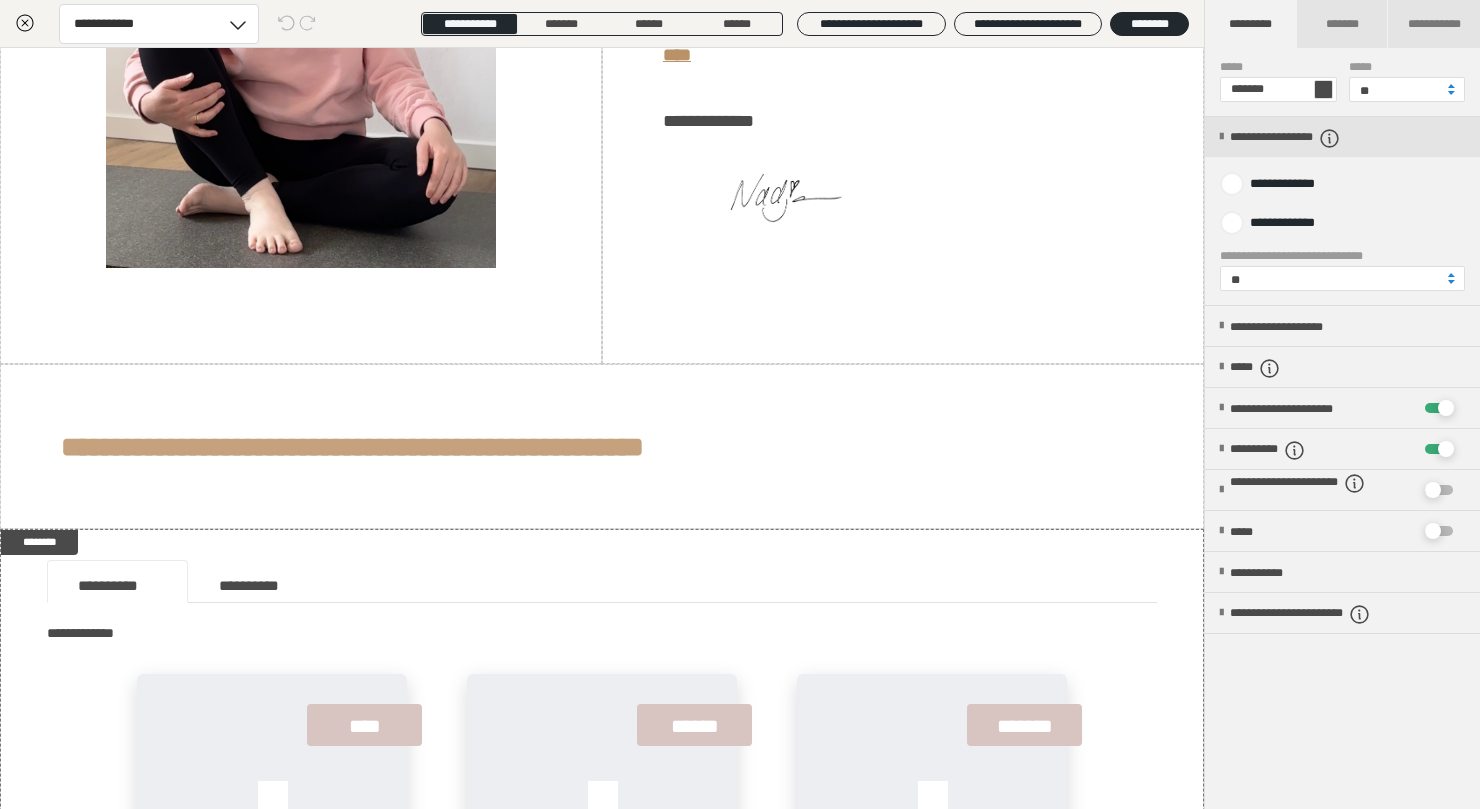 scroll, scrollTop: 278, scrollLeft: 0, axis: vertical 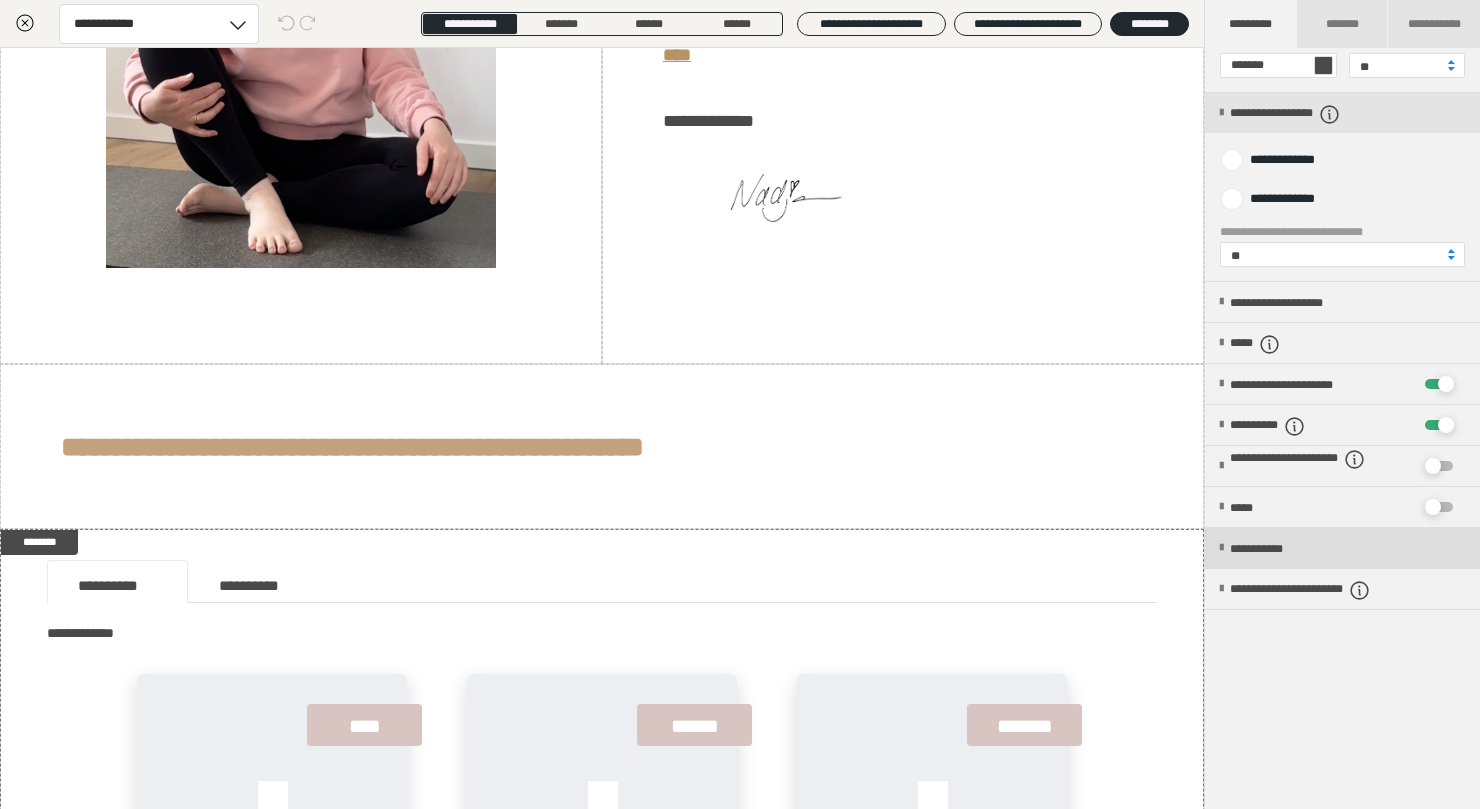 click on "**********" at bounding box center (1275, 549) 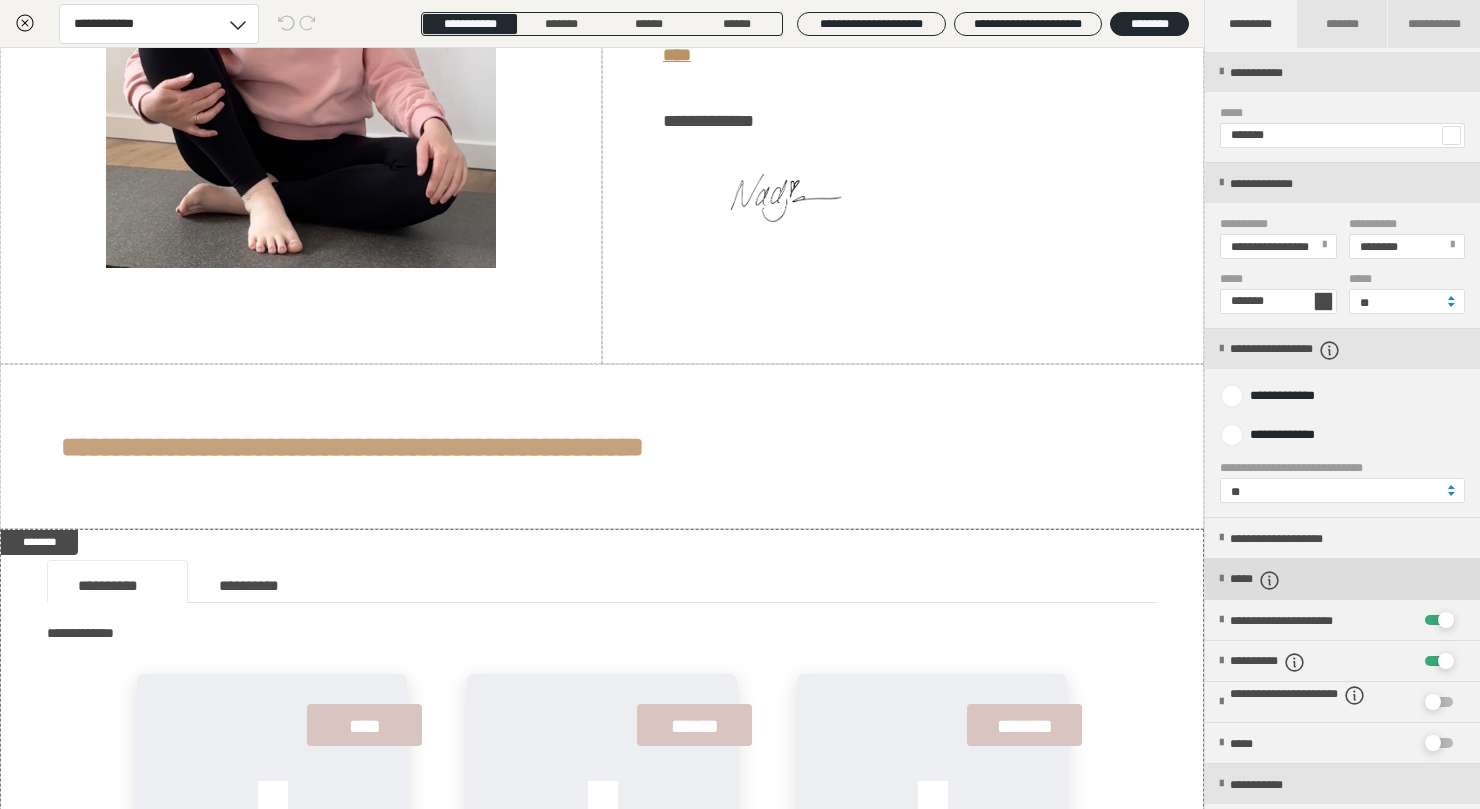 scroll, scrollTop: 0, scrollLeft: 0, axis: both 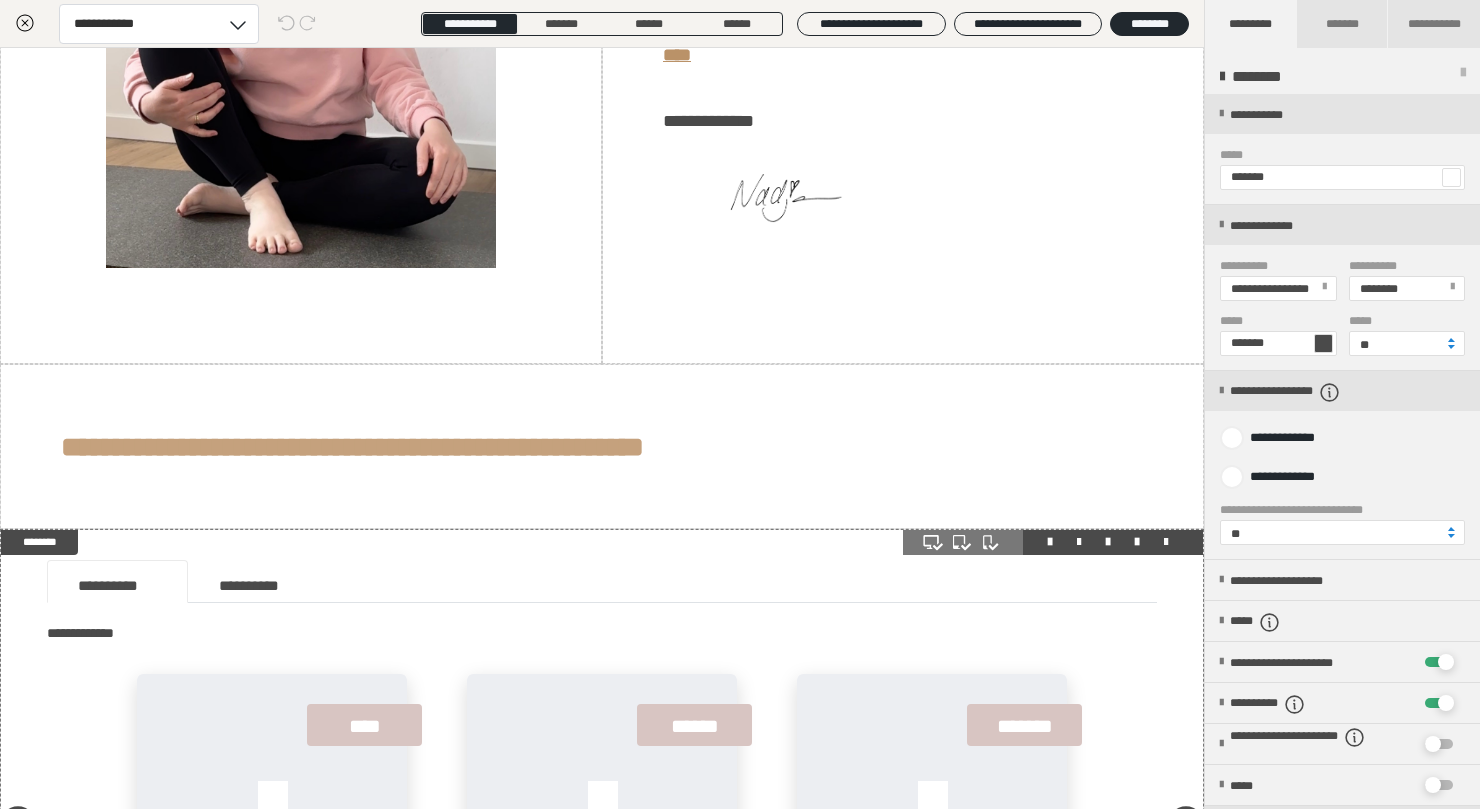 click at bounding box center (1166, 542) 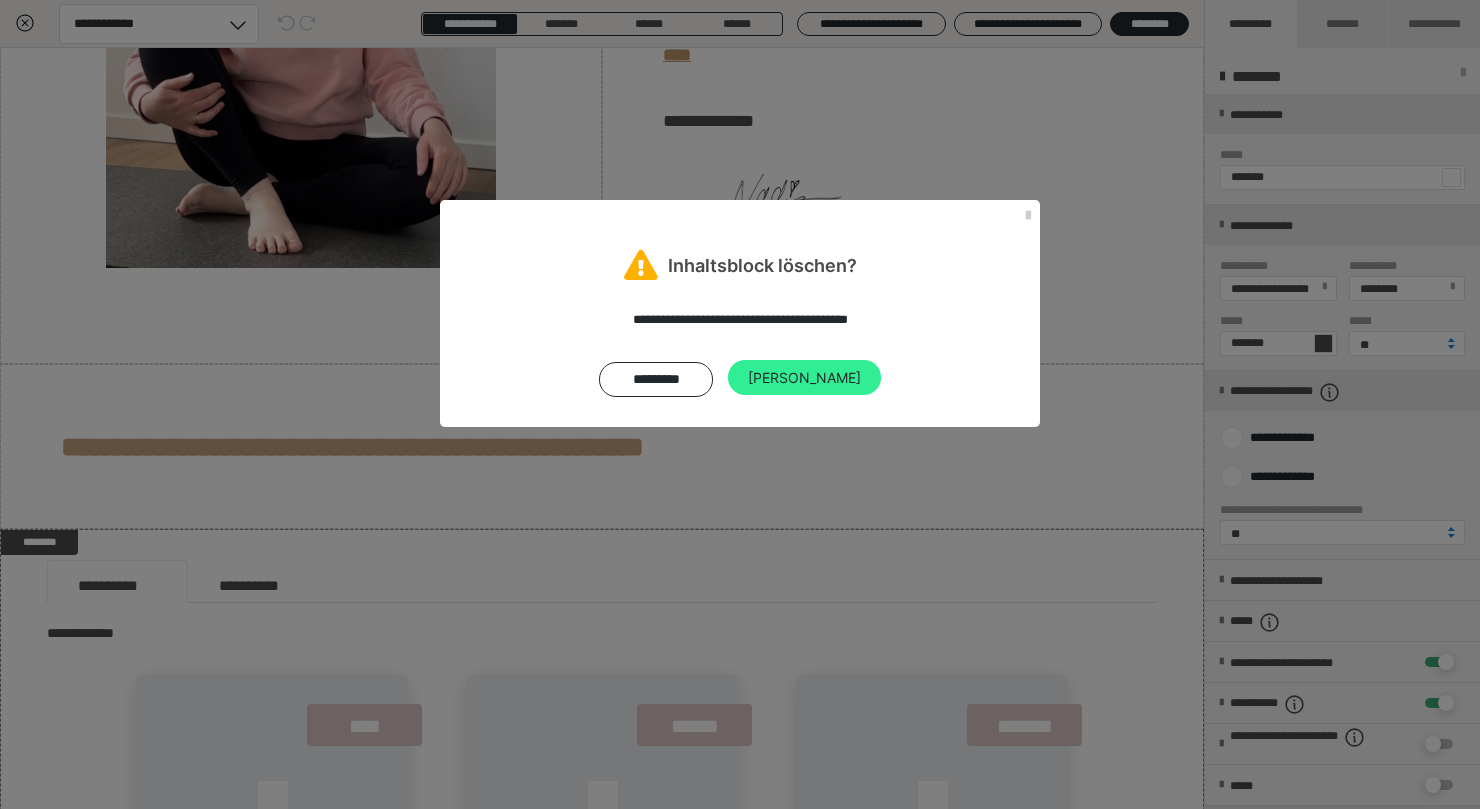 click on "[PERSON_NAME]" at bounding box center [804, 378] 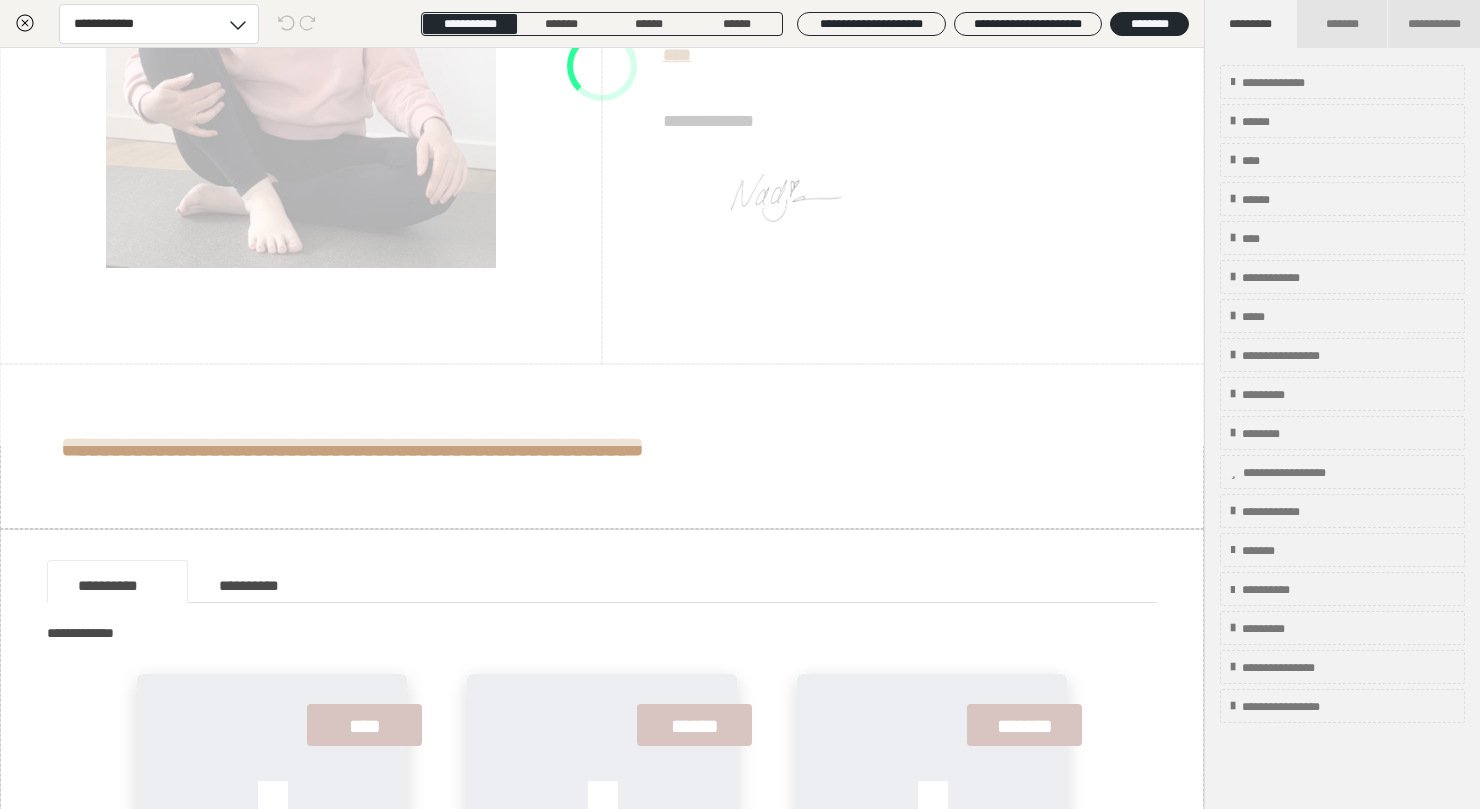 scroll, scrollTop: 152, scrollLeft: 0, axis: vertical 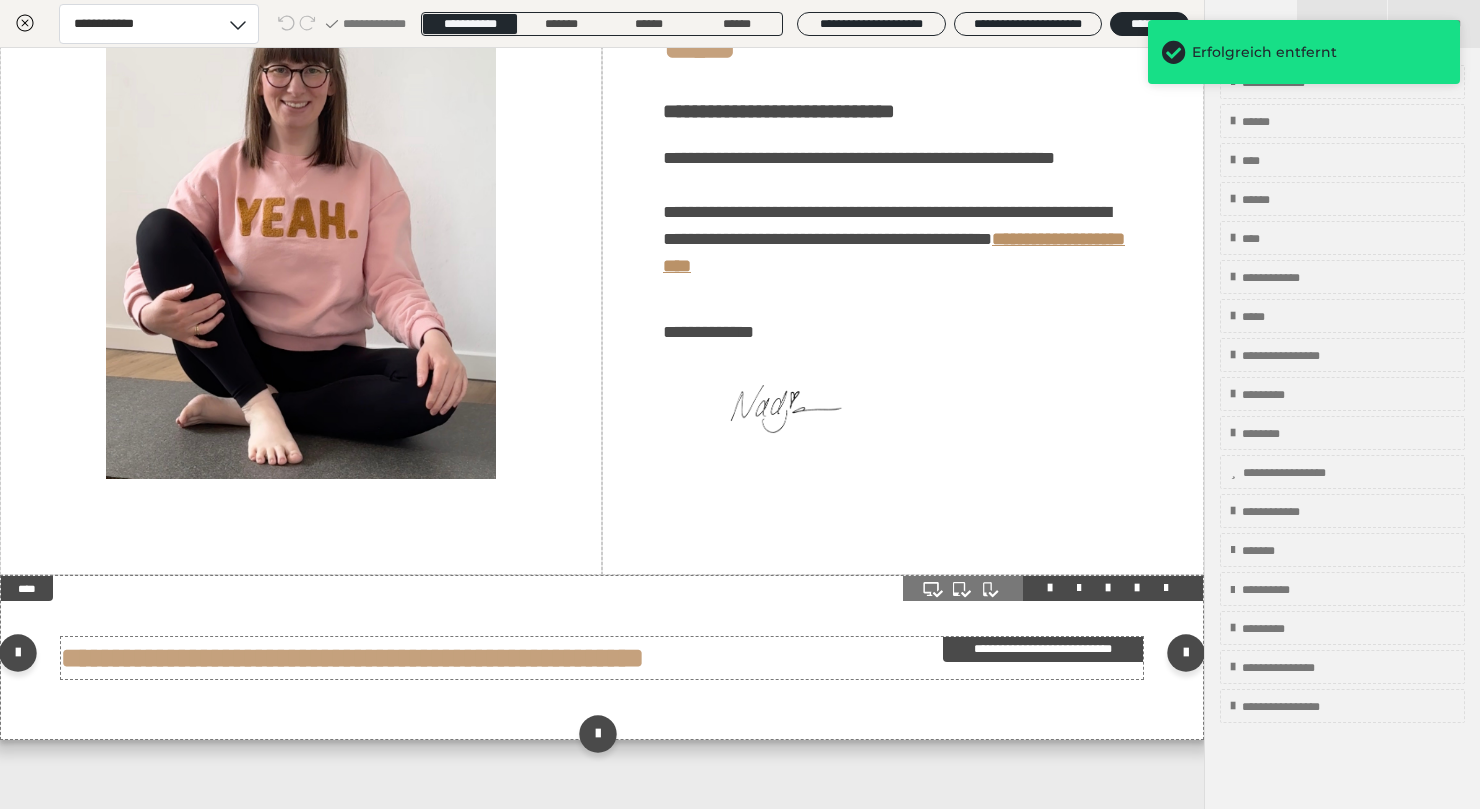 click on "**********" at bounding box center (352, 658) 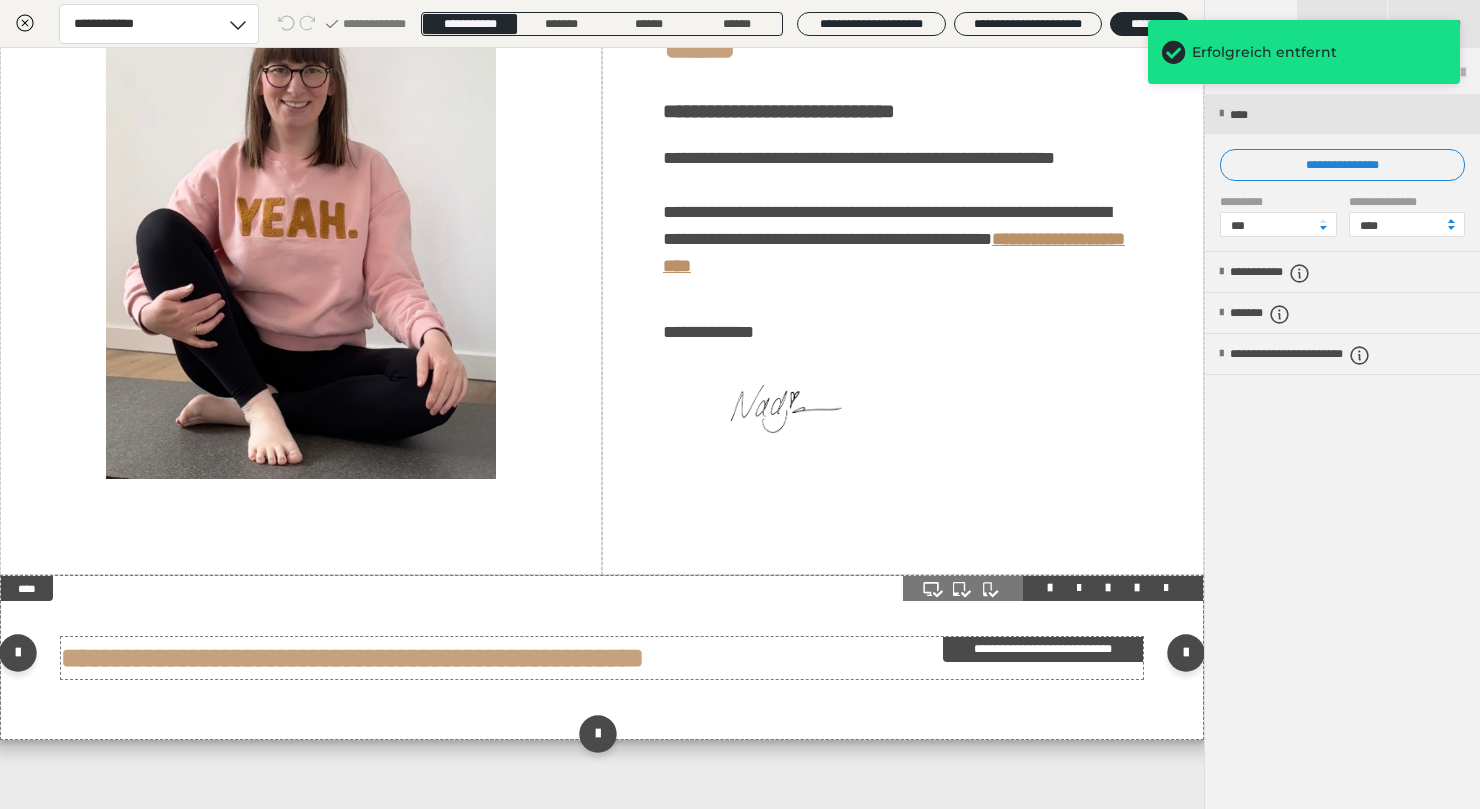 click on "**********" at bounding box center (352, 658) 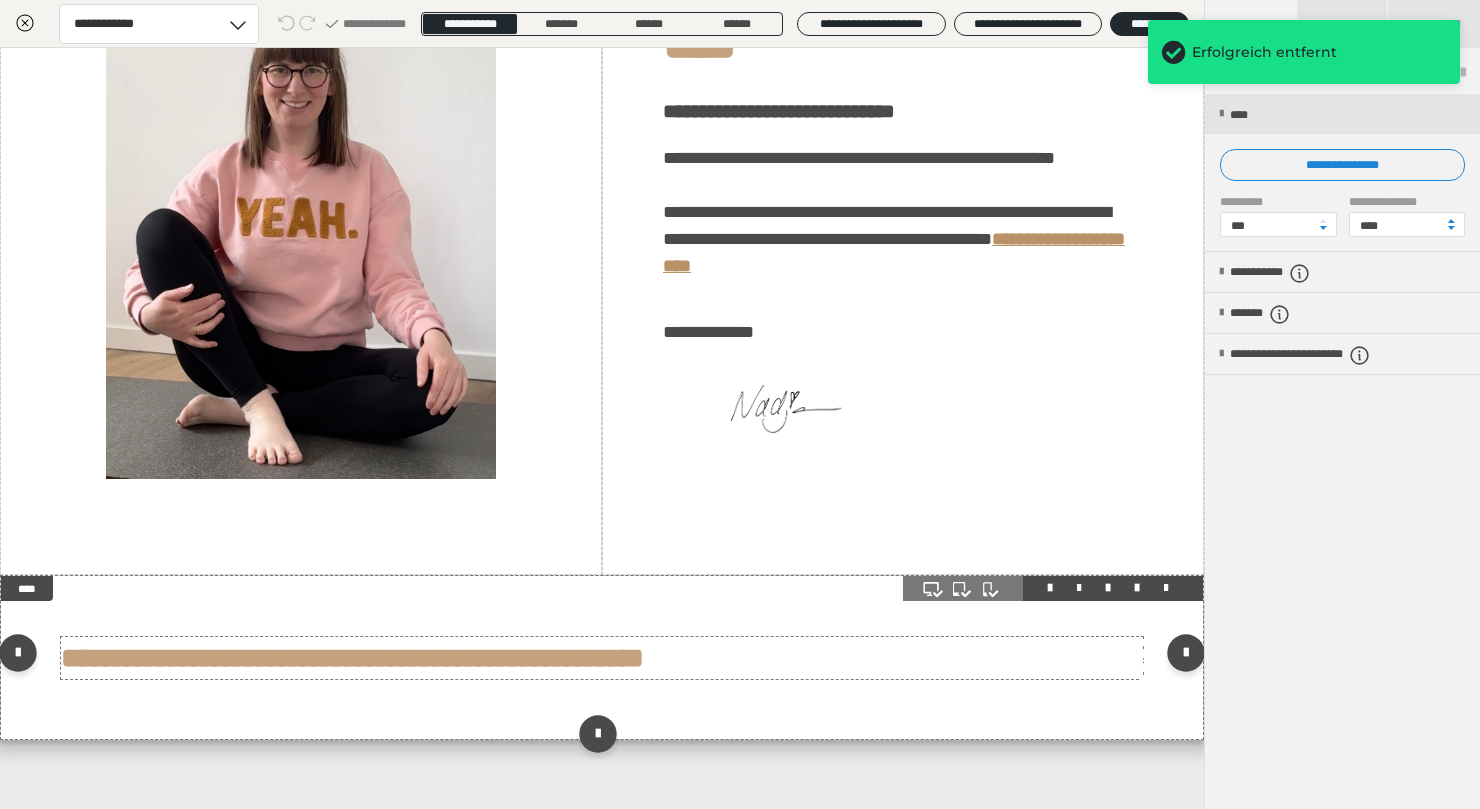 click on "**********" at bounding box center (740, 404) 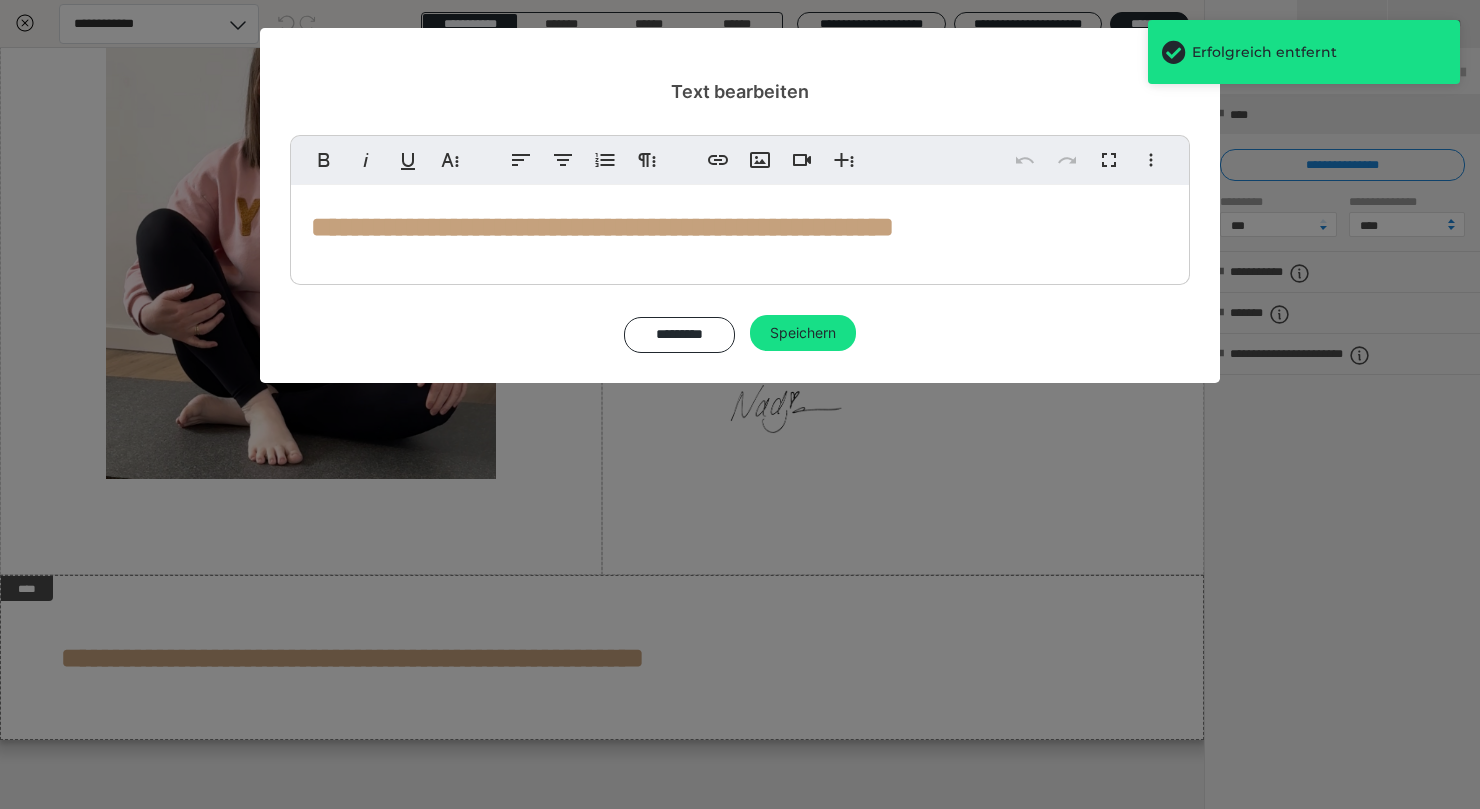 click on "**********" at bounding box center (602, 227) 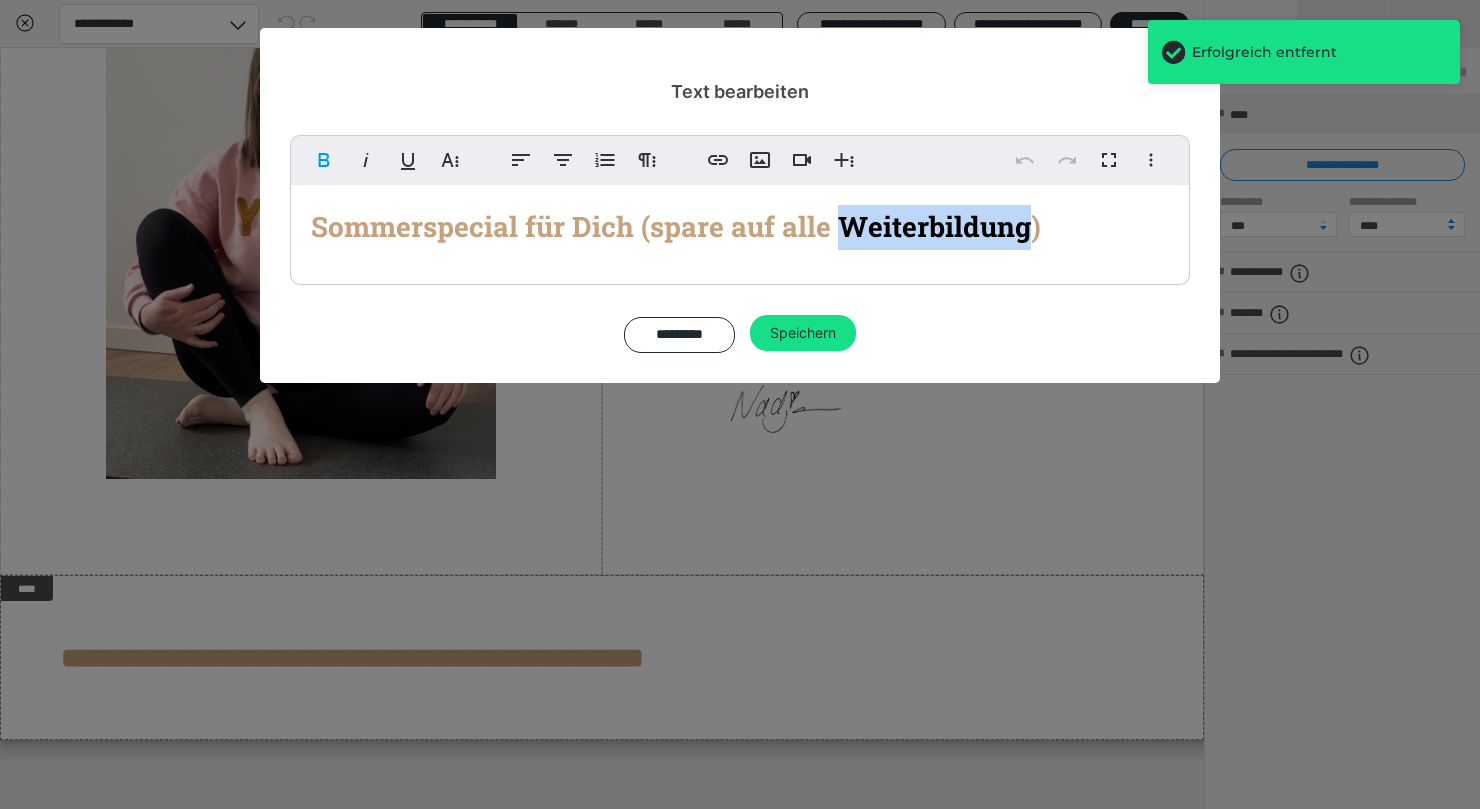 click on "Sommerspecial für Dich (spare auf alle Weiterbildung)" at bounding box center [676, 226] 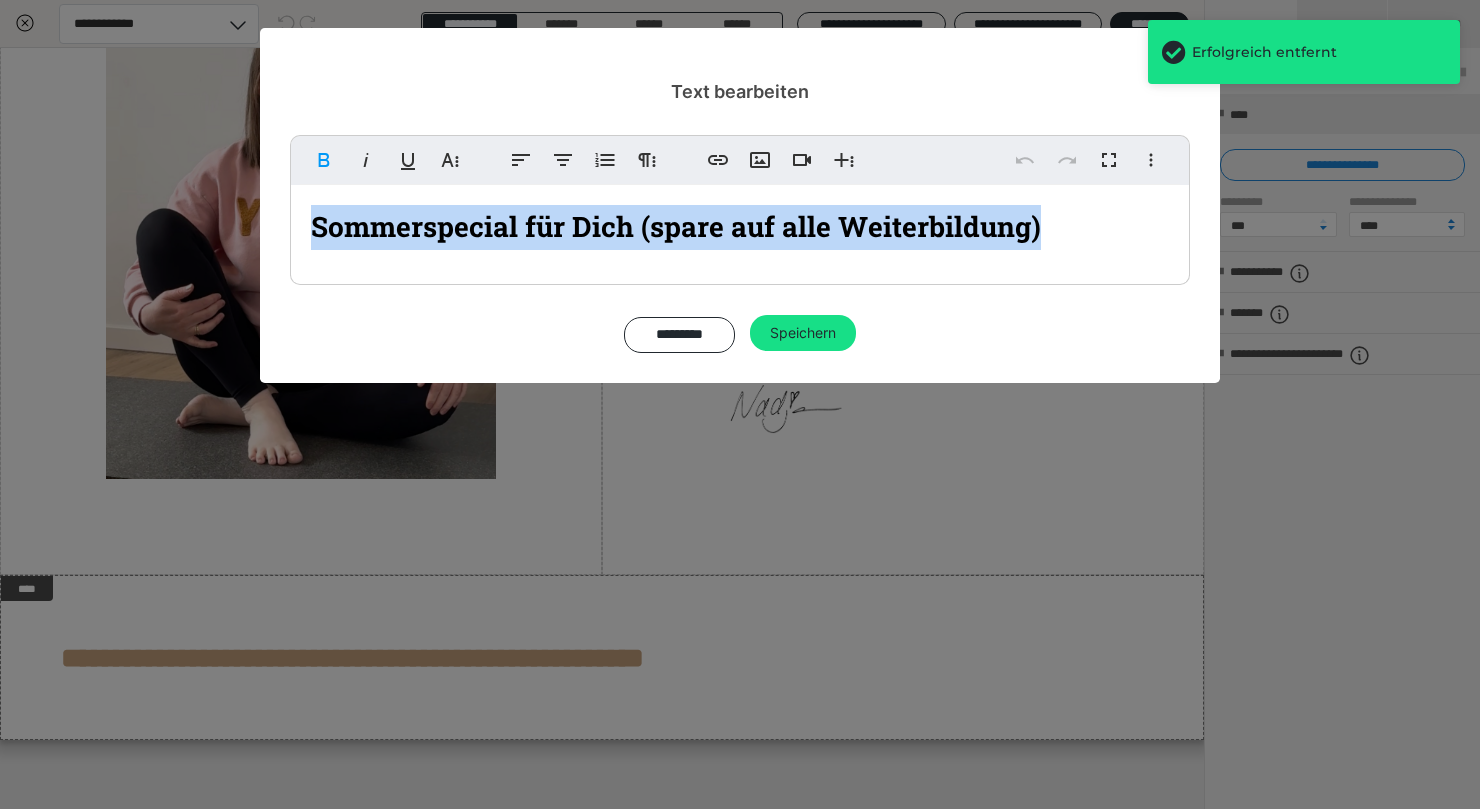 click on "Sommerspecial für Dich (spare auf alle Weiterbildung)" at bounding box center [676, 226] 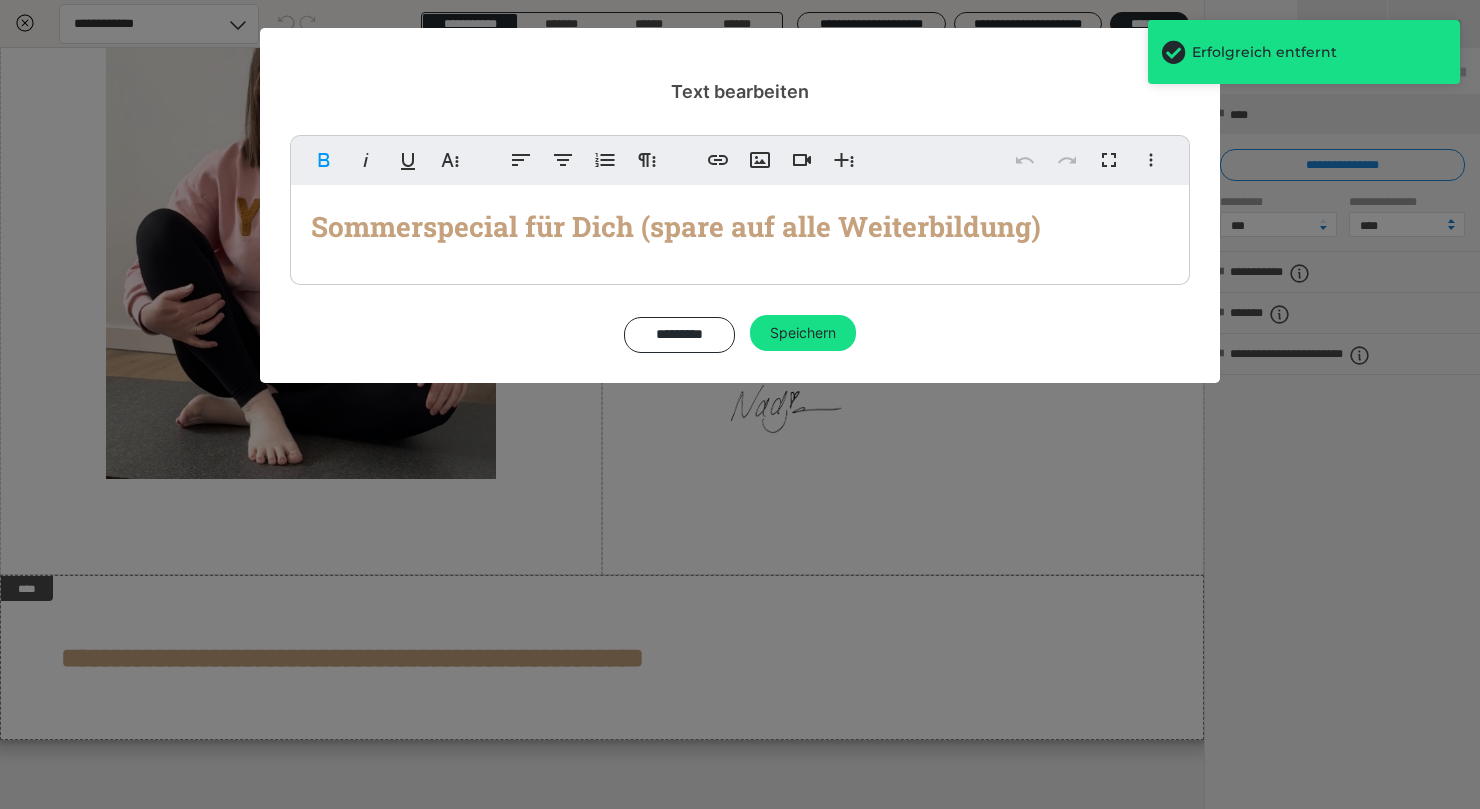 type 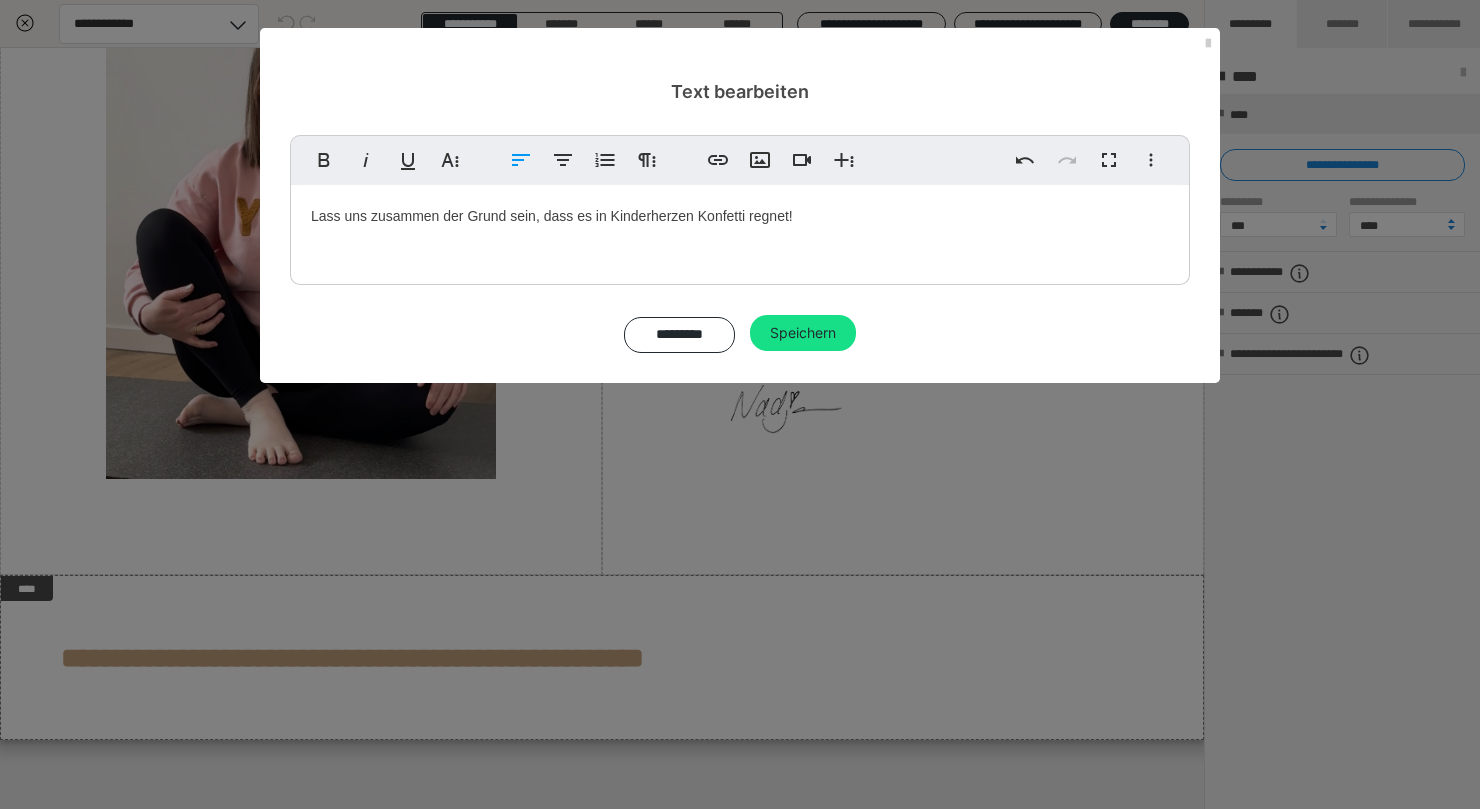 click on "Lass uns zusammen der Grund sein, dass es in Kinderherzen Konfetti regnet!" at bounding box center [740, 230] 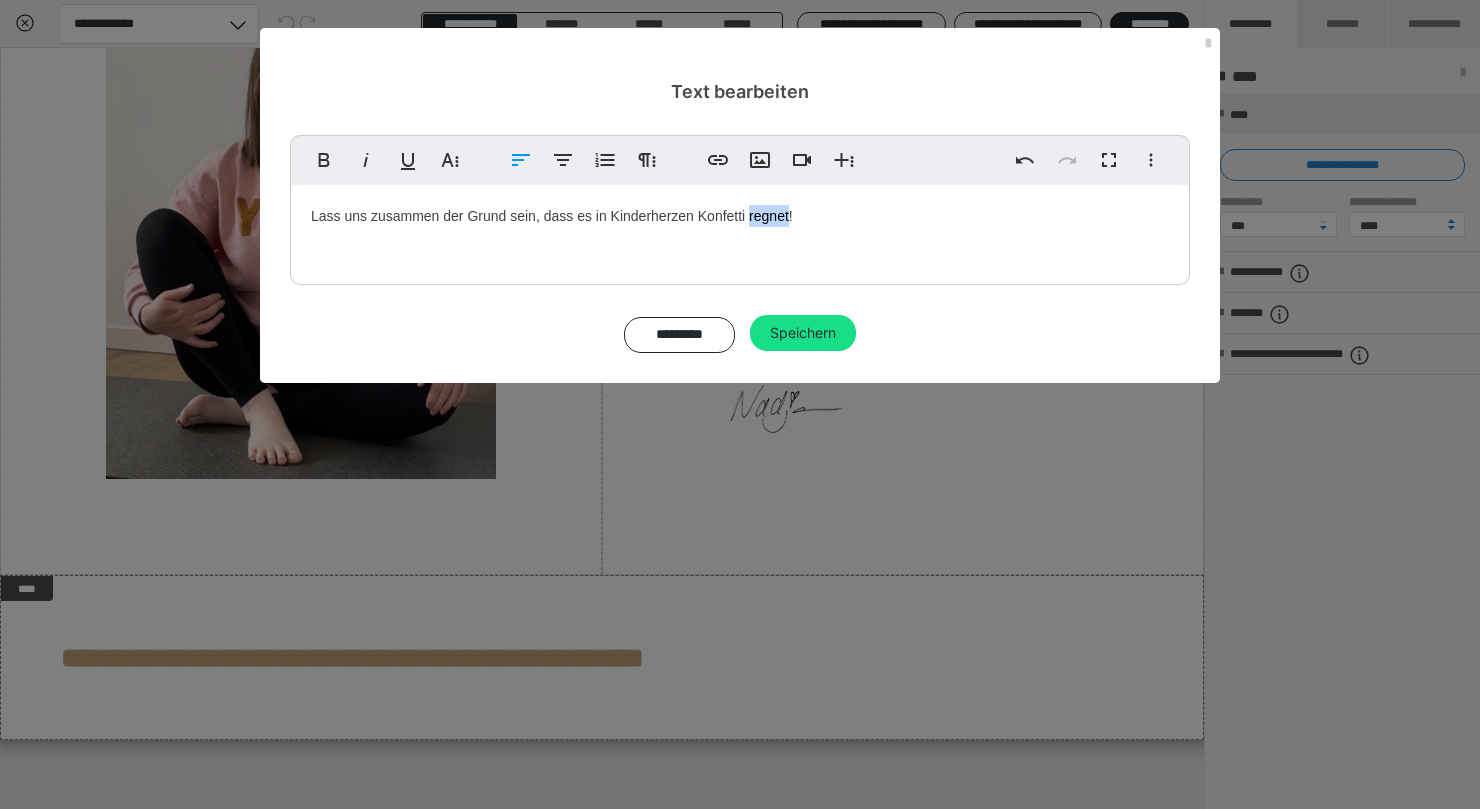 click on "Lass uns zusammen der Grund sein, dass es in Kinderherzen Konfetti regnet!" at bounding box center (740, 230) 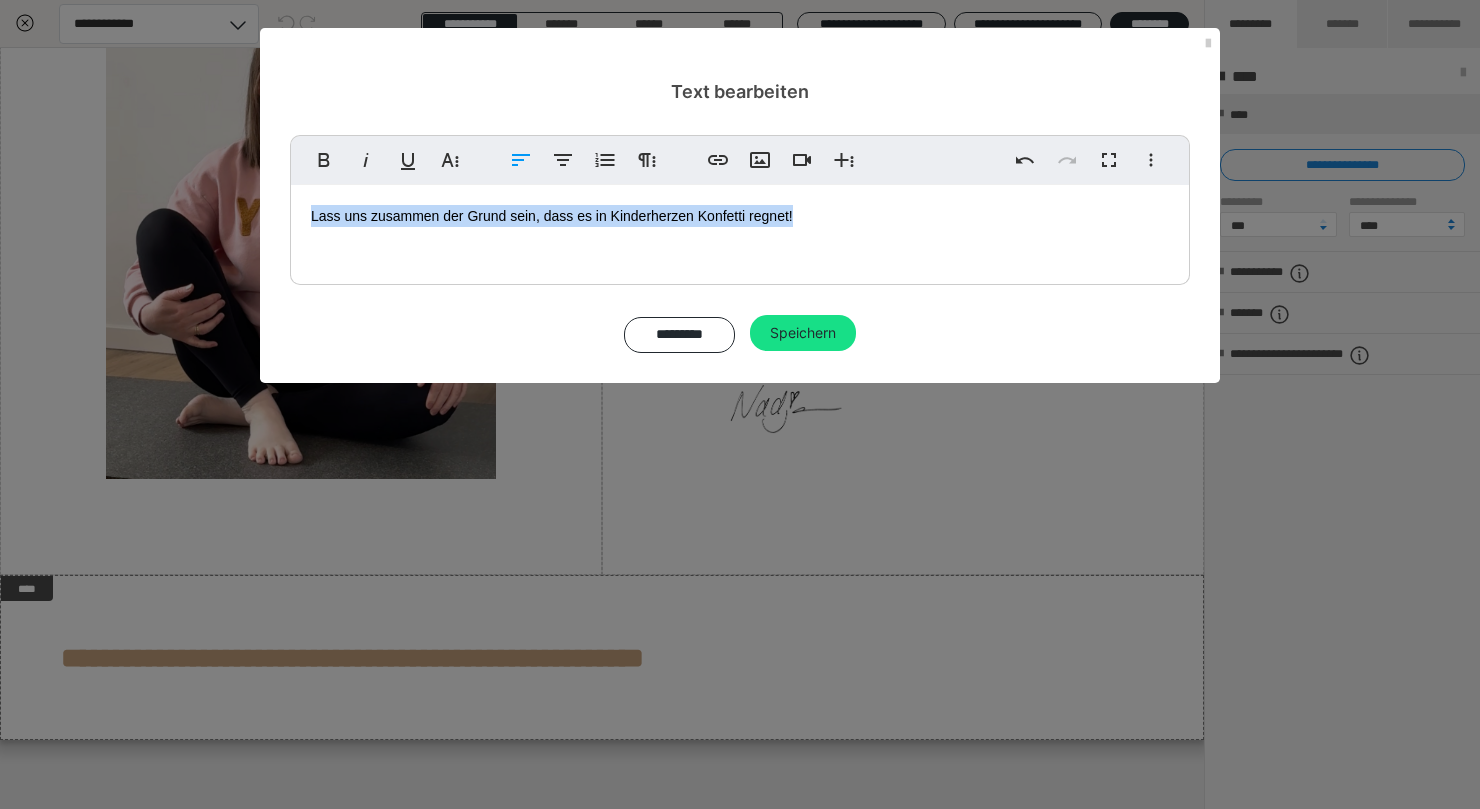 click on "Lass uns zusammen der Grund sein, dass es in Kinderherzen Konfetti regnet!" at bounding box center [740, 230] 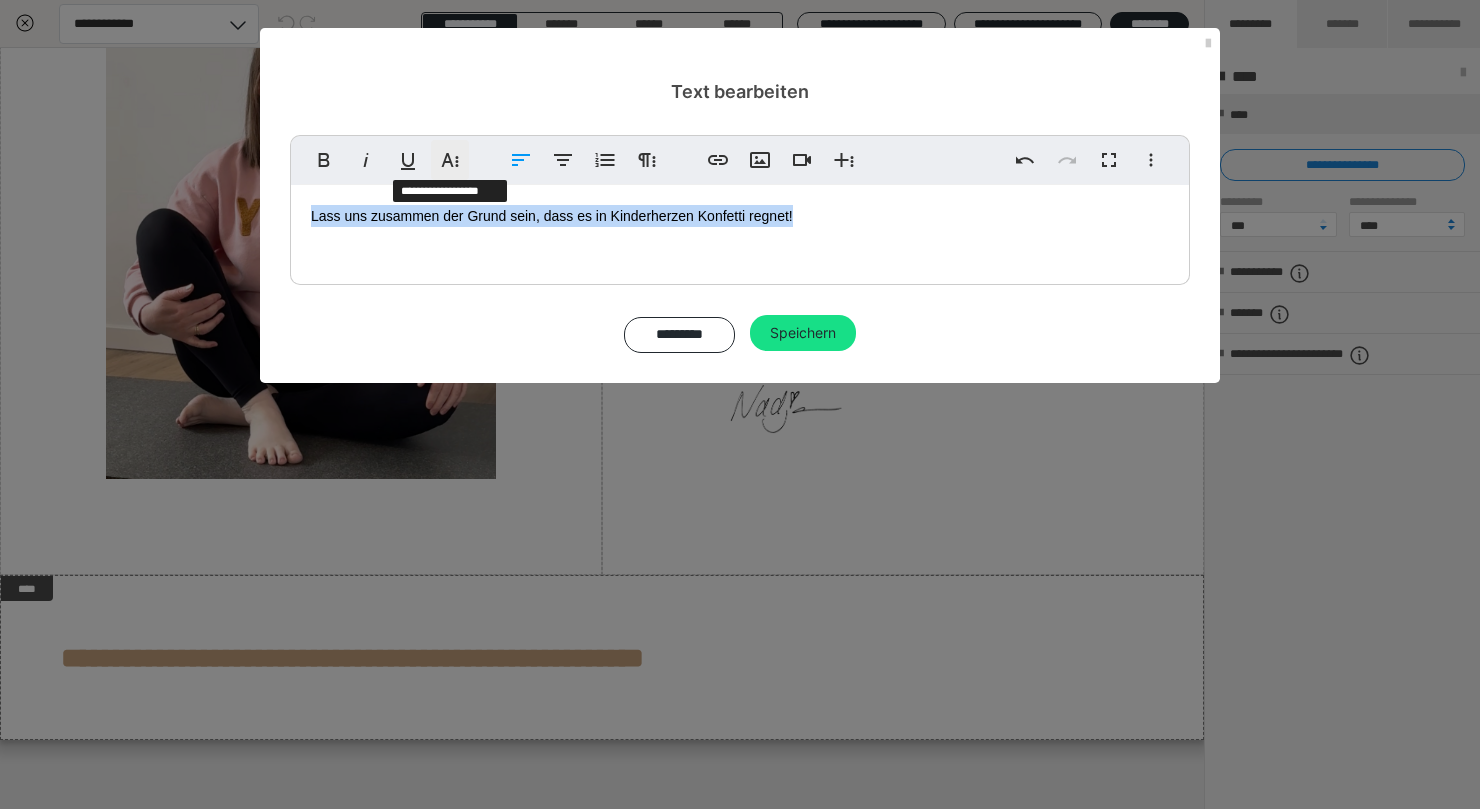 click 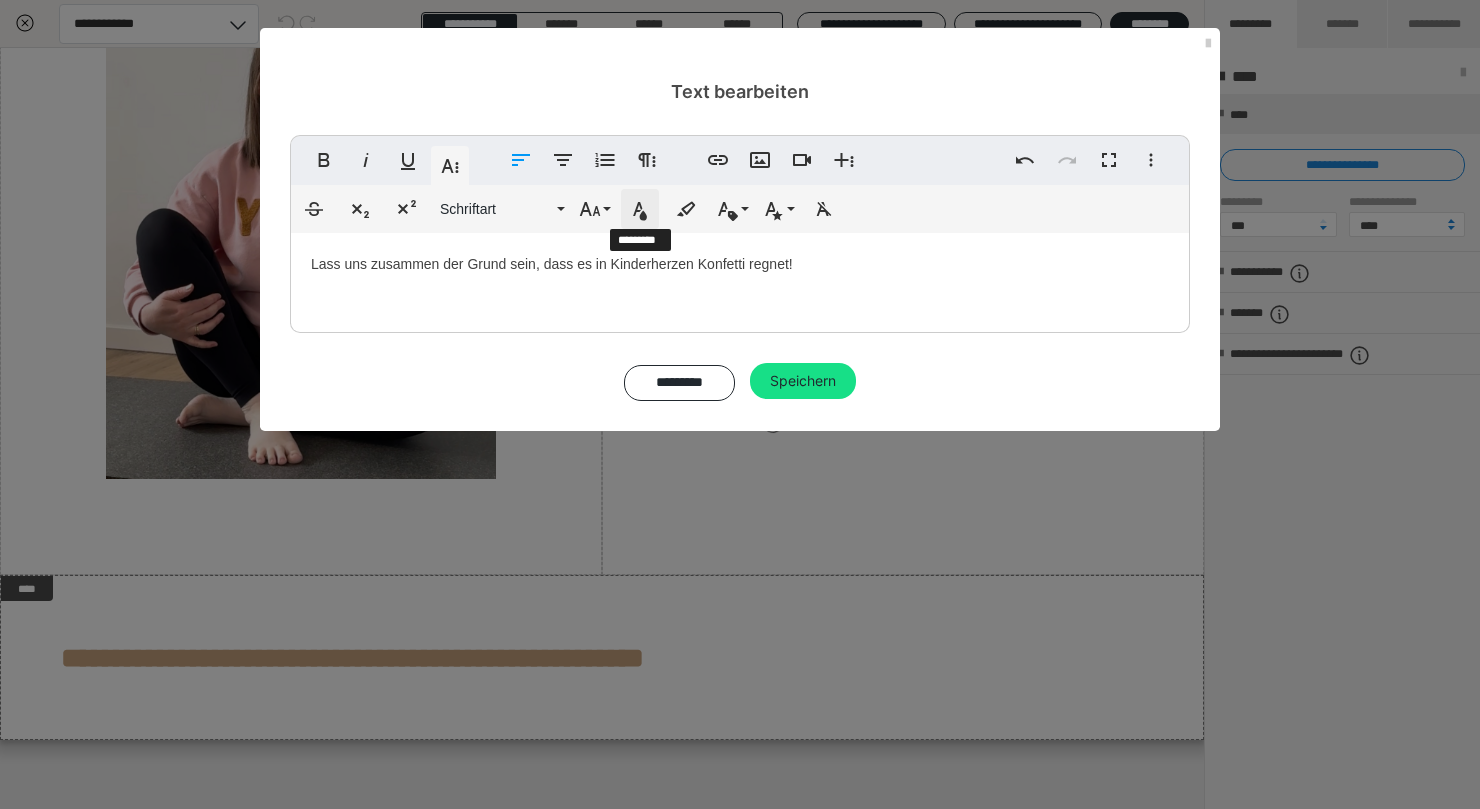 click on "Textfarbe" at bounding box center [640, 209] 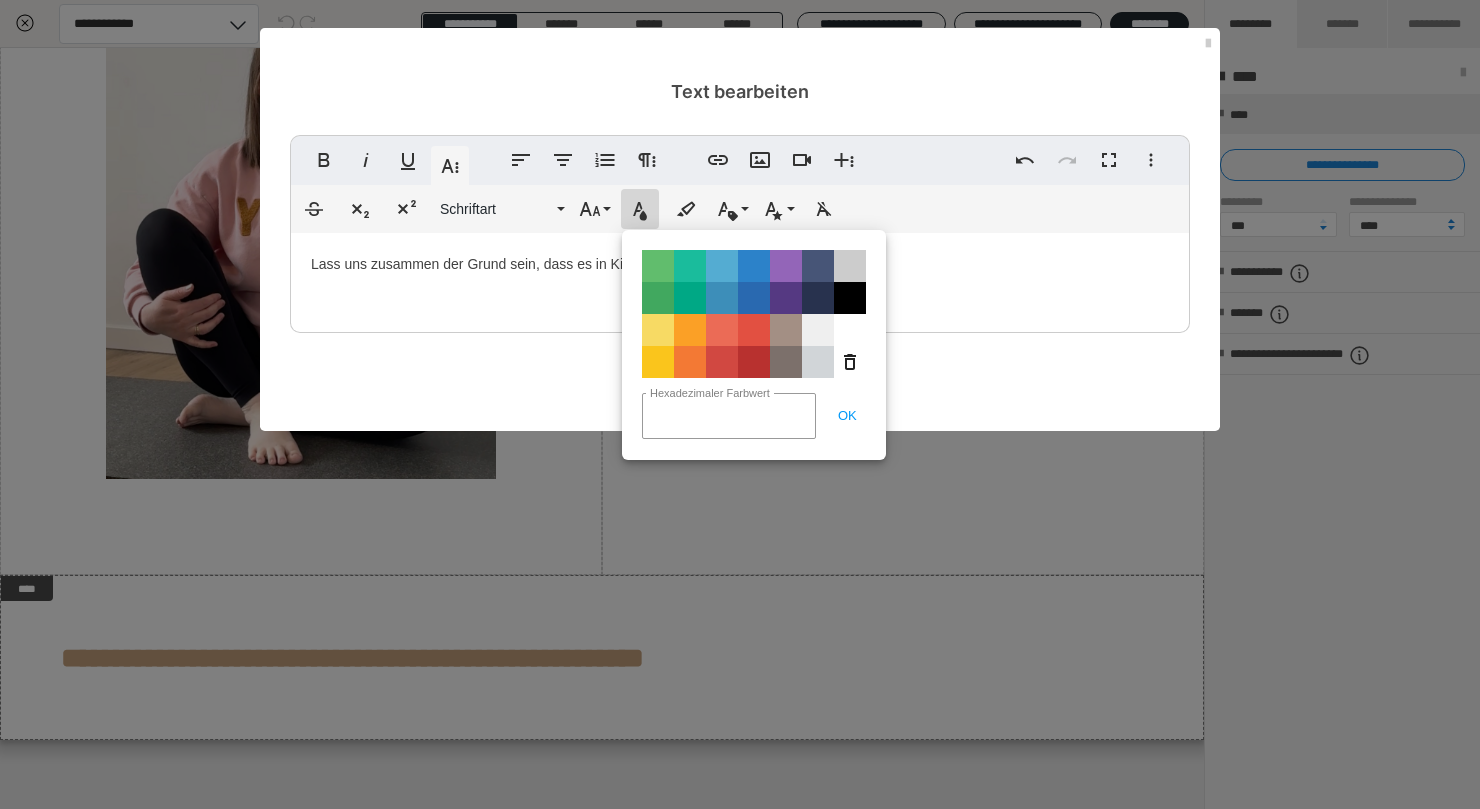 click on "​ Lass uns zusammen der Grund sein, dass es in Kinderherzen Konfetti regnet! ​" at bounding box center (740, 278) 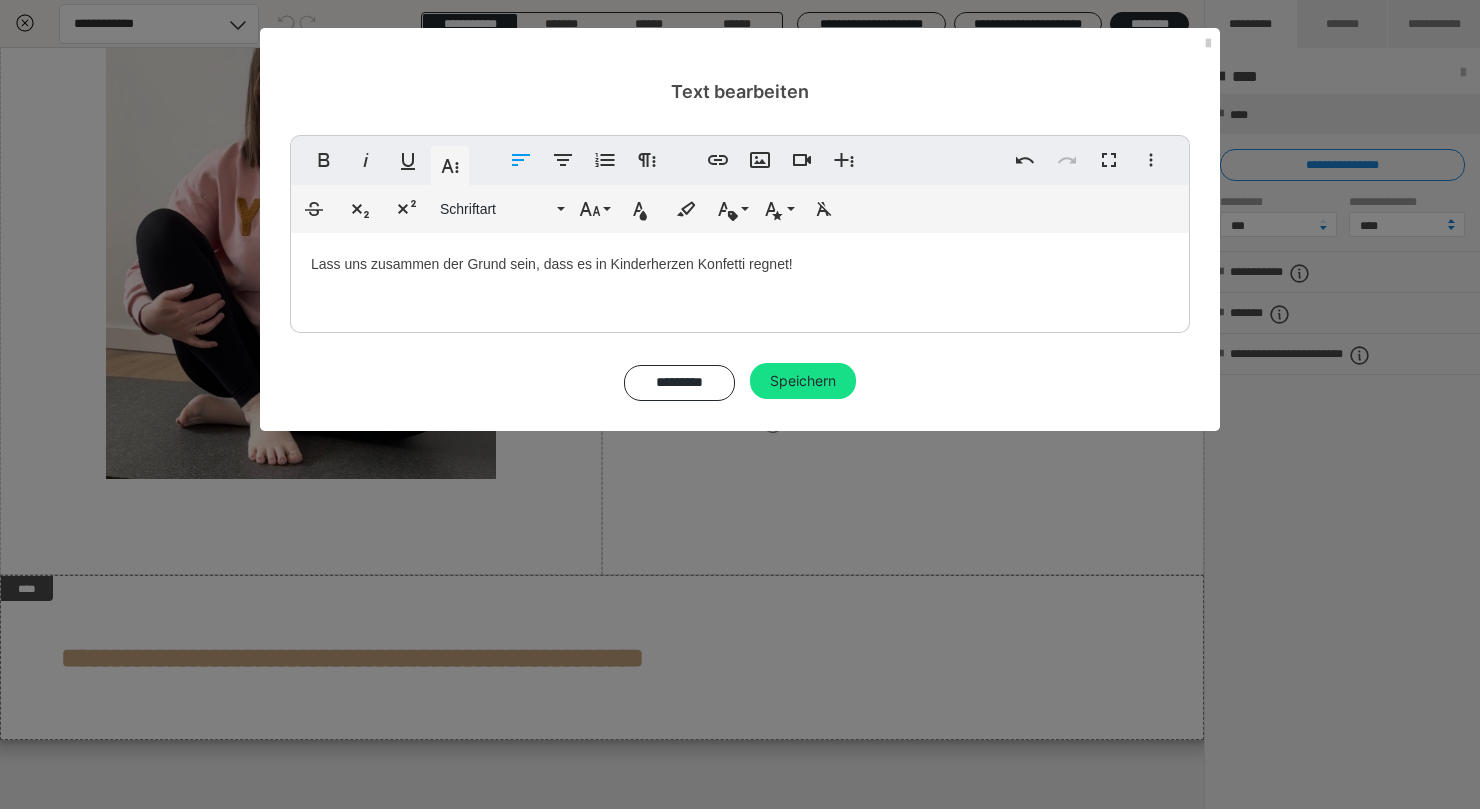 drag, startPoint x: 847, startPoint y: 269, endPoint x: 268, endPoint y: 279, distance: 579.08636 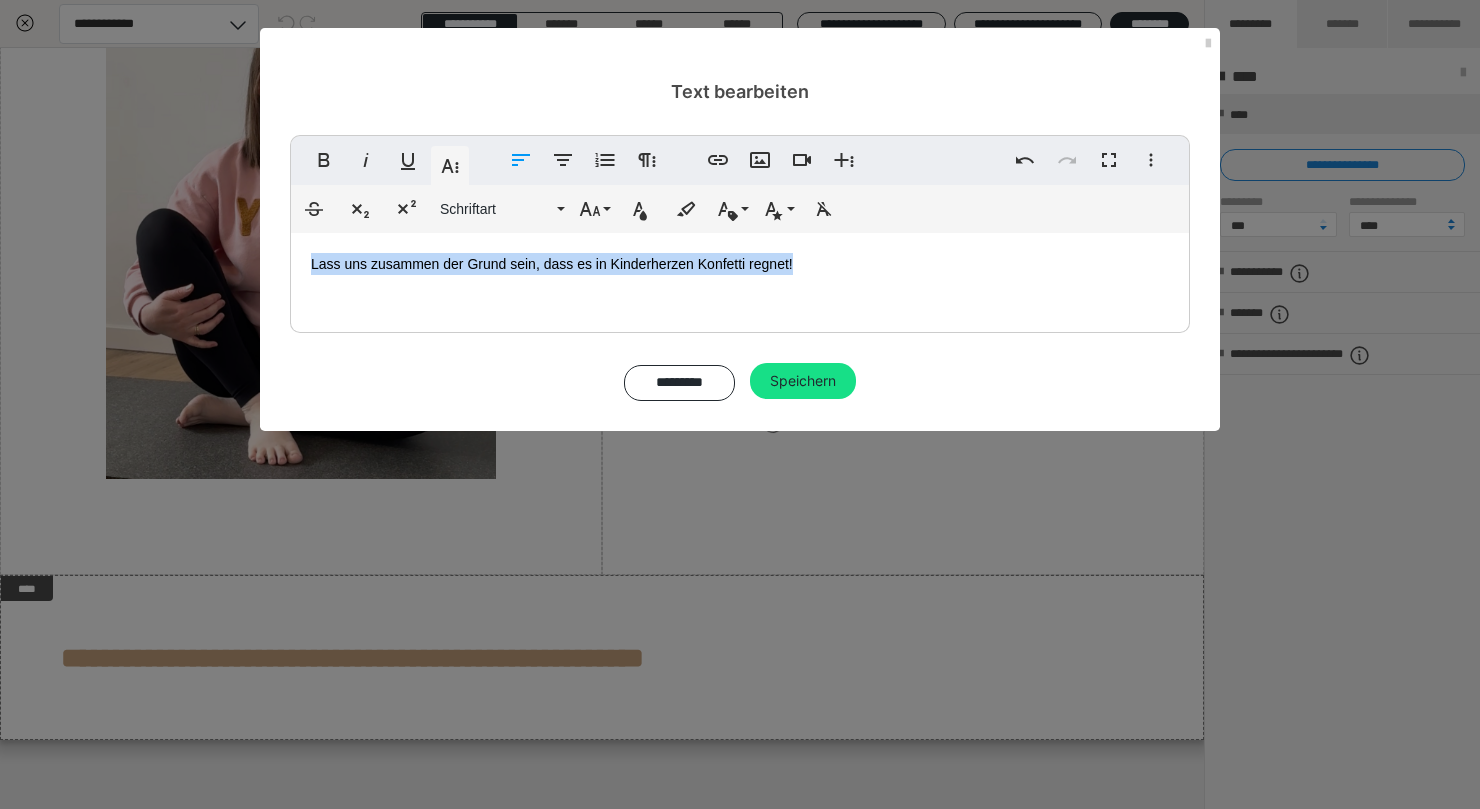 drag, startPoint x: 301, startPoint y: 263, endPoint x: 838, endPoint y: 261, distance: 537.0037 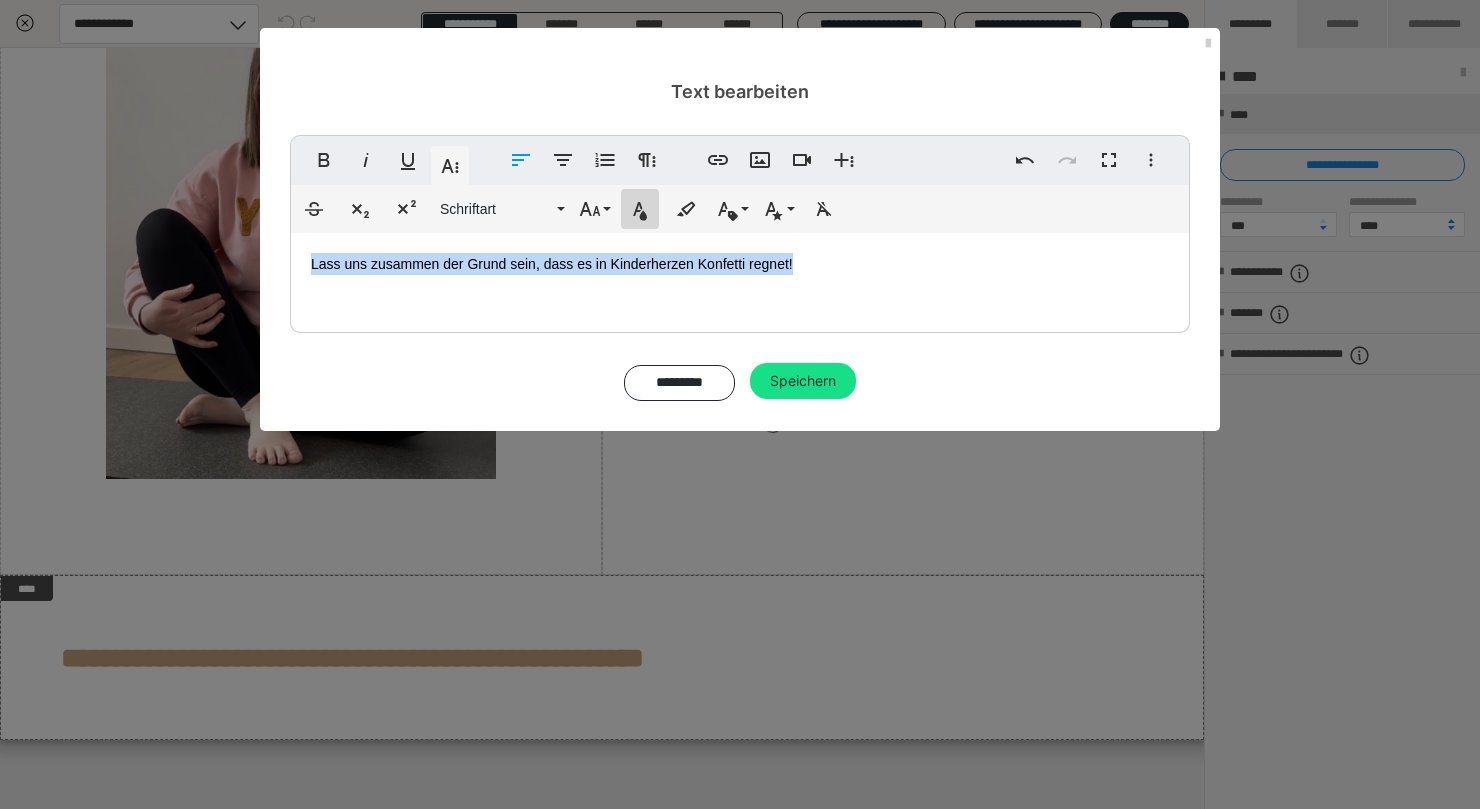 click 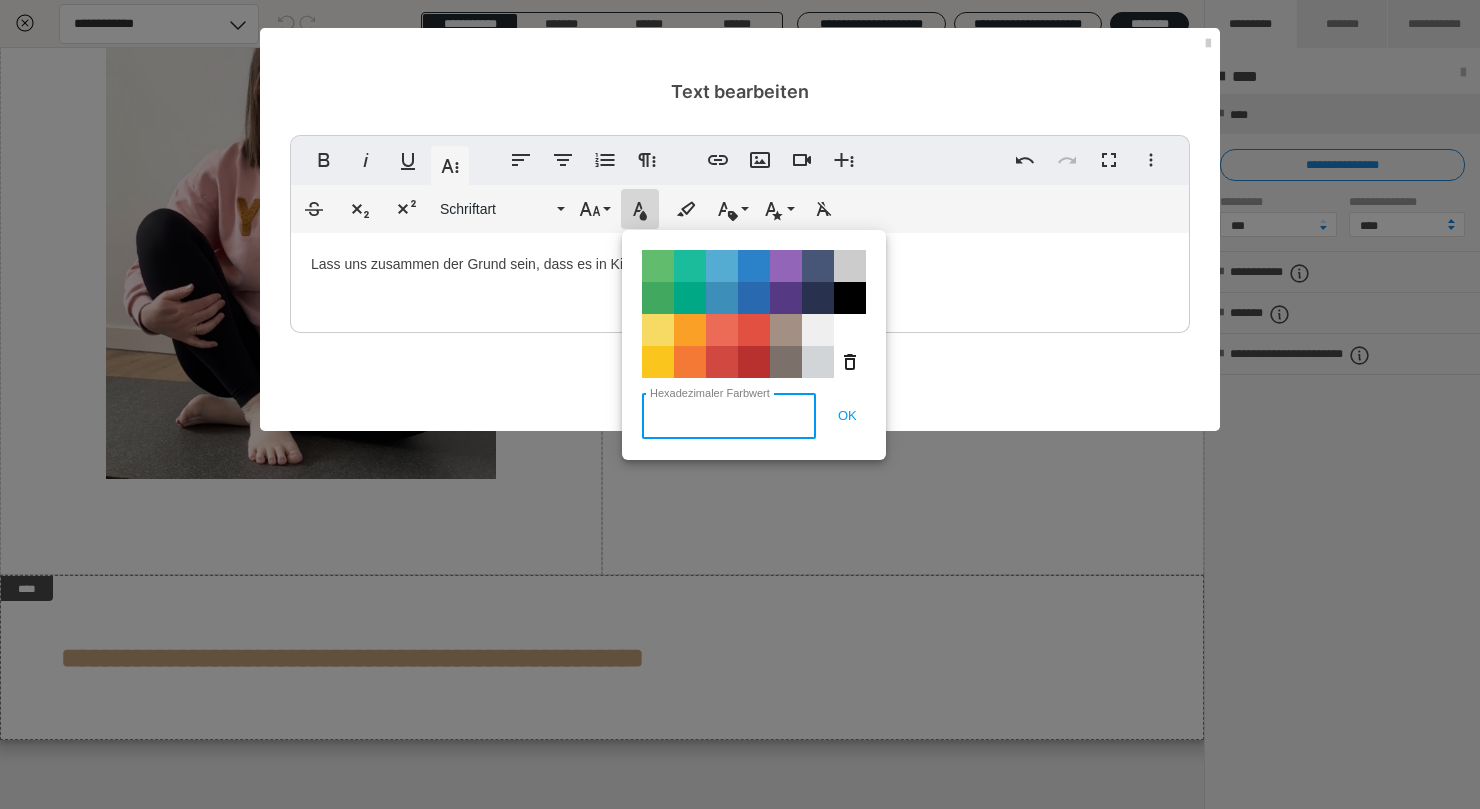 click on "Hexadezimaler Farbwert" at bounding box center (729, 416) 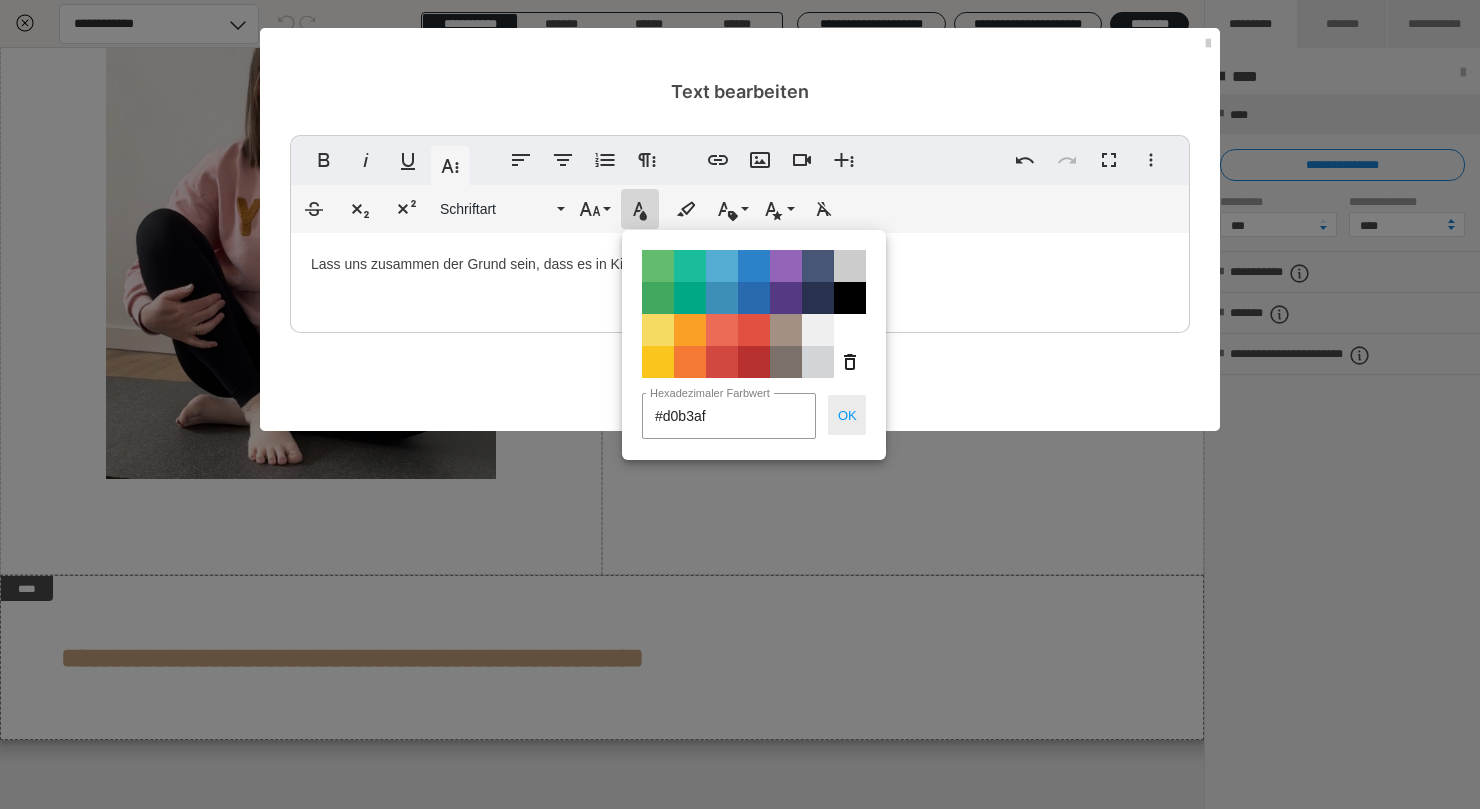 click on "OK" at bounding box center [847, 415] 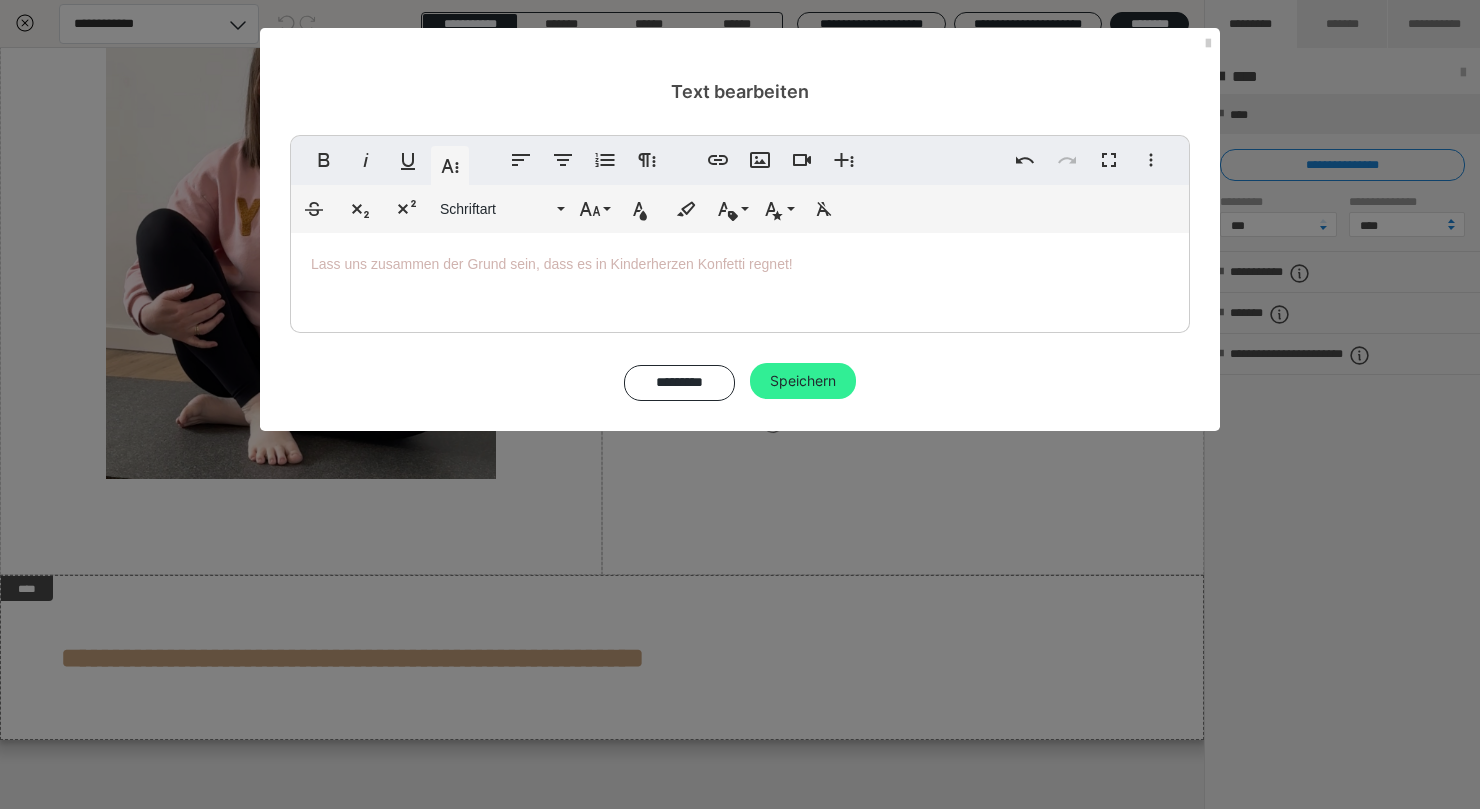 click on "Speichern" at bounding box center [803, 381] 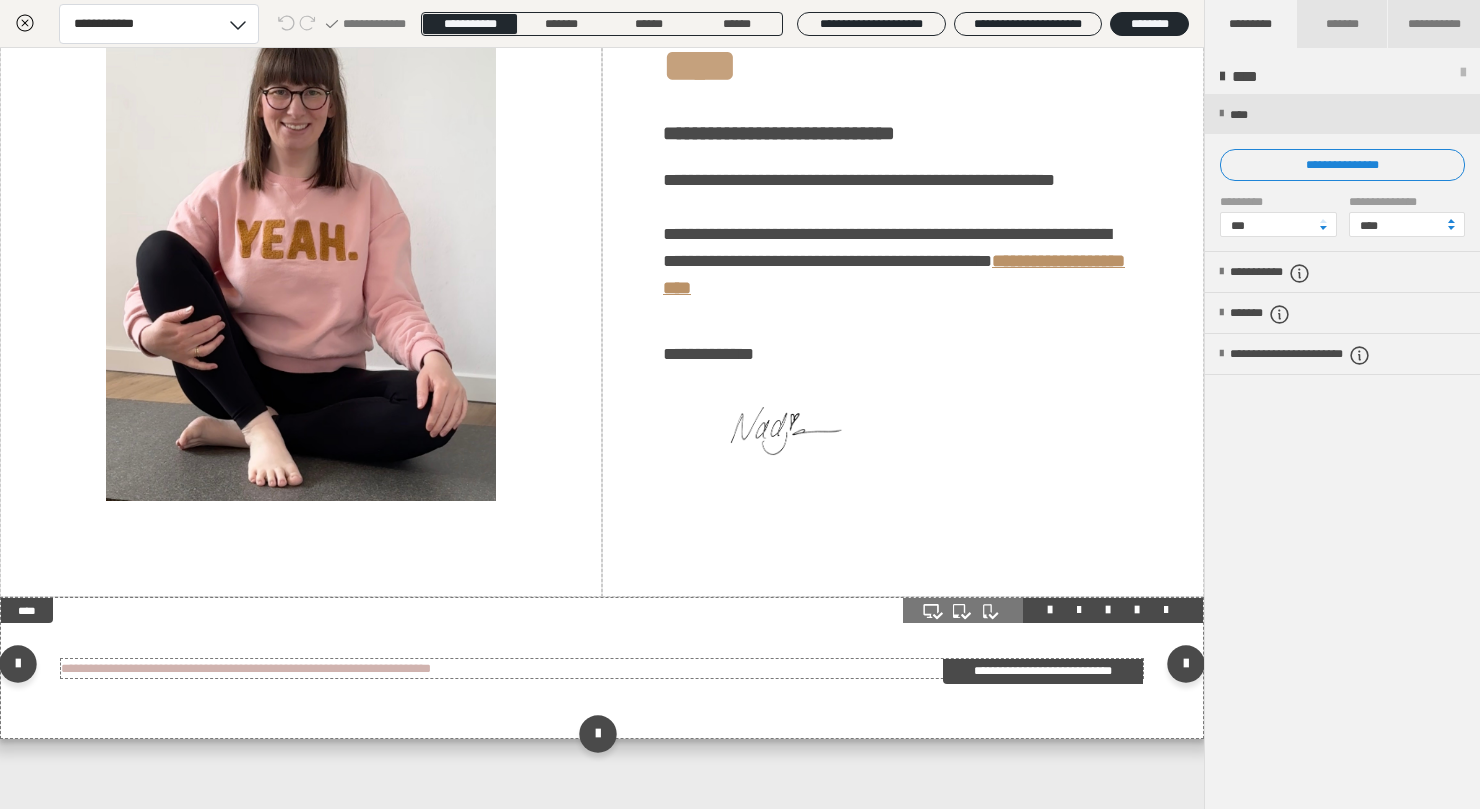 click on "**********" at bounding box center [246, 668] 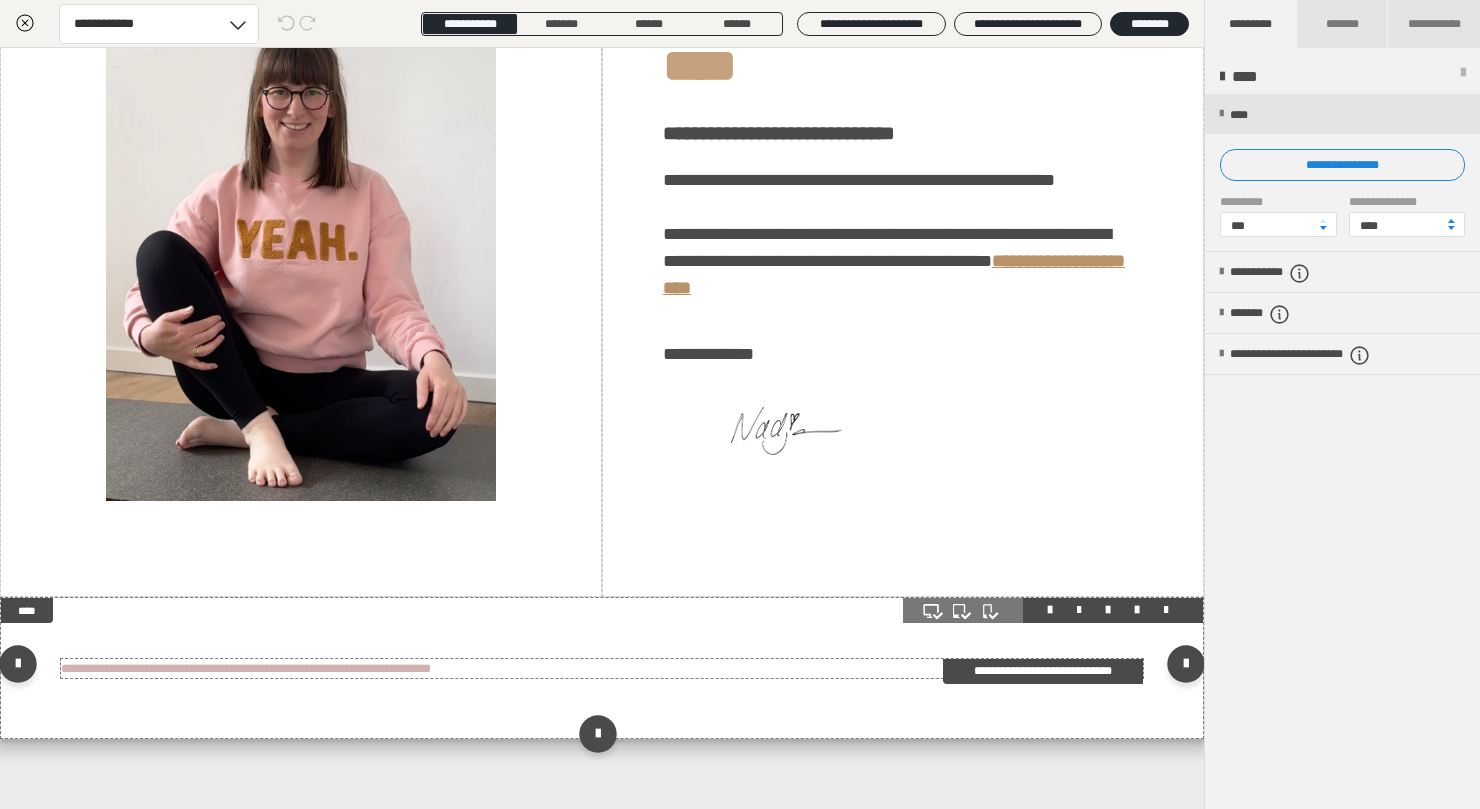 click on "**********" at bounding box center [246, 668] 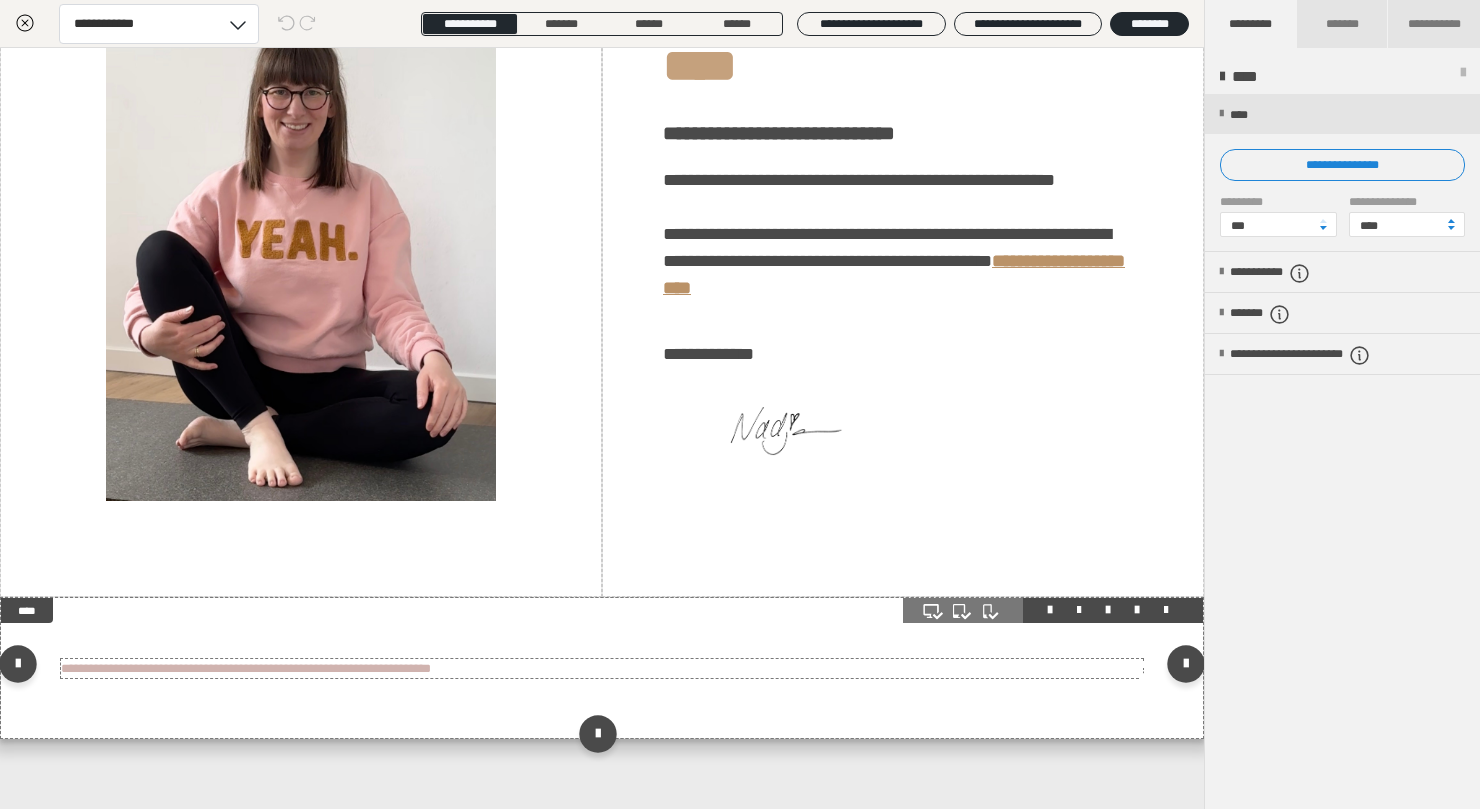 click on "**********" at bounding box center [740, 404] 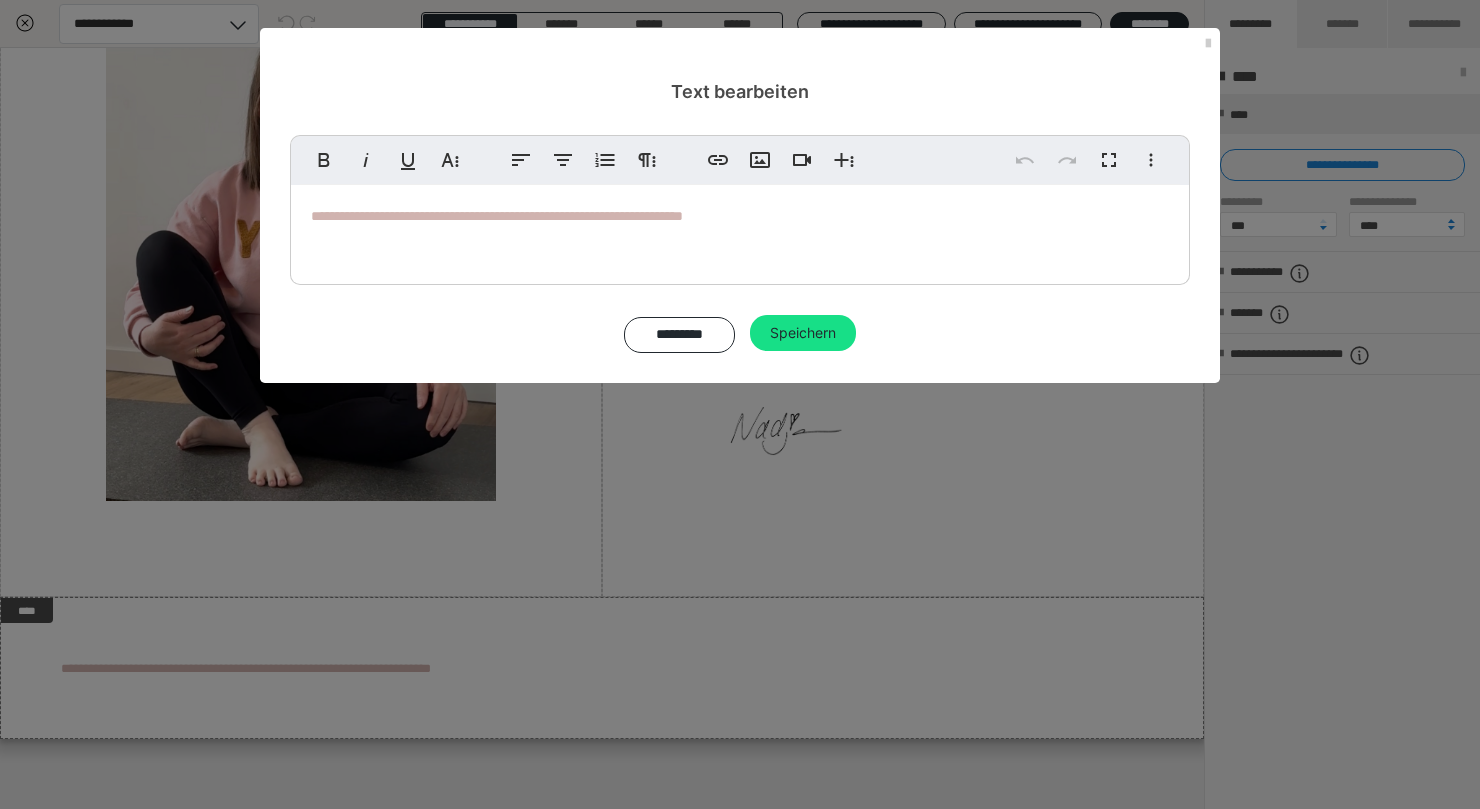 click on "**********" at bounding box center (740, 230) 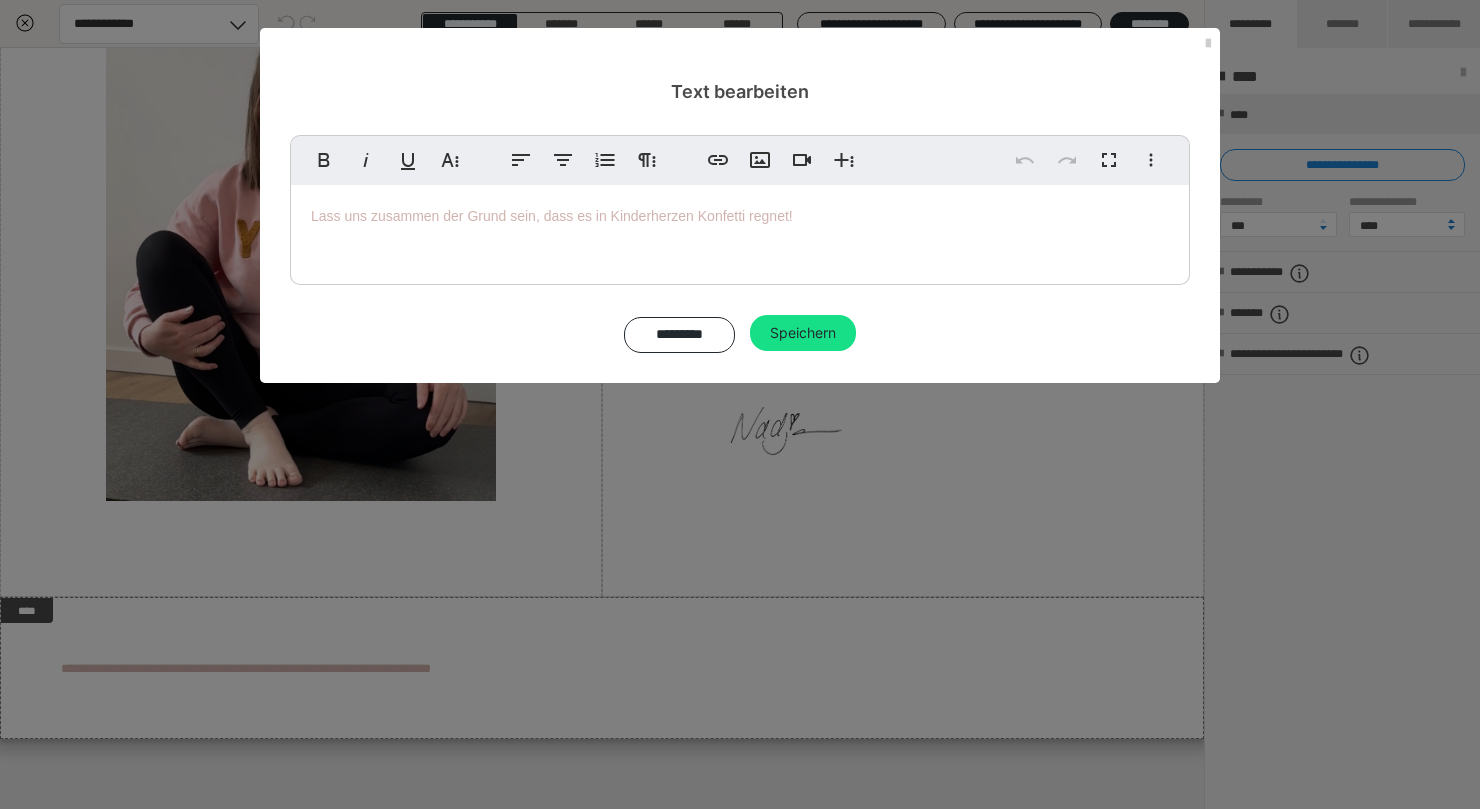 click on "Lass uns zusammen der Grund sein, dass es in Kinderherzen Konfetti regnet!" at bounding box center (740, 230) 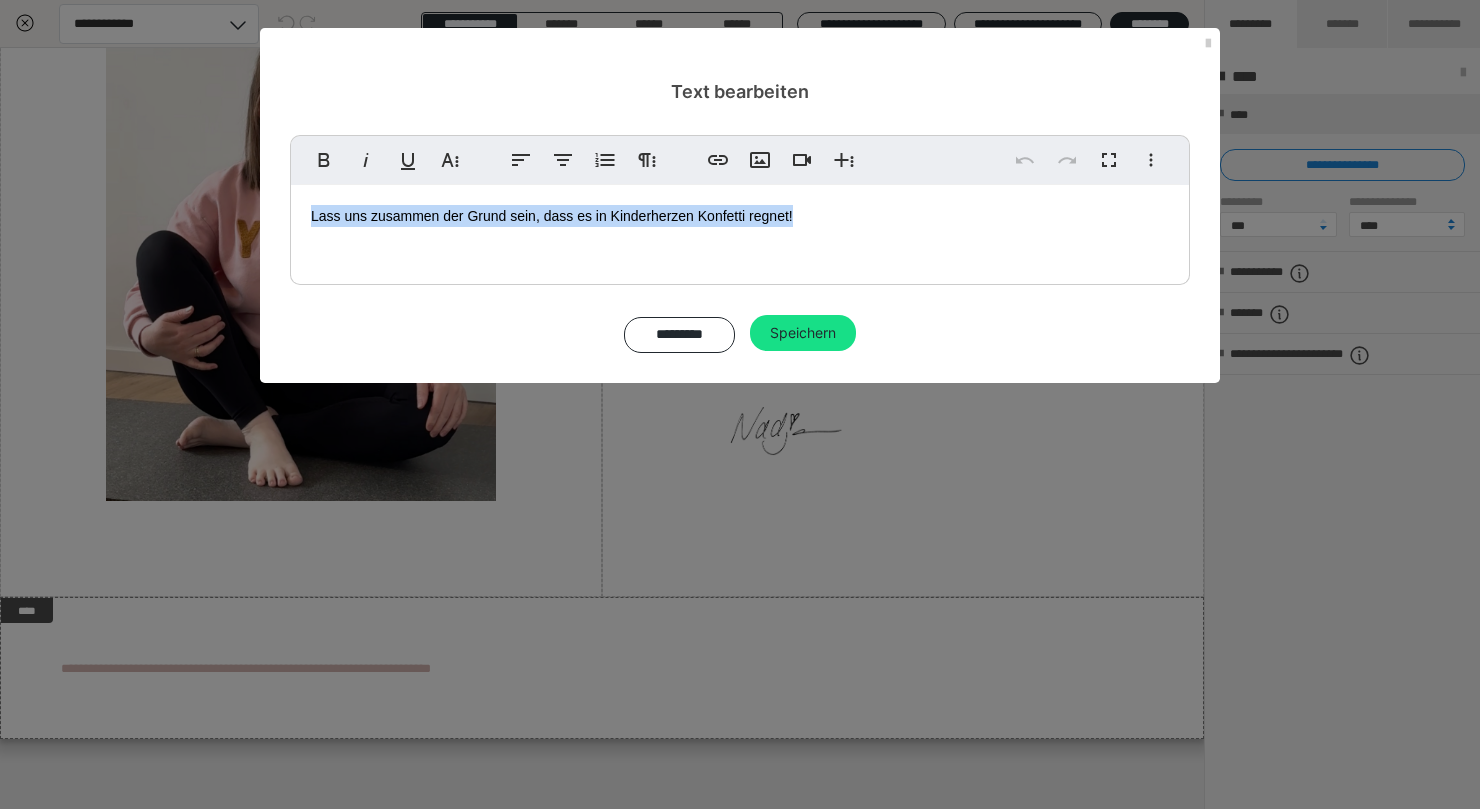 click on "Lass uns zusammen der Grund sein, dass es in Kinderherzen Konfetti regnet!" at bounding box center [740, 230] 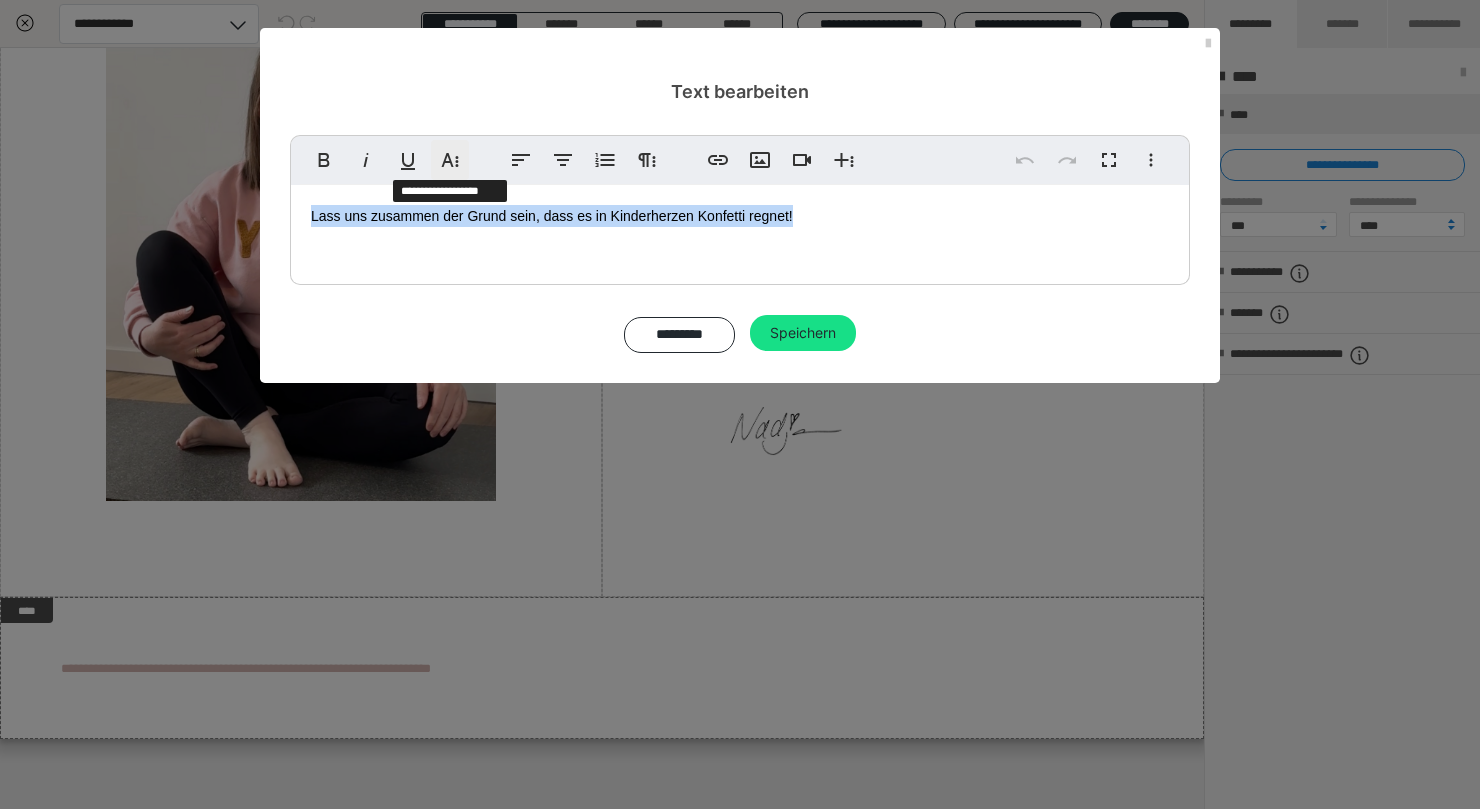 click 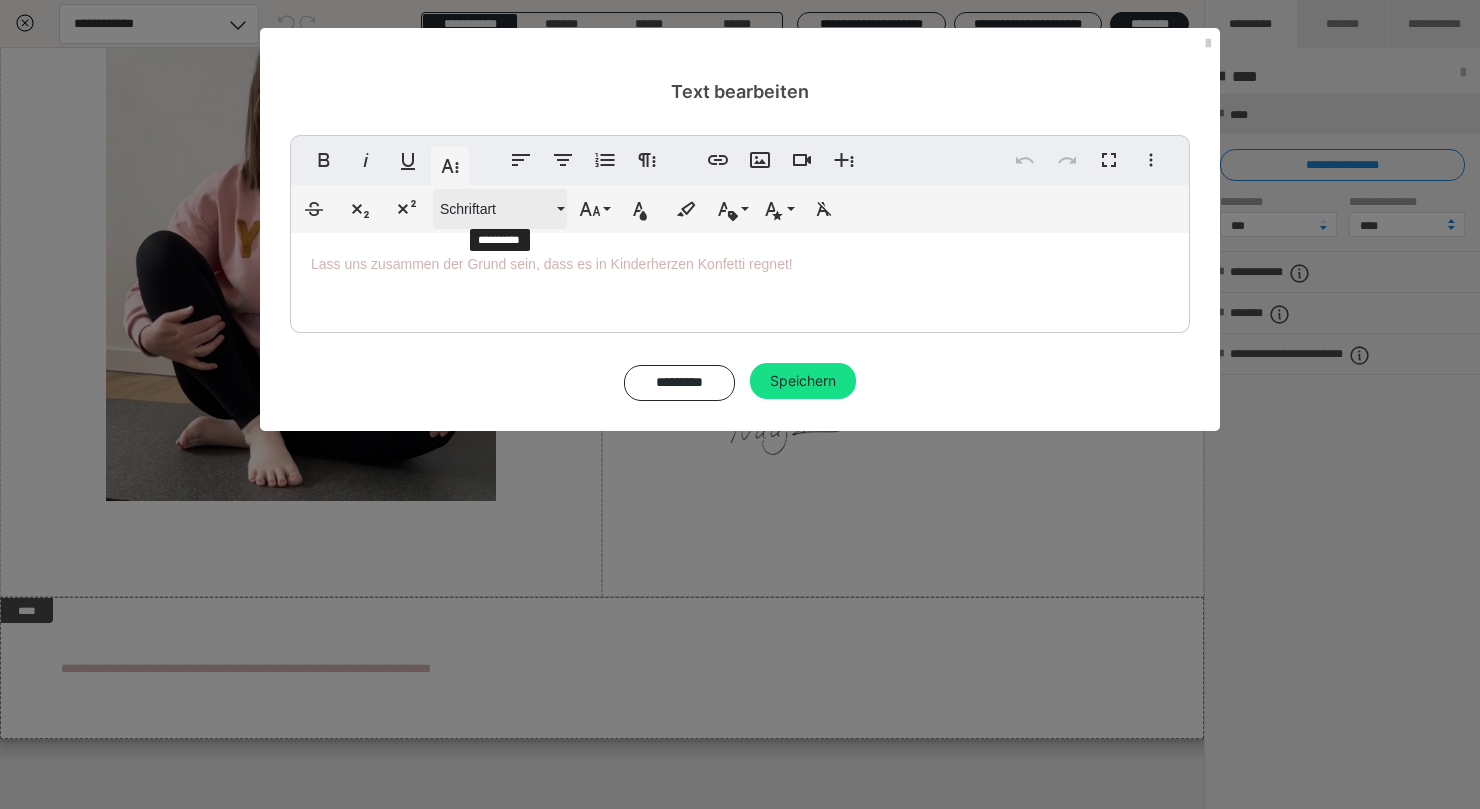 click on "Schriftart" at bounding box center [496, 209] 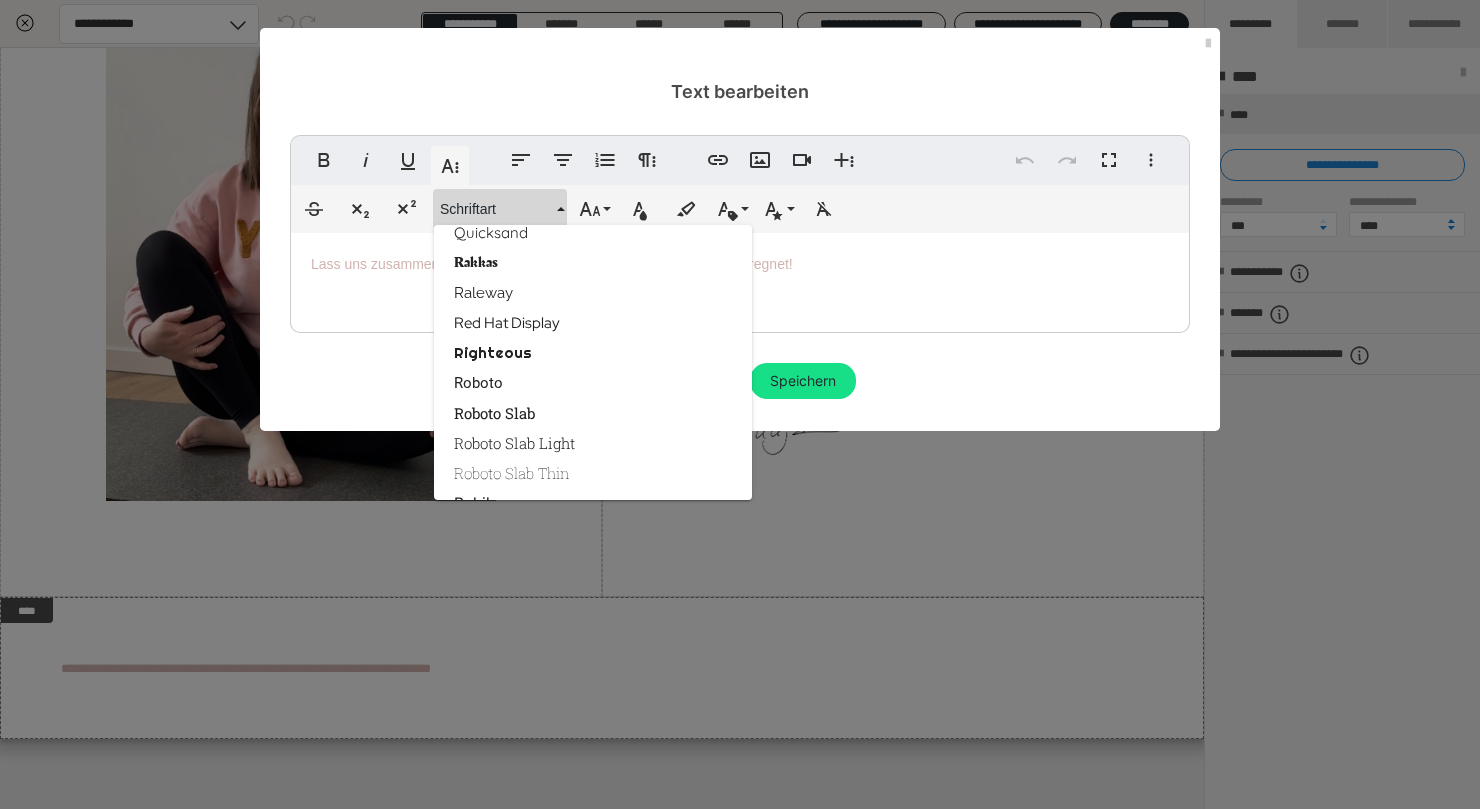 scroll, scrollTop: 2717, scrollLeft: 0, axis: vertical 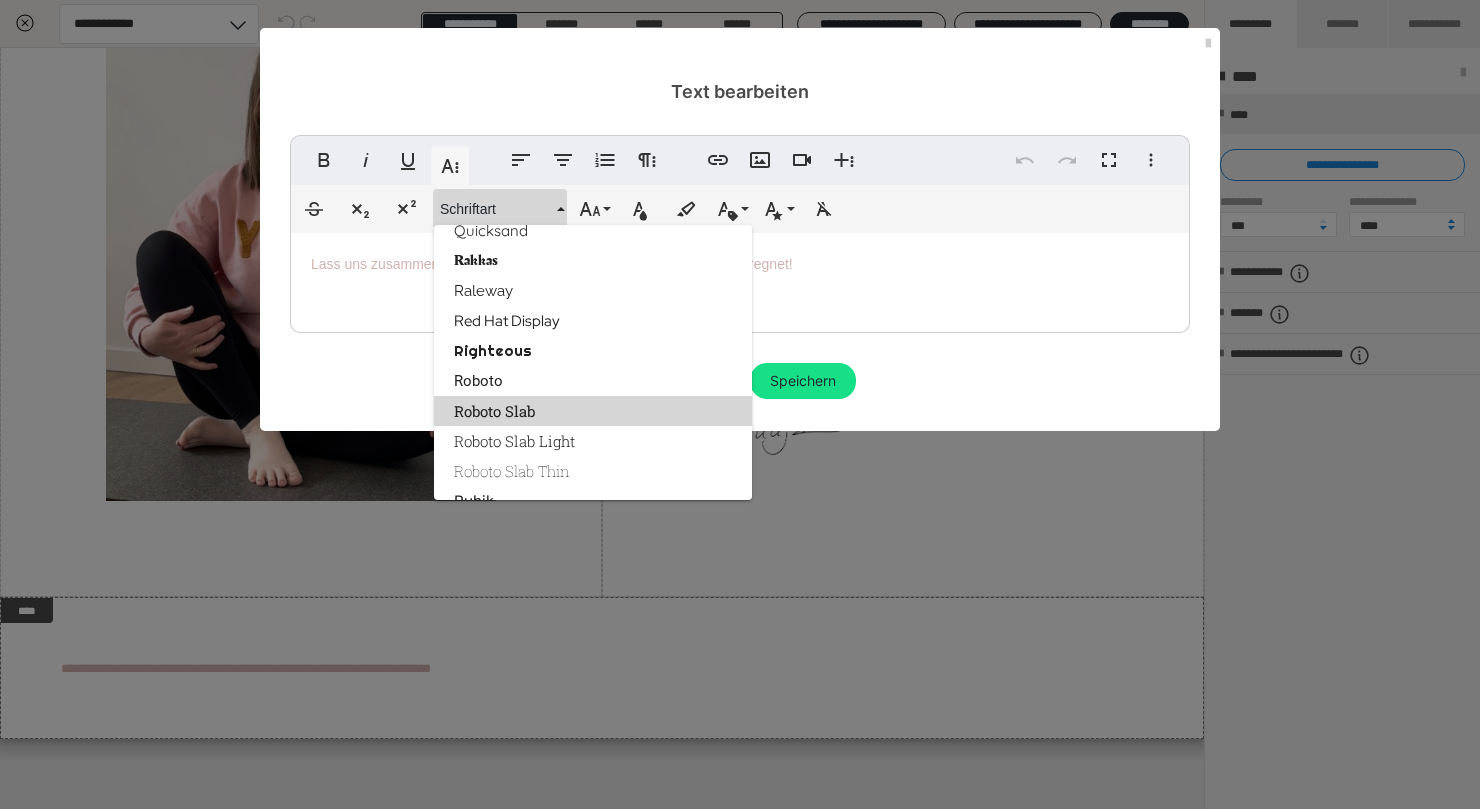click on "Roboto Slab" at bounding box center (593, 411) 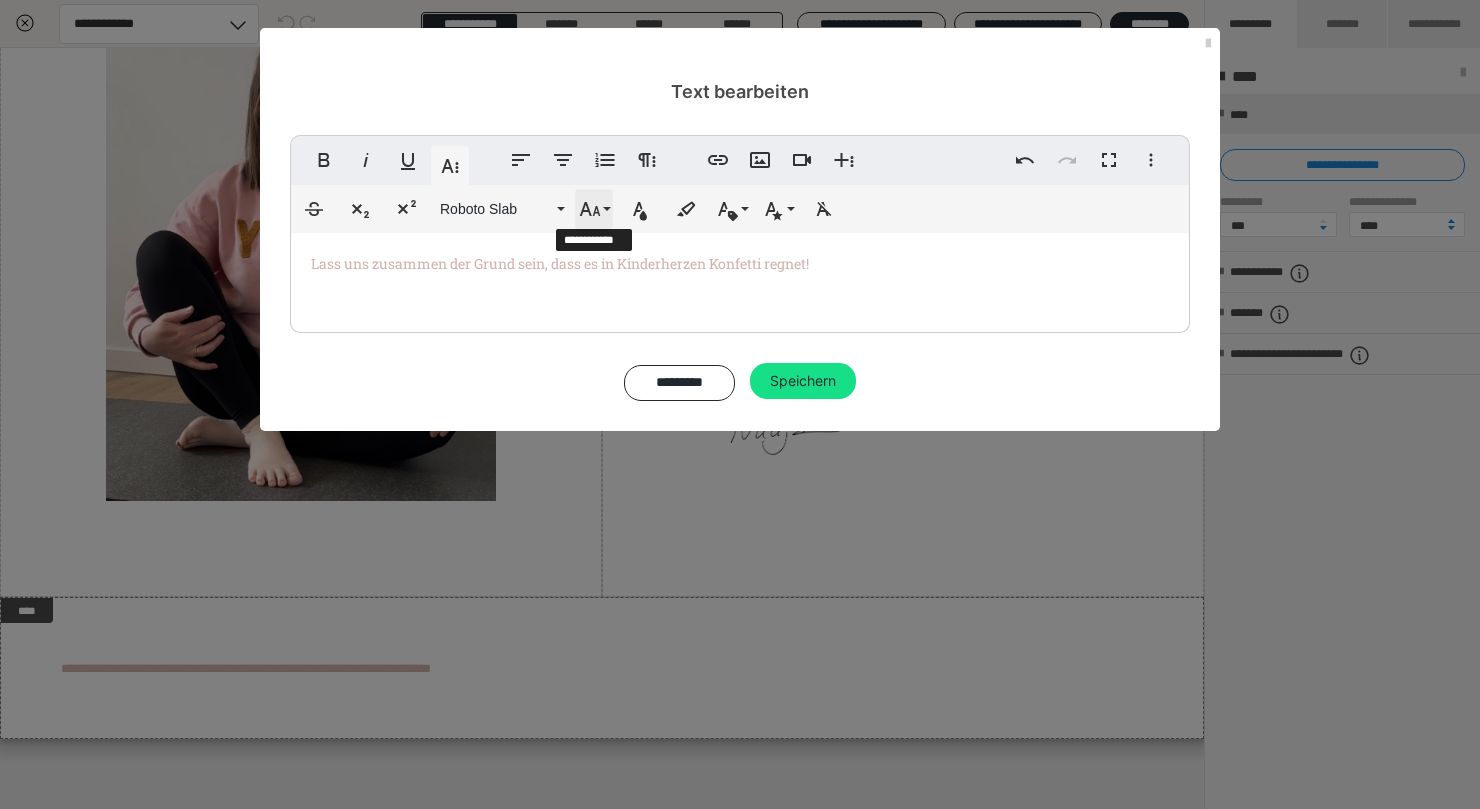click 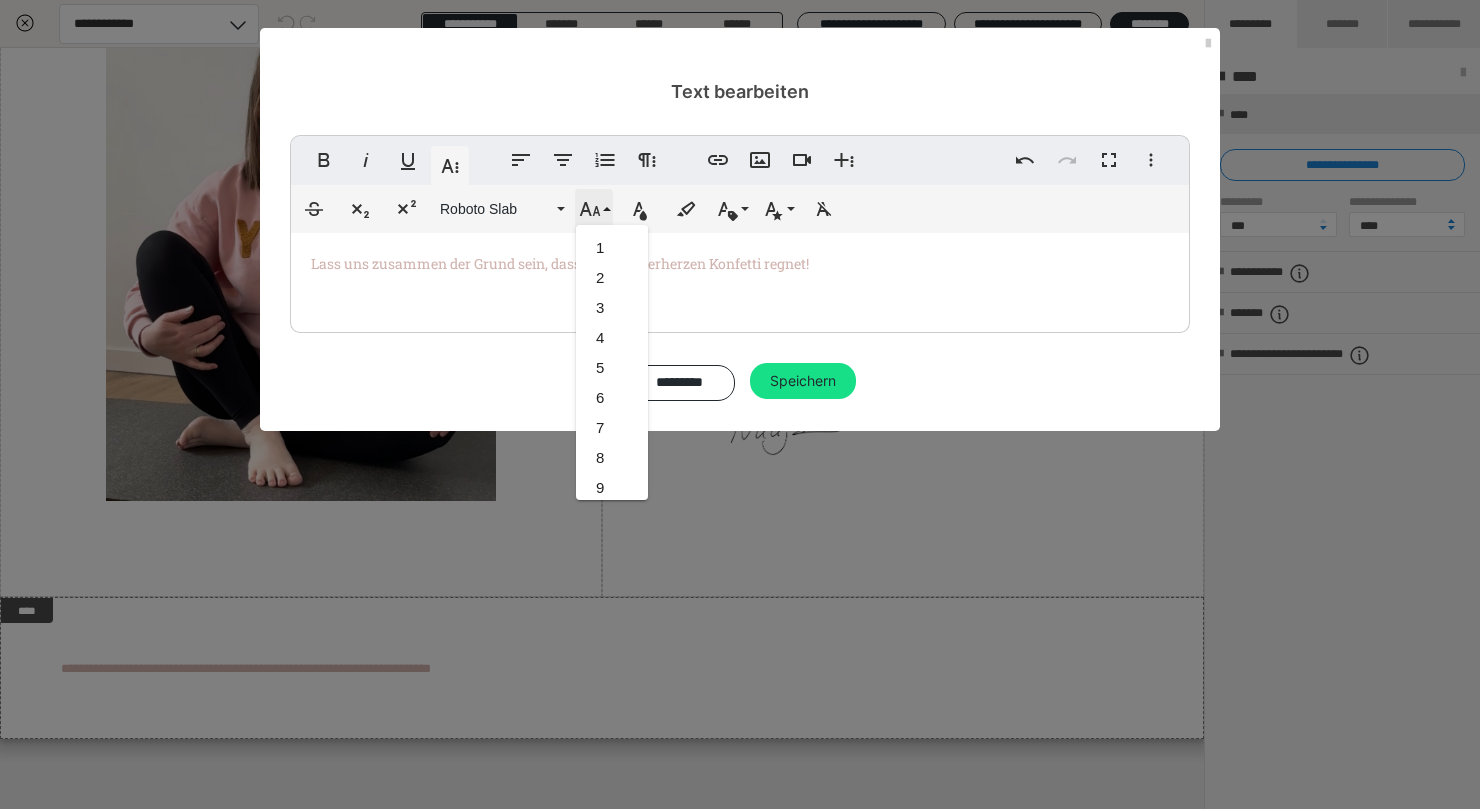 scroll, scrollTop: 413, scrollLeft: 0, axis: vertical 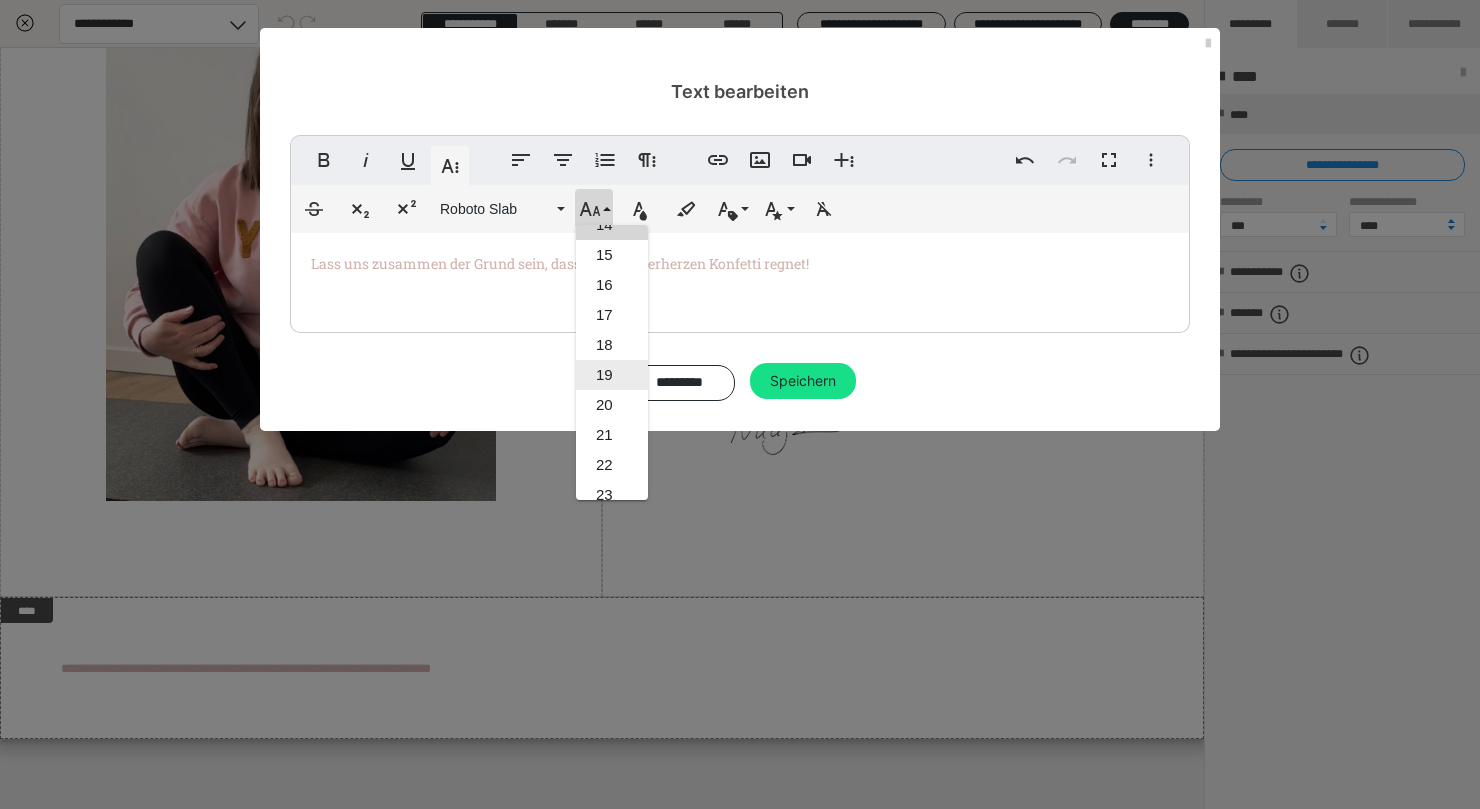 click on "19" at bounding box center (612, 375) 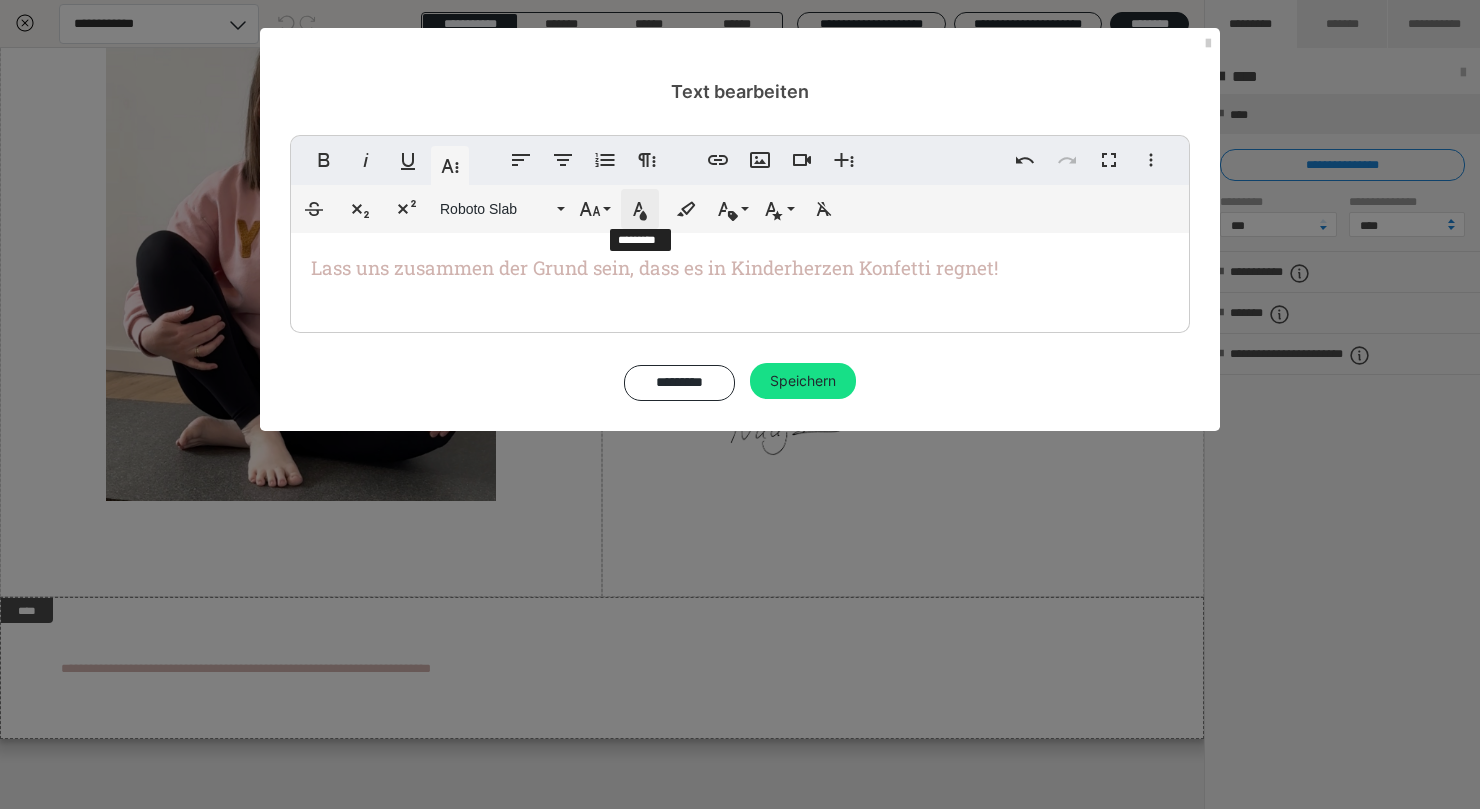 click 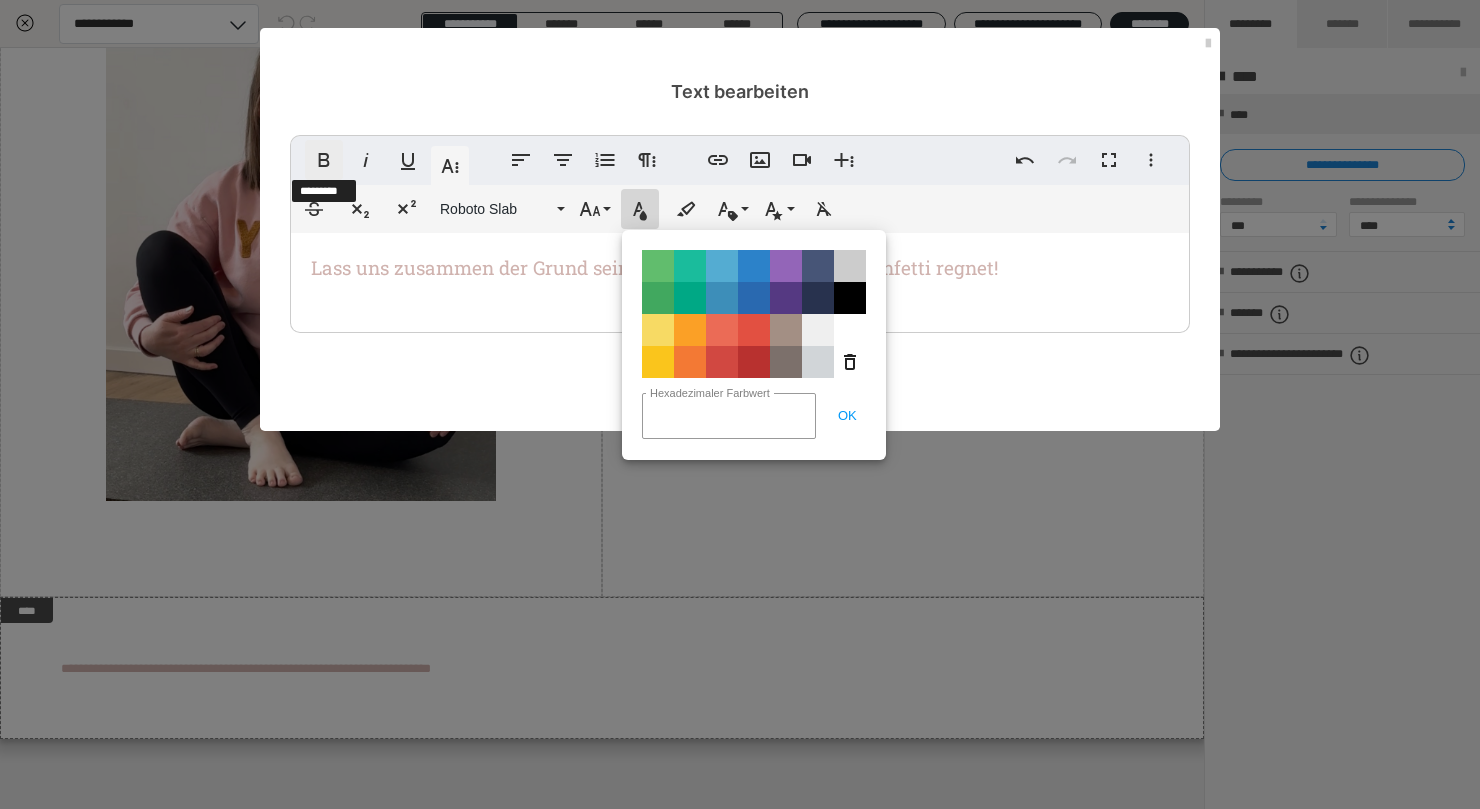 click 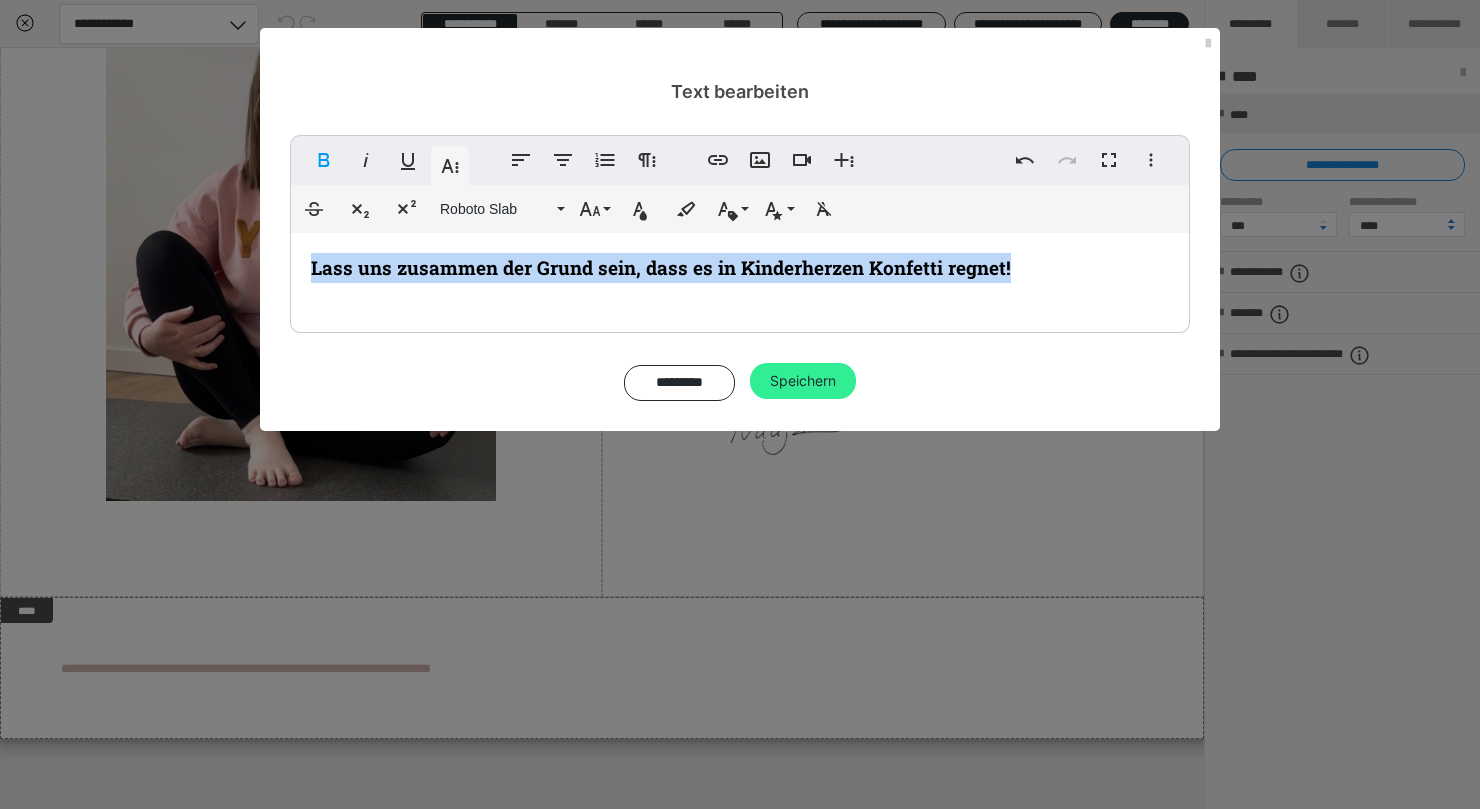 click on "Speichern" at bounding box center (803, 381) 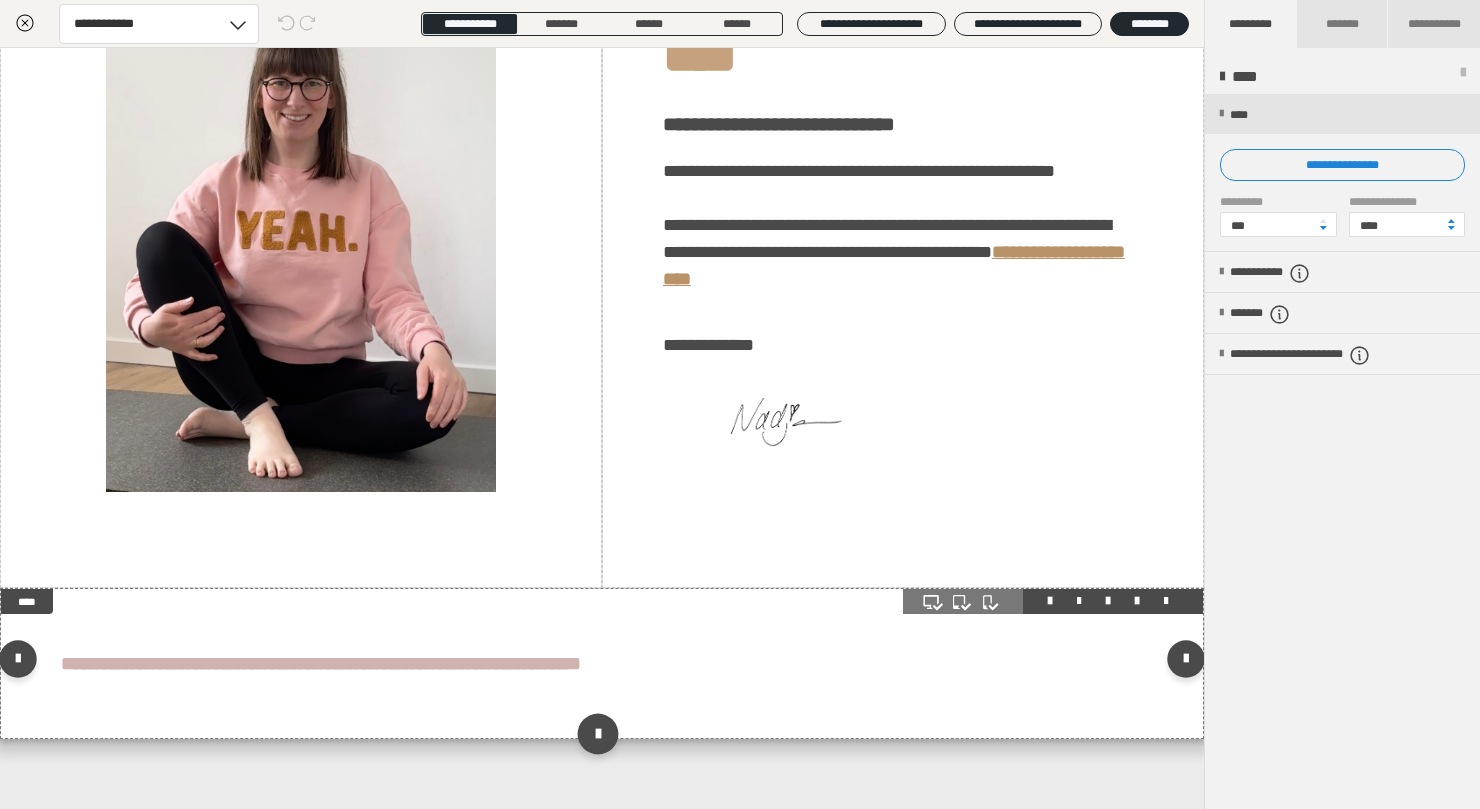 click at bounding box center [597, 733] 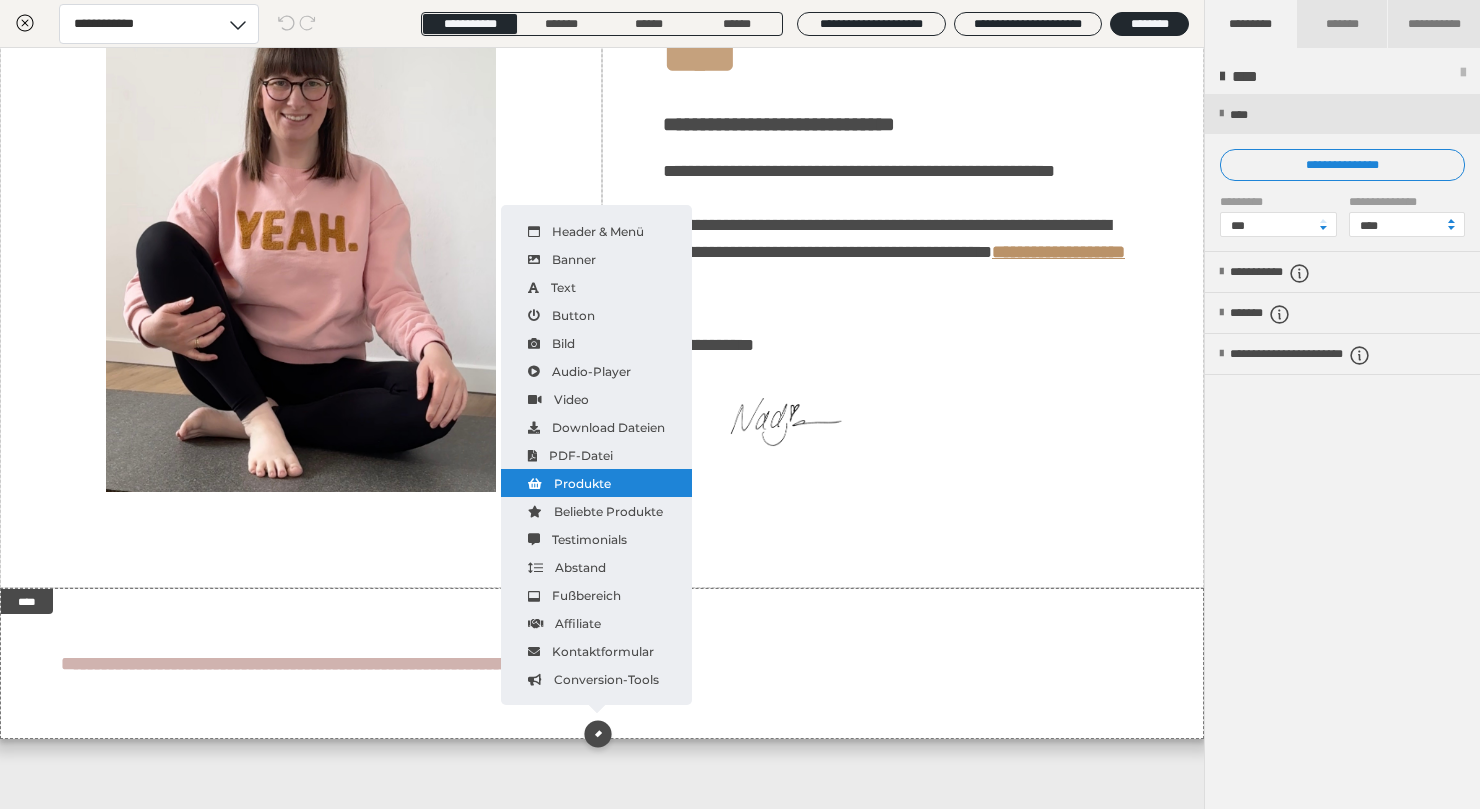 click on "Produkte" at bounding box center [596, 483] 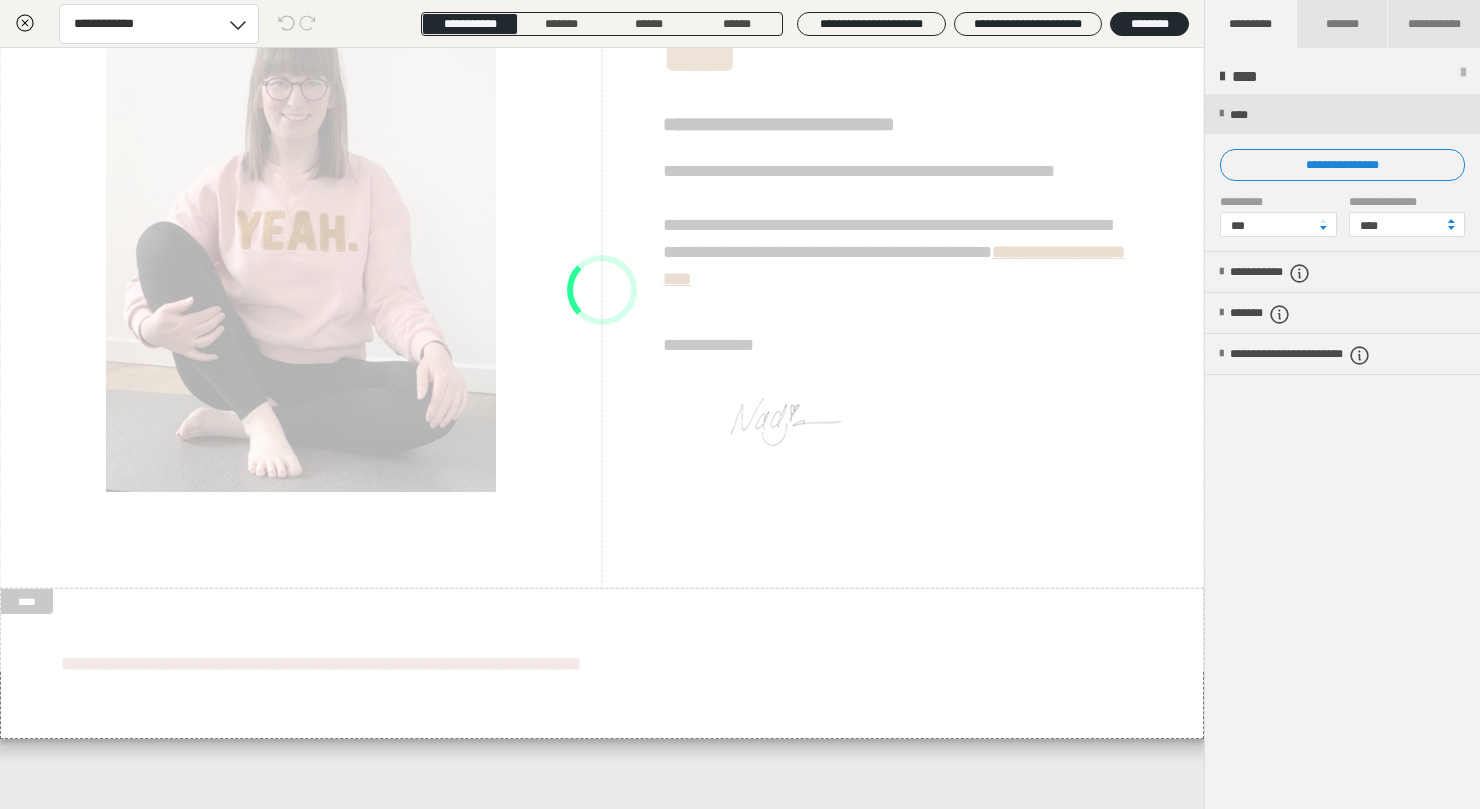 scroll, scrollTop: 363, scrollLeft: 0, axis: vertical 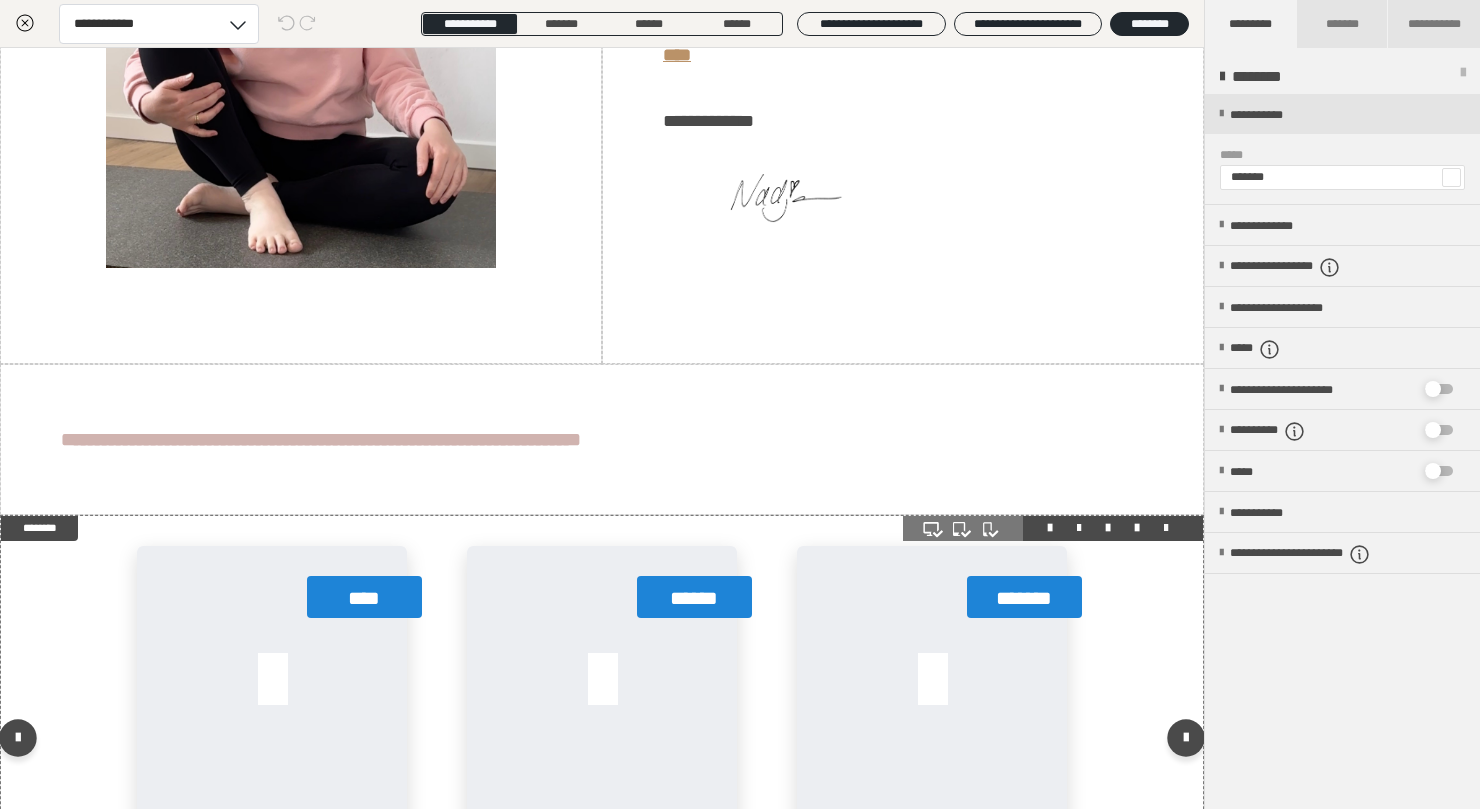 click at bounding box center (1166, 528) 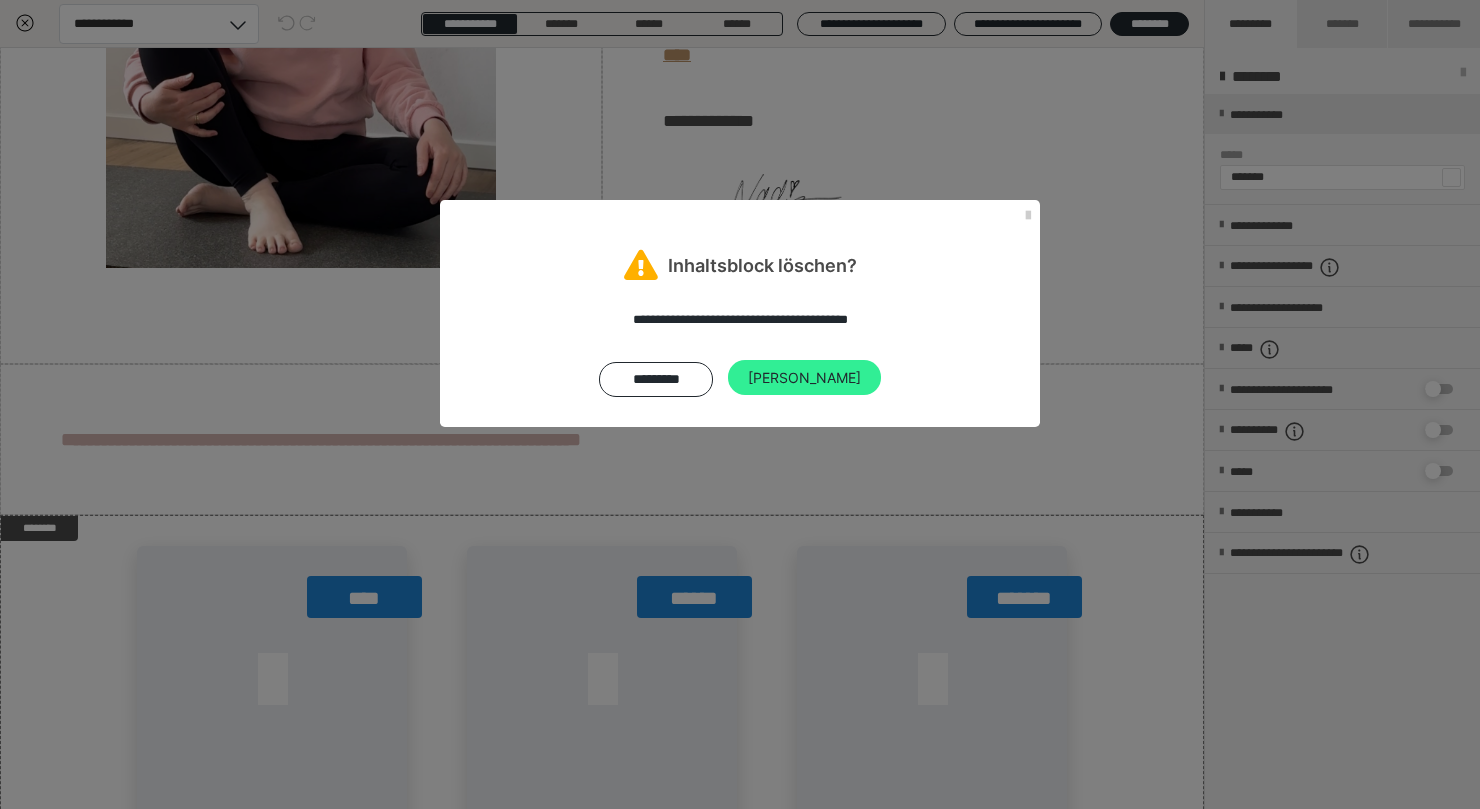 click on "[PERSON_NAME]" at bounding box center [804, 378] 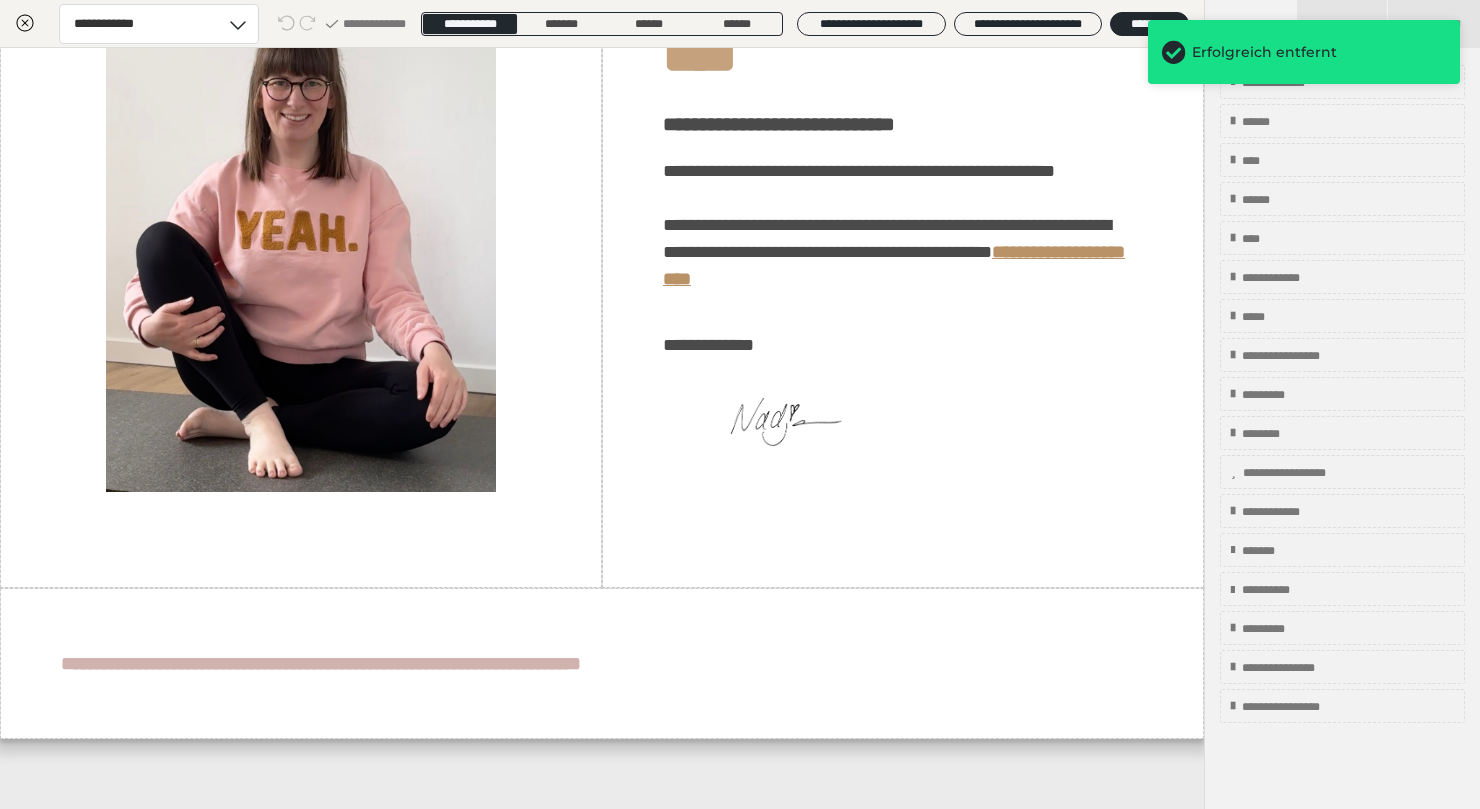 scroll, scrollTop: 139, scrollLeft: 0, axis: vertical 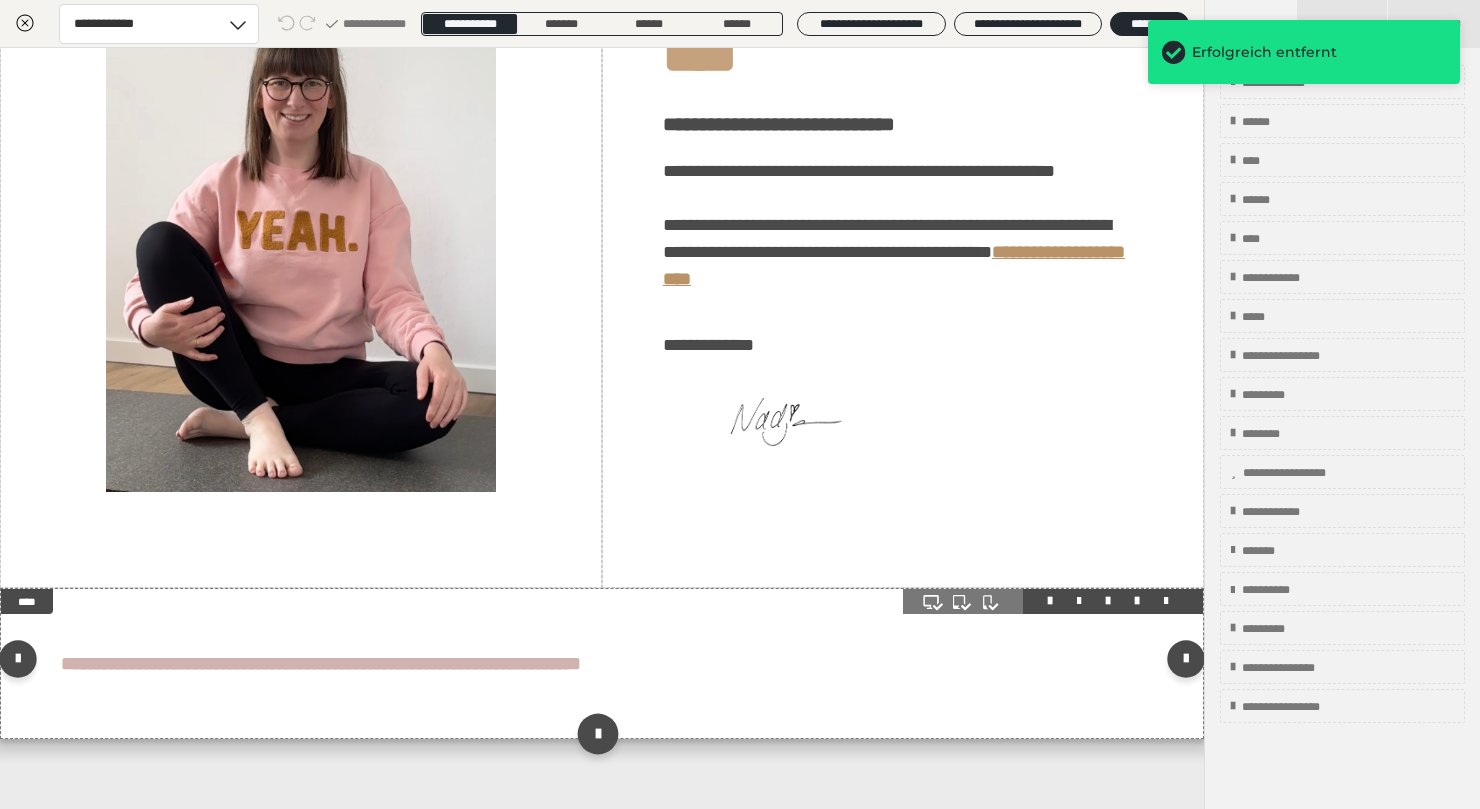 click at bounding box center [597, 733] 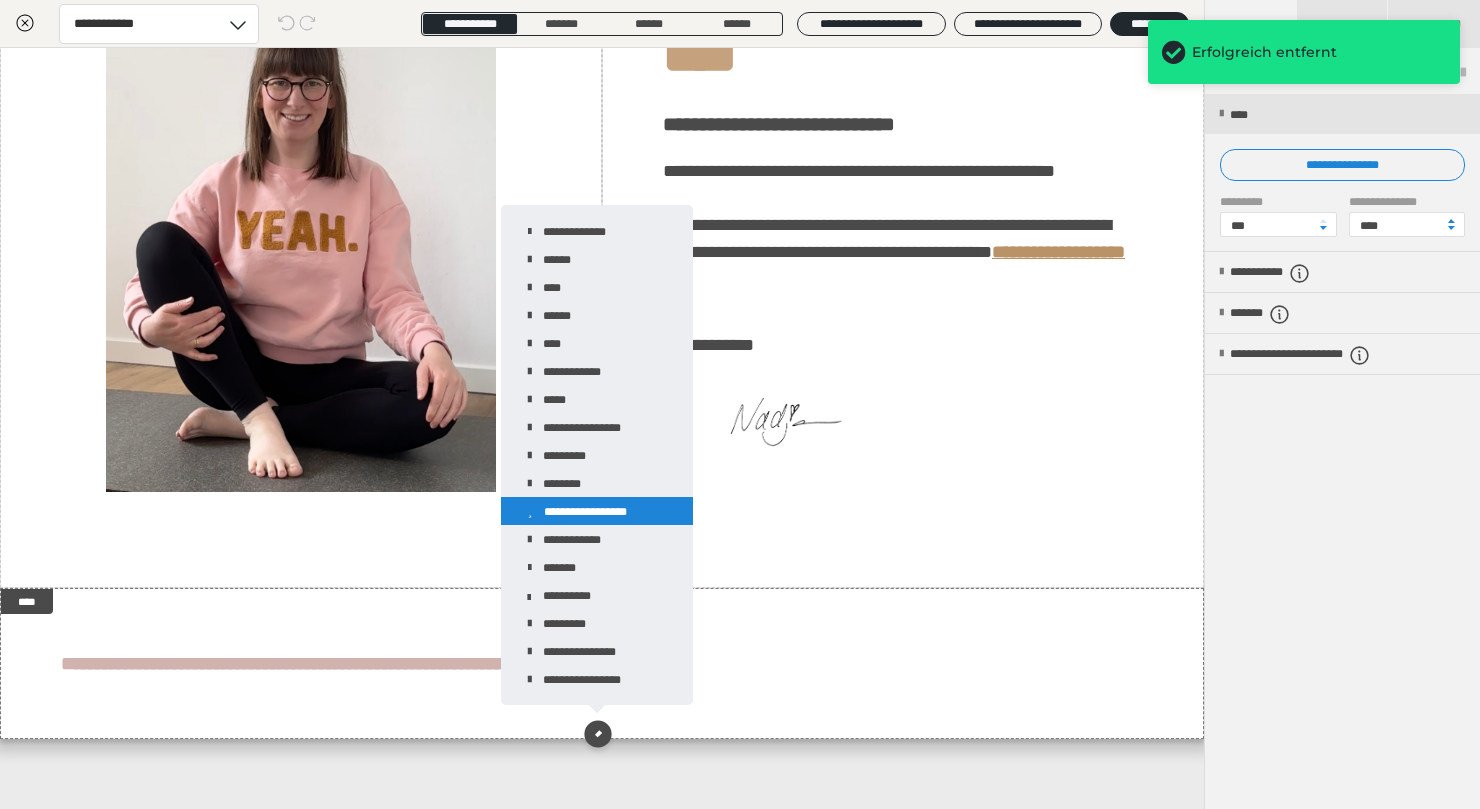 click on "**********" at bounding box center (597, 511) 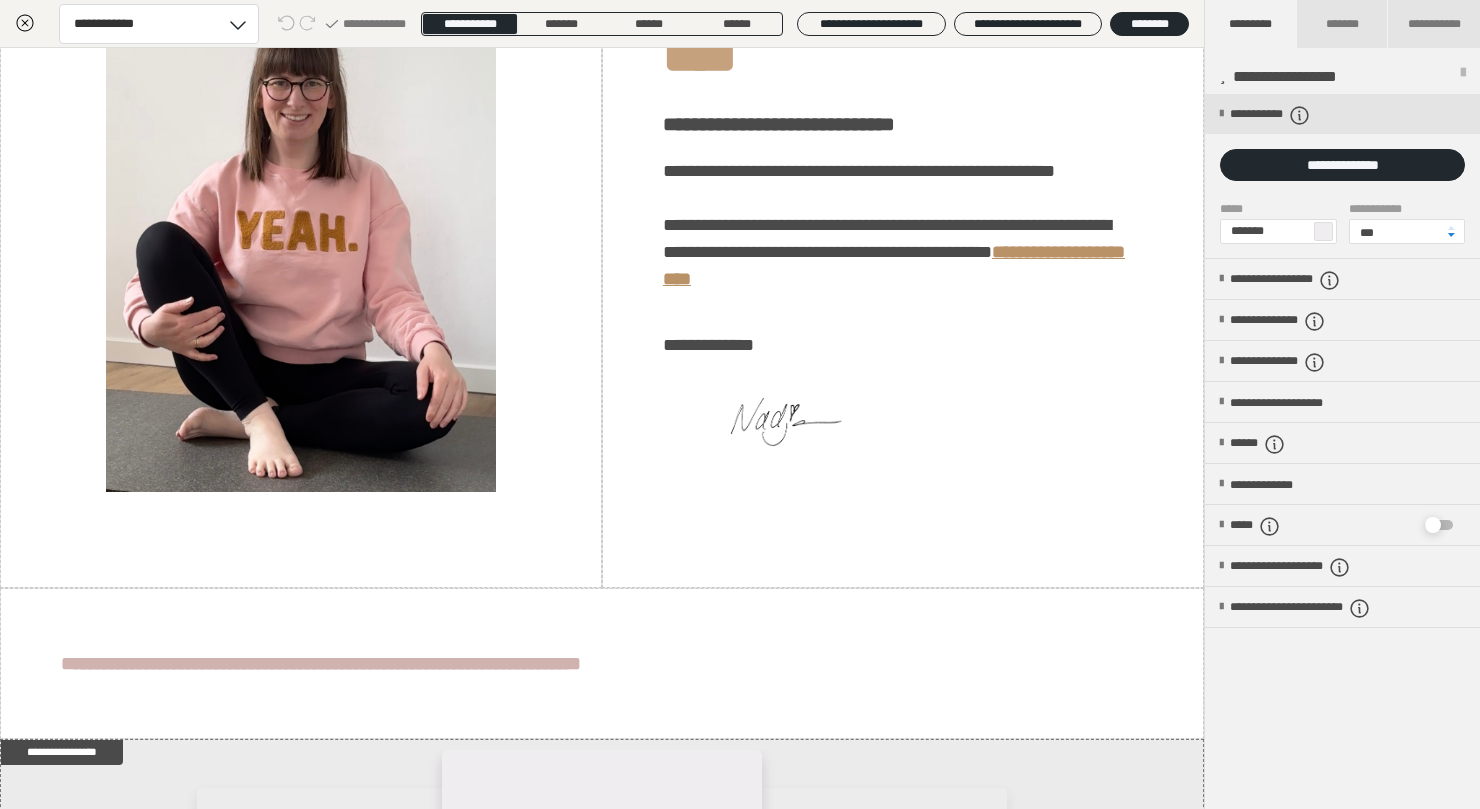 scroll, scrollTop: 363, scrollLeft: 0, axis: vertical 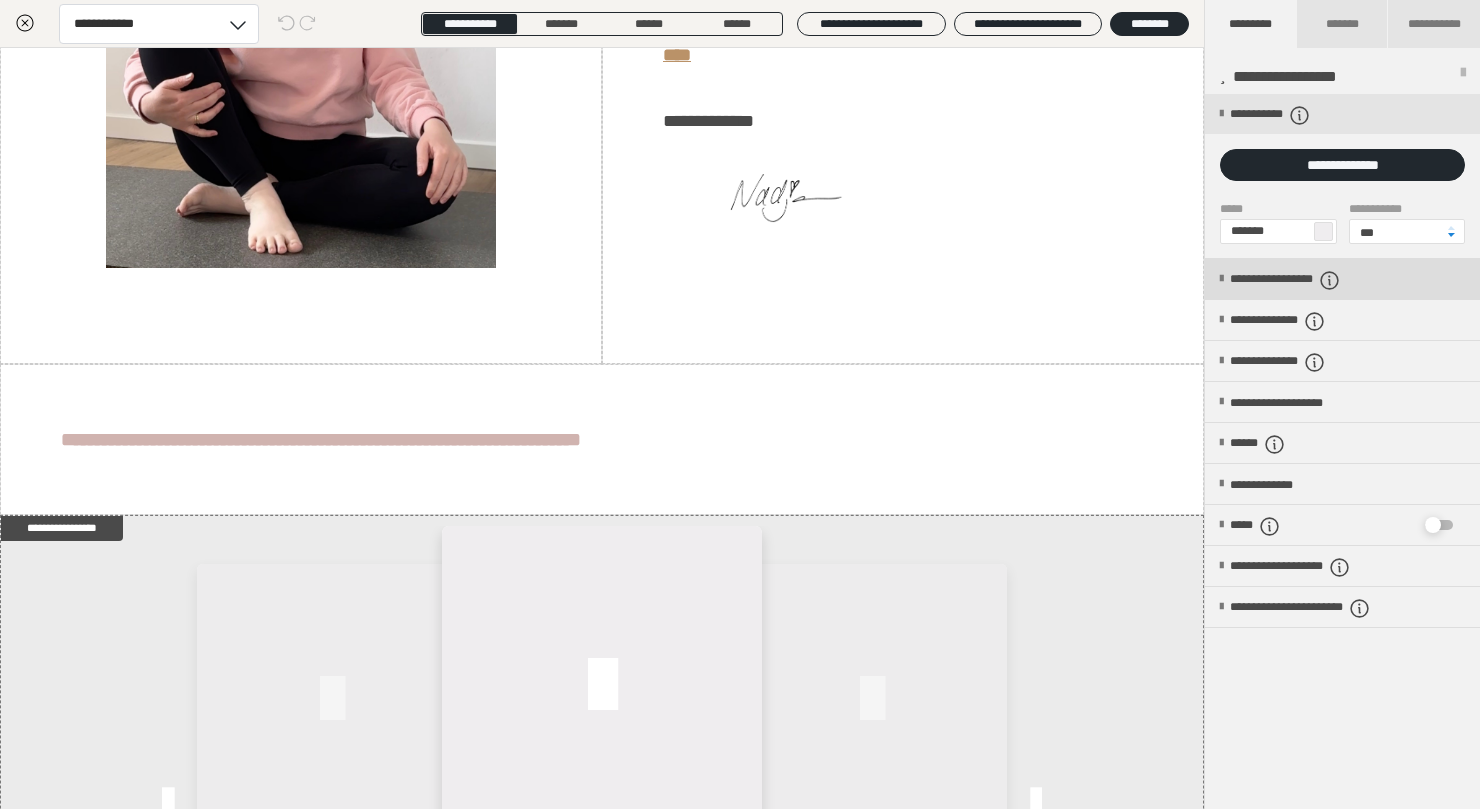 click on "**********" at bounding box center (1316, 280) 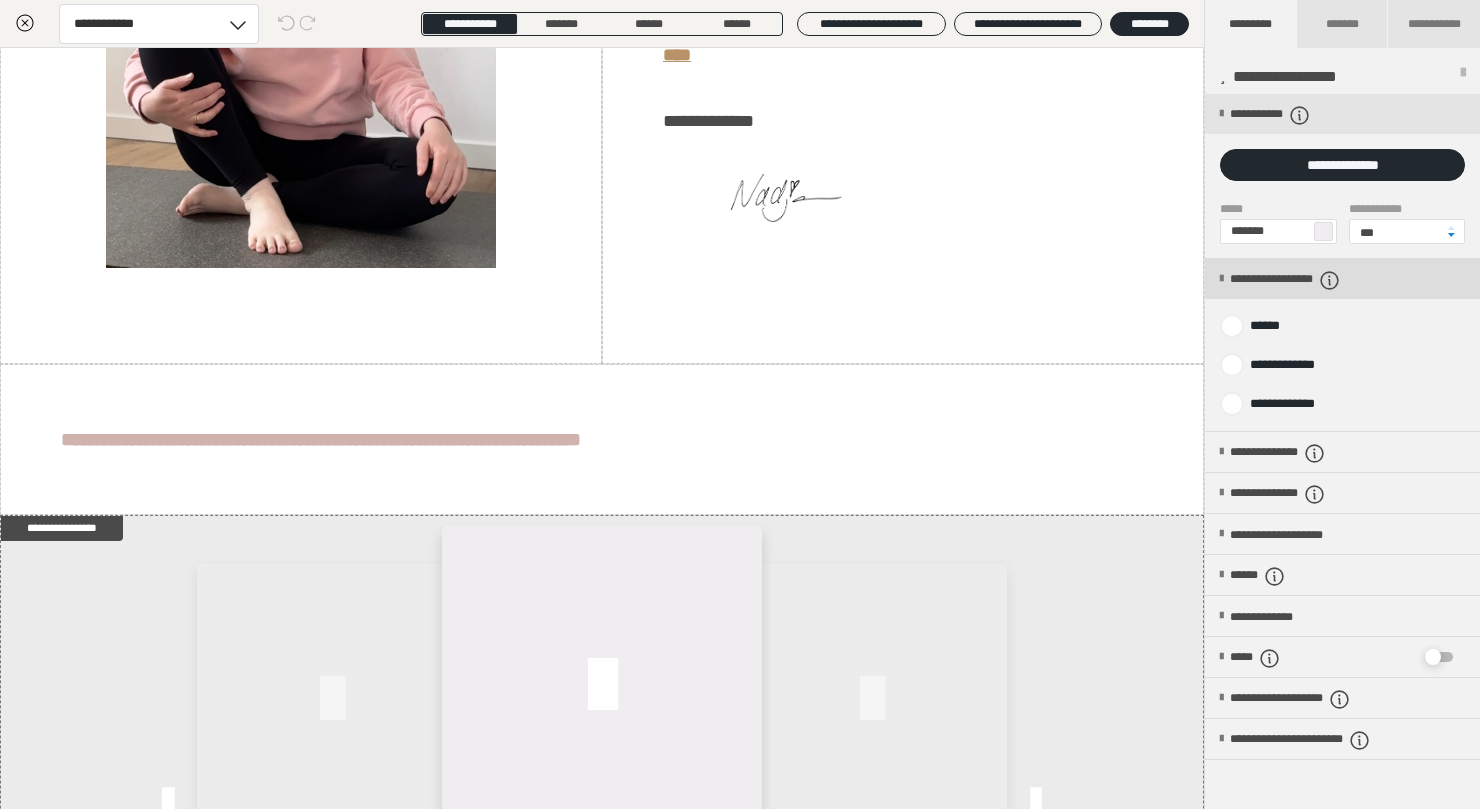 click on "**********" at bounding box center [1316, 280] 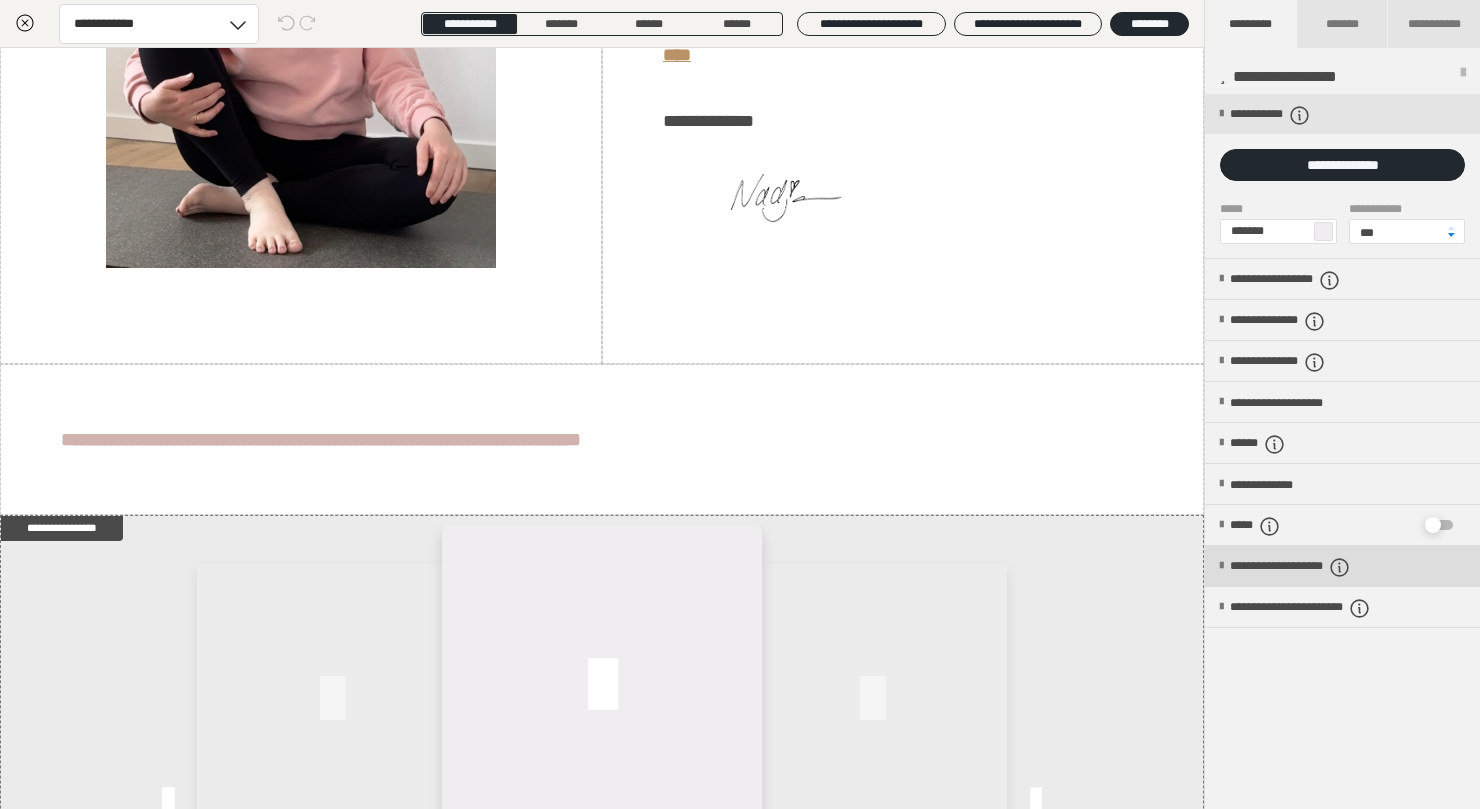 click on "**********" at bounding box center (1325, 567) 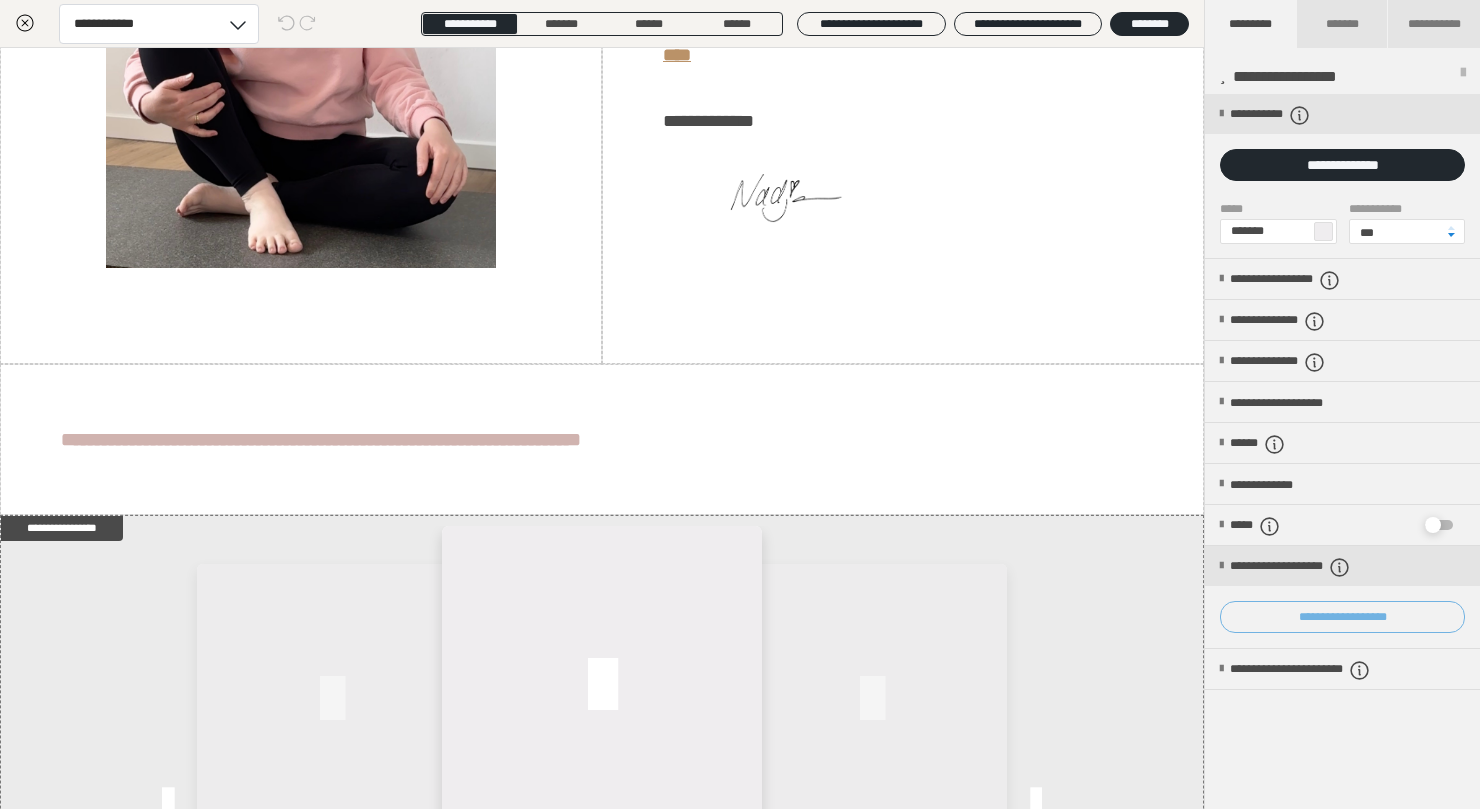 click on "**********" at bounding box center [1342, 617] 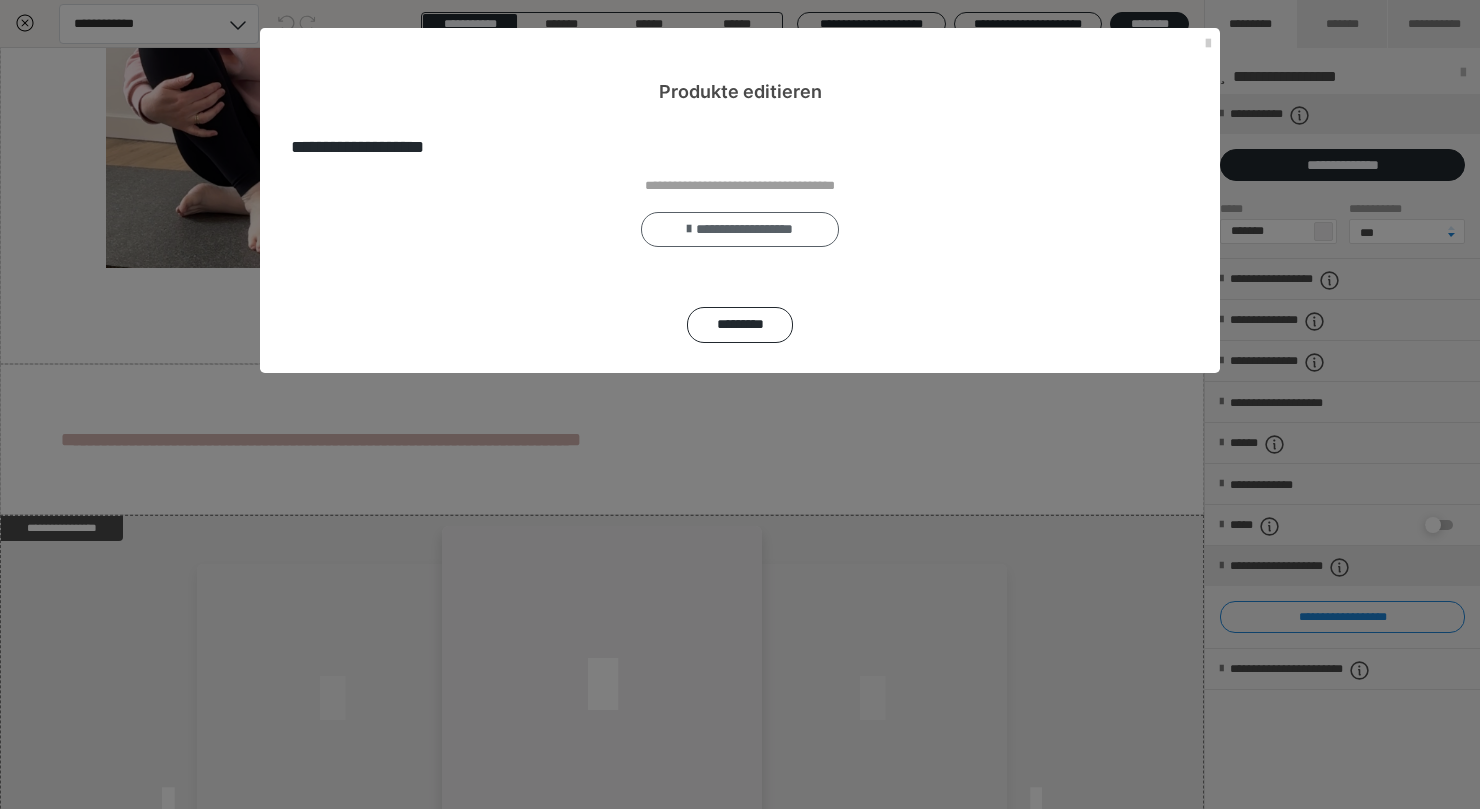 click on "**********" at bounding box center [740, 230] 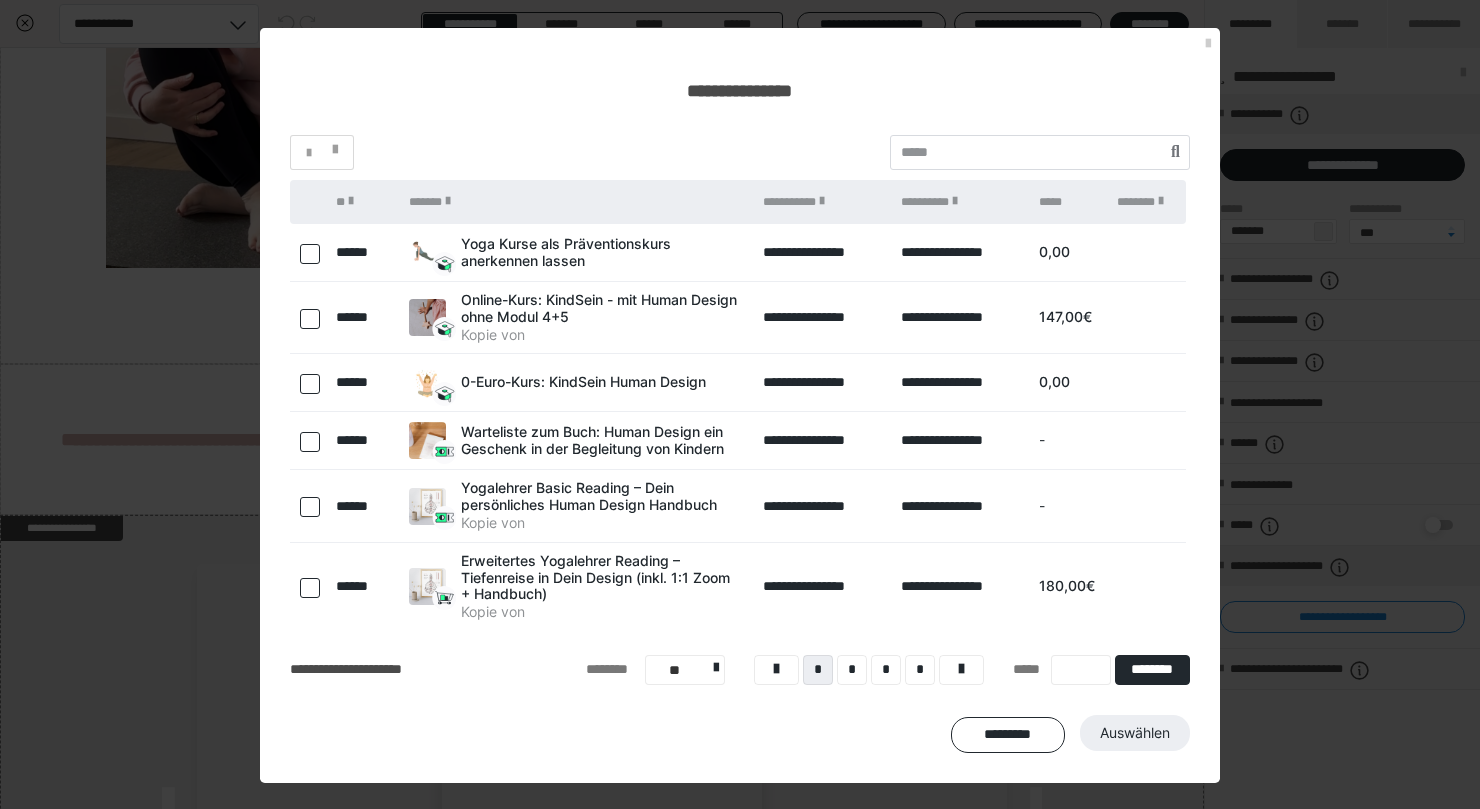 click at bounding box center (310, 384) 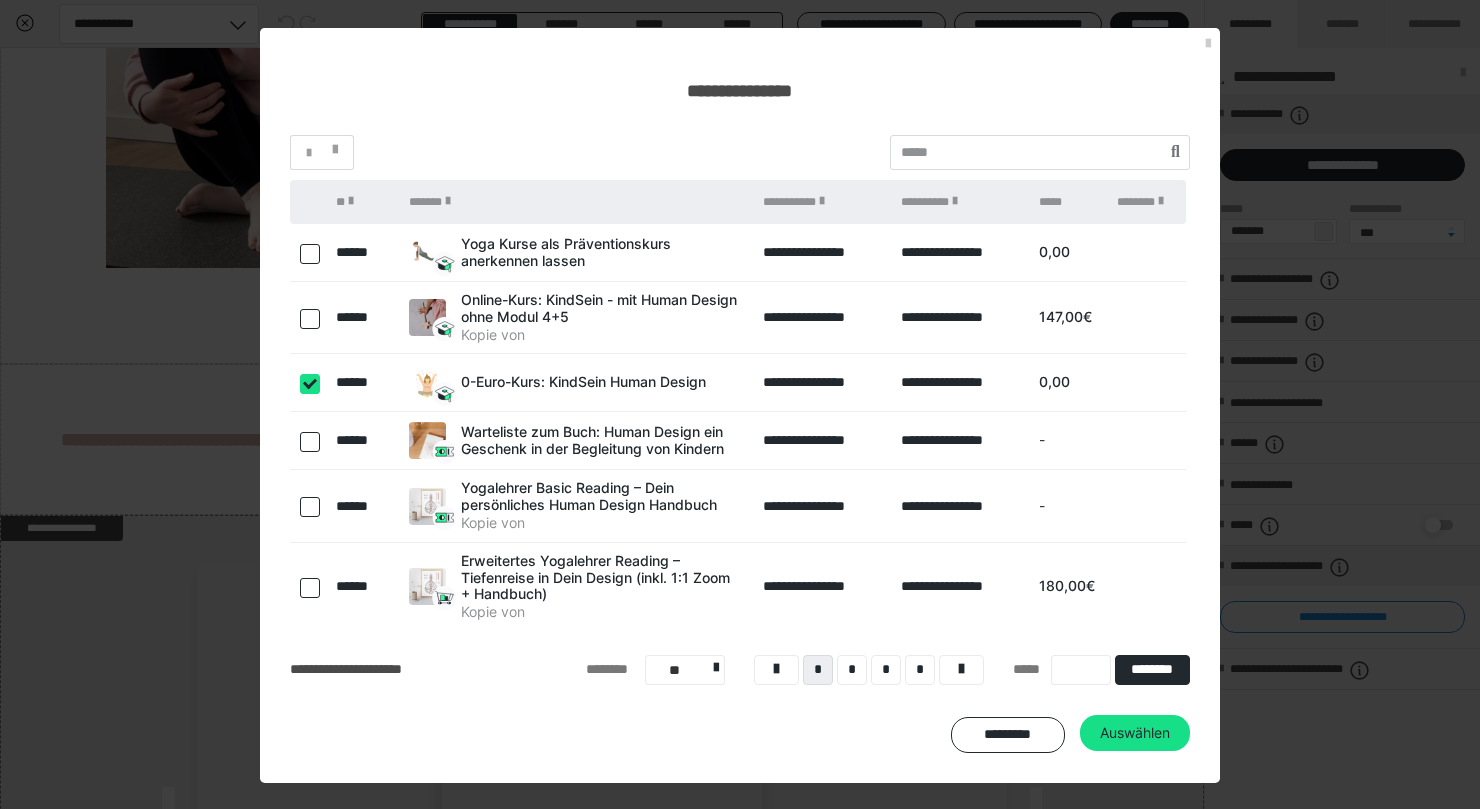 click at bounding box center (310, 319) 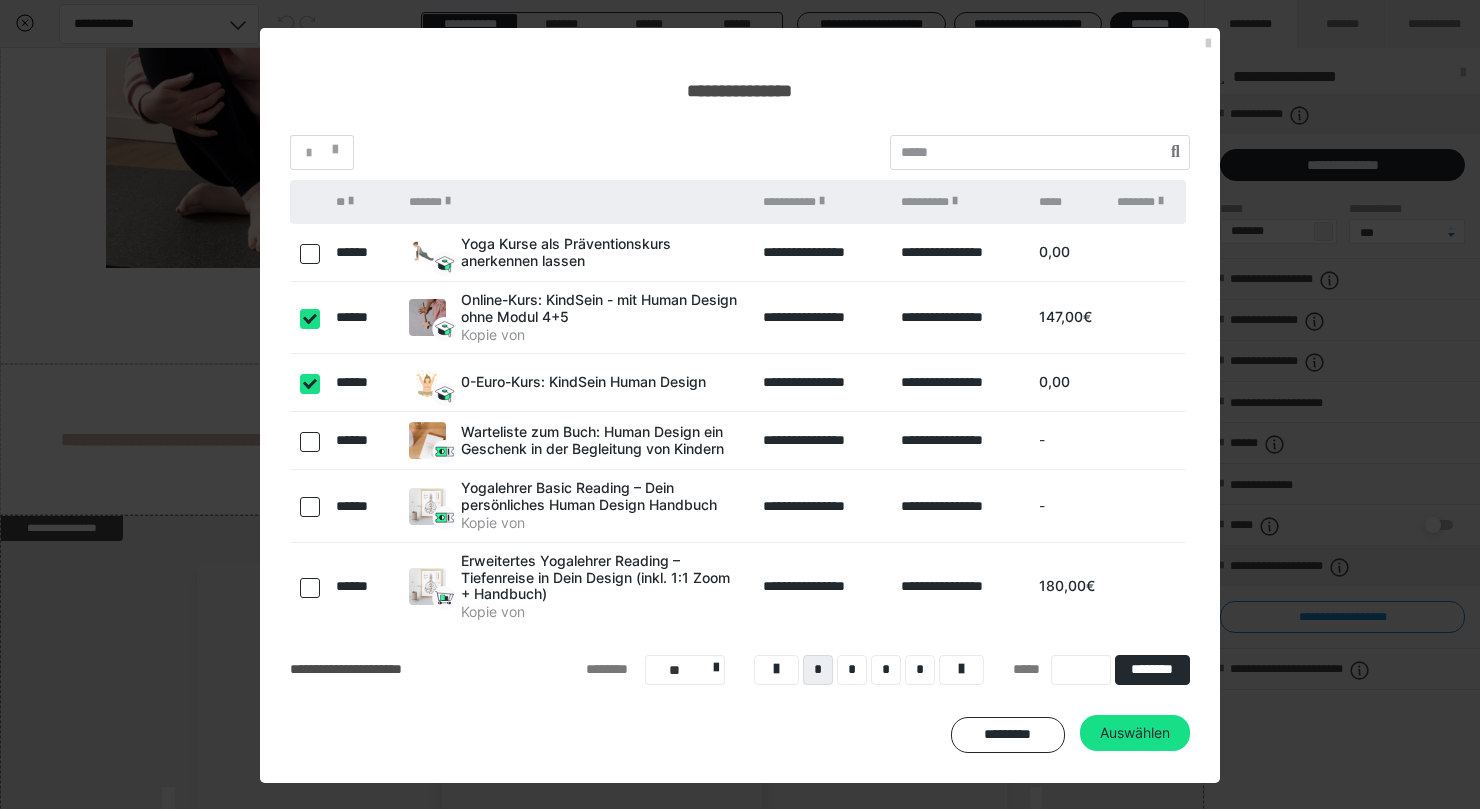click at bounding box center (310, 442) 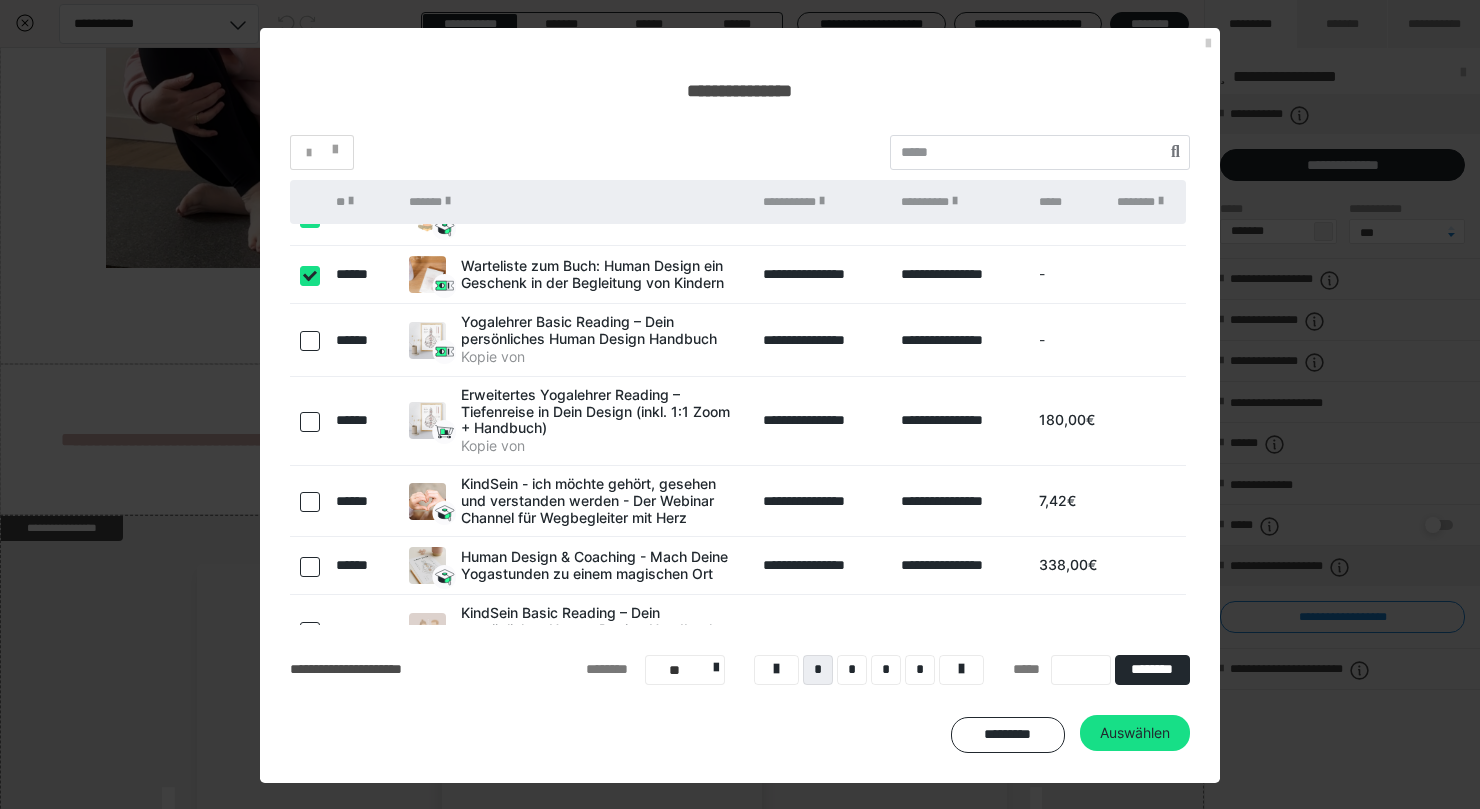 scroll, scrollTop: 183, scrollLeft: 0, axis: vertical 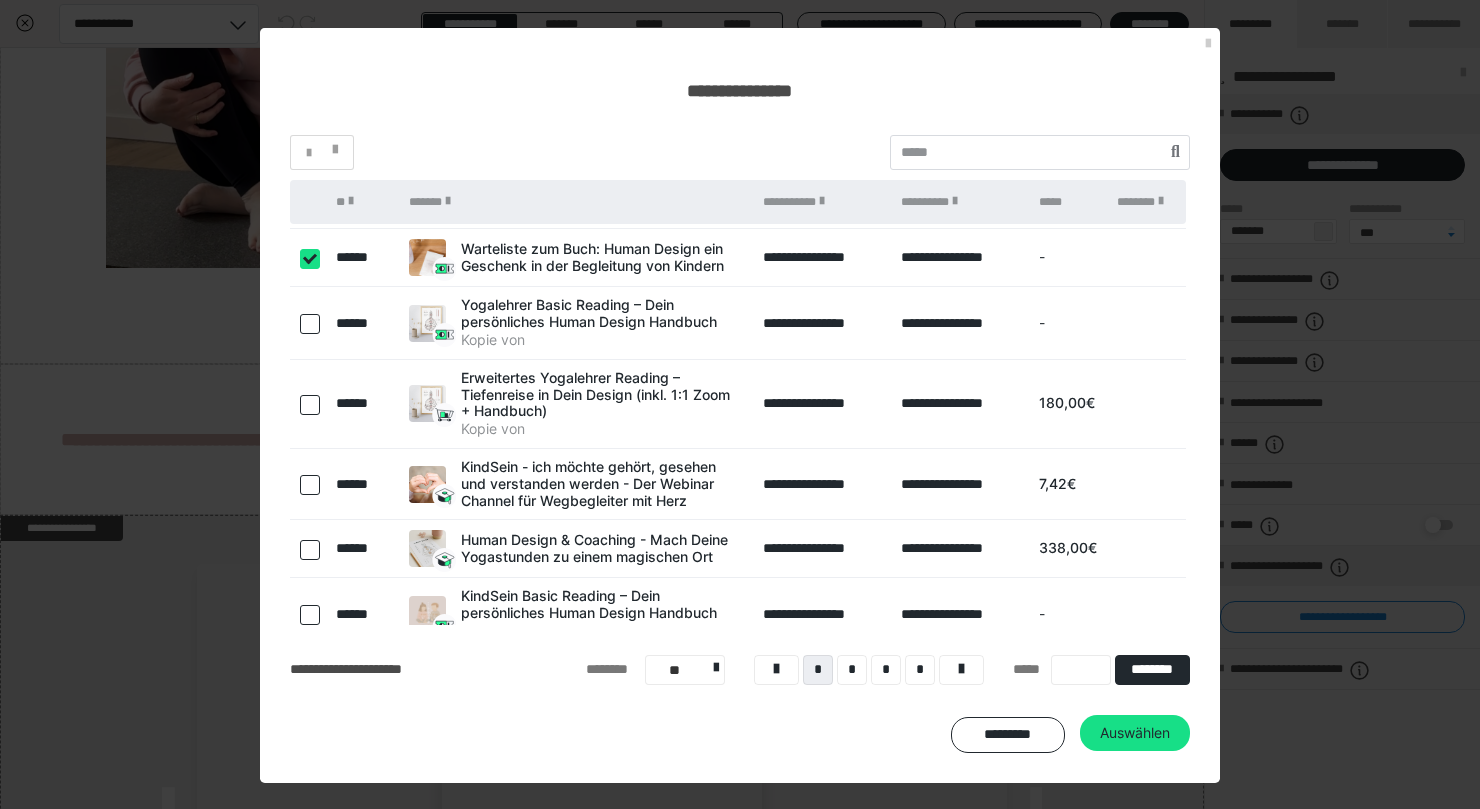 click at bounding box center (310, 485) 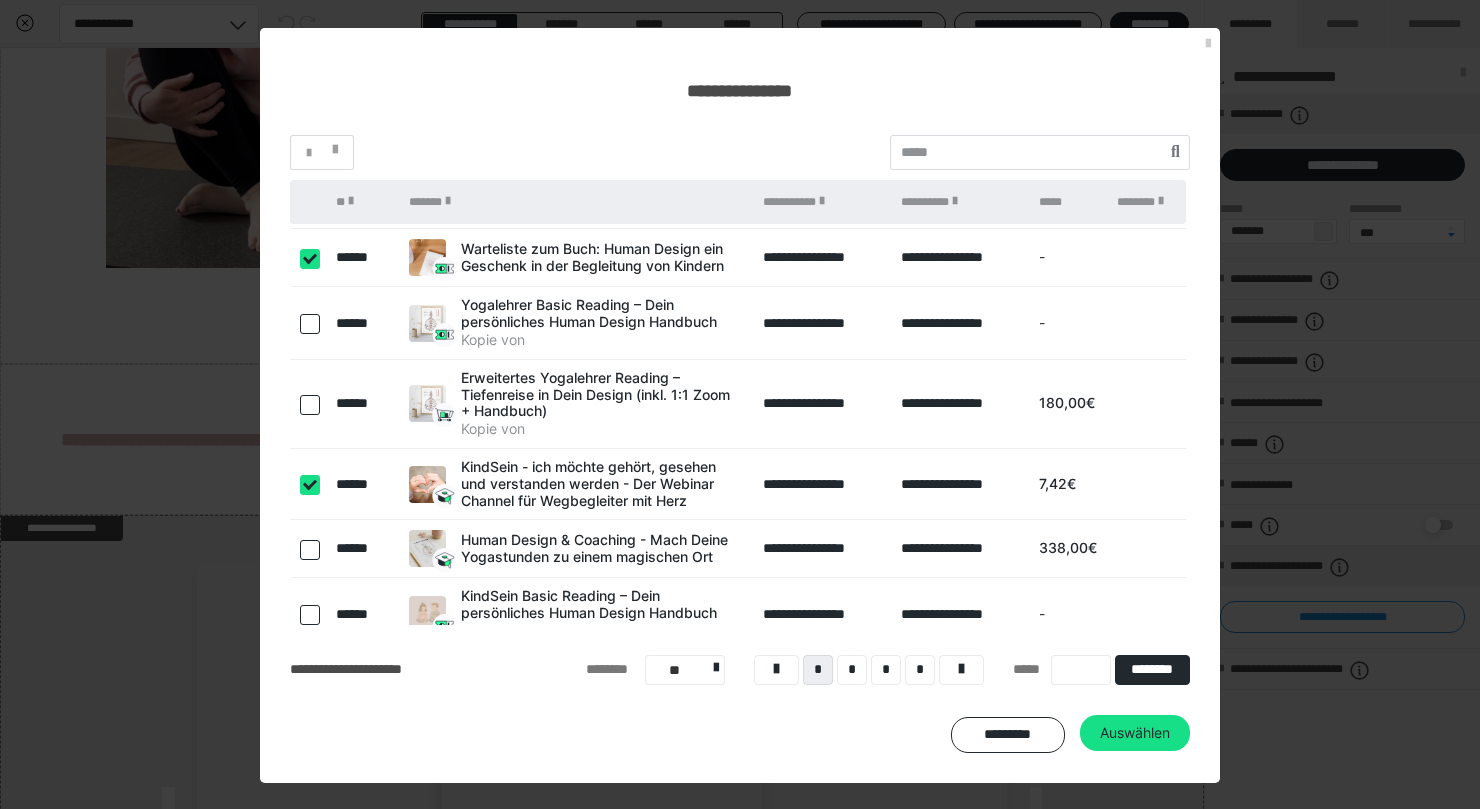 scroll, scrollTop: 298, scrollLeft: 0, axis: vertical 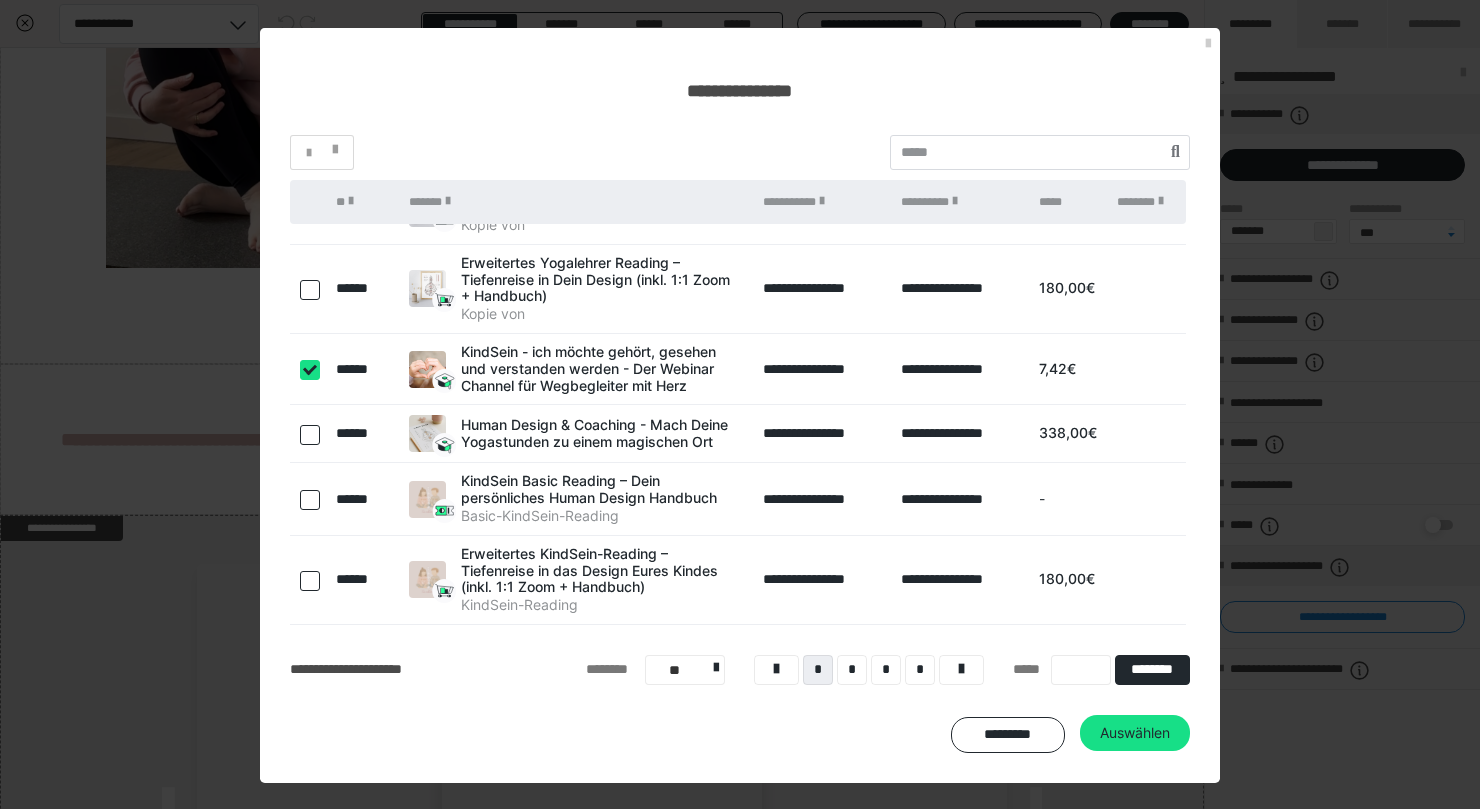 click at bounding box center (310, 500) 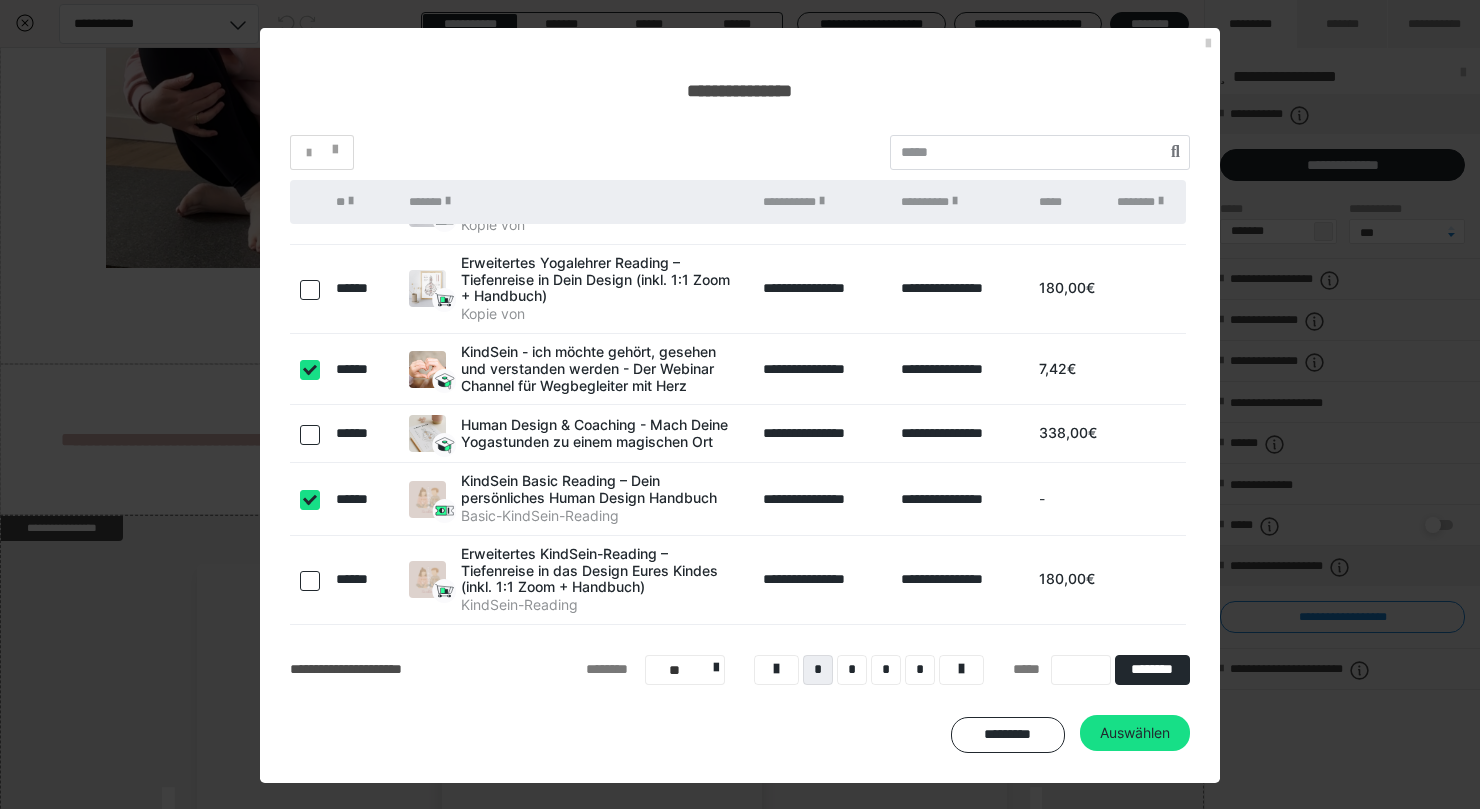 checkbox on "true" 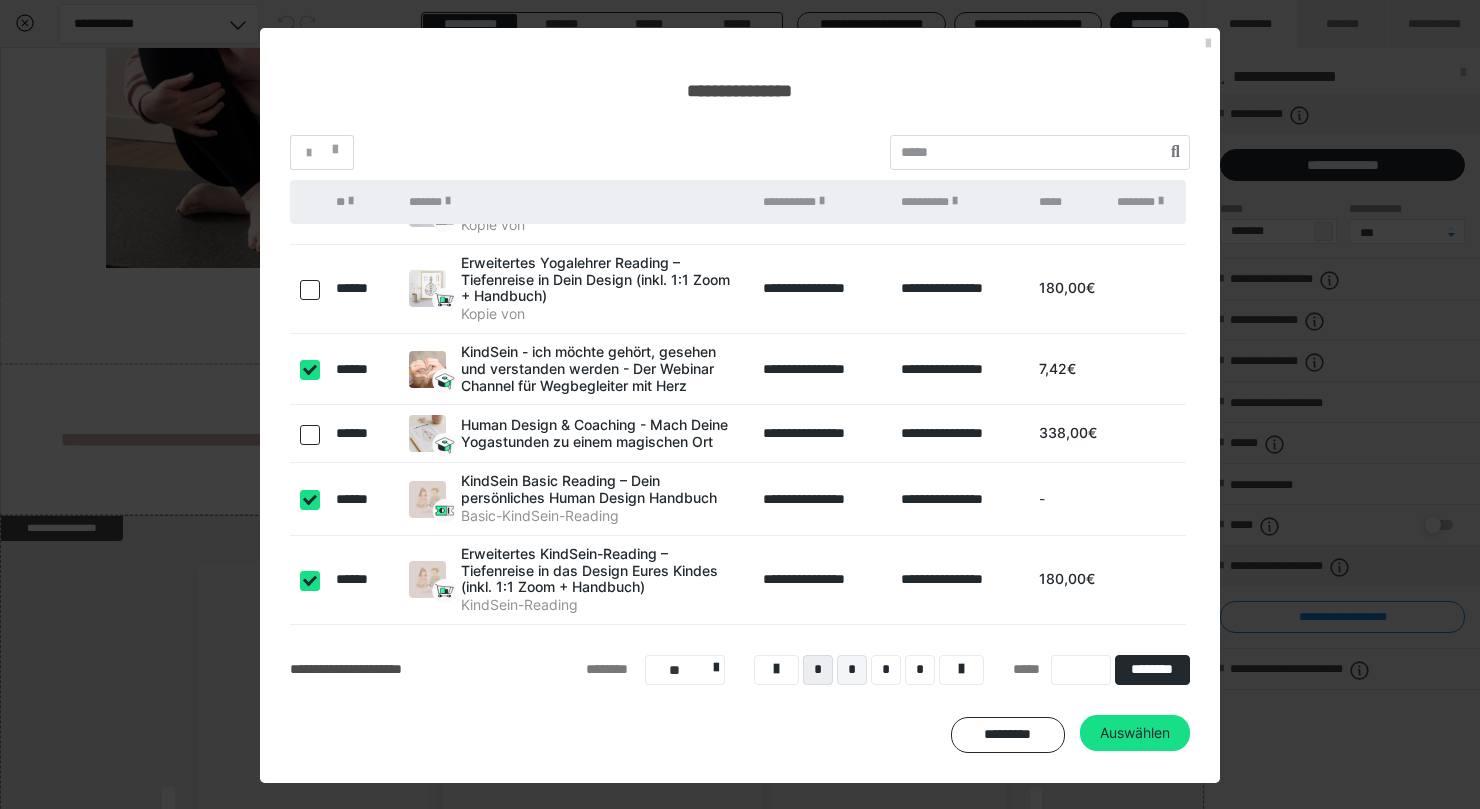 click on "*" at bounding box center [852, 670] 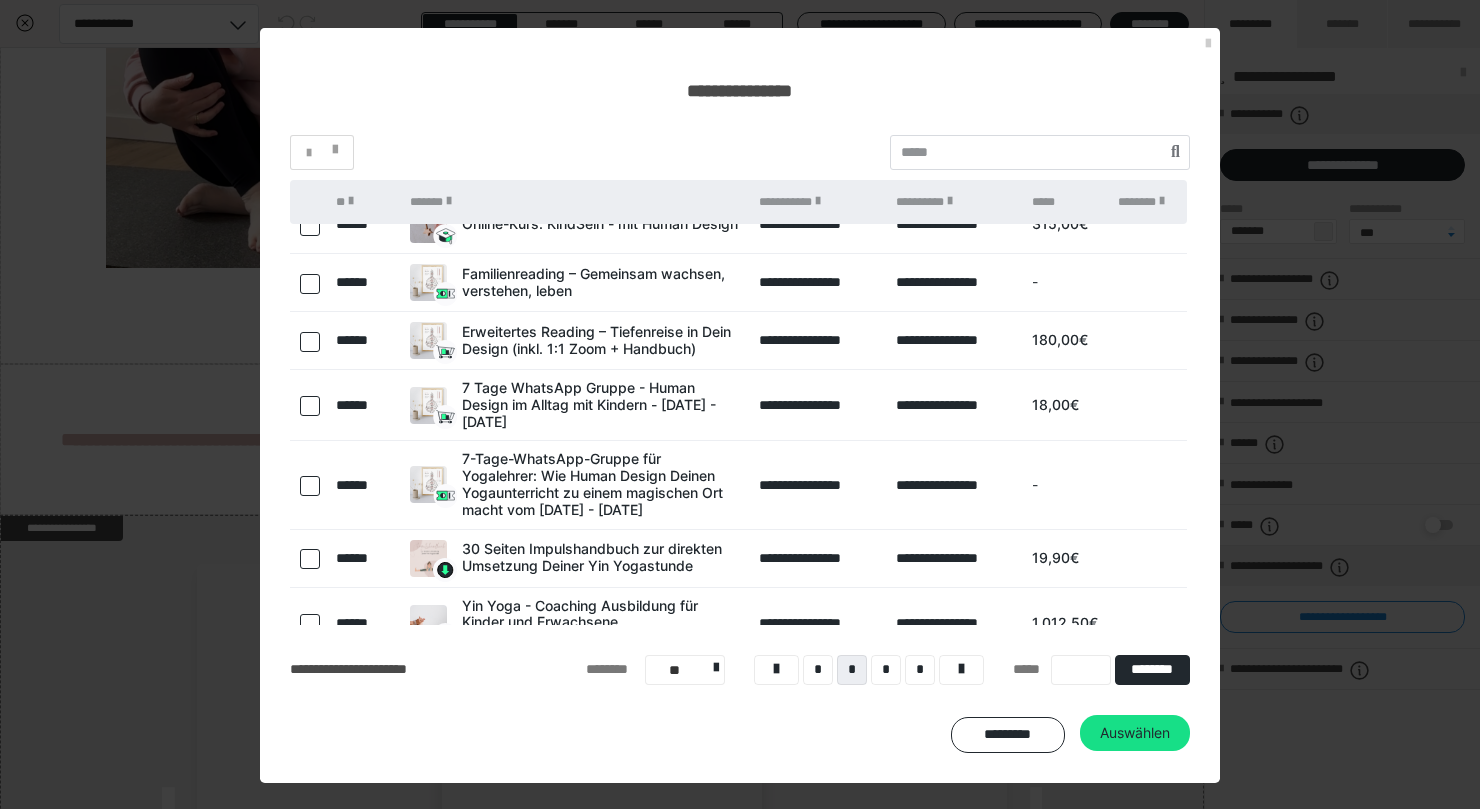 scroll, scrollTop: 0, scrollLeft: 0, axis: both 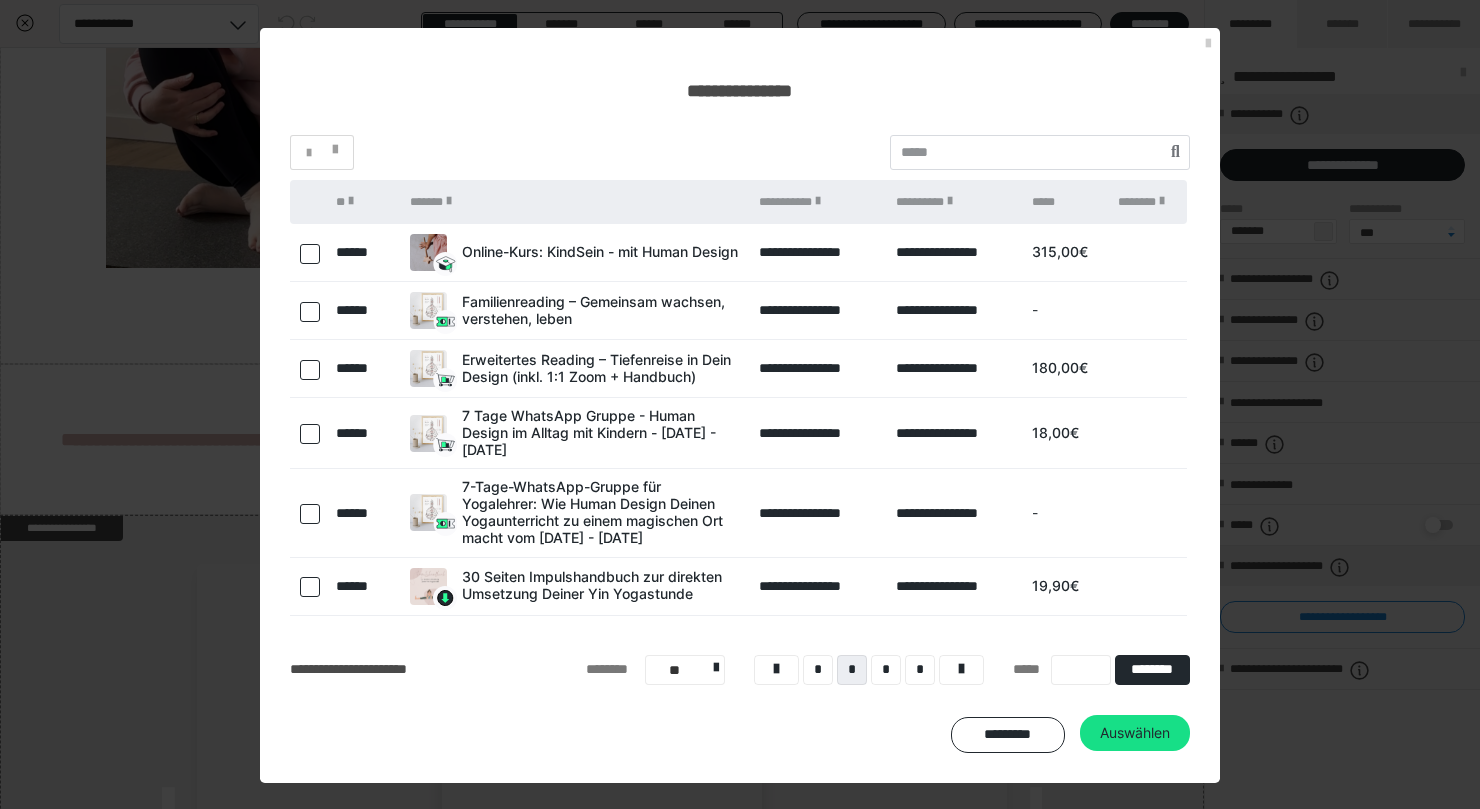 click at bounding box center (310, 254) 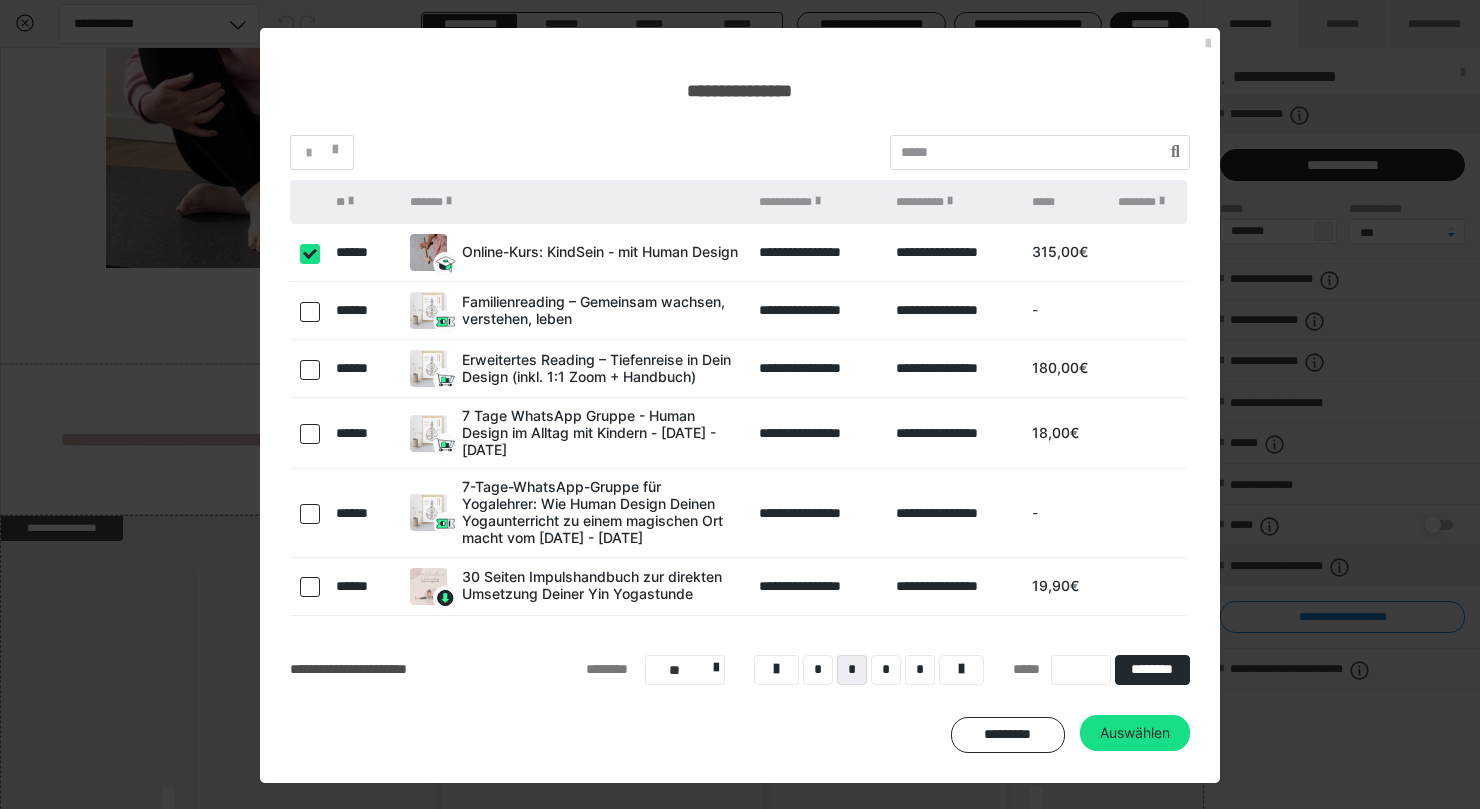 click at bounding box center [310, 312] 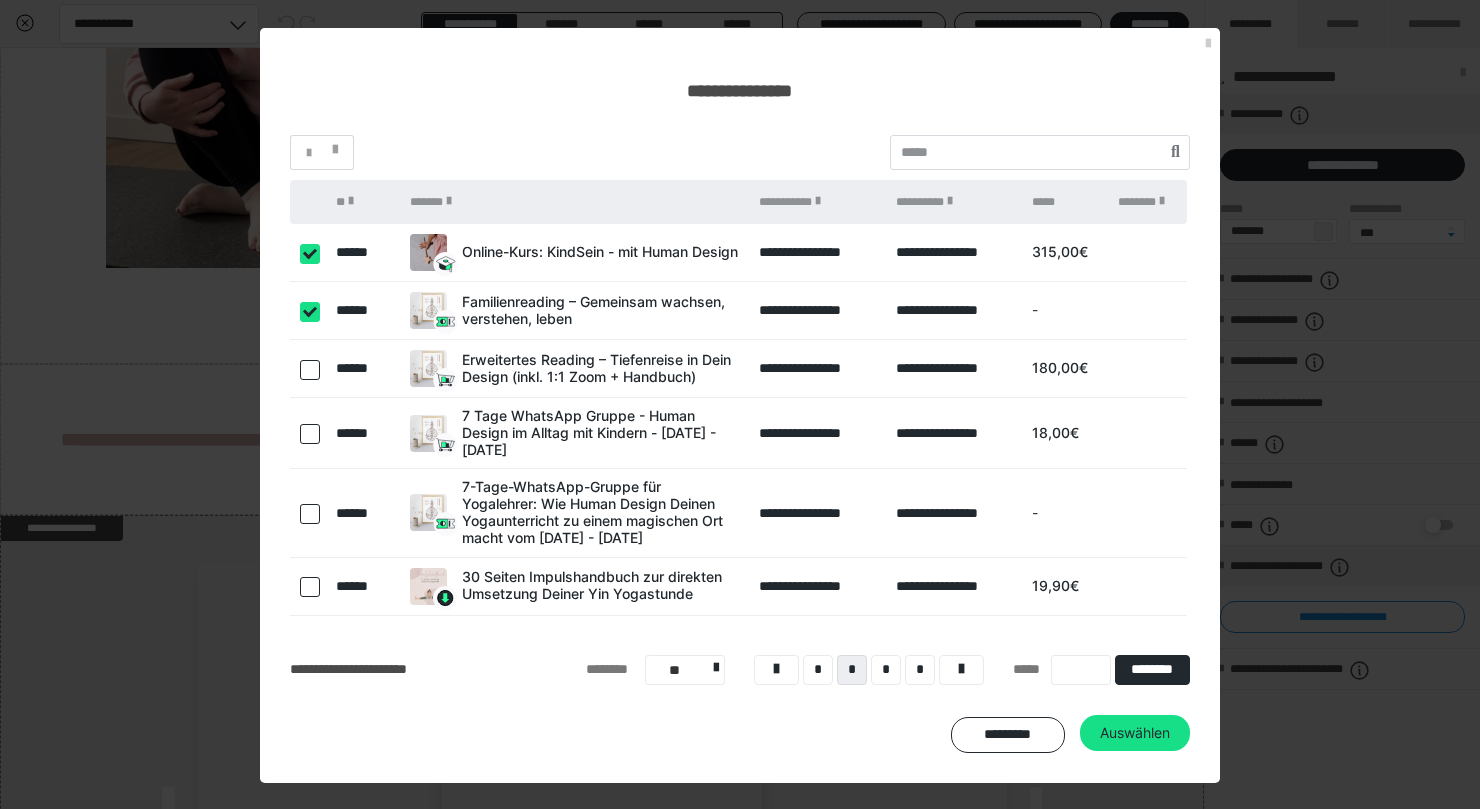 checkbox on "true" 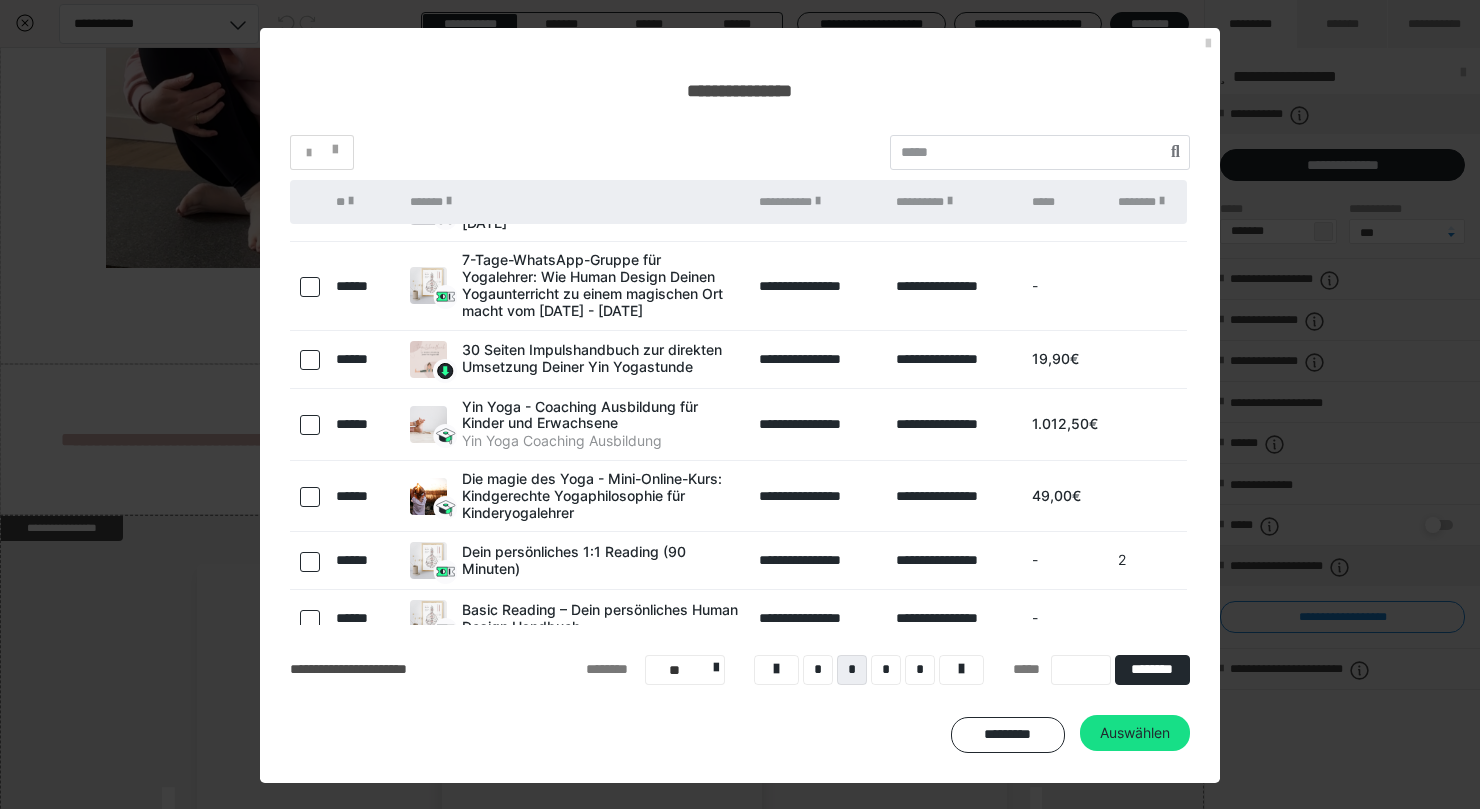 scroll, scrollTop: 250, scrollLeft: 0, axis: vertical 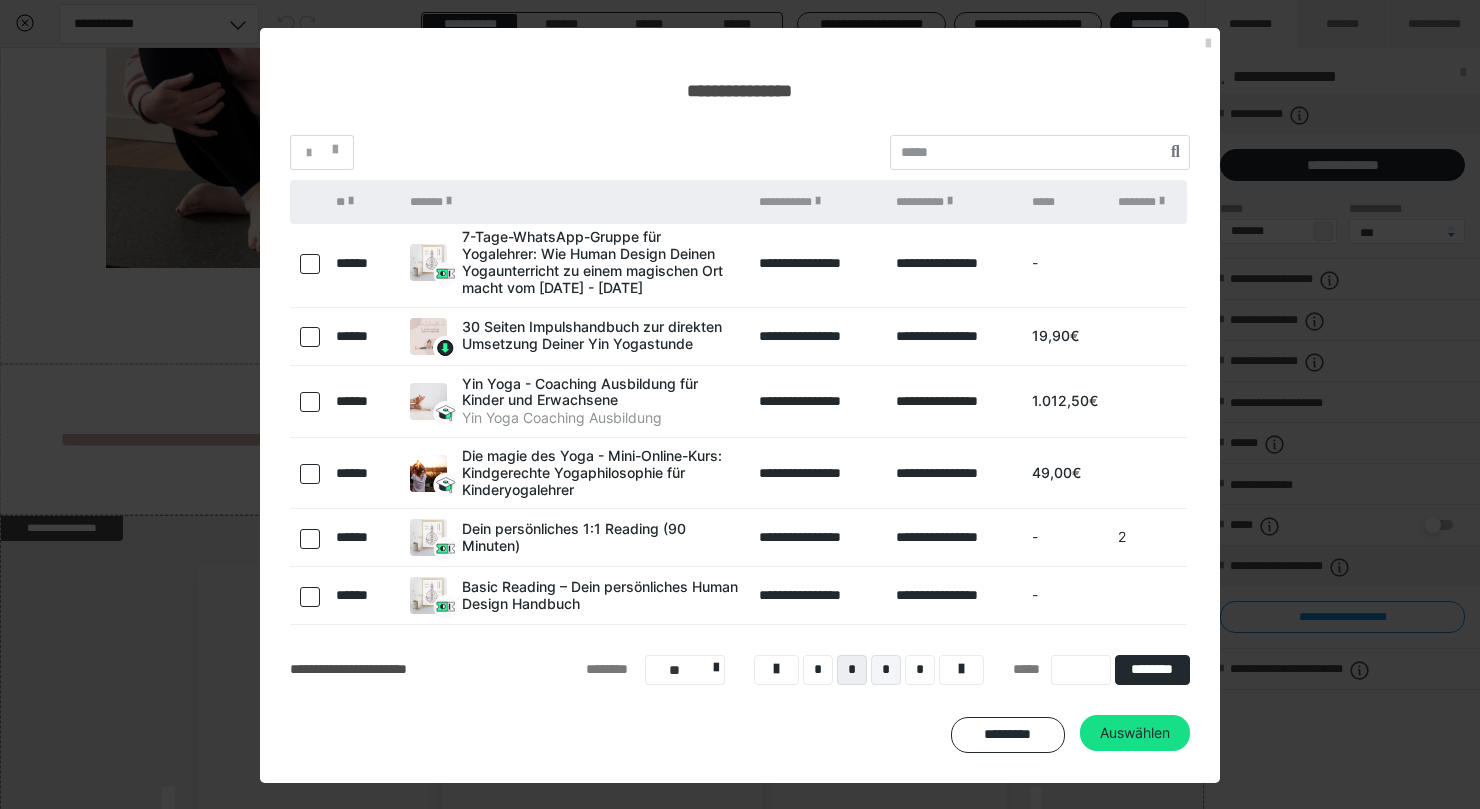 click on "*" at bounding box center (886, 670) 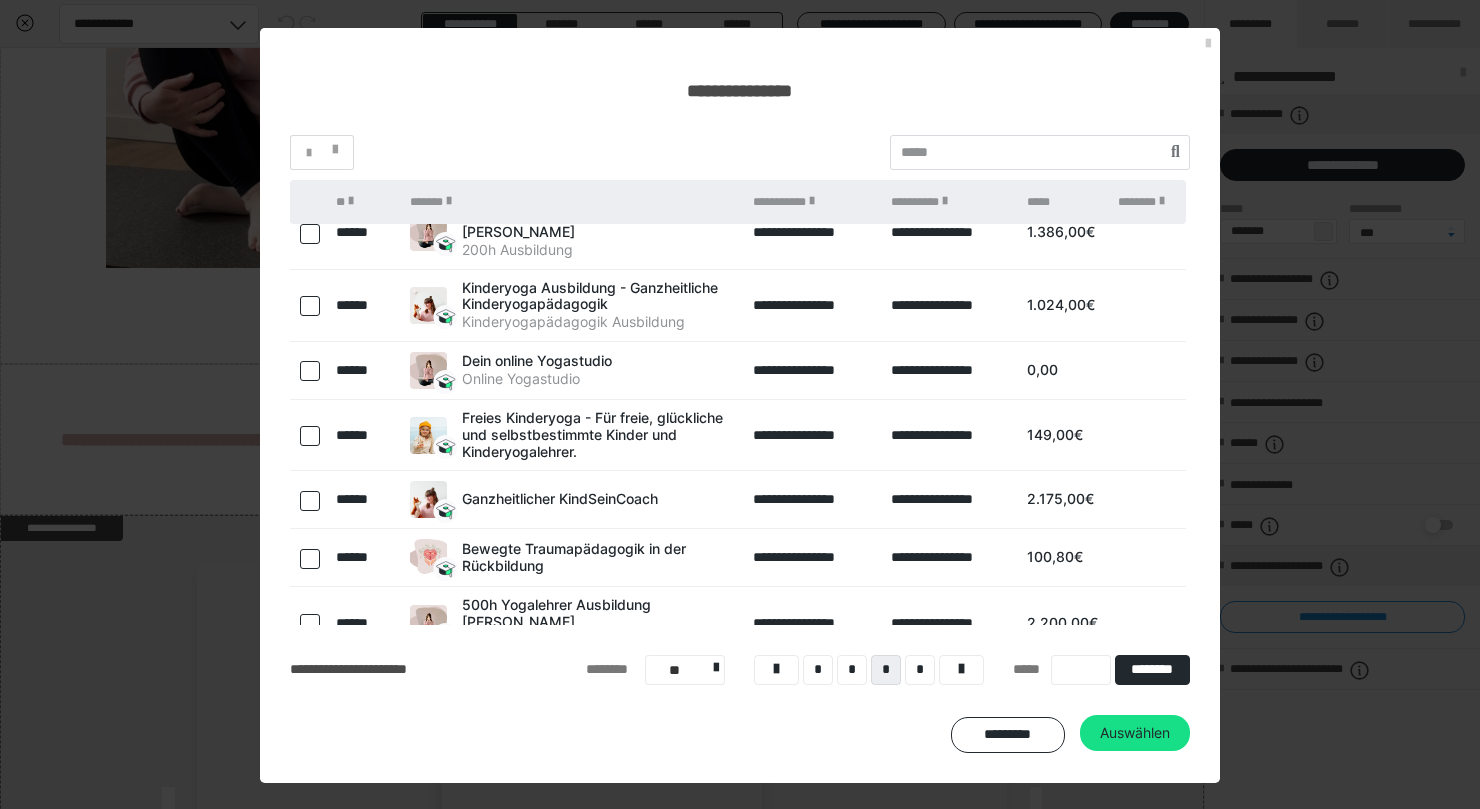 scroll, scrollTop: 221, scrollLeft: 0, axis: vertical 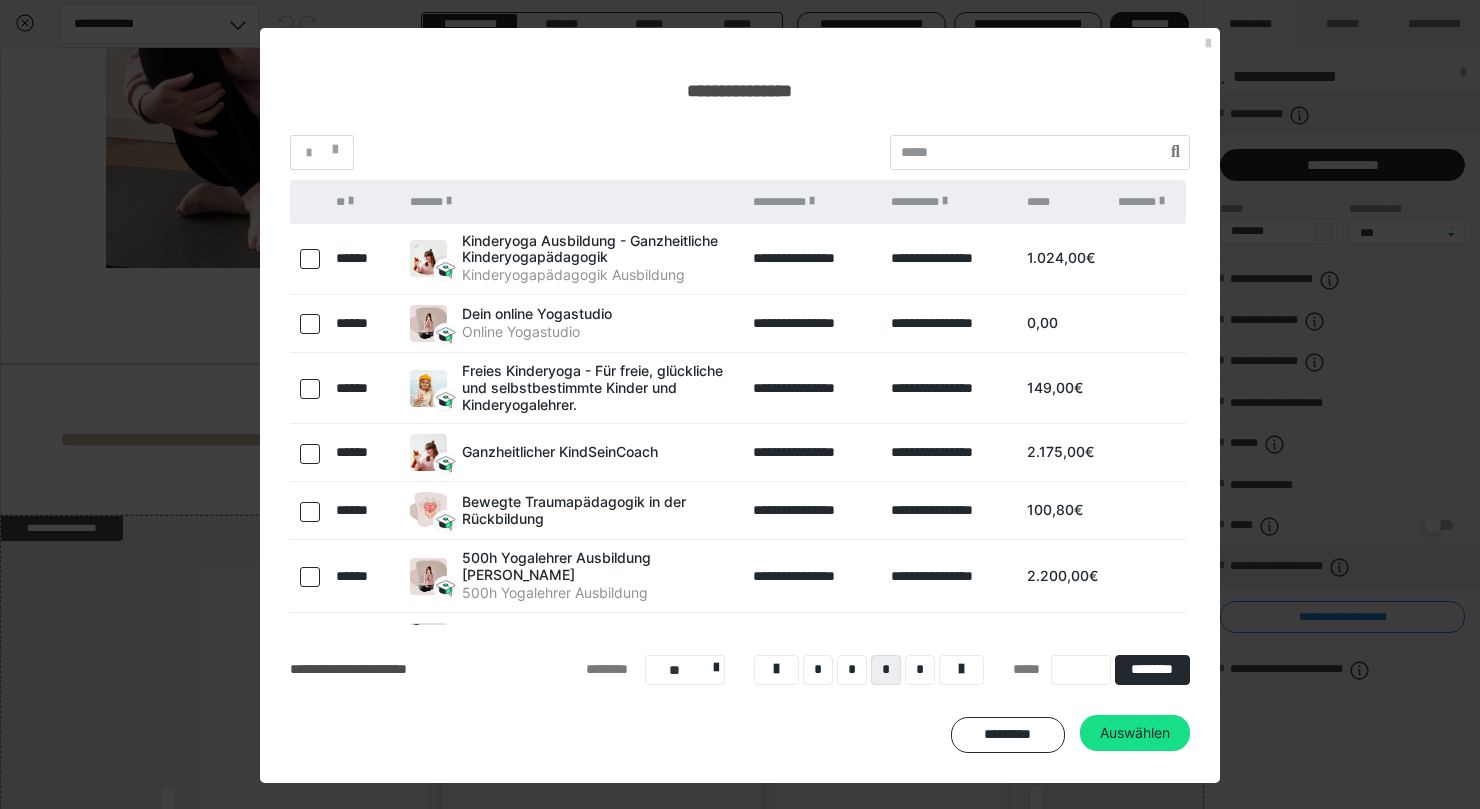 click at bounding box center (310, 454) 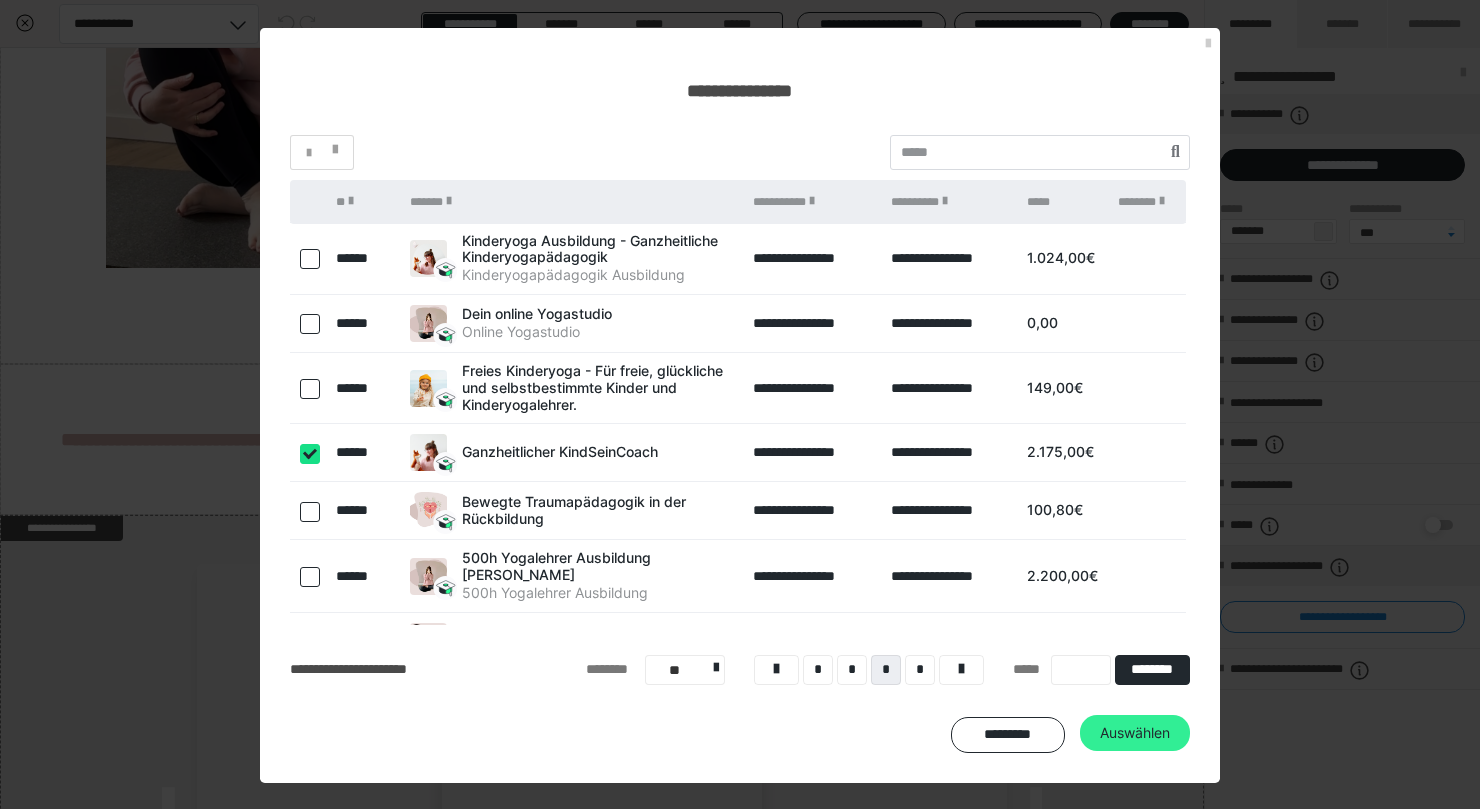 click on "Auswählen" at bounding box center [1135, 733] 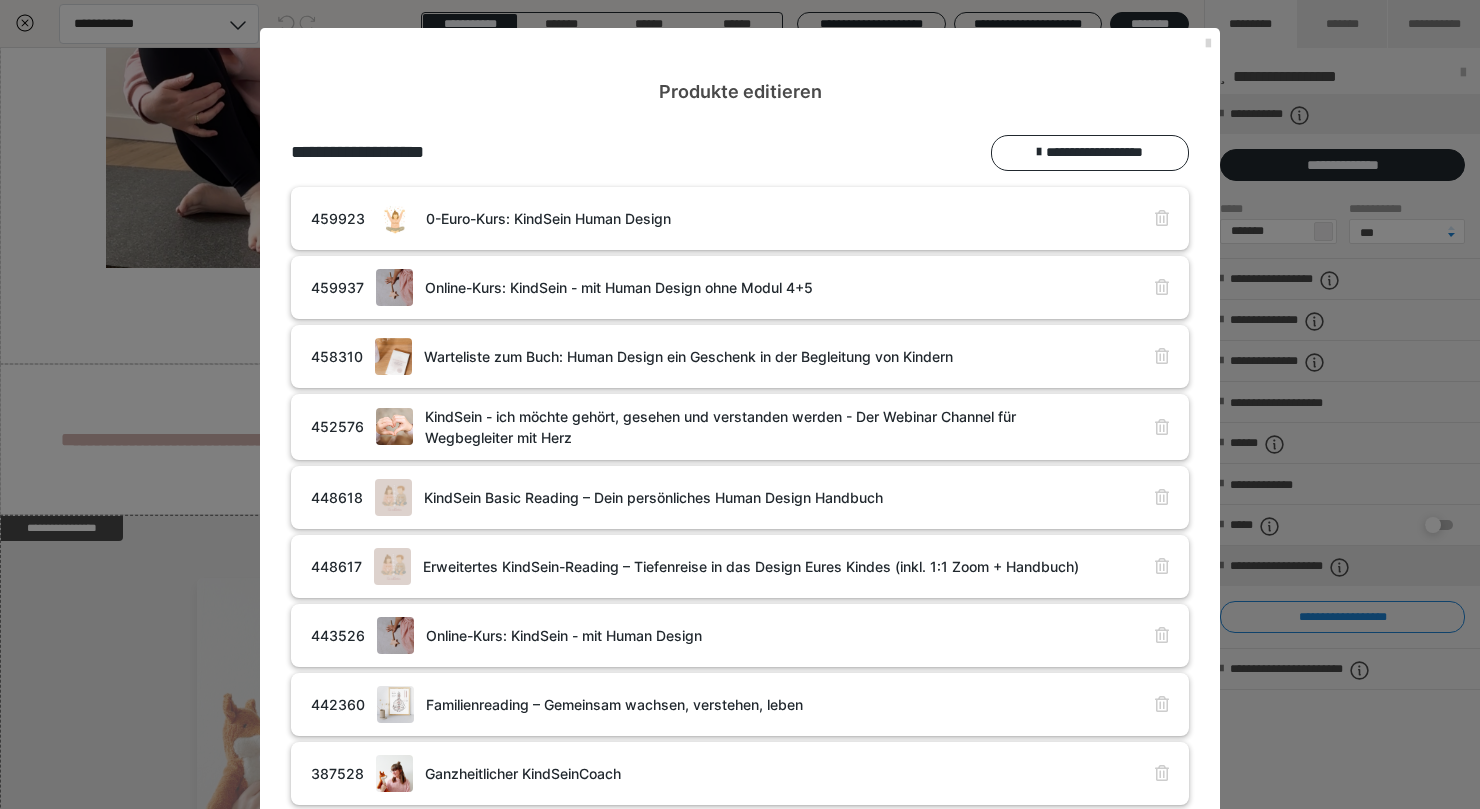 click at bounding box center [1208, 44] 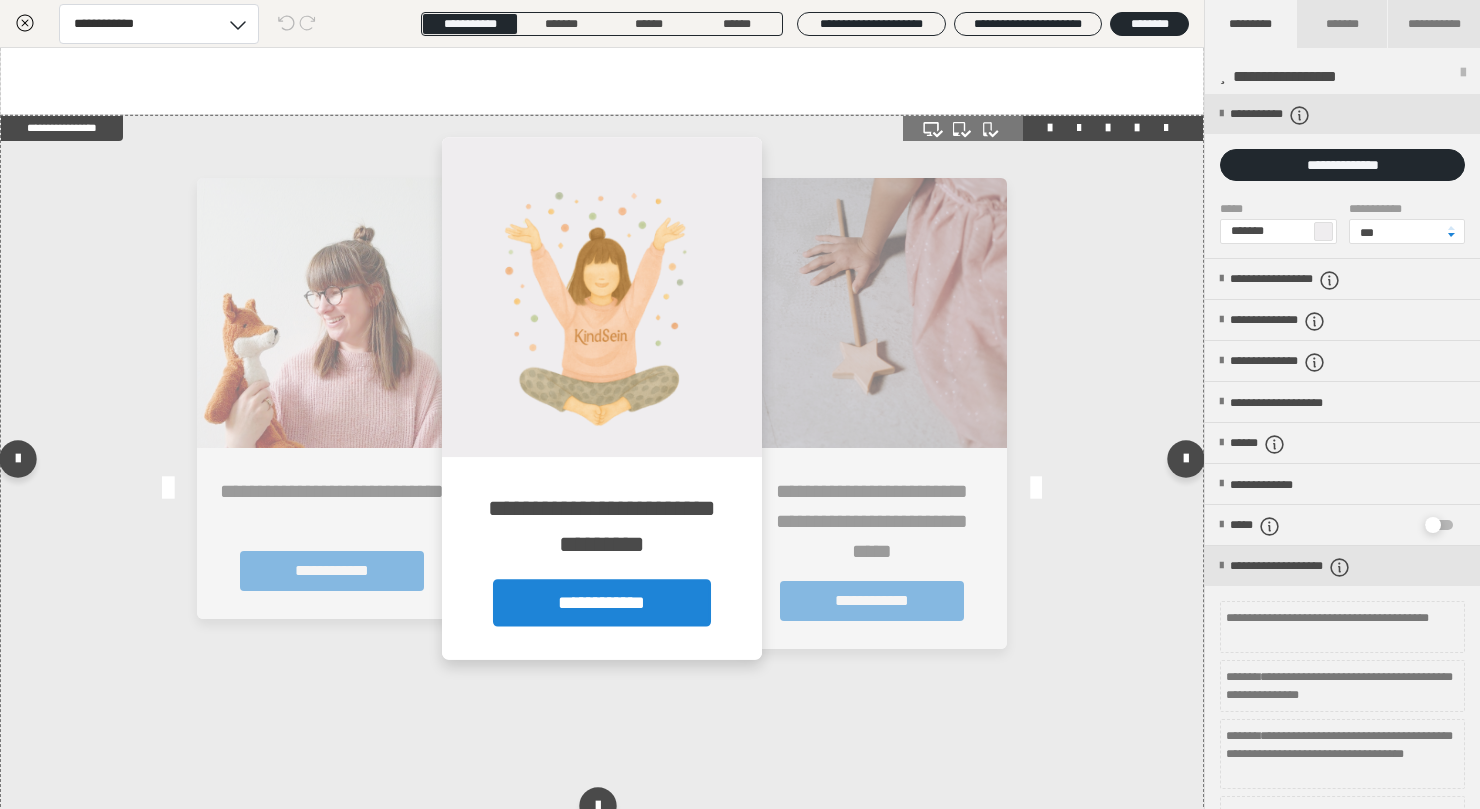 scroll, scrollTop: 836, scrollLeft: 0, axis: vertical 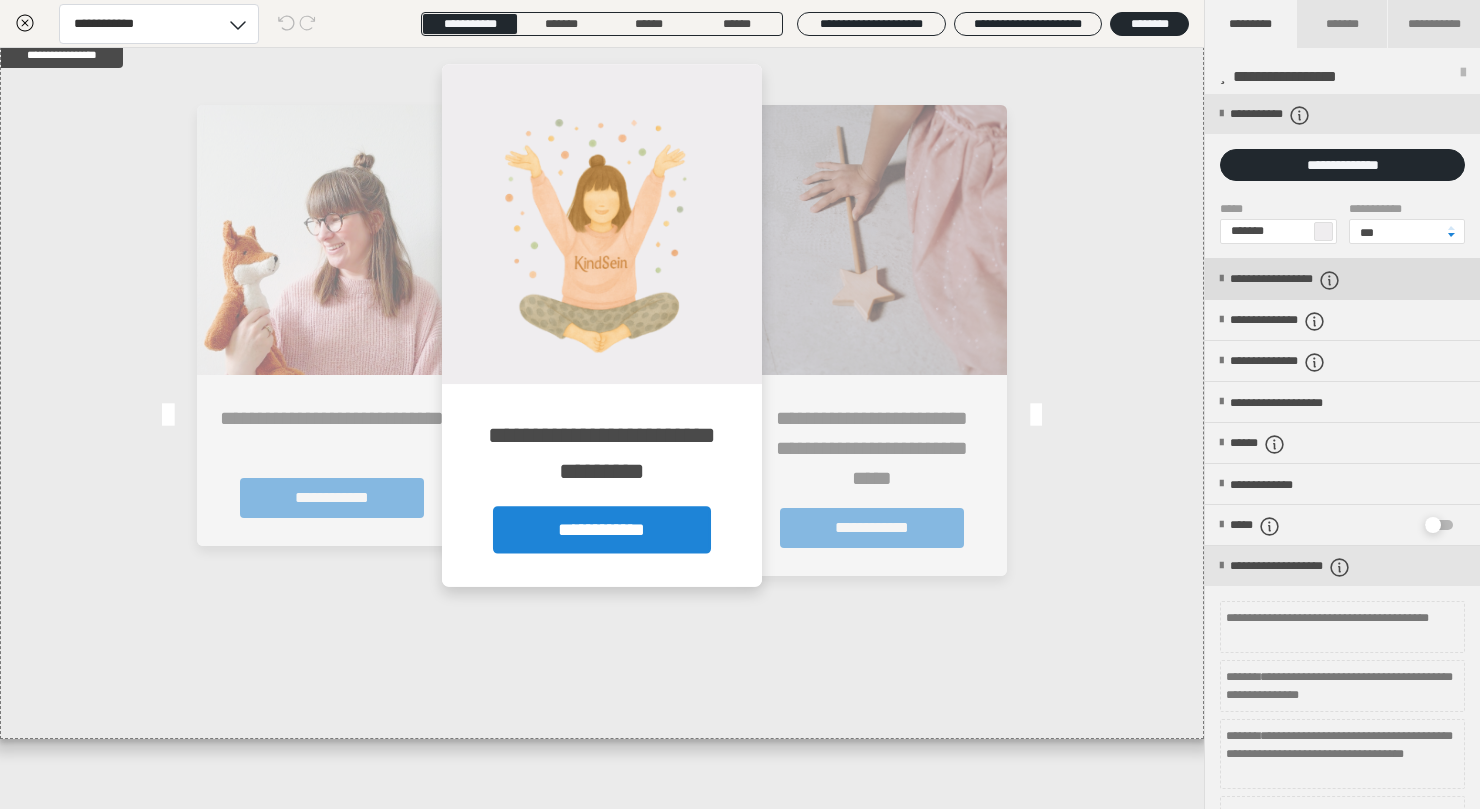 click on "**********" at bounding box center [1316, 280] 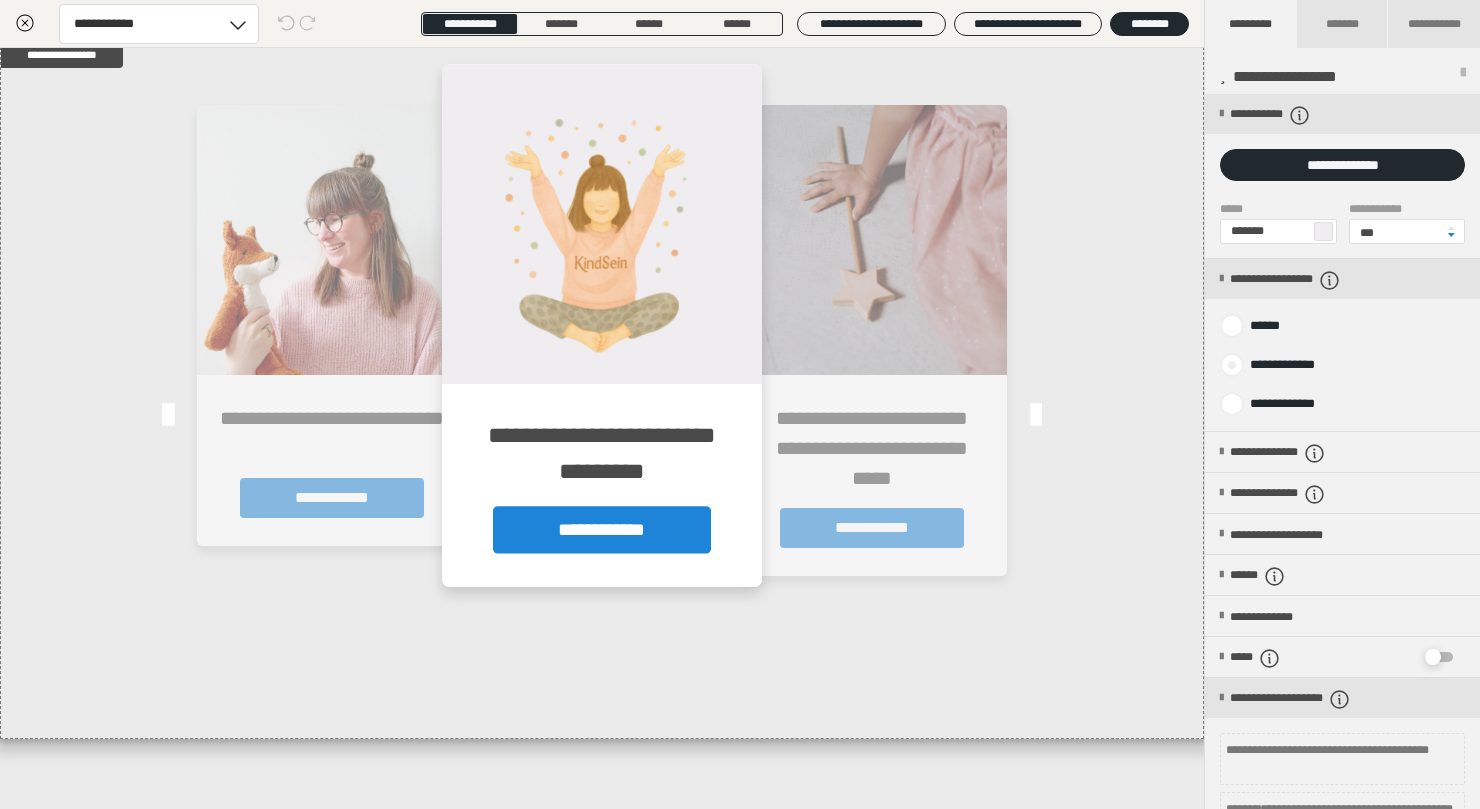 click on "**********" at bounding box center [1277, 365] 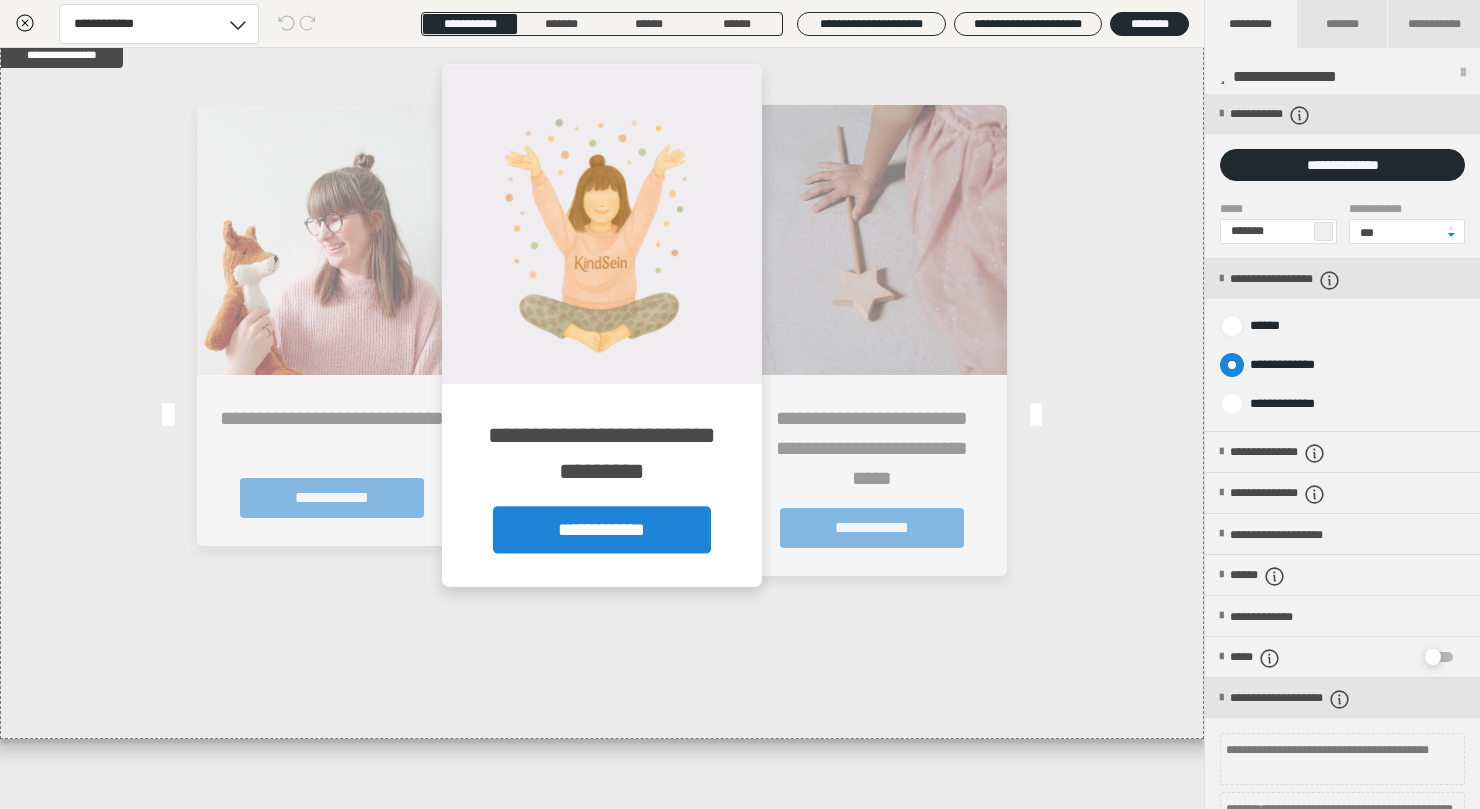 radio on "****" 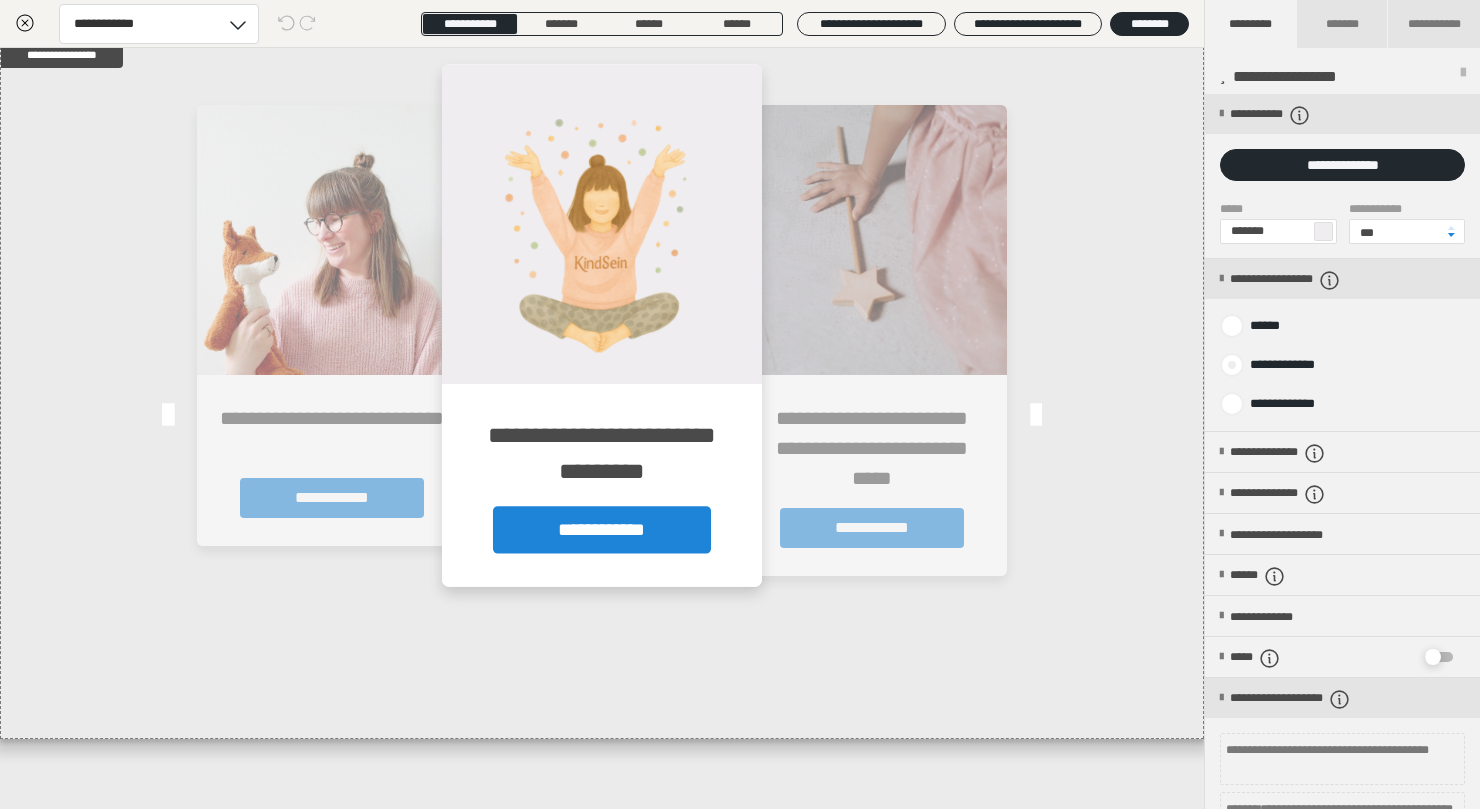 radio on "*****" 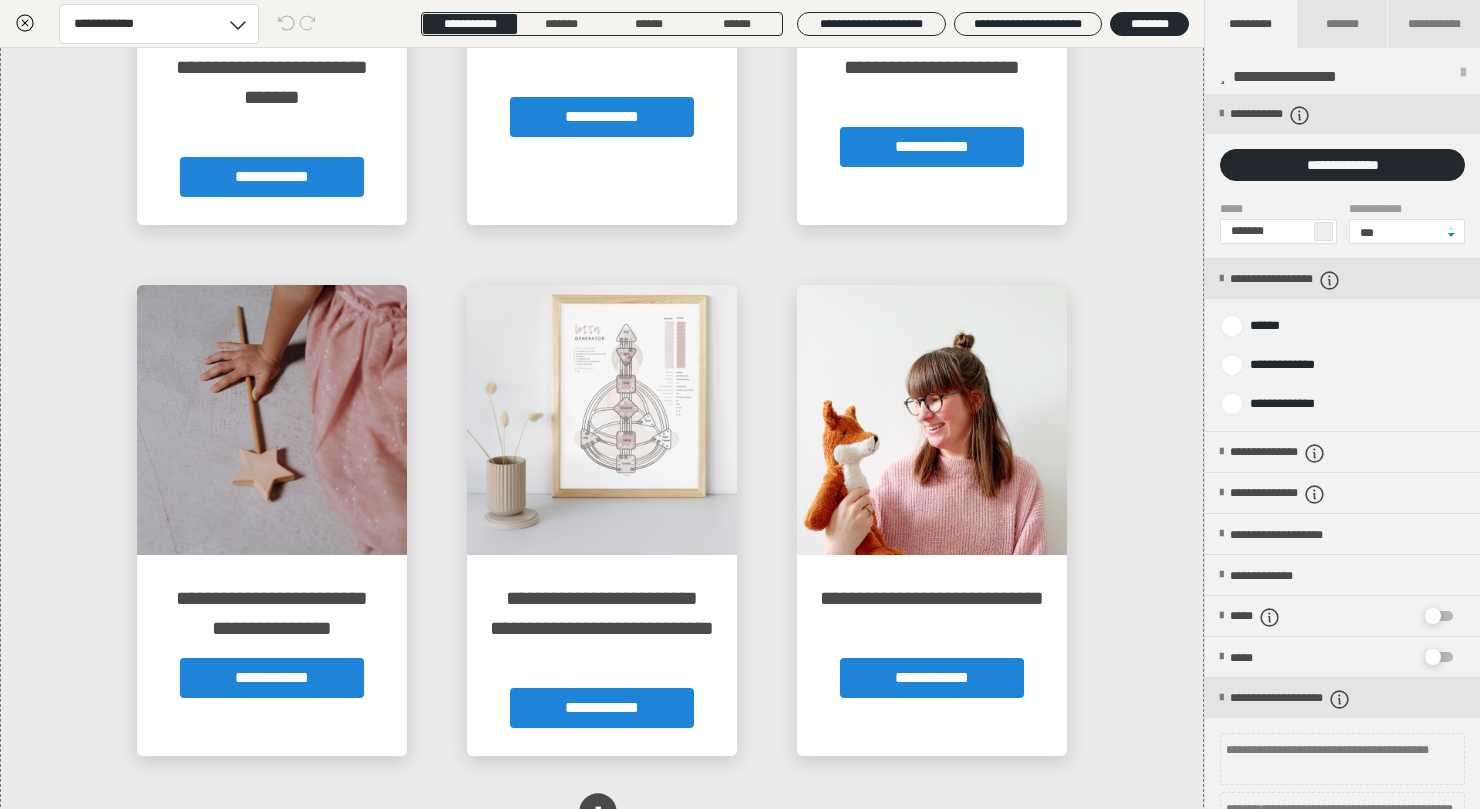 scroll, scrollTop: 1914, scrollLeft: 0, axis: vertical 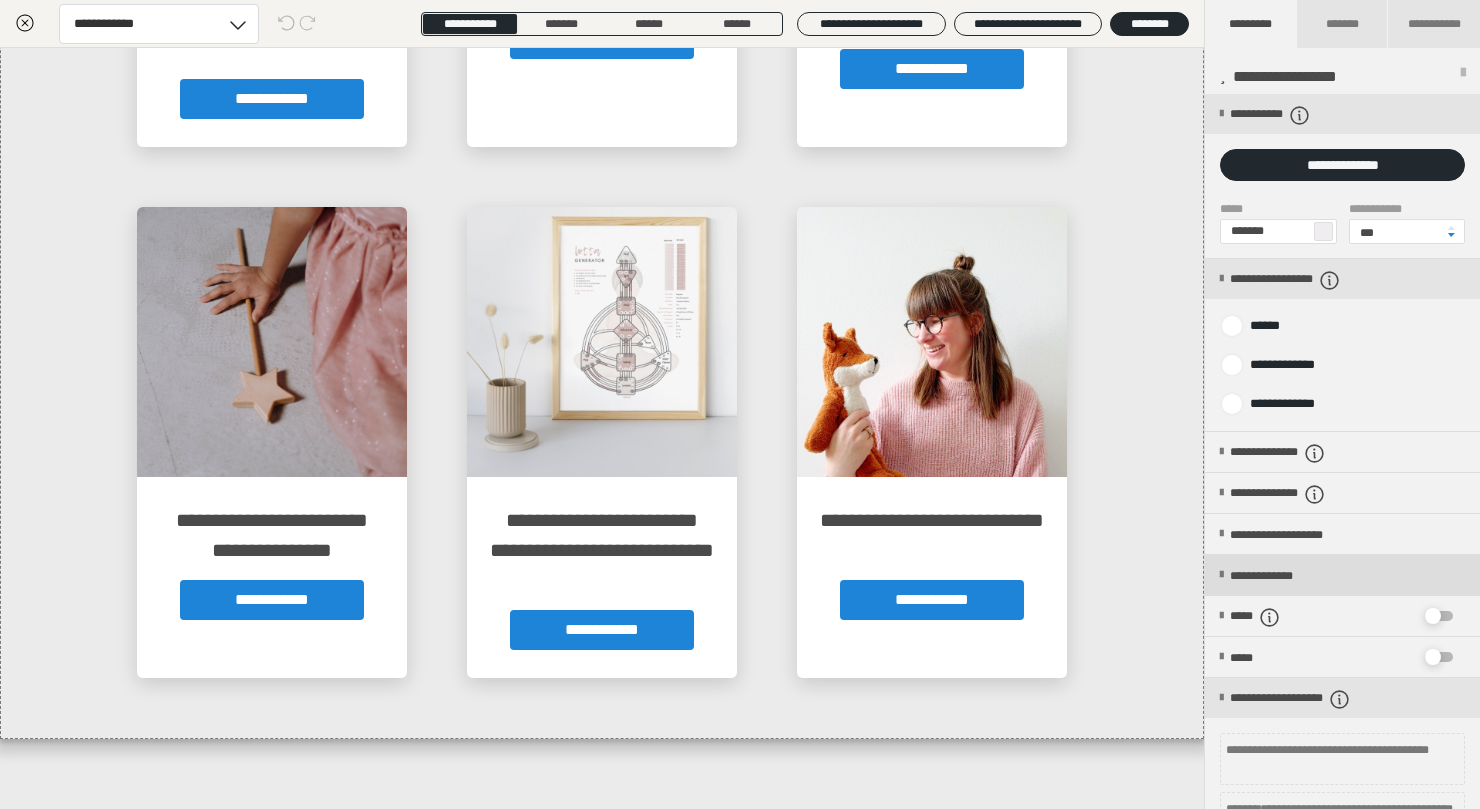 click on "**********" at bounding box center (1279, 576) 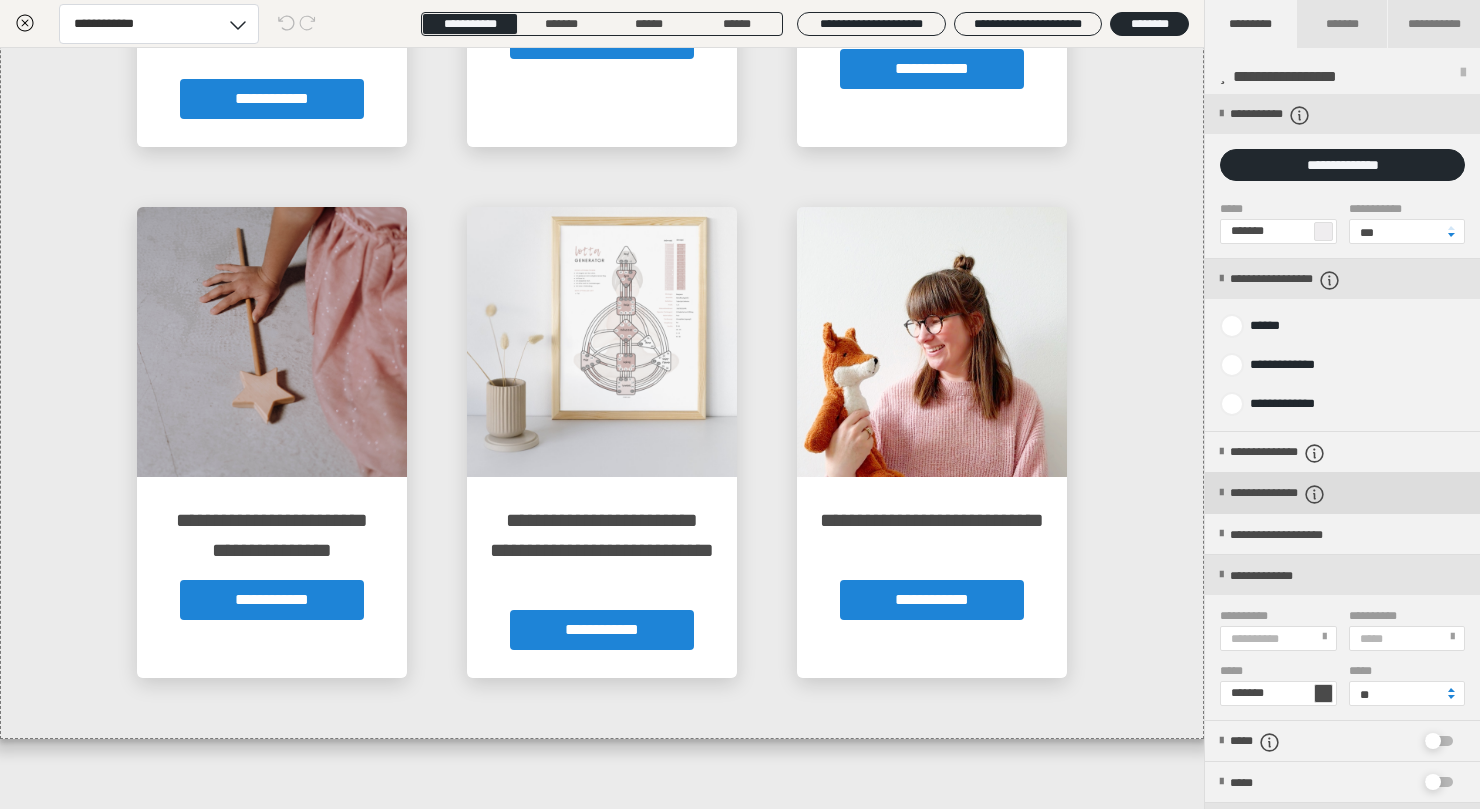 click on "**********" at bounding box center (1342, 493) 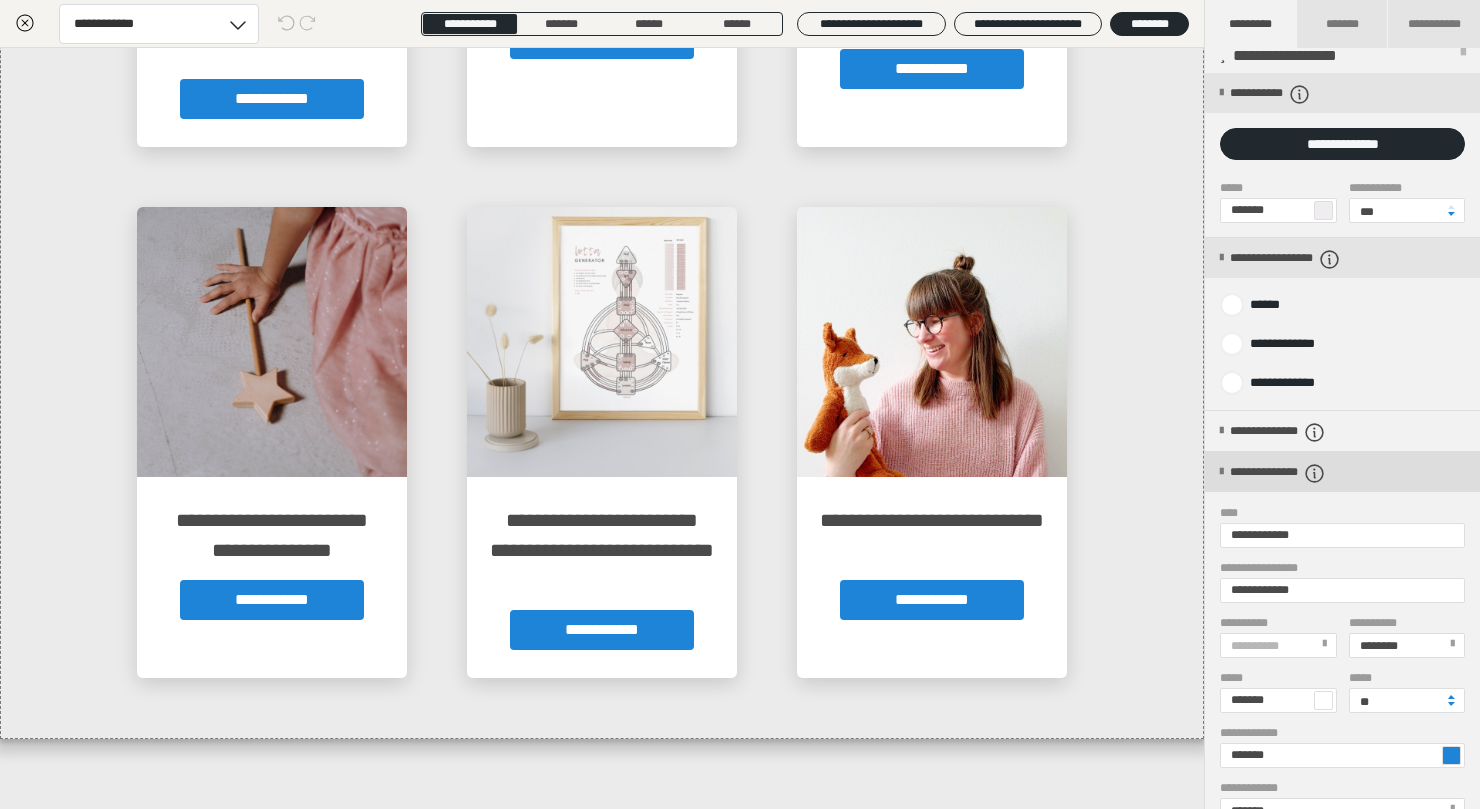 scroll, scrollTop: 0, scrollLeft: 0, axis: both 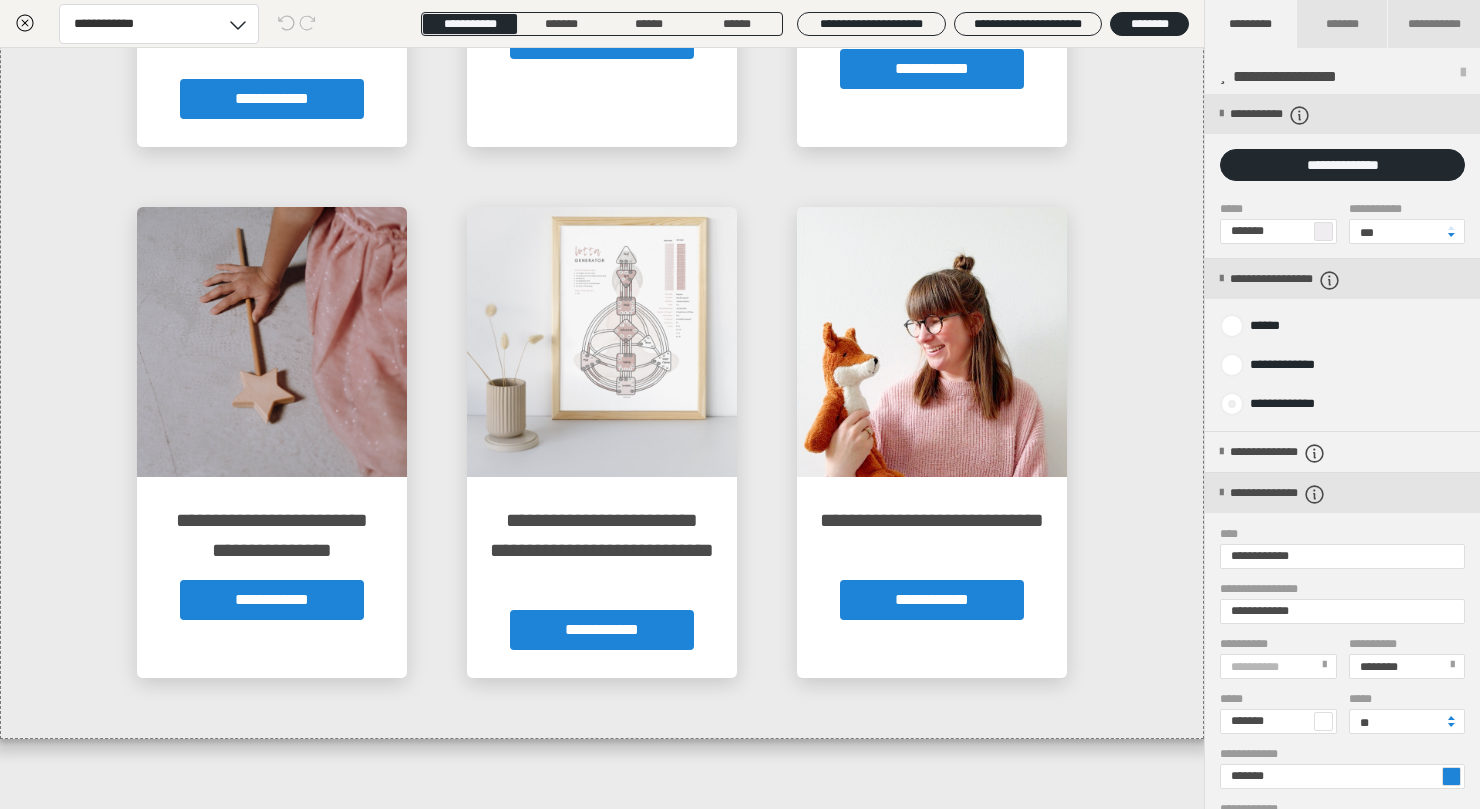 click on "**********" at bounding box center [1256, 398] 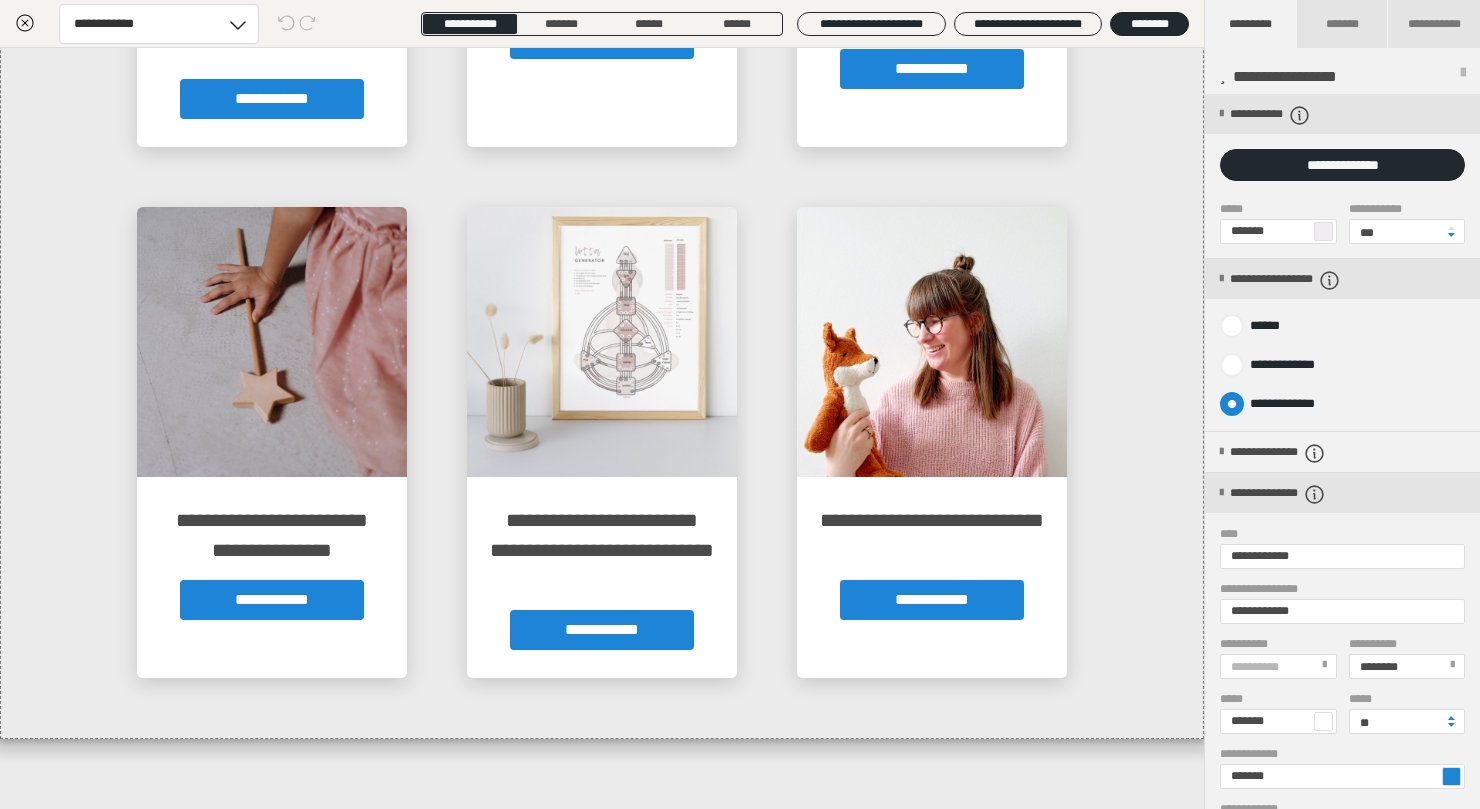radio on "****" 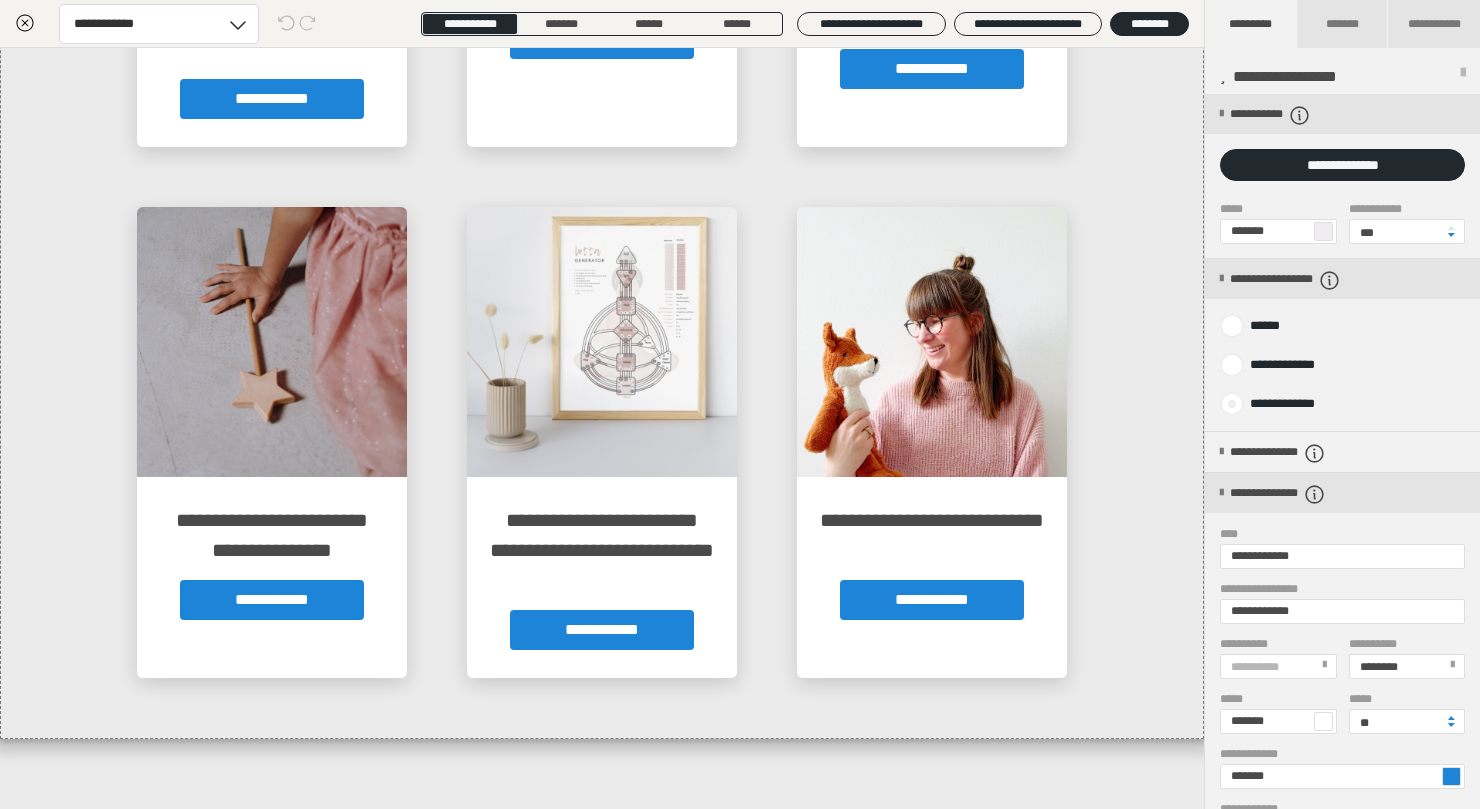 radio on "*****" 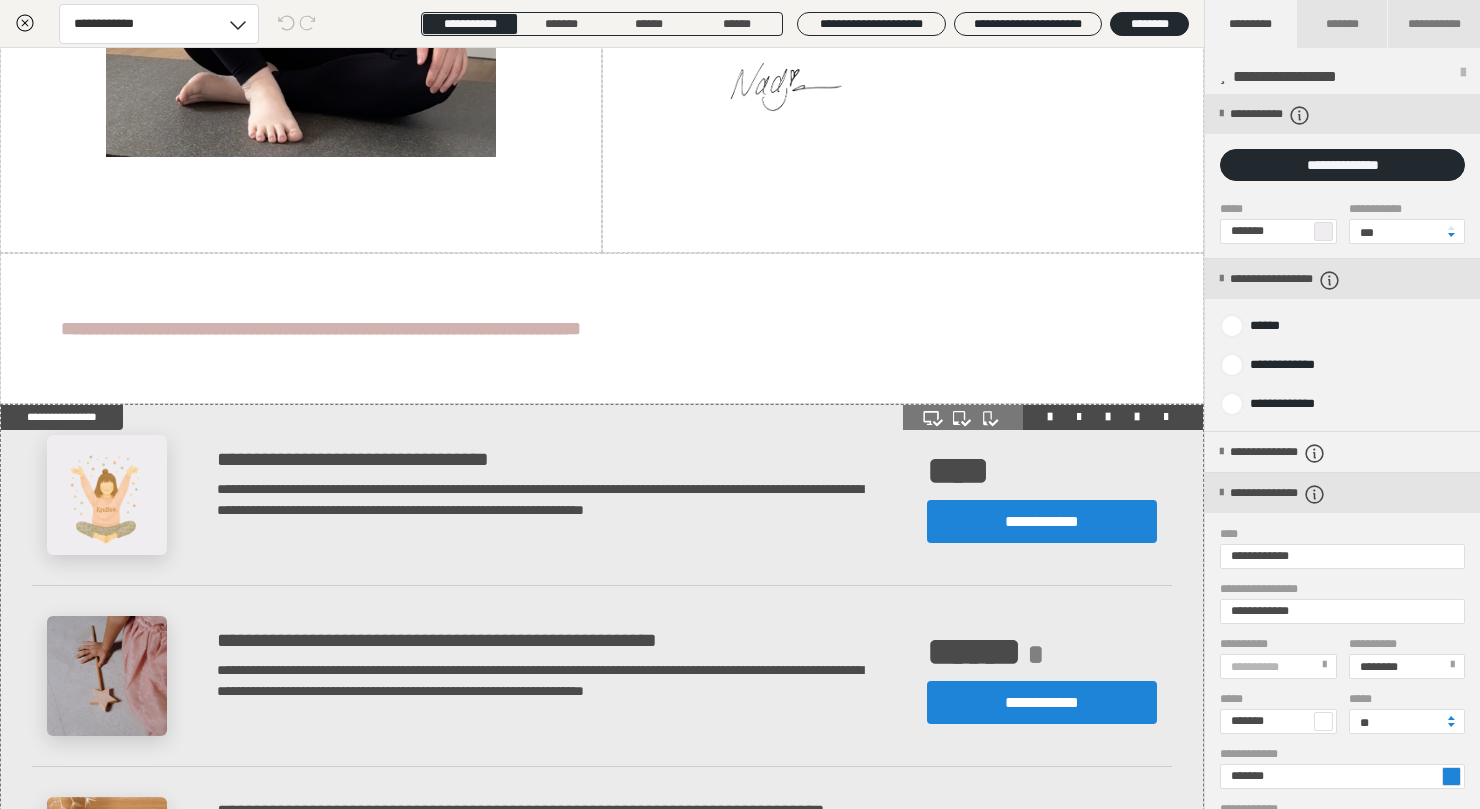 scroll, scrollTop: 485, scrollLeft: 0, axis: vertical 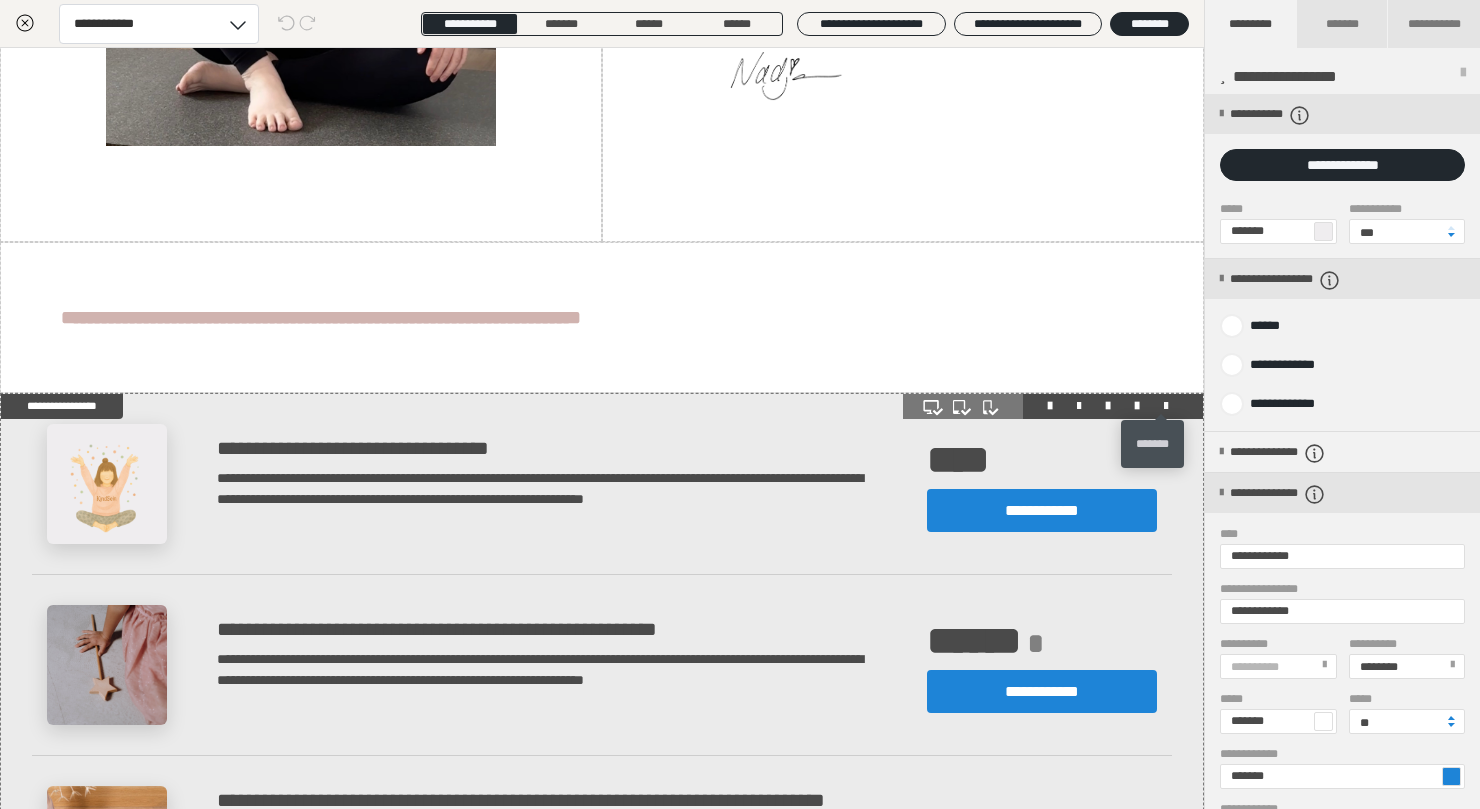 click at bounding box center (1166, 406) 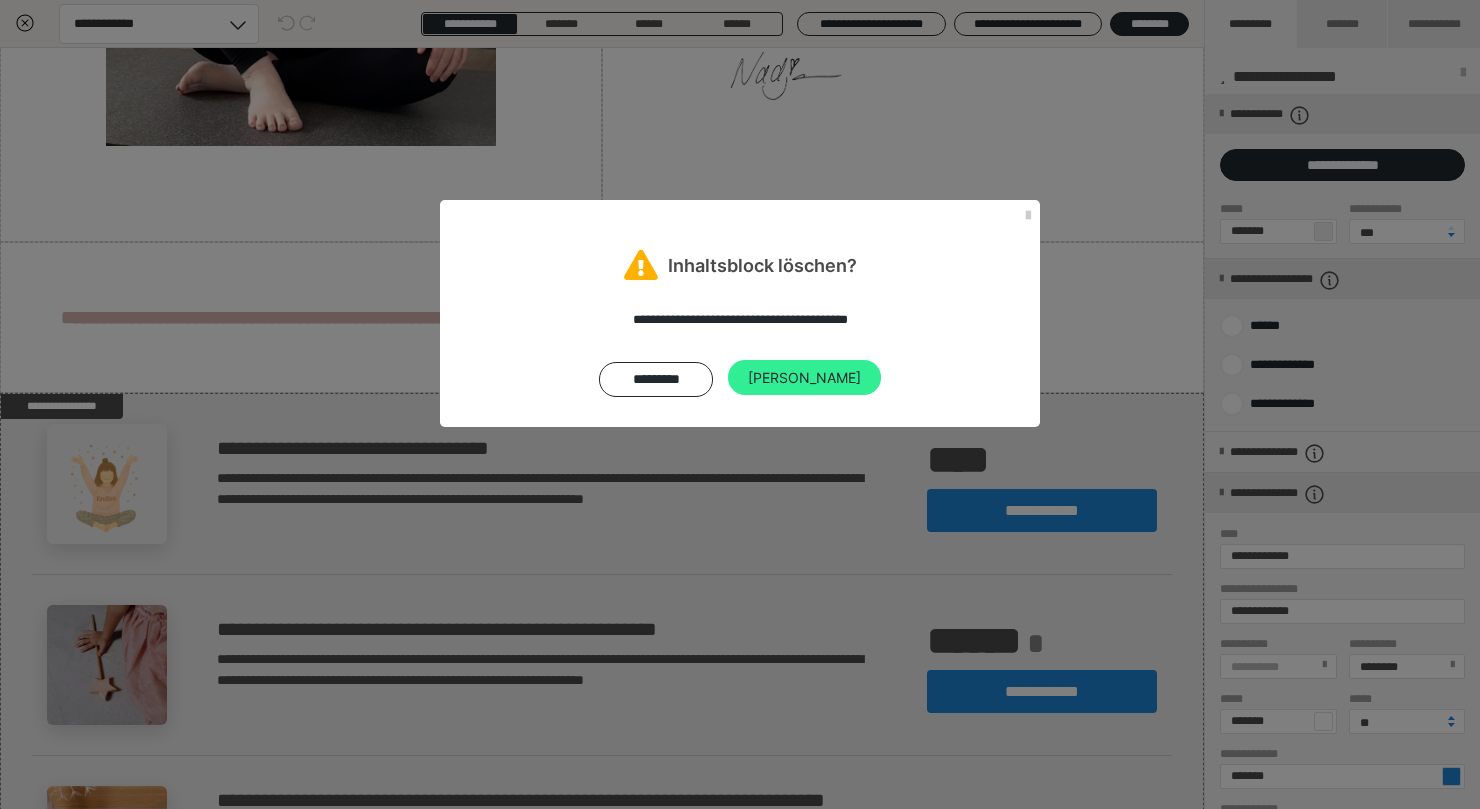 click on "[PERSON_NAME]" at bounding box center (804, 378) 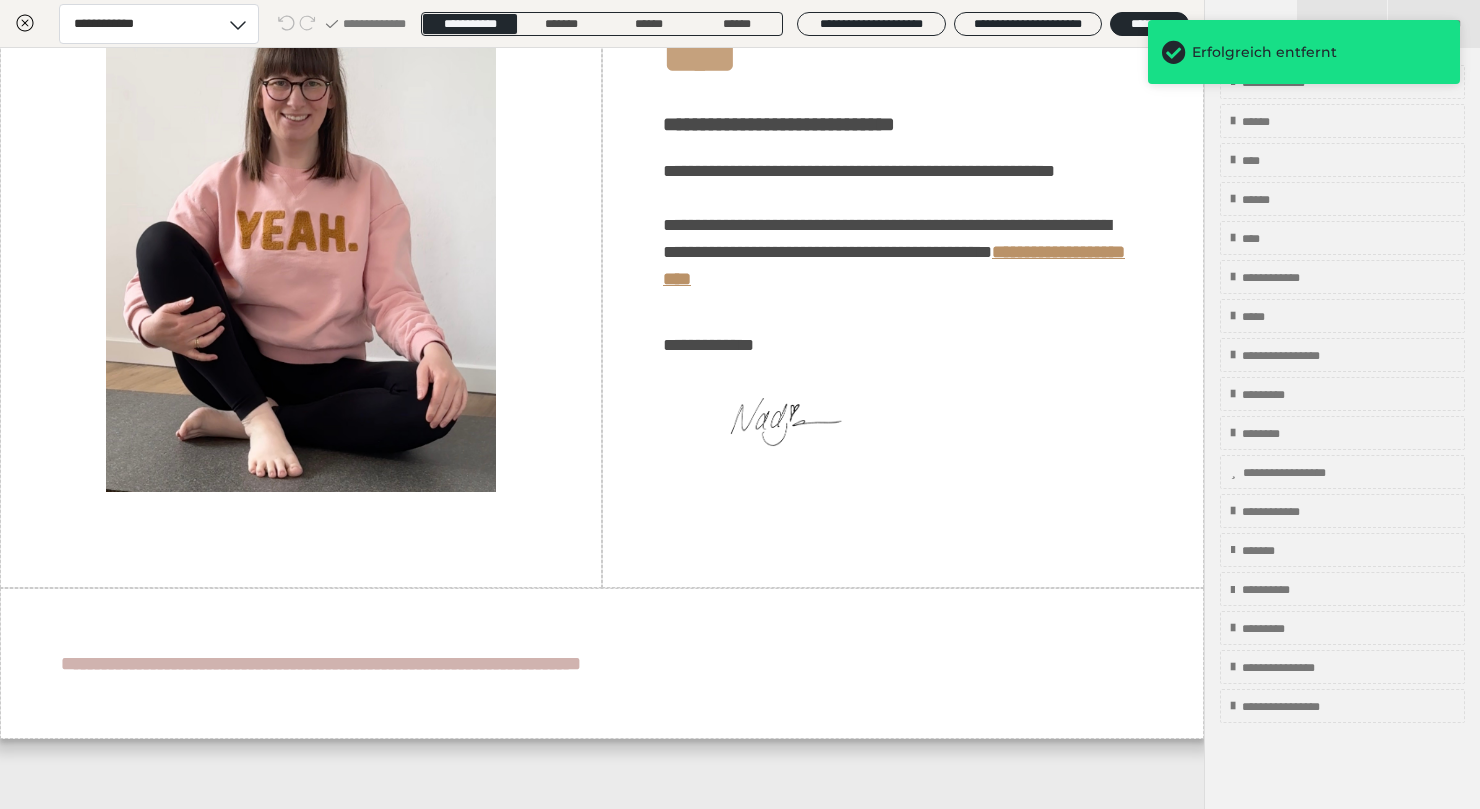scroll, scrollTop: 139, scrollLeft: 0, axis: vertical 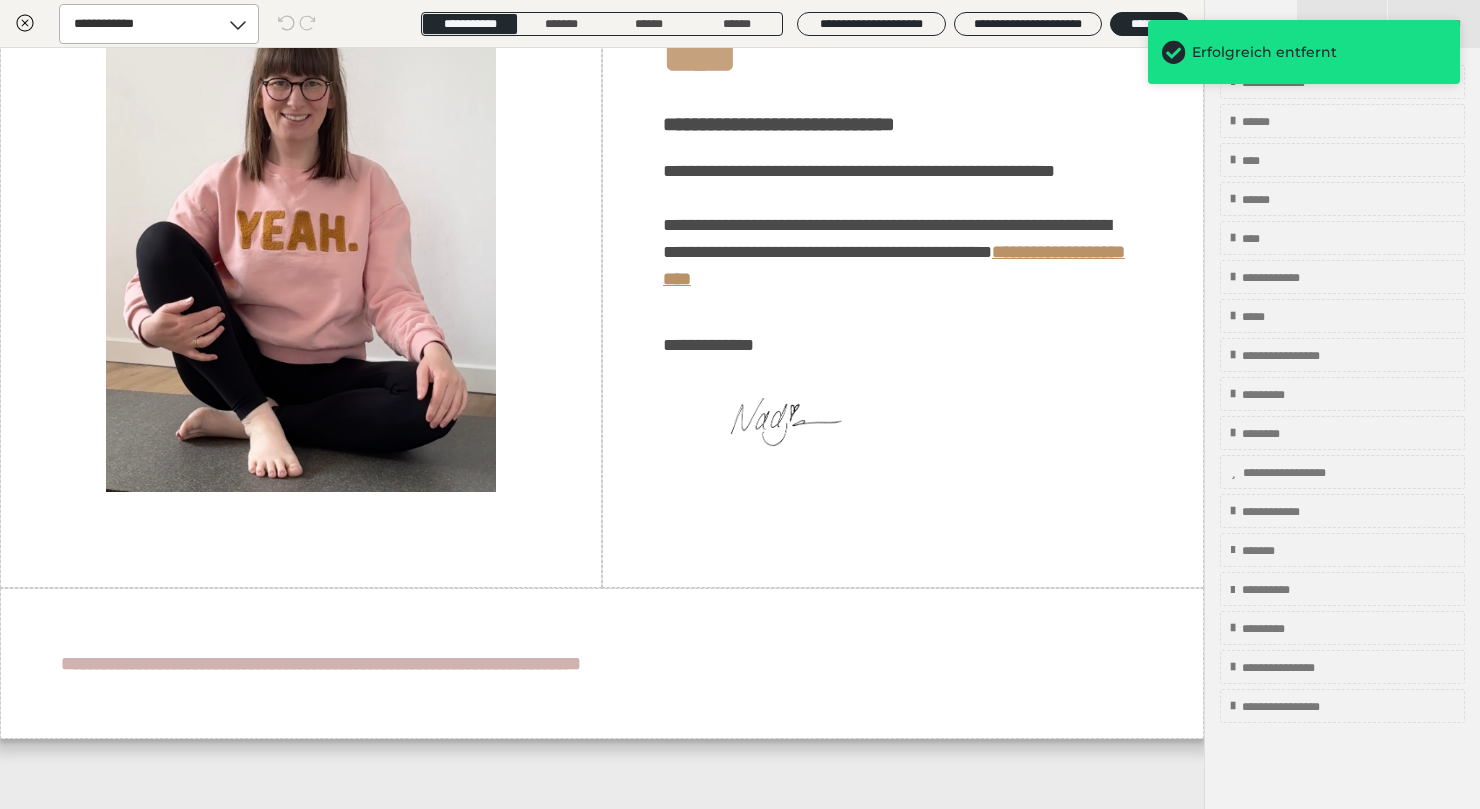 click on "**********" at bounding box center [115, 24] 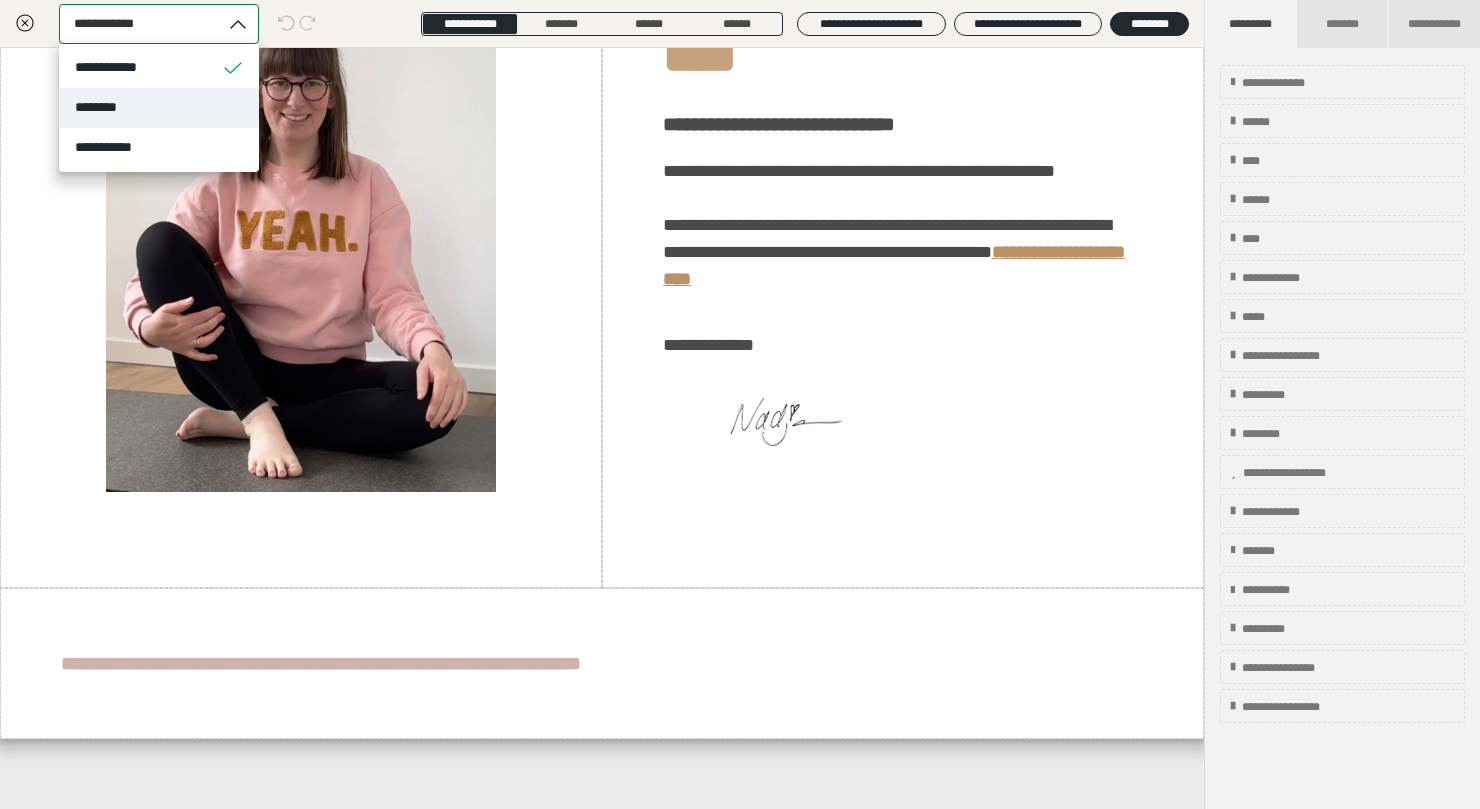 click on "********" at bounding box center (104, 107) 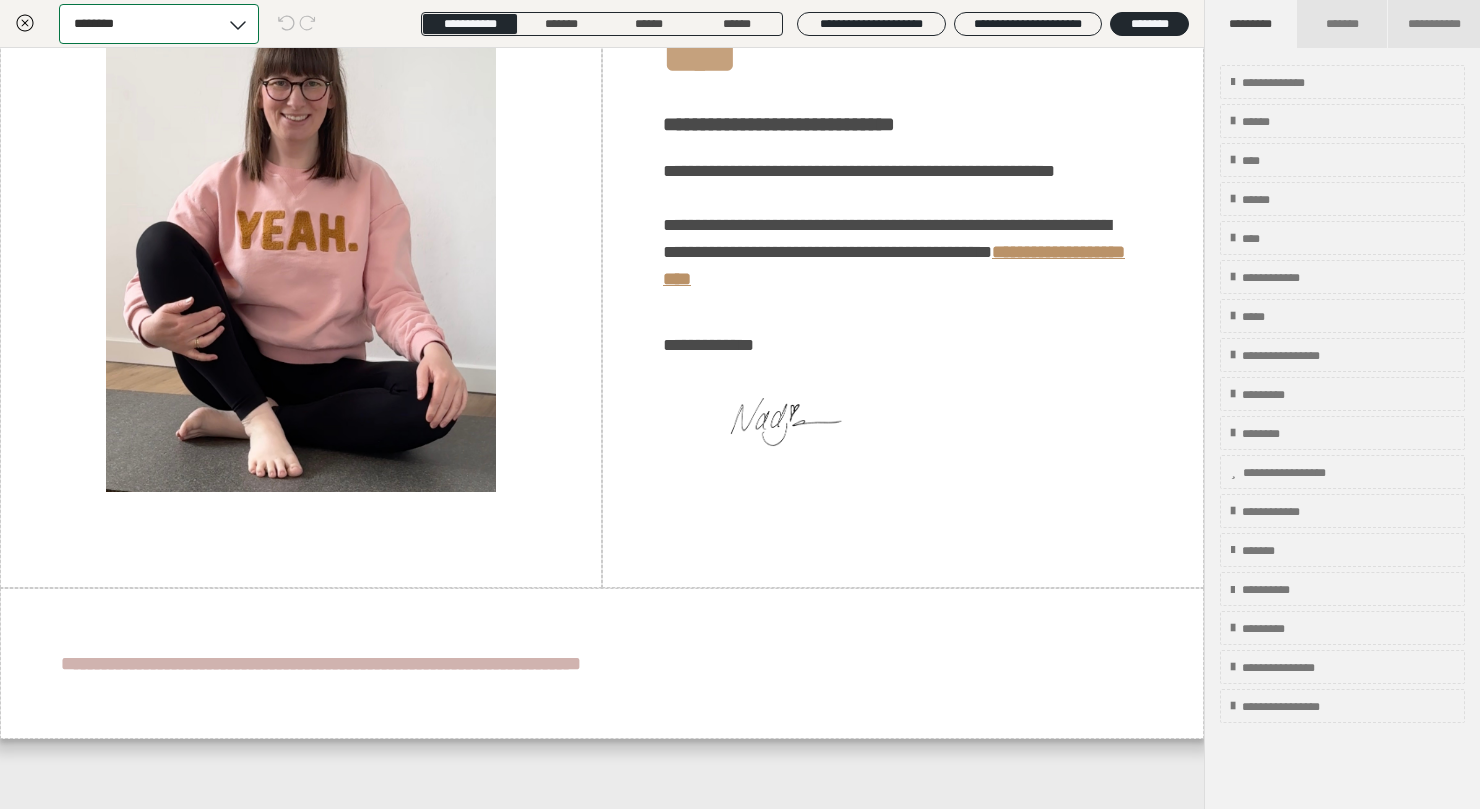 scroll, scrollTop: 0, scrollLeft: 0, axis: both 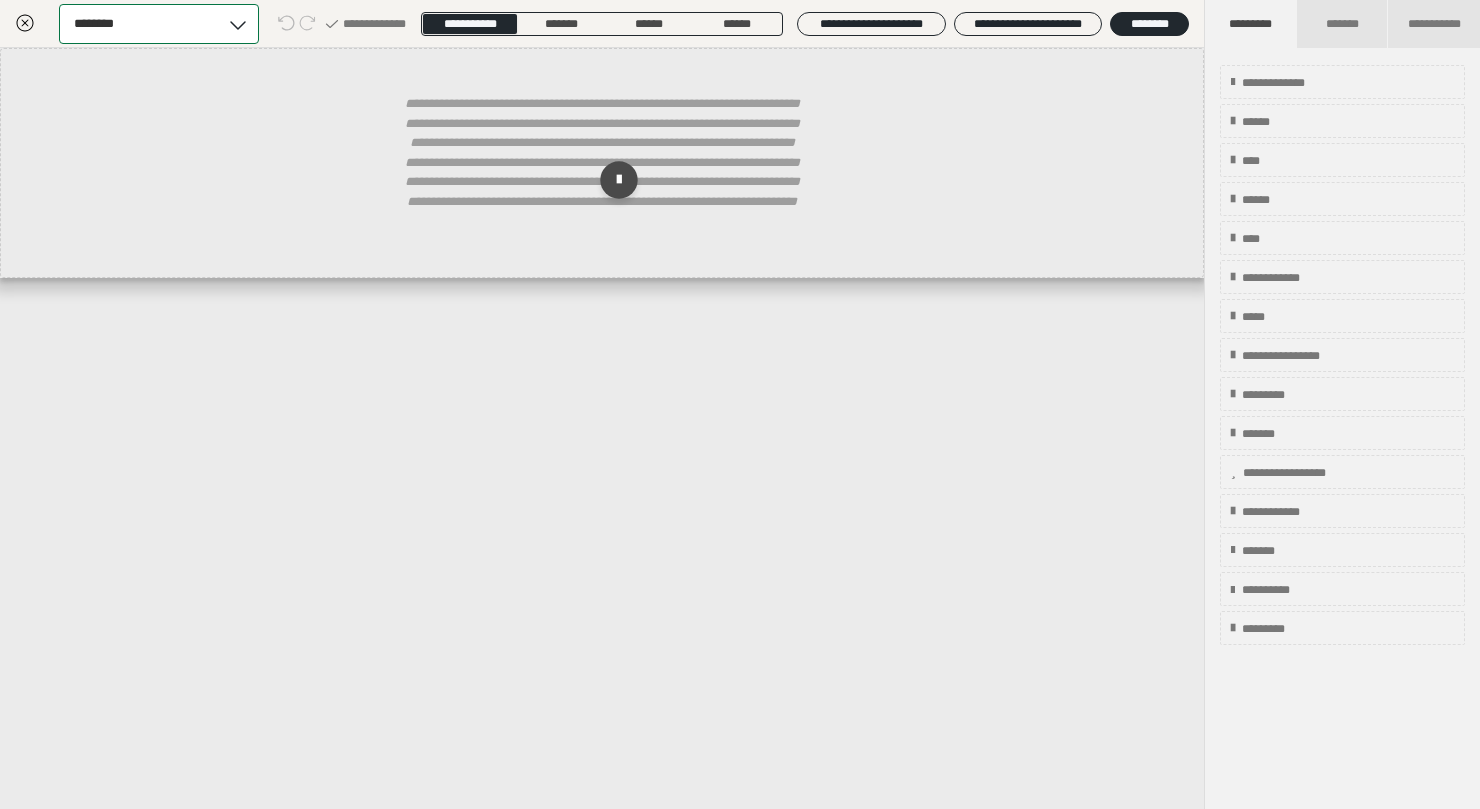 click on "********" at bounding box center [140, 24] 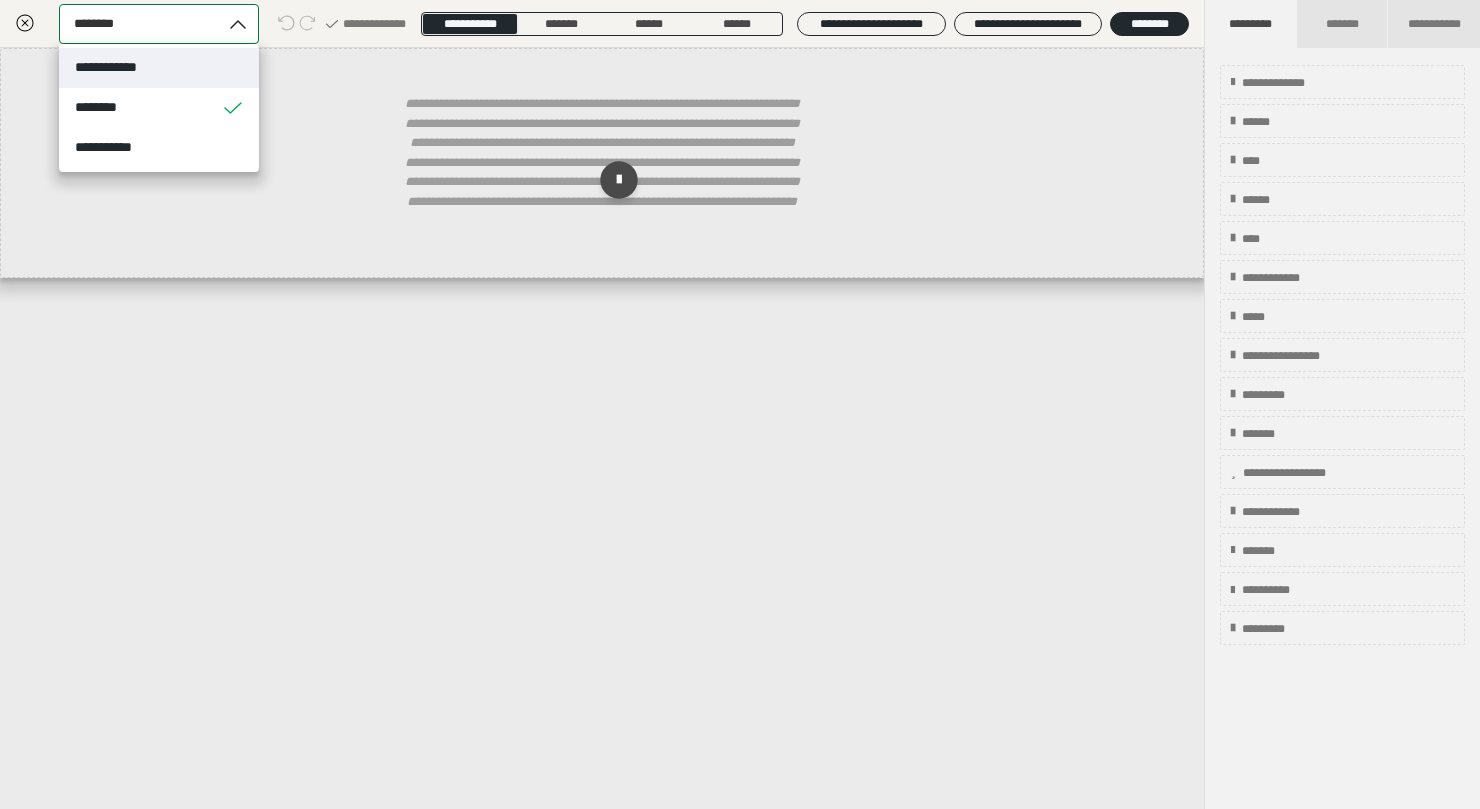 click on "**********" at bounding box center (120, 67) 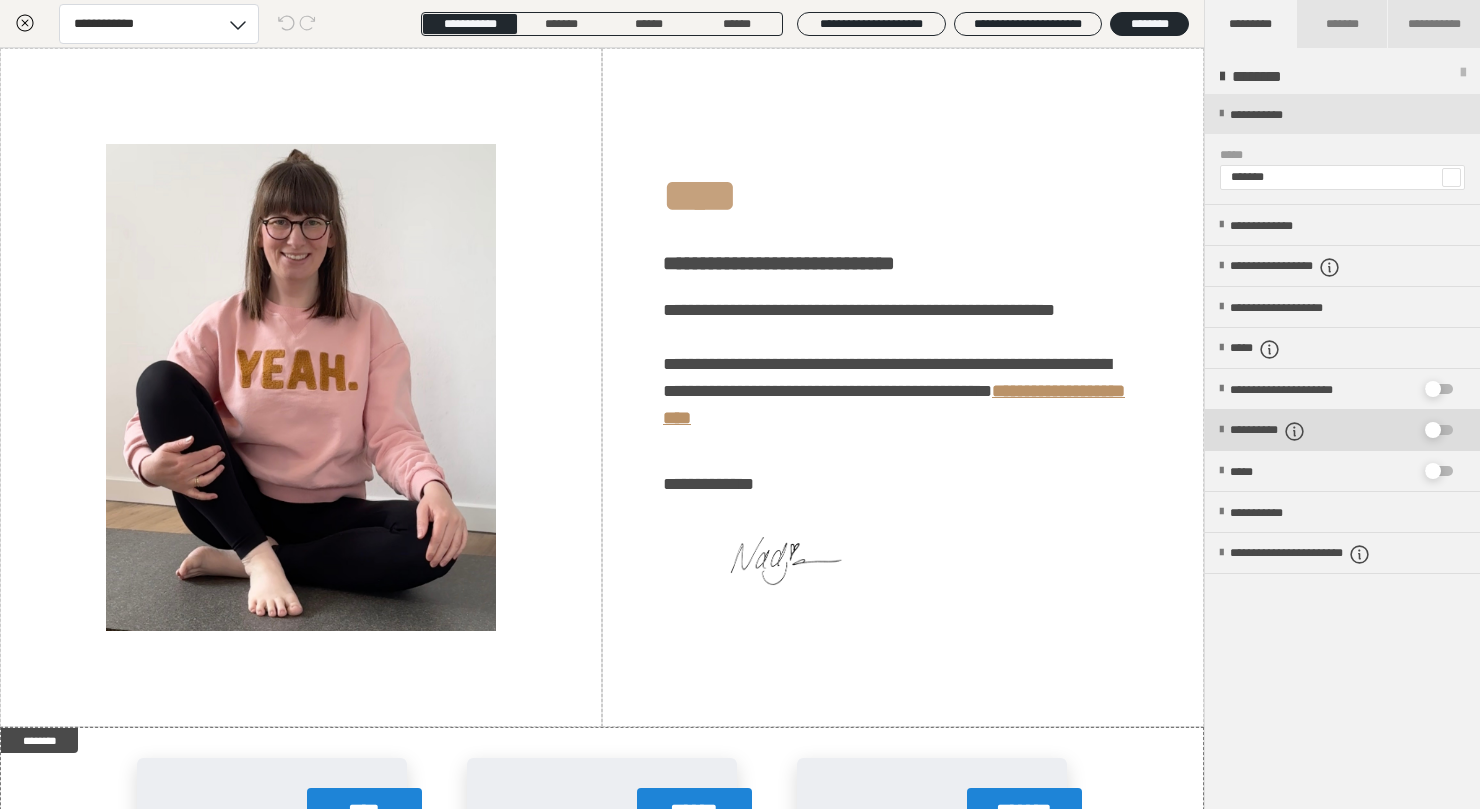 click at bounding box center (1433, 430) 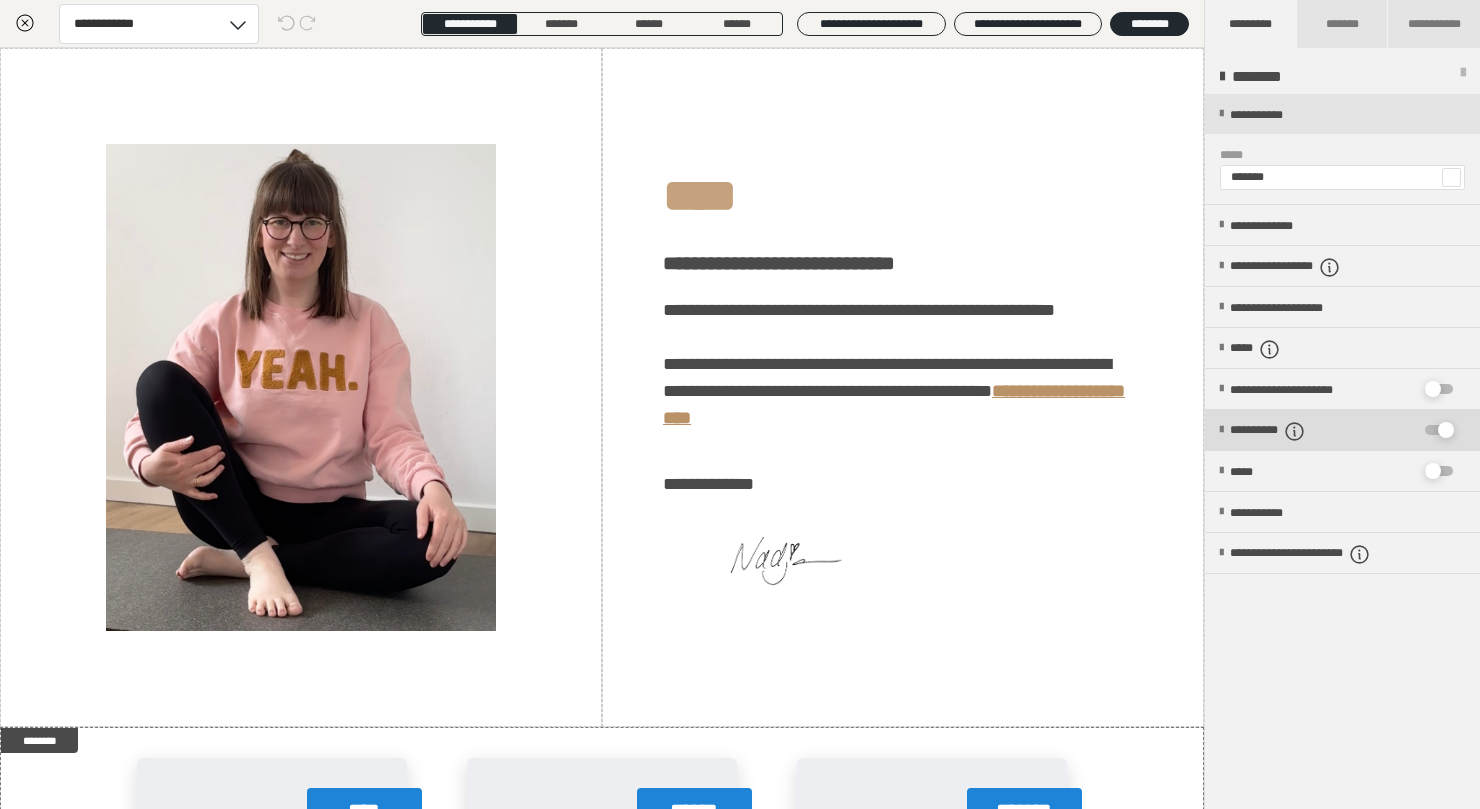 checkbox on "****" 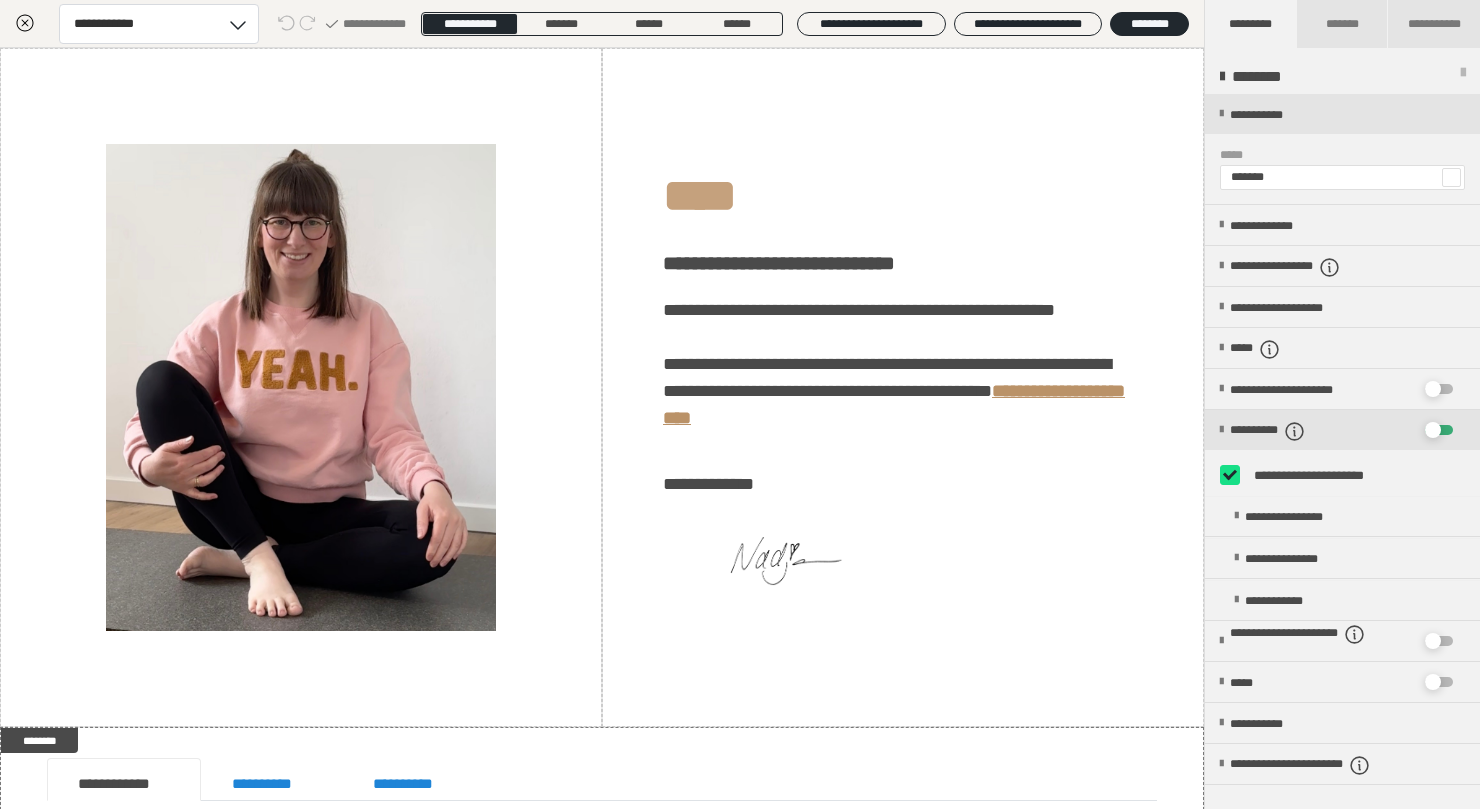 click at bounding box center [1230, 475] 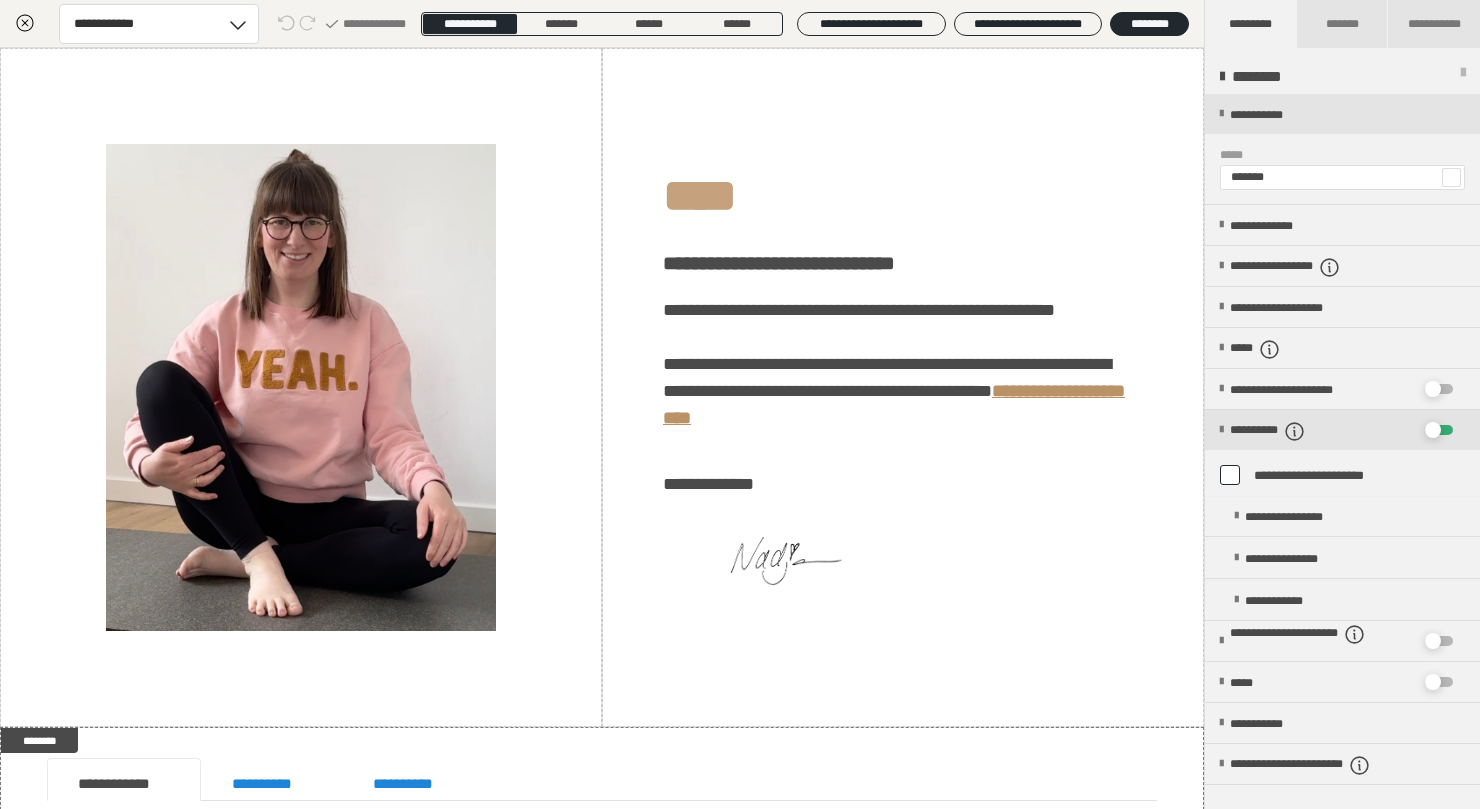 checkbox on "*****" 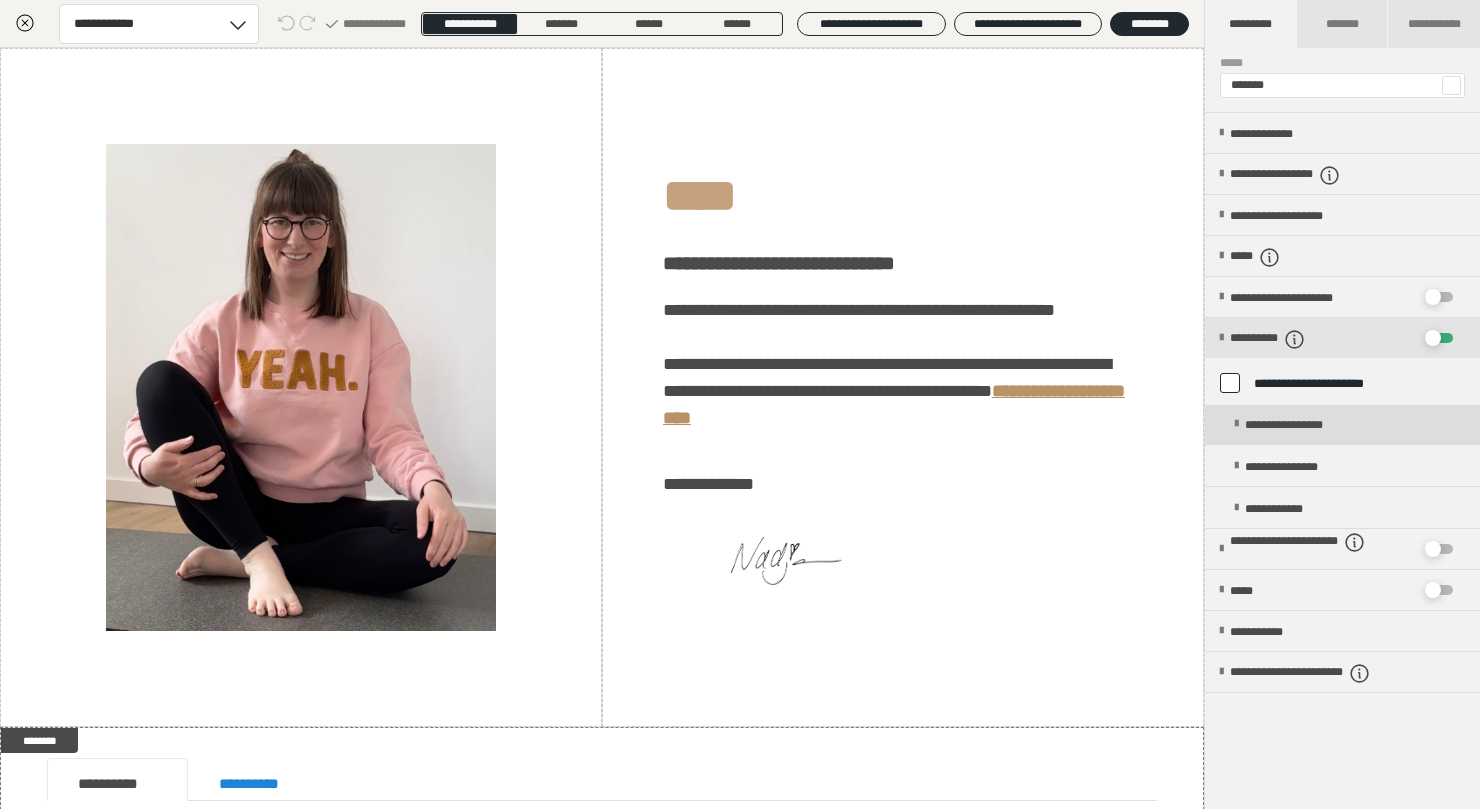 scroll, scrollTop: 128, scrollLeft: 0, axis: vertical 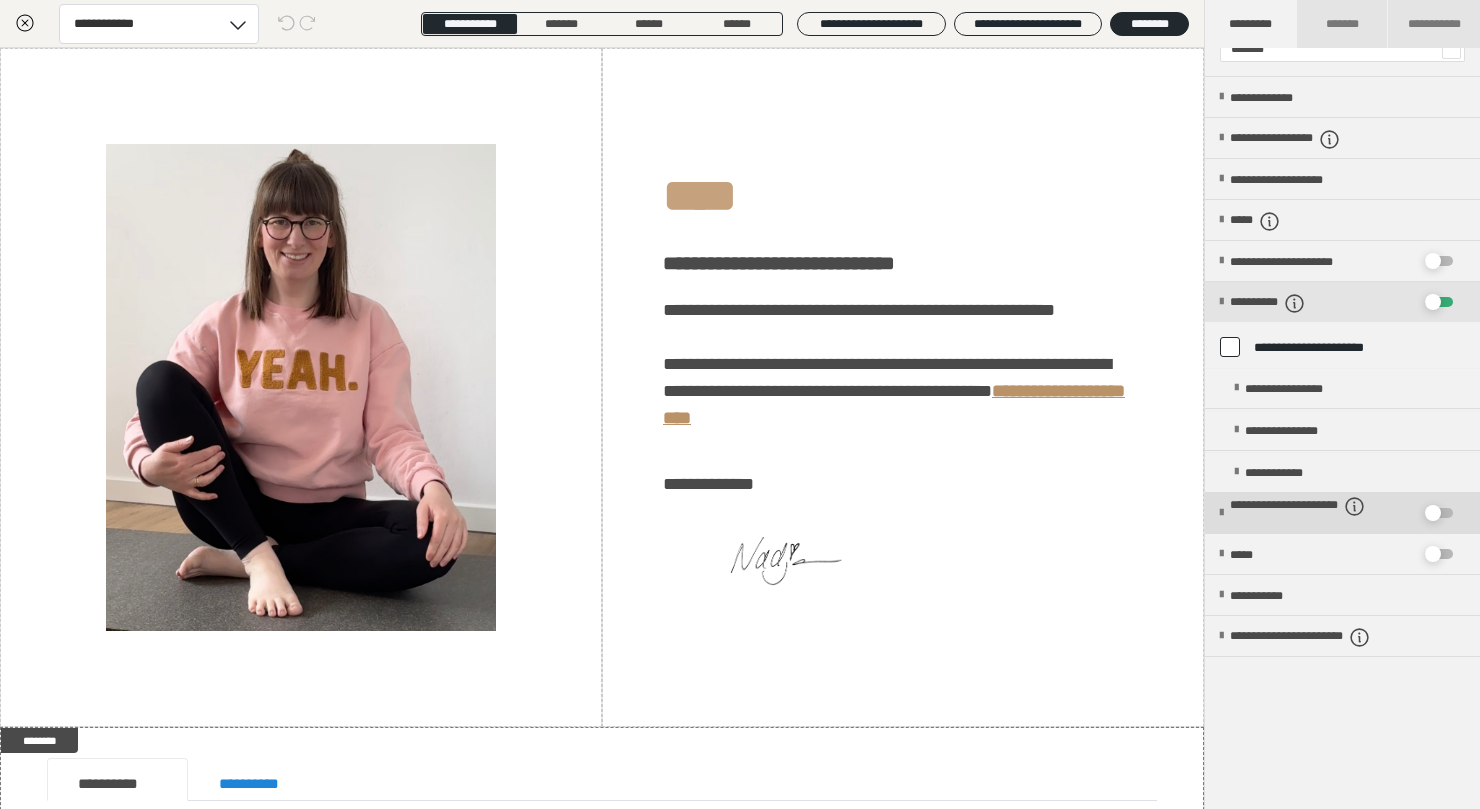 click at bounding box center (1433, 513) 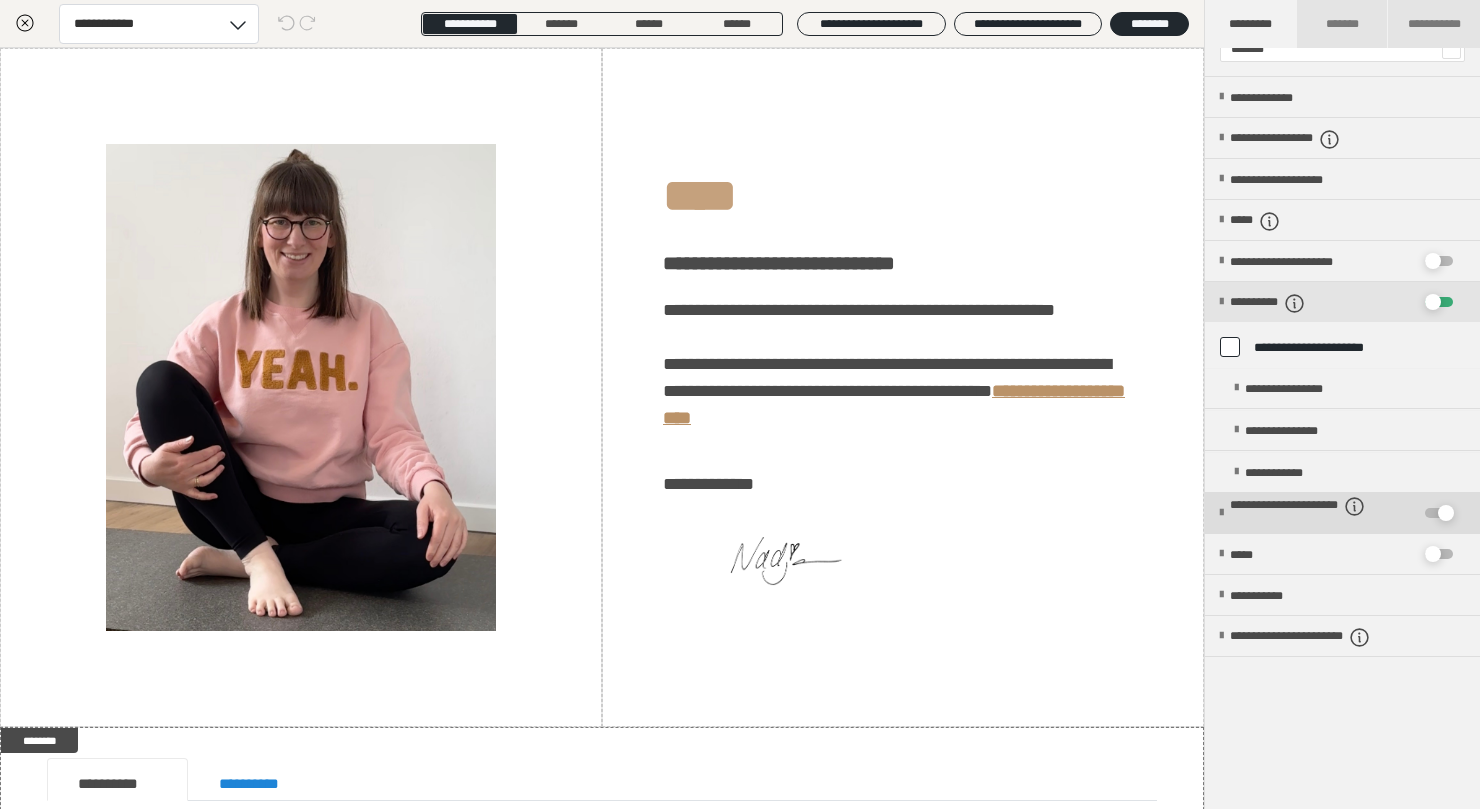 checkbox on "****" 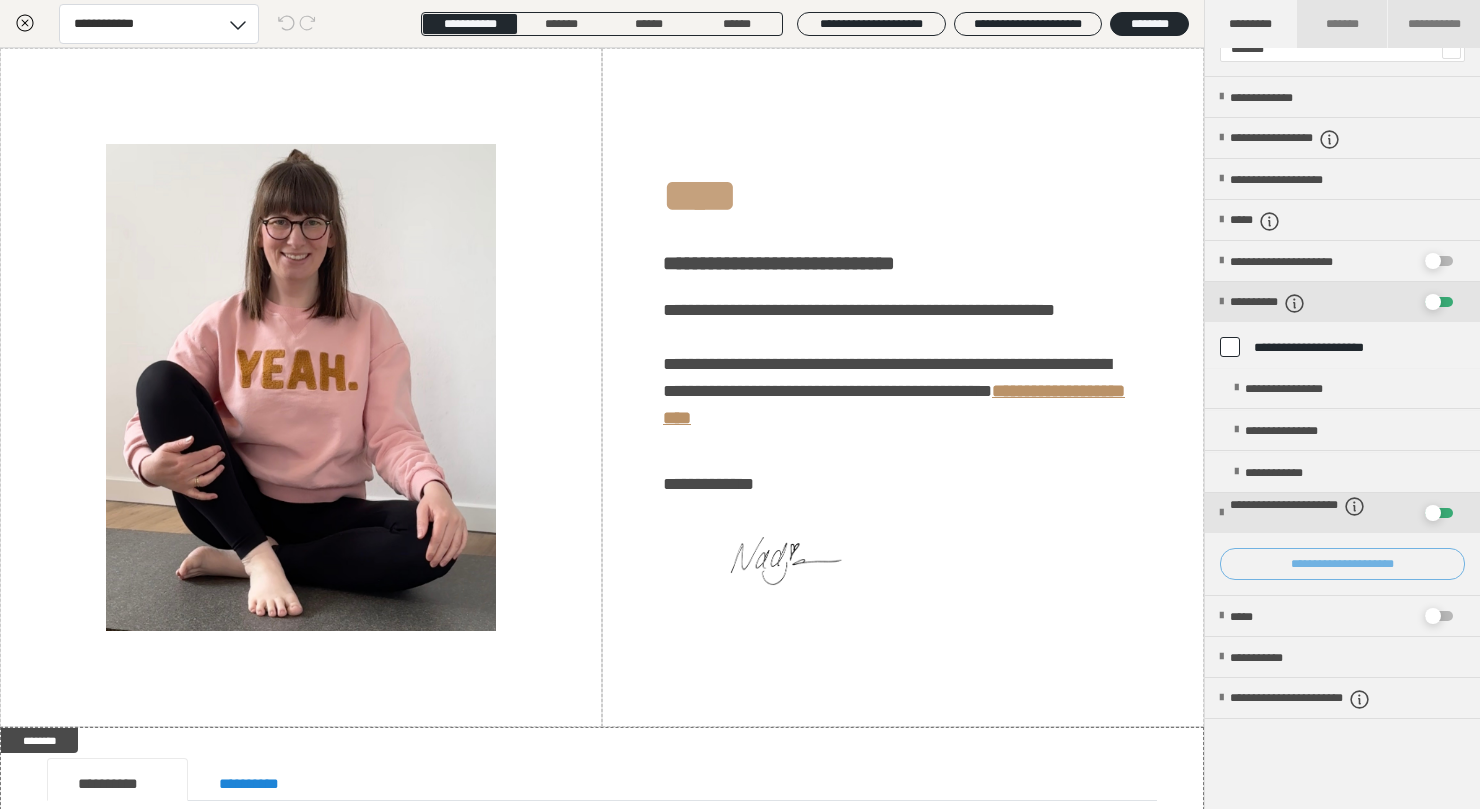 click on "**********" at bounding box center [1342, 564] 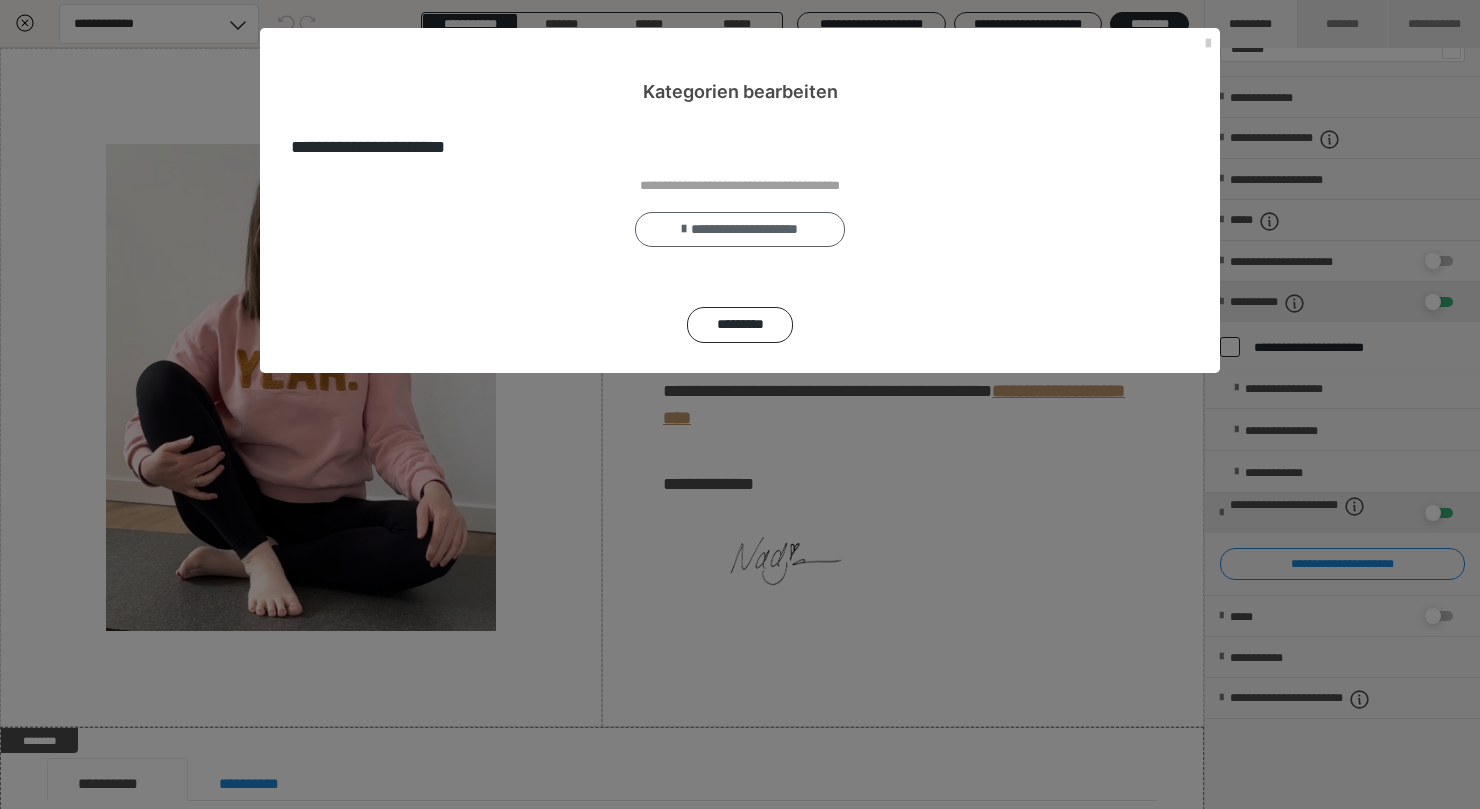click on "**********" at bounding box center [740, 230] 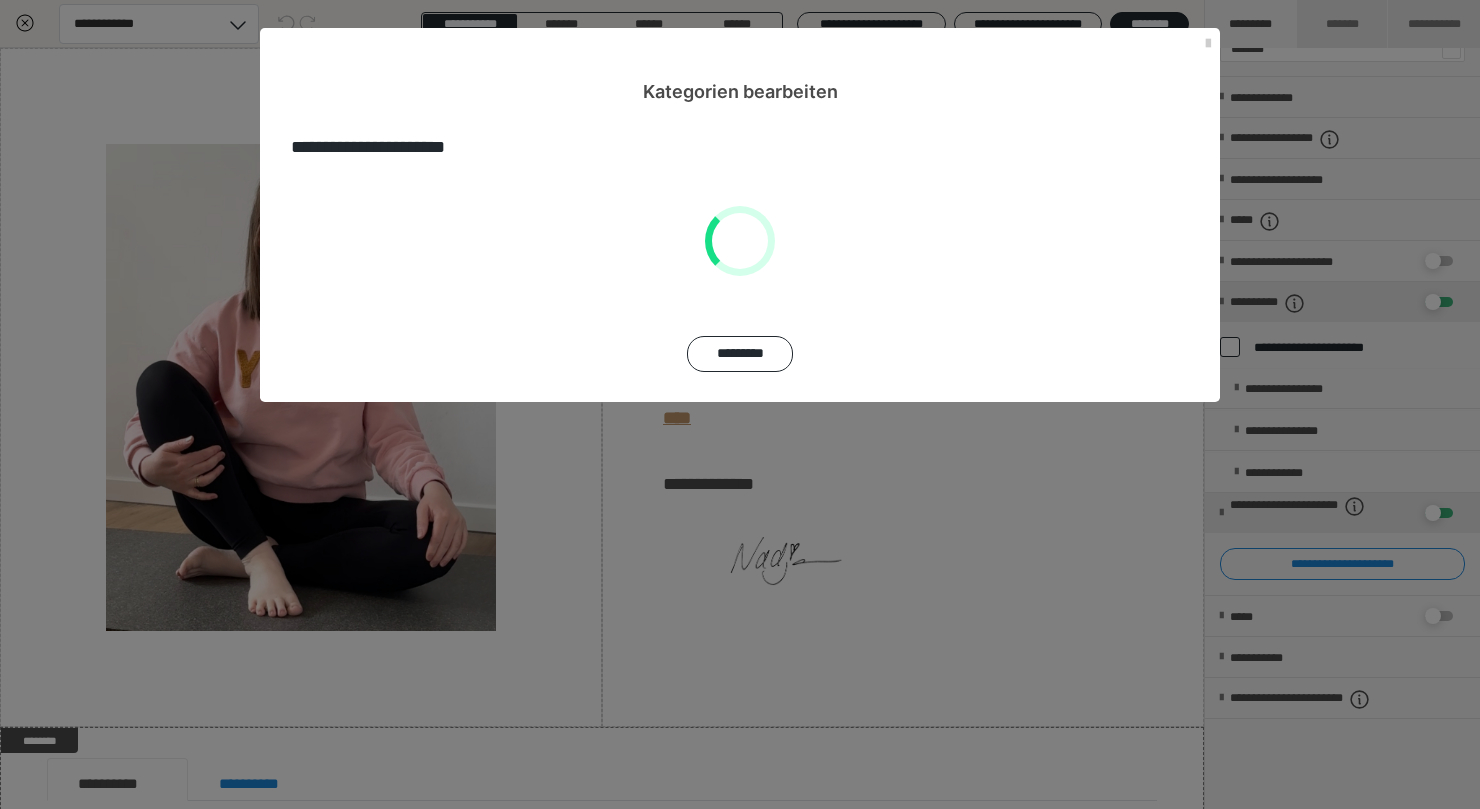 scroll, scrollTop: 0, scrollLeft: 0, axis: both 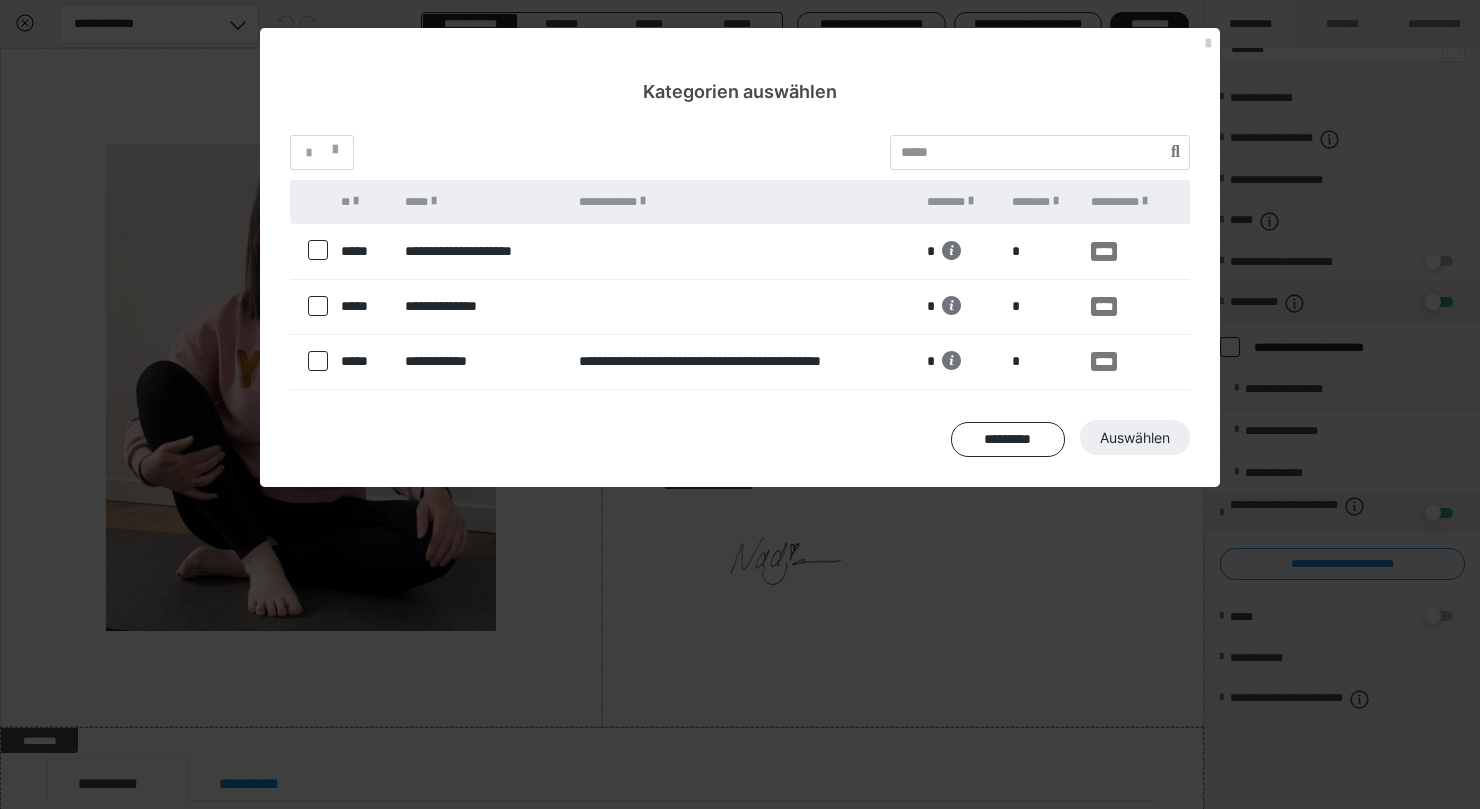 click on "Kategorien auswählen" at bounding box center [740, 66] 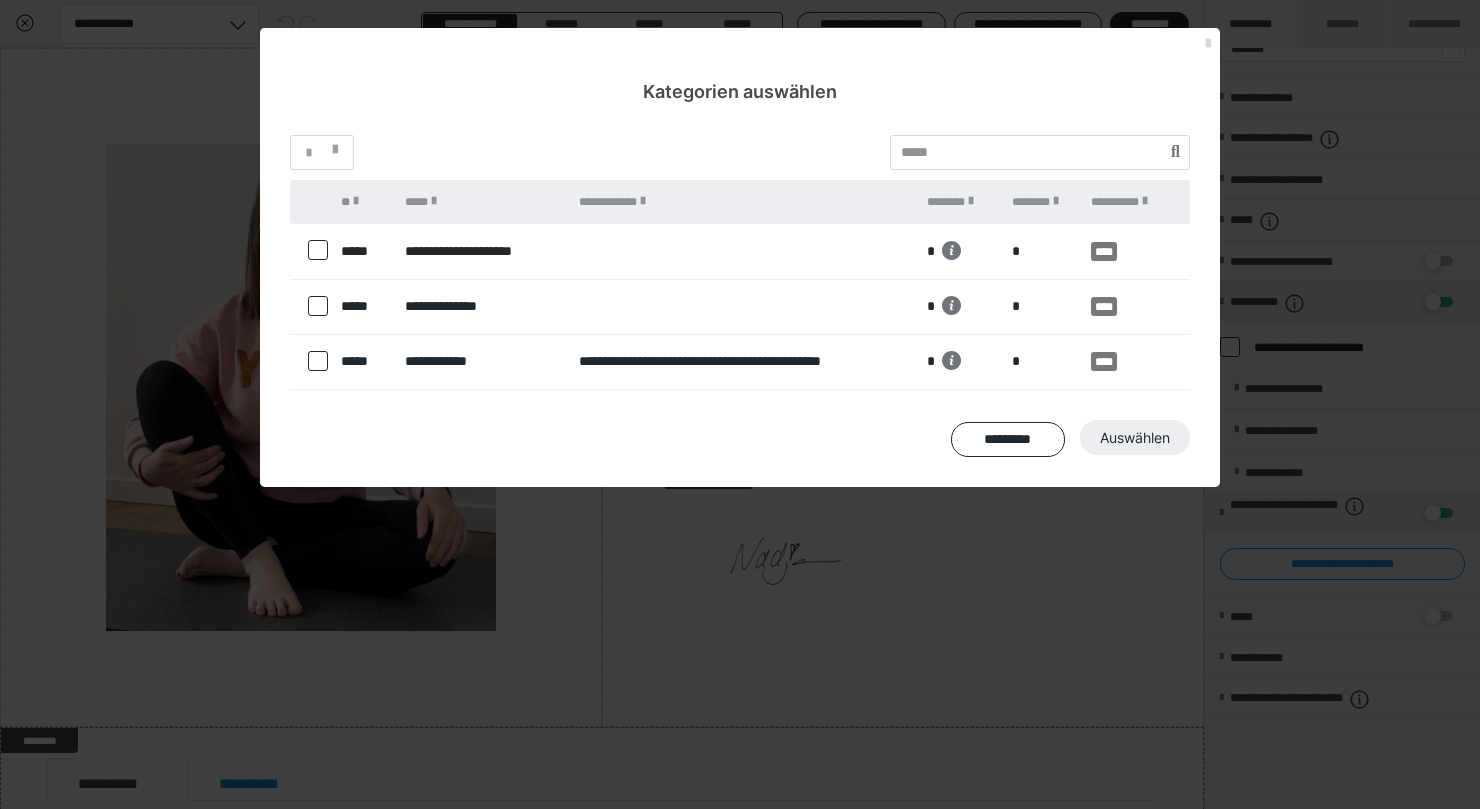 click at bounding box center [1208, 44] 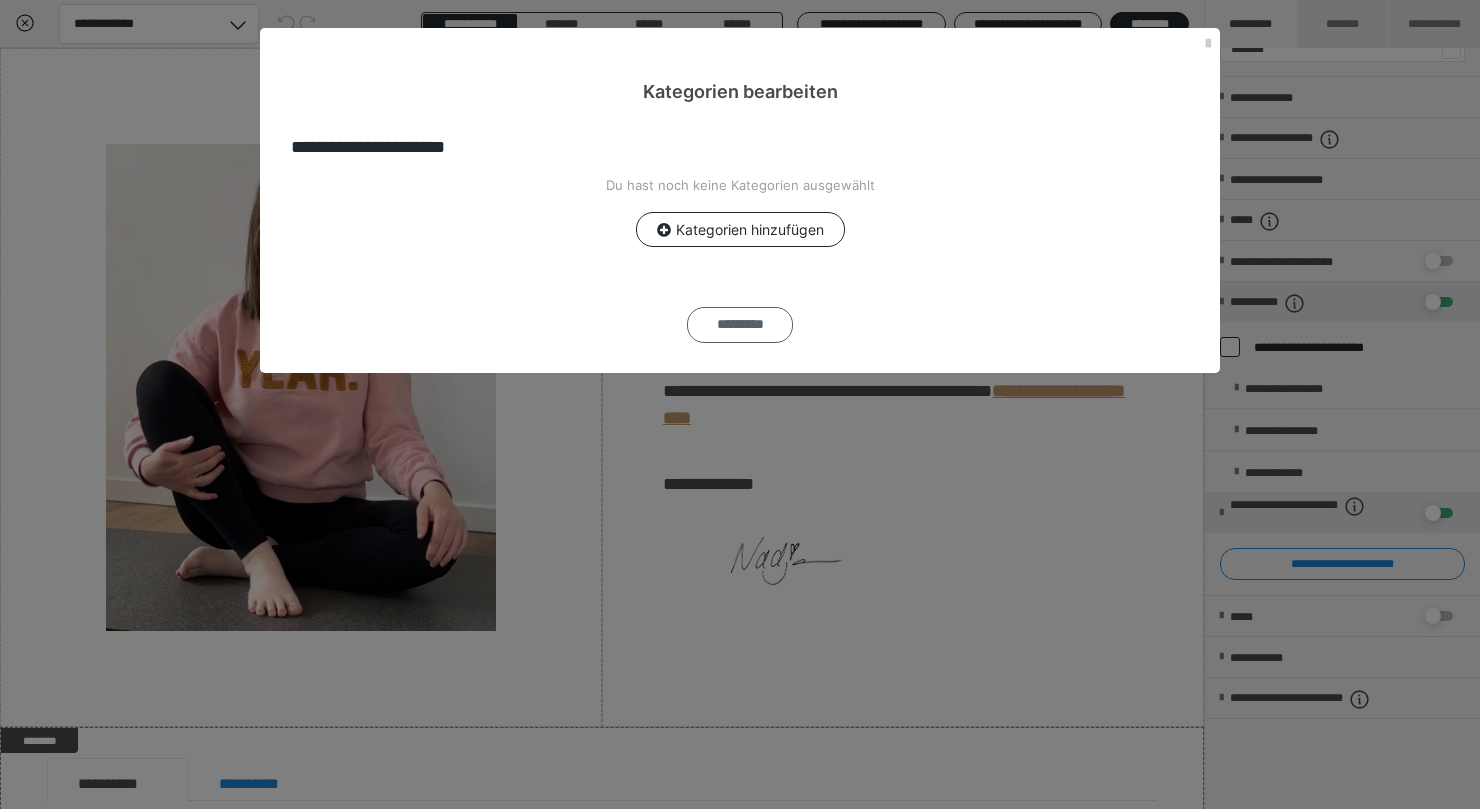 click on "*********" at bounding box center [740, 325] 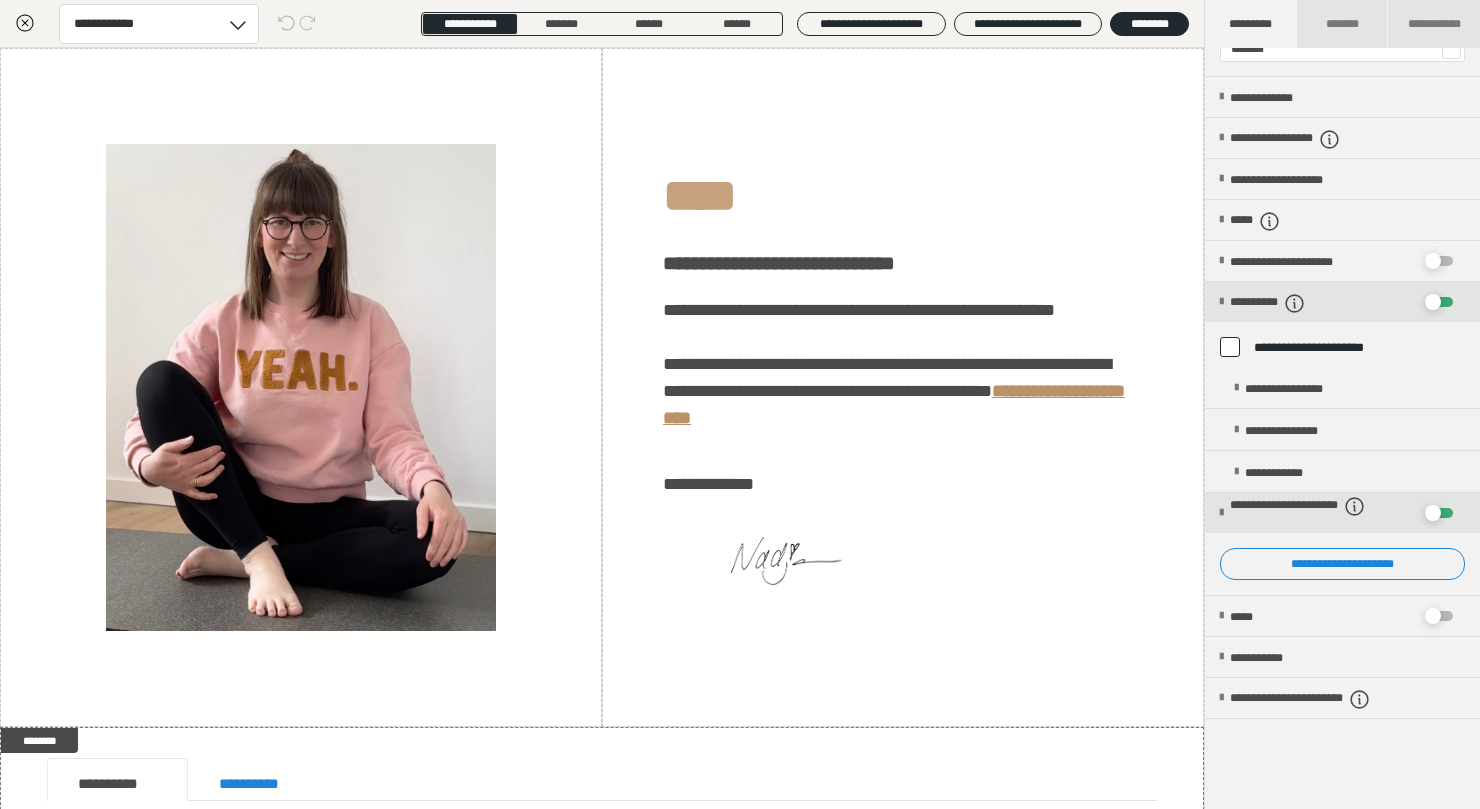 click 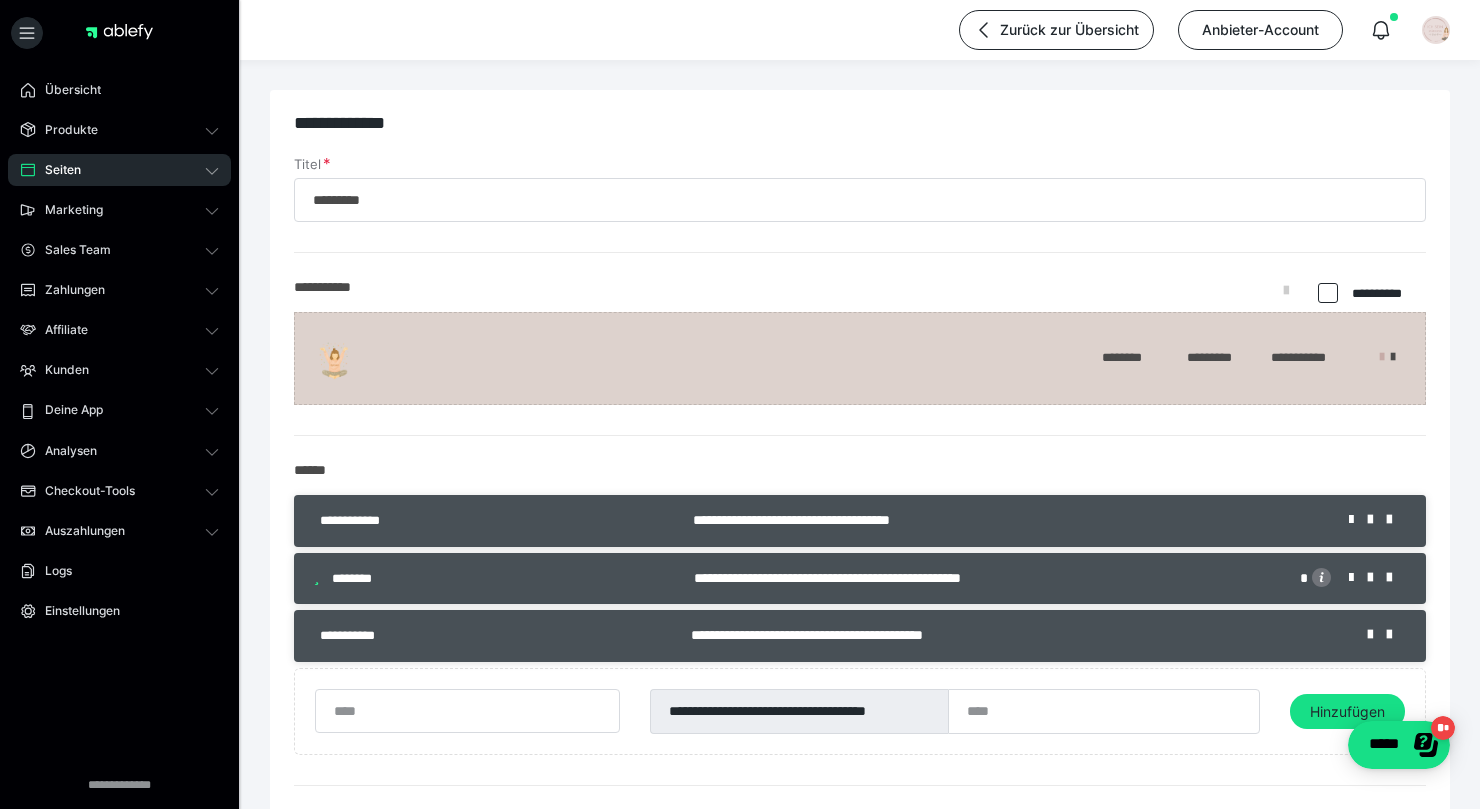 click on "Seiten" at bounding box center [56, 170] 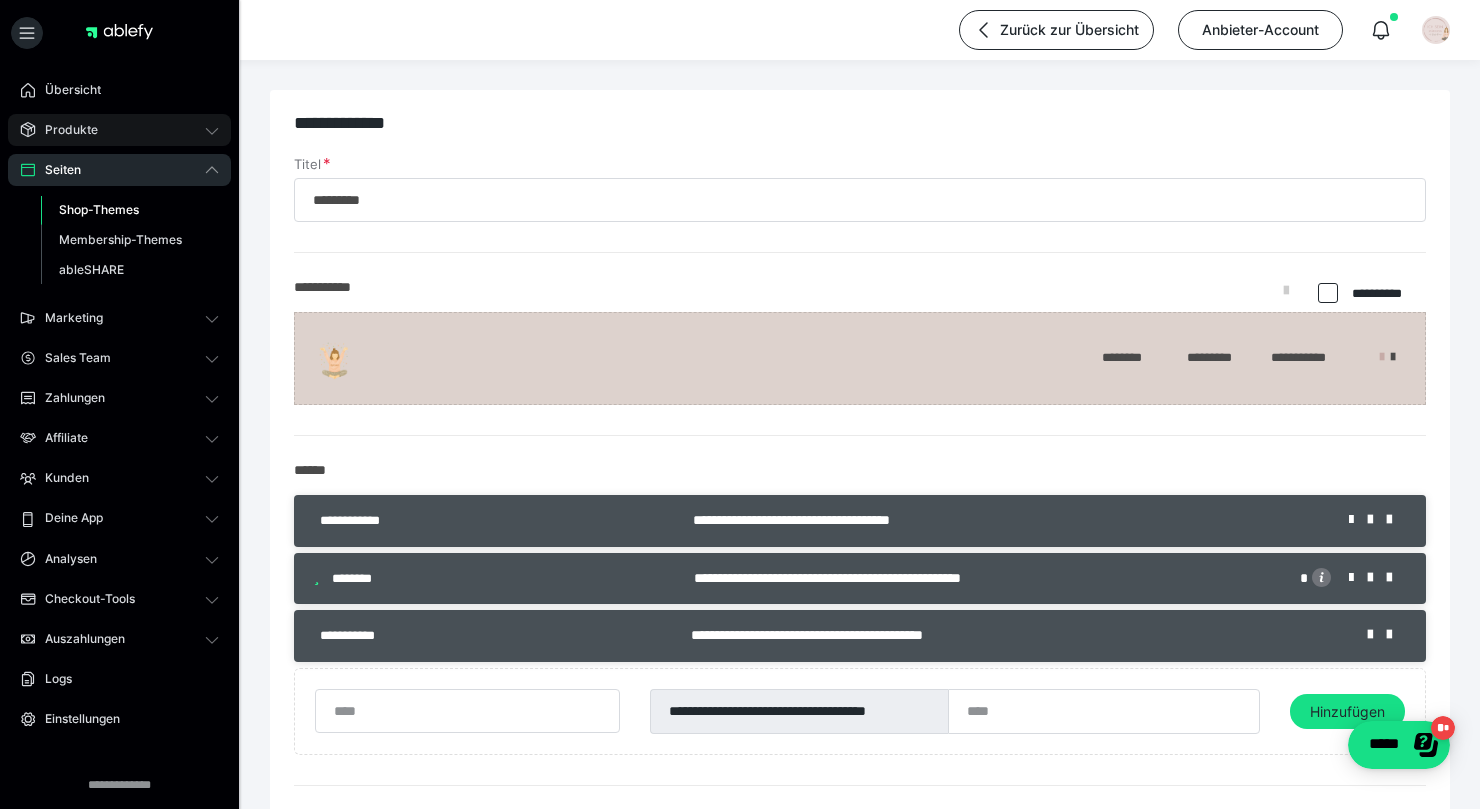 click on "Produkte" at bounding box center (64, 130) 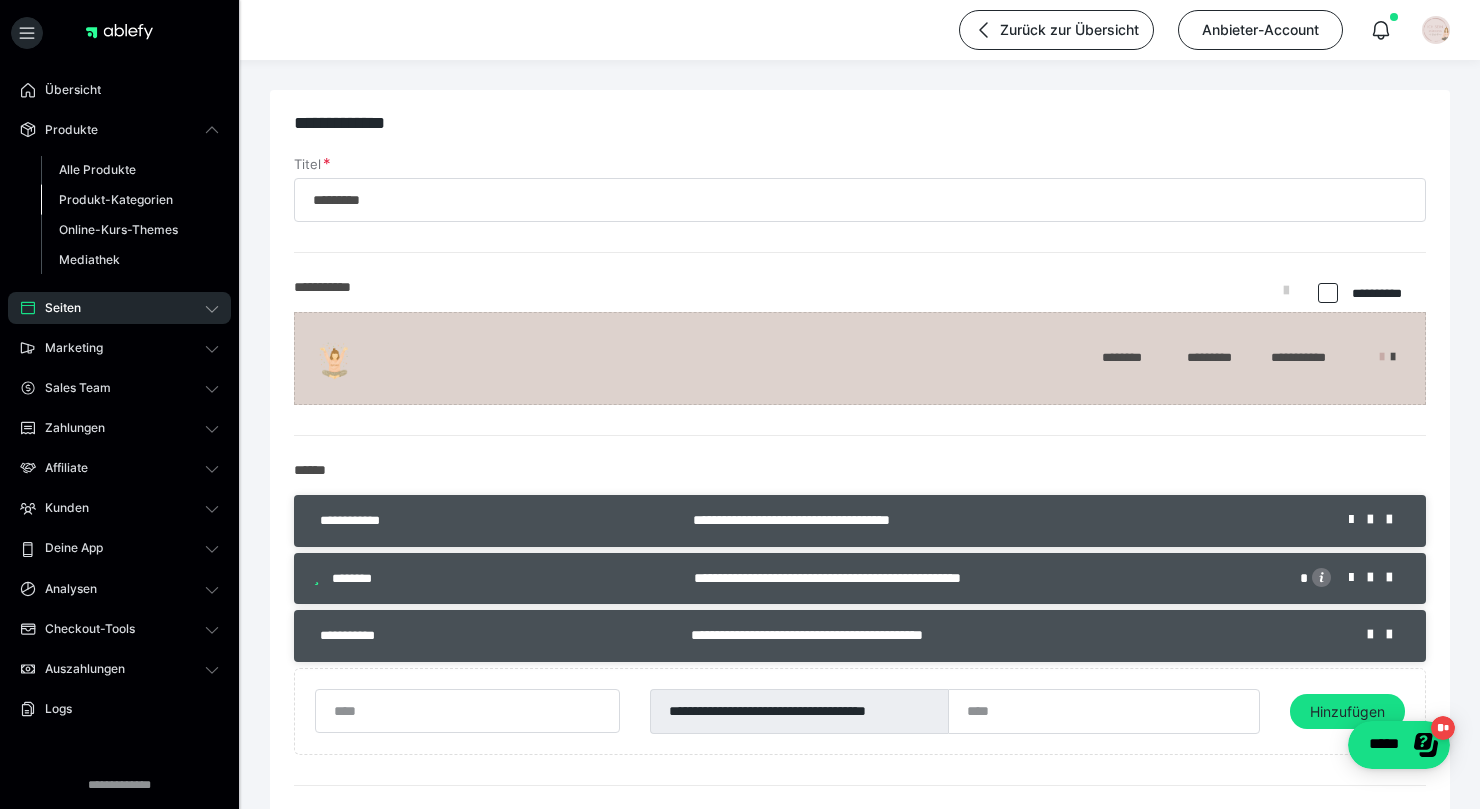 click on "Produkt-Kategorien" at bounding box center [116, 199] 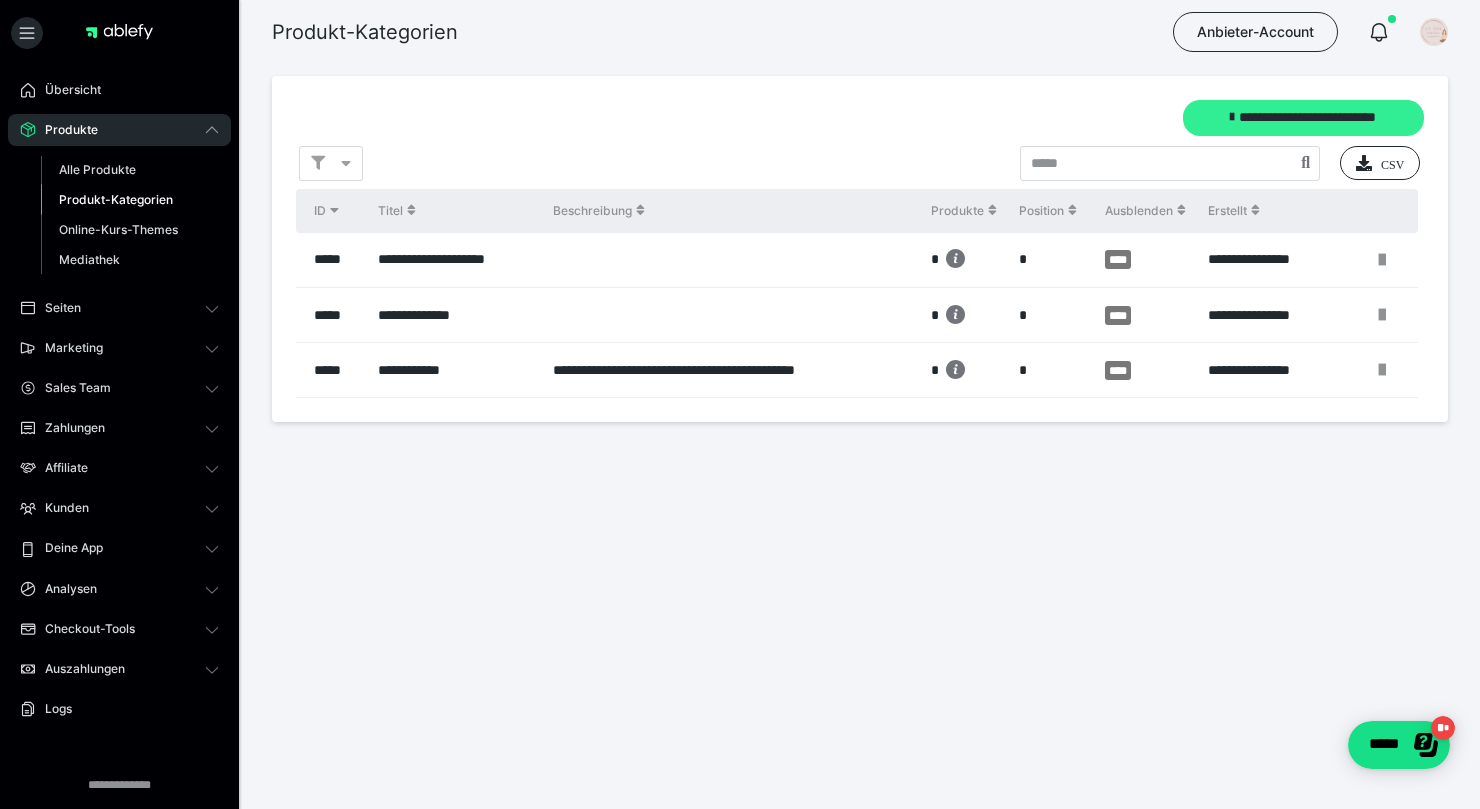 click on "**********" at bounding box center (1303, 118) 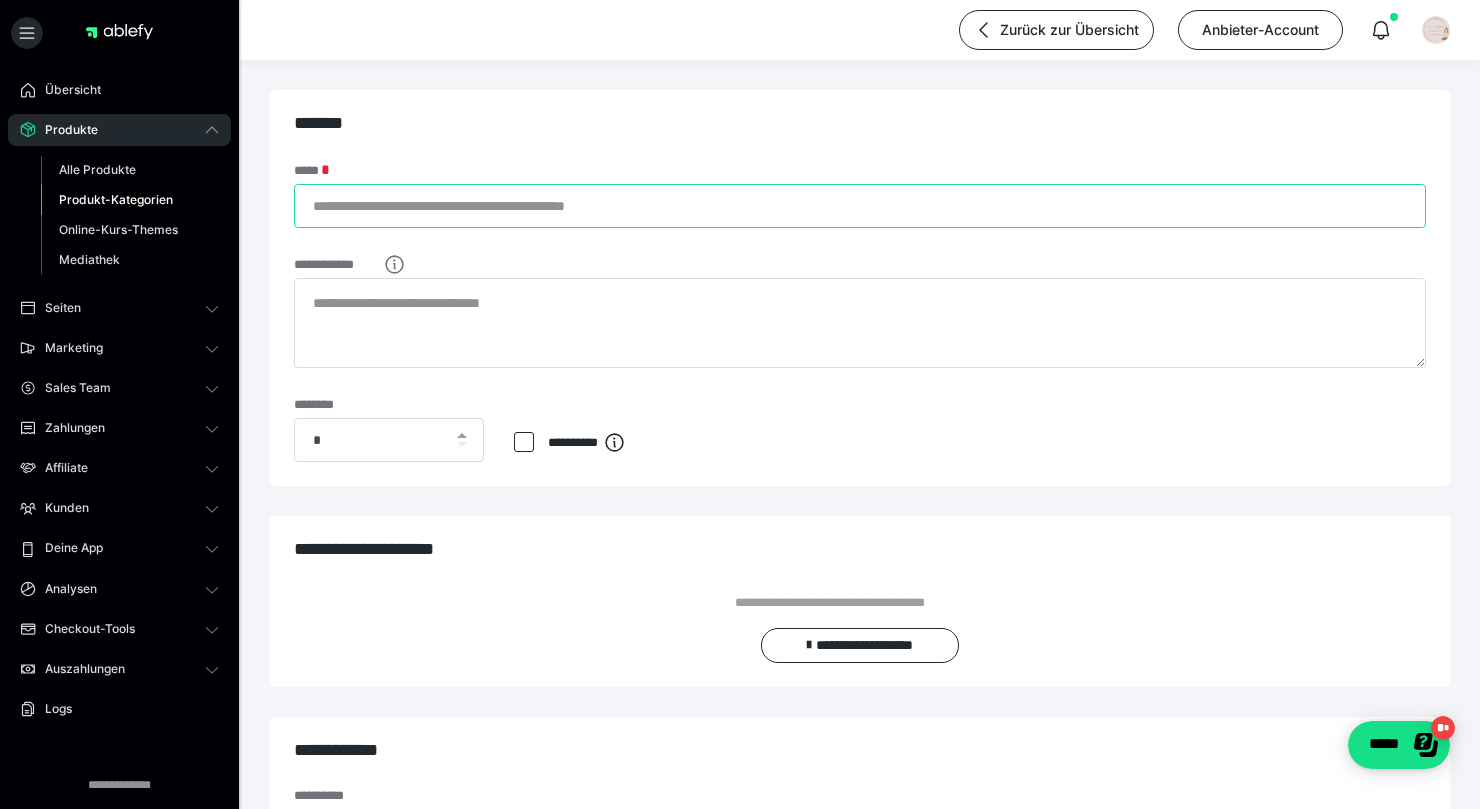 click on "*****" at bounding box center [860, 206] 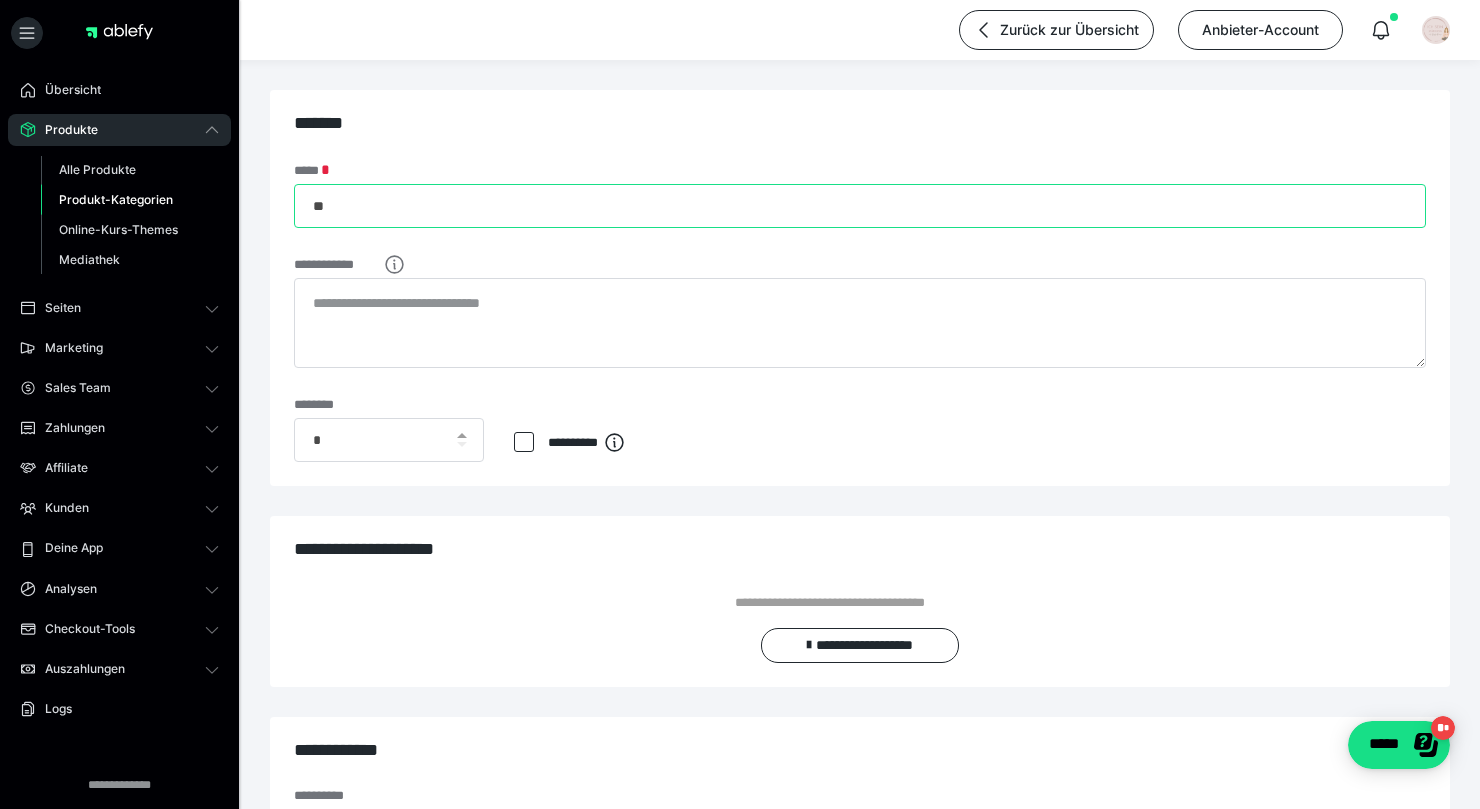type on "*" 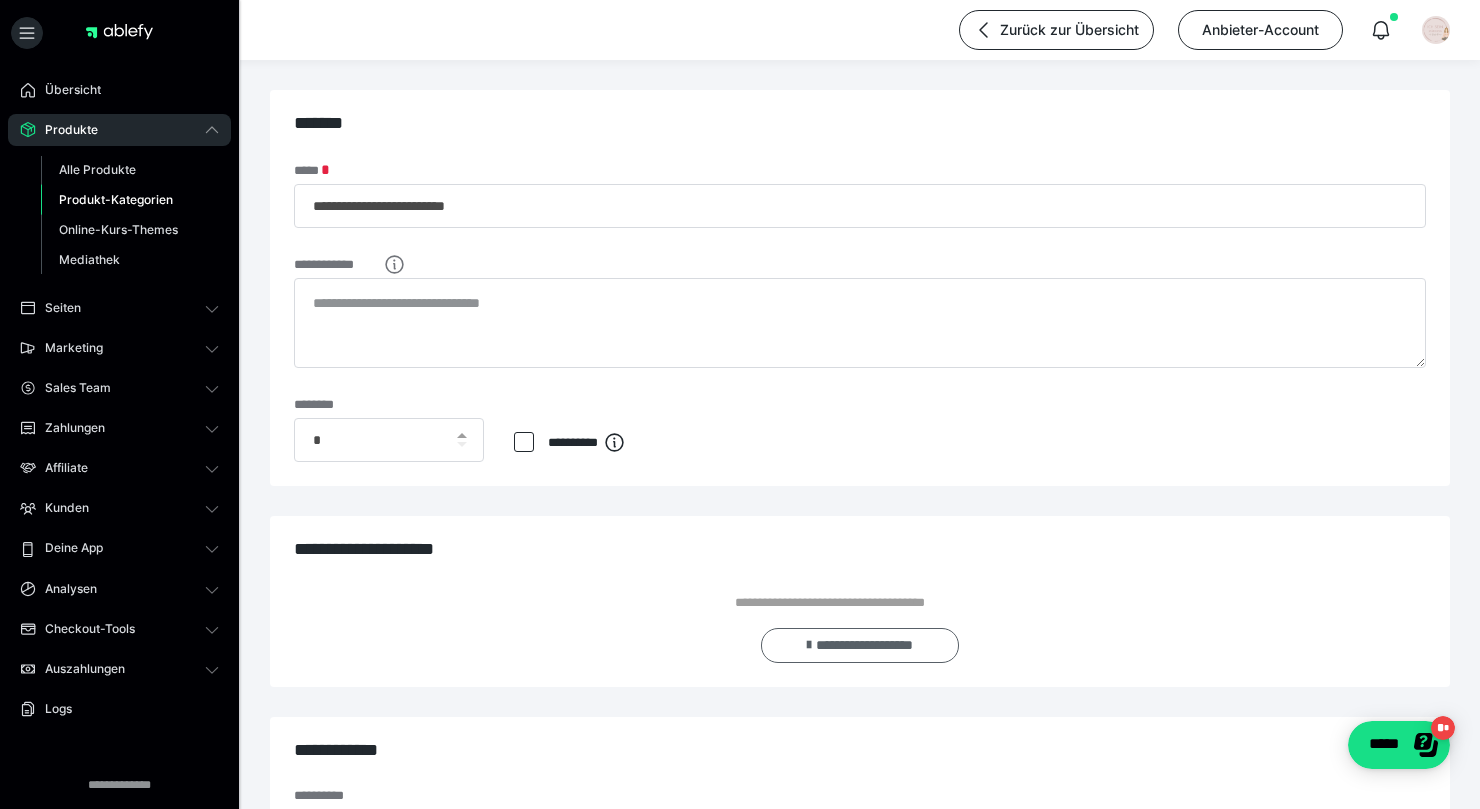 type on "**********" 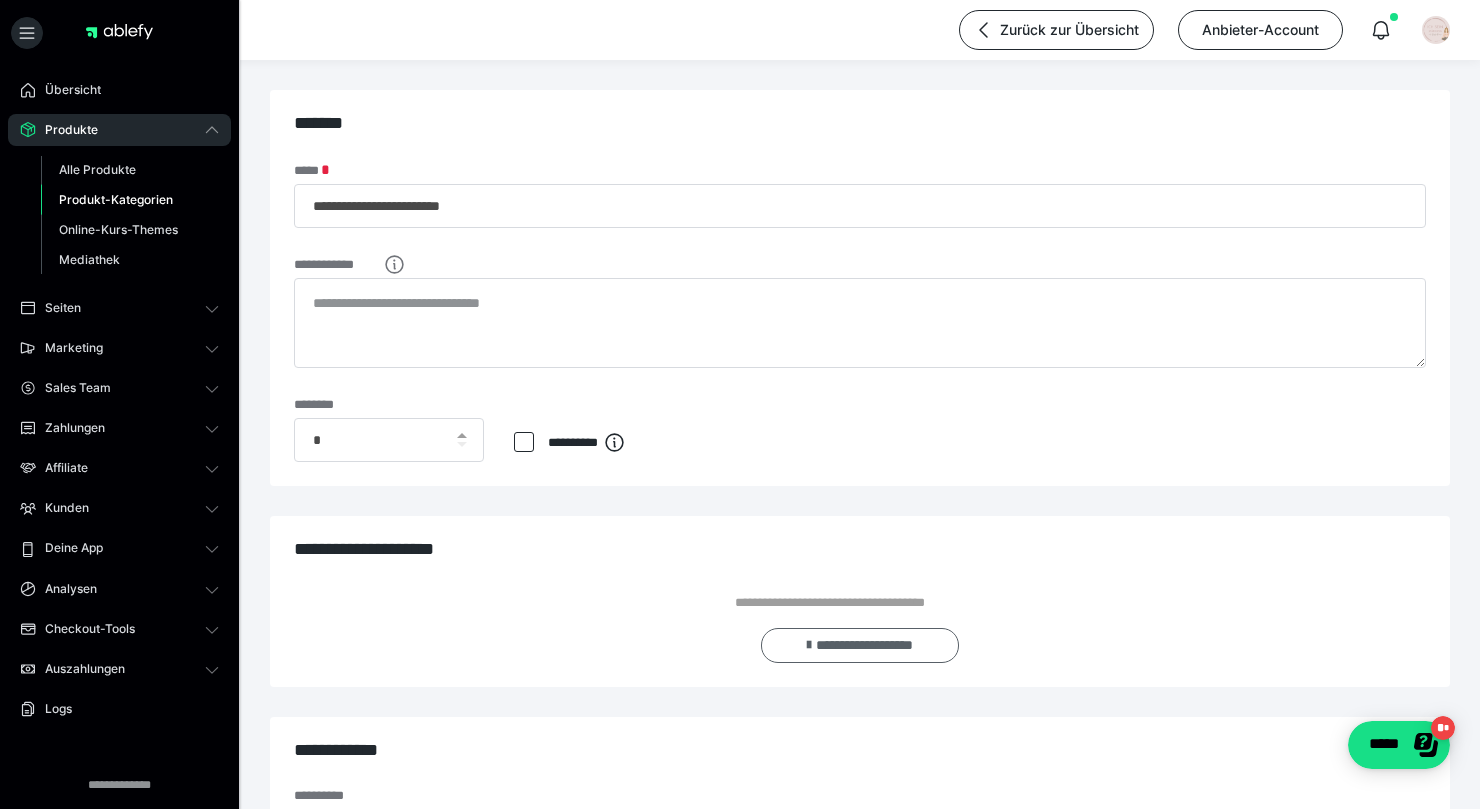 click on "**********" at bounding box center [860, 646] 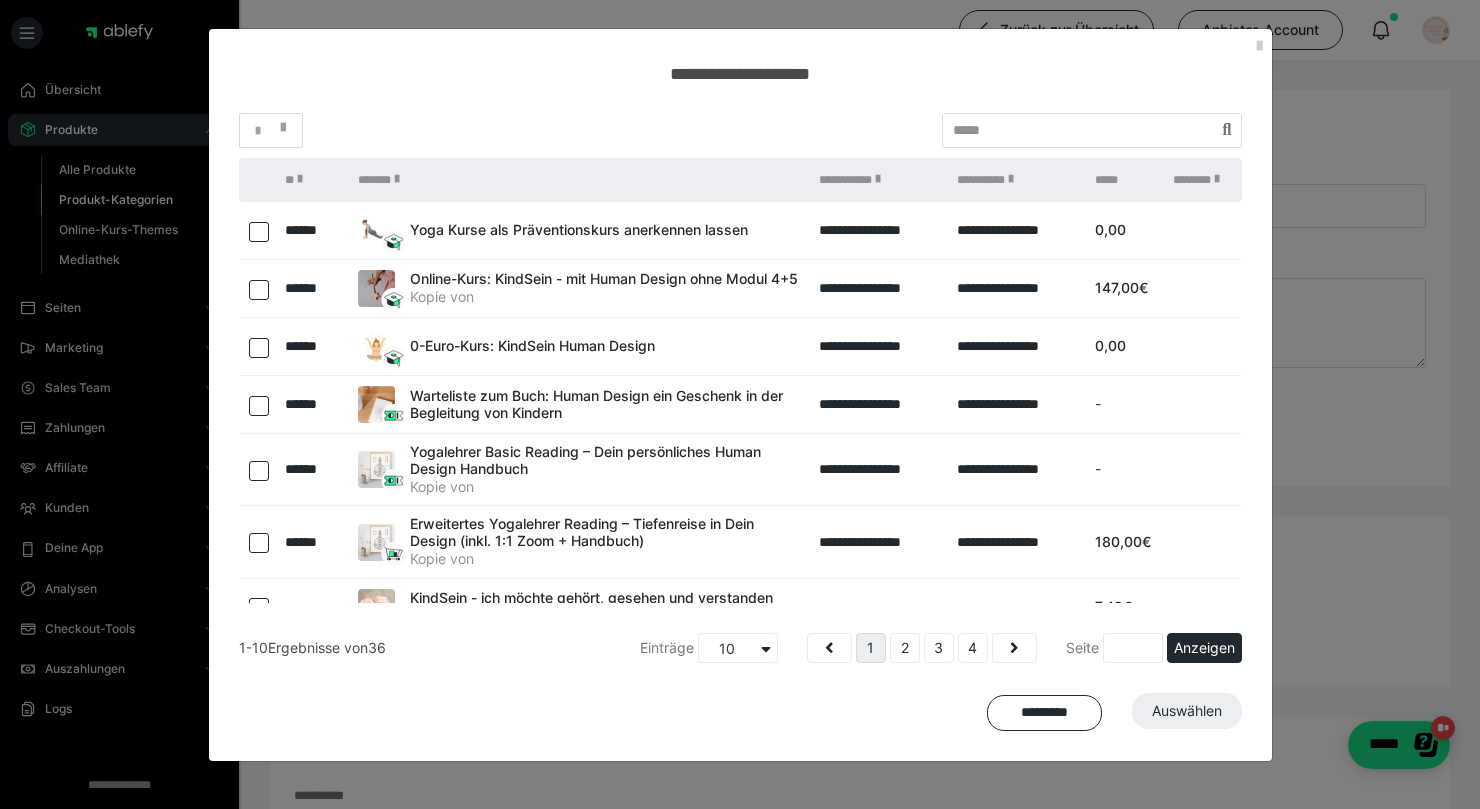 click at bounding box center (259, 348) 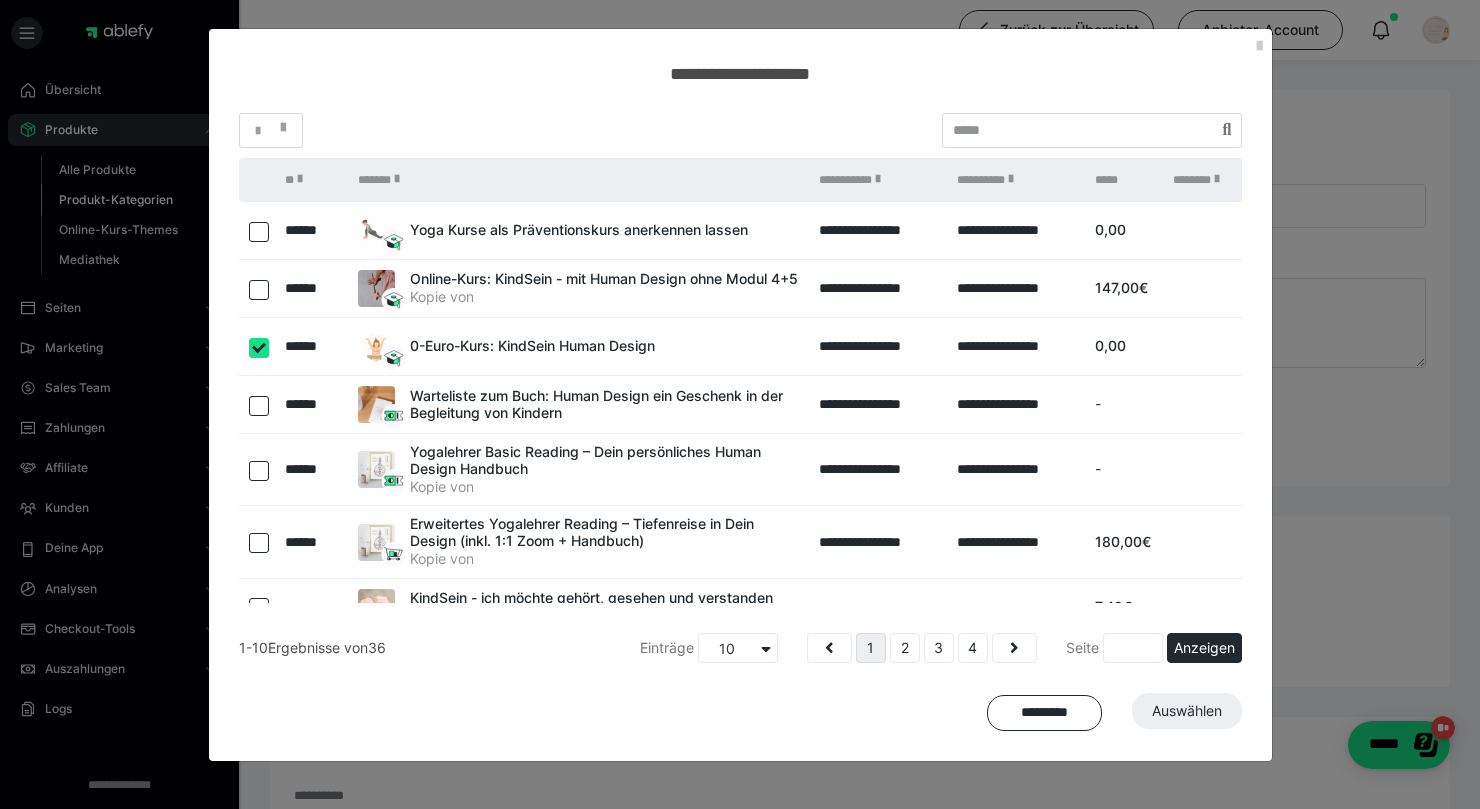 checkbox on "true" 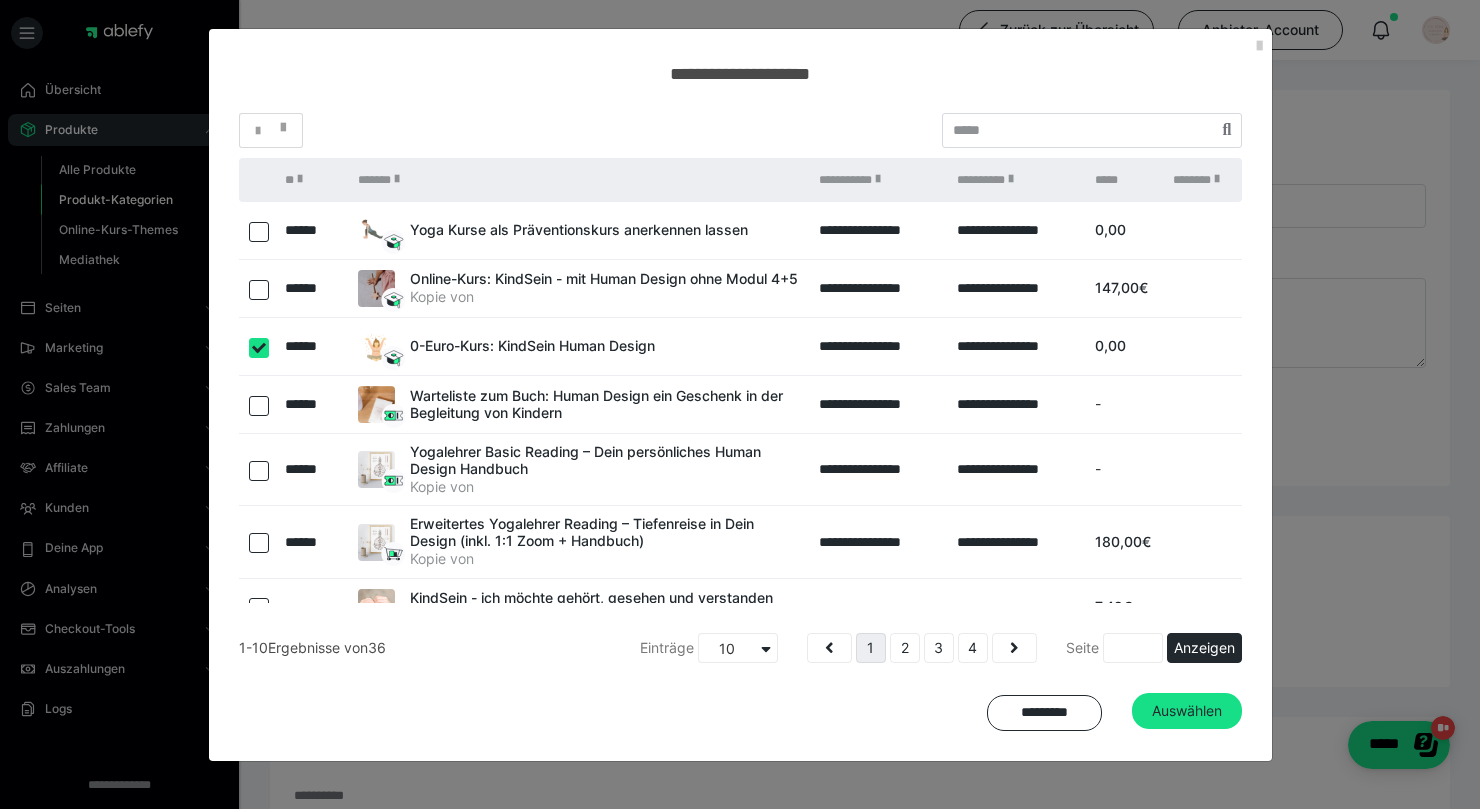 click at bounding box center (259, 290) 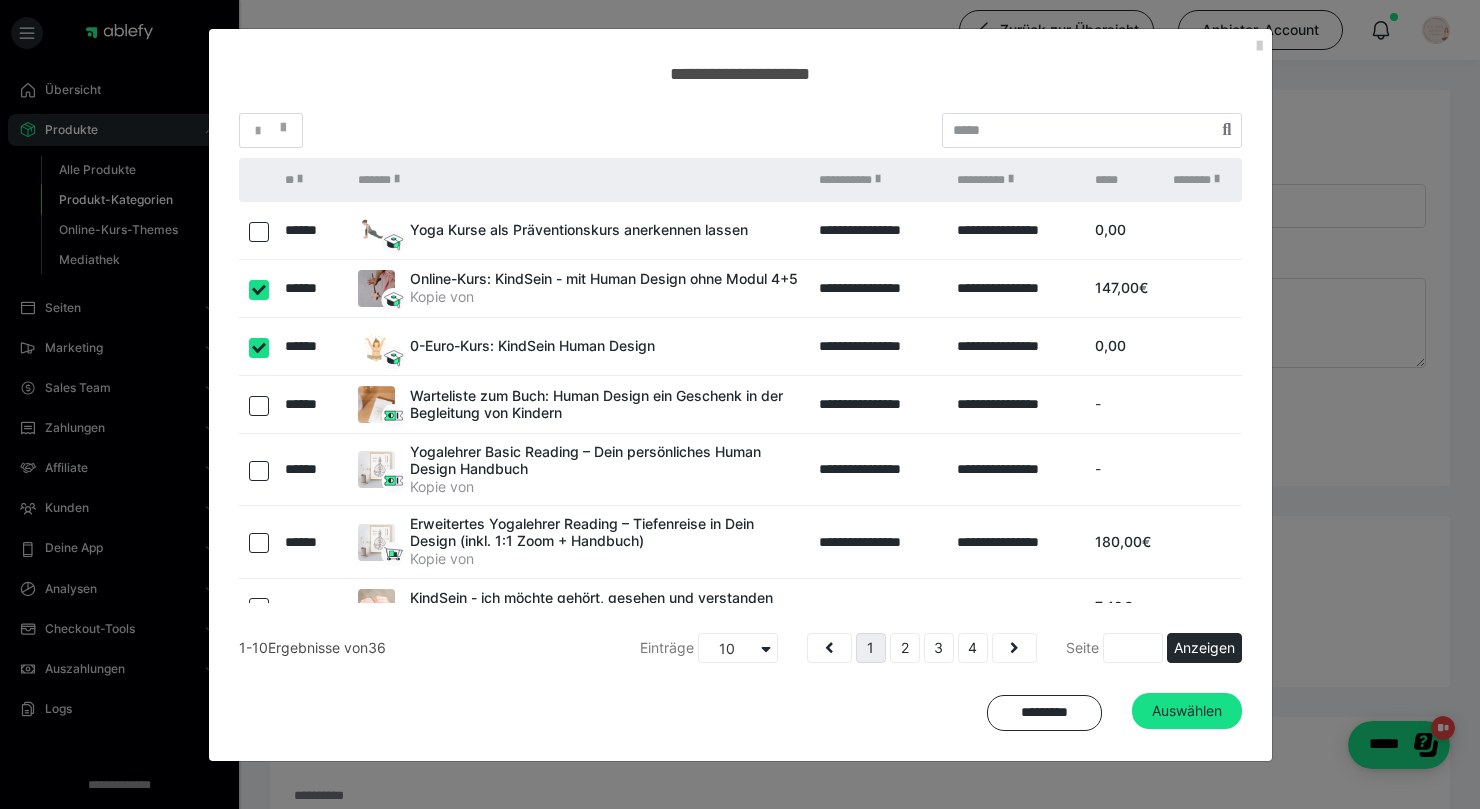 scroll, scrollTop: 1, scrollLeft: 0, axis: vertical 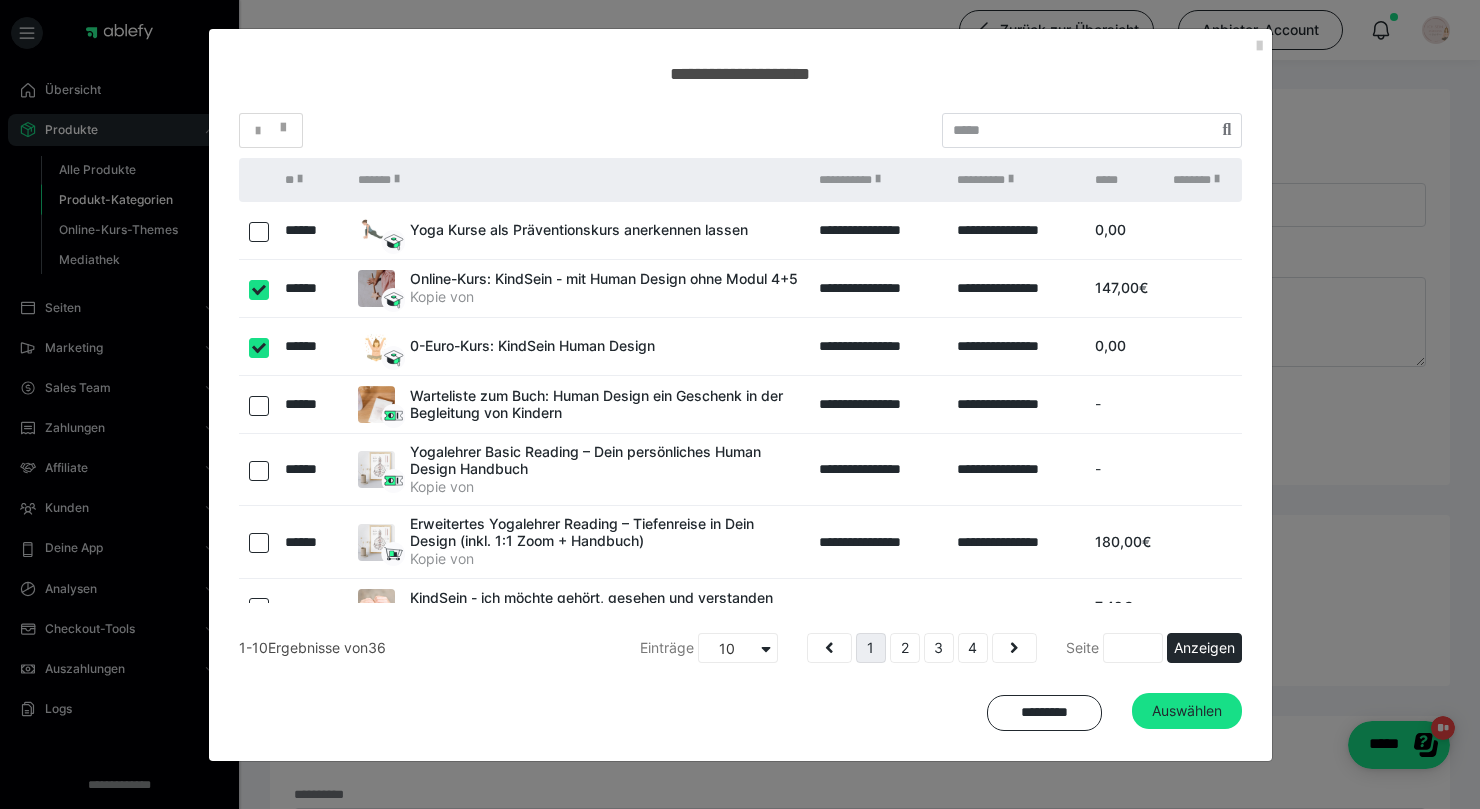 click at bounding box center [259, 406] 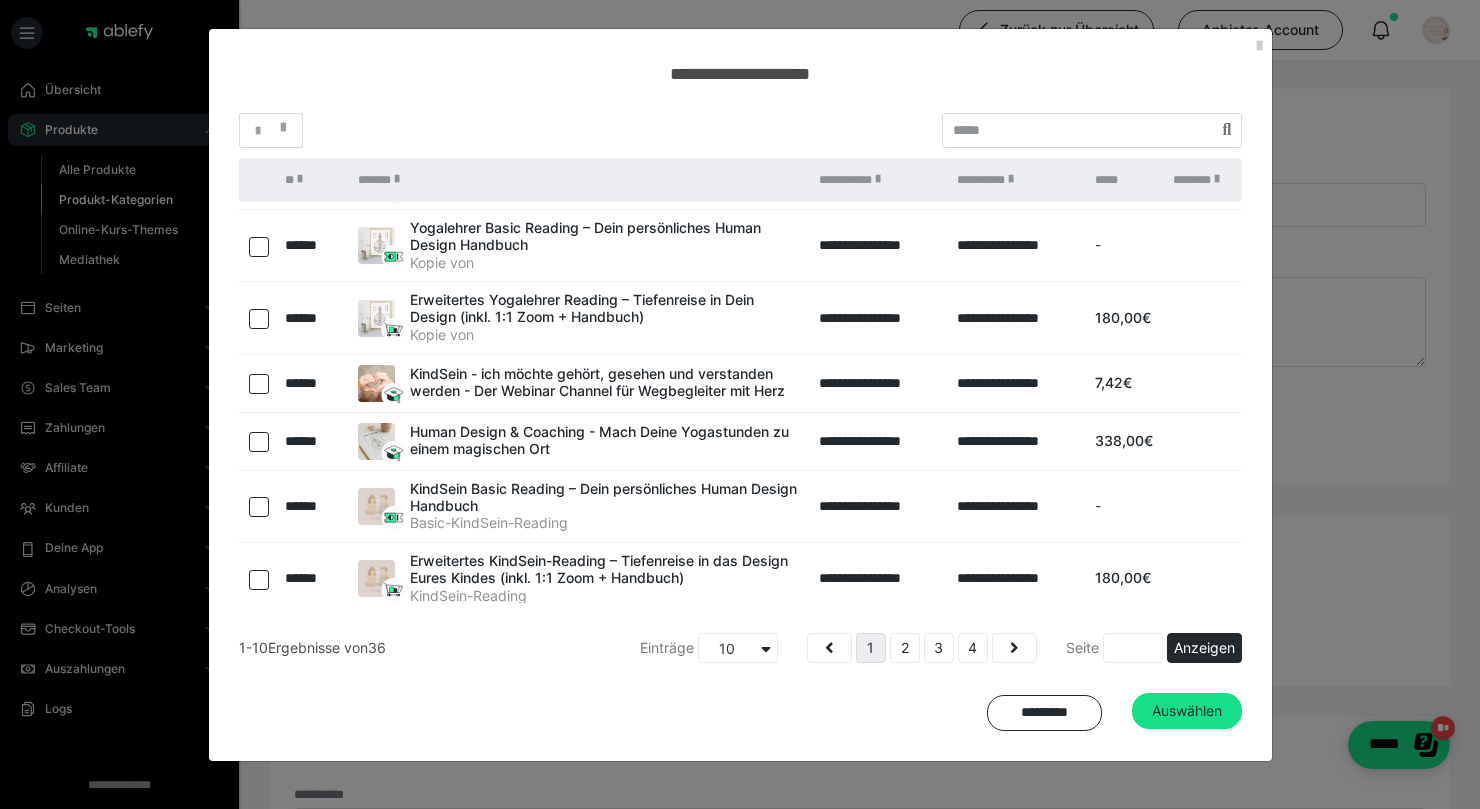 scroll, scrollTop: 251, scrollLeft: 0, axis: vertical 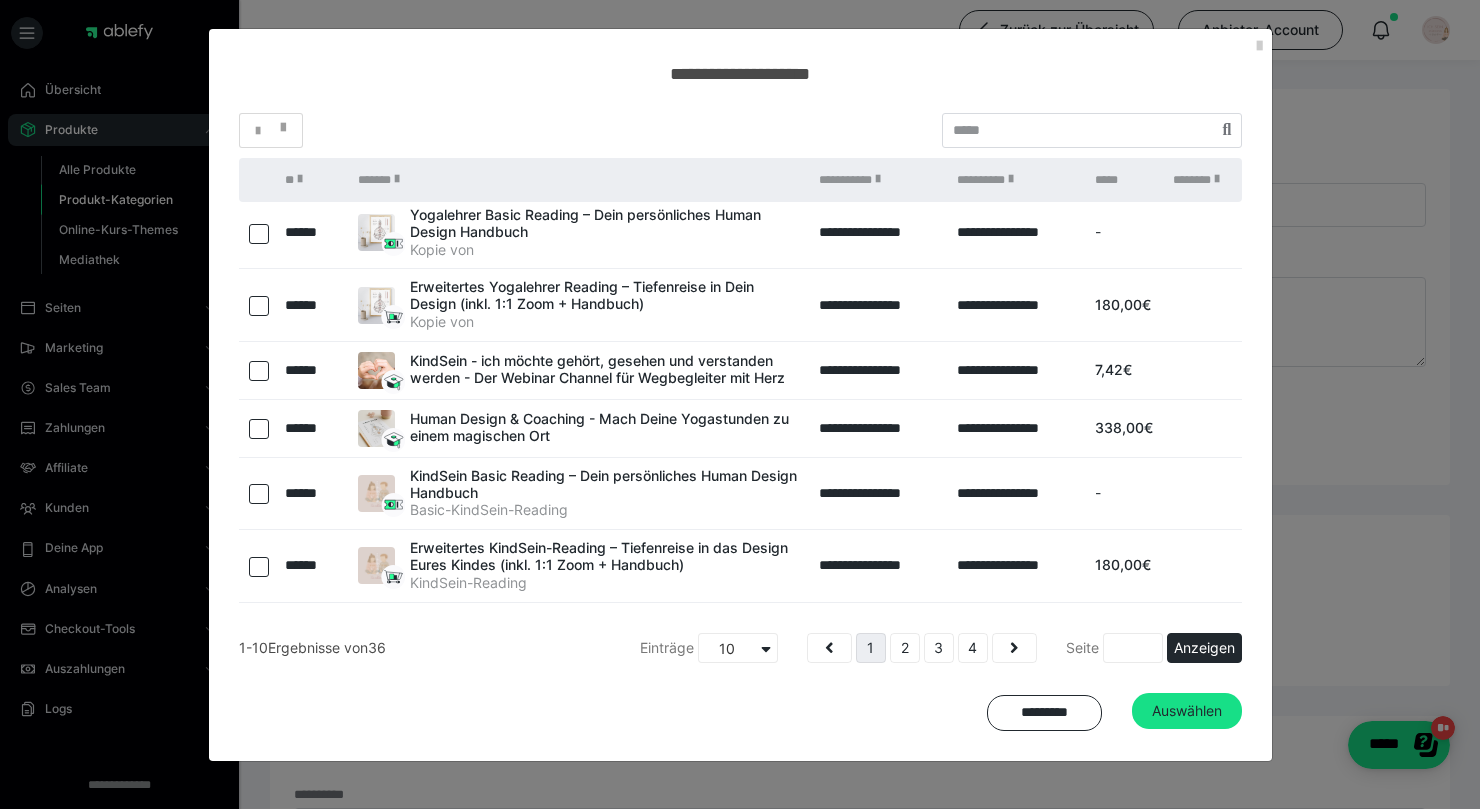 click at bounding box center (259, 494) 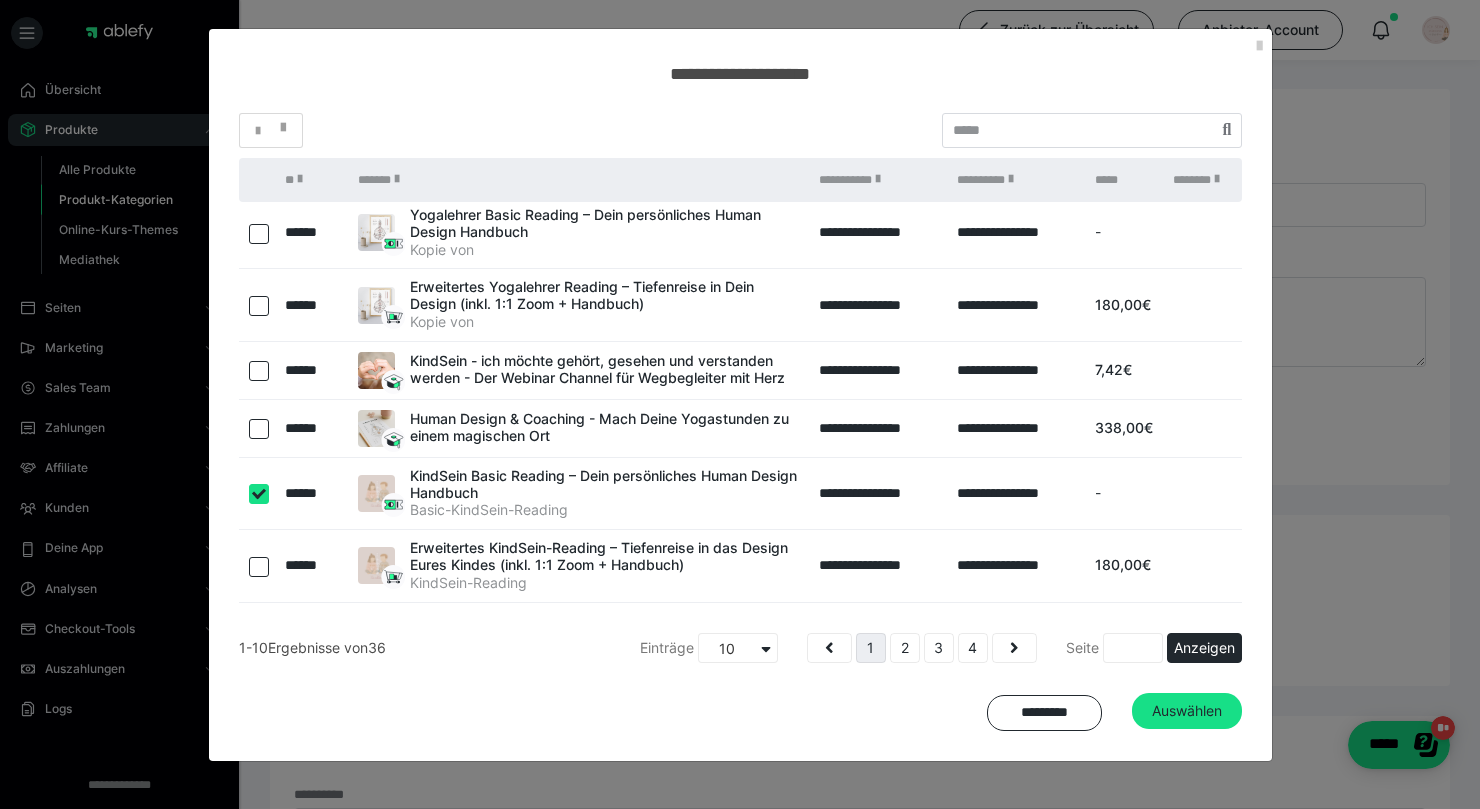 checkbox on "true" 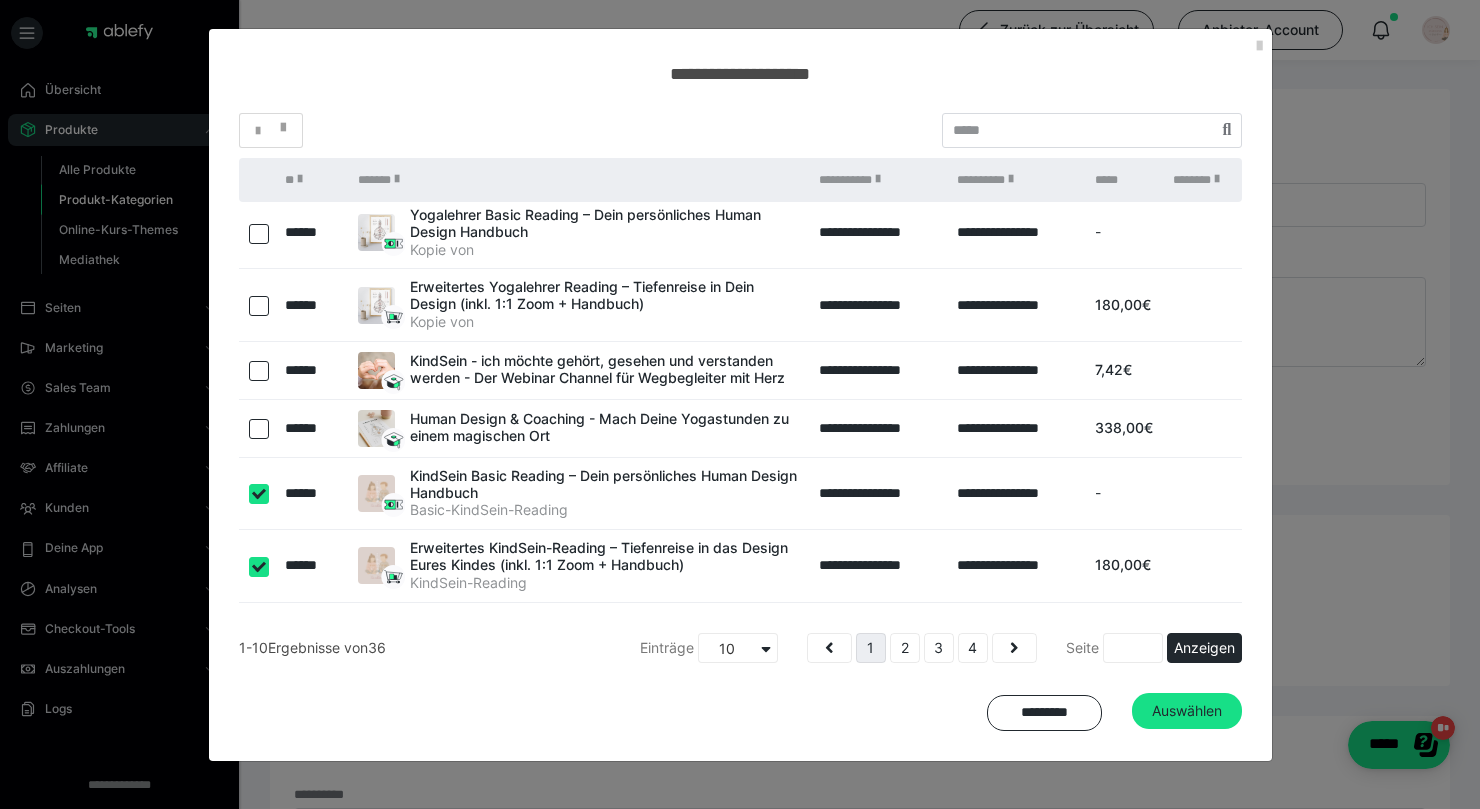 checkbox on "true" 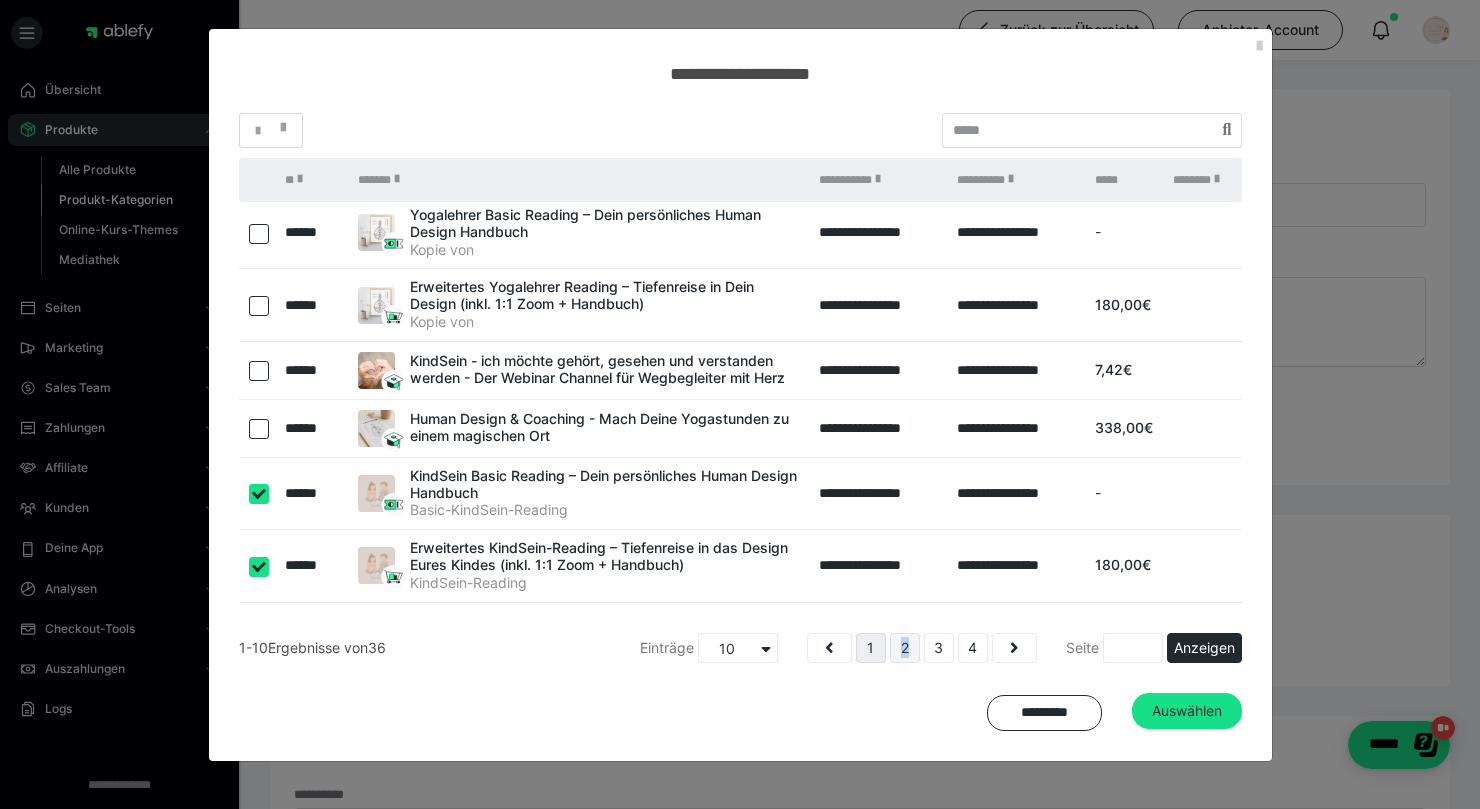 click on "2" at bounding box center (905, 648) 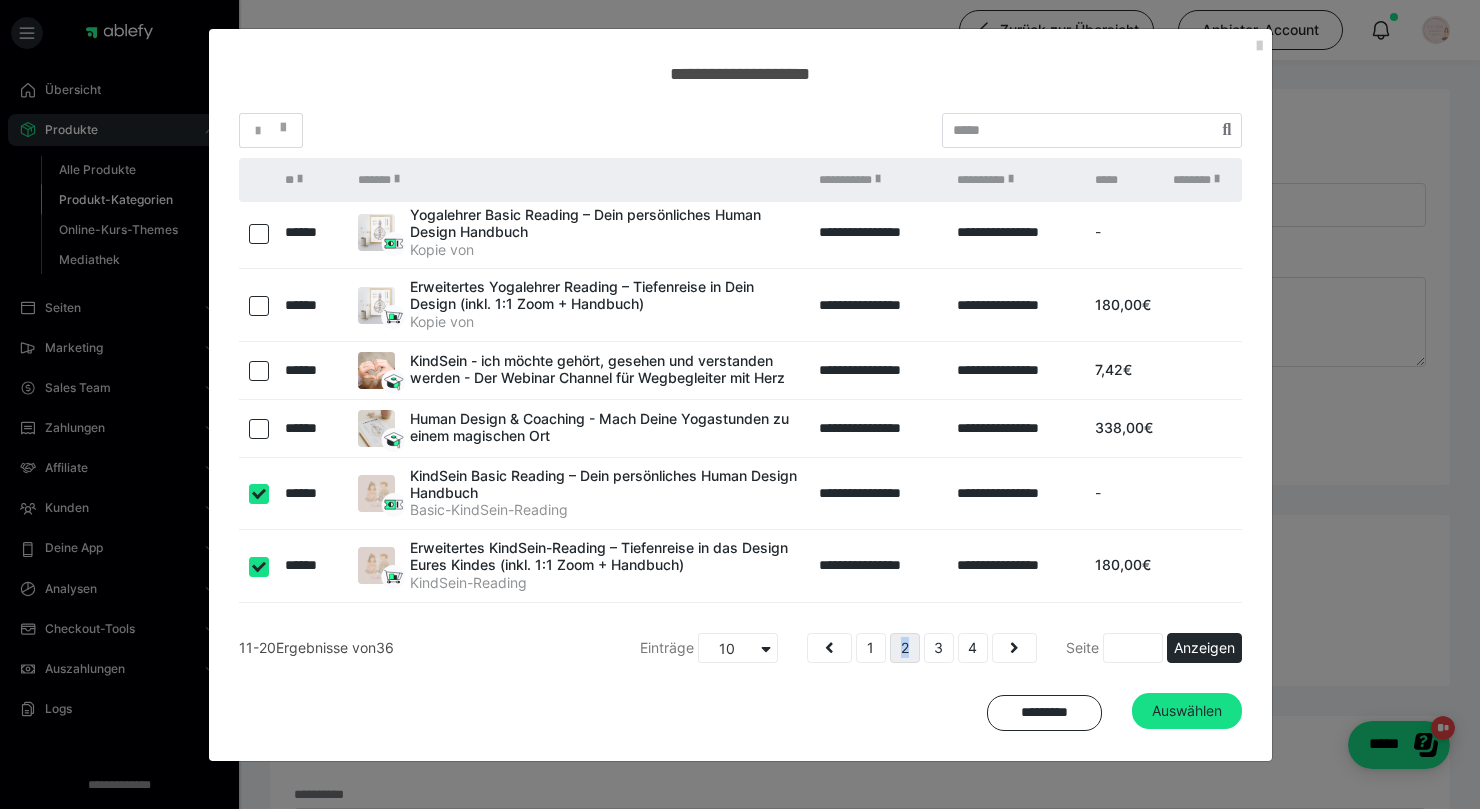scroll, scrollTop: 54, scrollLeft: 0, axis: vertical 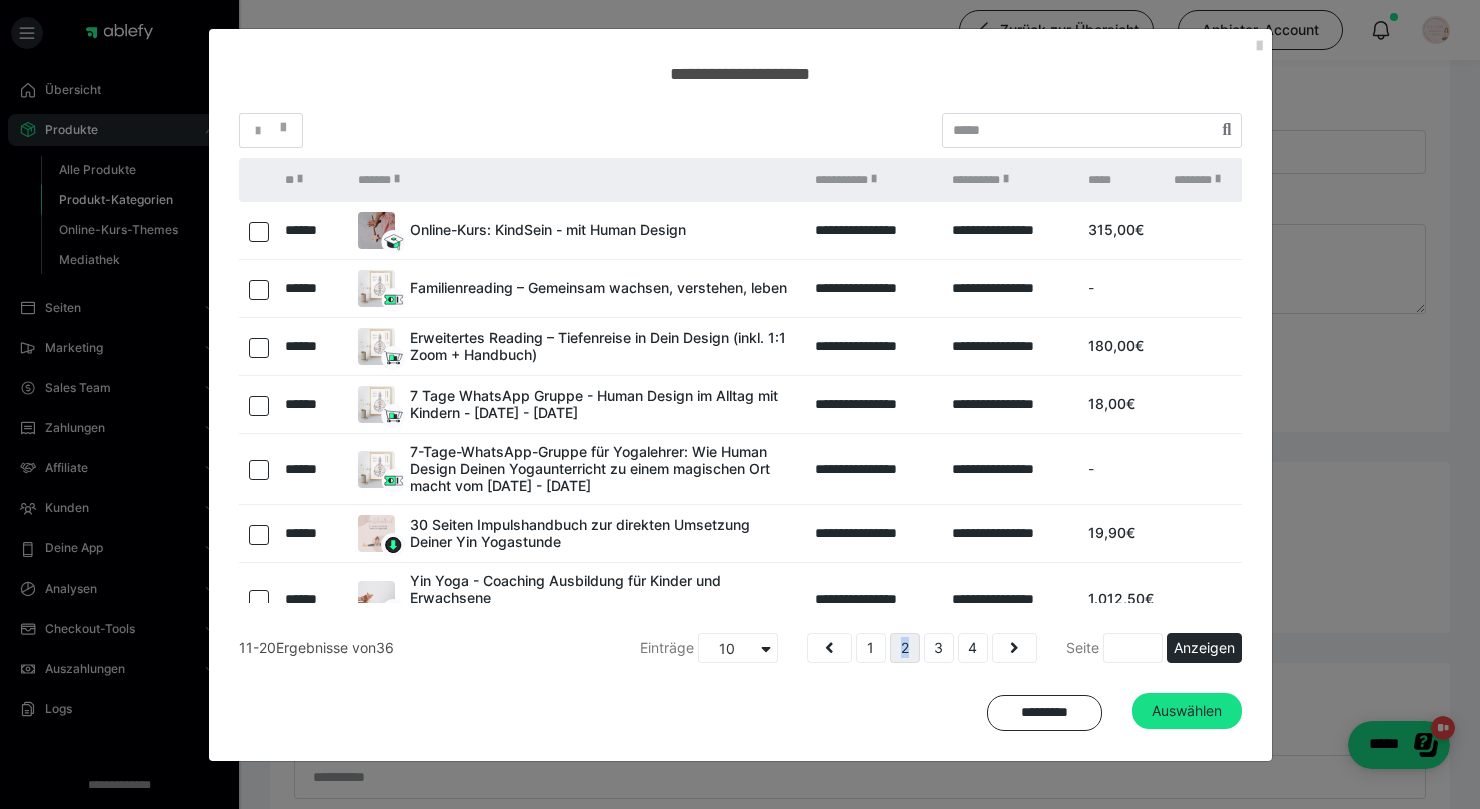 click at bounding box center (259, 232) 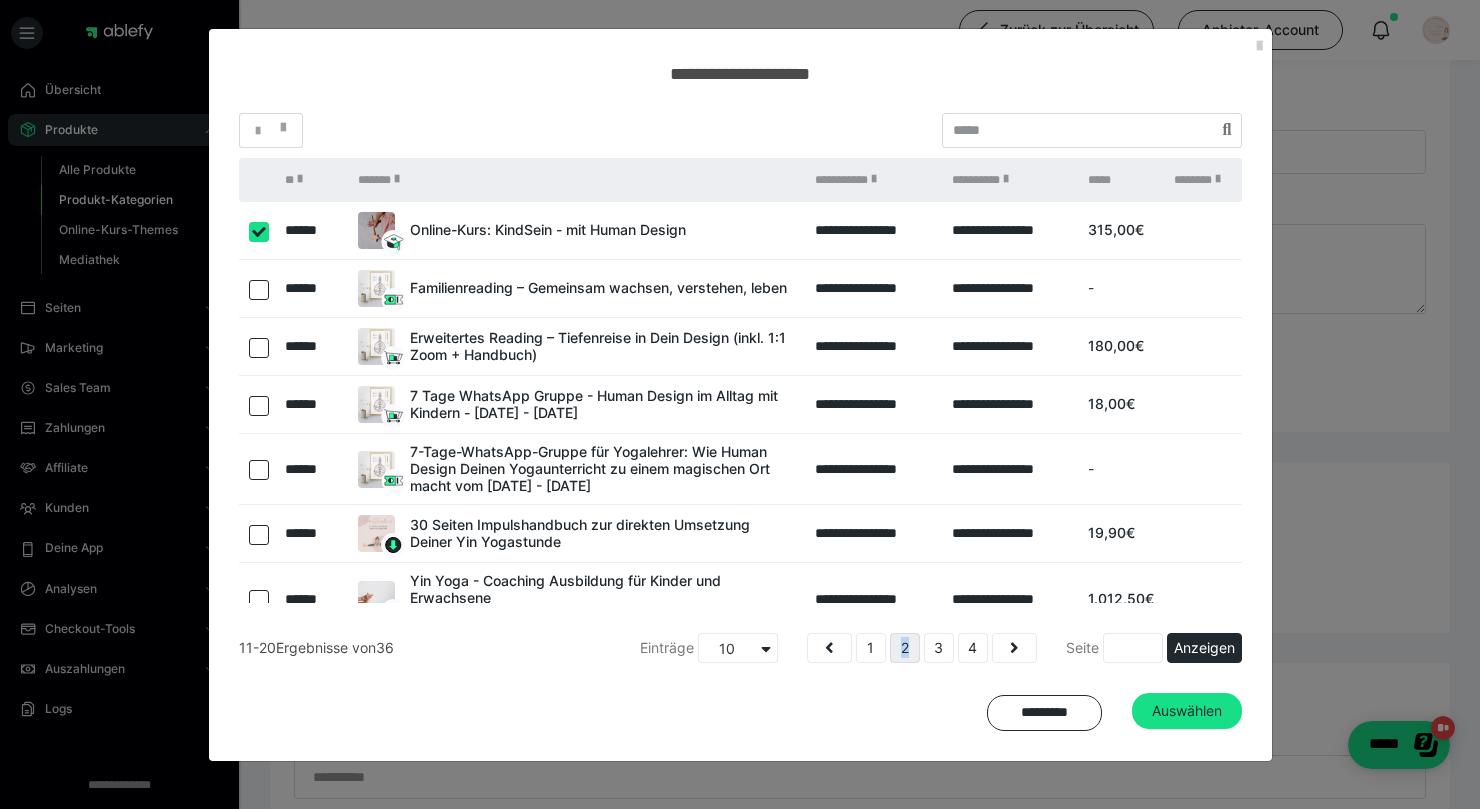 click at bounding box center [259, 290] 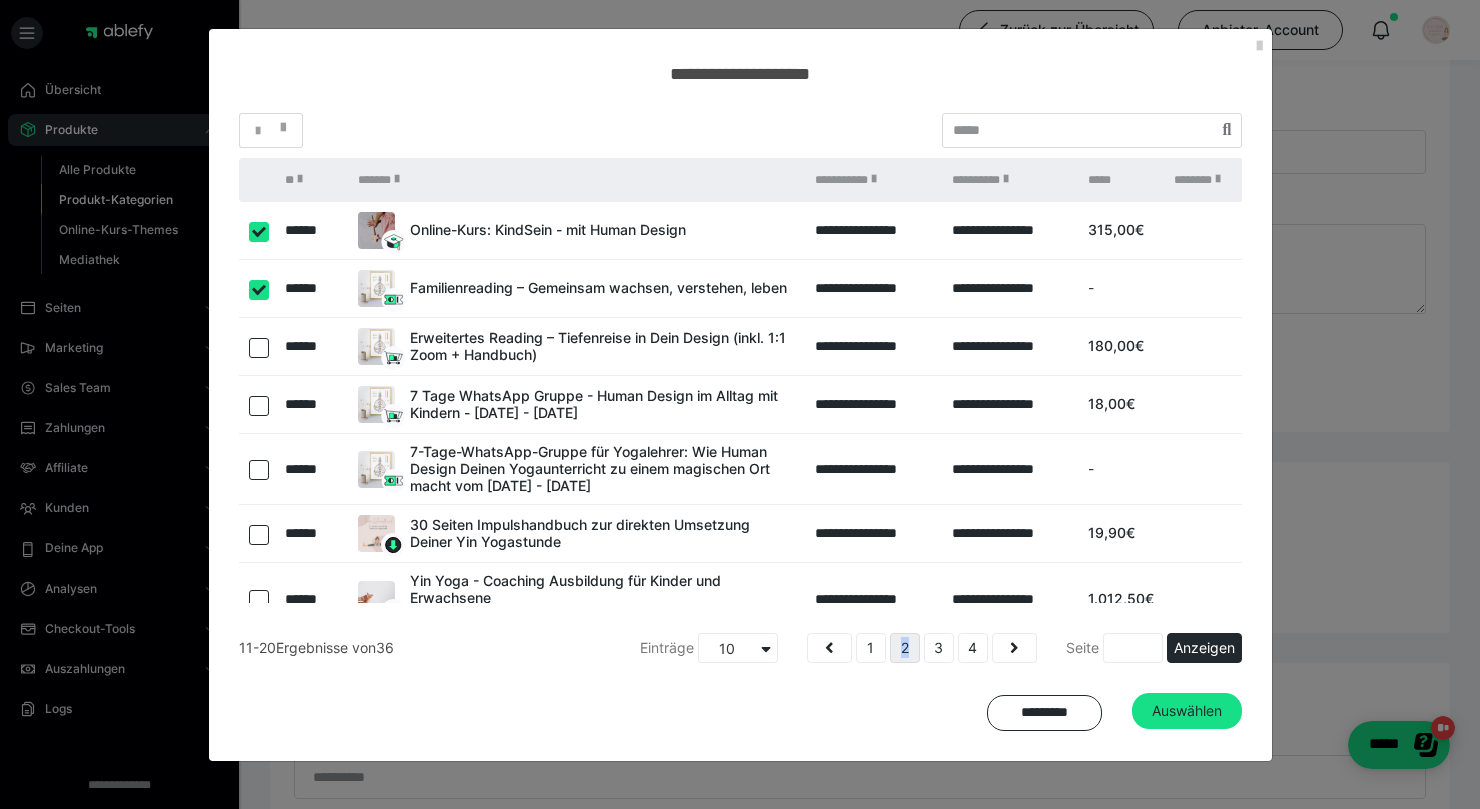 checkbox on "true" 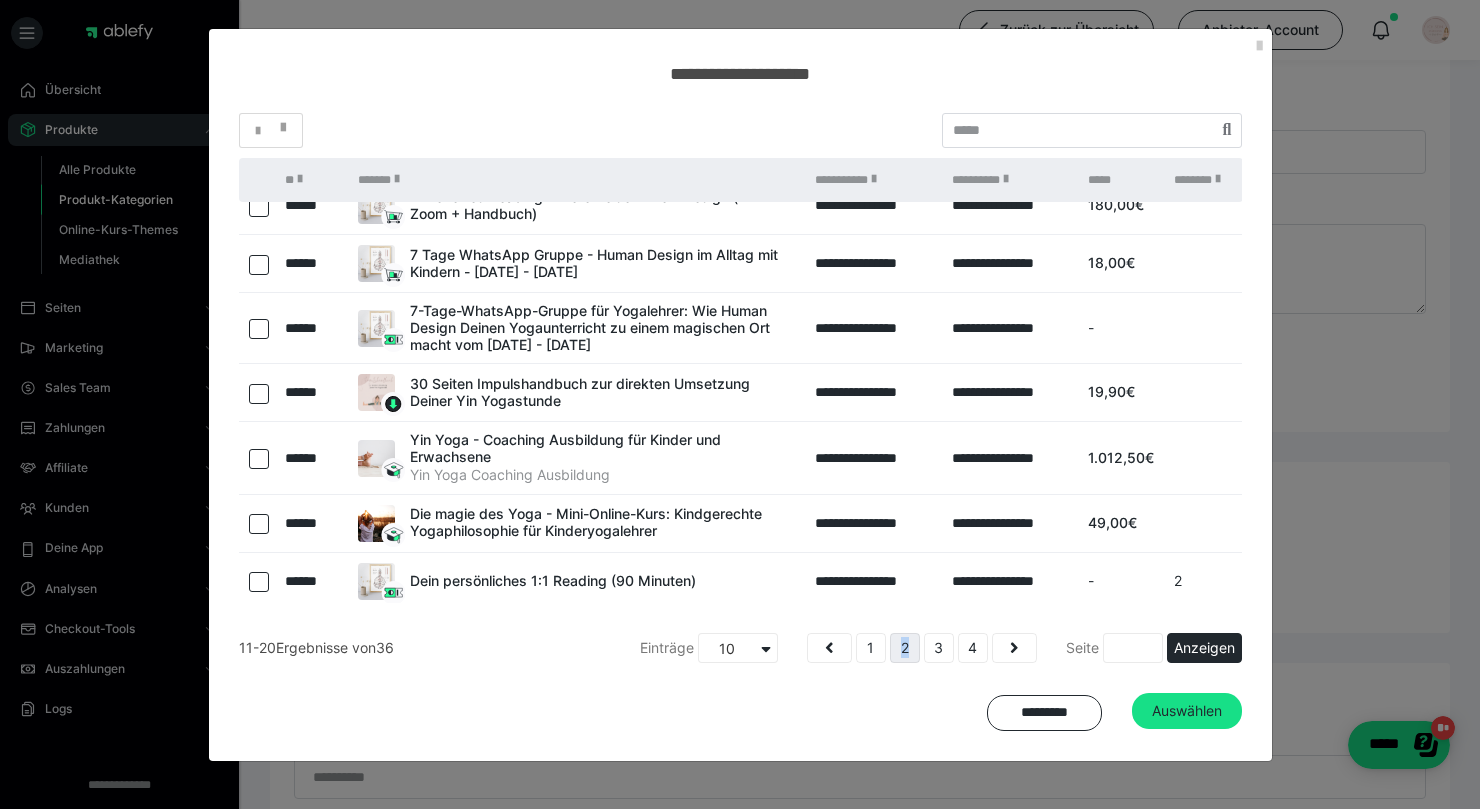 scroll, scrollTop: 207, scrollLeft: 0, axis: vertical 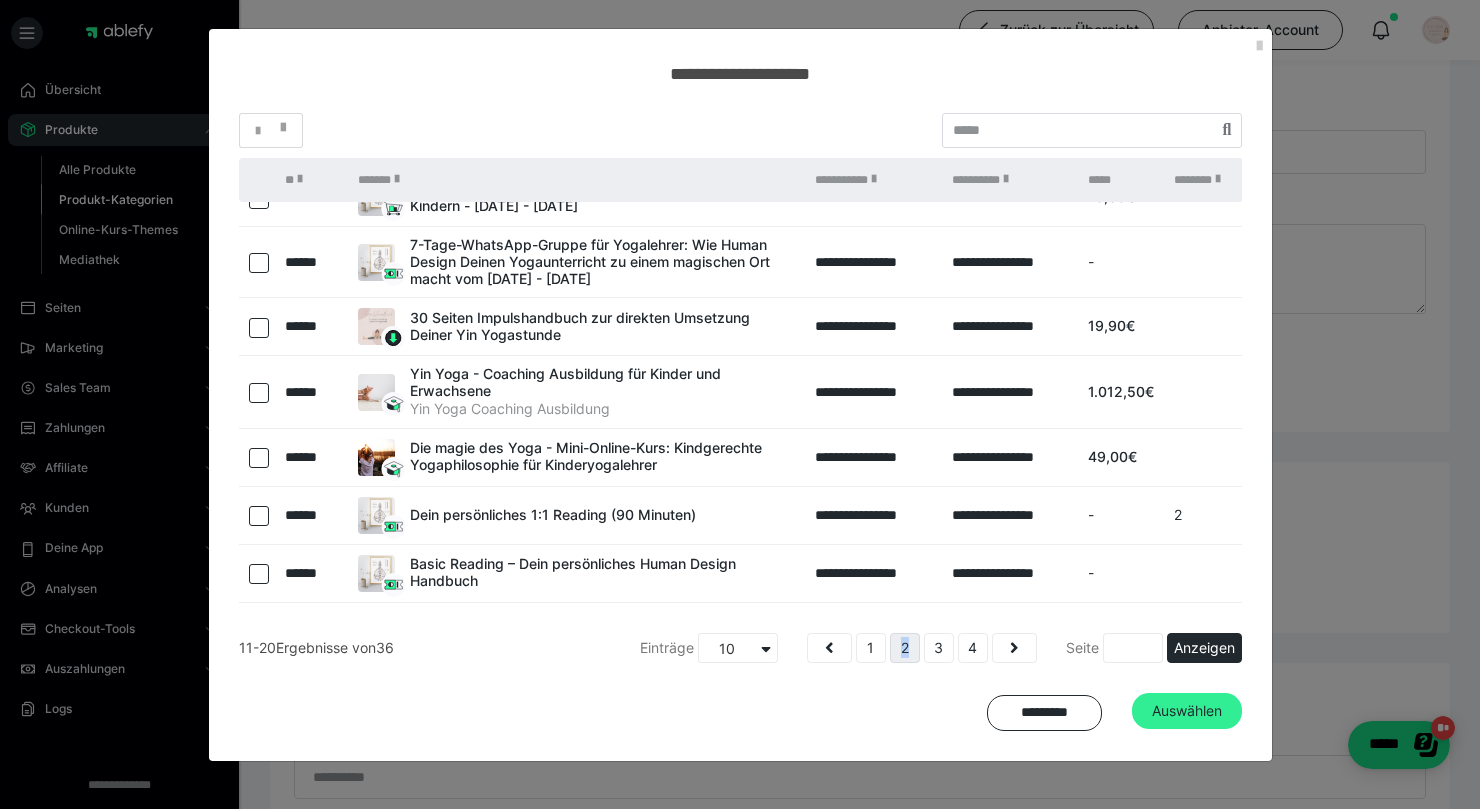 click on "Auswählen" at bounding box center [1187, 711] 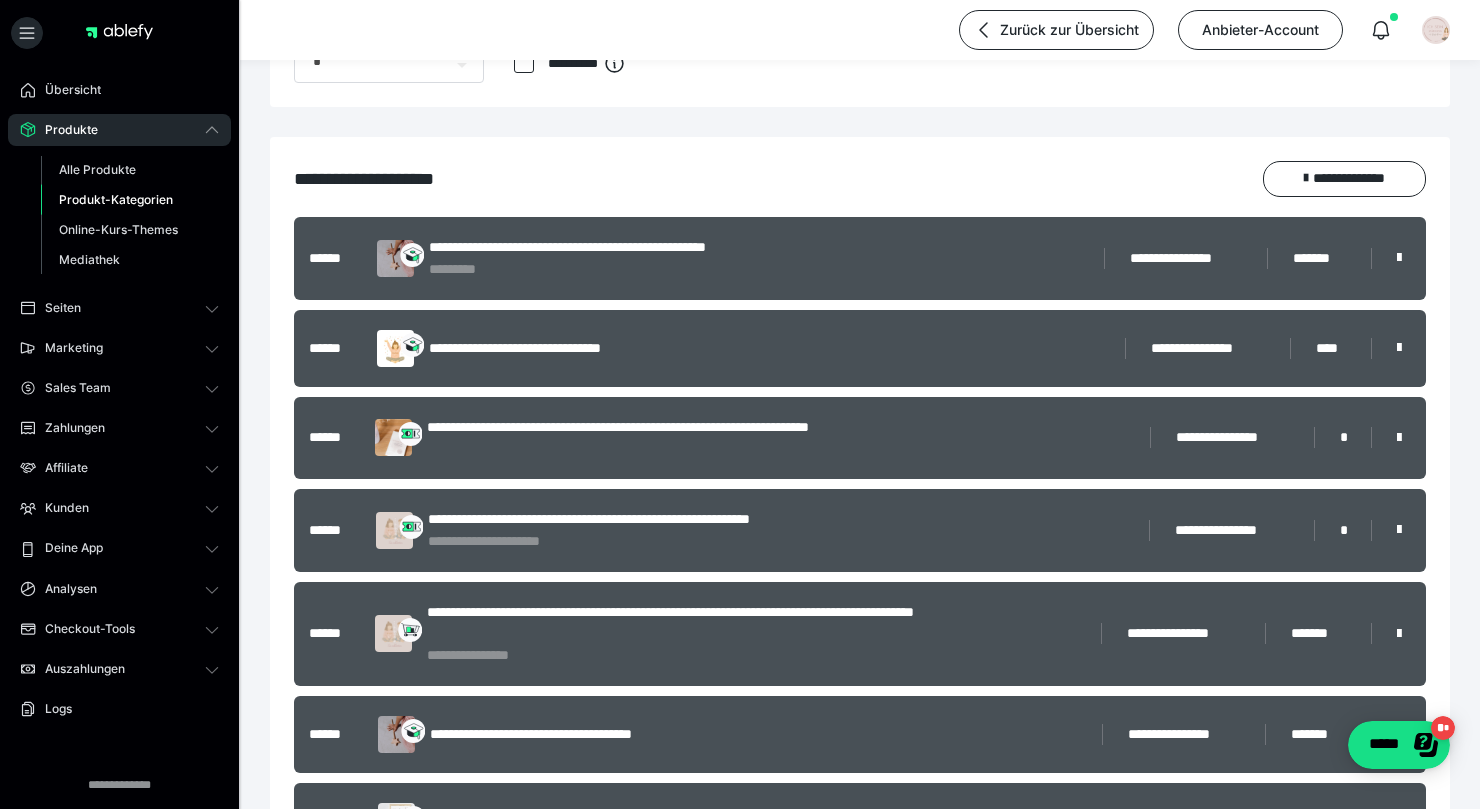 scroll, scrollTop: 388, scrollLeft: 0, axis: vertical 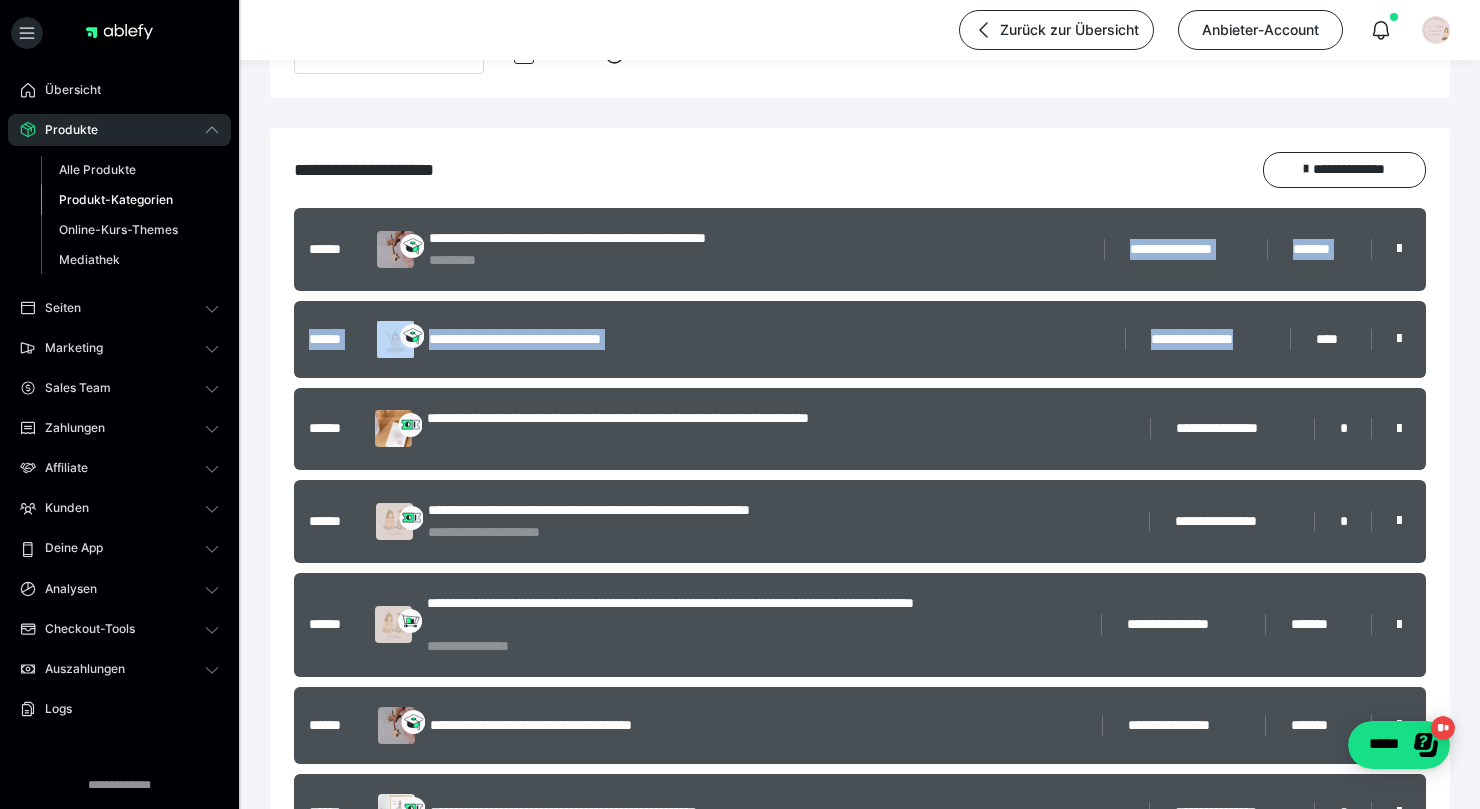 drag, startPoint x: 964, startPoint y: 350, endPoint x: 967, endPoint y: 242, distance: 108.04166 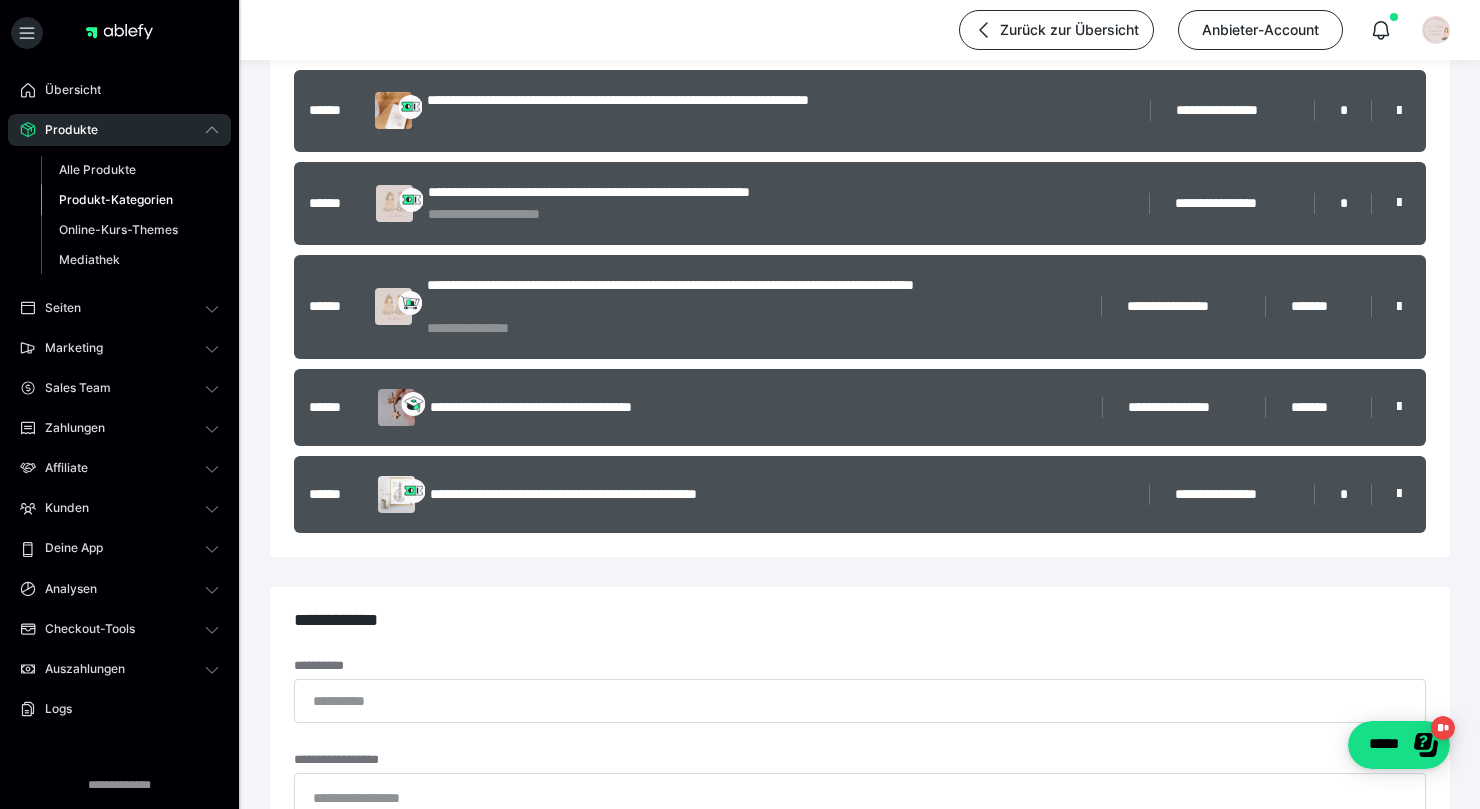 scroll, scrollTop: 913, scrollLeft: 0, axis: vertical 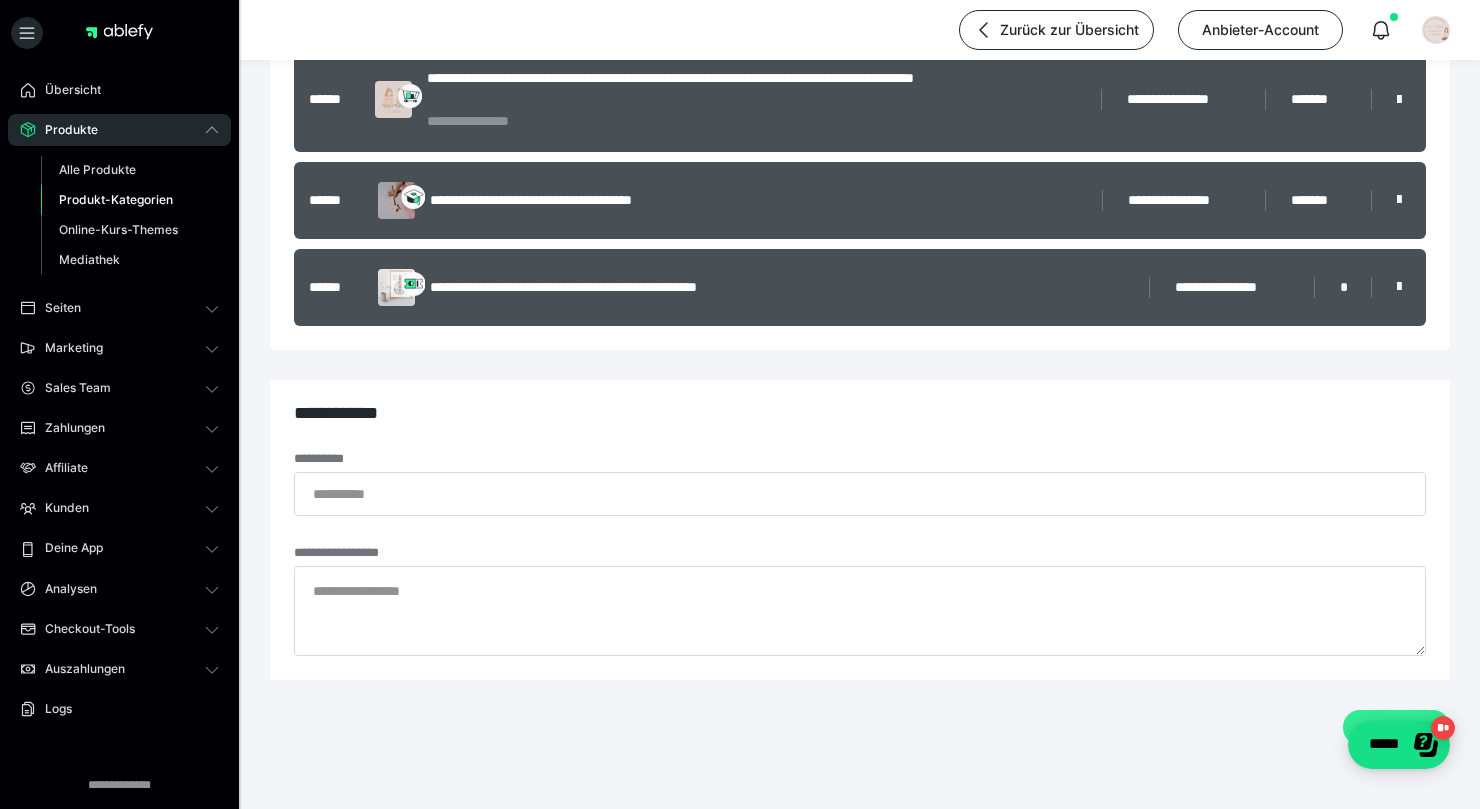 click on "*********" at bounding box center (1396, 728) 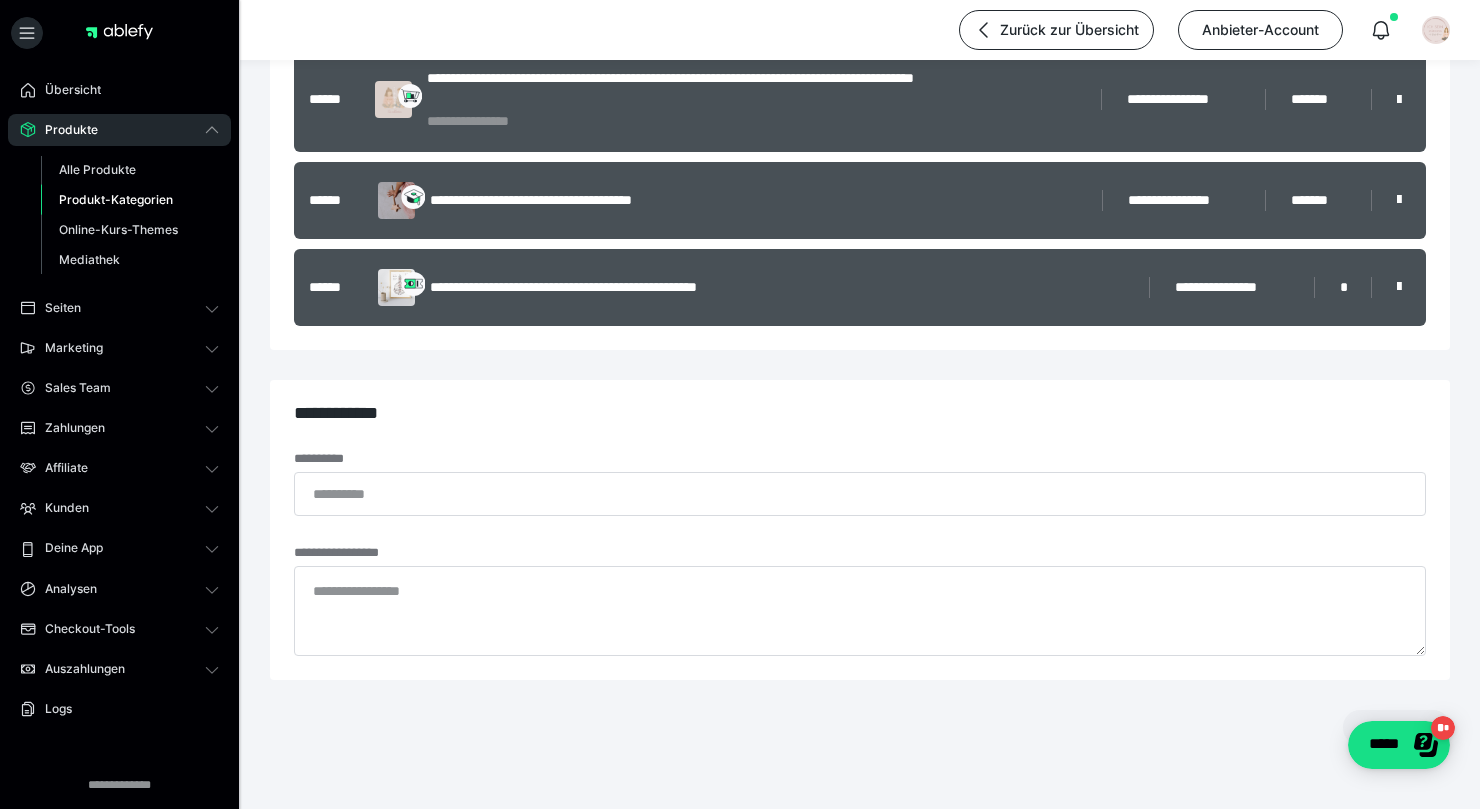scroll, scrollTop: 0, scrollLeft: 0, axis: both 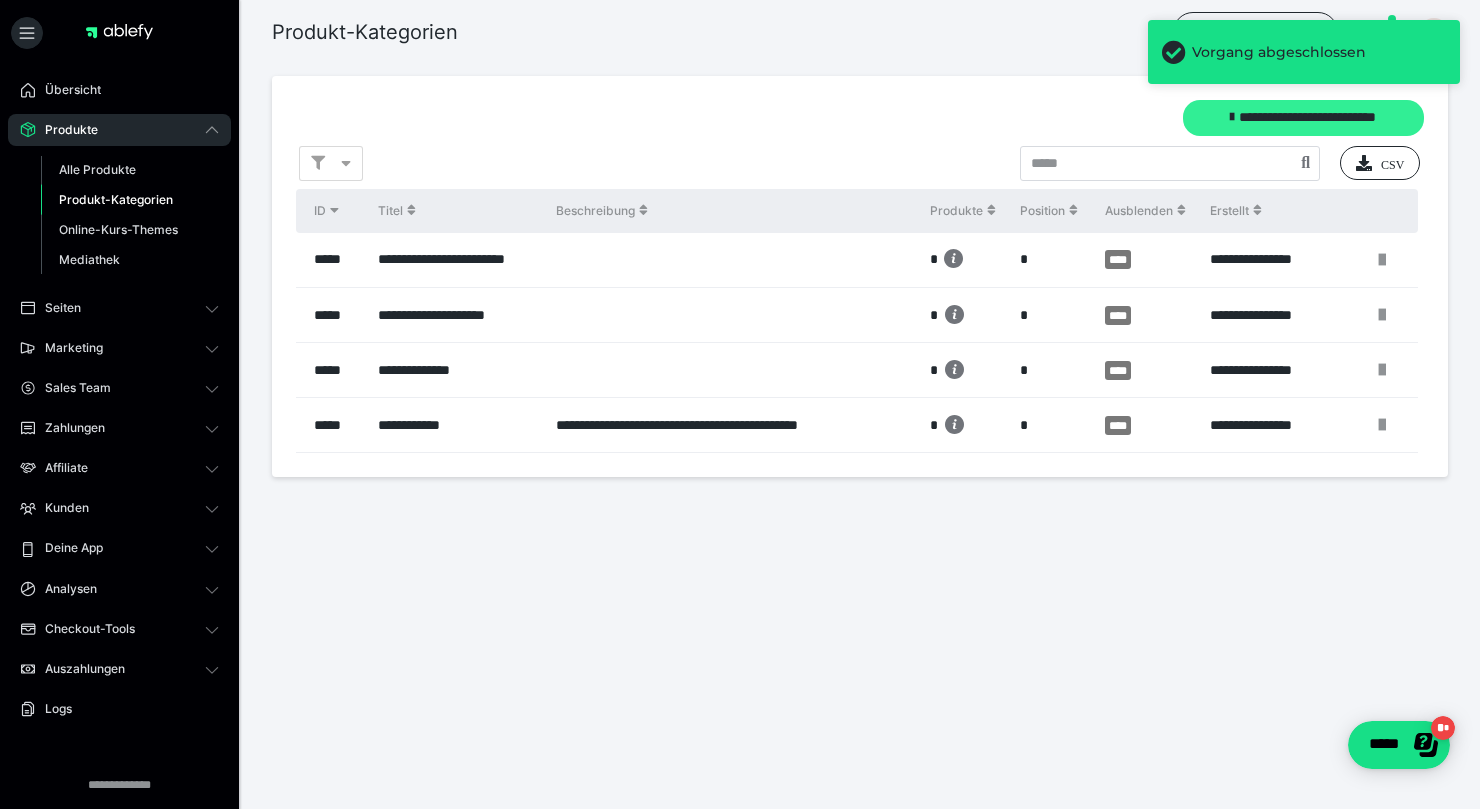 click on "**********" at bounding box center (1303, 118) 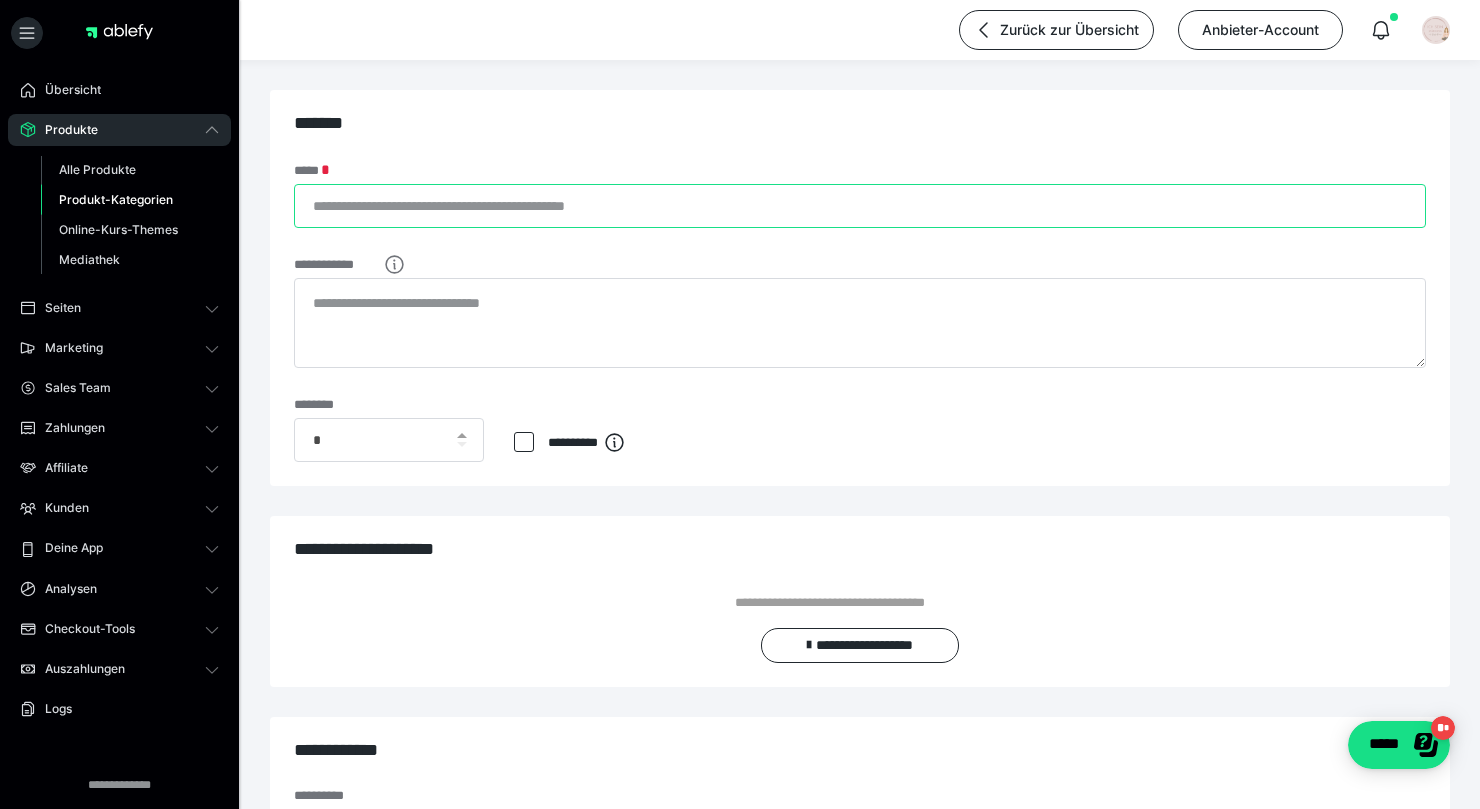 click on "*****" at bounding box center [860, 206] 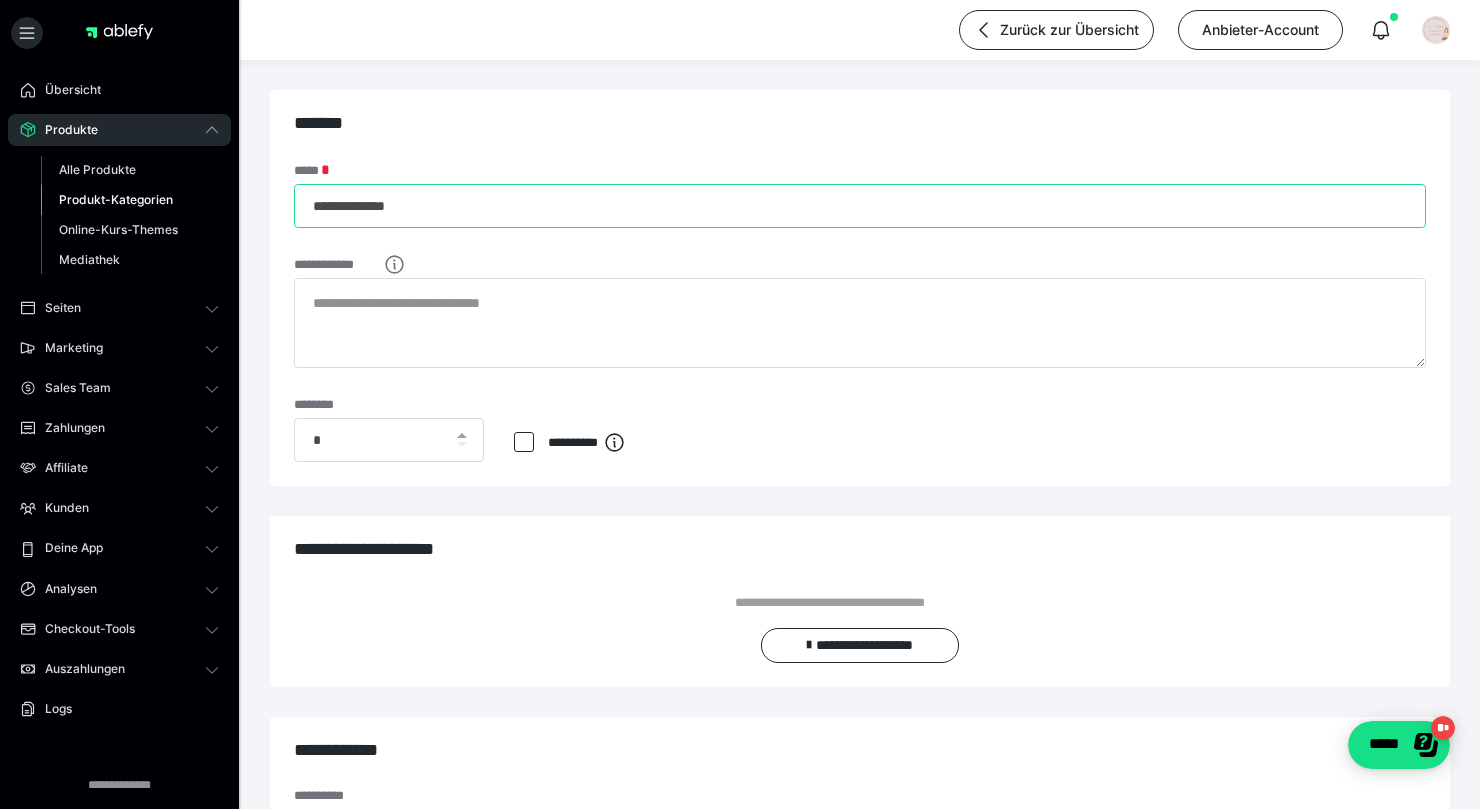 click on "**********" at bounding box center (860, 206) 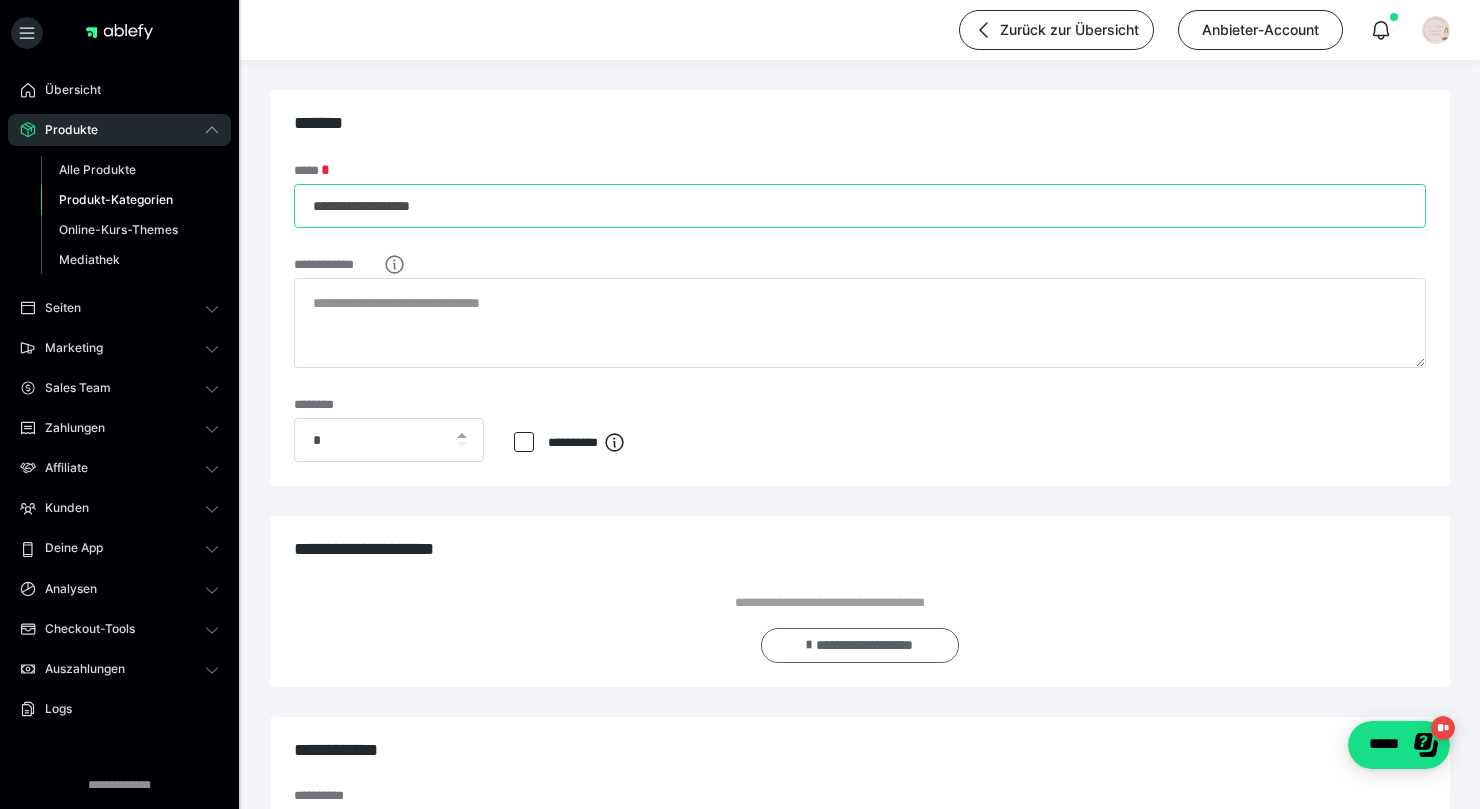 type on "**********" 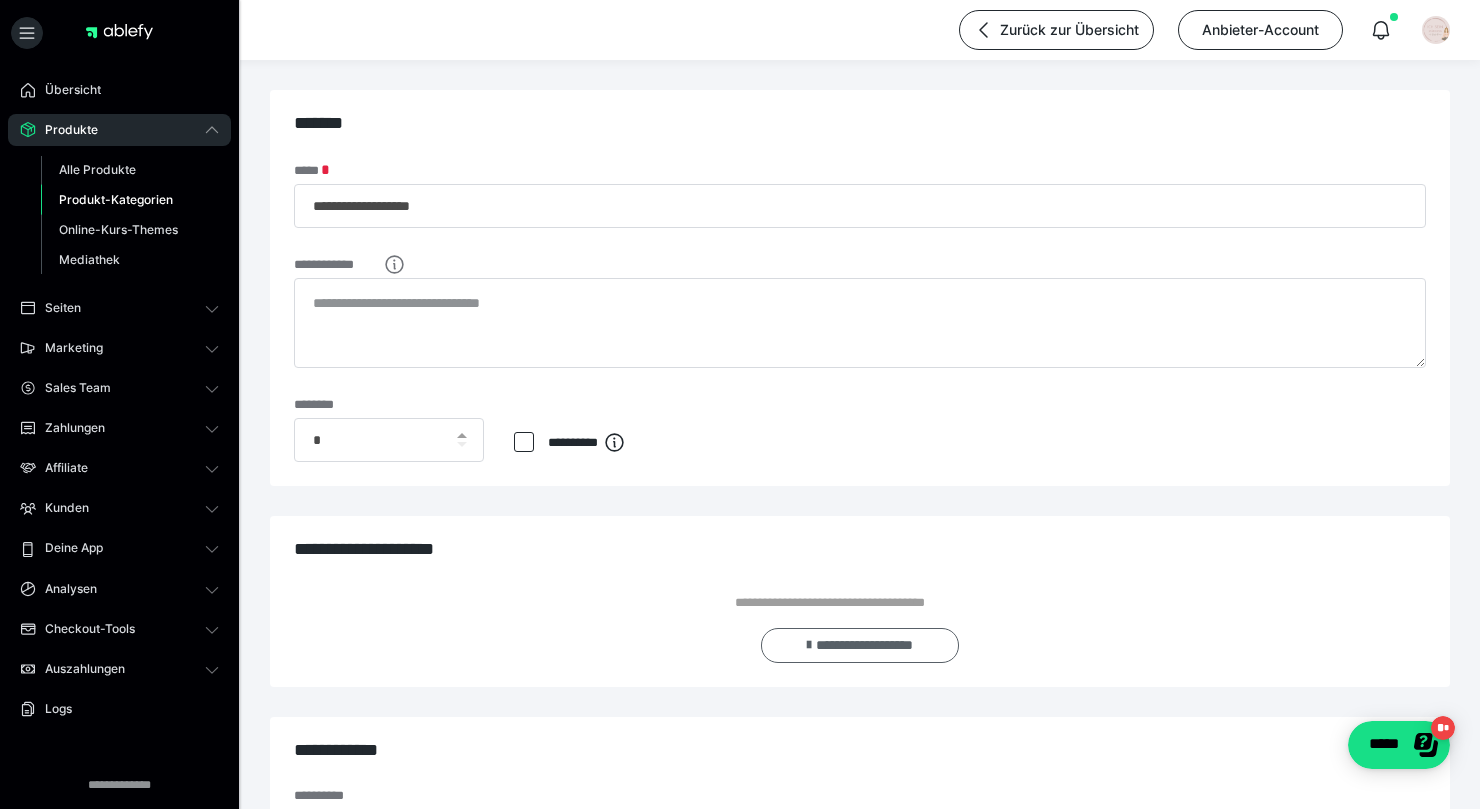 click on "**********" at bounding box center [860, 646] 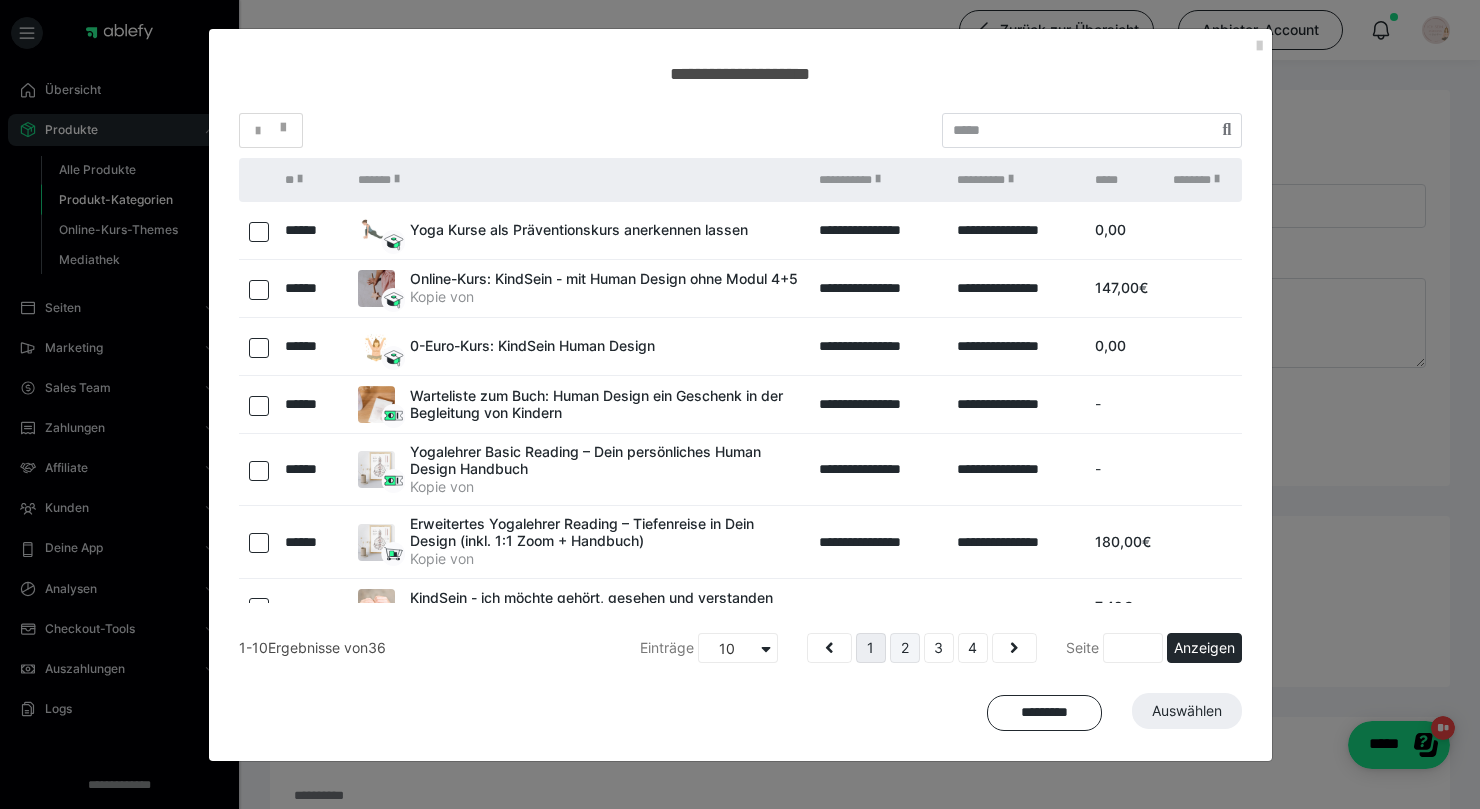 click on "2" at bounding box center [905, 648] 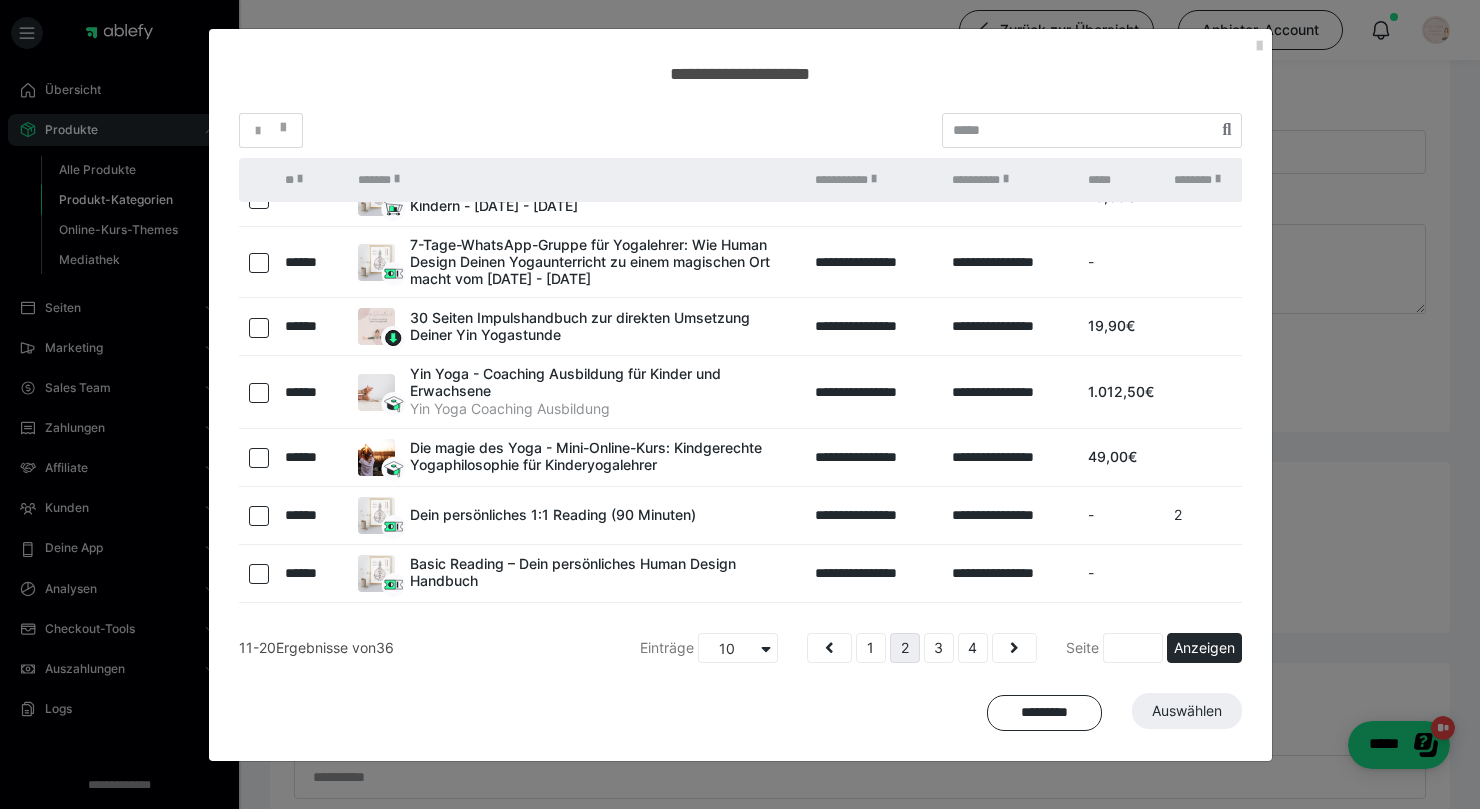 scroll, scrollTop: 0, scrollLeft: 0, axis: both 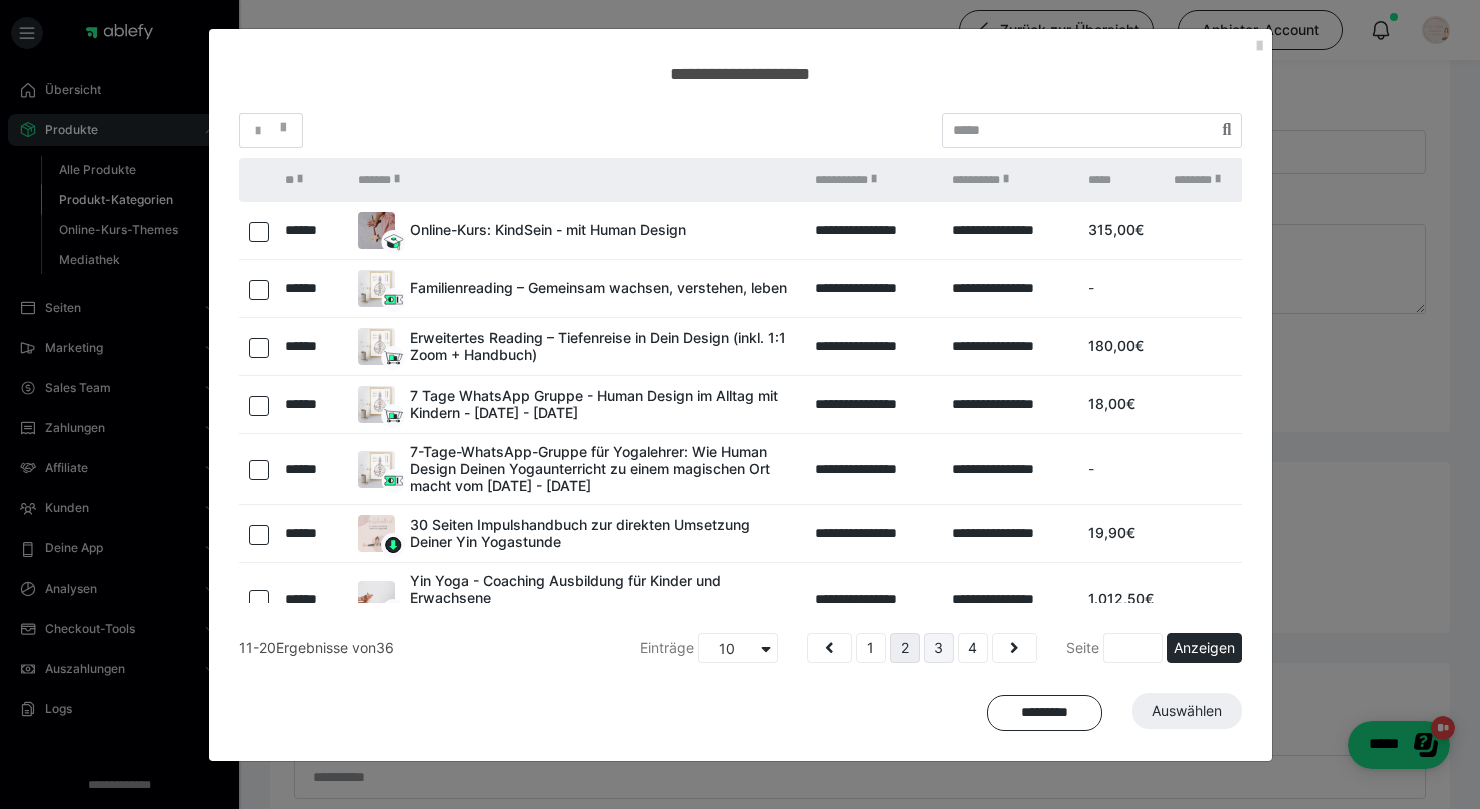 click on "3" at bounding box center (939, 648) 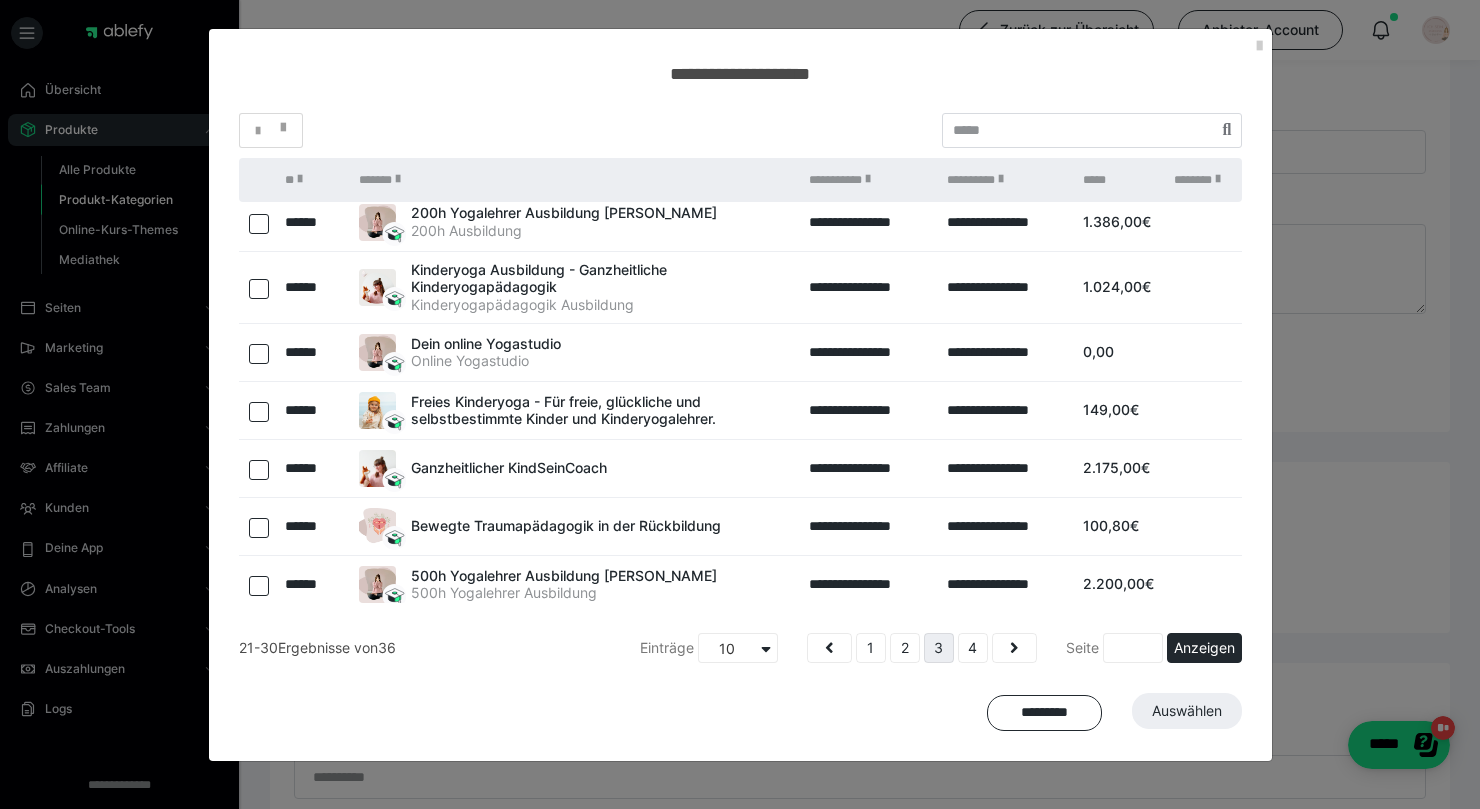 scroll, scrollTop: 132, scrollLeft: 0, axis: vertical 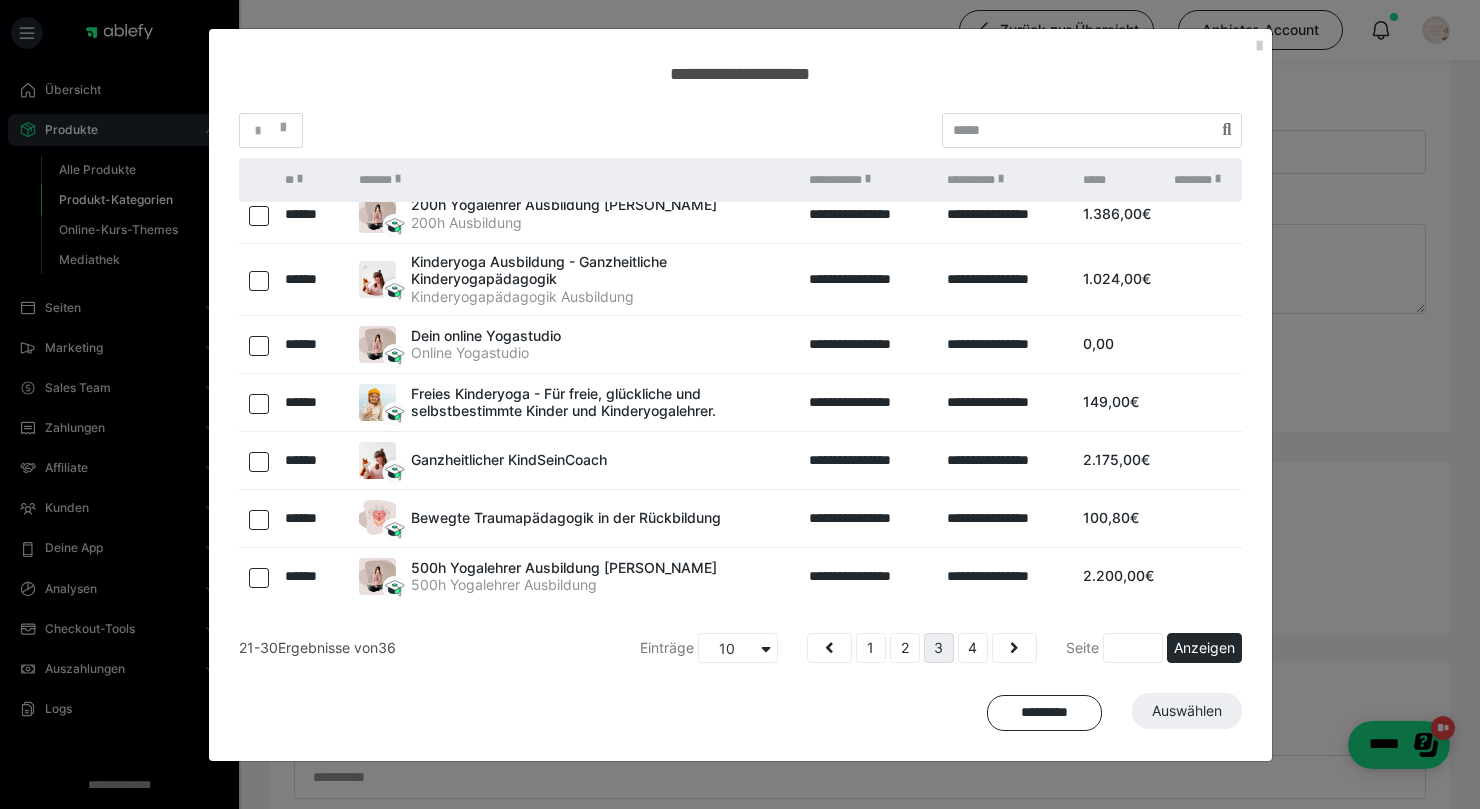 click at bounding box center (259, 462) 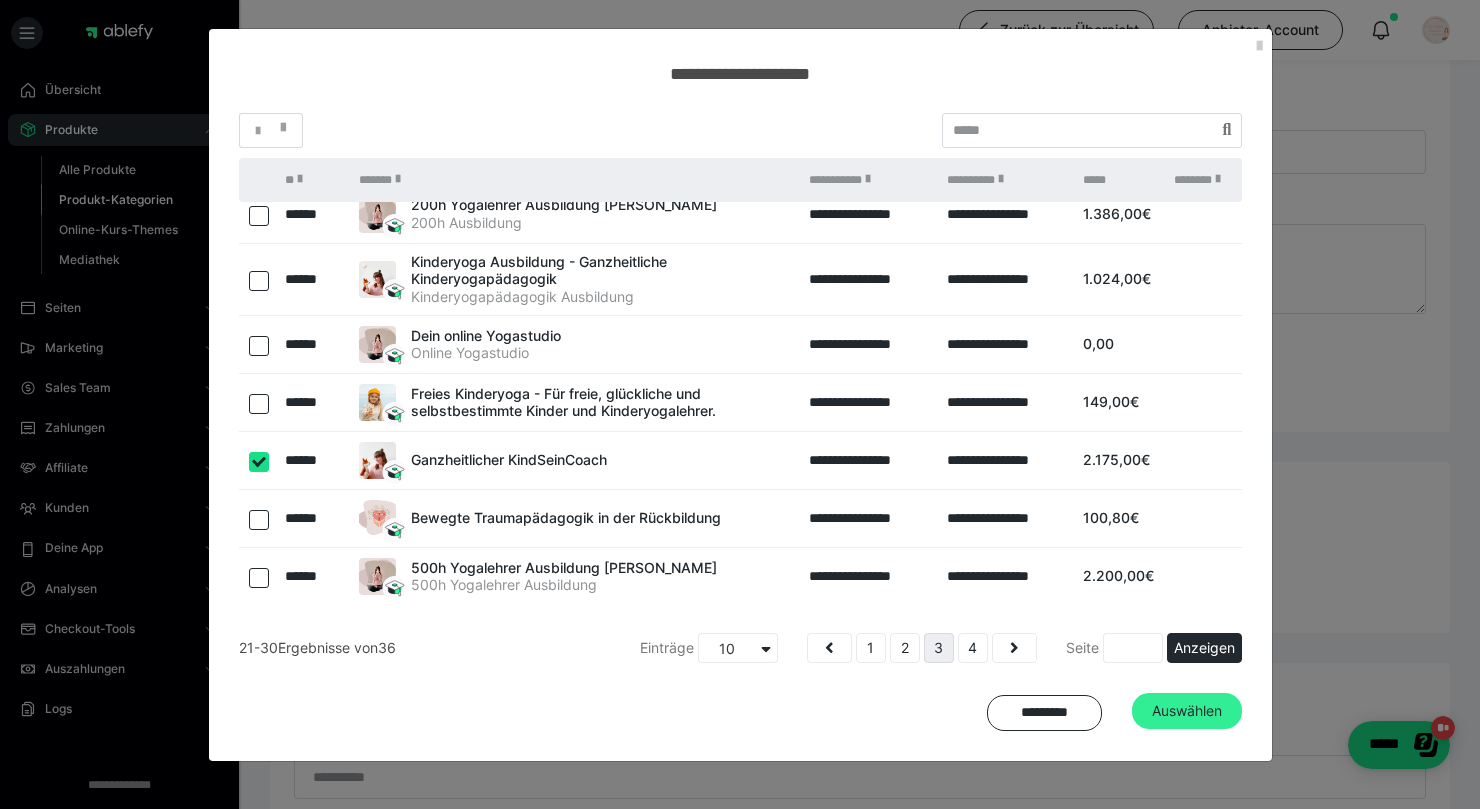 click on "Auswählen" at bounding box center (1187, 711) 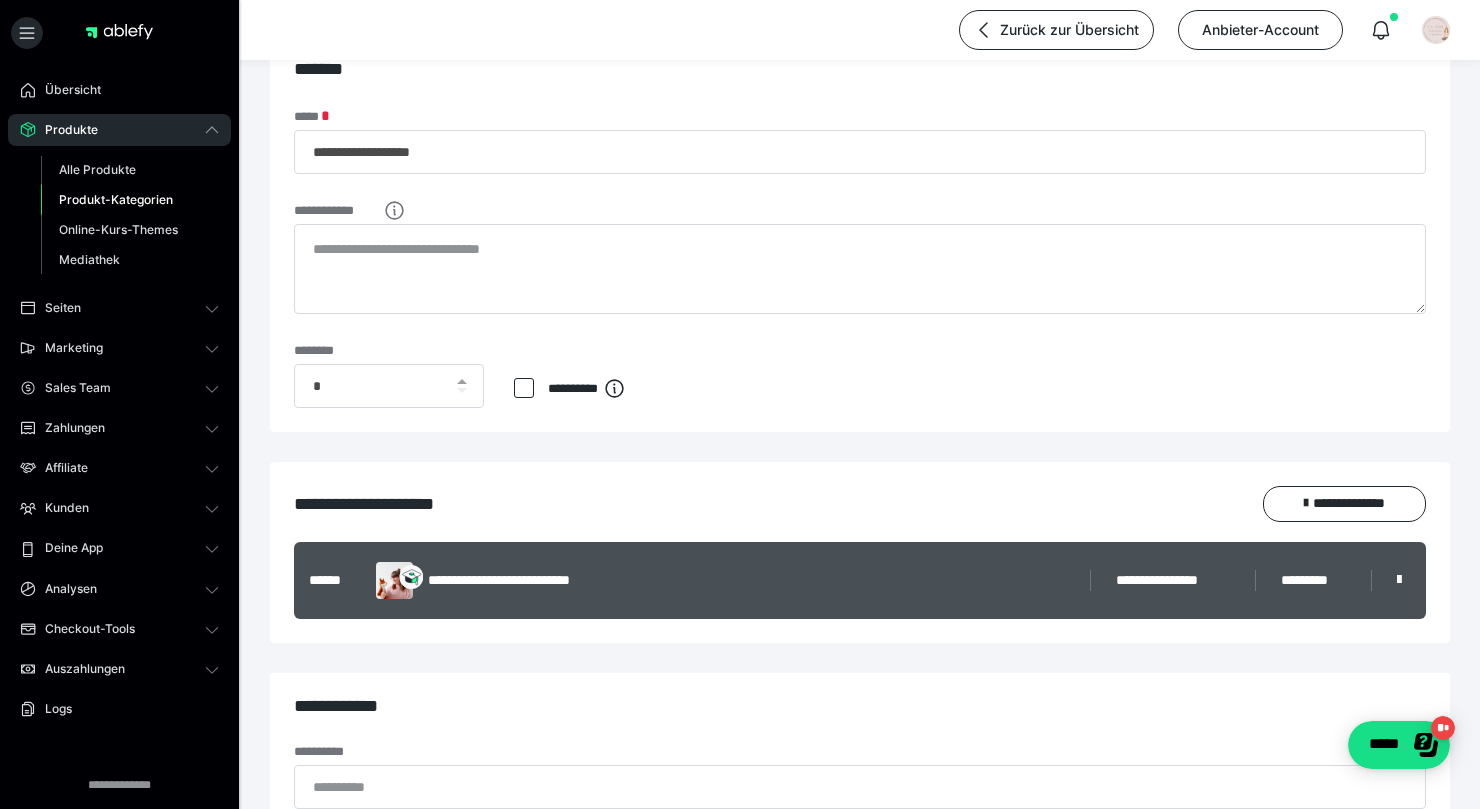 scroll, scrollTop: 0, scrollLeft: 0, axis: both 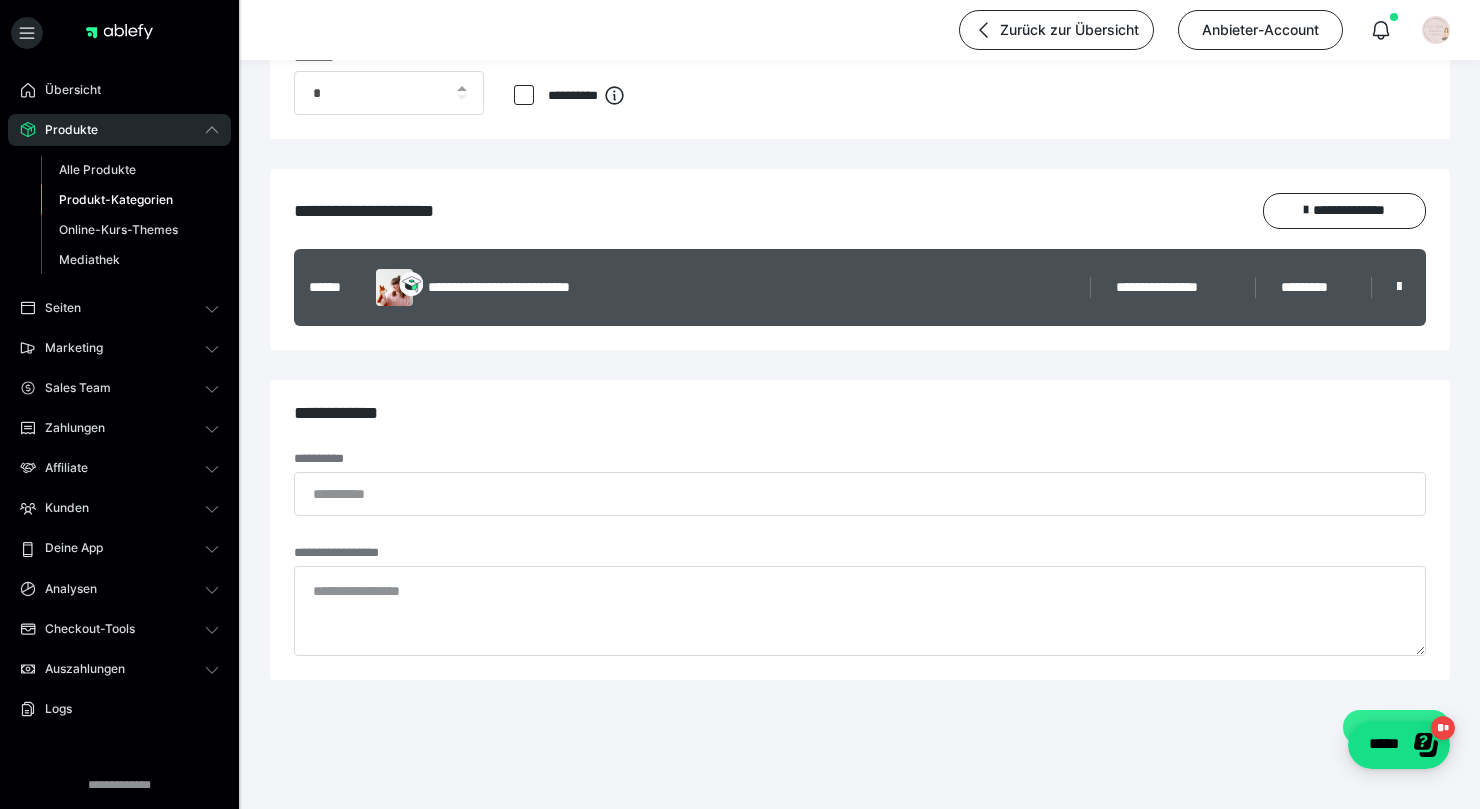 click on "*********" at bounding box center [1396, 728] 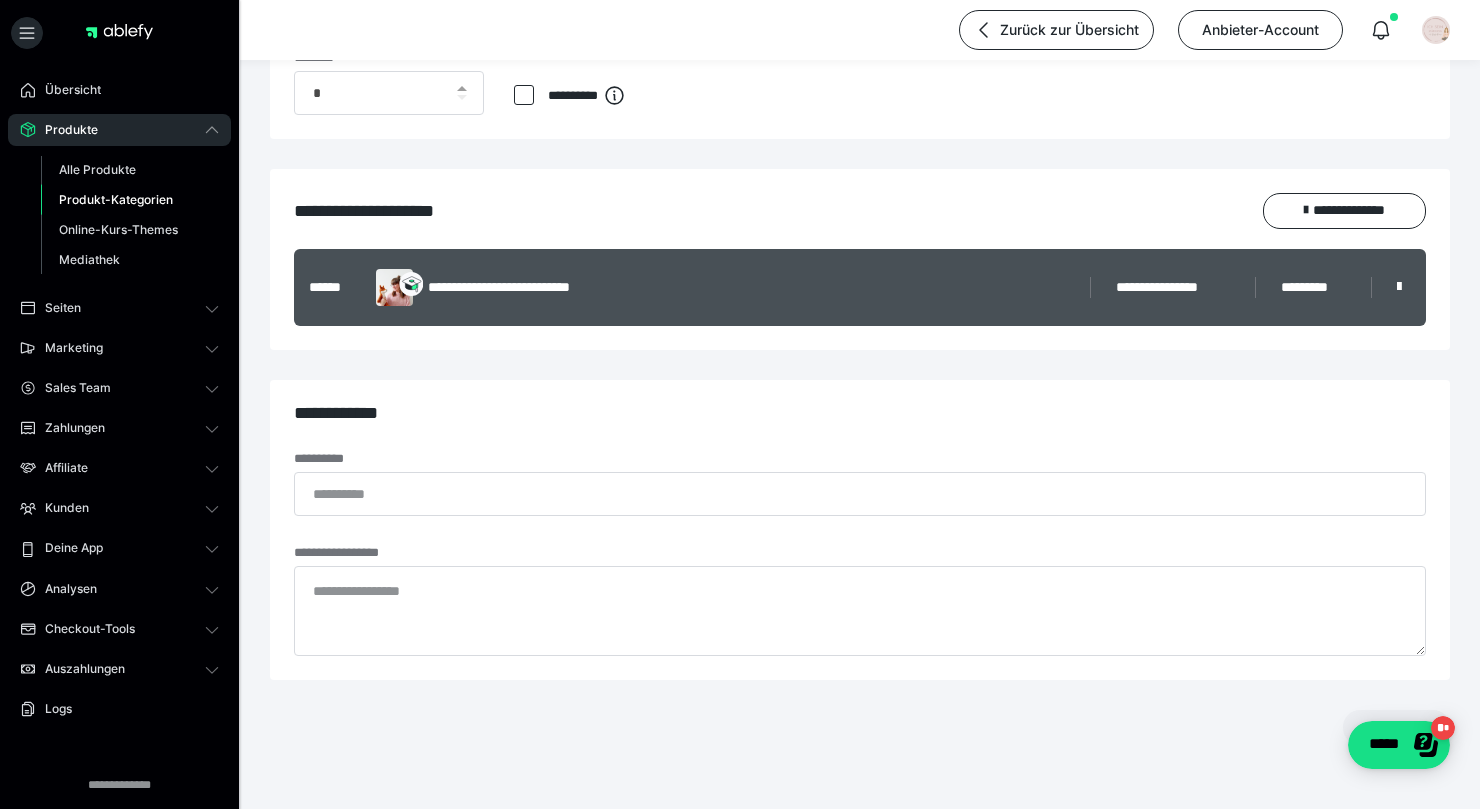 scroll, scrollTop: 0, scrollLeft: 0, axis: both 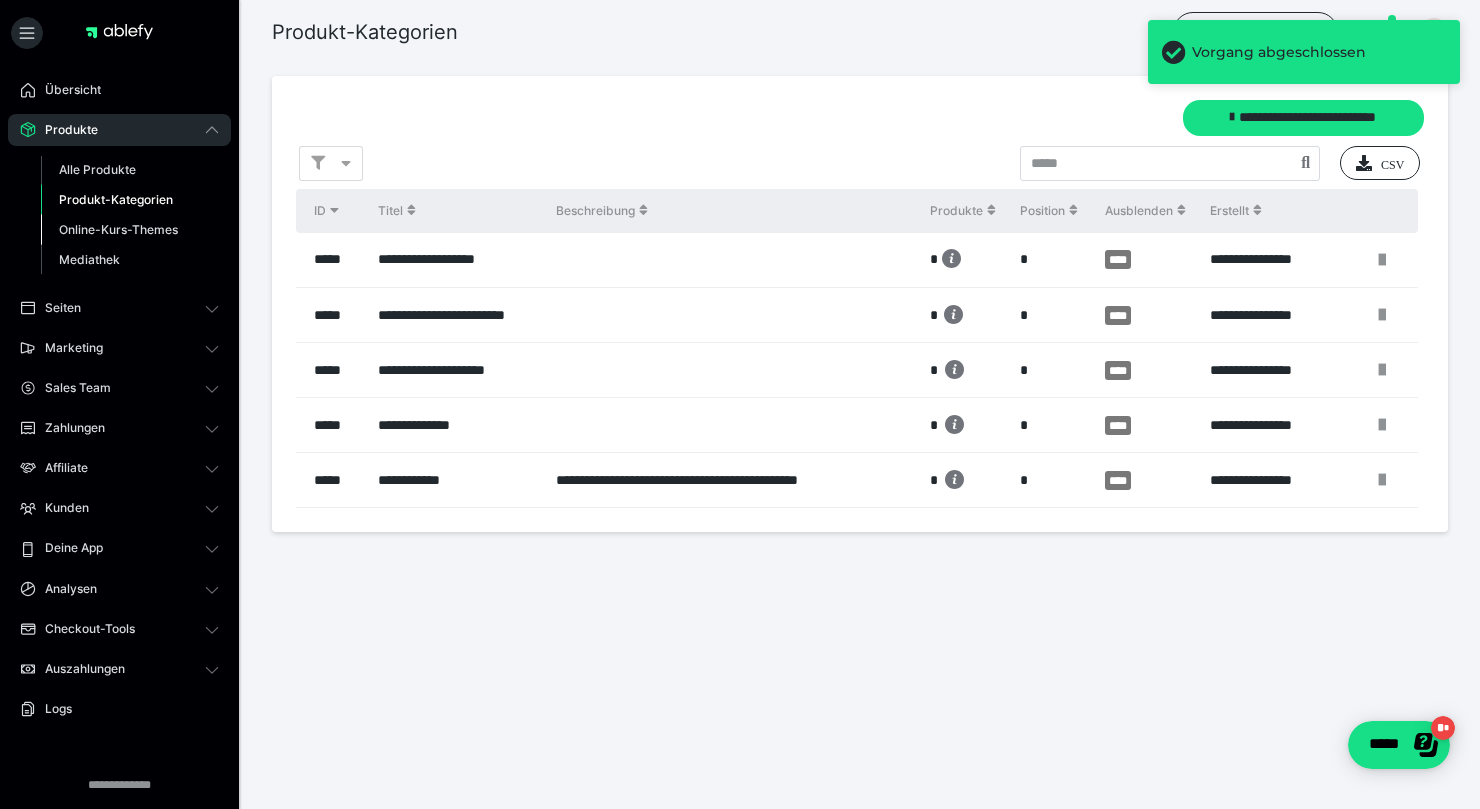 click on "Online-Kurs-Themes" at bounding box center (118, 229) 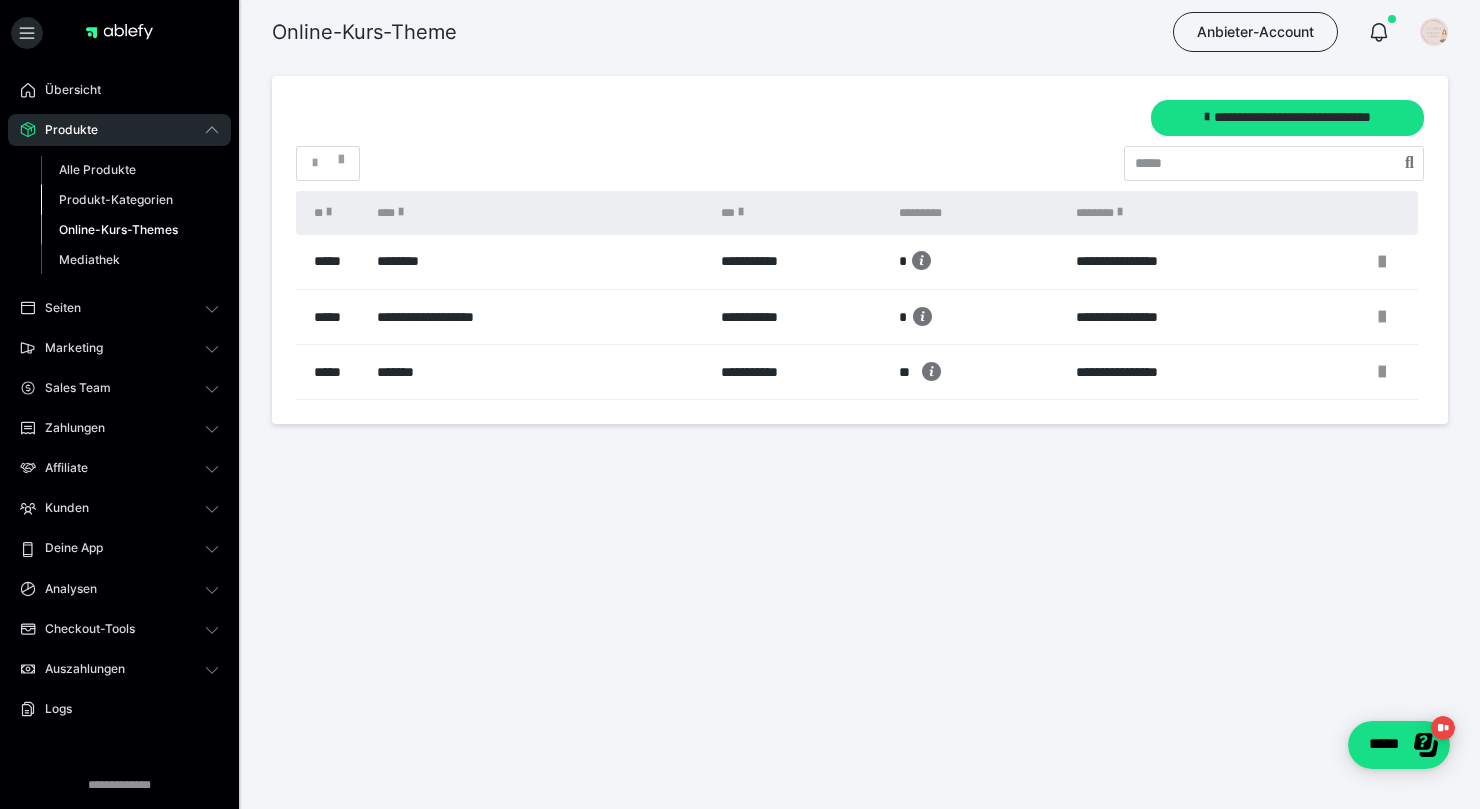 click on "Produkt-Kategorien" at bounding box center (116, 199) 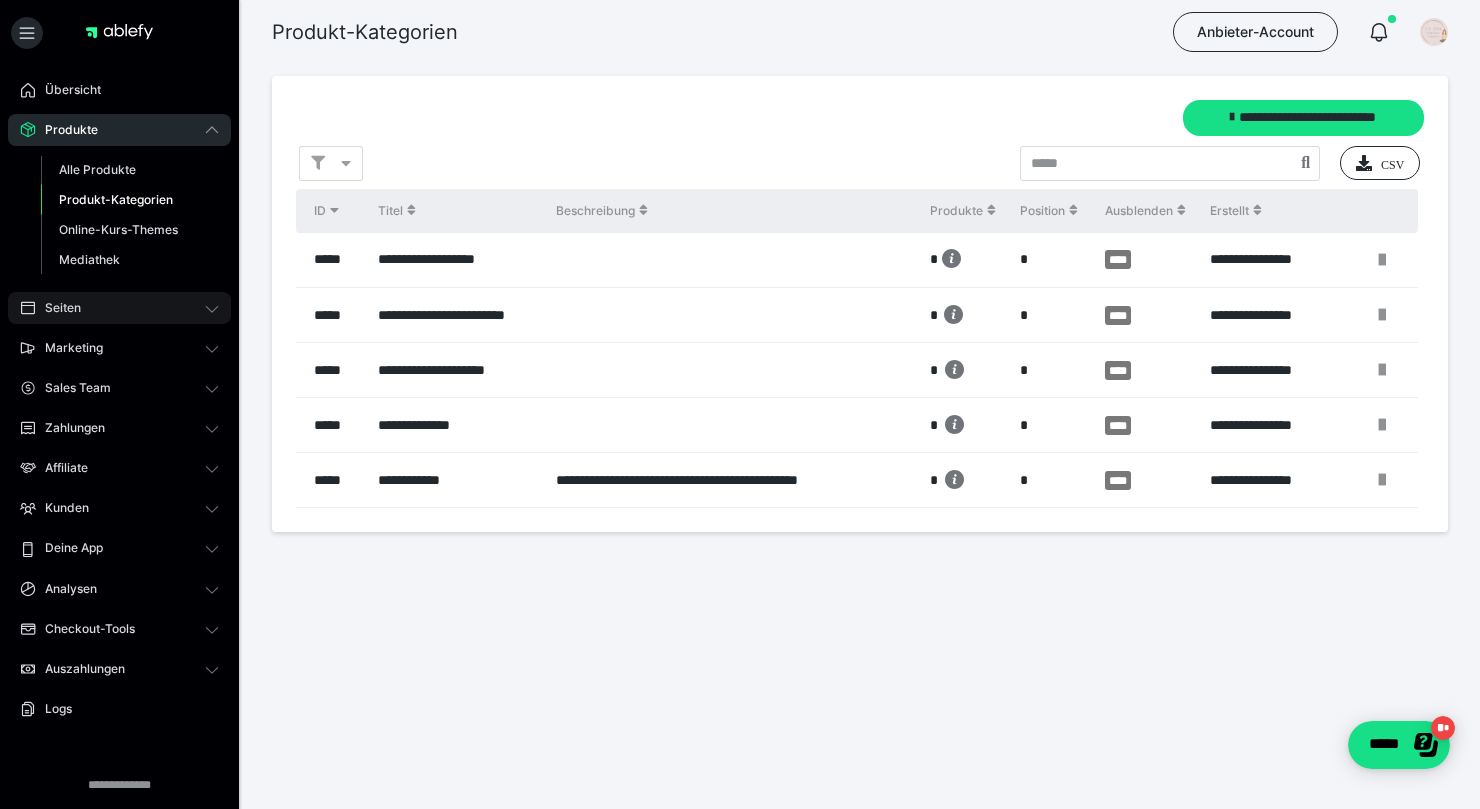click on "Seiten" at bounding box center (56, 308) 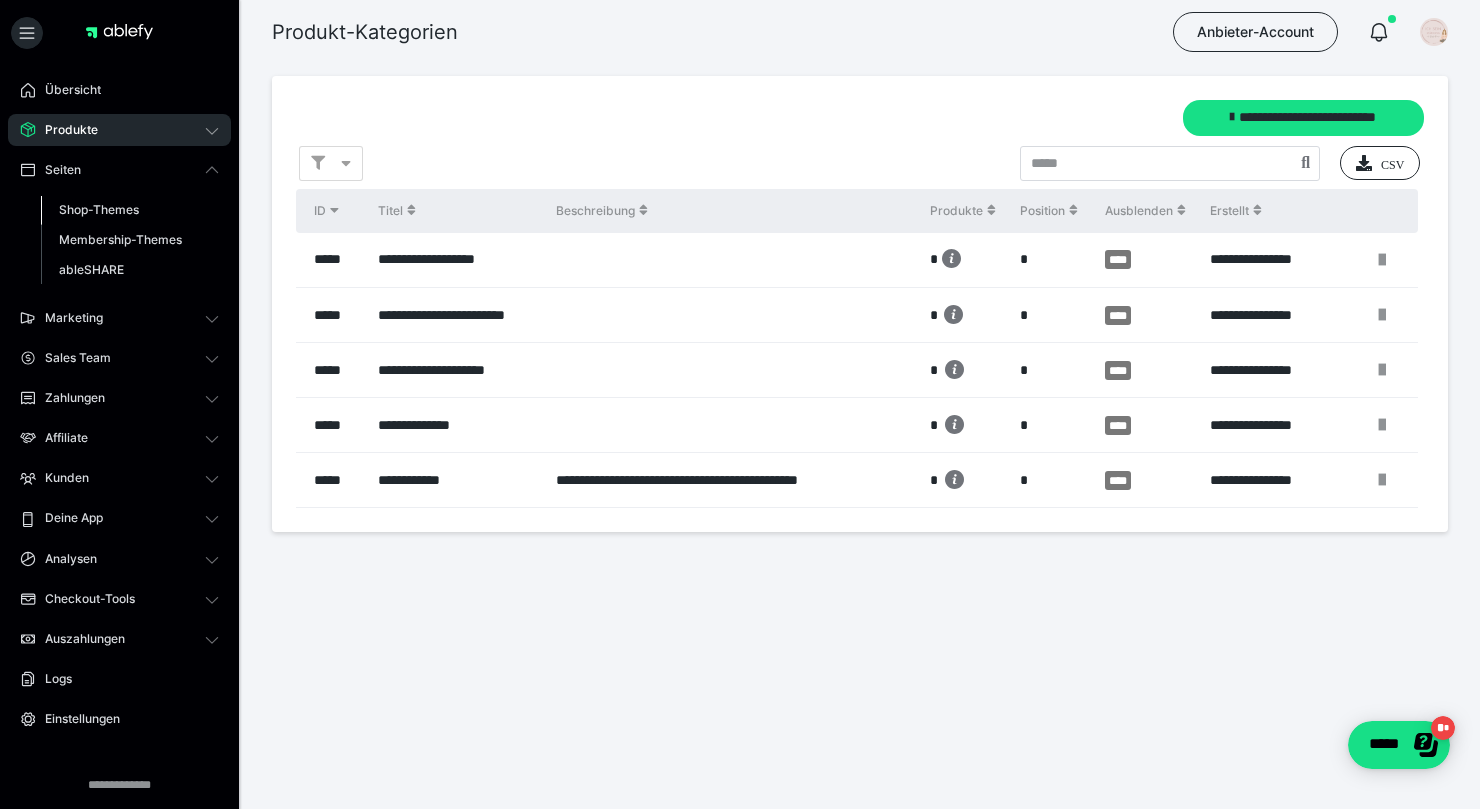 click on "Shop-Themes" at bounding box center (99, 209) 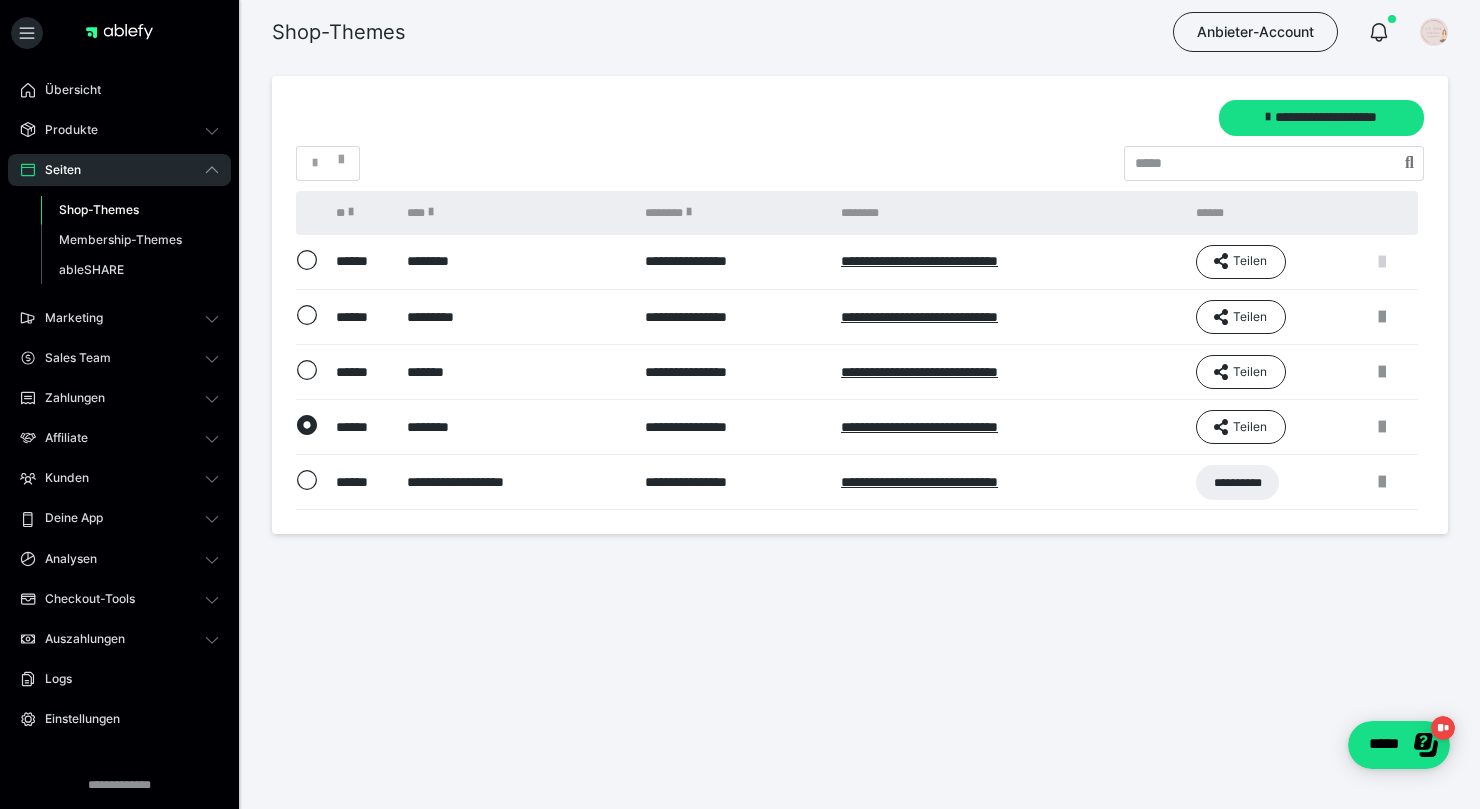 click at bounding box center (1382, 262) 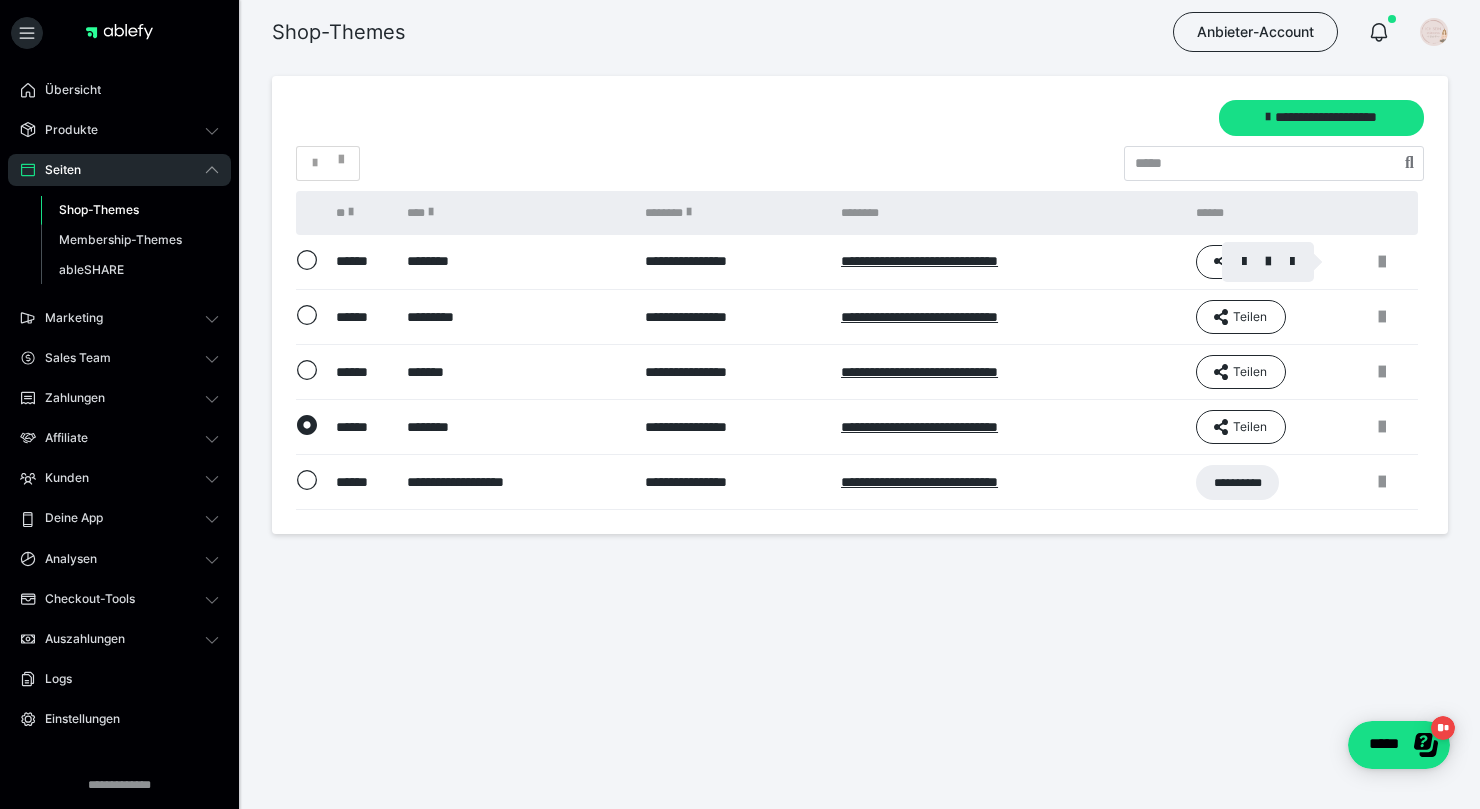 click at bounding box center (1268, 262) 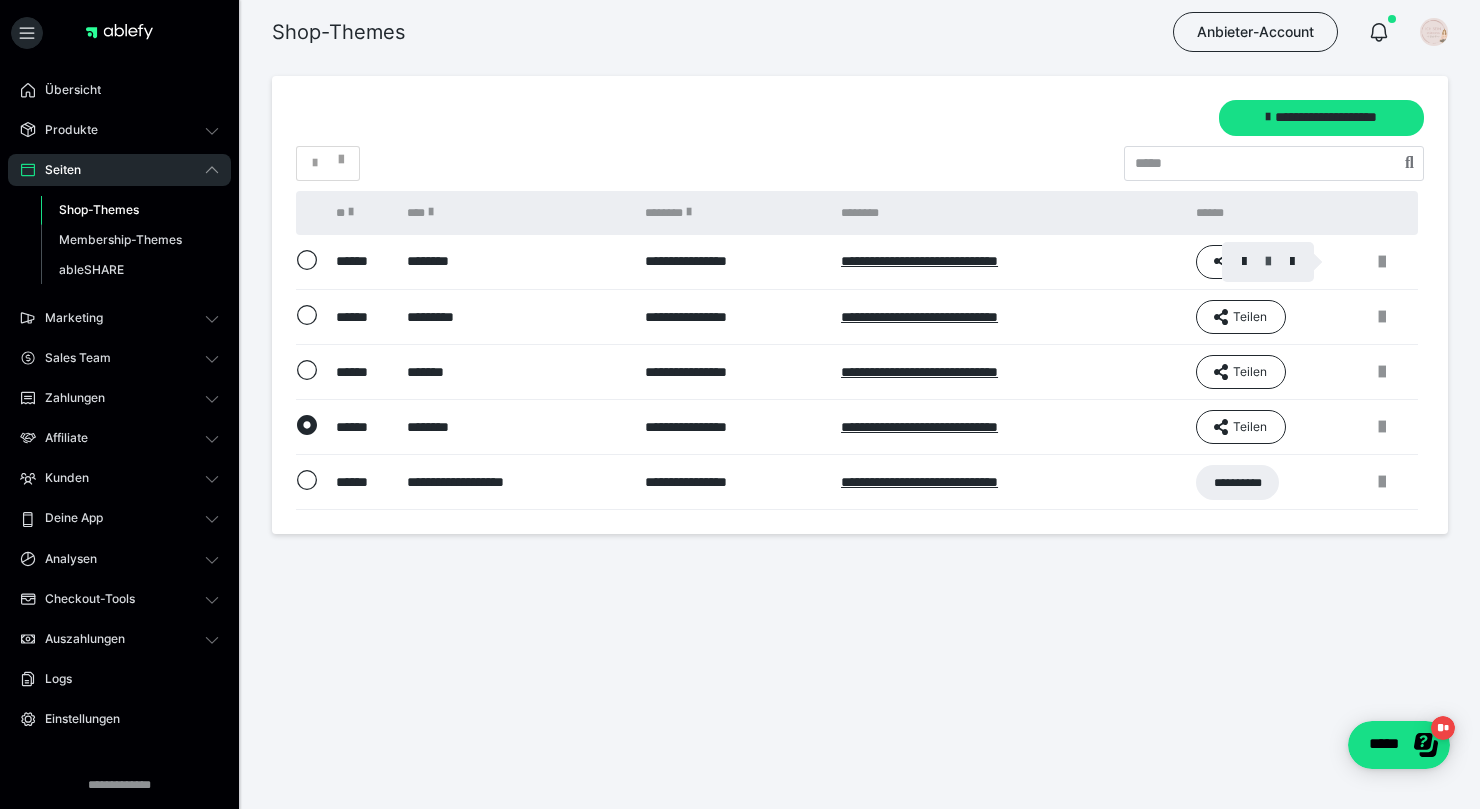 click at bounding box center [1268, 262] 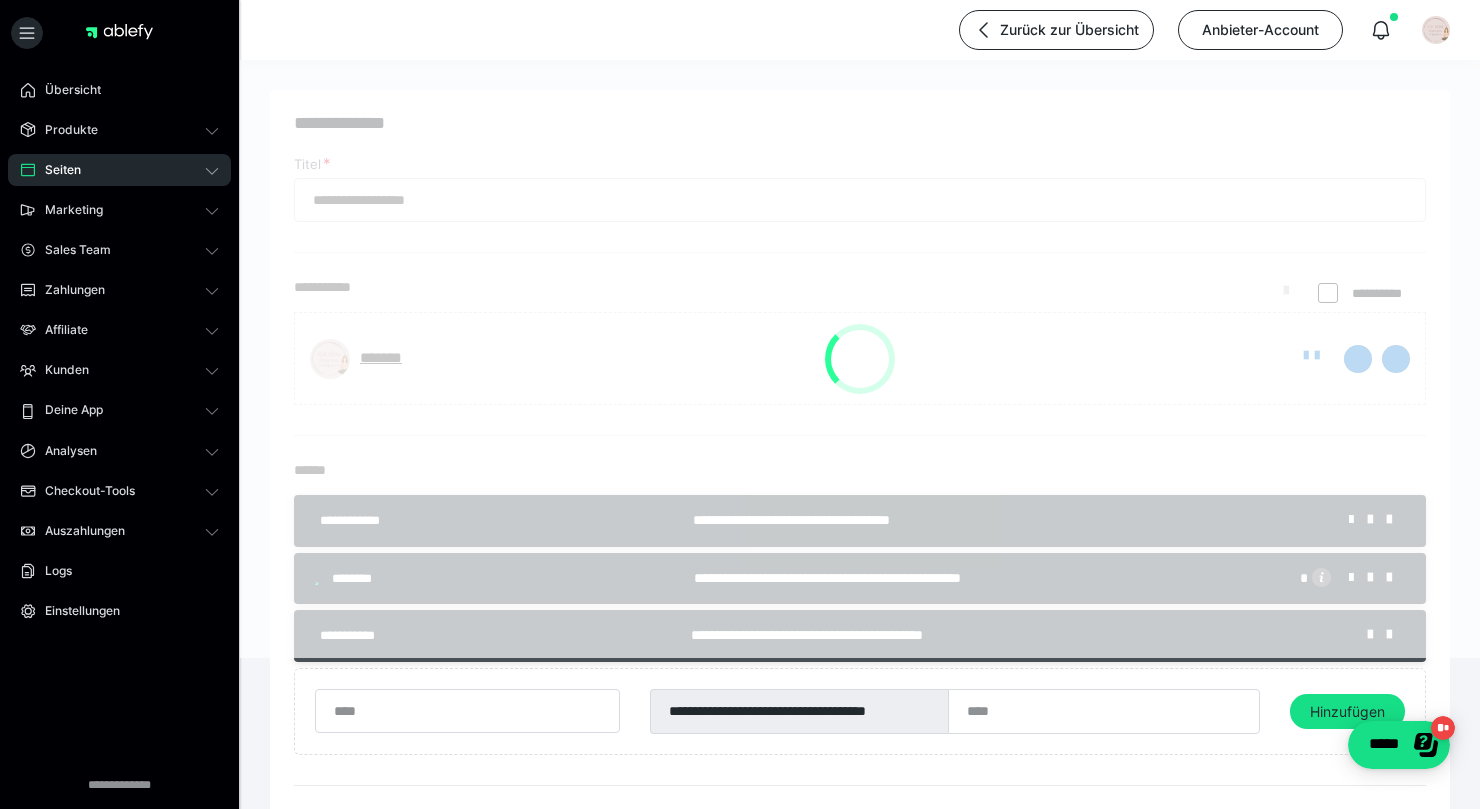 type on "********" 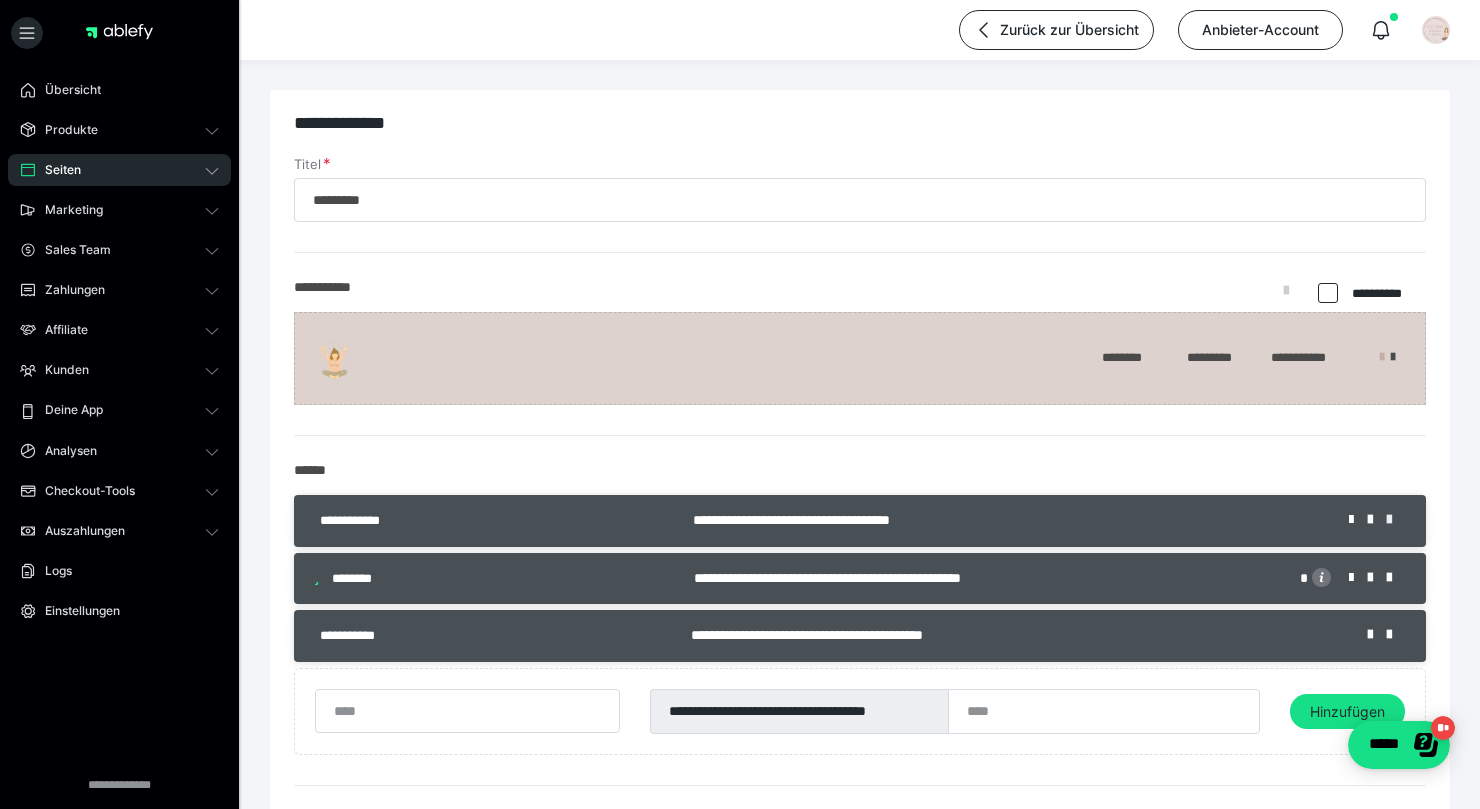 click at bounding box center (1396, 520) 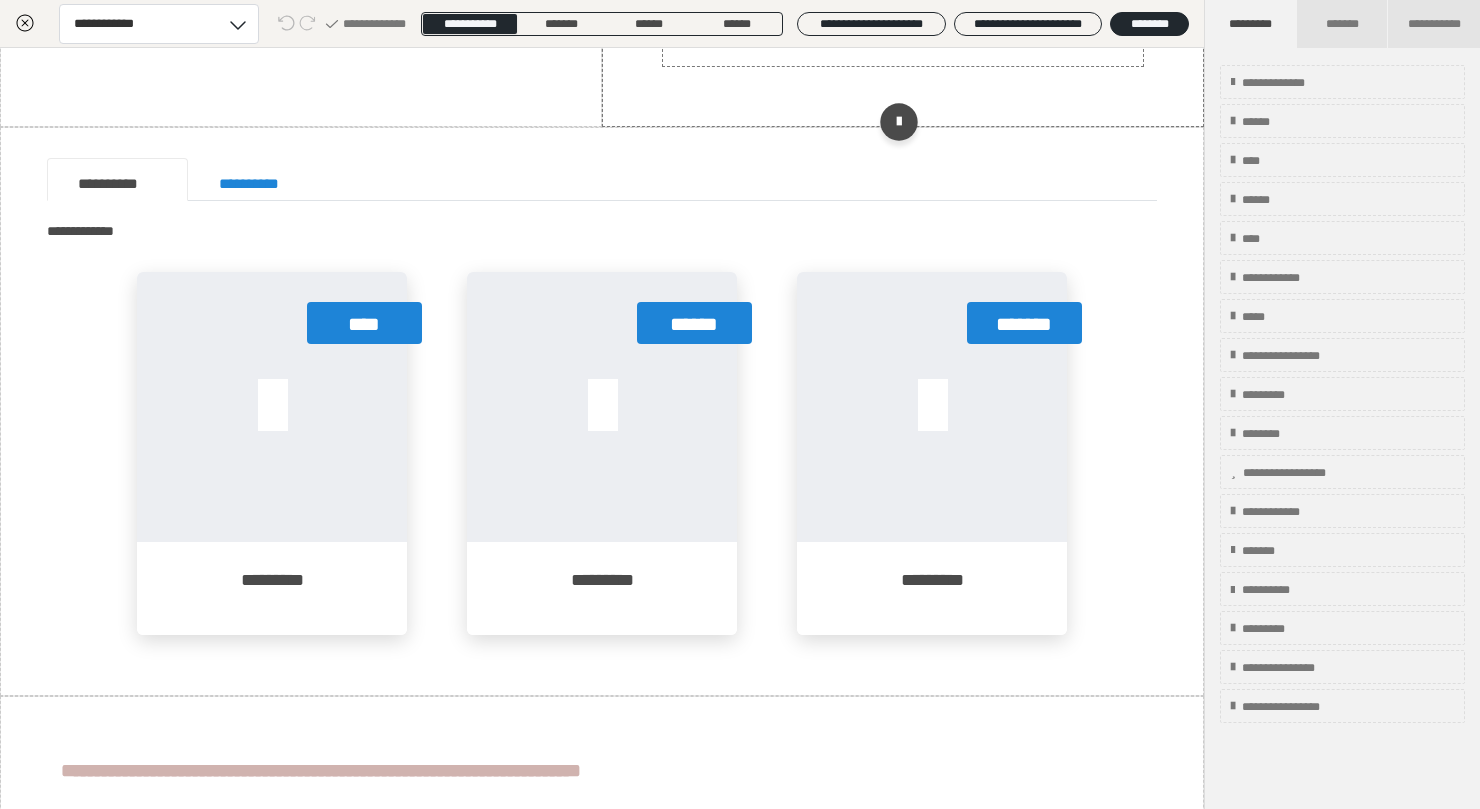 scroll, scrollTop: 600, scrollLeft: 0, axis: vertical 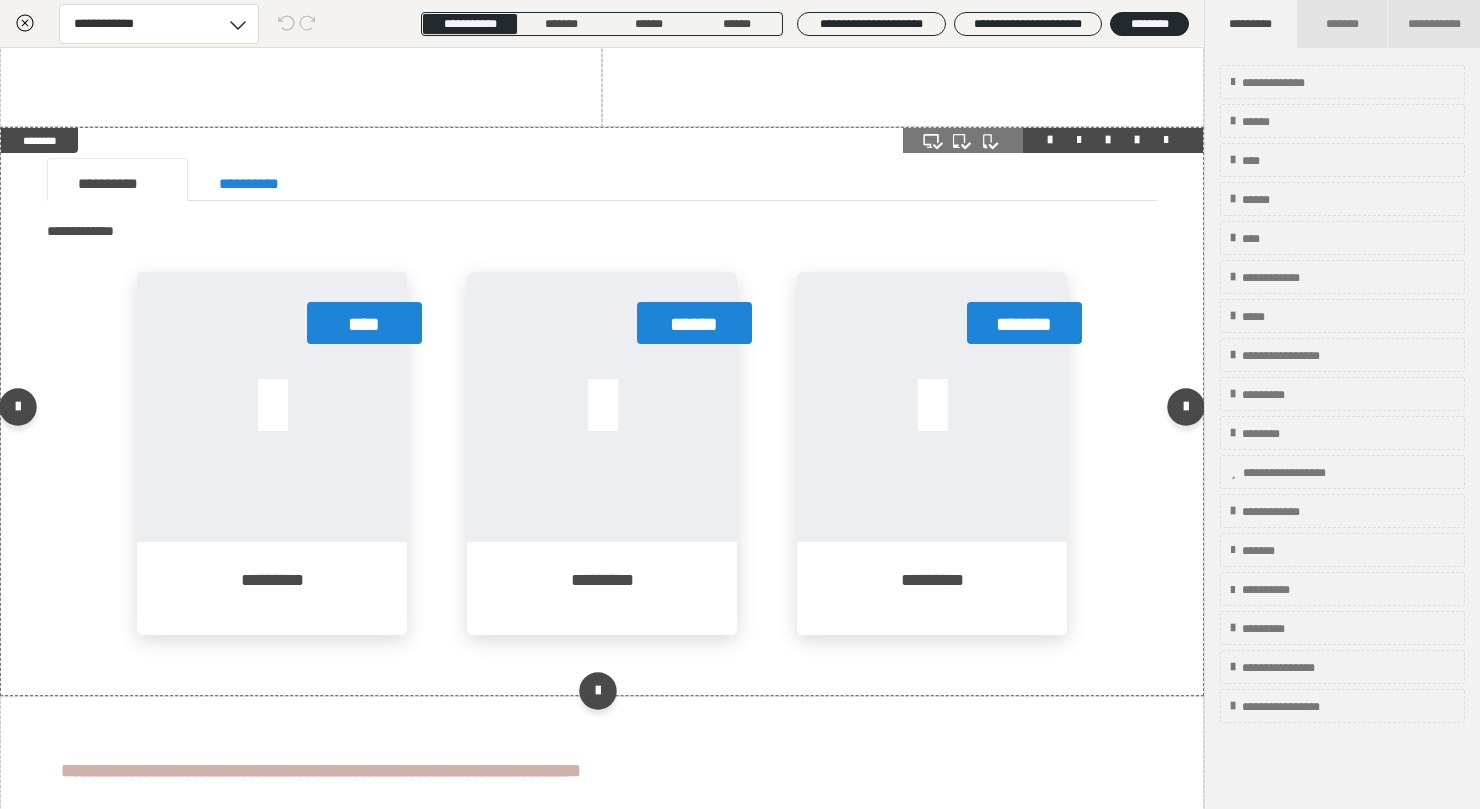 click on "**** ********* ****** ********* ******* *********" at bounding box center [602, 468] 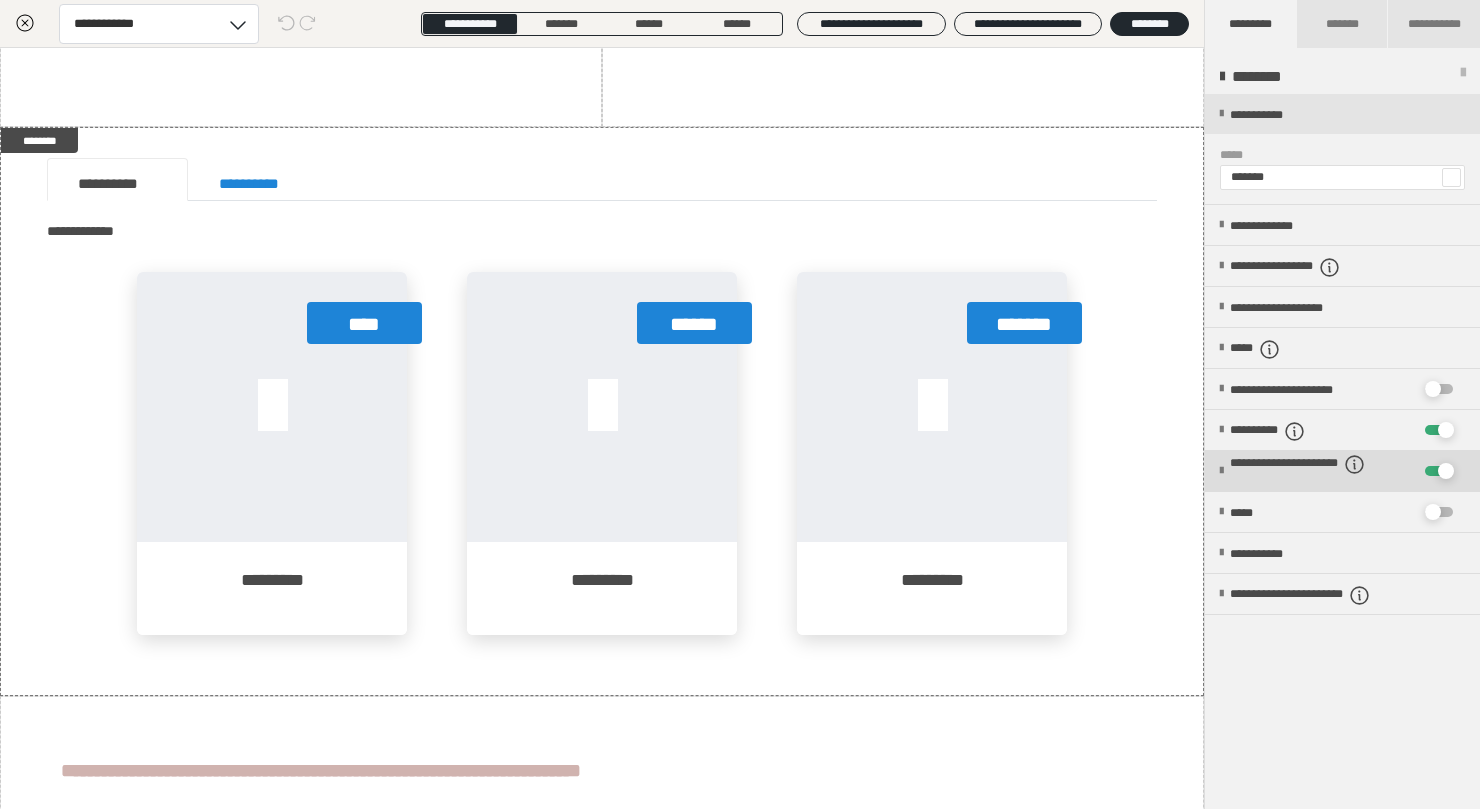 click on "**********" at bounding box center [1322, 472] 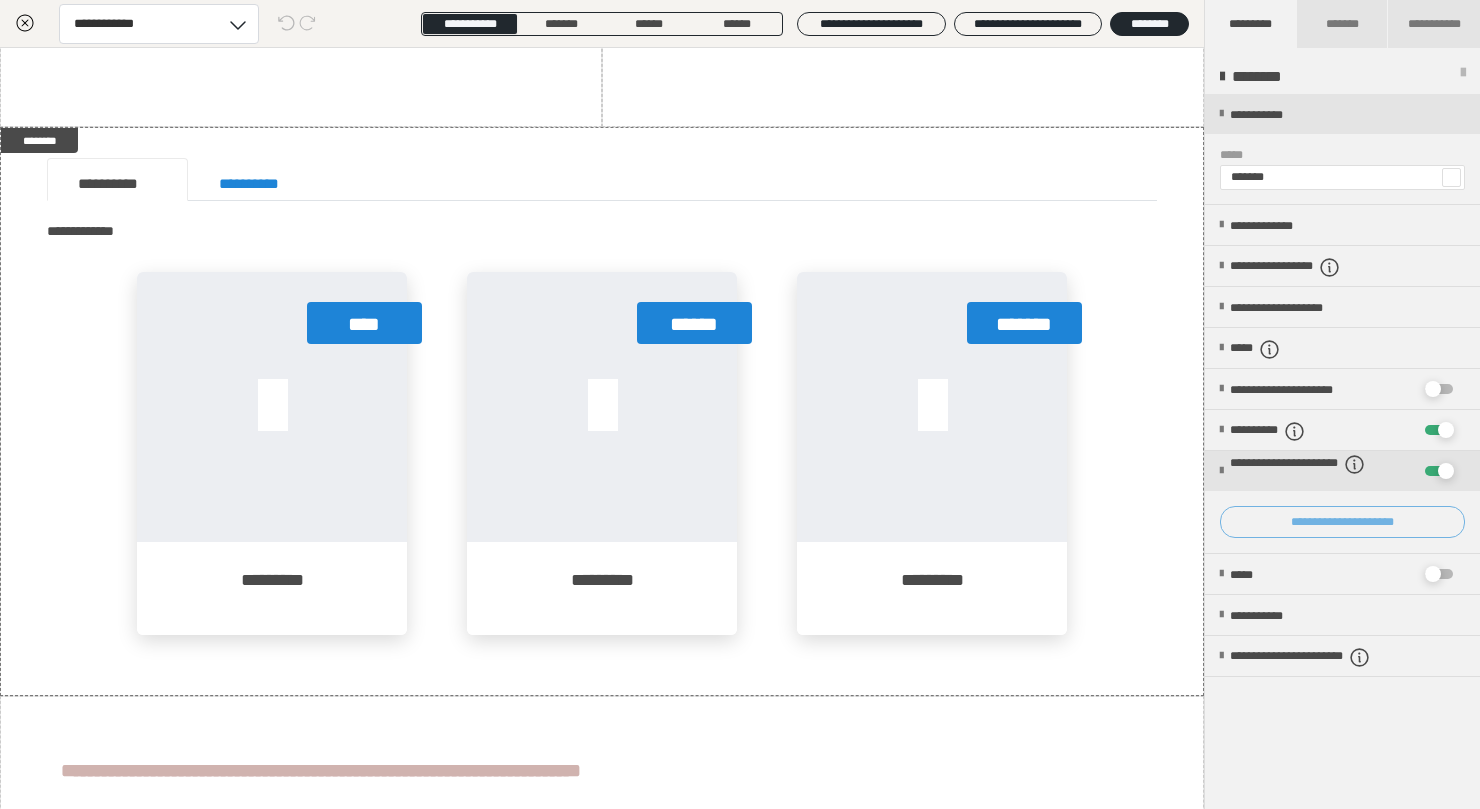 click on "**********" at bounding box center (1342, 522) 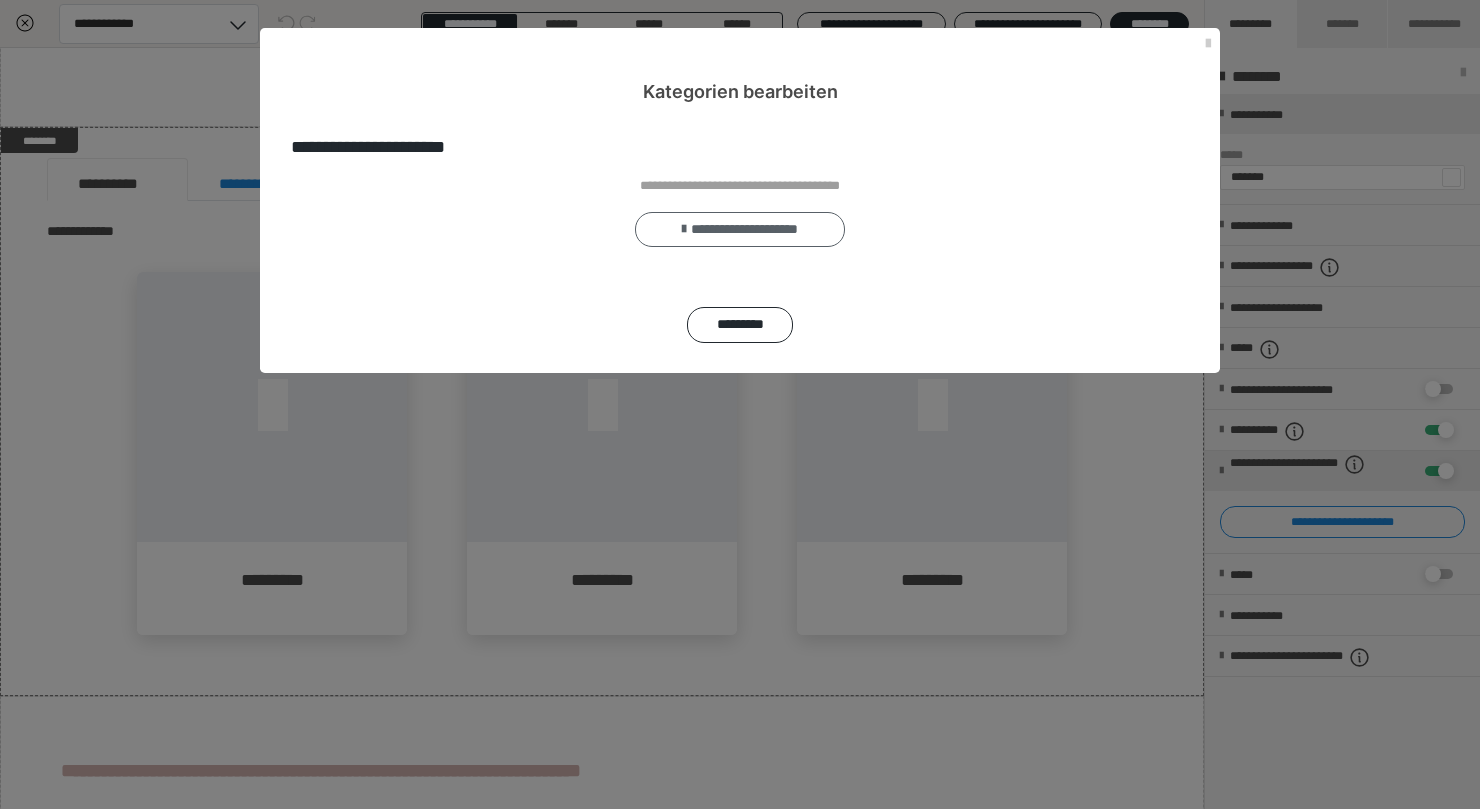 click on "**********" at bounding box center (740, 230) 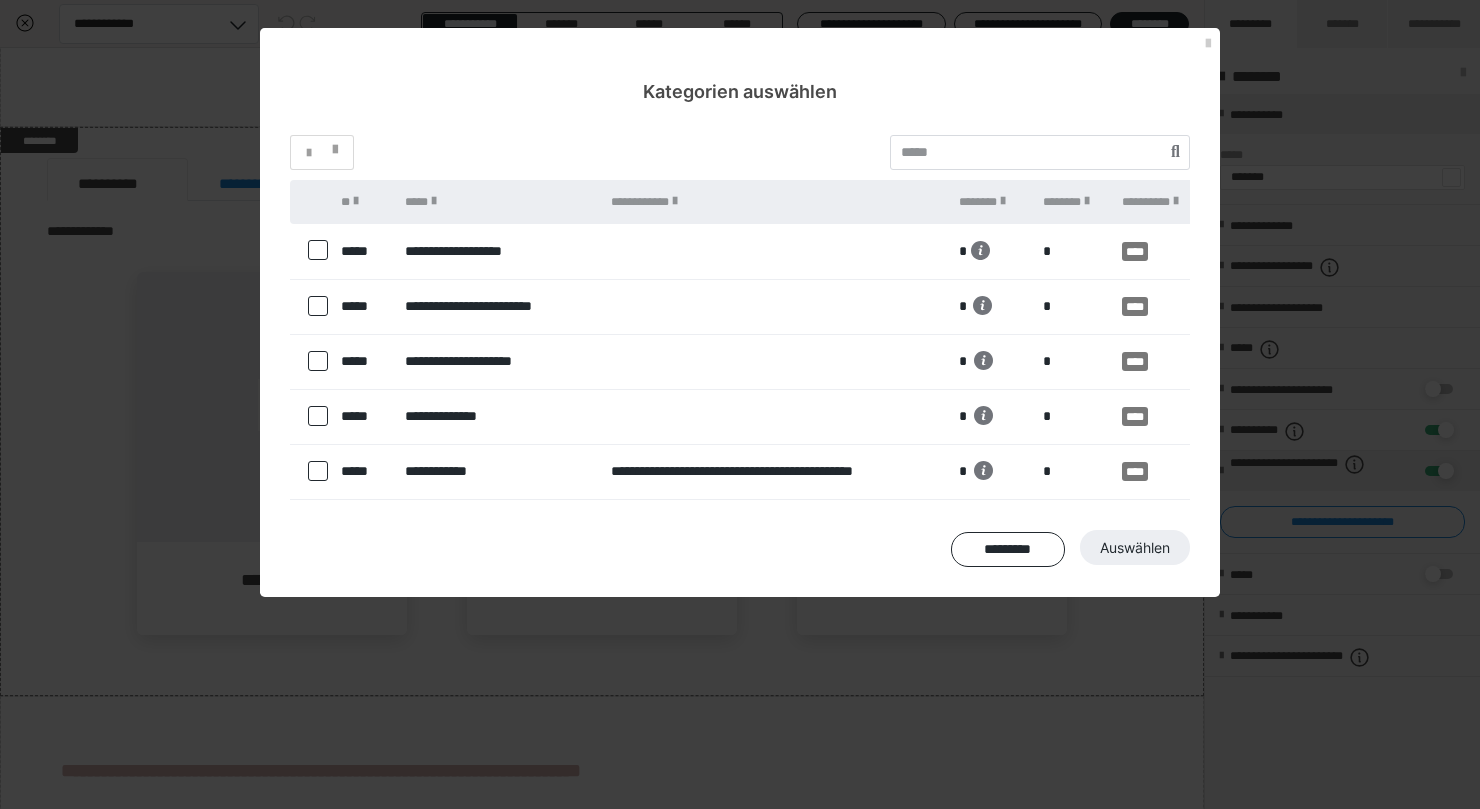 click at bounding box center [318, 306] 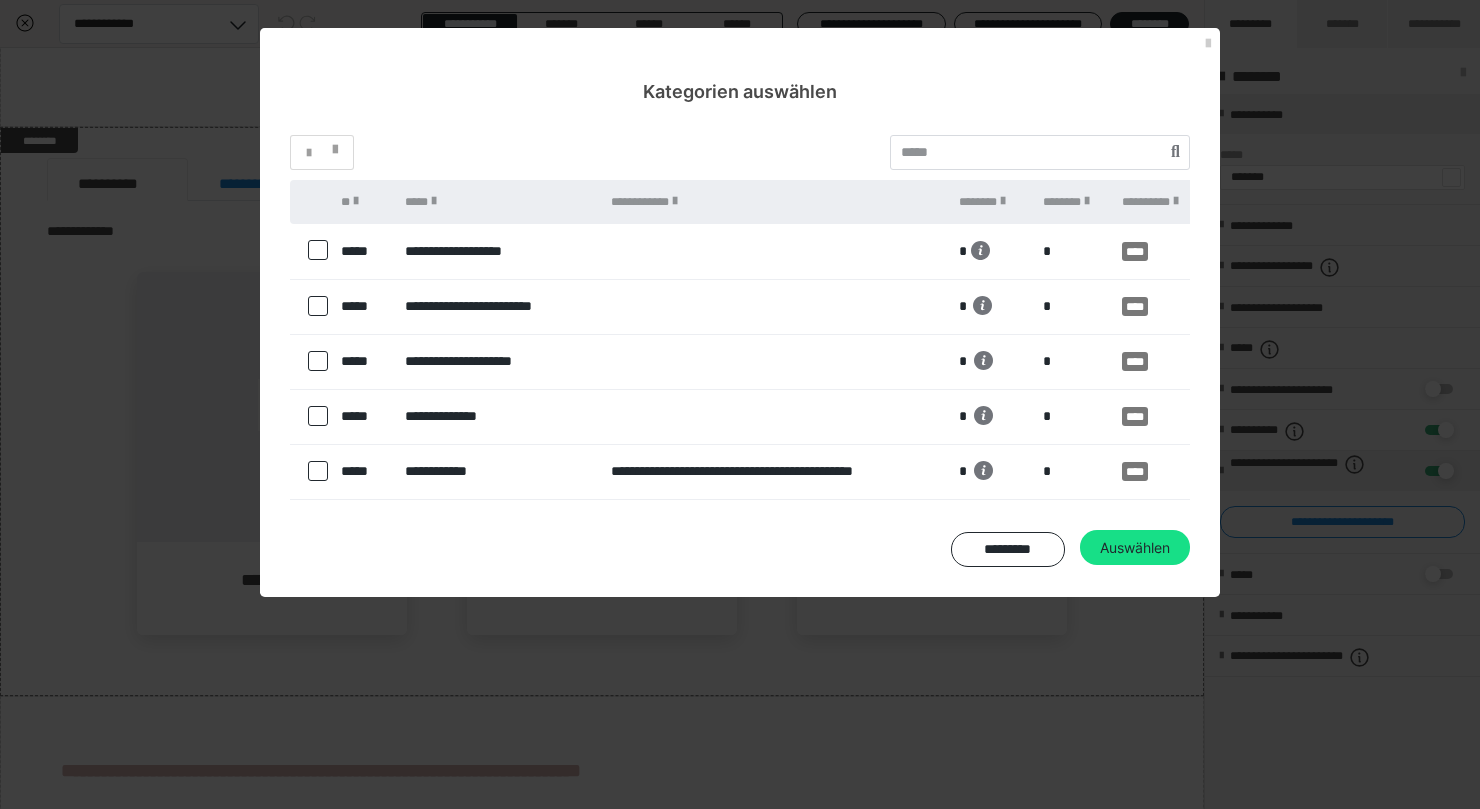 click at bounding box center (318, 250) 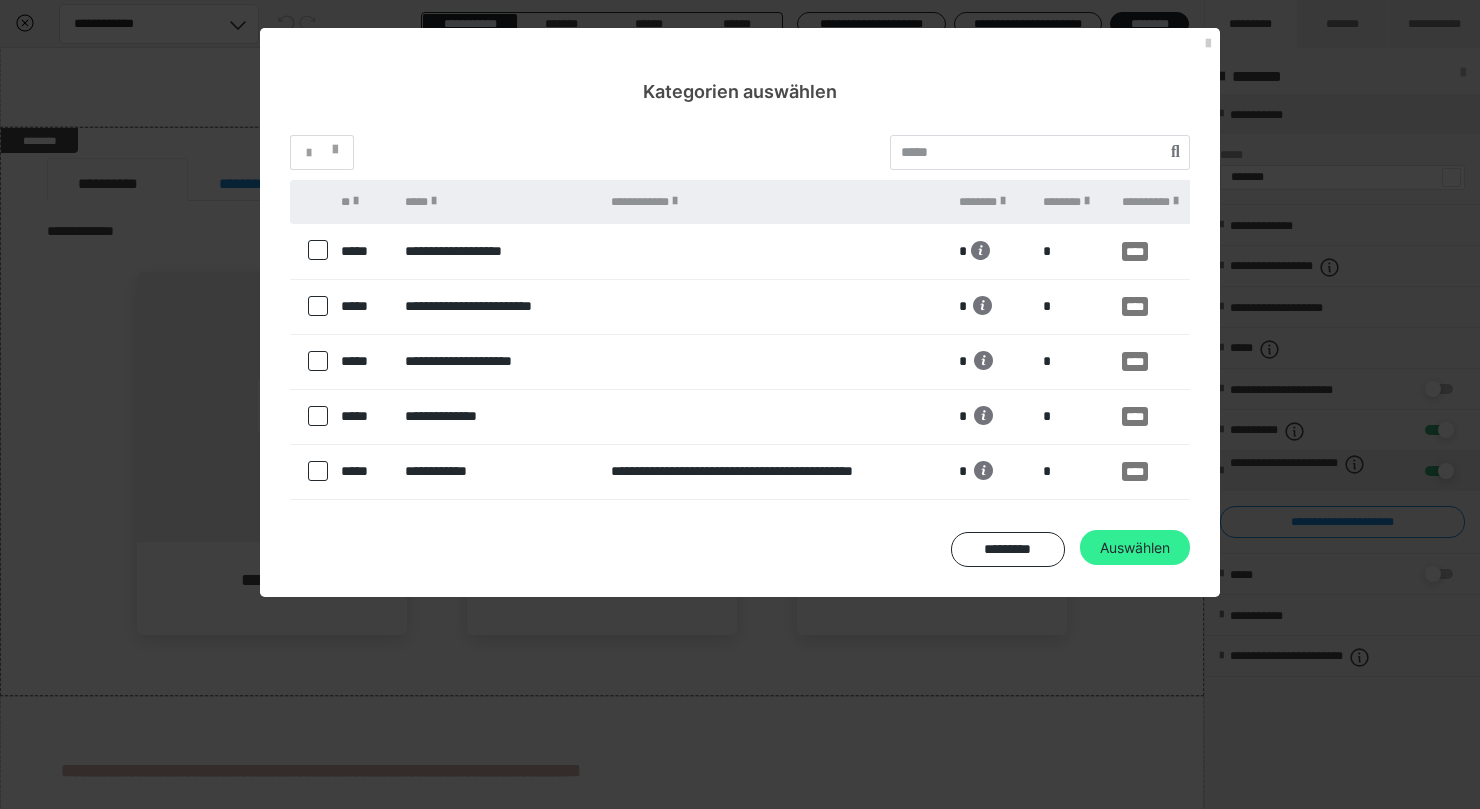 click on "Auswählen" at bounding box center [1135, 548] 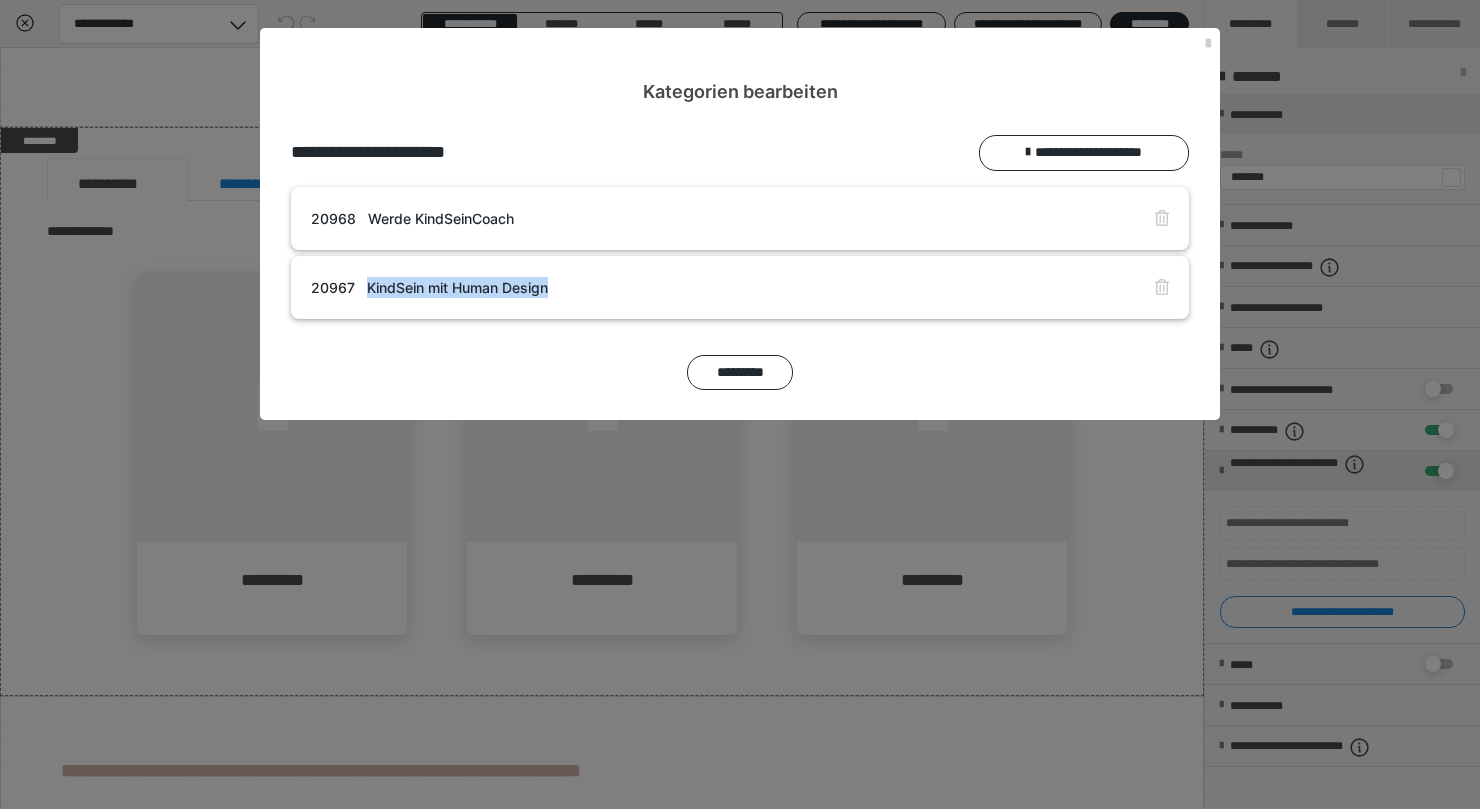 drag, startPoint x: 698, startPoint y: 282, endPoint x: 698, endPoint y: 267, distance: 15 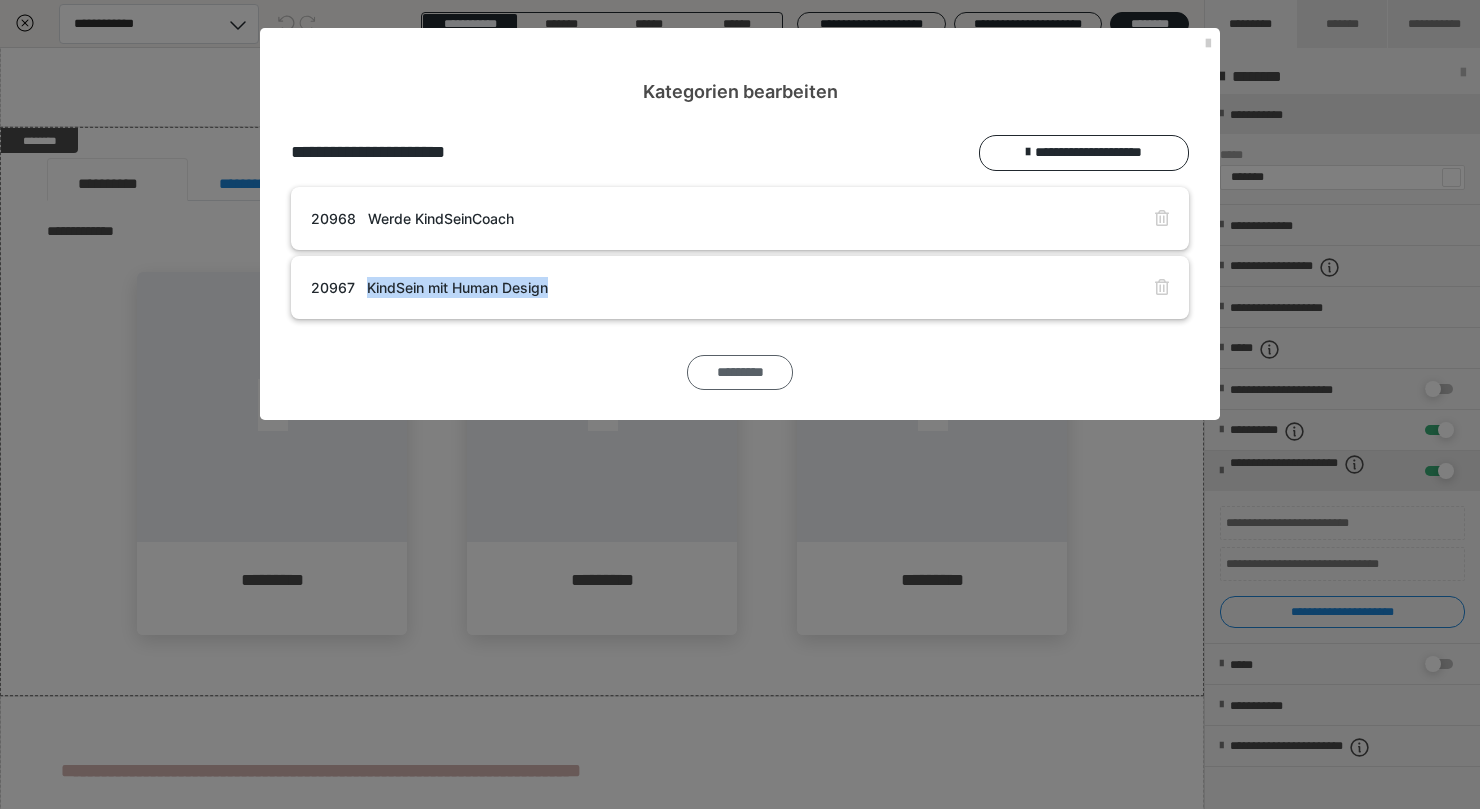 click on "*********" at bounding box center (740, 373) 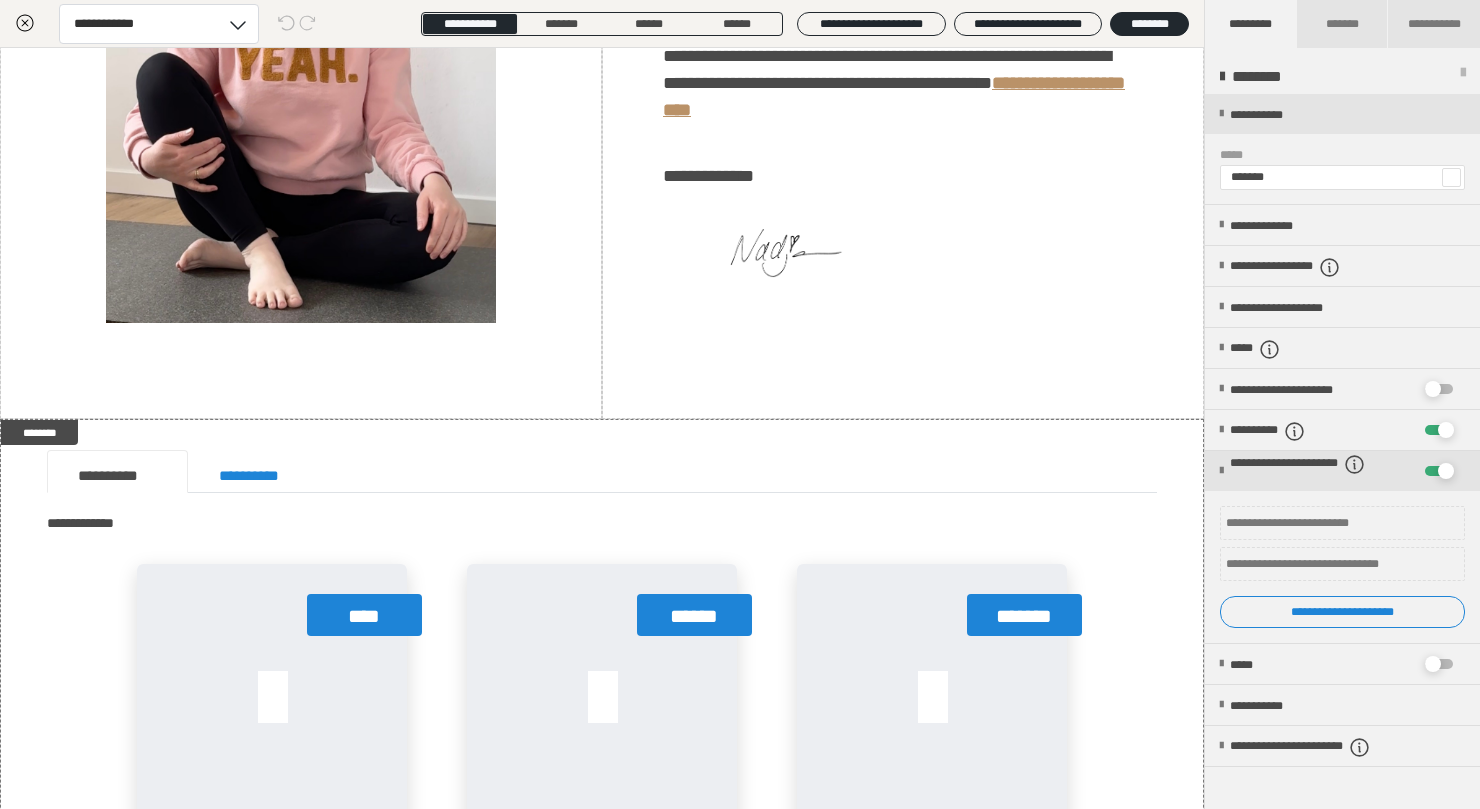scroll, scrollTop: 307, scrollLeft: 0, axis: vertical 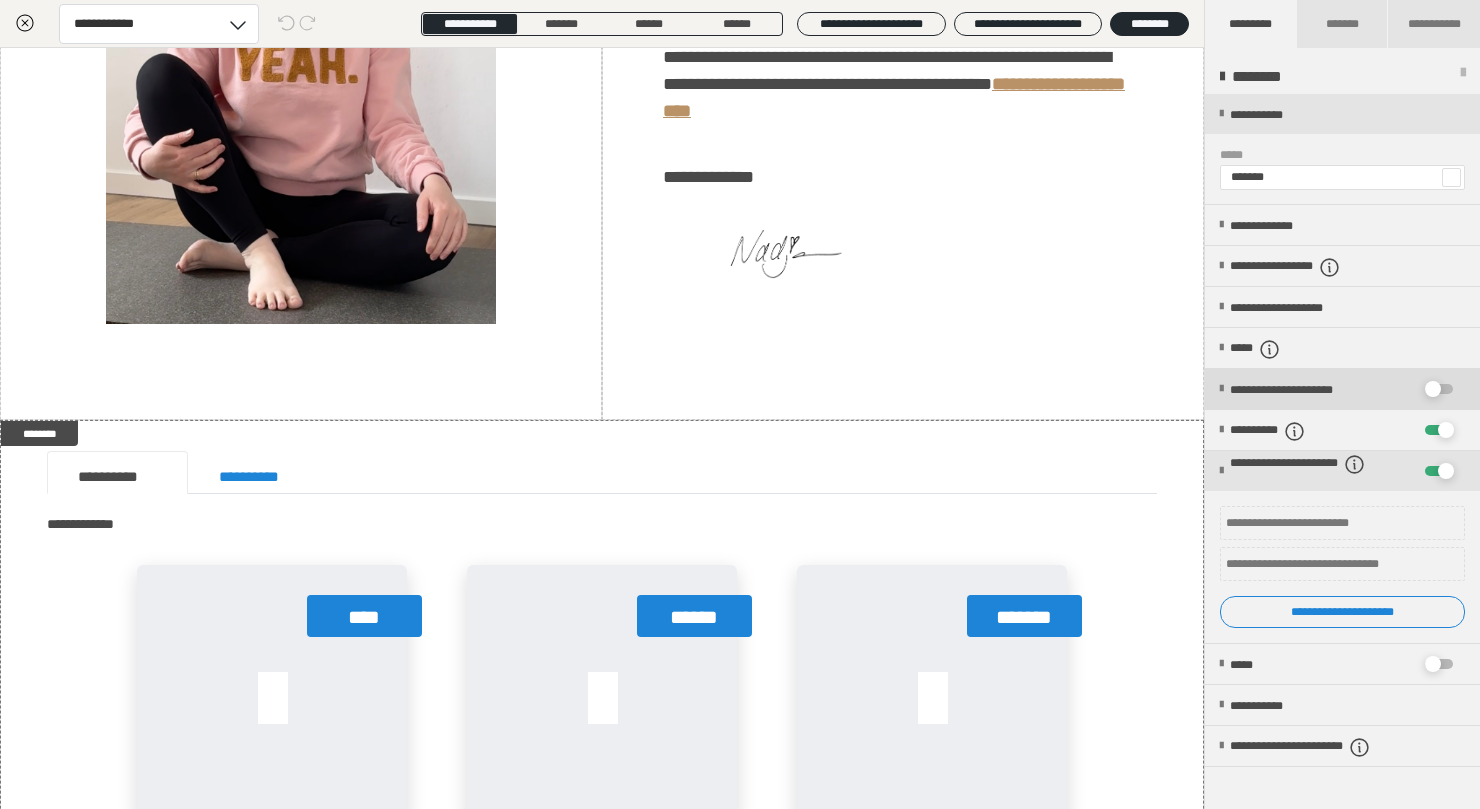 click at bounding box center [1433, 389] 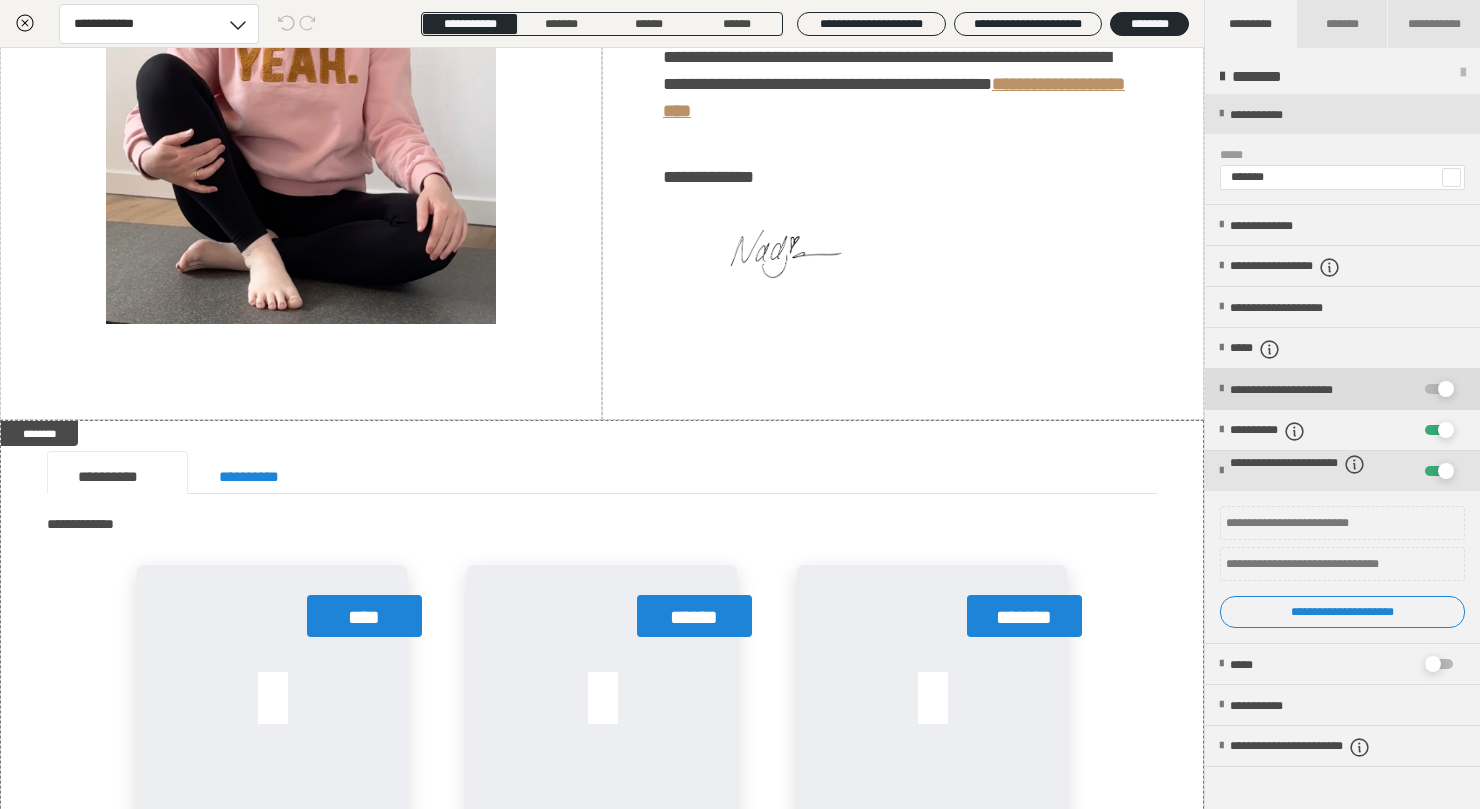 checkbox on "****" 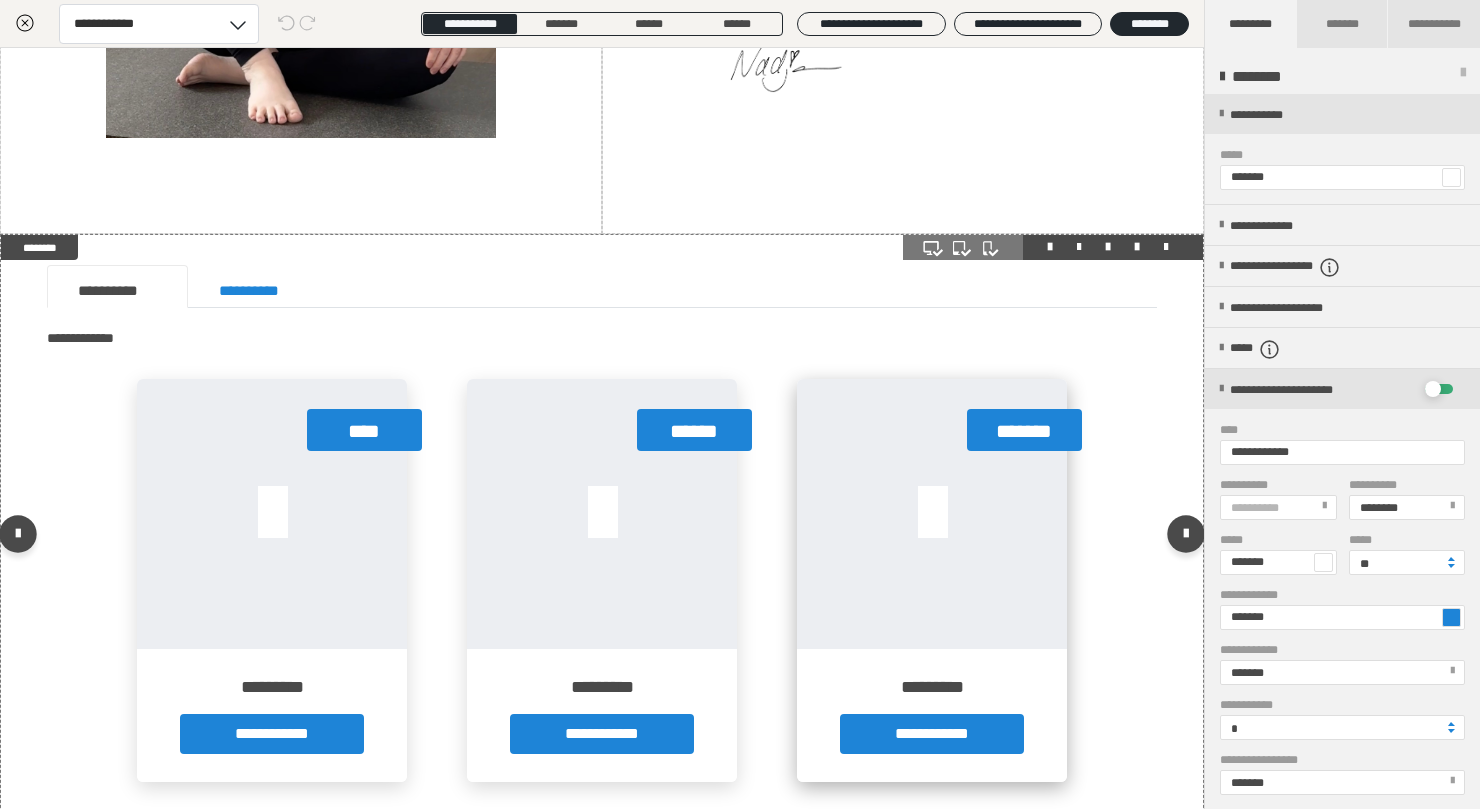 scroll, scrollTop: 405, scrollLeft: 0, axis: vertical 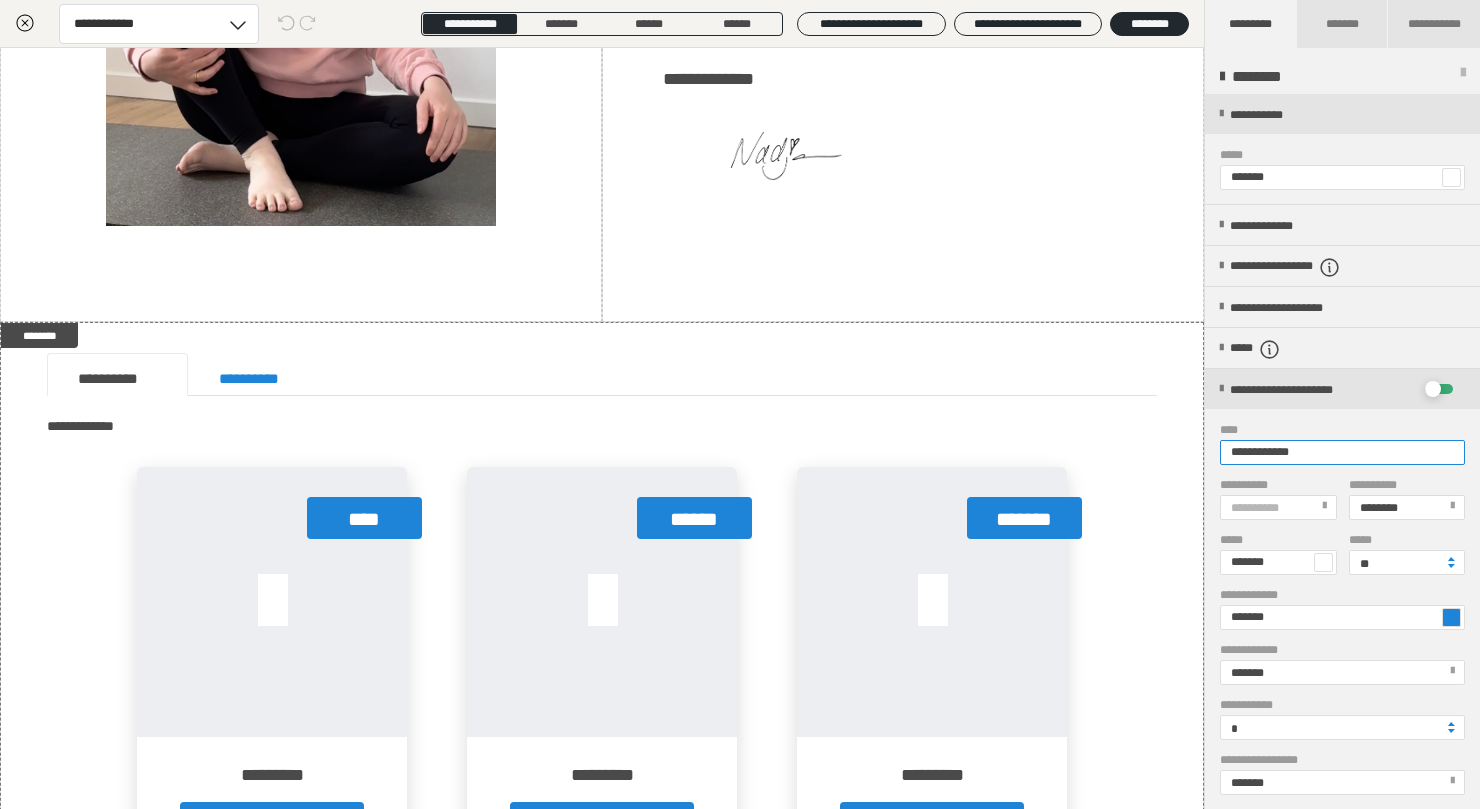 click on "**********" at bounding box center (1342, 452) 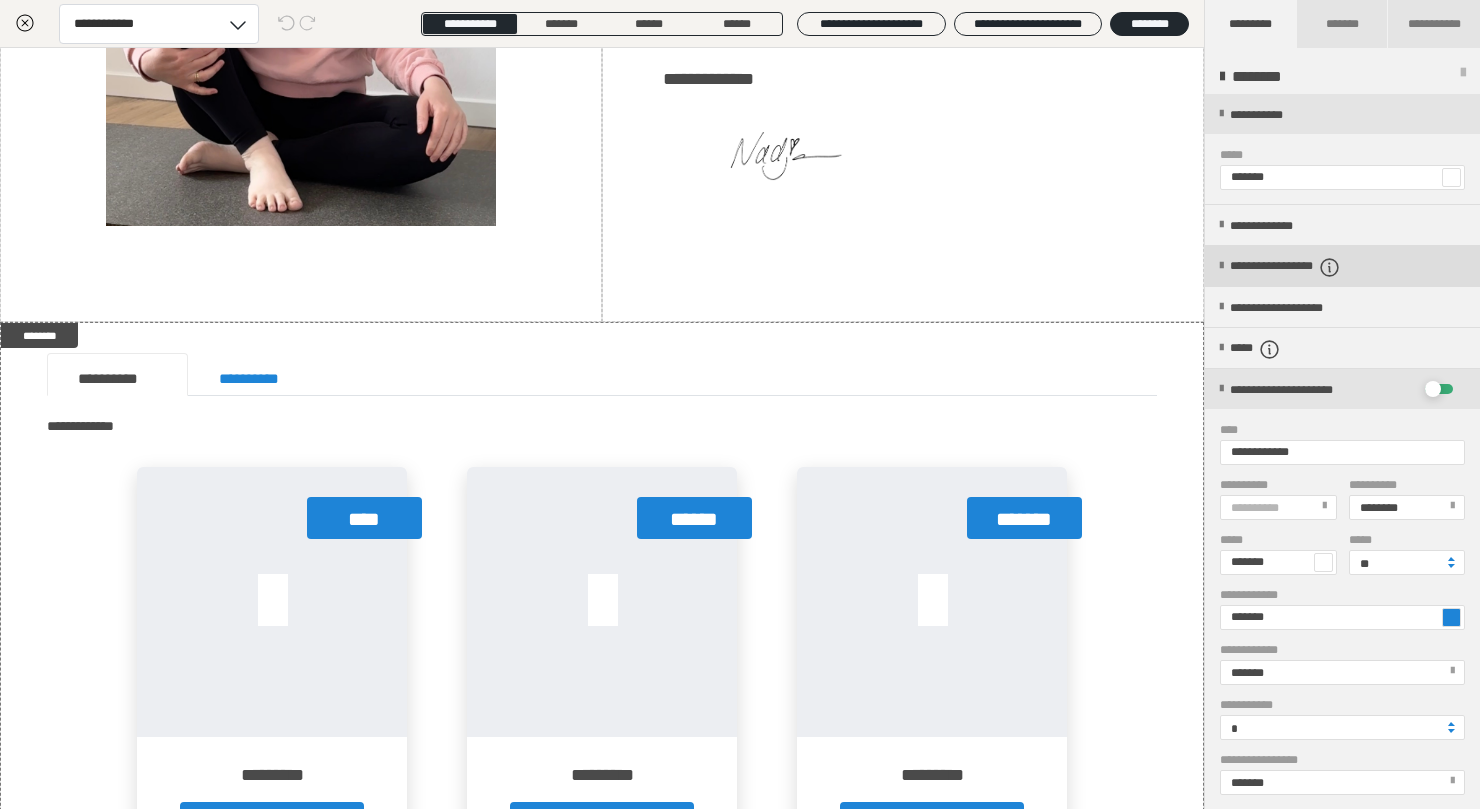 click on "**********" at bounding box center [1316, 267] 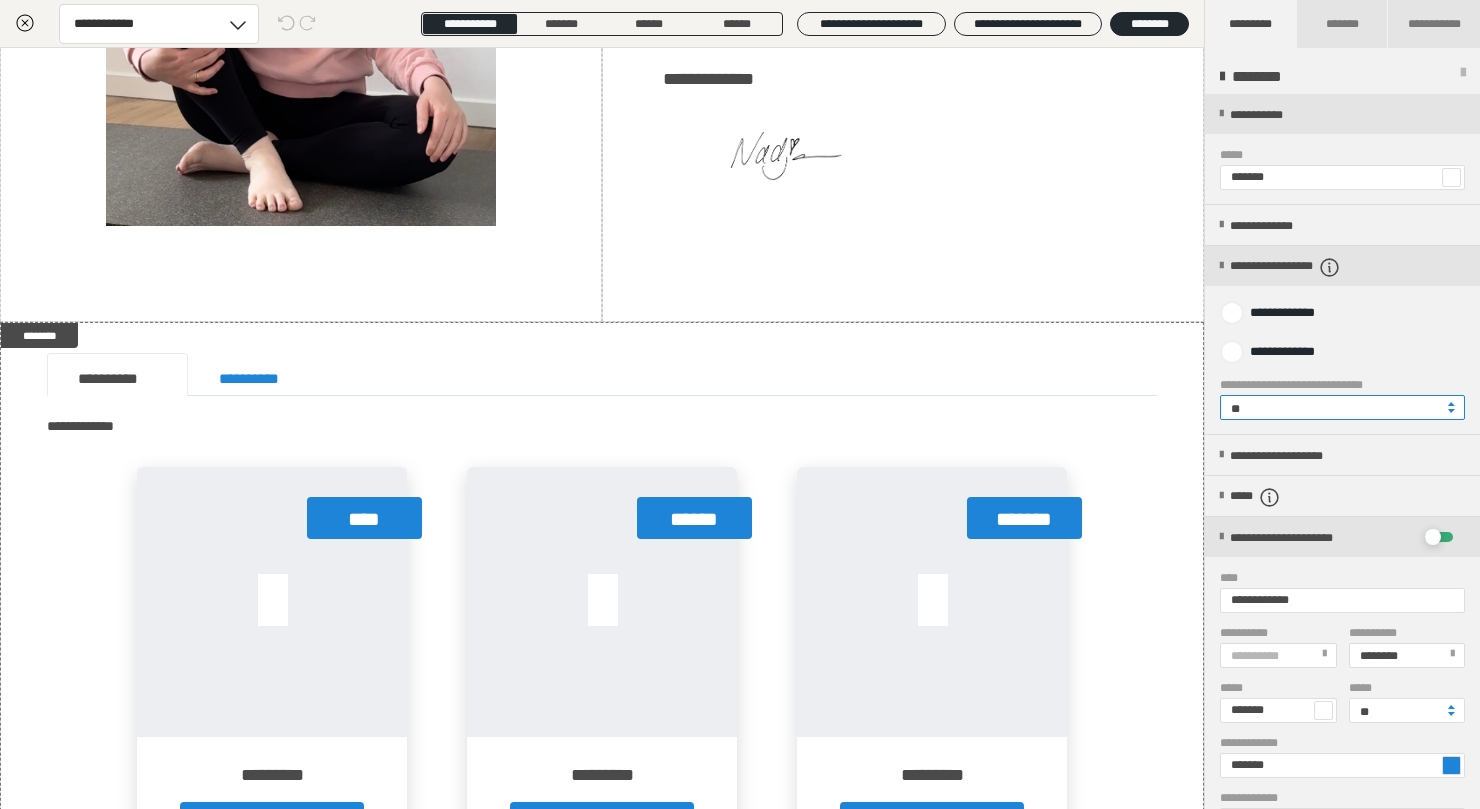 click on "**" at bounding box center [1342, 407] 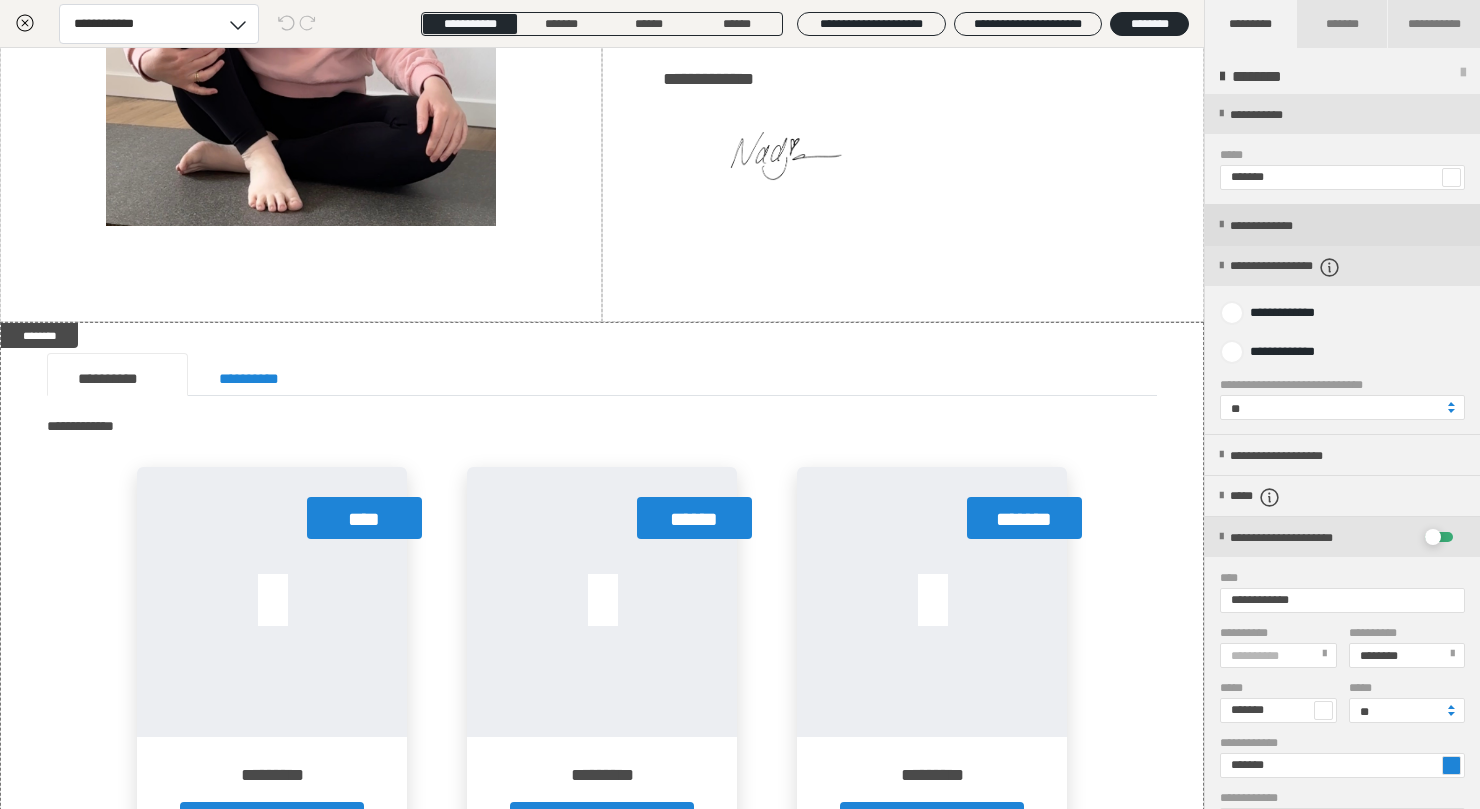 click on "**********" at bounding box center (1279, 226) 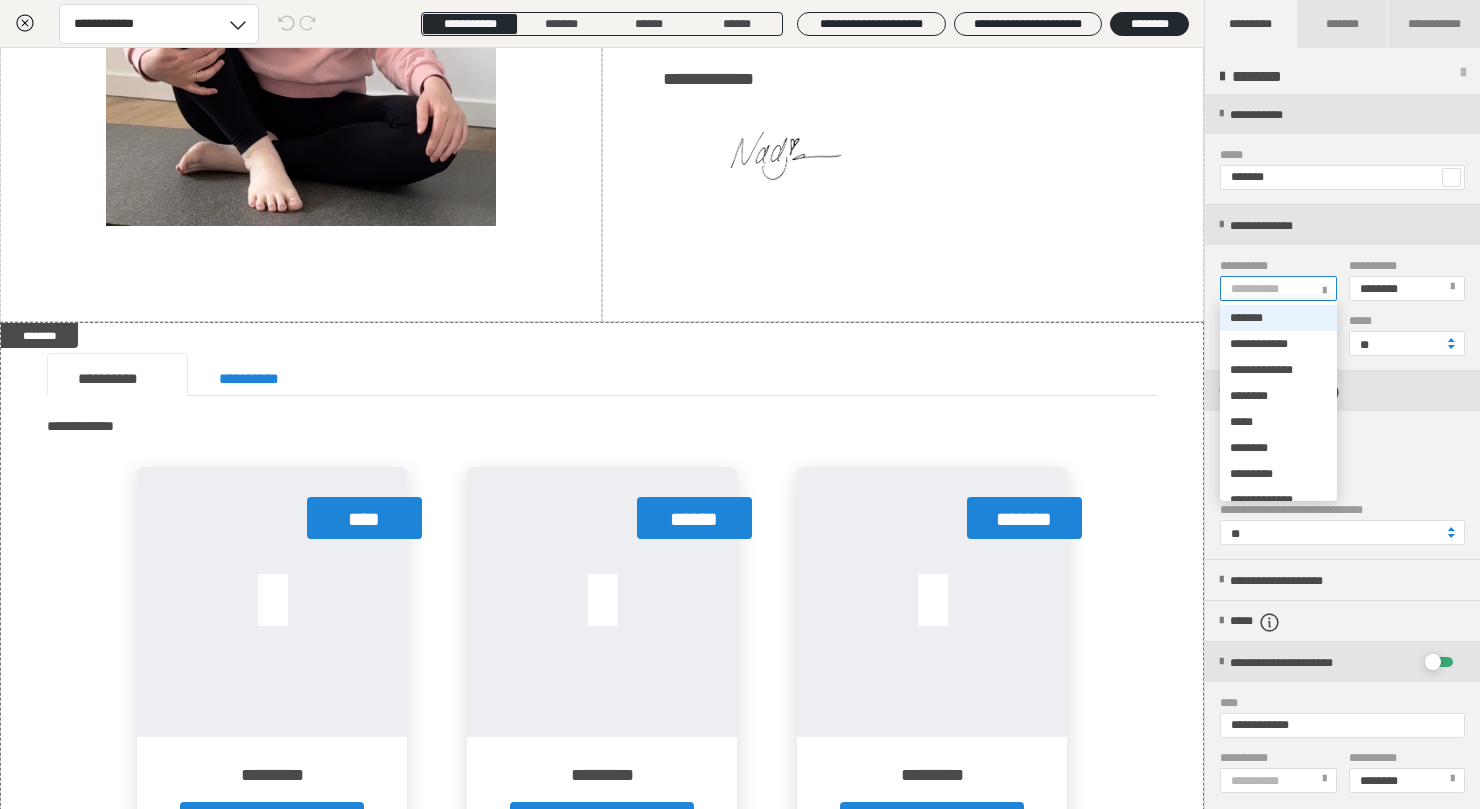 click on "**********" at bounding box center (1259, 289) 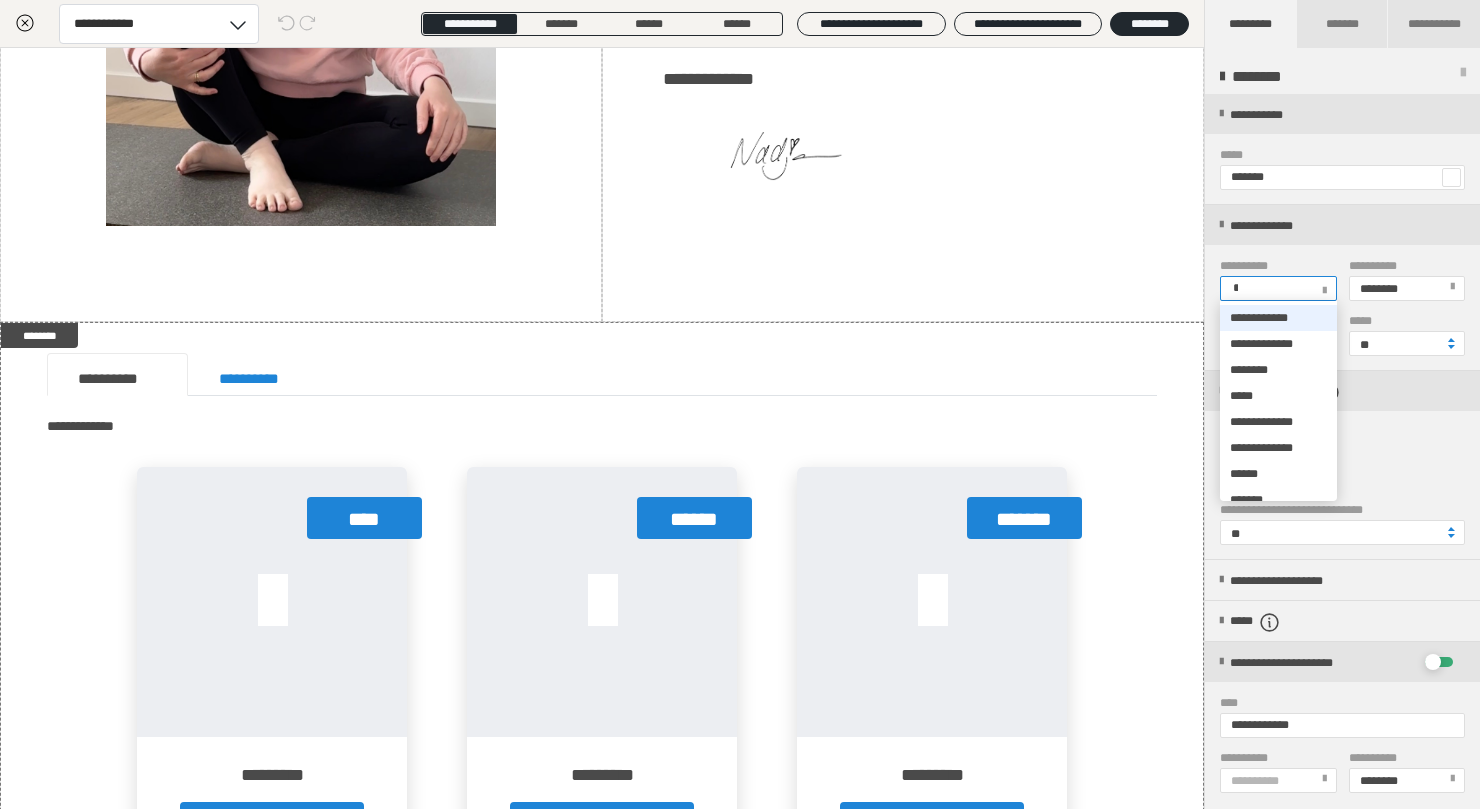 type on "**" 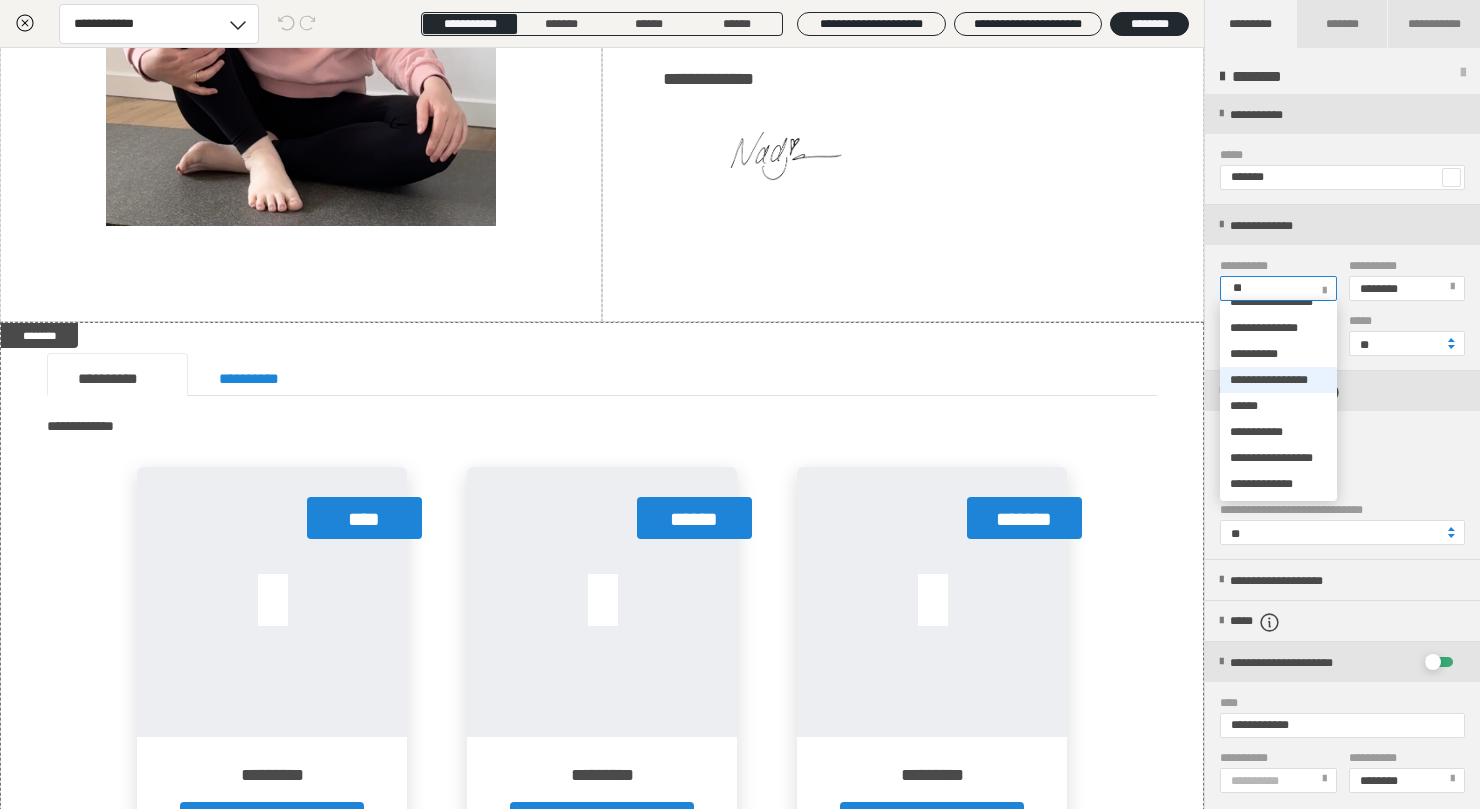 scroll, scrollTop: 204, scrollLeft: 0, axis: vertical 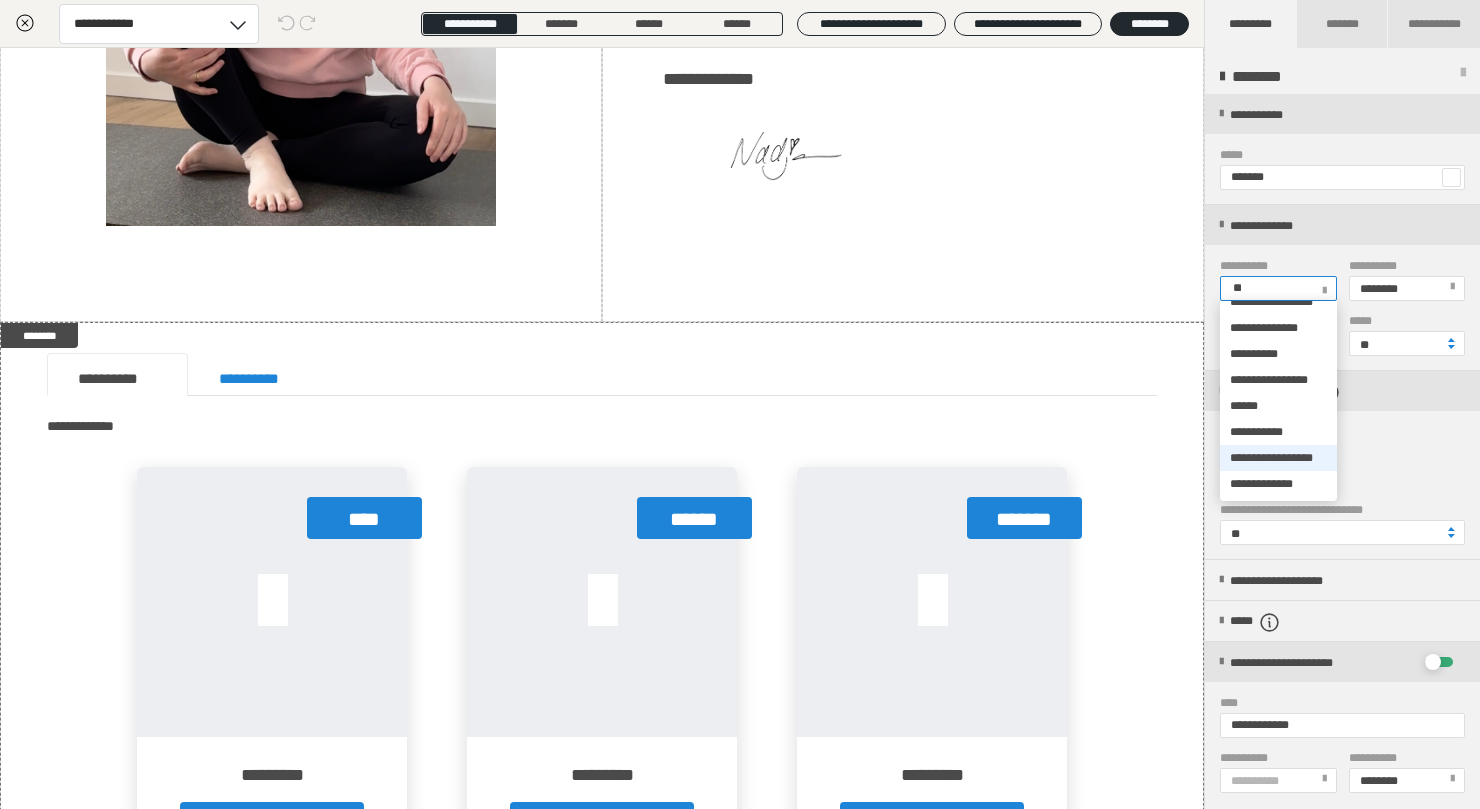 click on "**********" at bounding box center [1278, 458] 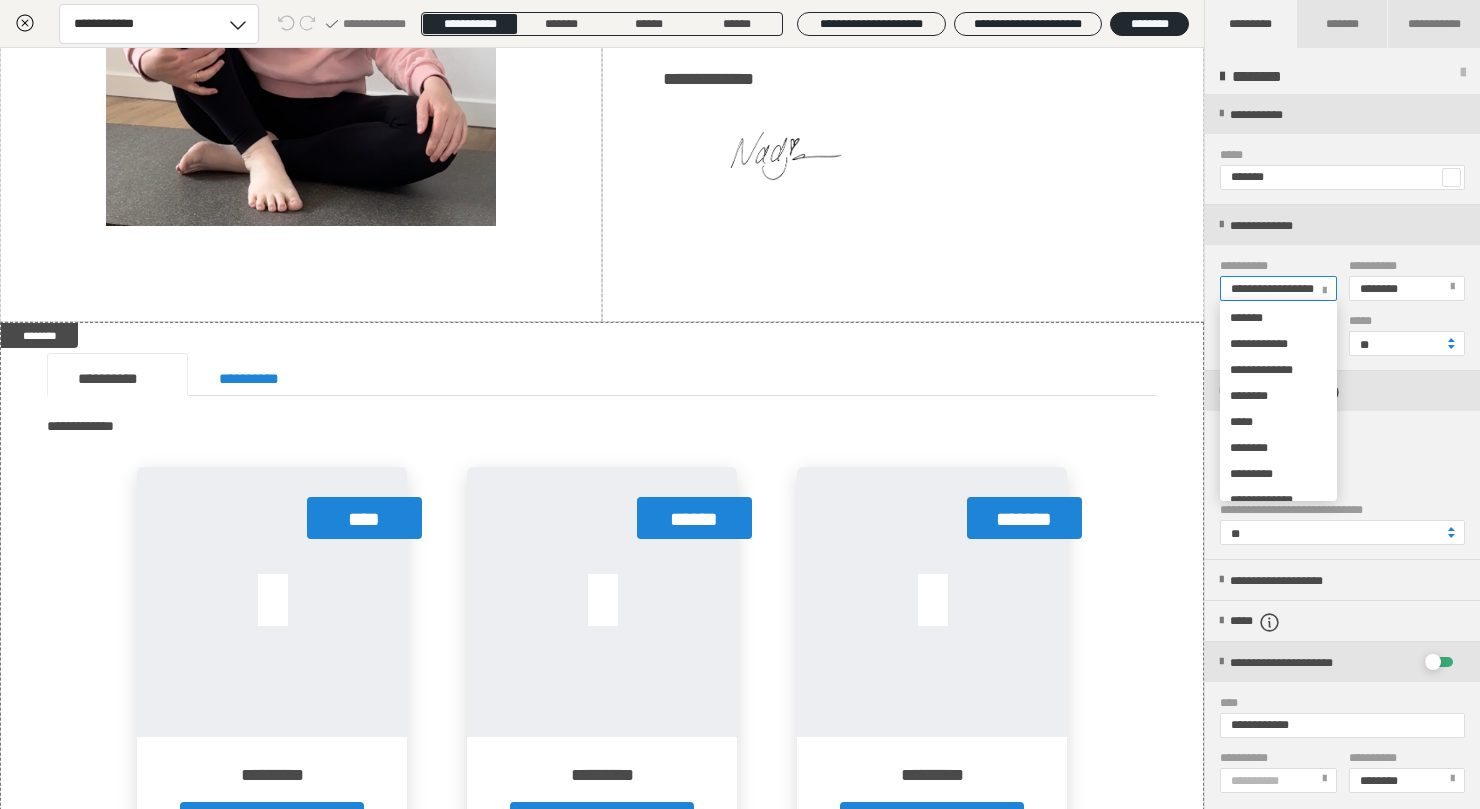 click on "**********" at bounding box center [1272, 289] 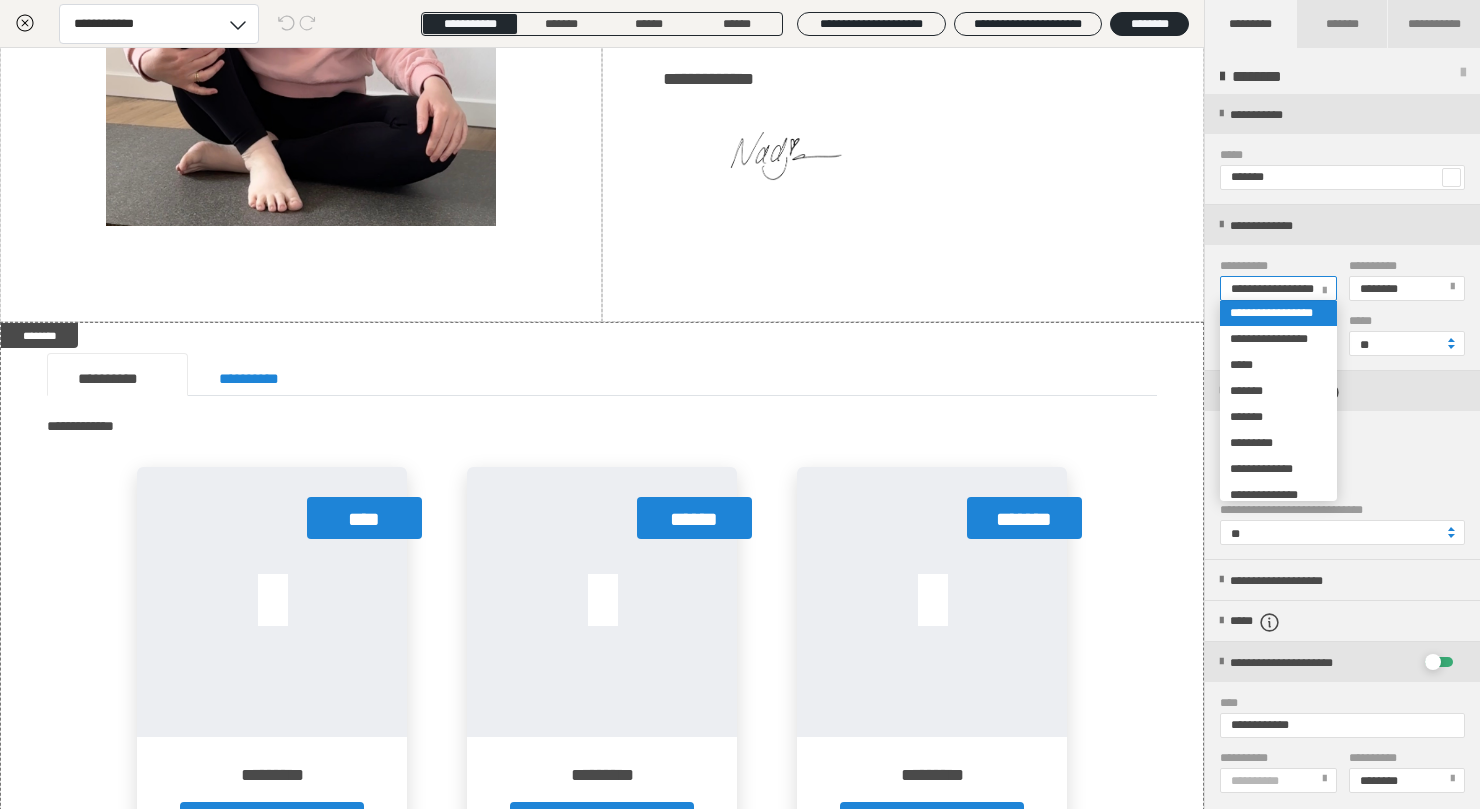 click on "**********" at bounding box center [1256, 287] 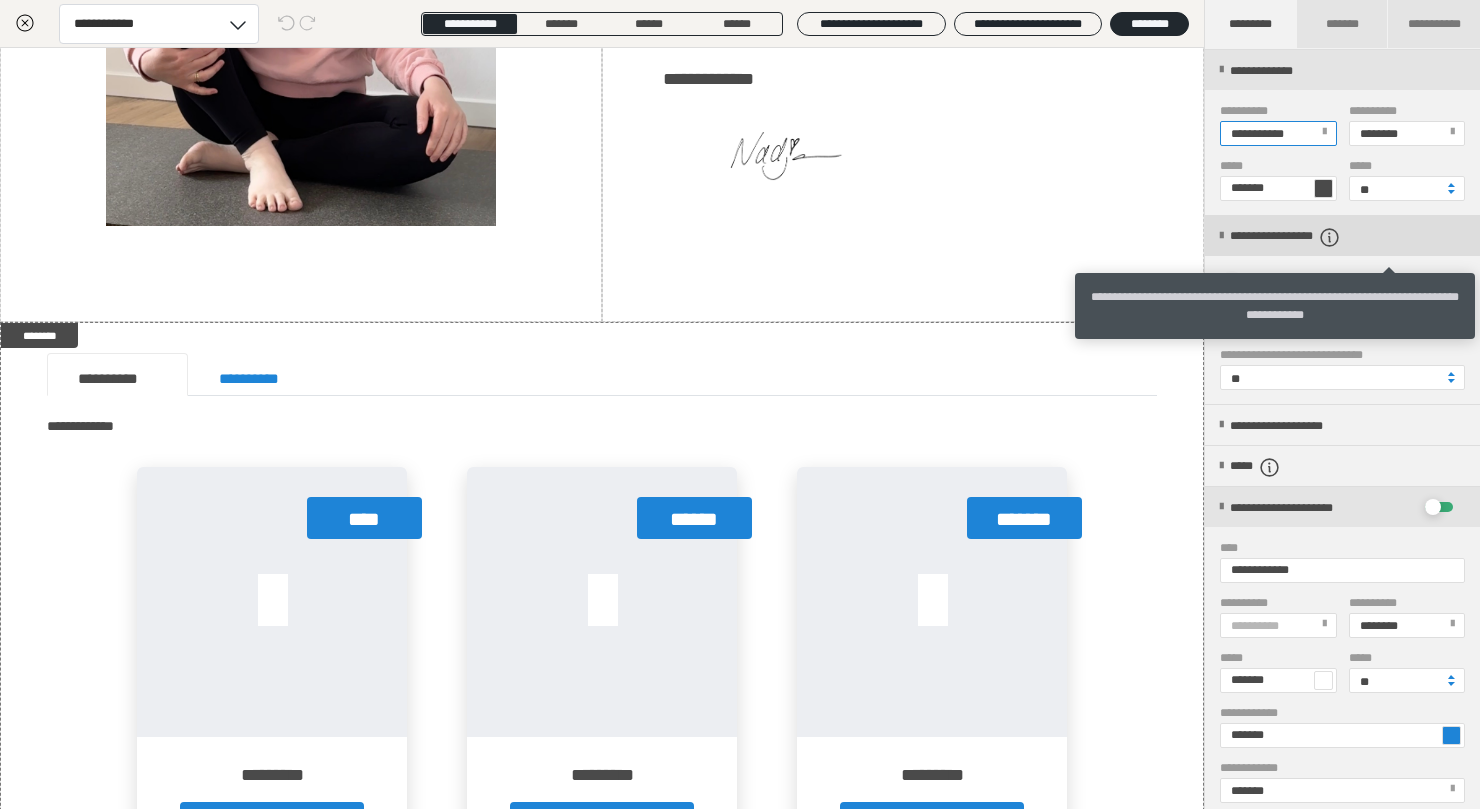 scroll, scrollTop: 196, scrollLeft: 0, axis: vertical 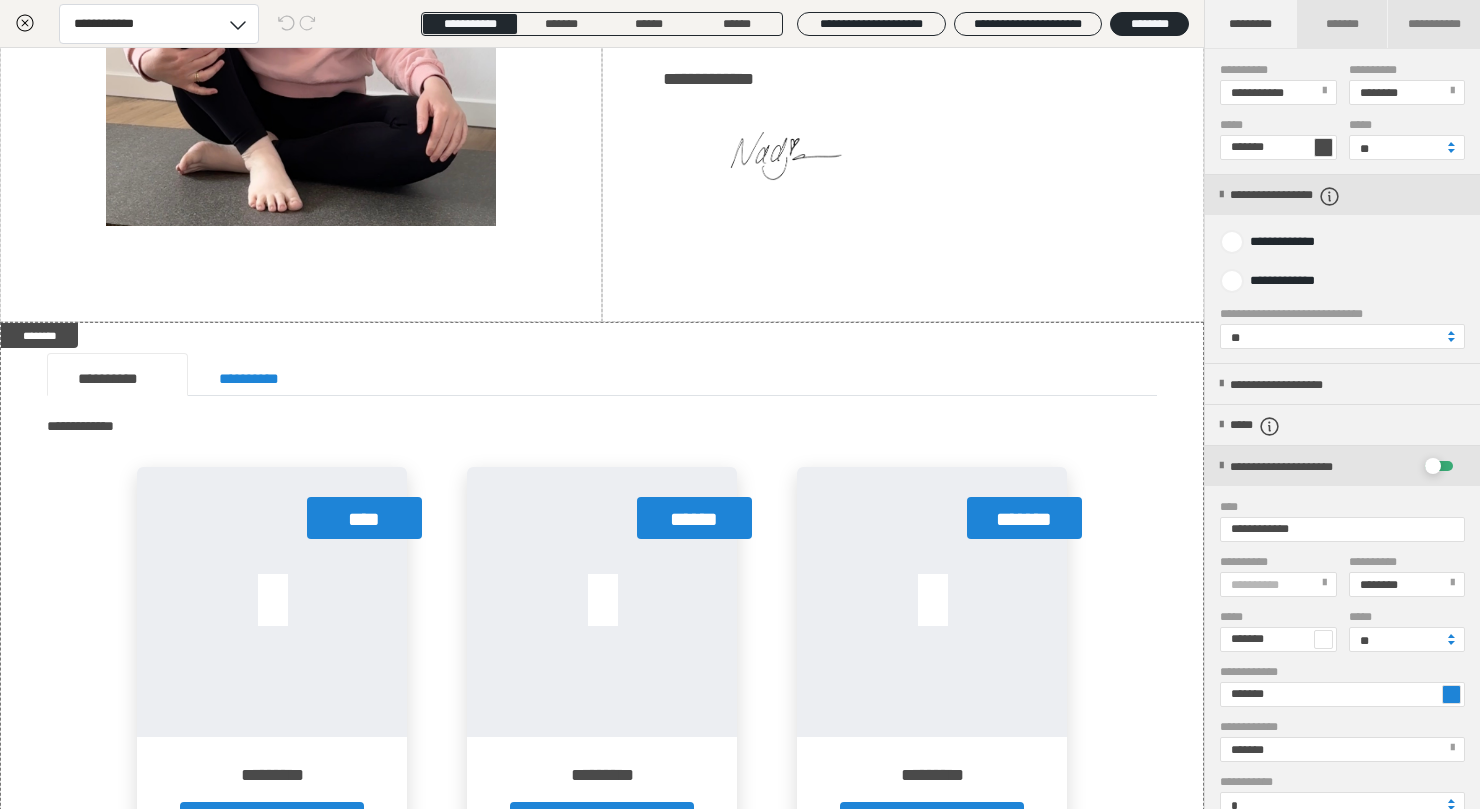 click at bounding box center (1451, 694) 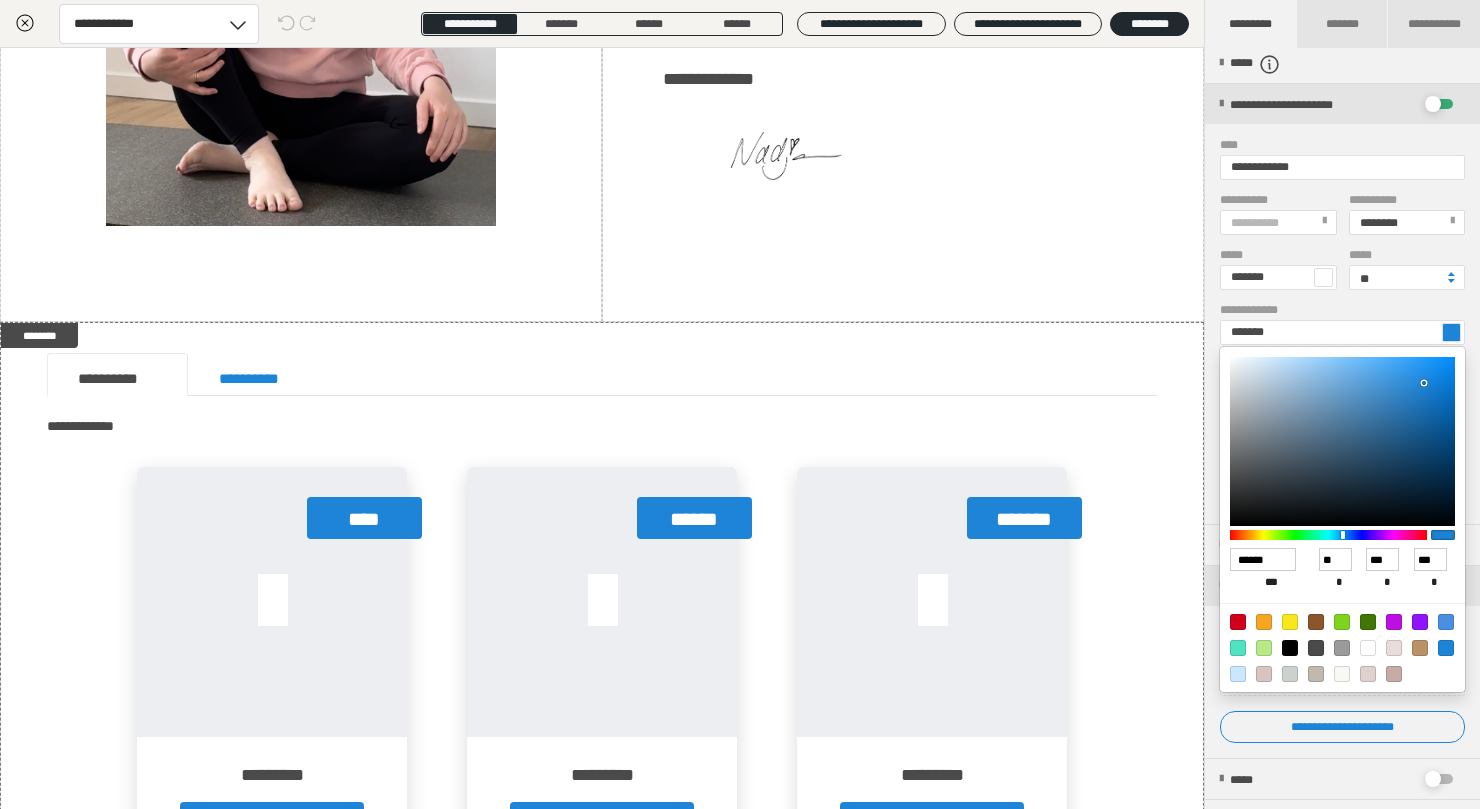 scroll, scrollTop: 573, scrollLeft: 0, axis: vertical 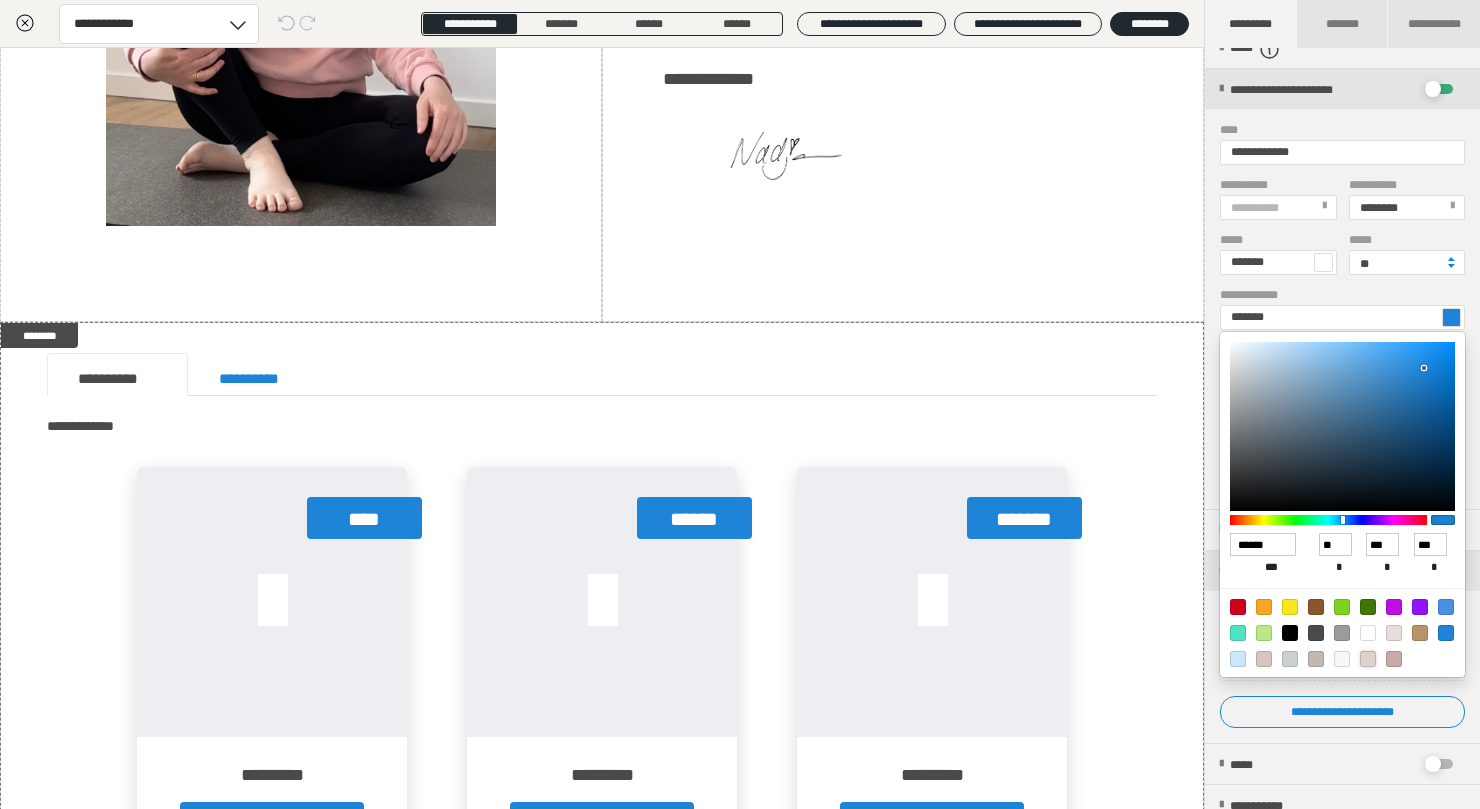 click at bounding box center [1368, 659] 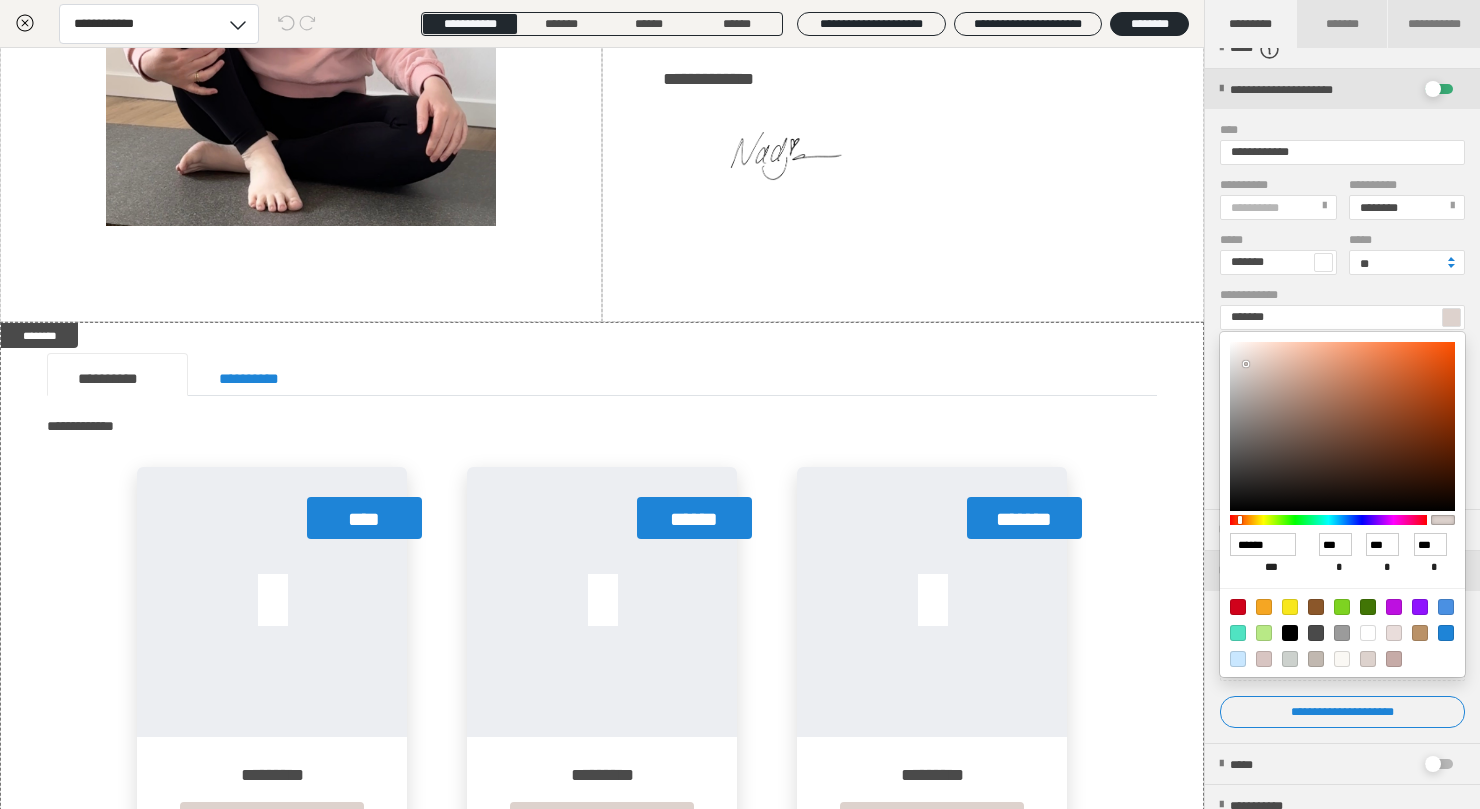 click at bounding box center [740, 404] 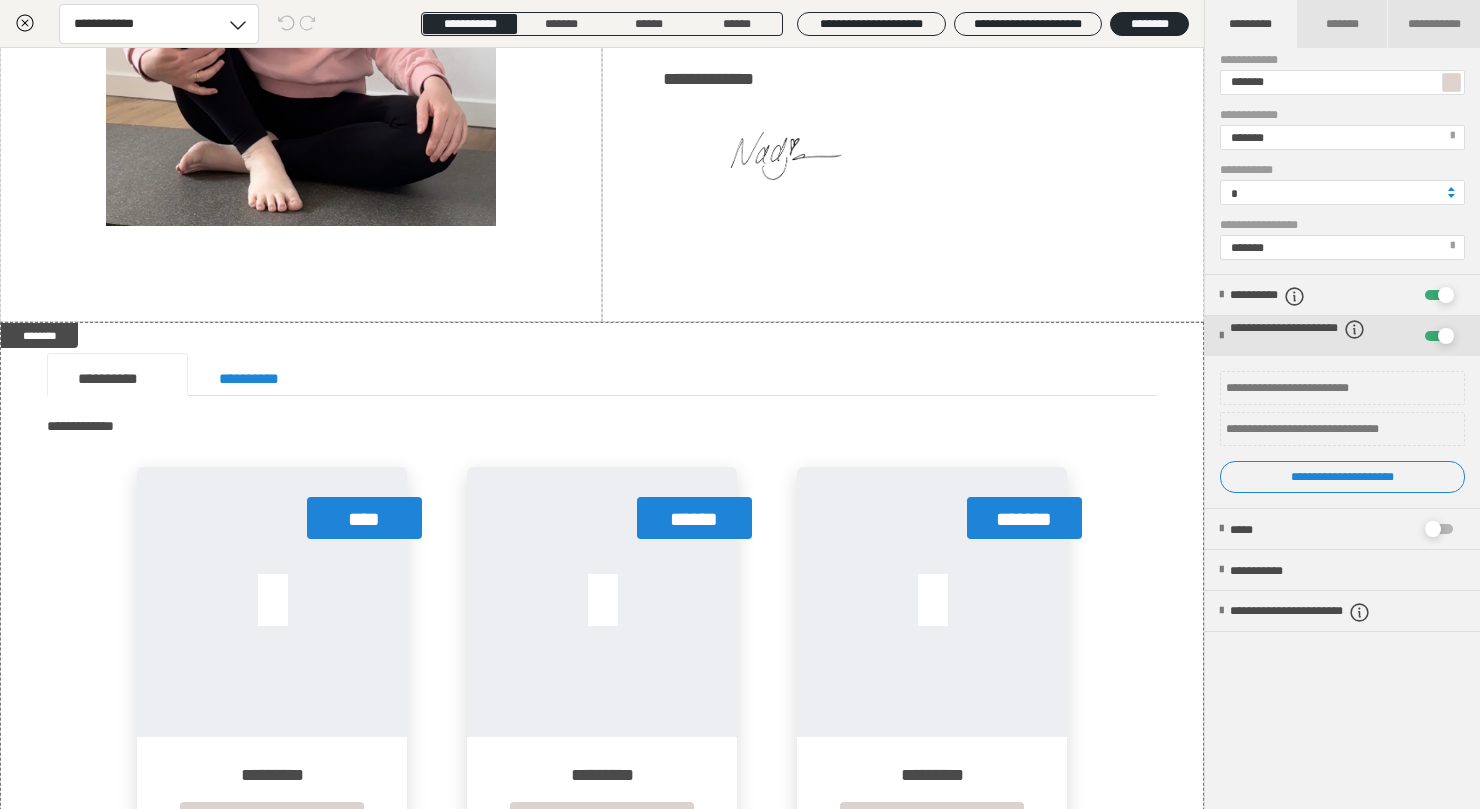 scroll, scrollTop: 883, scrollLeft: 0, axis: vertical 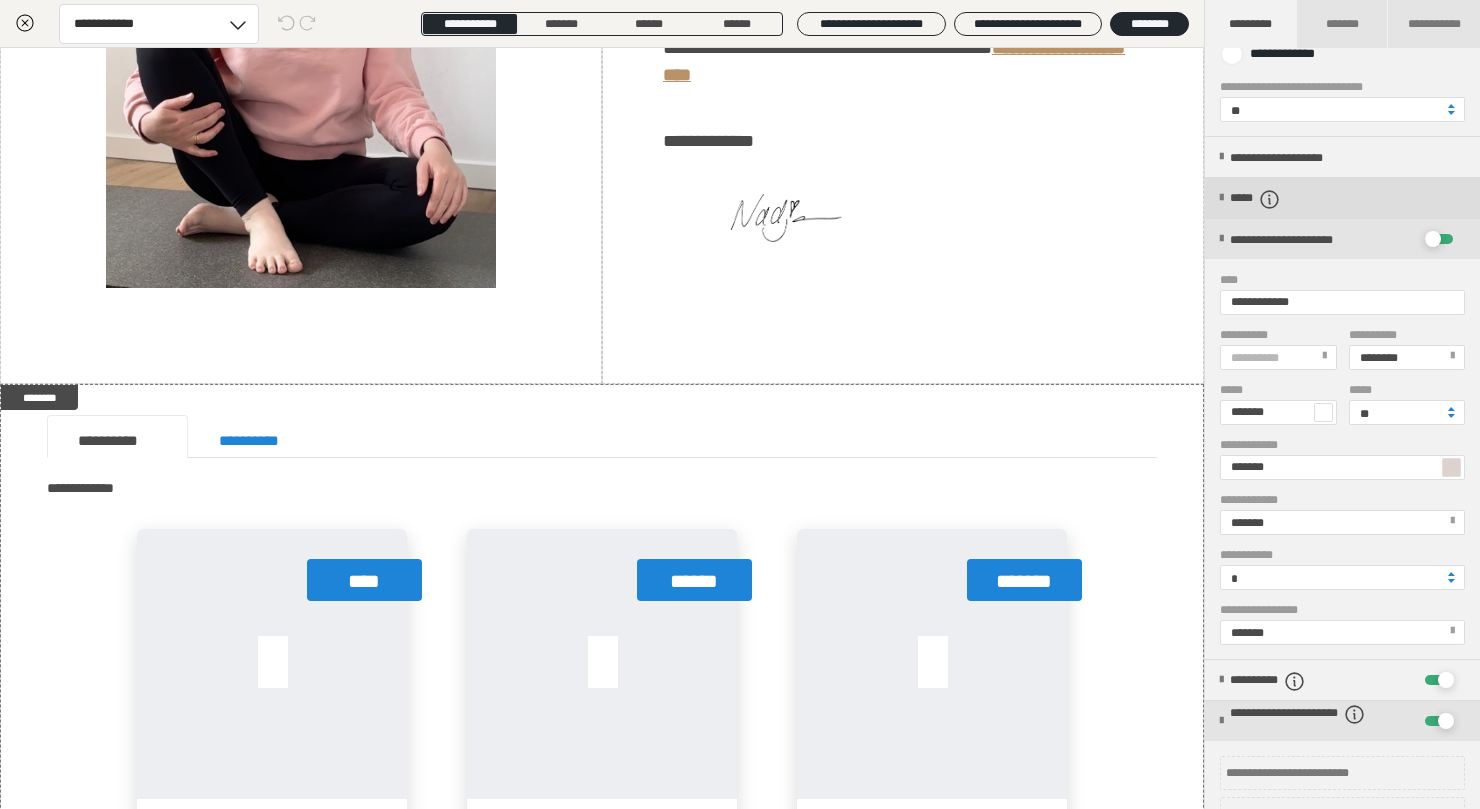 click on "*****" at bounding box center [1342, 198] 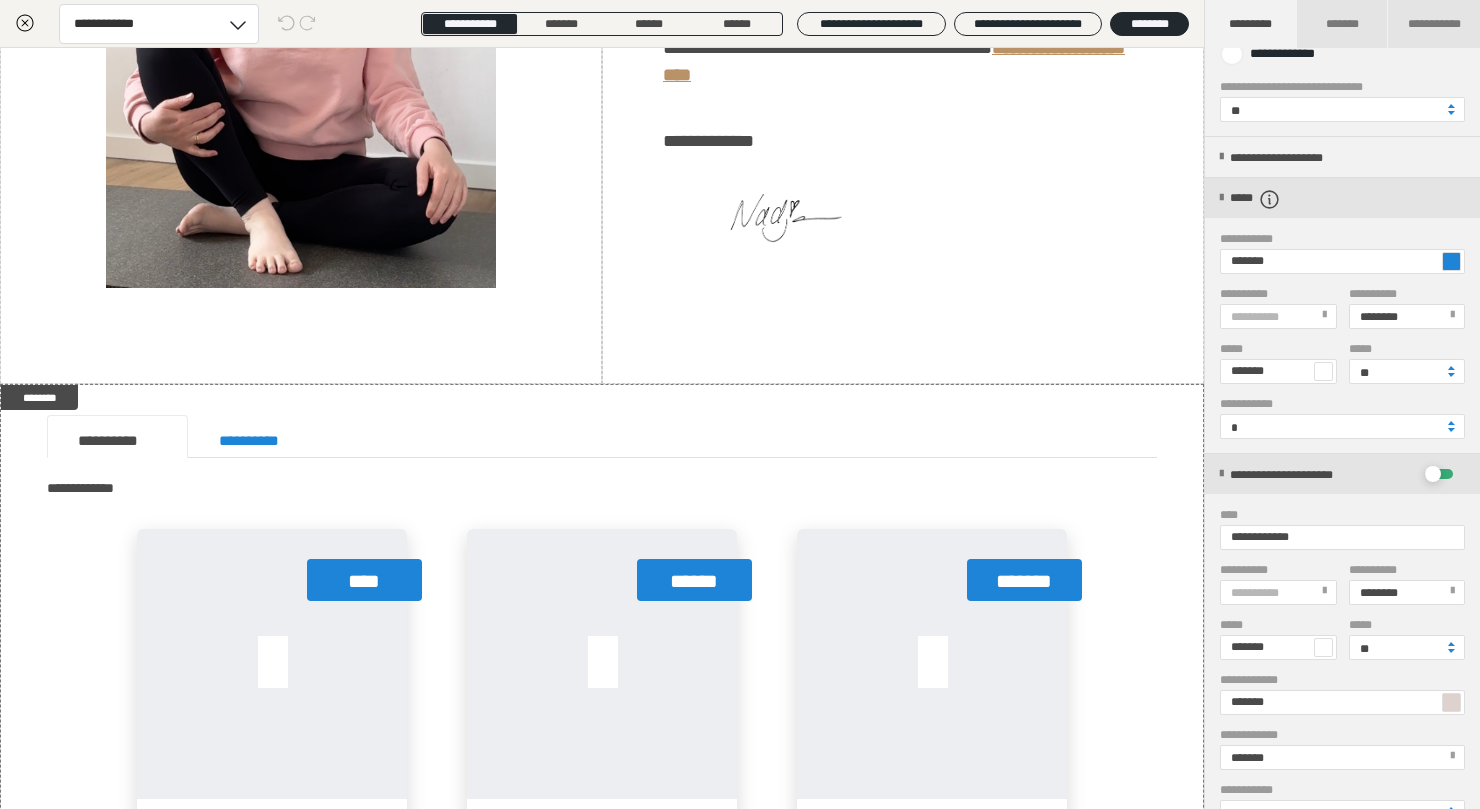 click at bounding box center [1451, 261] 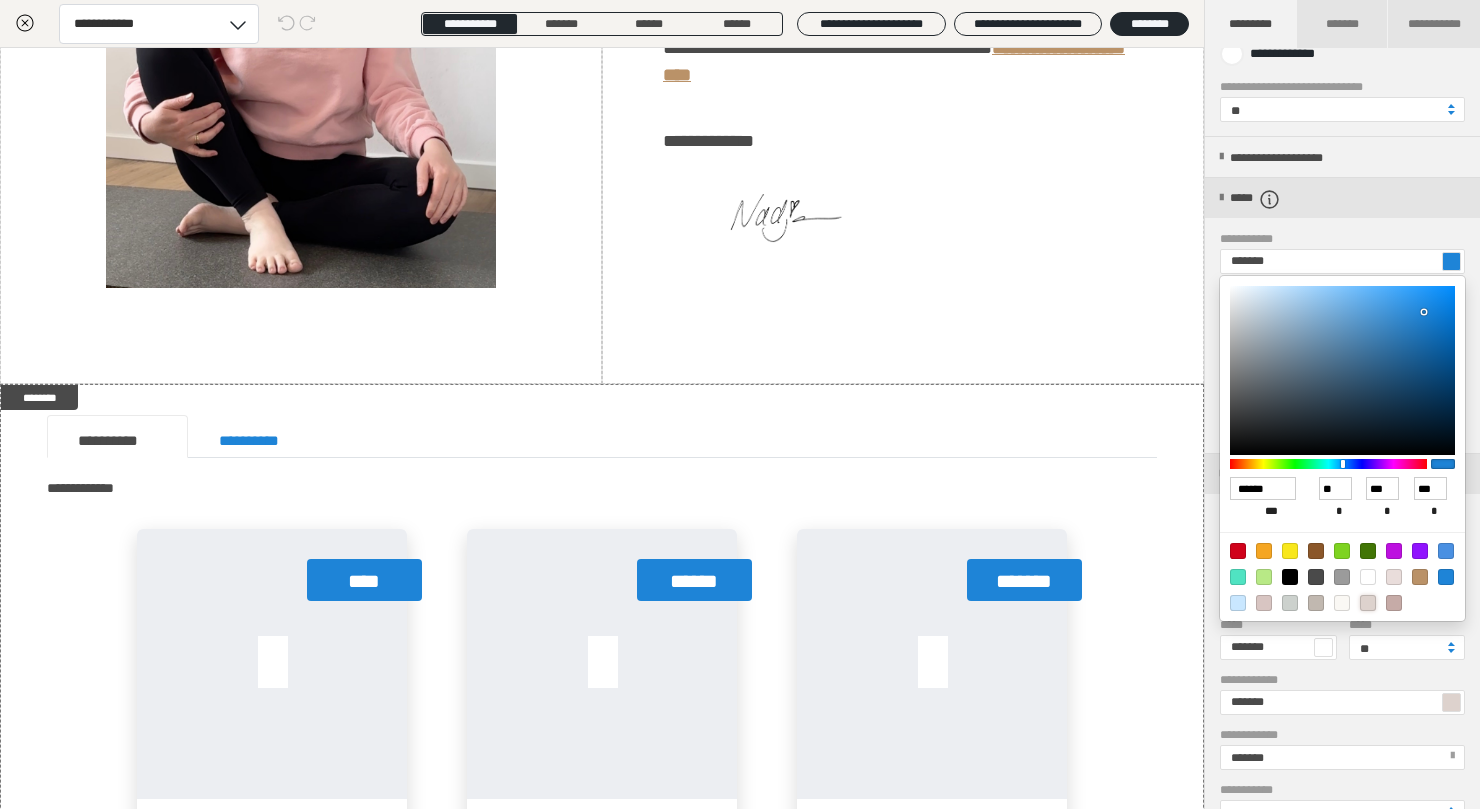 click at bounding box center (1368, 603) 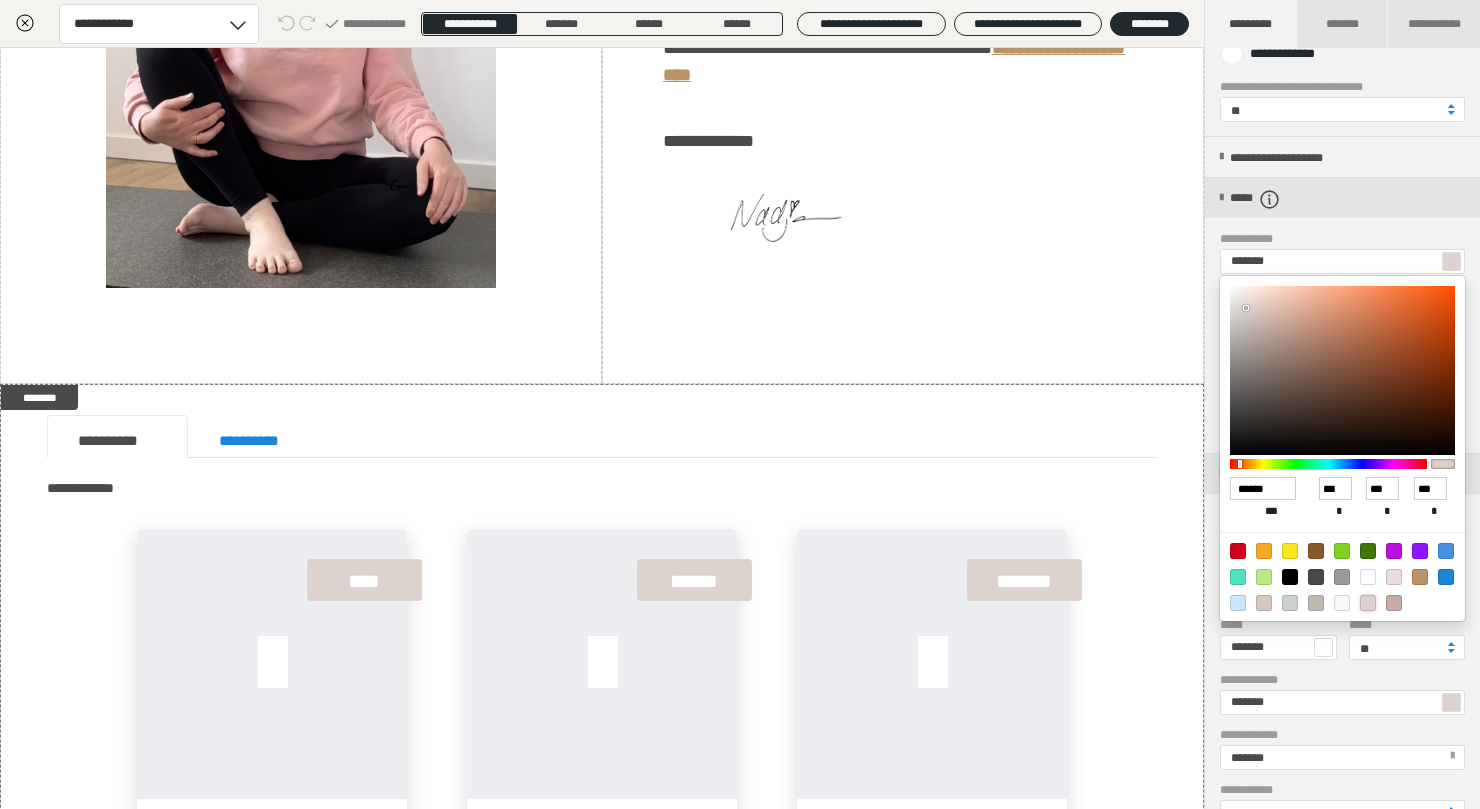 click at bounding box center (740, 404) 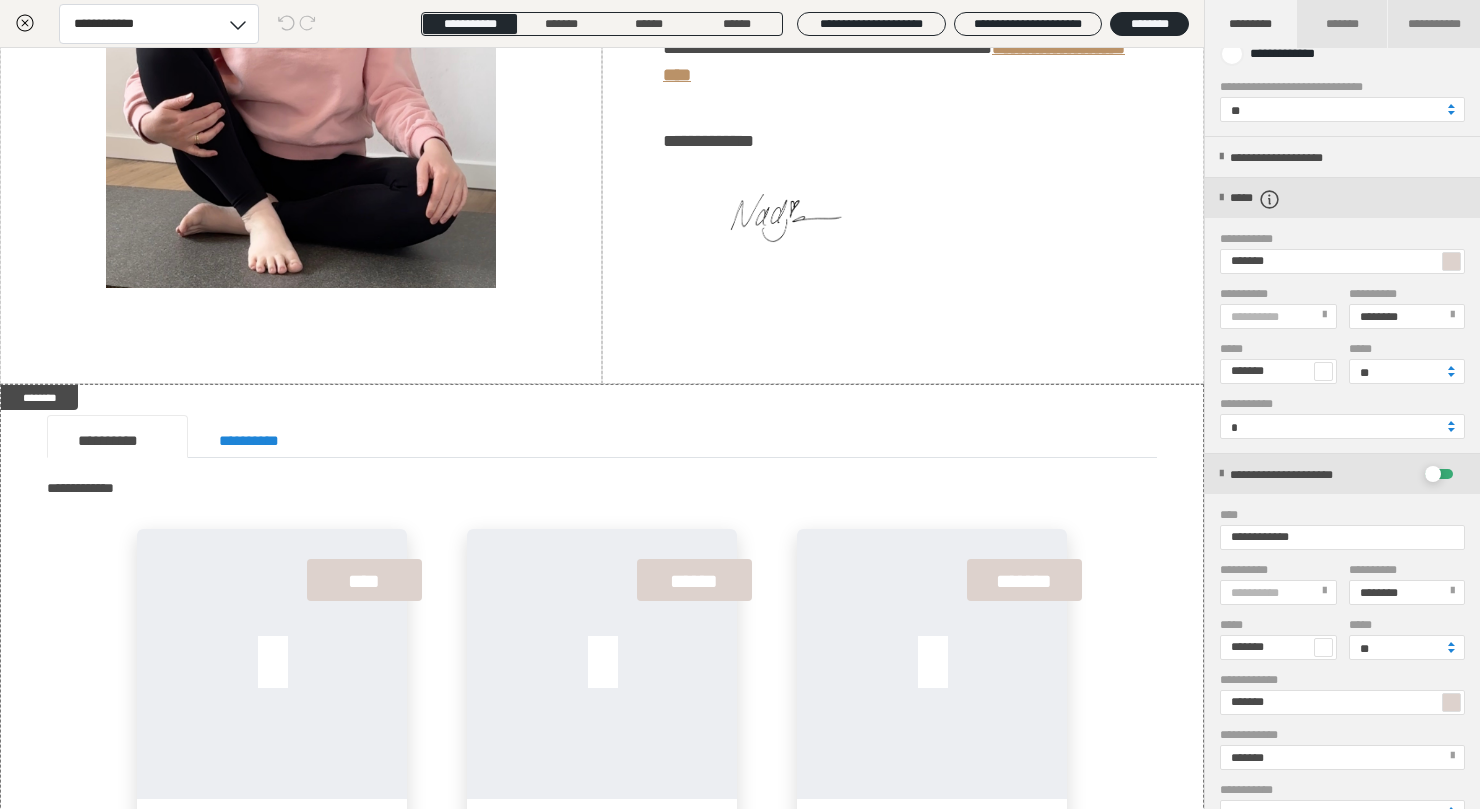 click at bounding box center (1323, 371) 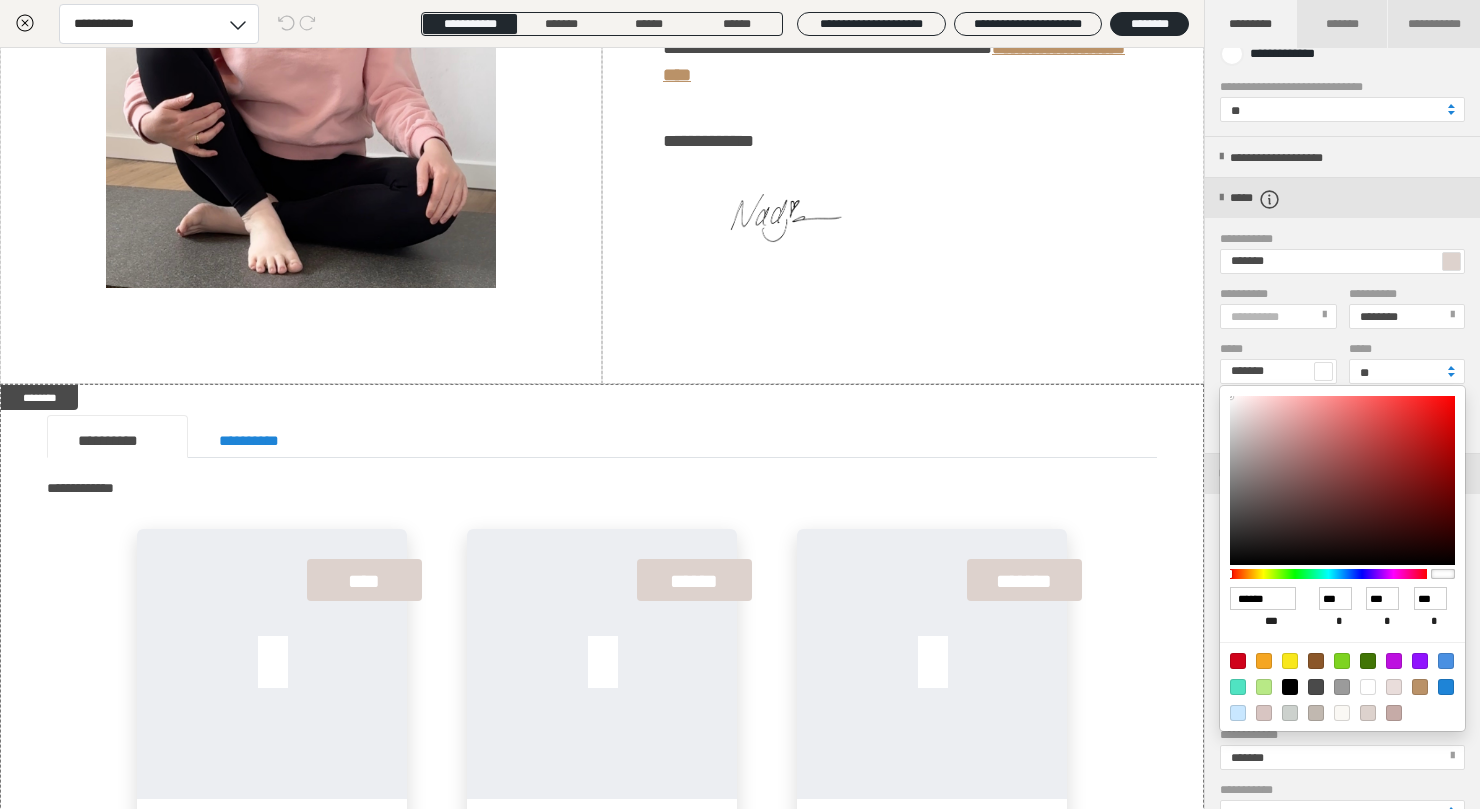 click at bounding box center [1342, 686] 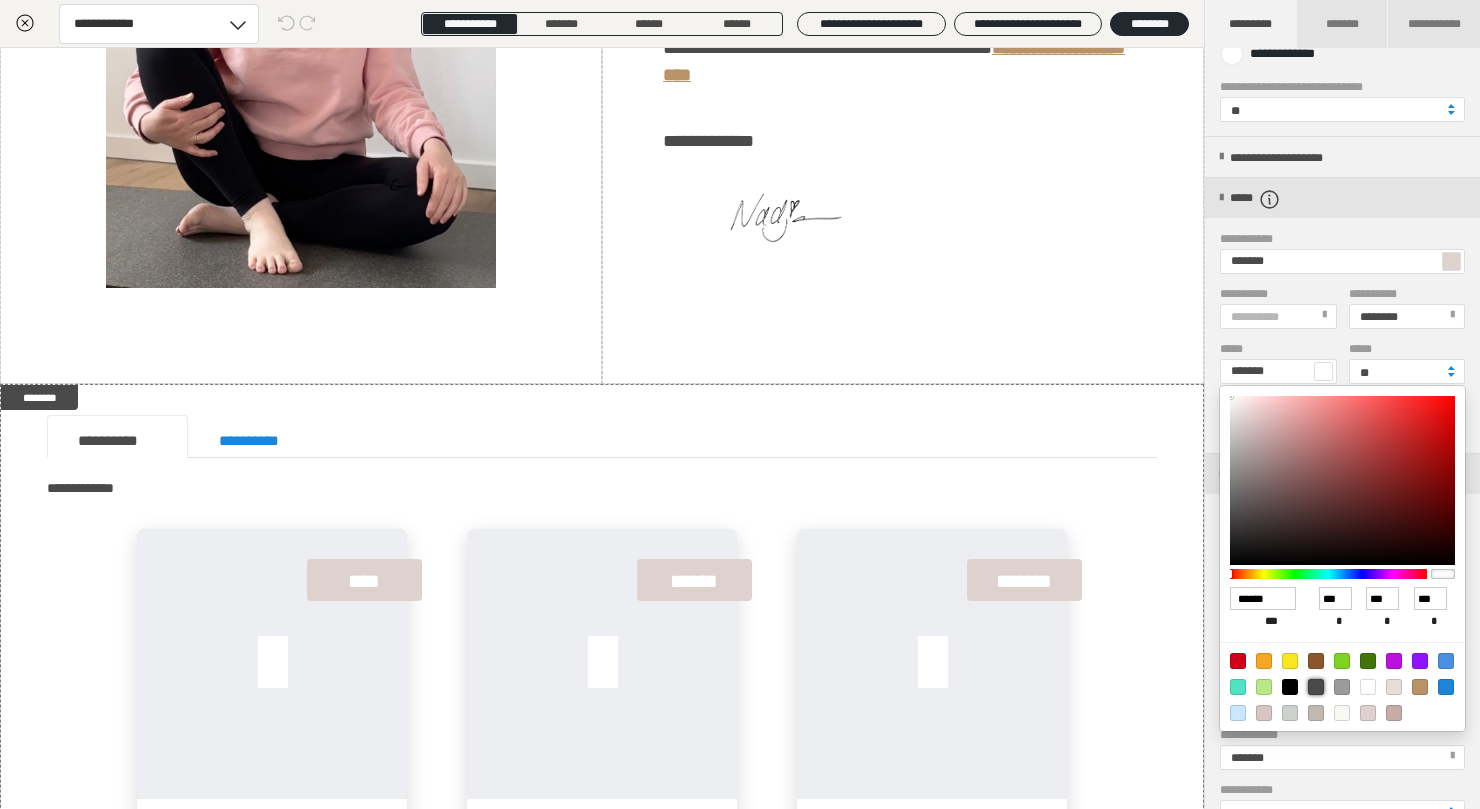 click at bounding box center (1316, 687) 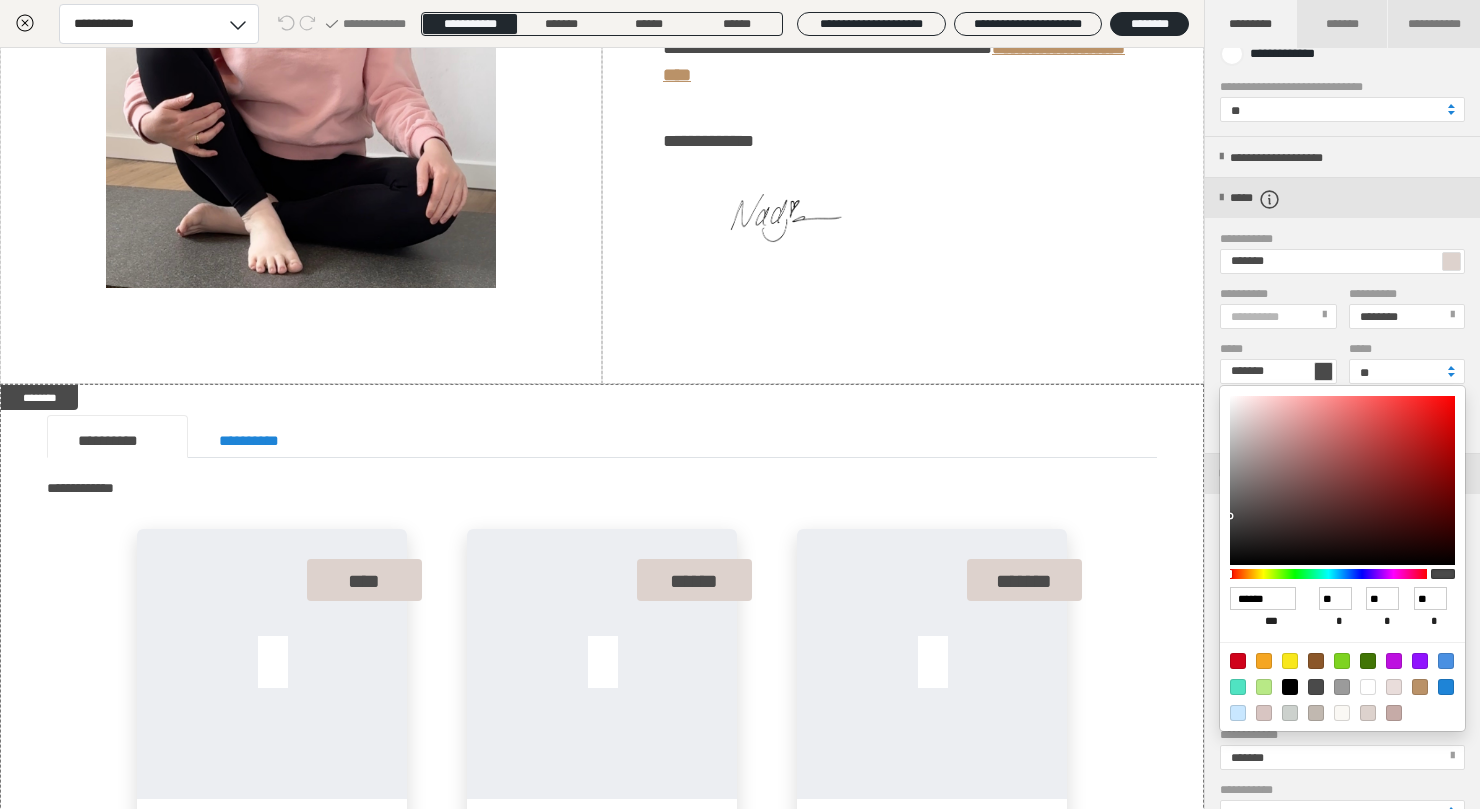 click at bounding box center [740, 404] 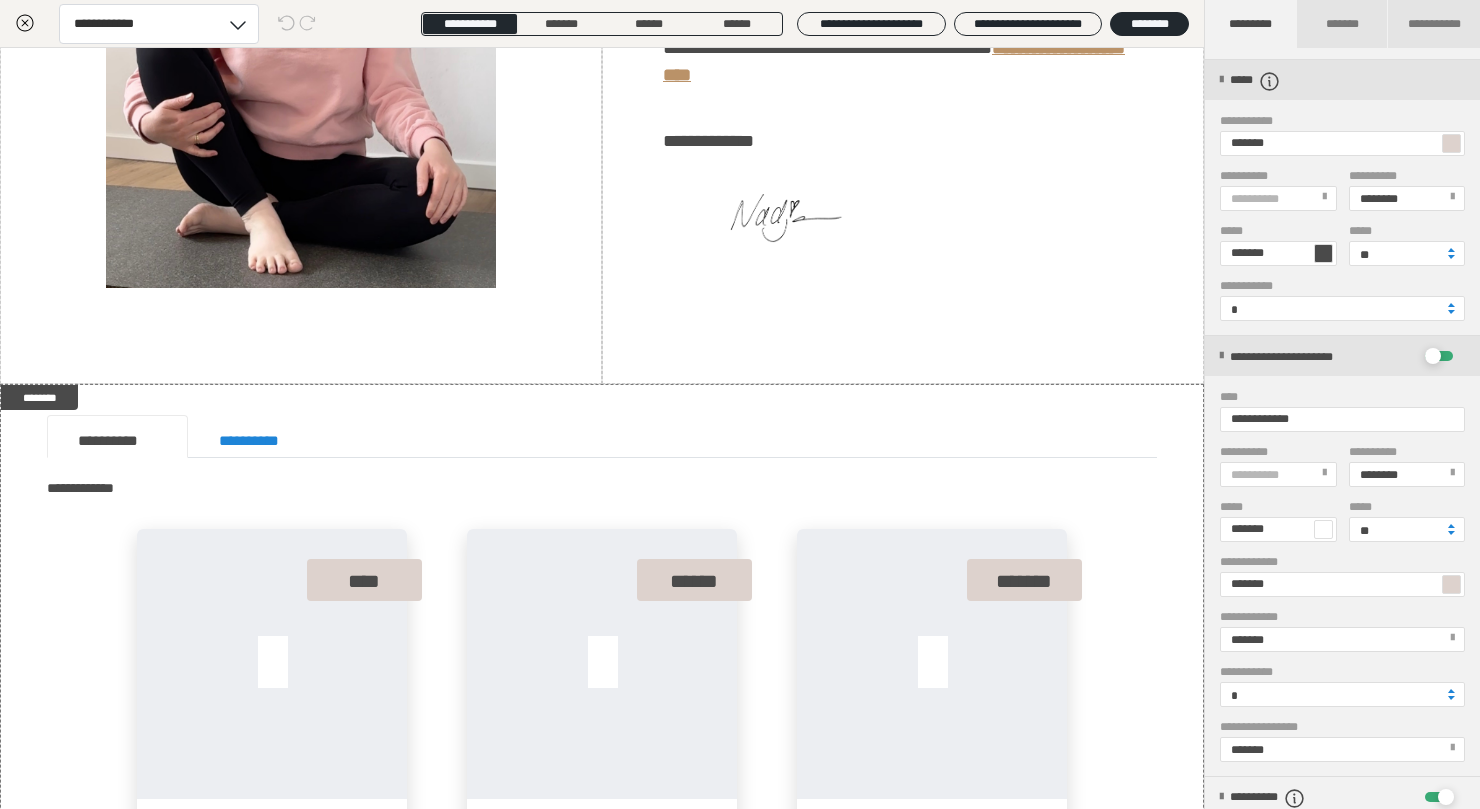 scroll, scrollTop: 557, scrollLeft: 0, axis: vertical 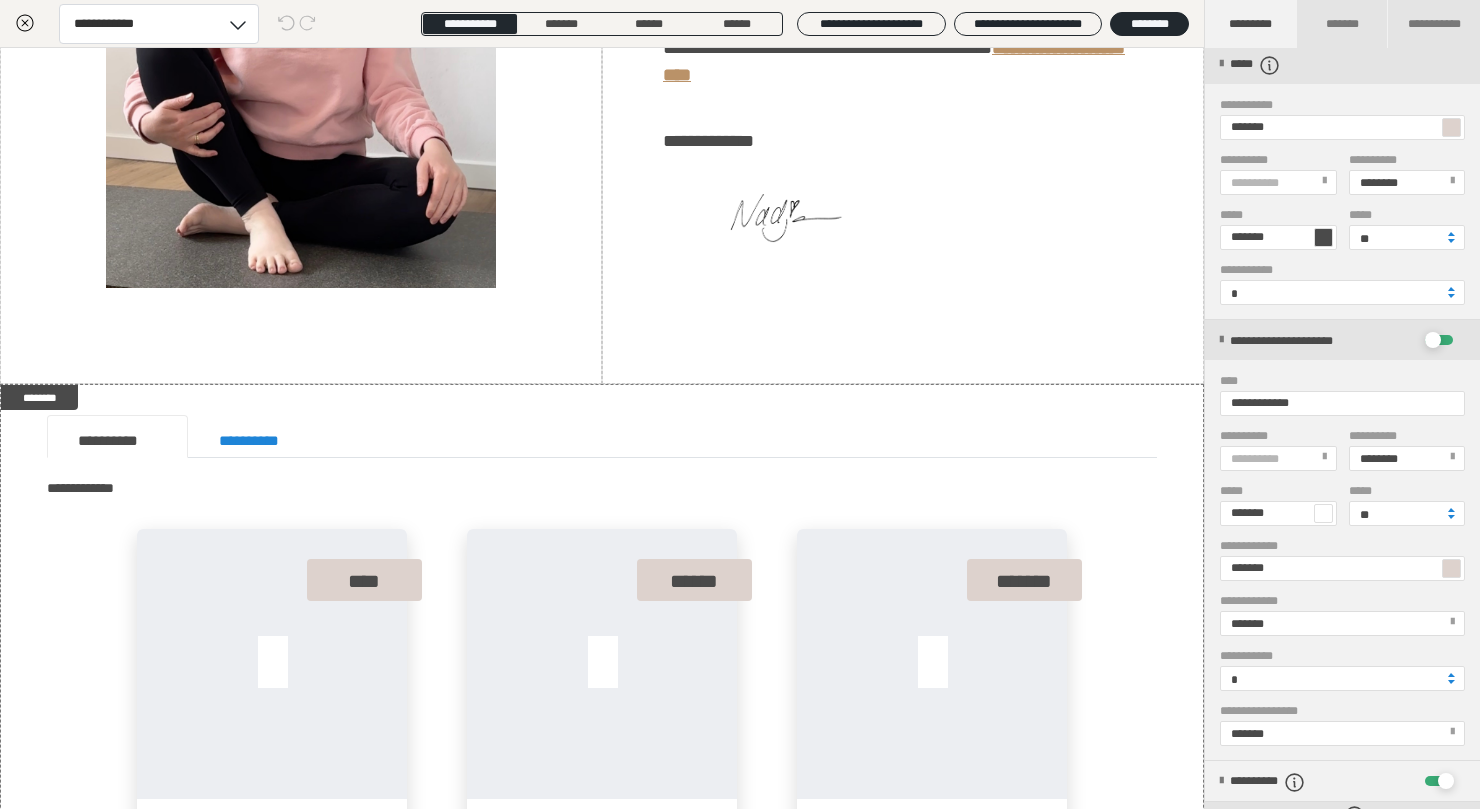 click at bounding box center [1323, 513] 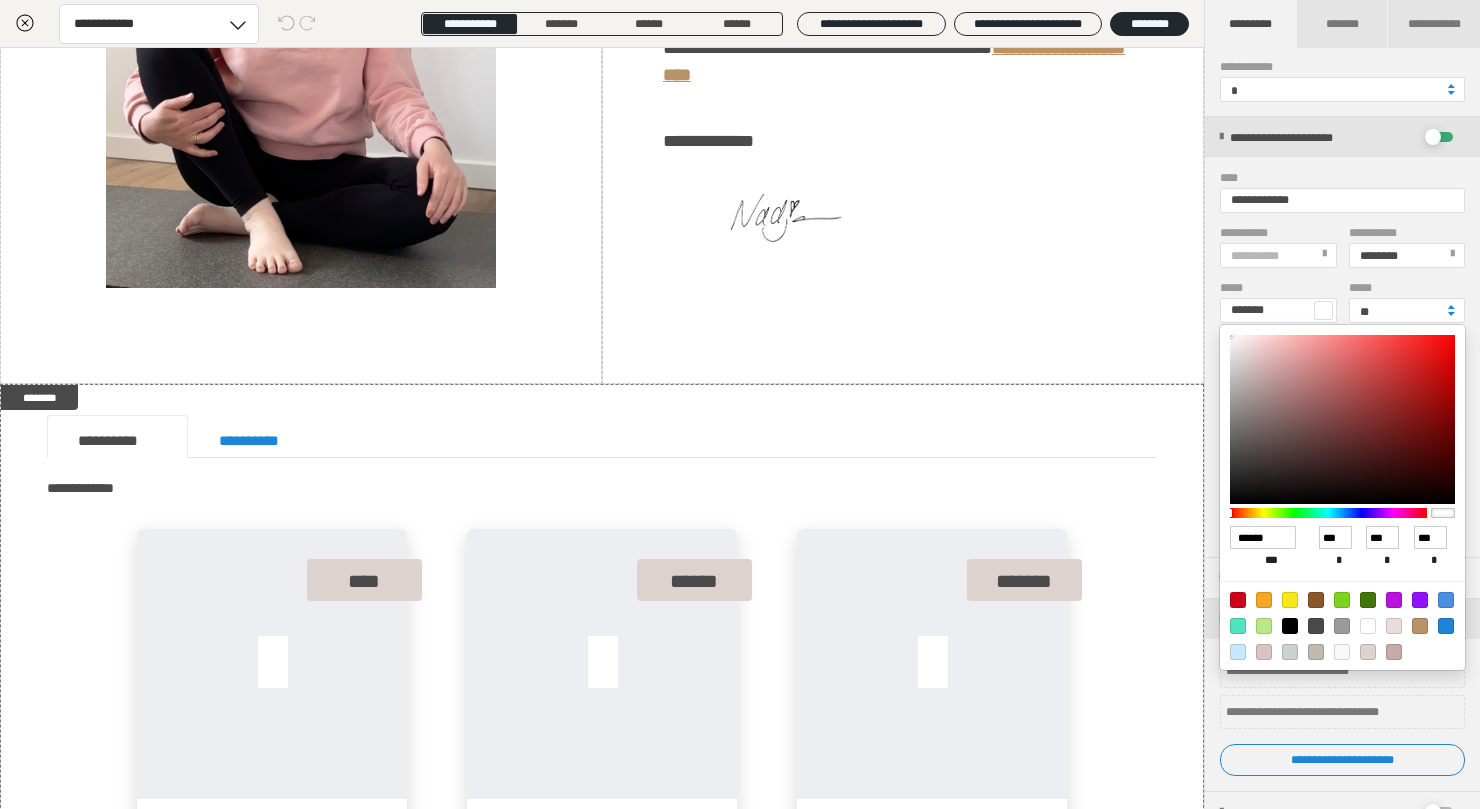 scroll, scrollTop: 761, scrollLeft: 0, axis: vertical 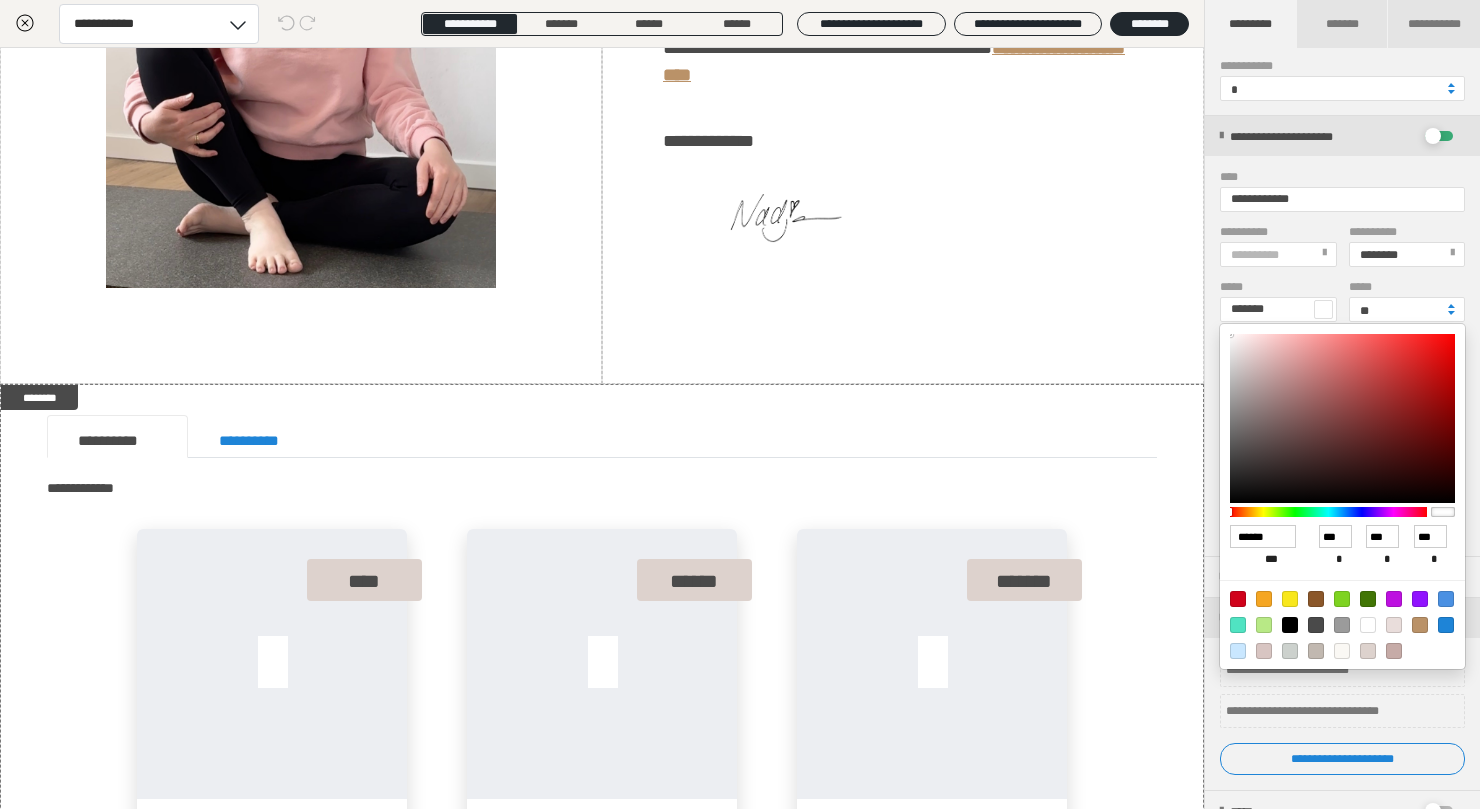 click at bounding box center (1316, 625) 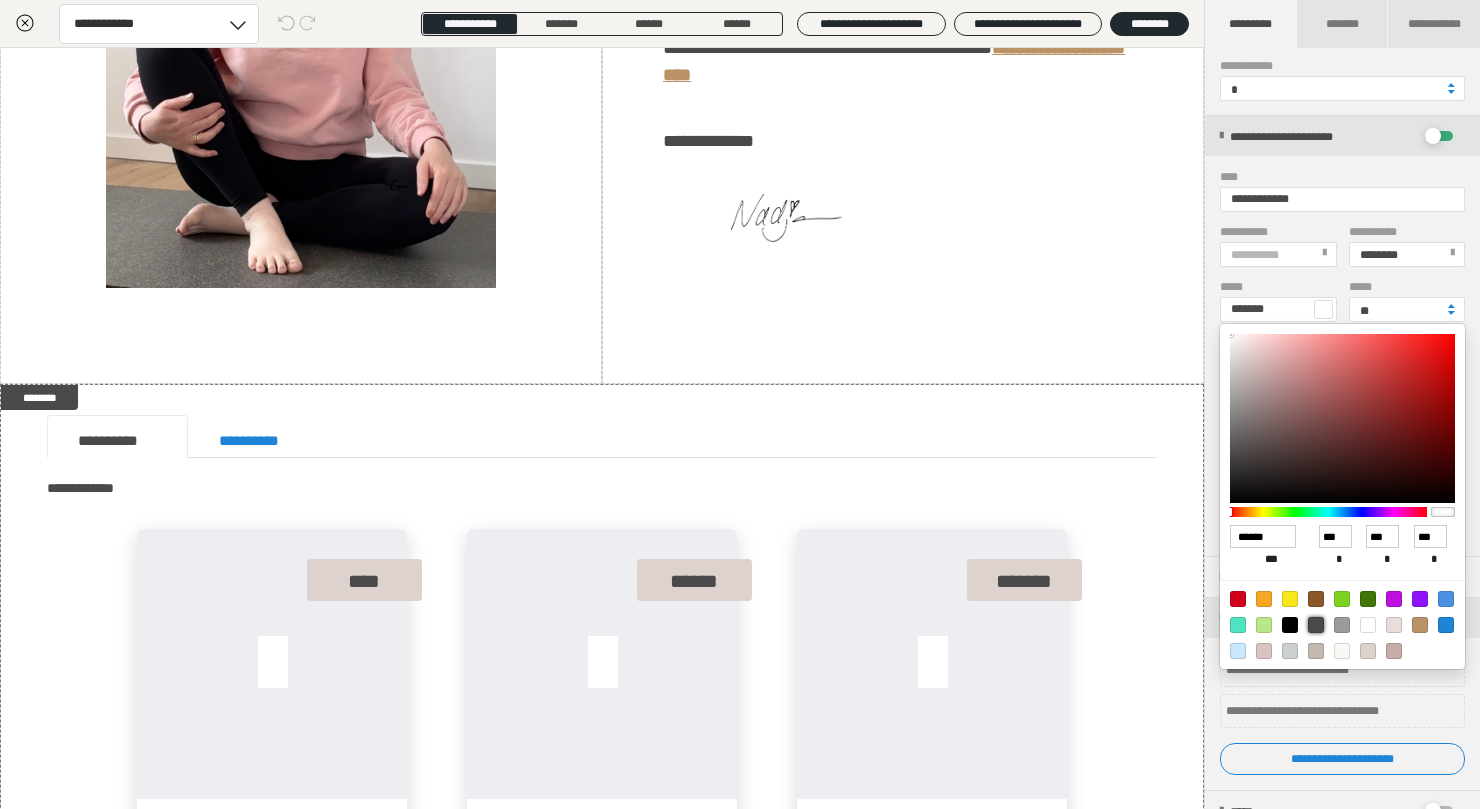 type on "*******" 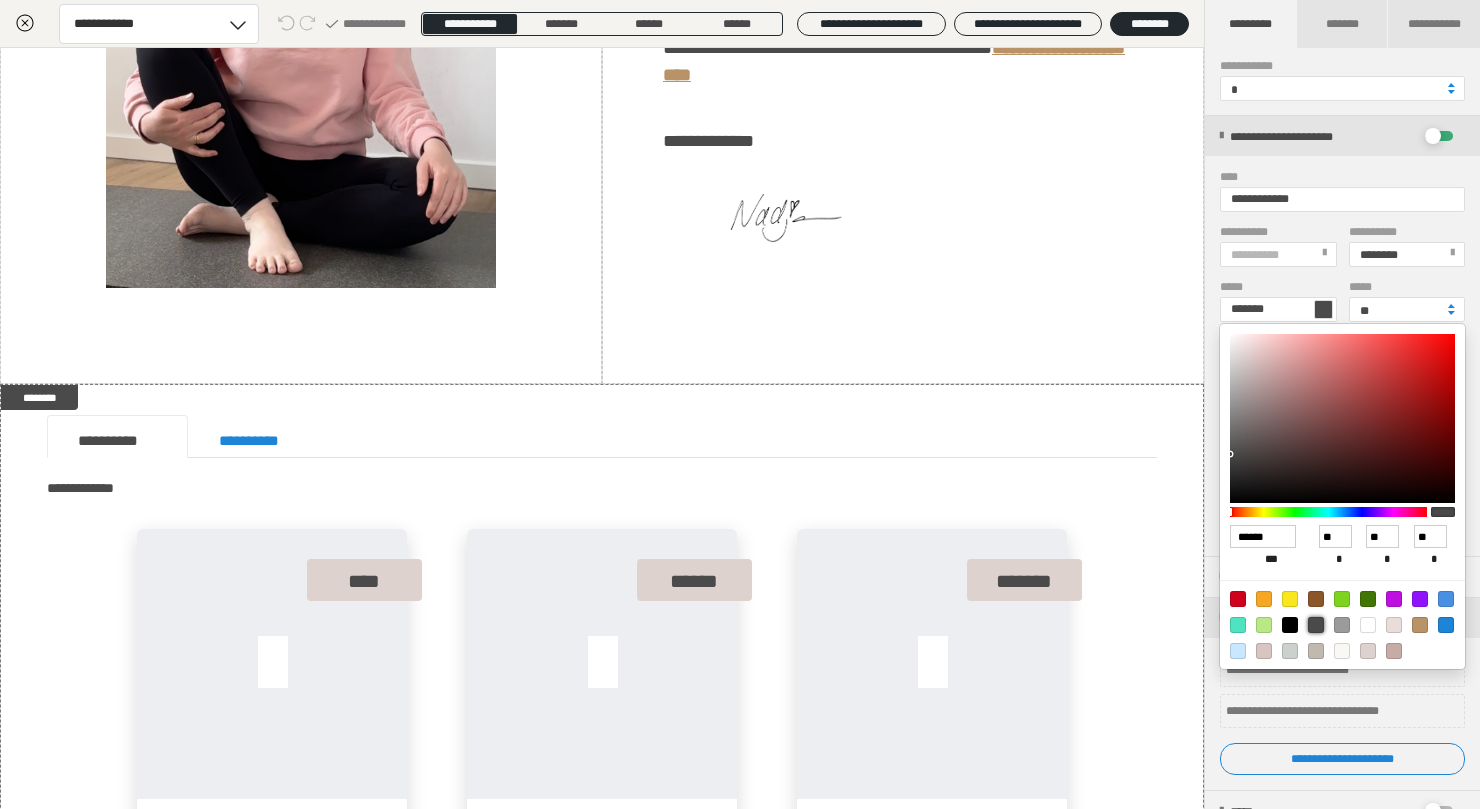 click at bounding box center (740, 404) 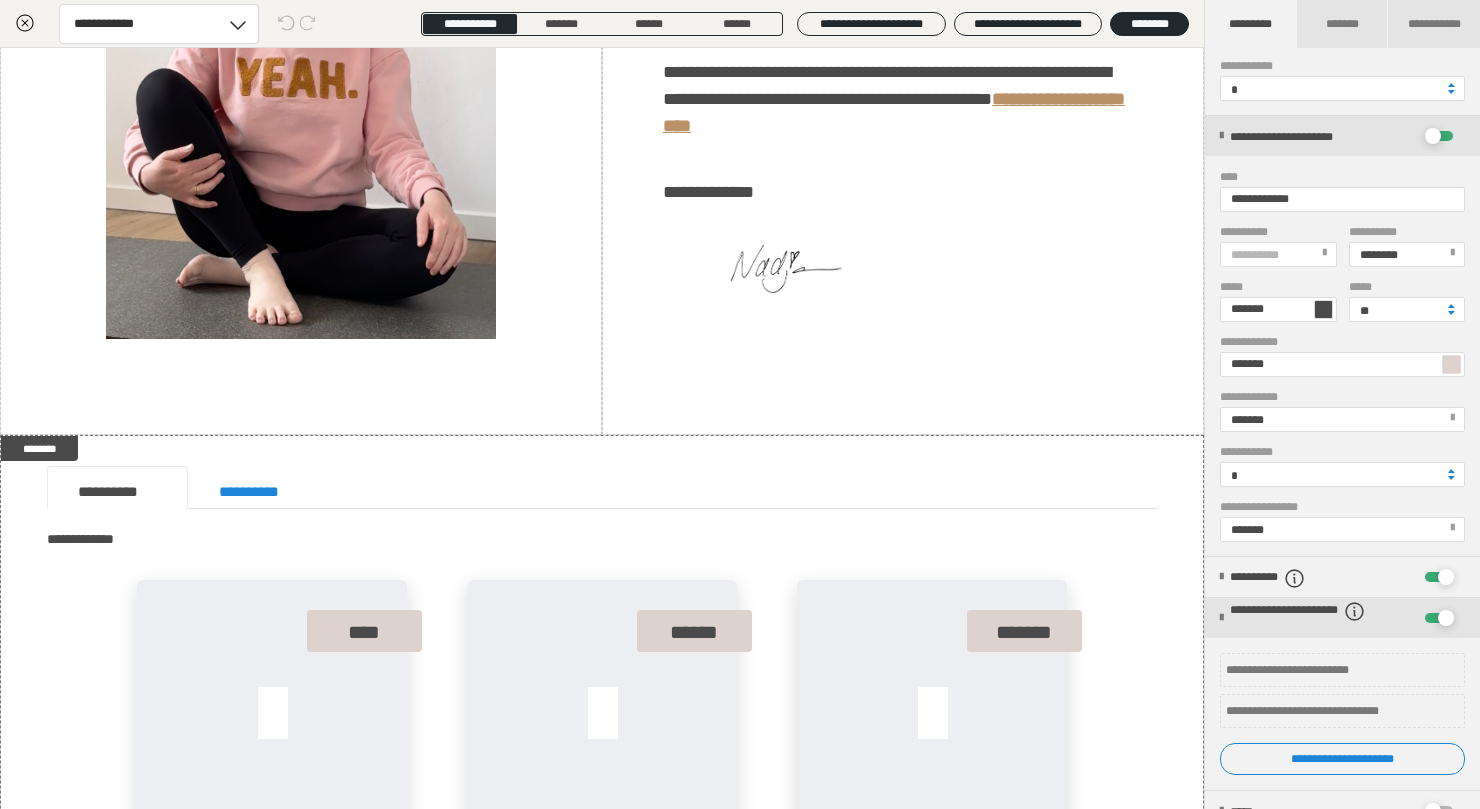 scroll, scrollTop: 291, scrollLeft: 0, axis: vertical 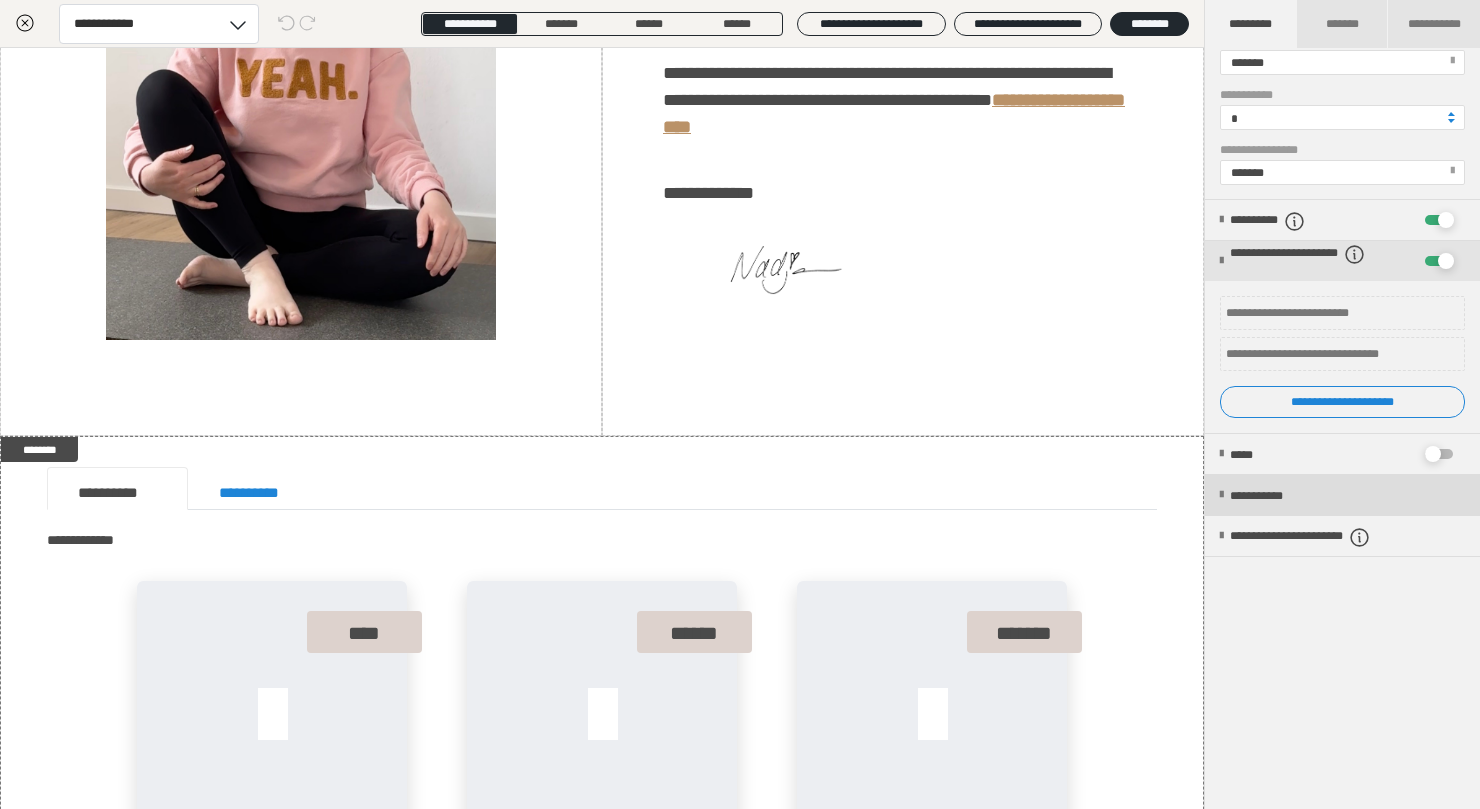 click on "**********" at bounding box center (1342, 495) 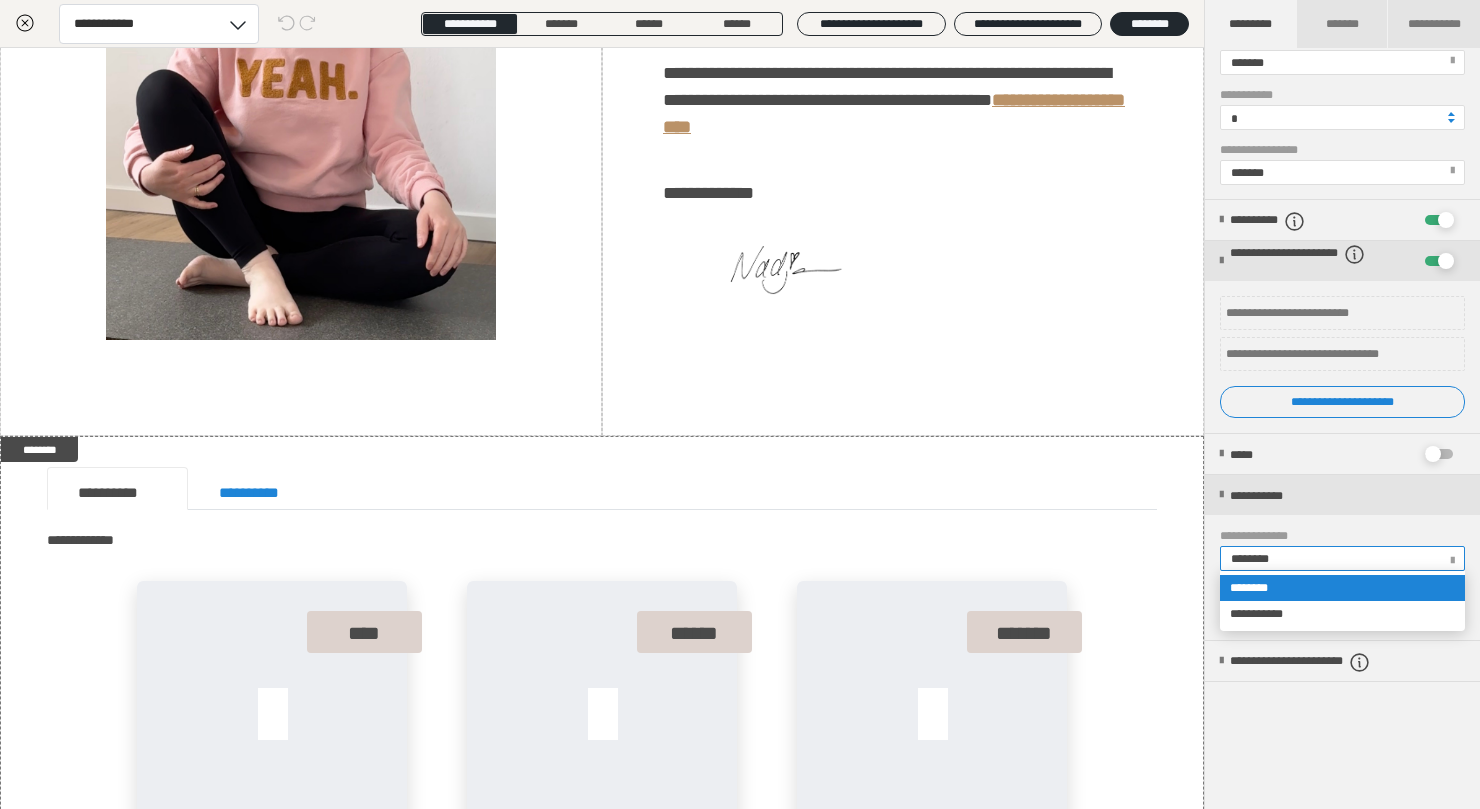 click on "********" at bounding box center [1341, 558] 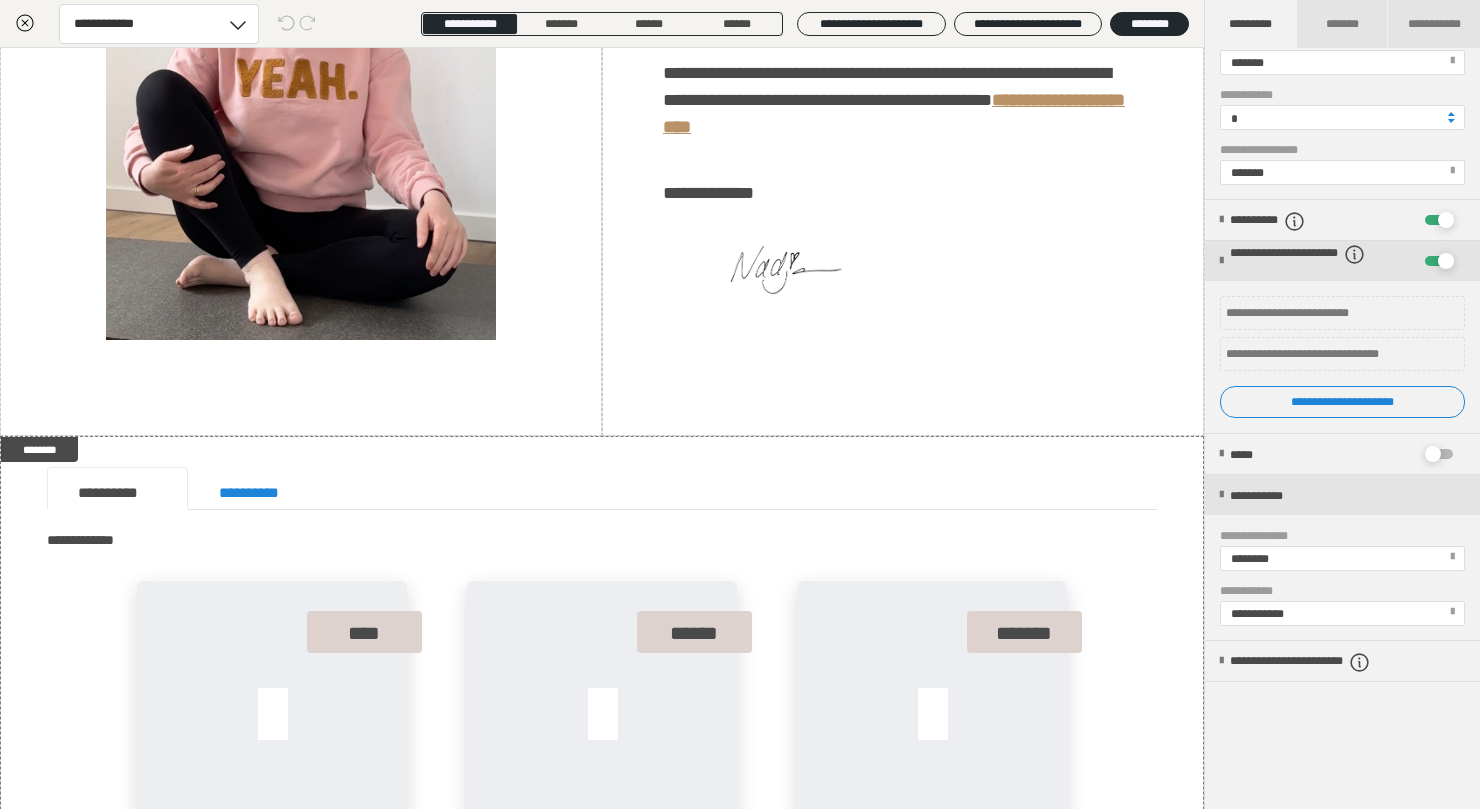 click on "**********" at bounding box center (1341, 613) 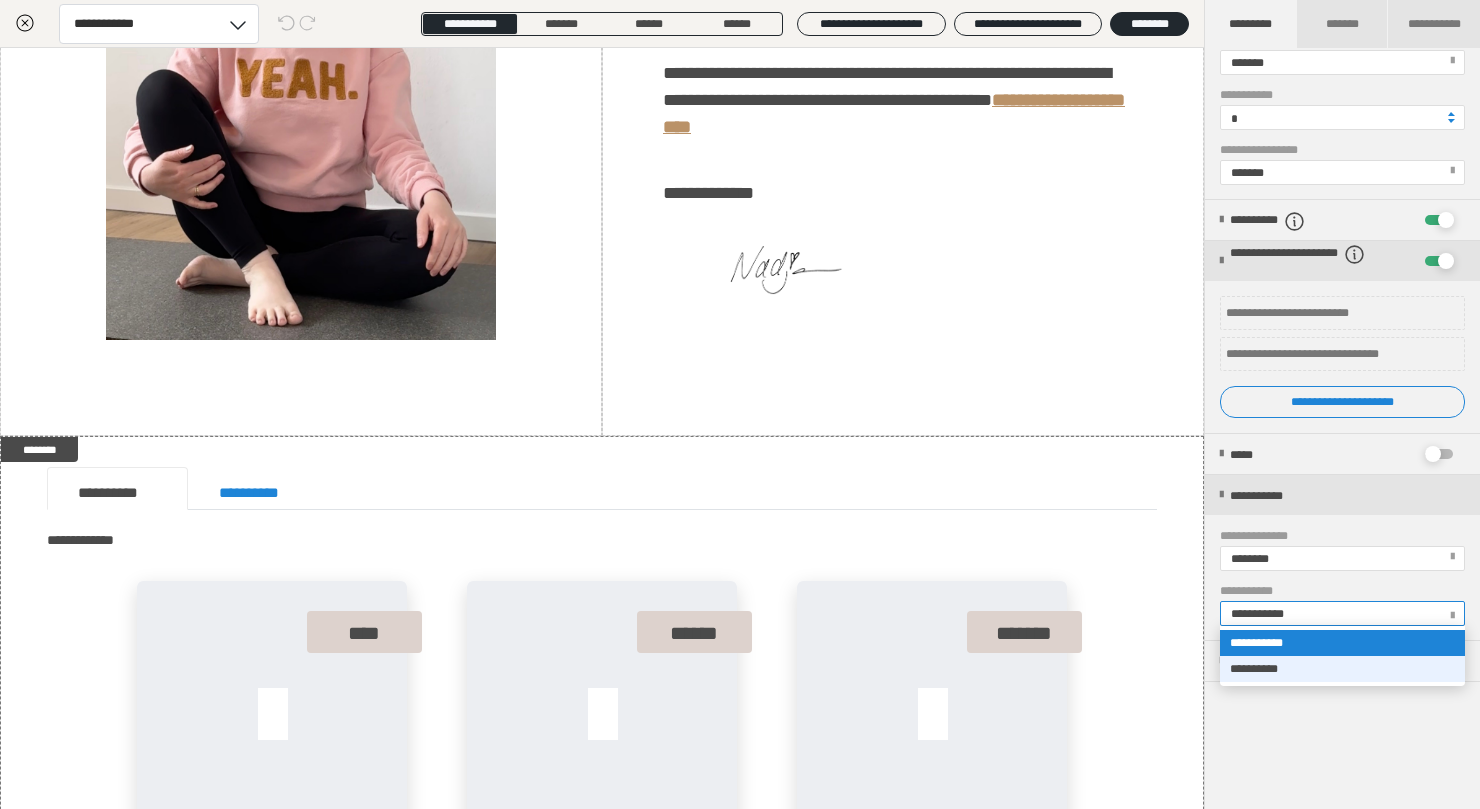 click on "**********" at bounding box center (1342, 669) 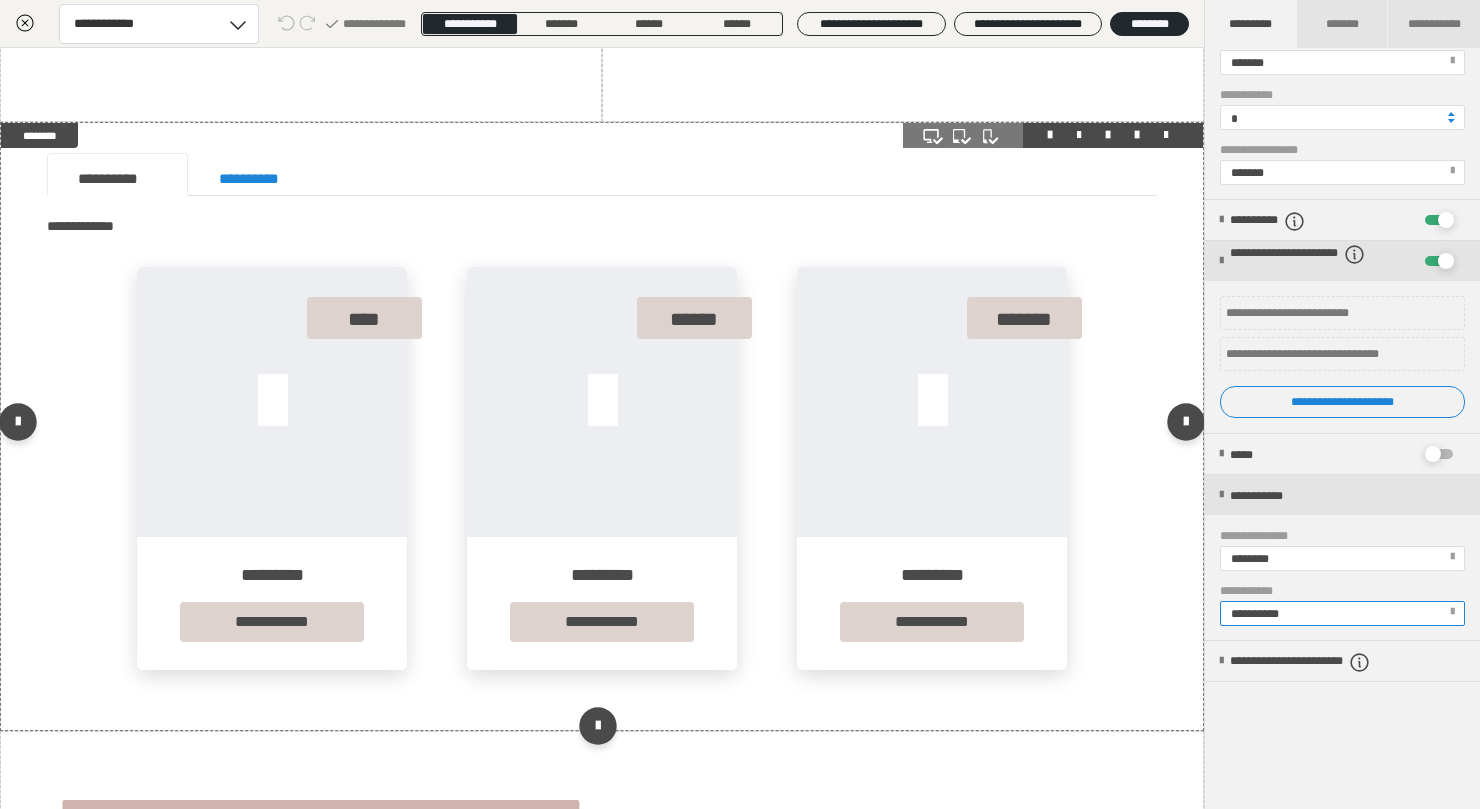 scroll, scrollTop: 747, scrollLeft: 0, axis: vertical 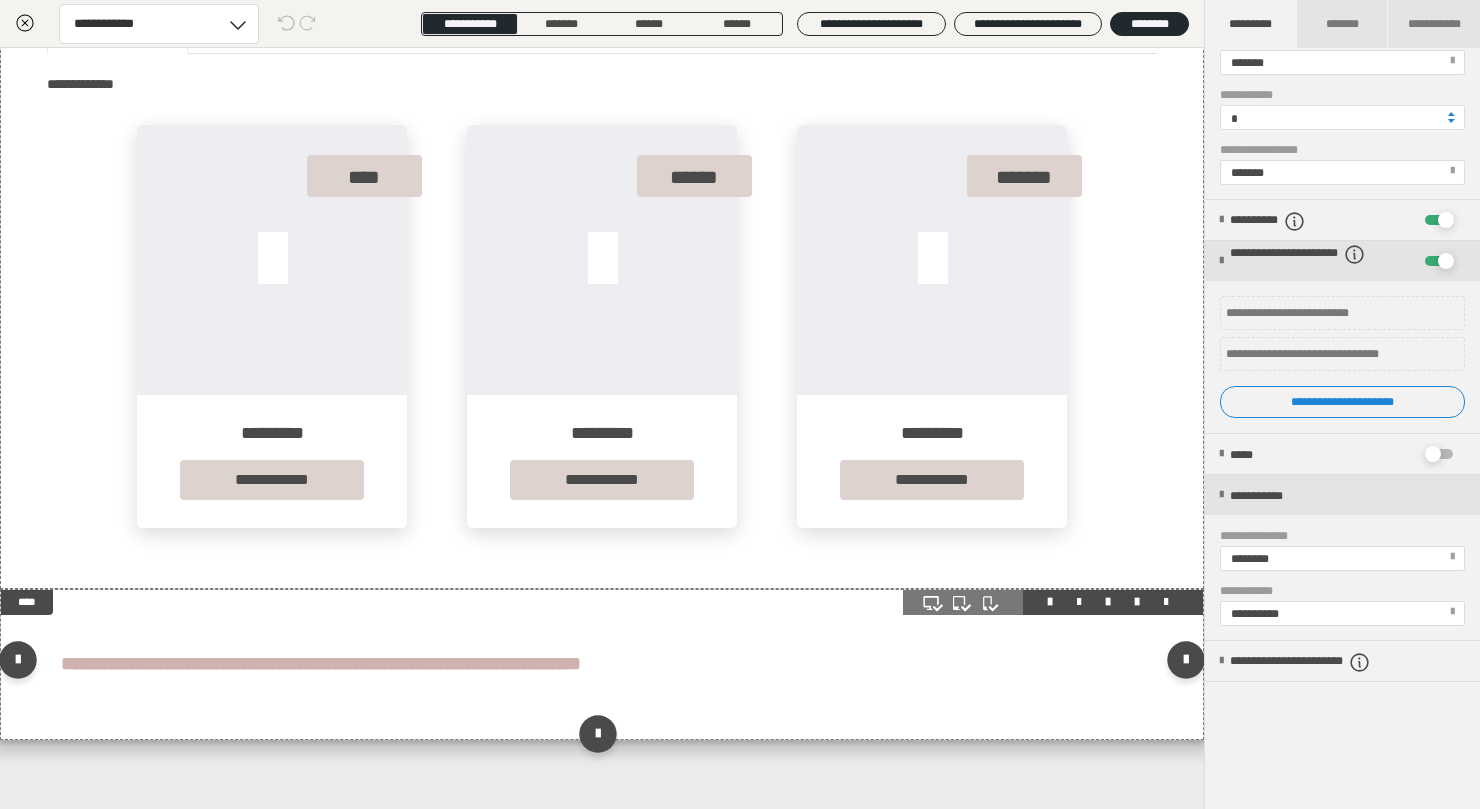 click on "**********" at bounding box center (602, 664) 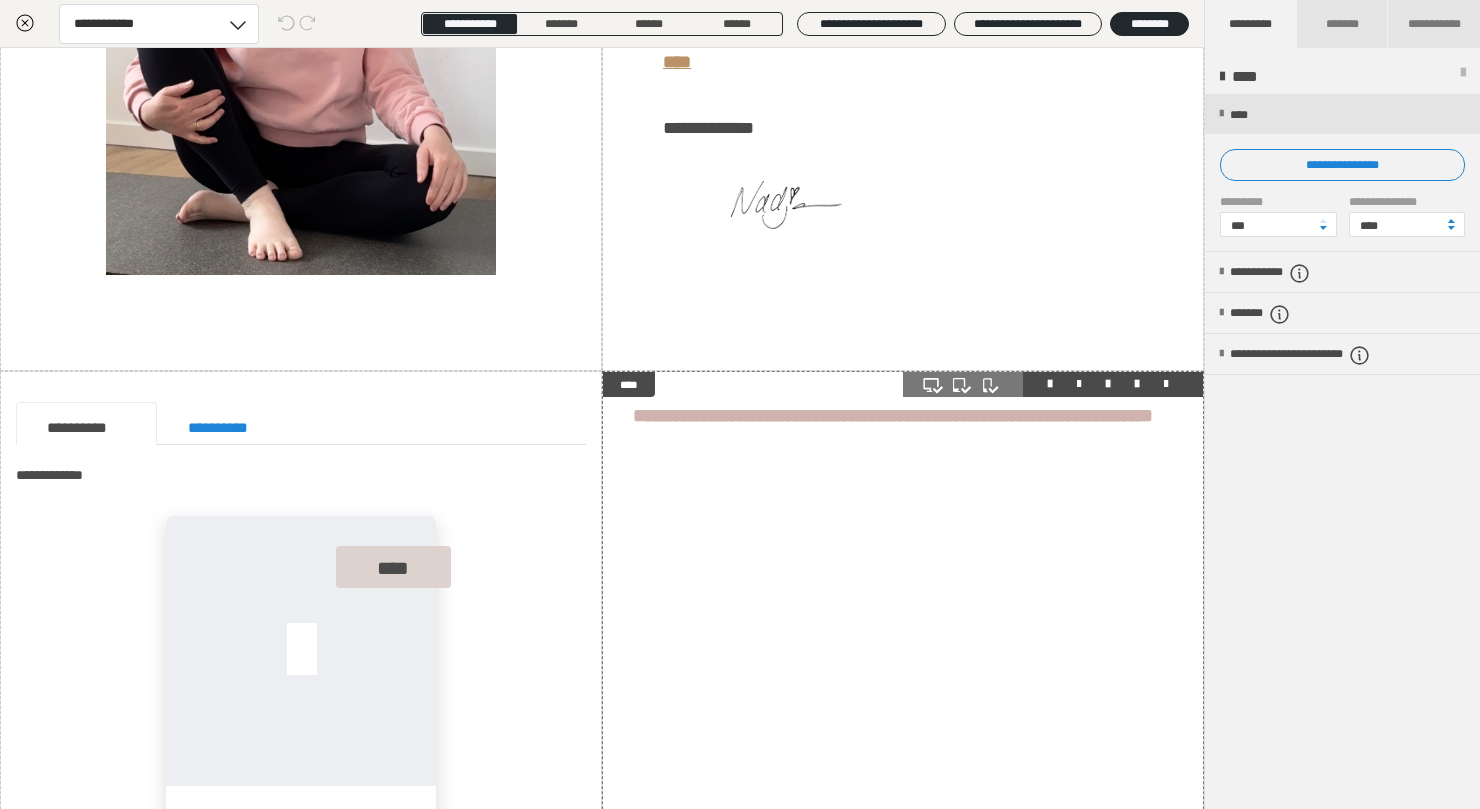scroll, scrollTop: 335, scrollLeft: 0, axis: vertical 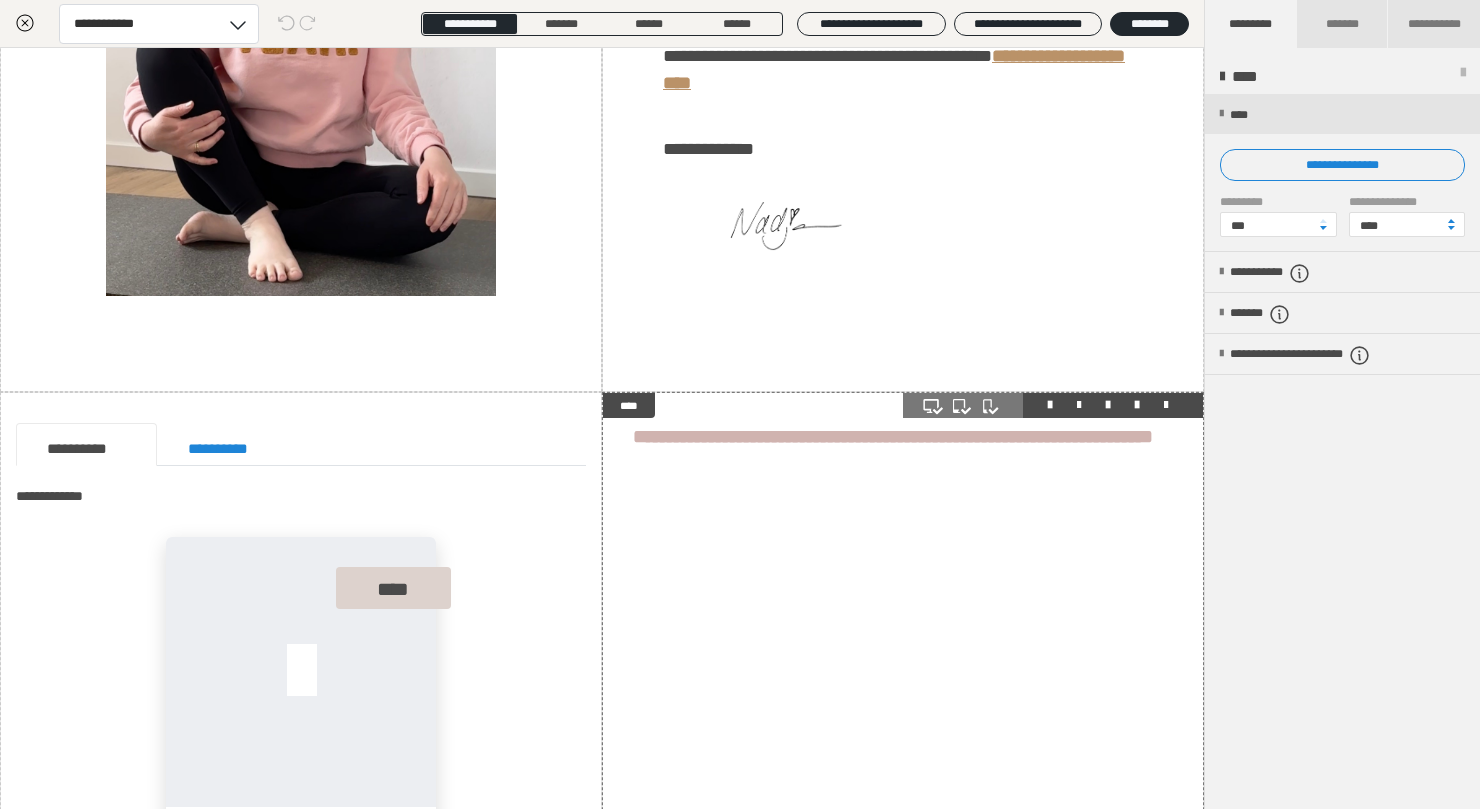 click on "**********" at bounding box center [903, 1159] 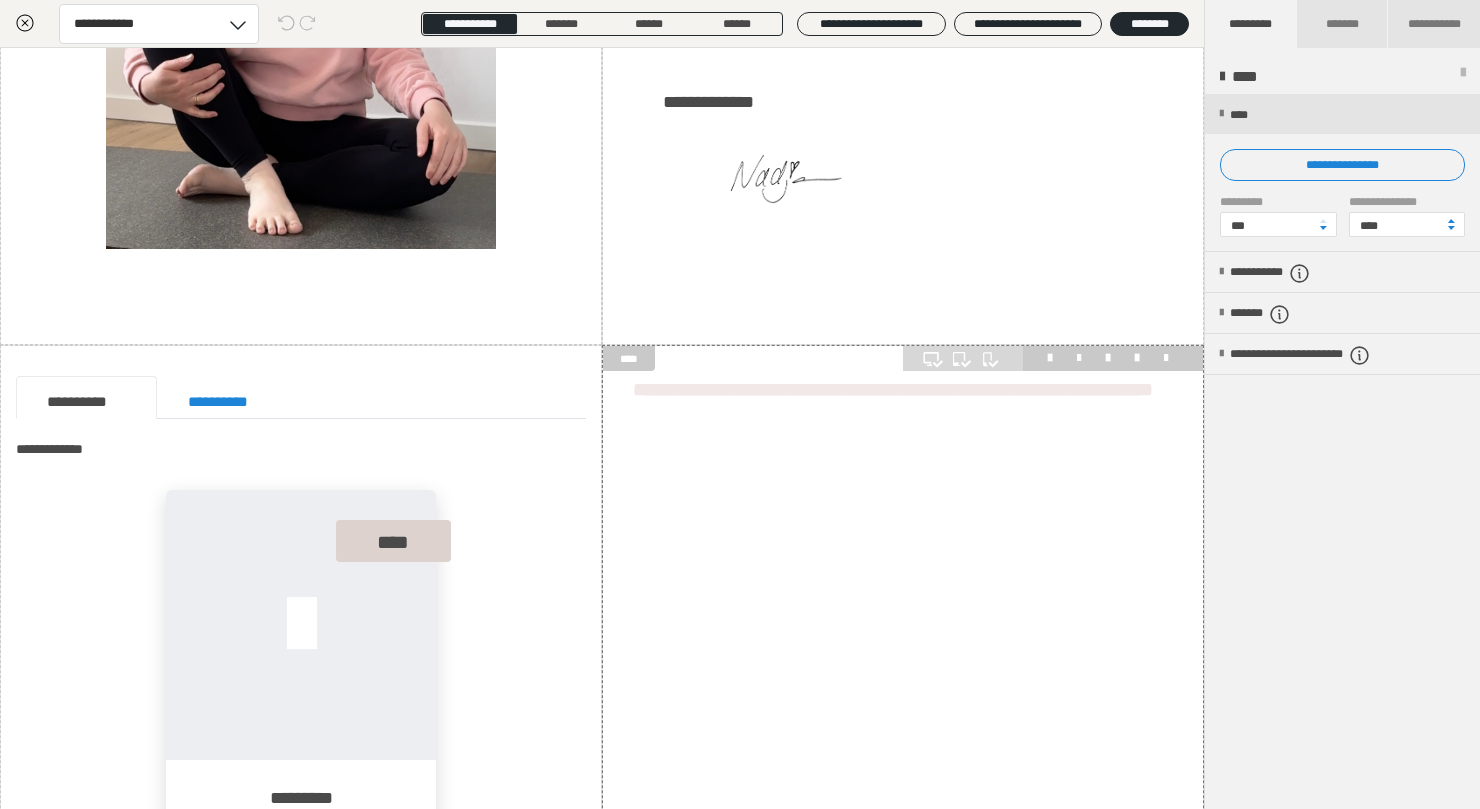 scroll, scrollTop: 335, scrollLeft: 0, axis: vertical 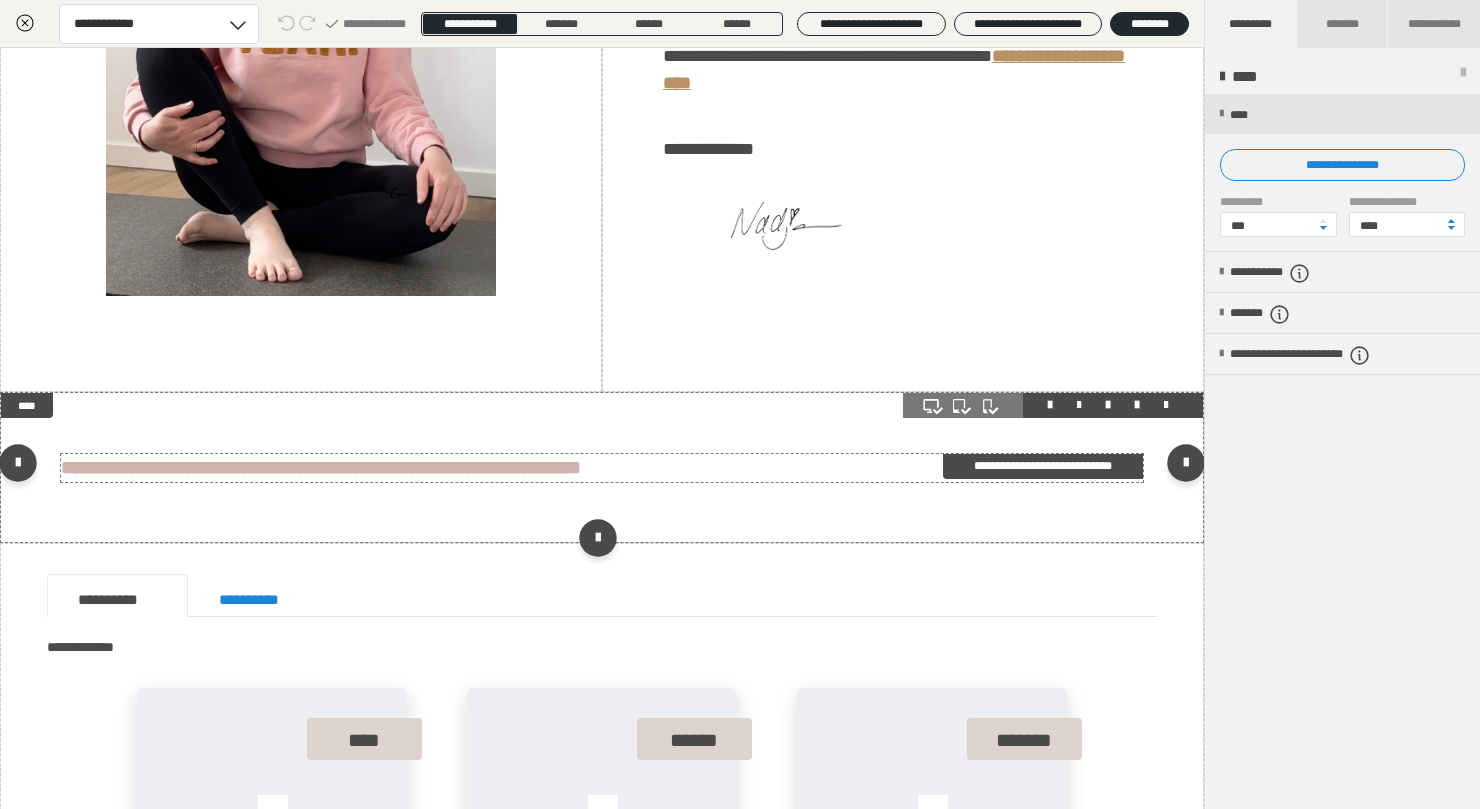 click on "**********" at bounding box center [321, 467] 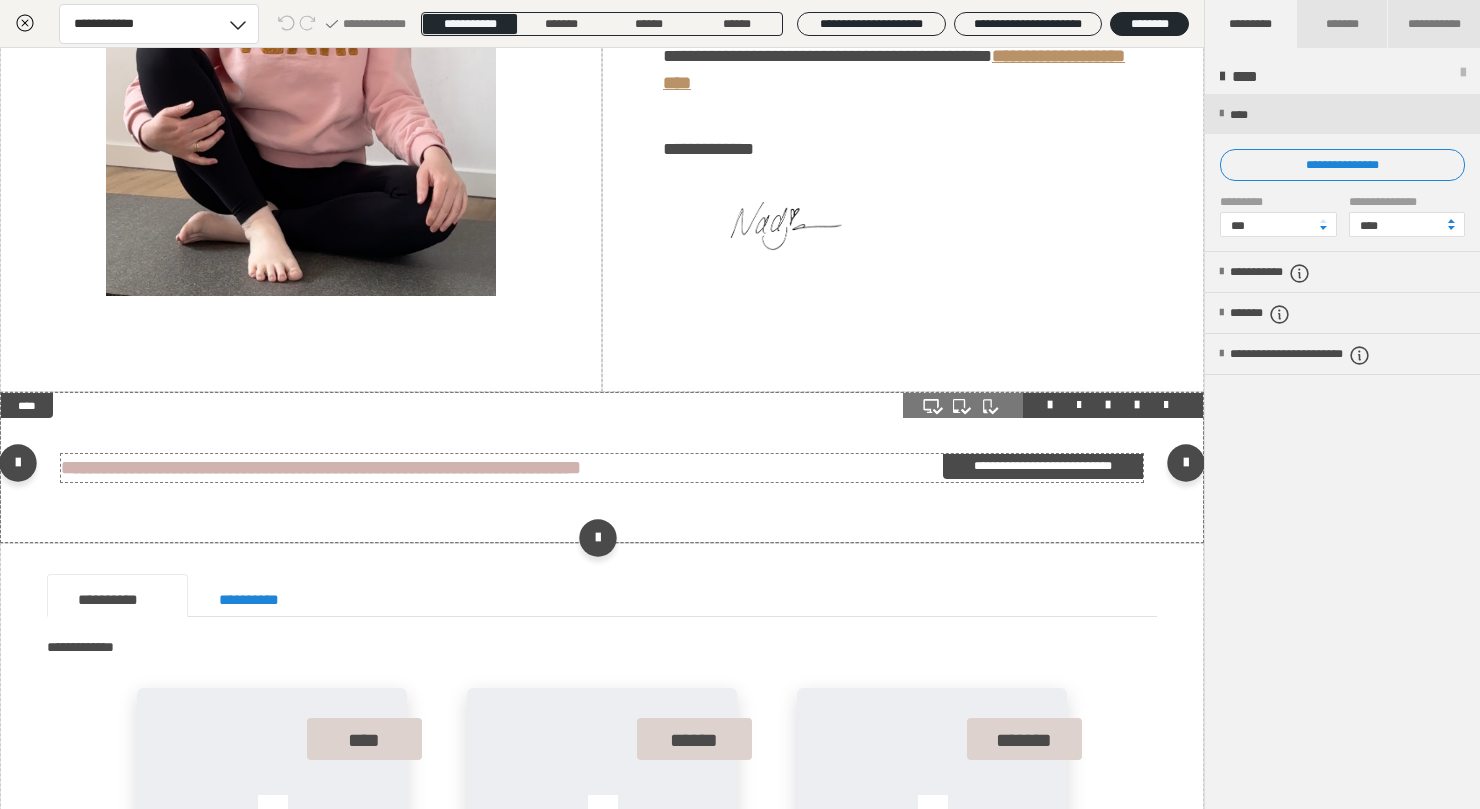 click on "**********" at bounding box center [321, 467] 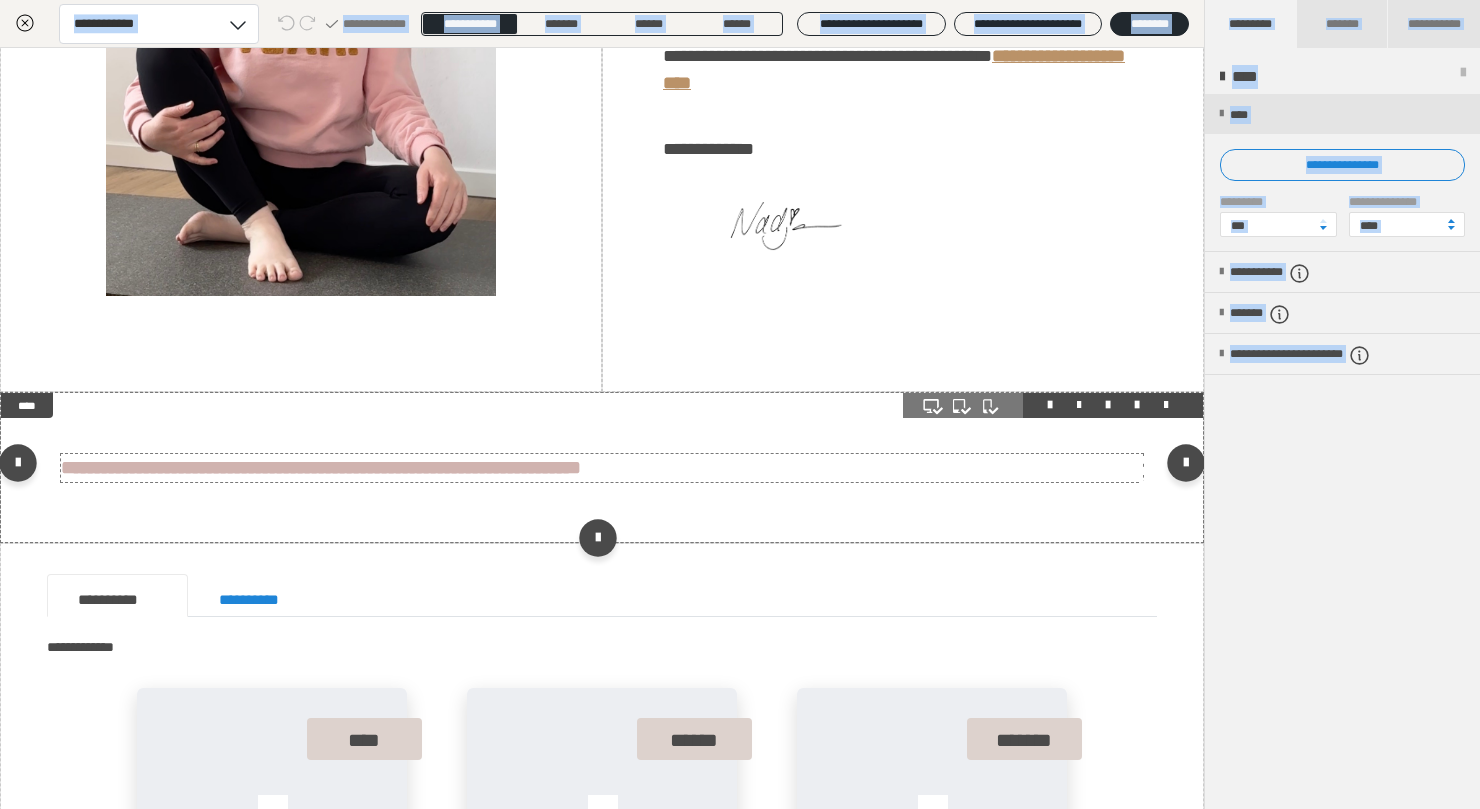 click on "**********" at bounding box center (740, 404) 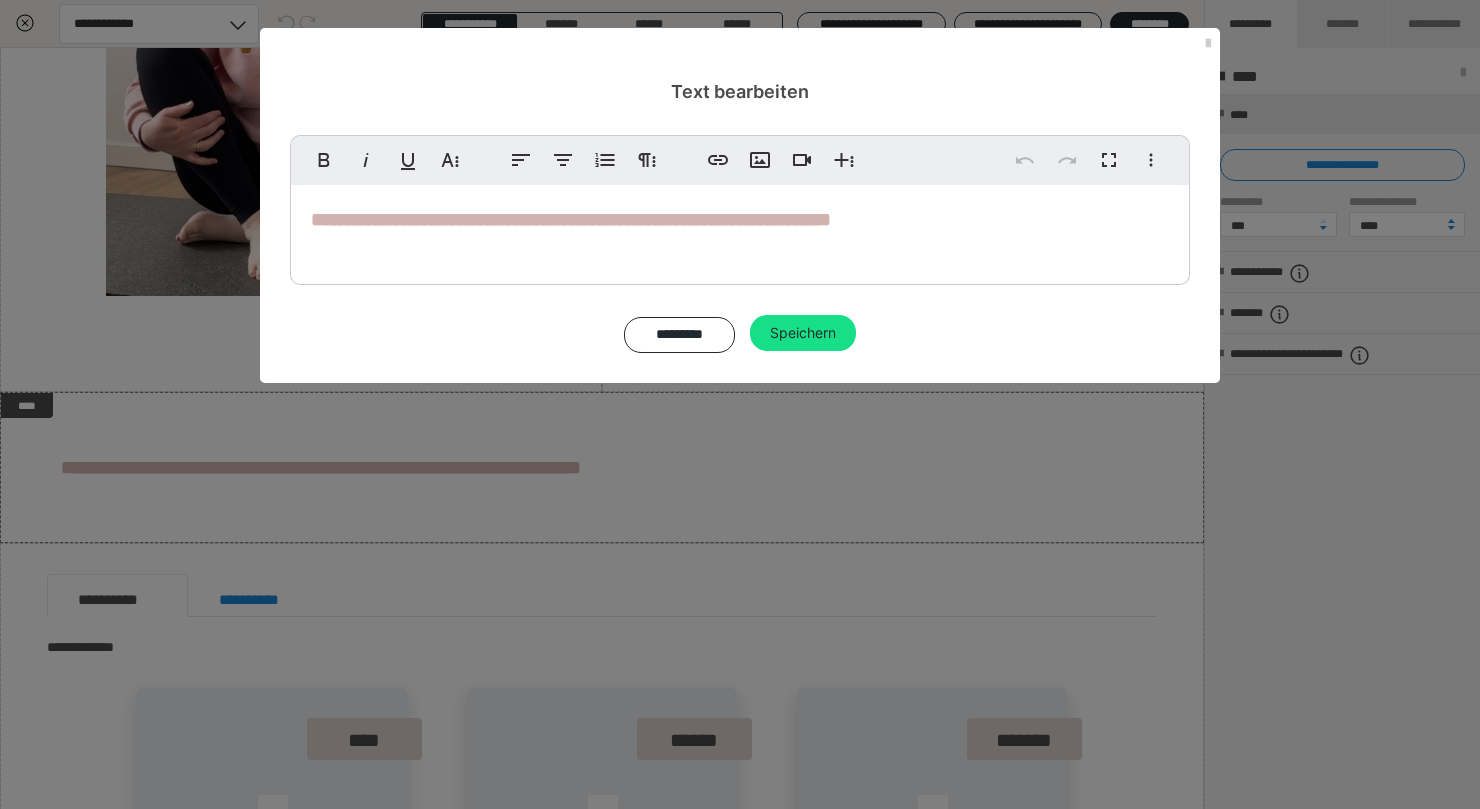 click on "**********" at bounding box center (571, 219) 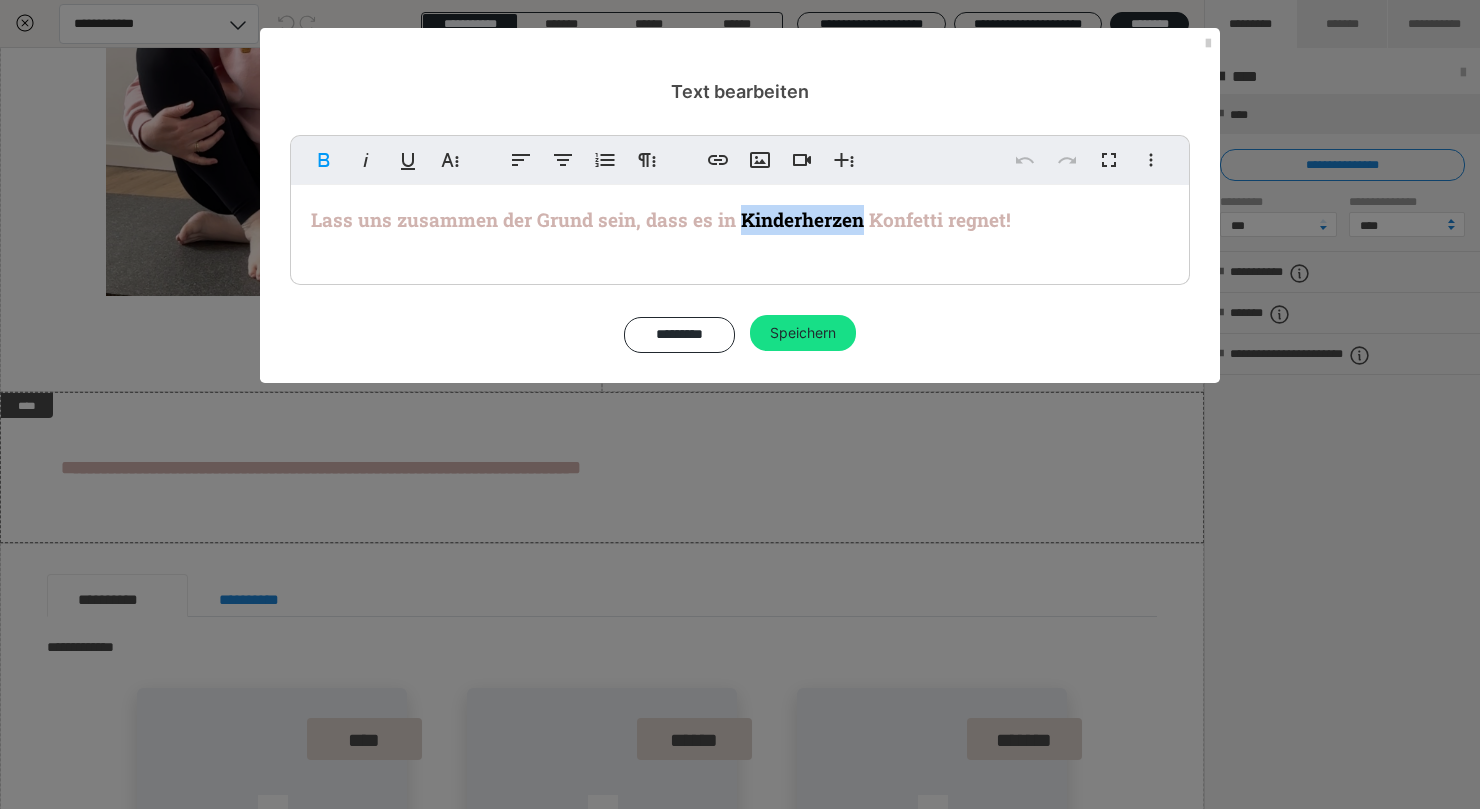 click on "Lass uns zusammen der Grund sein, dass es in Kinderherzen Konfetti regnet!" at bounding box center (661, 219) 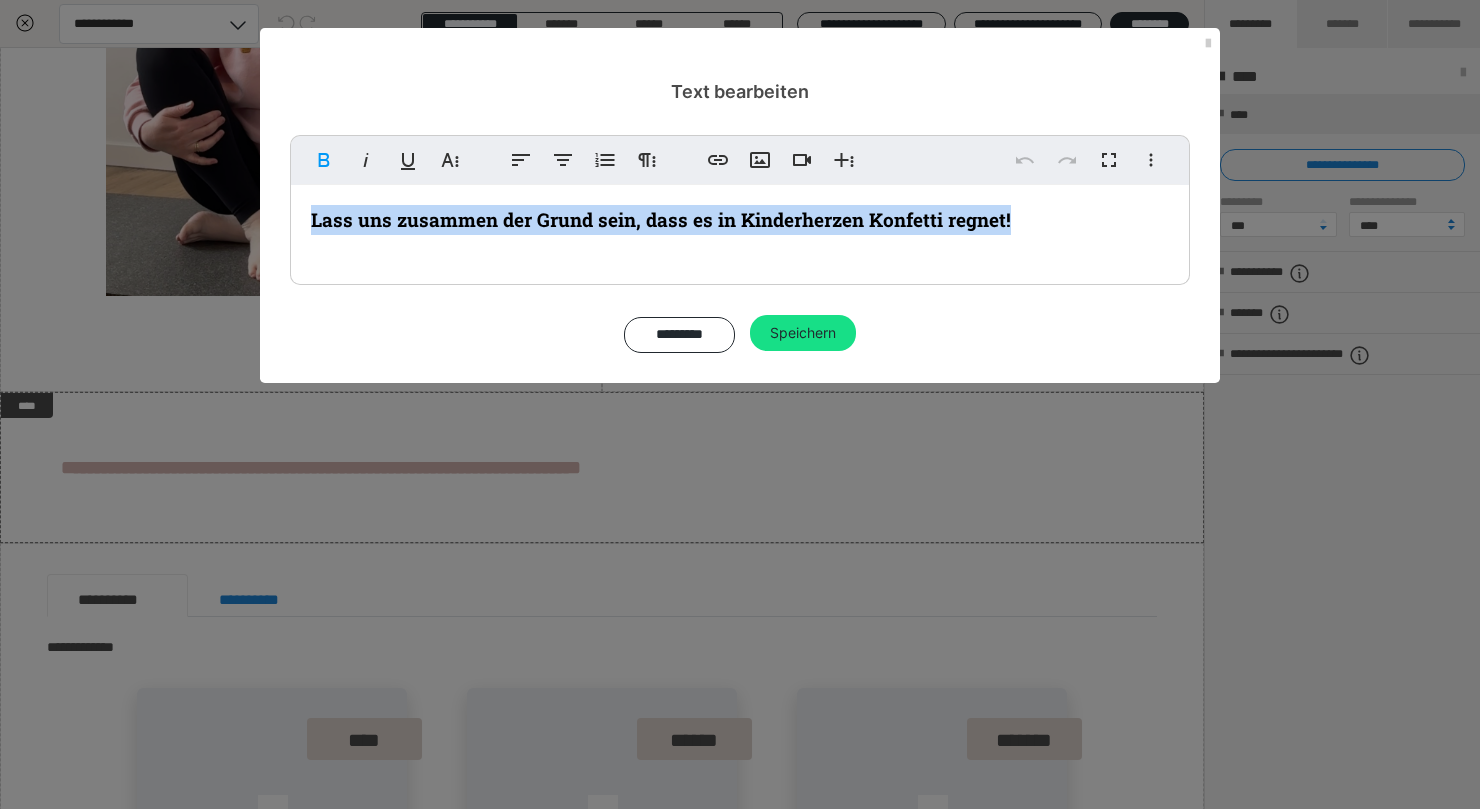 click on "Lass uns zusammen der Grund sein, dass es in Kinderherzen Konfetti regnet!" at bounding box center (661, 219) 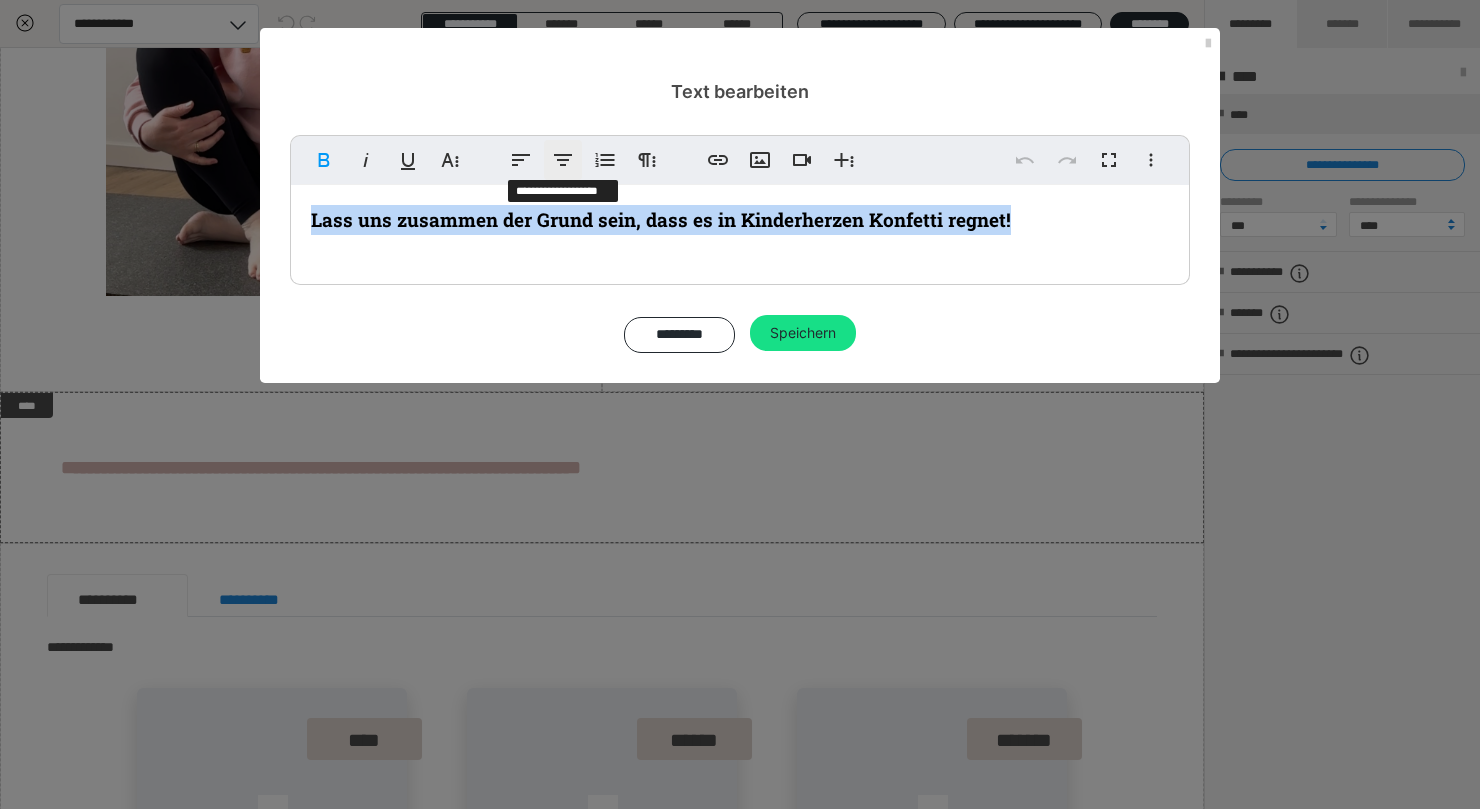 click 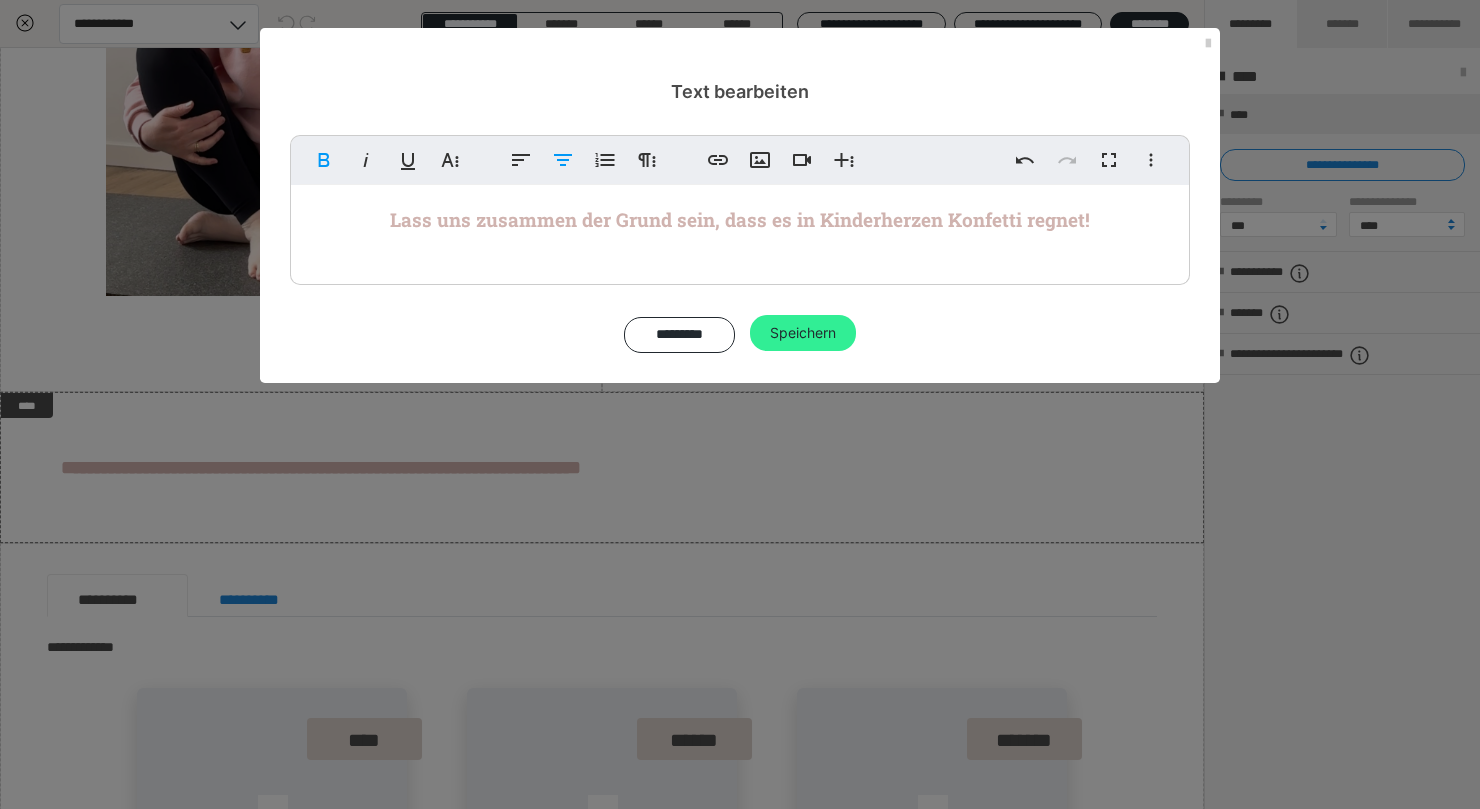 click on "Speichern" at bounding box center (803, 333) 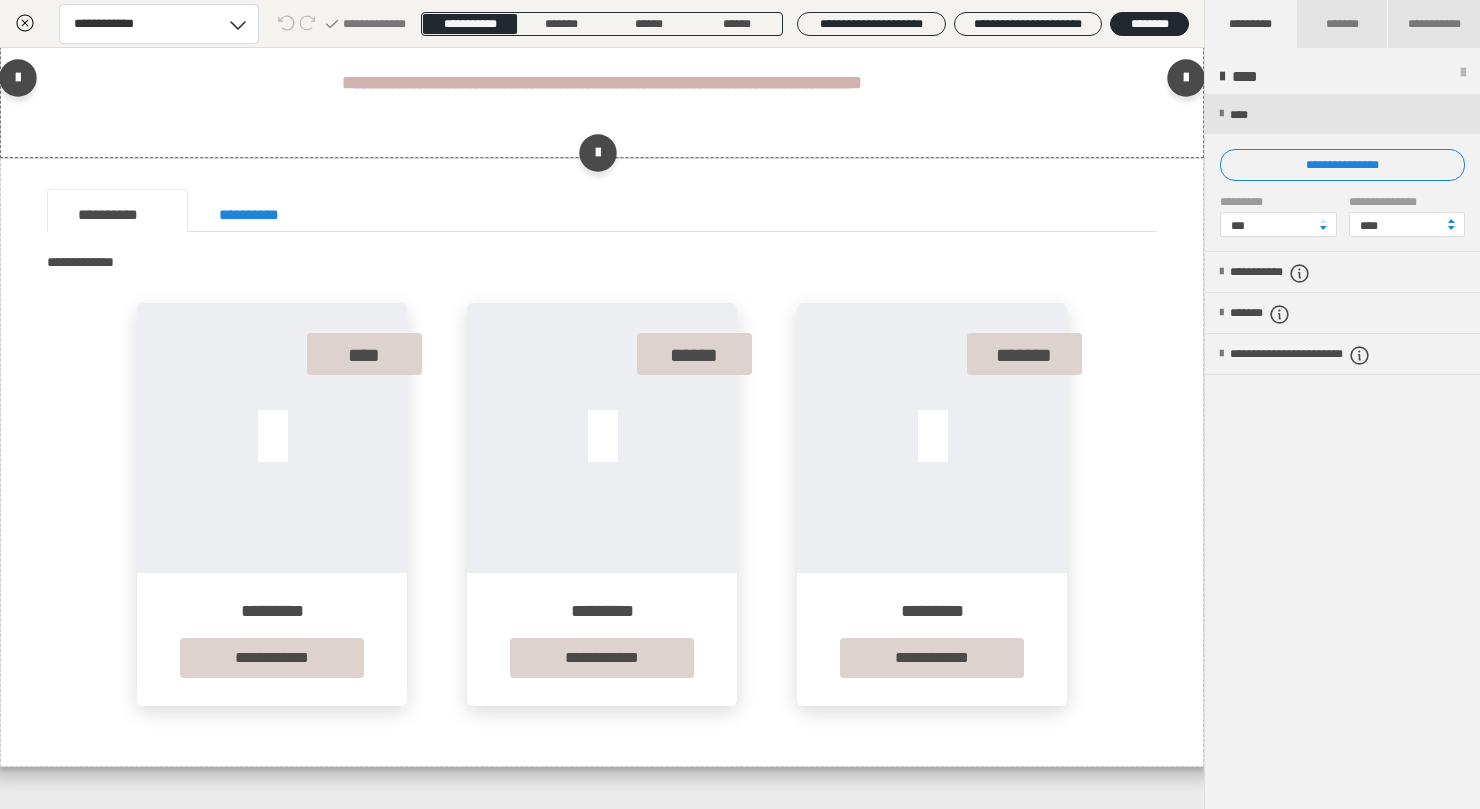 scroll, scrollTop: 735, scrollLeft: 0, axis: vertical 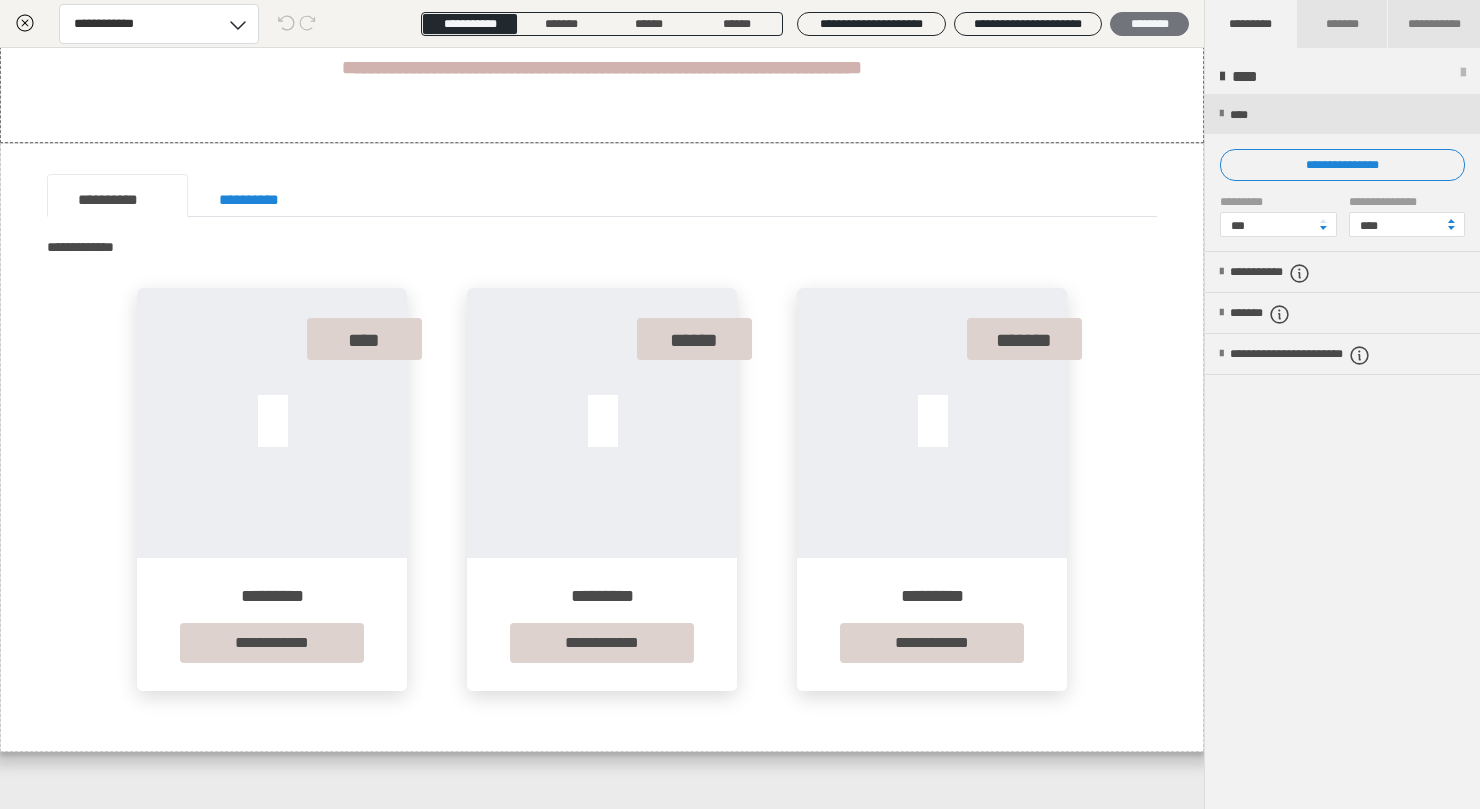 click on "********" at bounding box center (1149, 24) 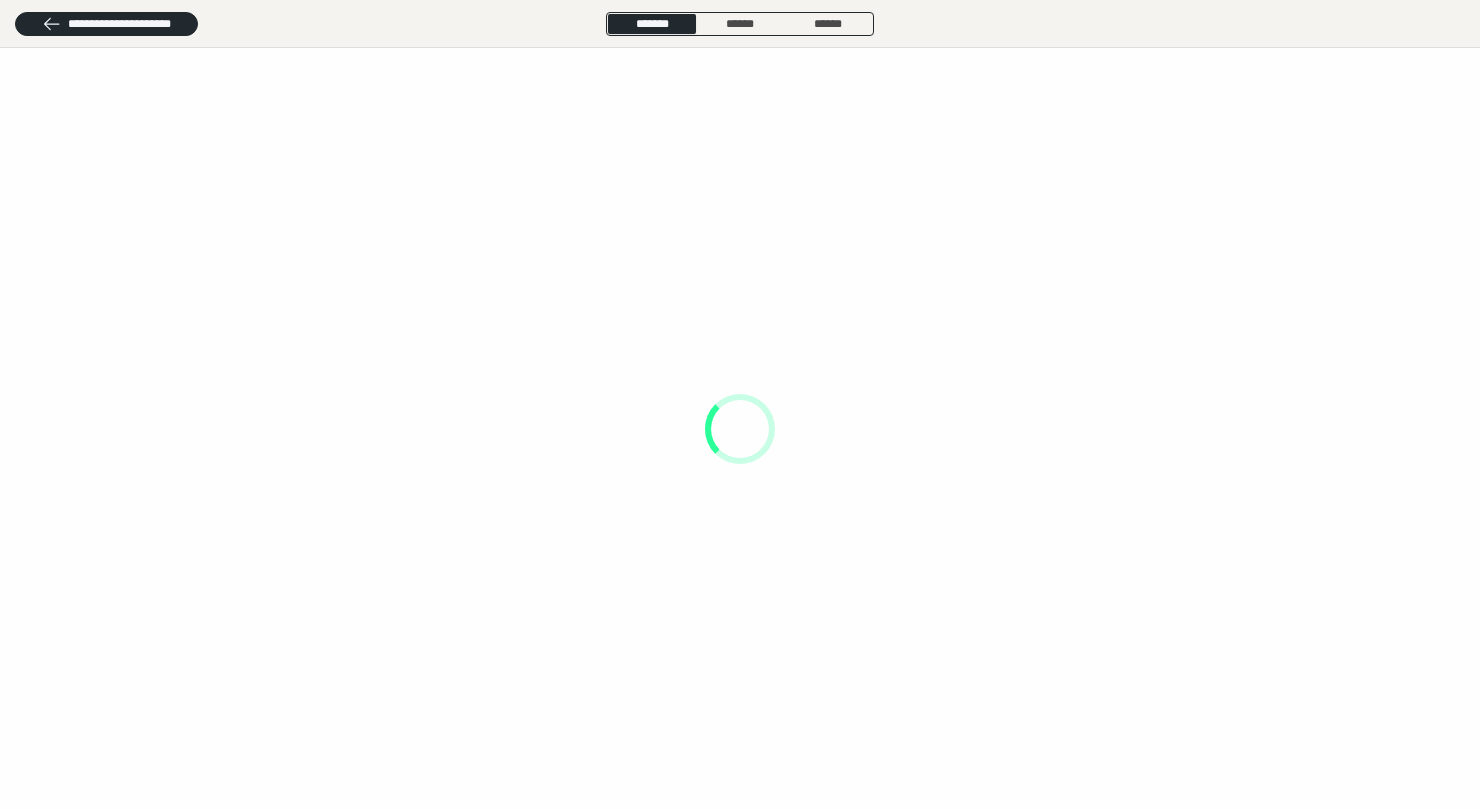 scroll, scrollTop: 0, scrollLeft: 0, axis: both 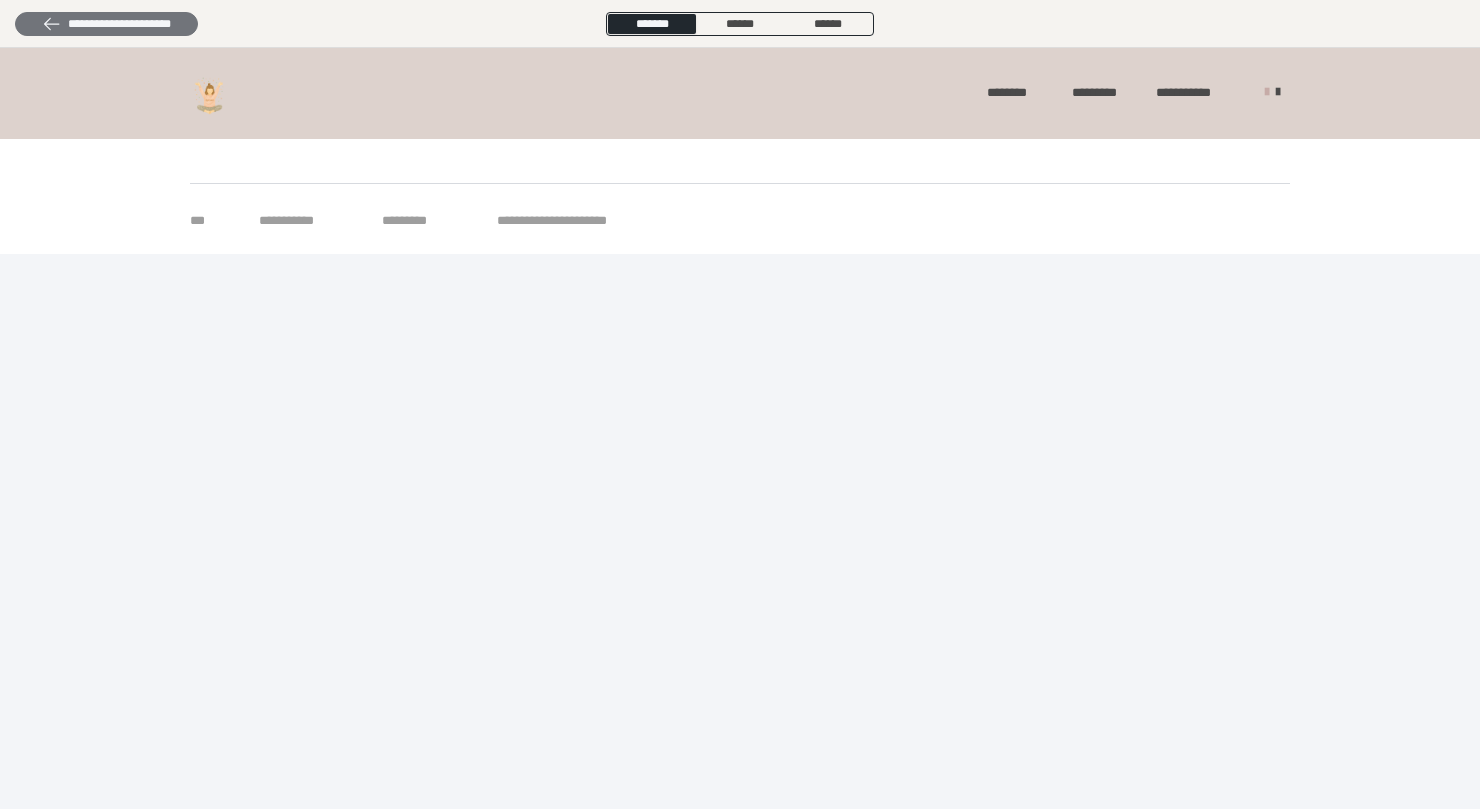 click on "**********" at bounding box center (106, 24) 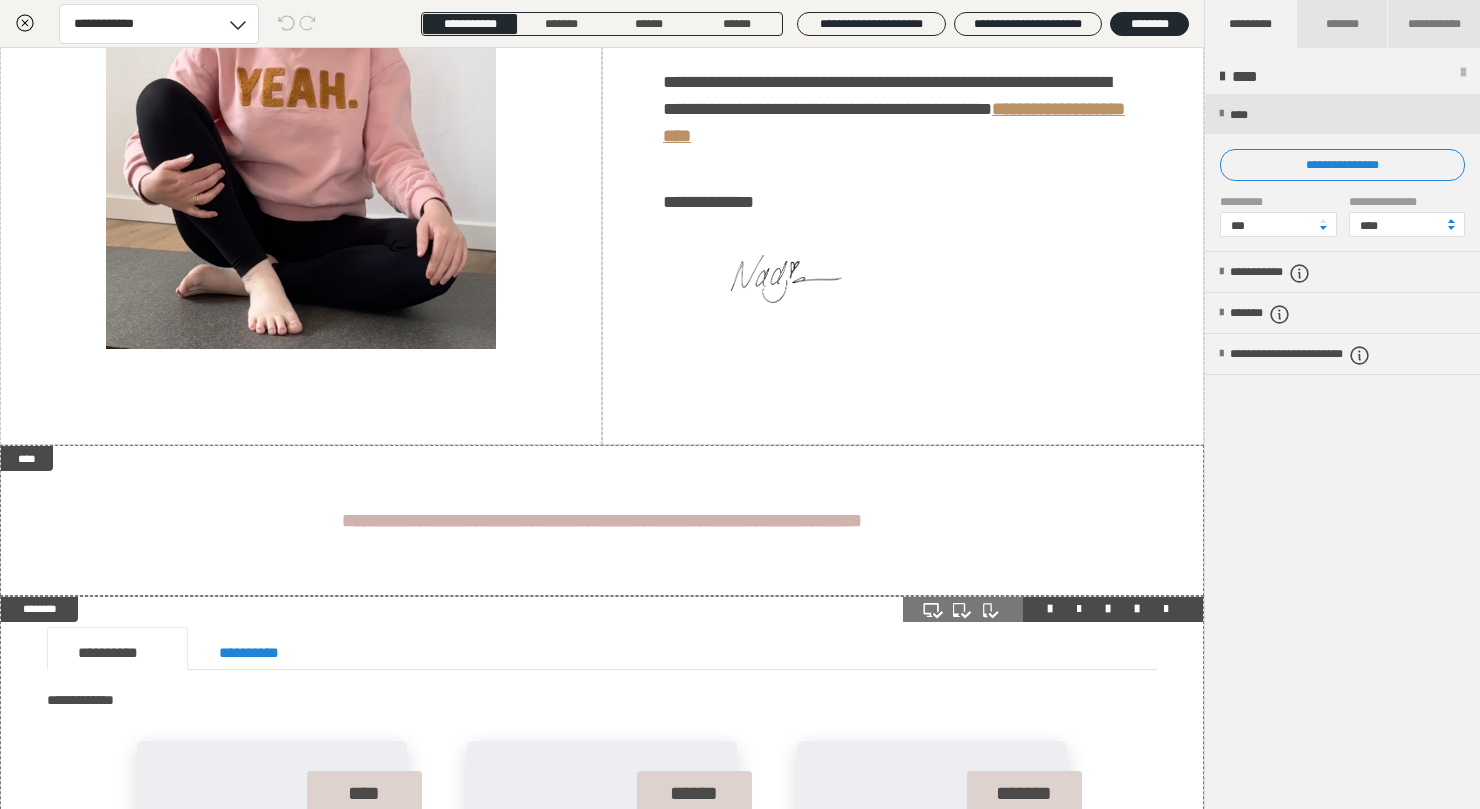 scroll, scrollTop: 0, scrollLeft: 0, axis: both 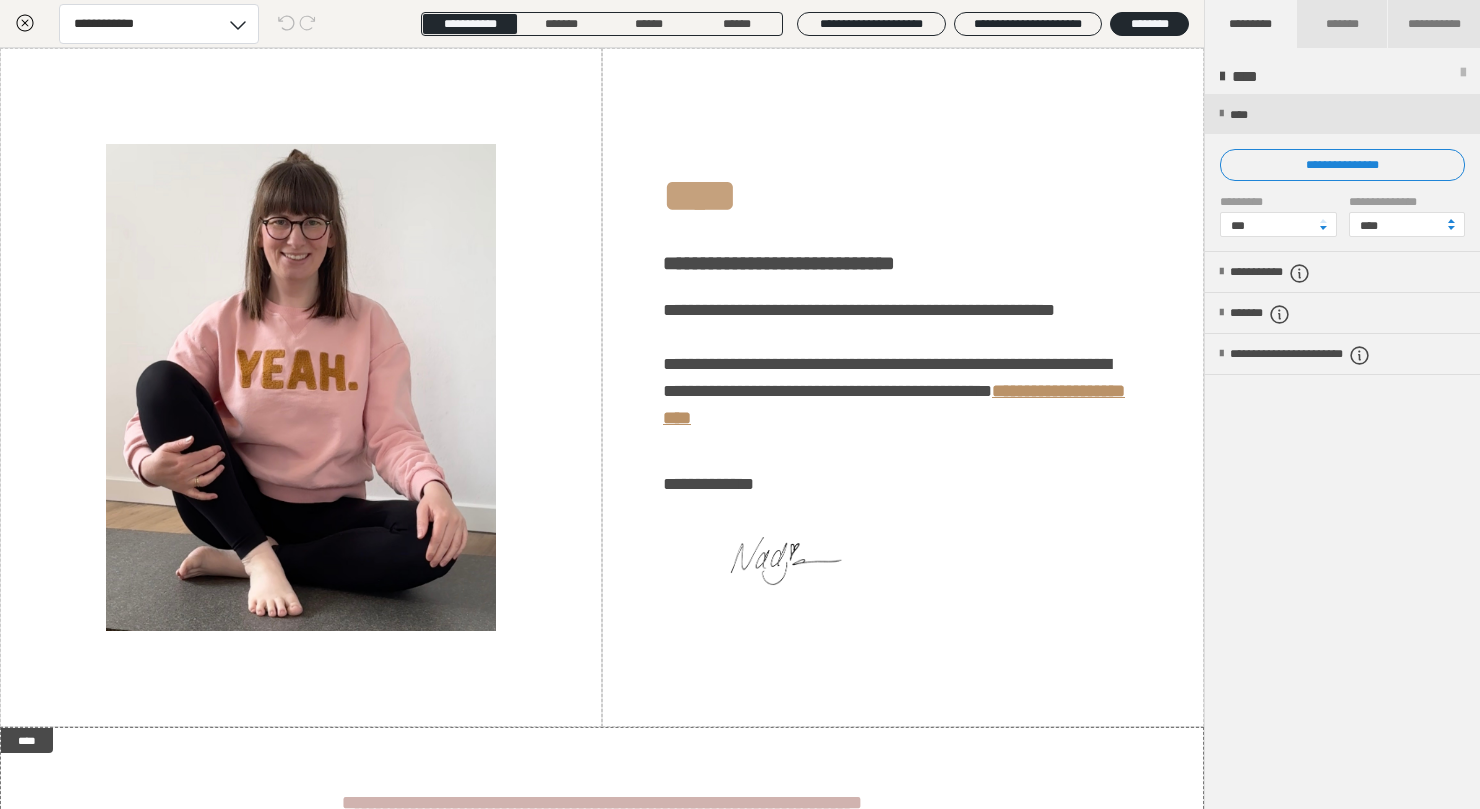 click 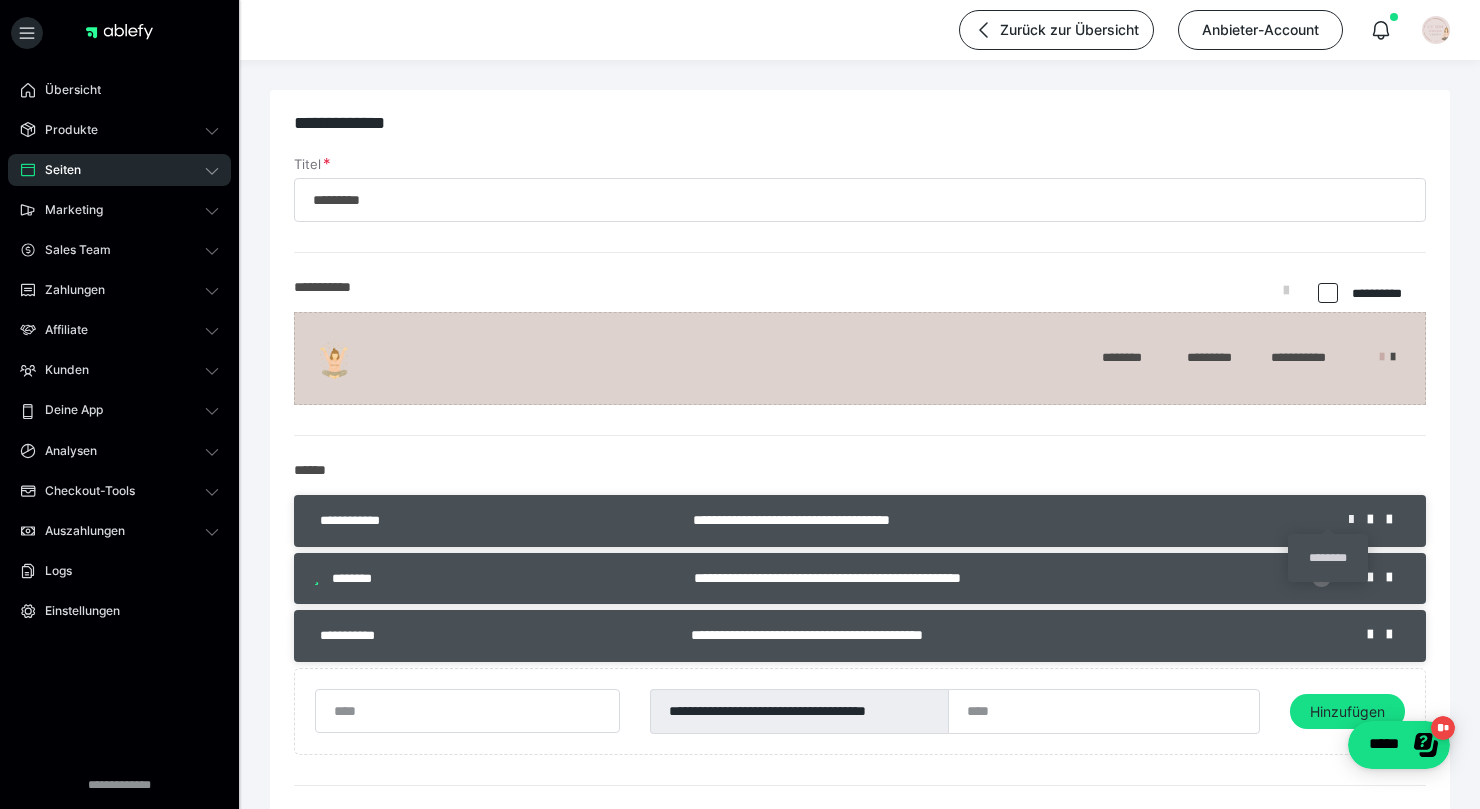 click at bounding box center [1358, 520] 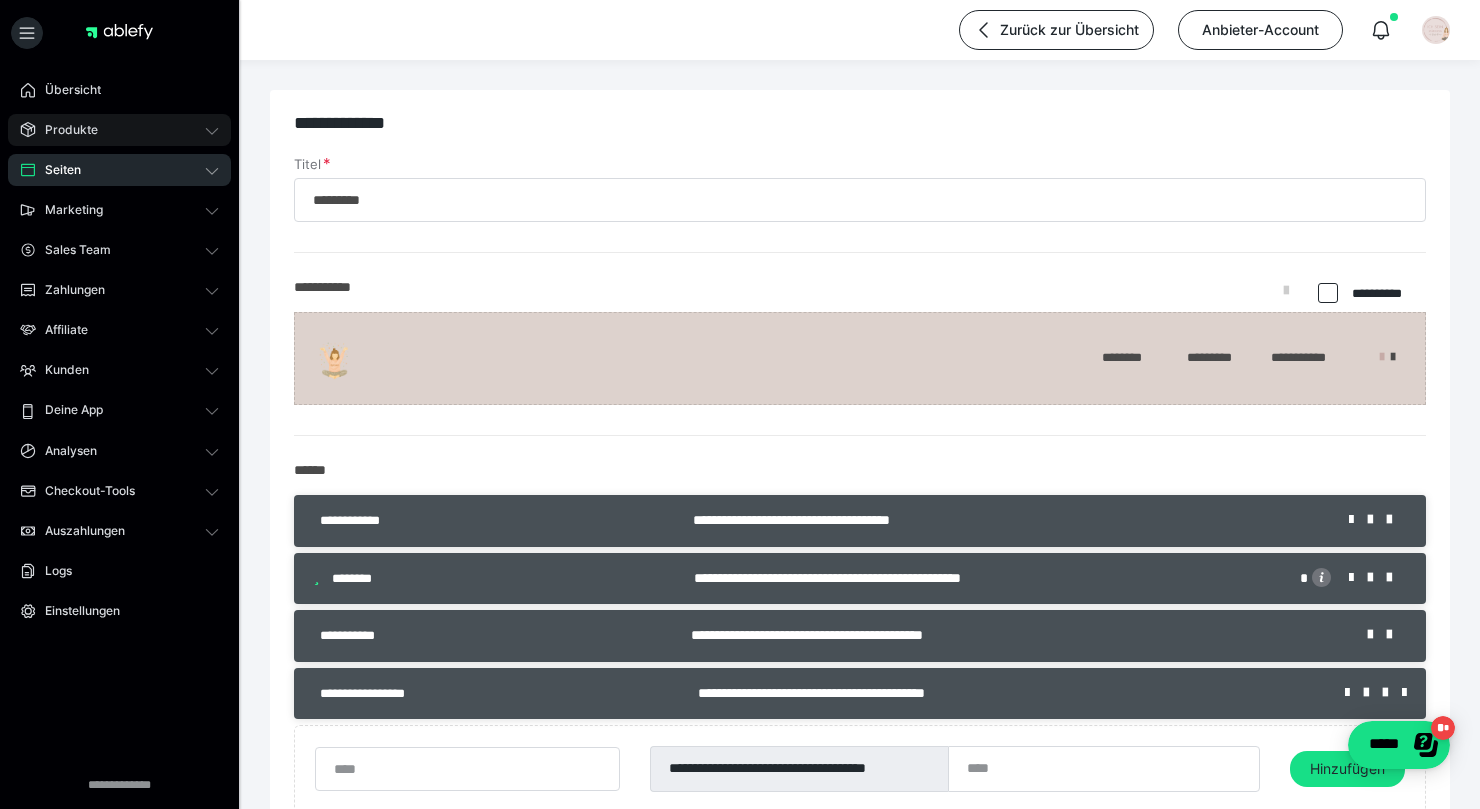 click on "Produkte" at bounding box center [119, 130] 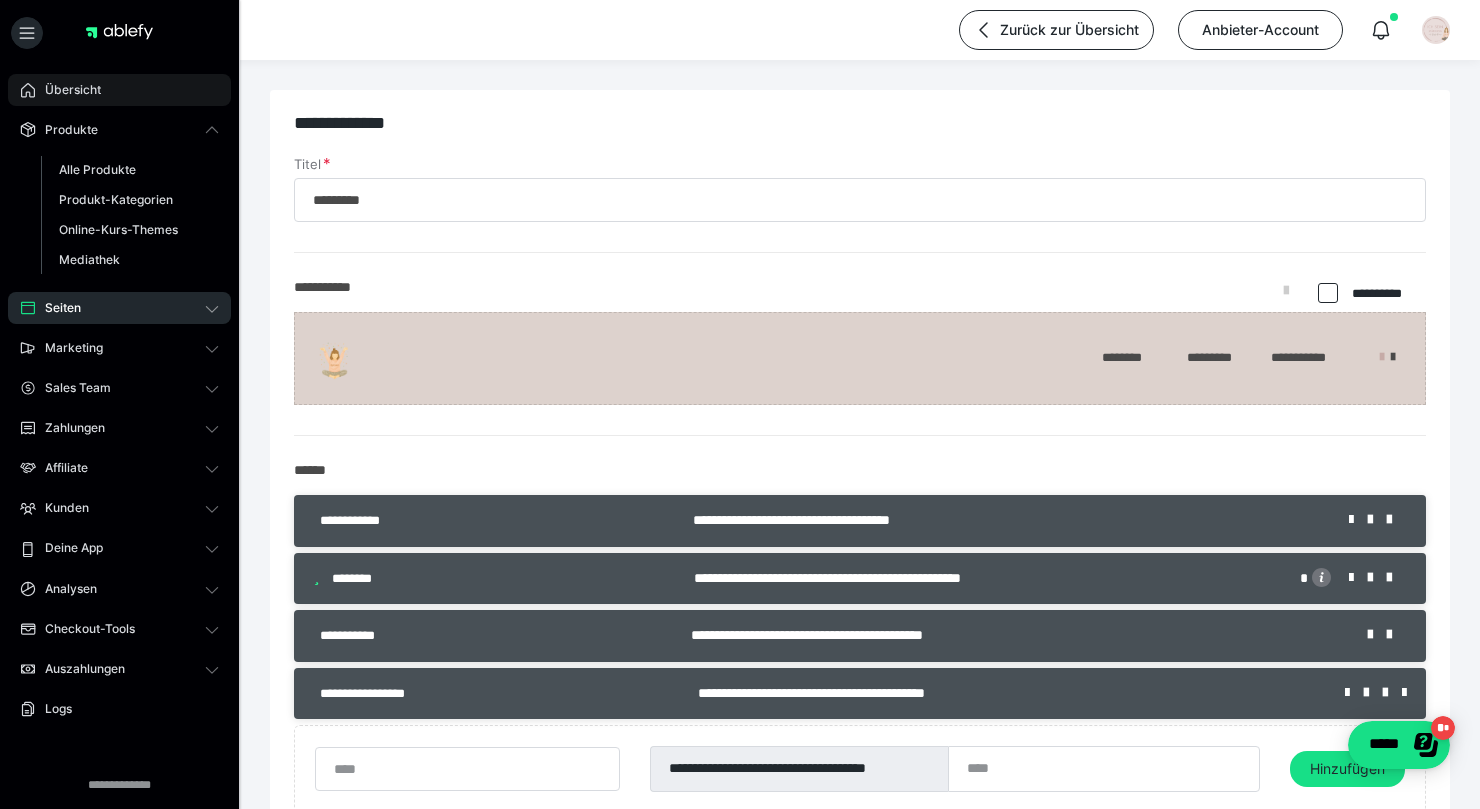 click on "Übersicht" at bounding box center (119, 90) 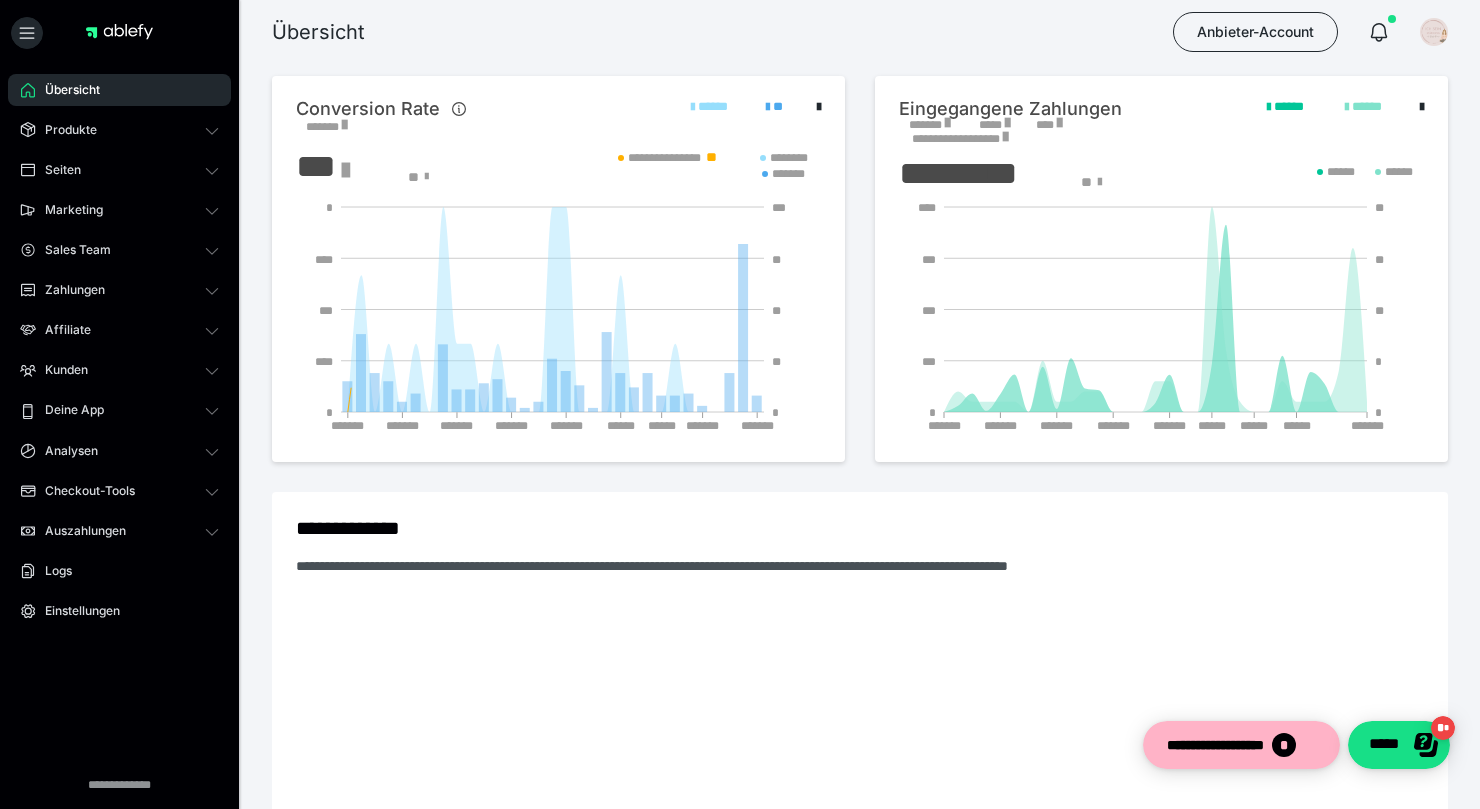 scroll, scrollTop: 0, scrollLeft: 0, axis: both 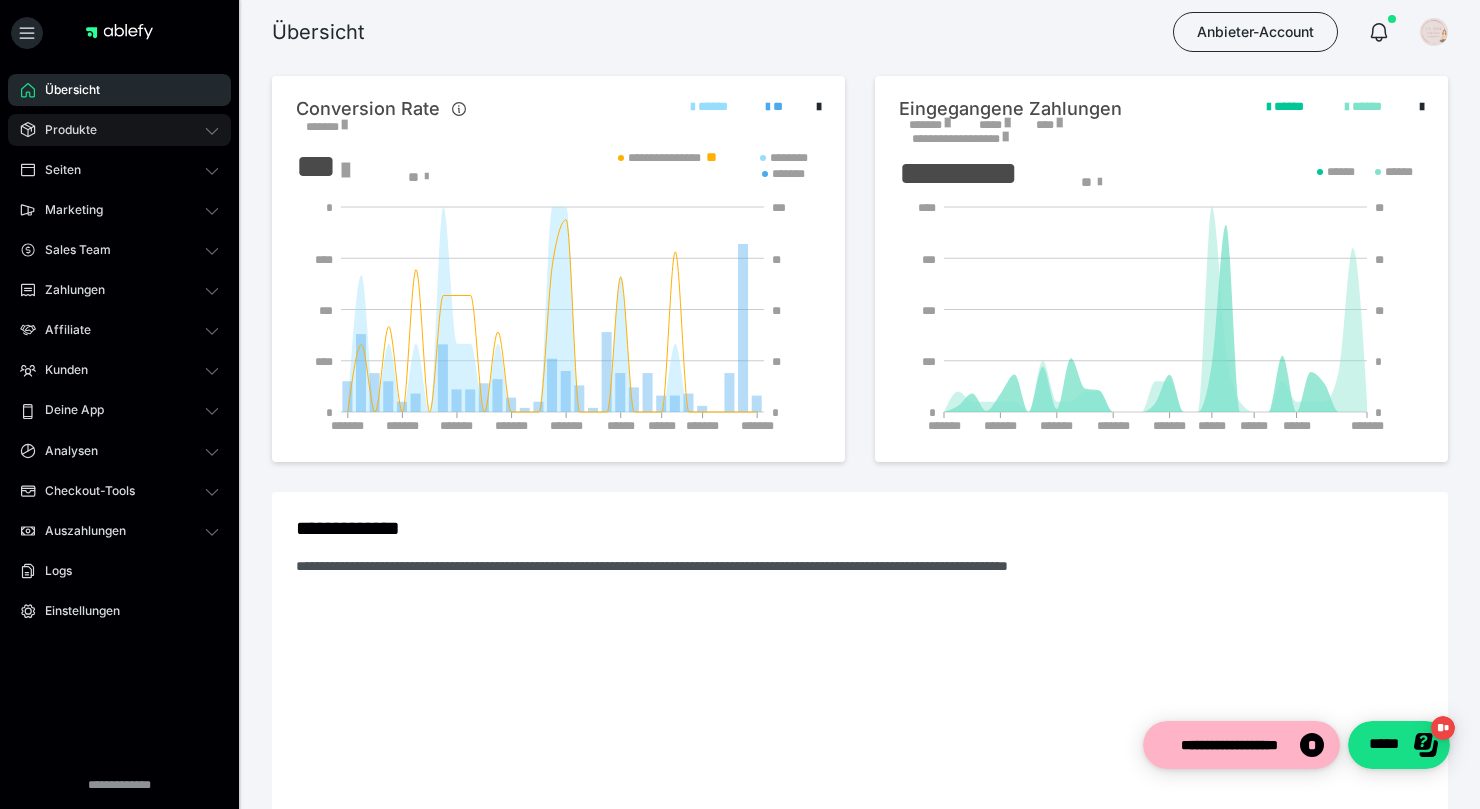 click on "Produkte" at bounding box center (64, 130) 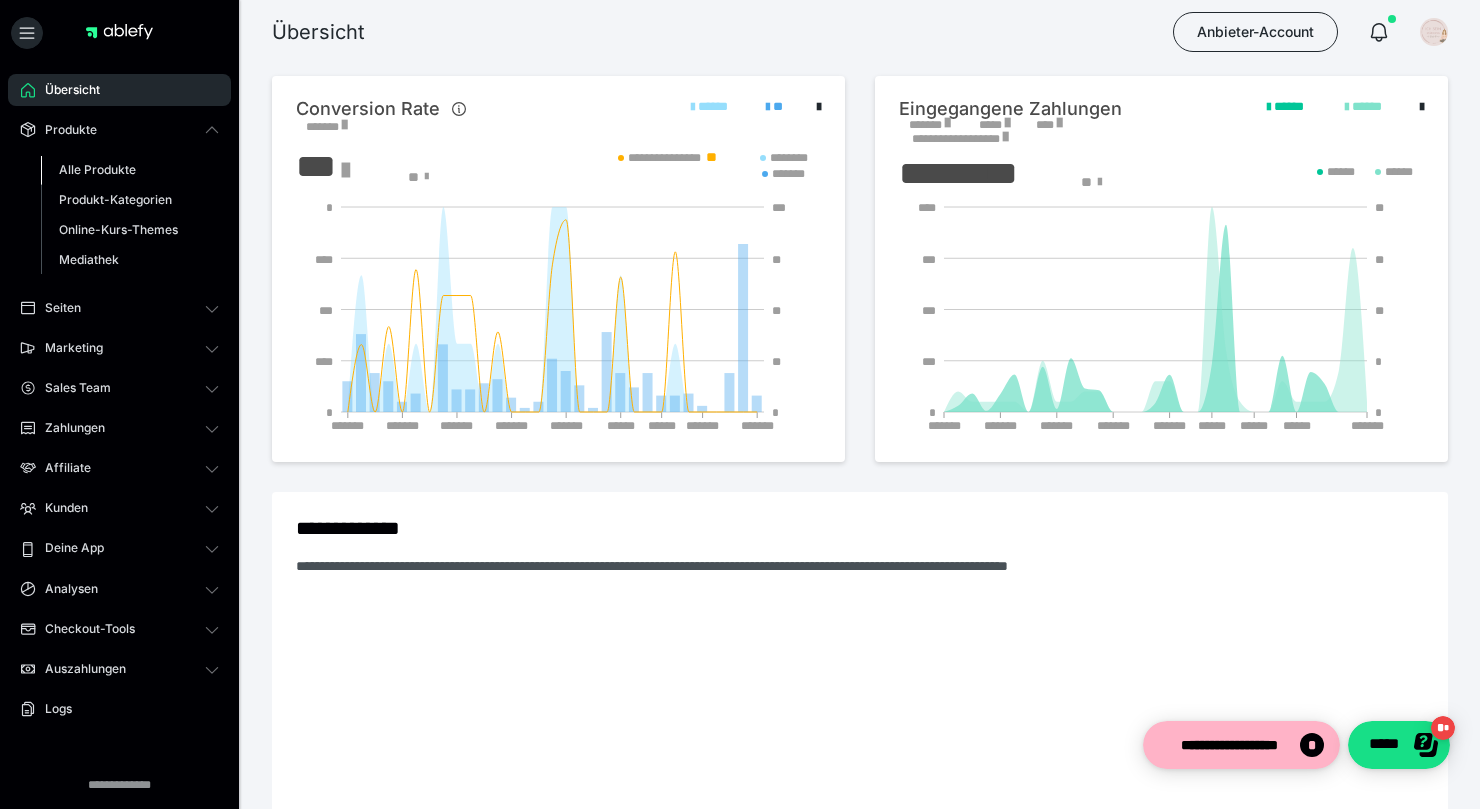 click on "Alle Produkte" at bounding box center (97, 169) 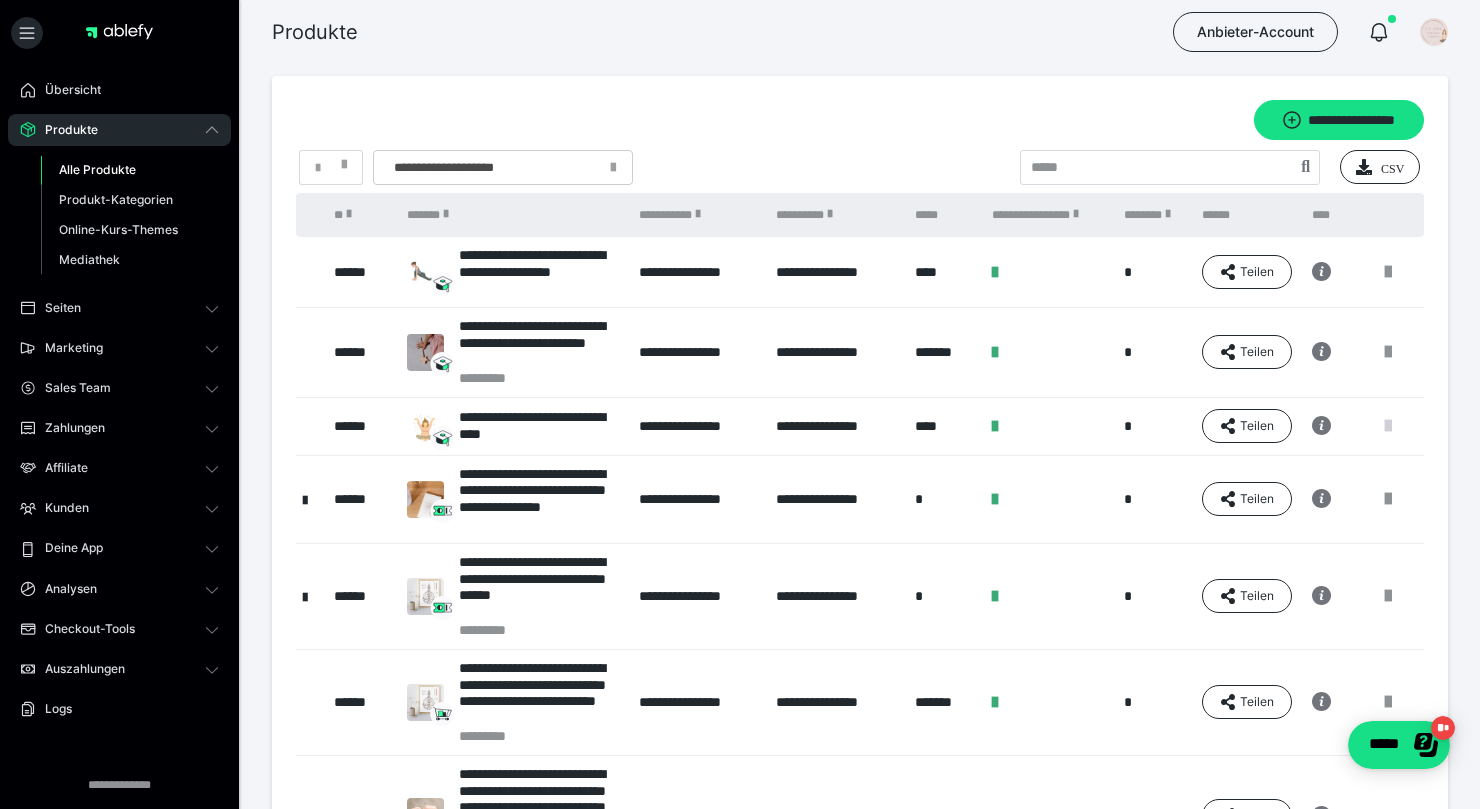 click at bounding box center (1388, 426) 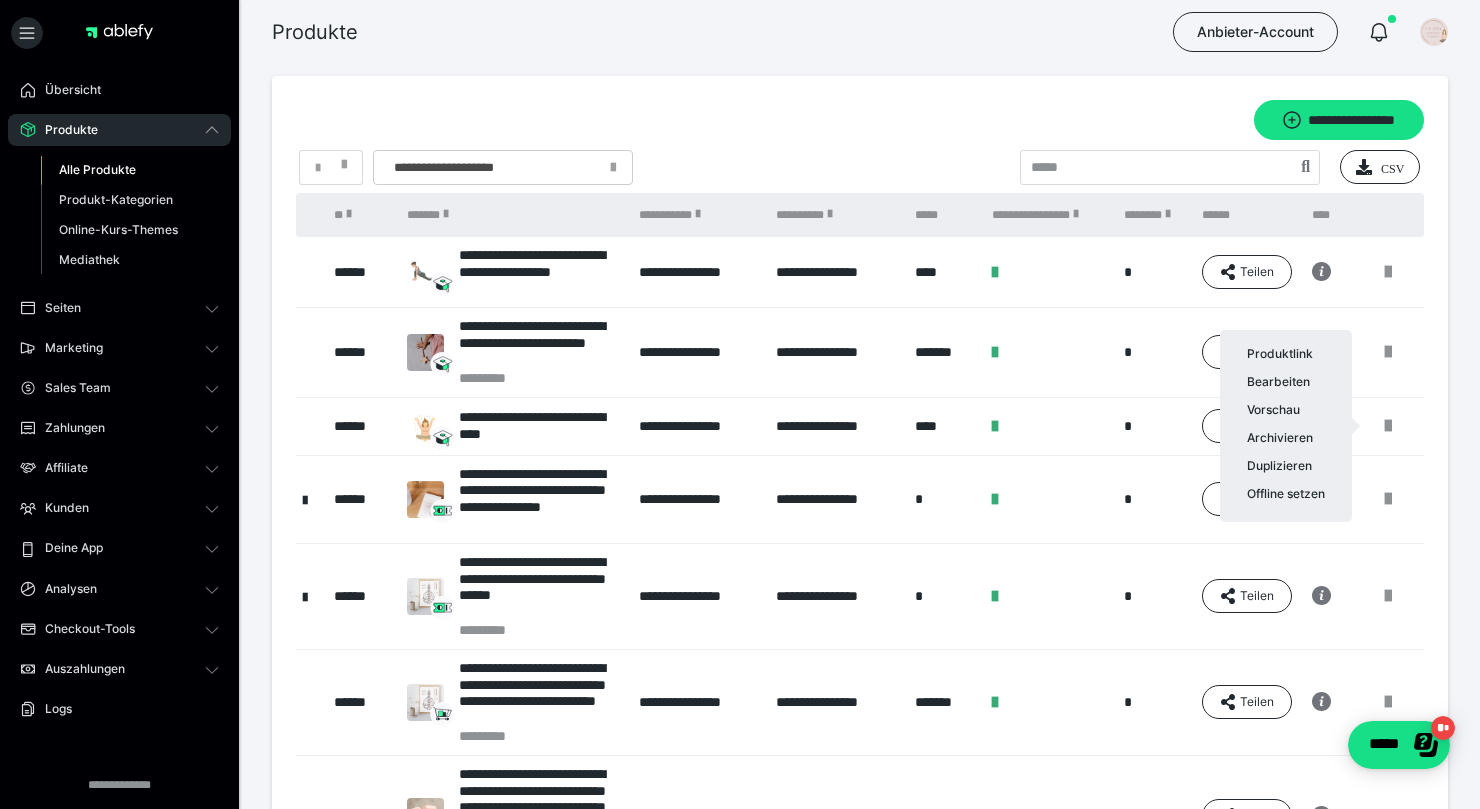click at bounding box center (740, 404) 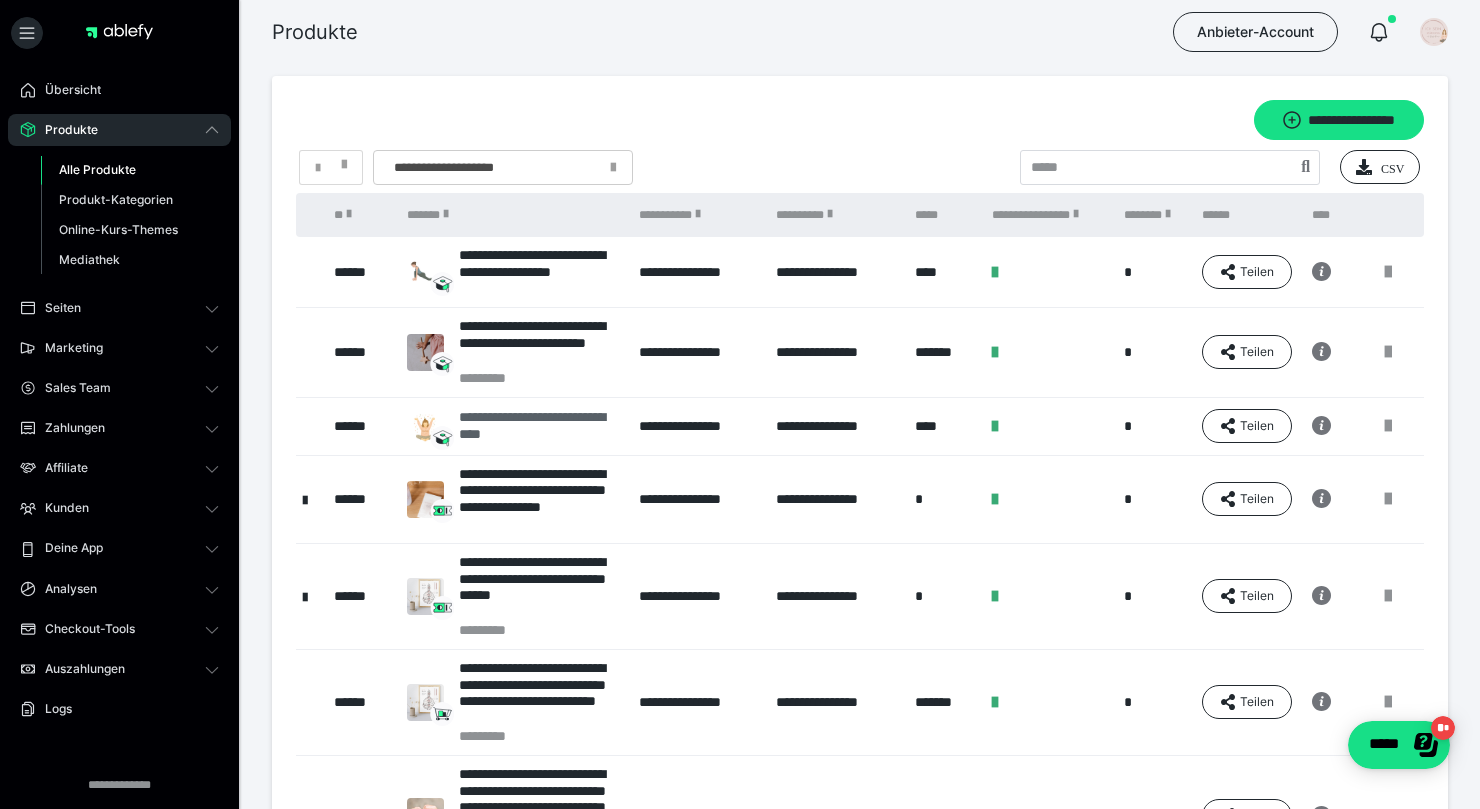 click on "**********" at bounding box center [538, 426] 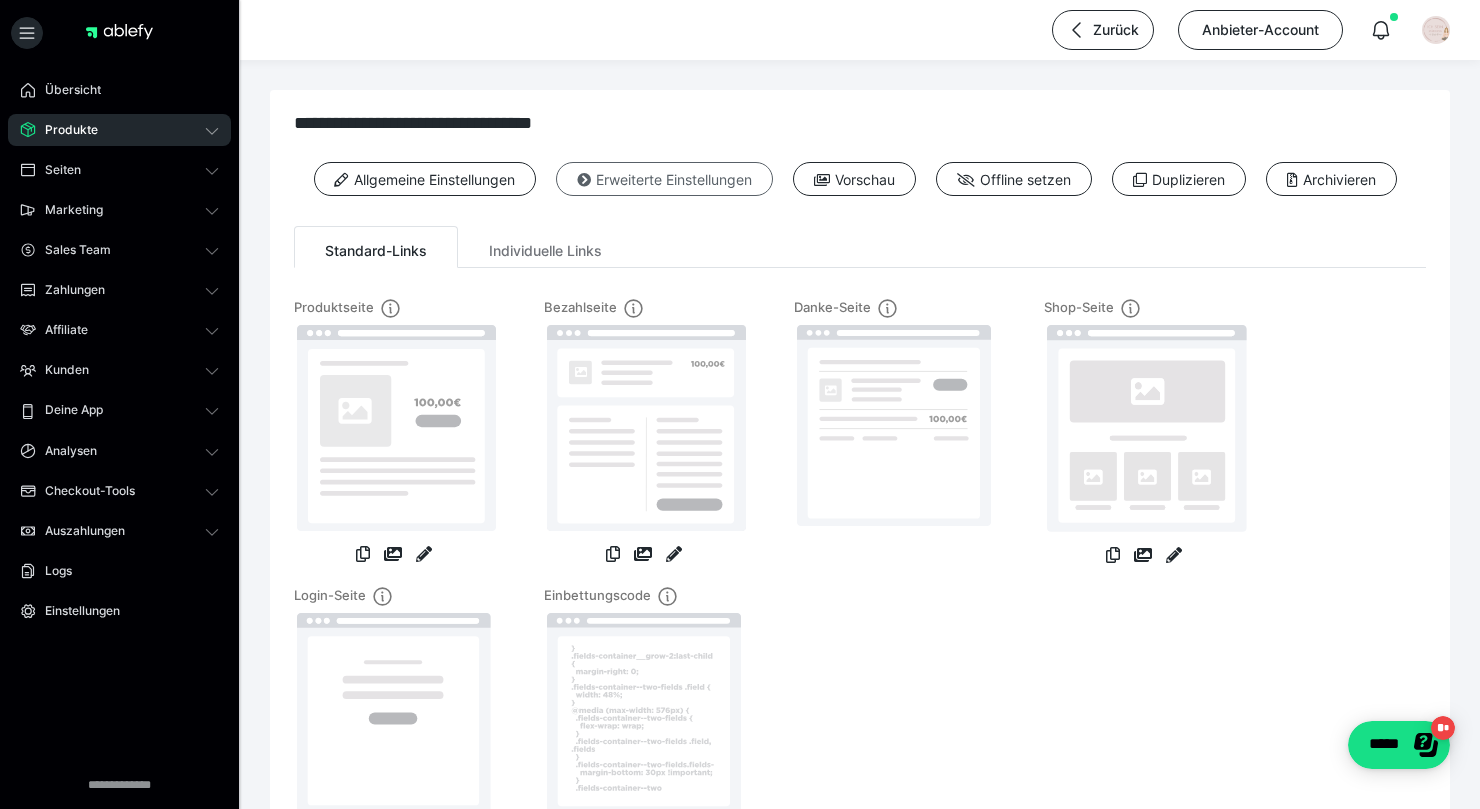 click on "Erweiterte Einstellungen" at bounding box center (664, 179) 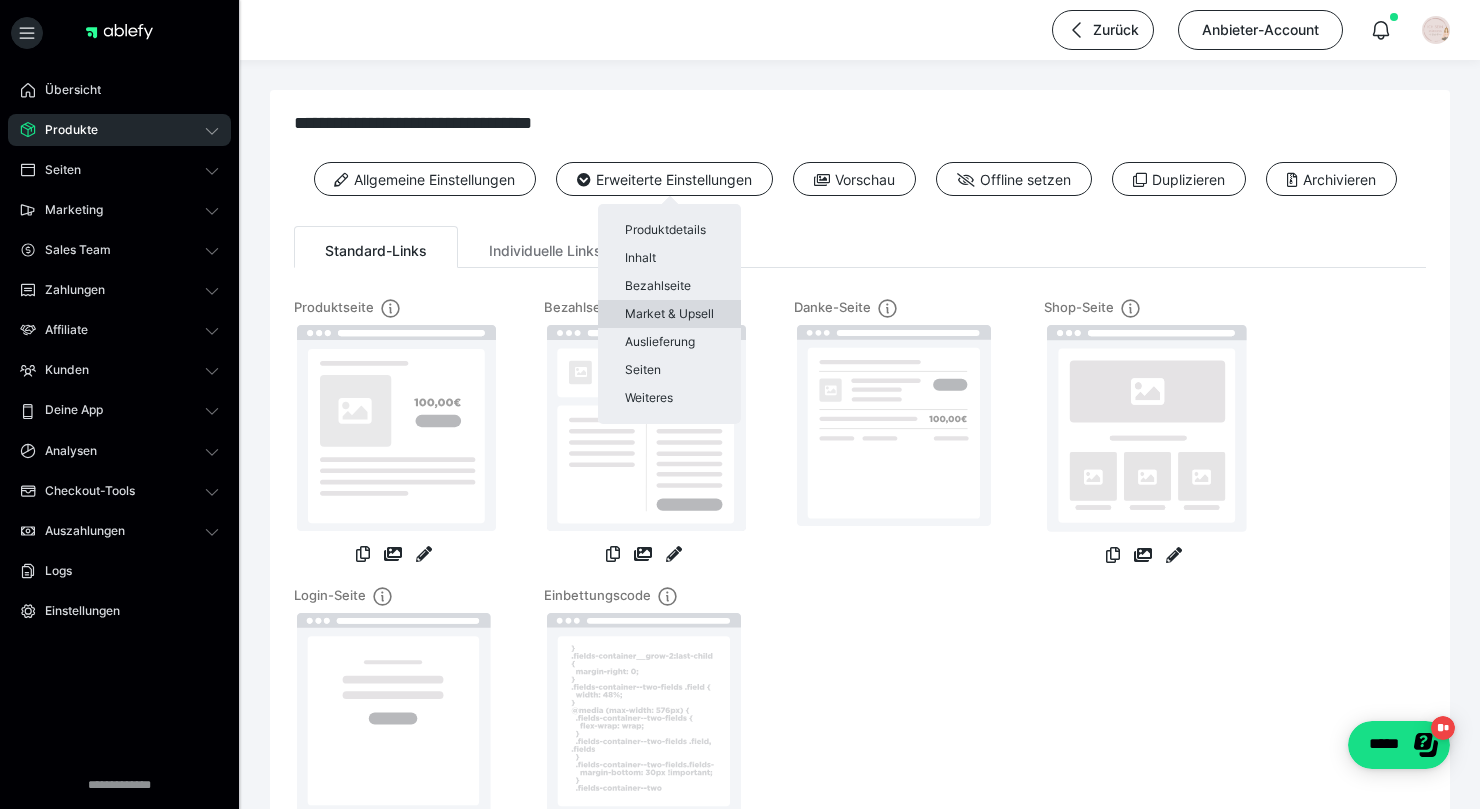 click on "Market & Upsell" at bounding box center (669, 314) 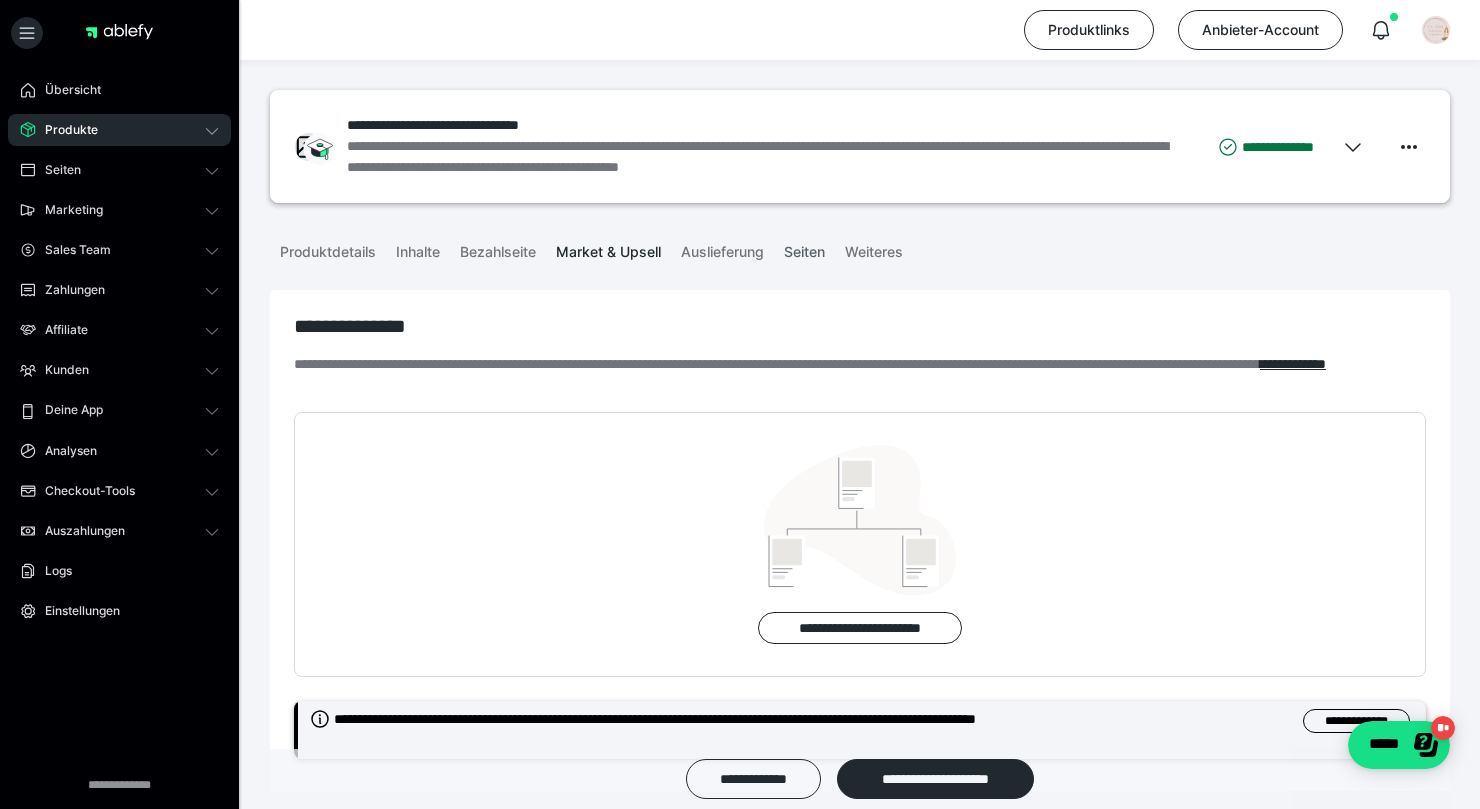 click on "Seiten" at bounding box center [804, 248] 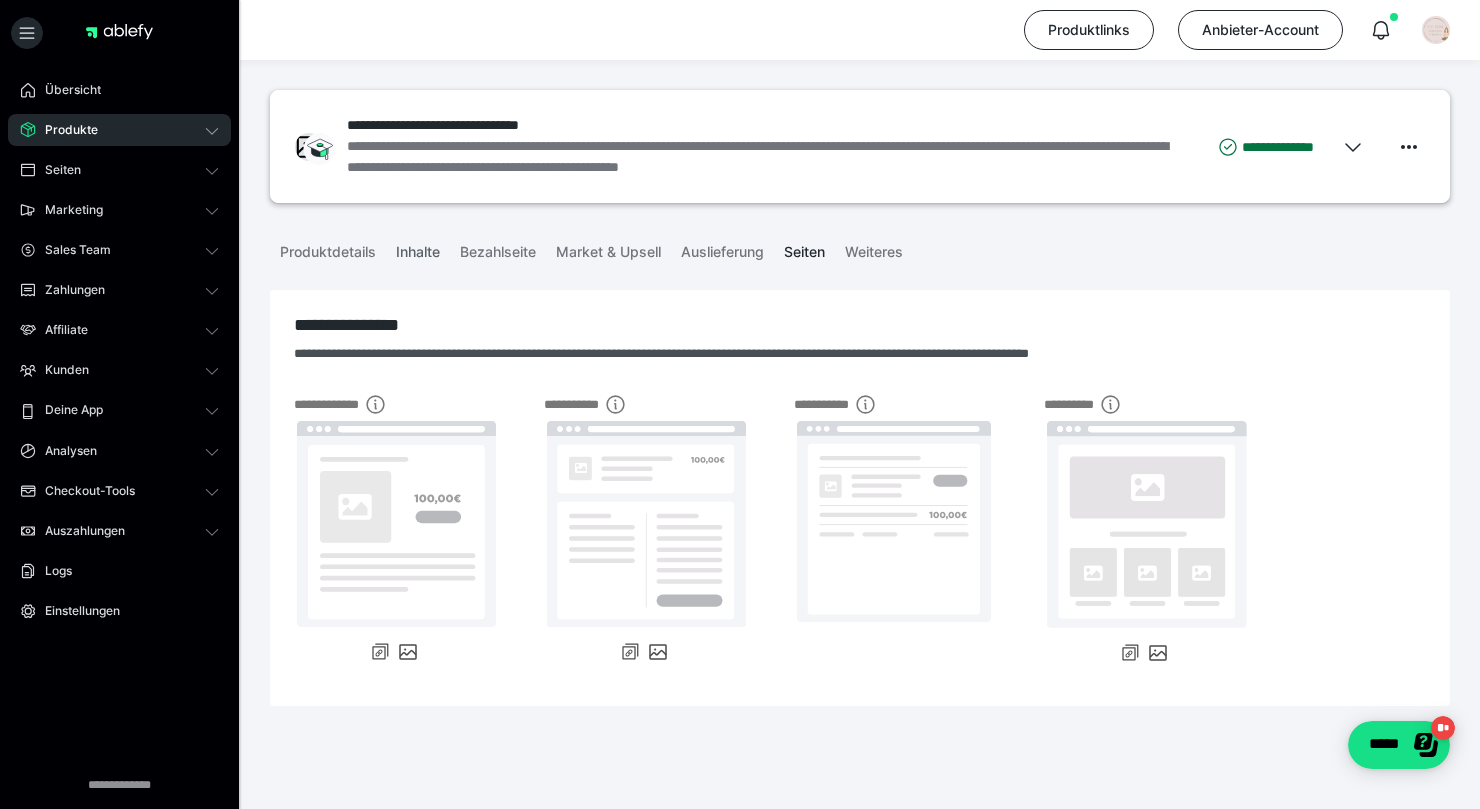 click on "Inhalte" at bounding box center [418, 248] 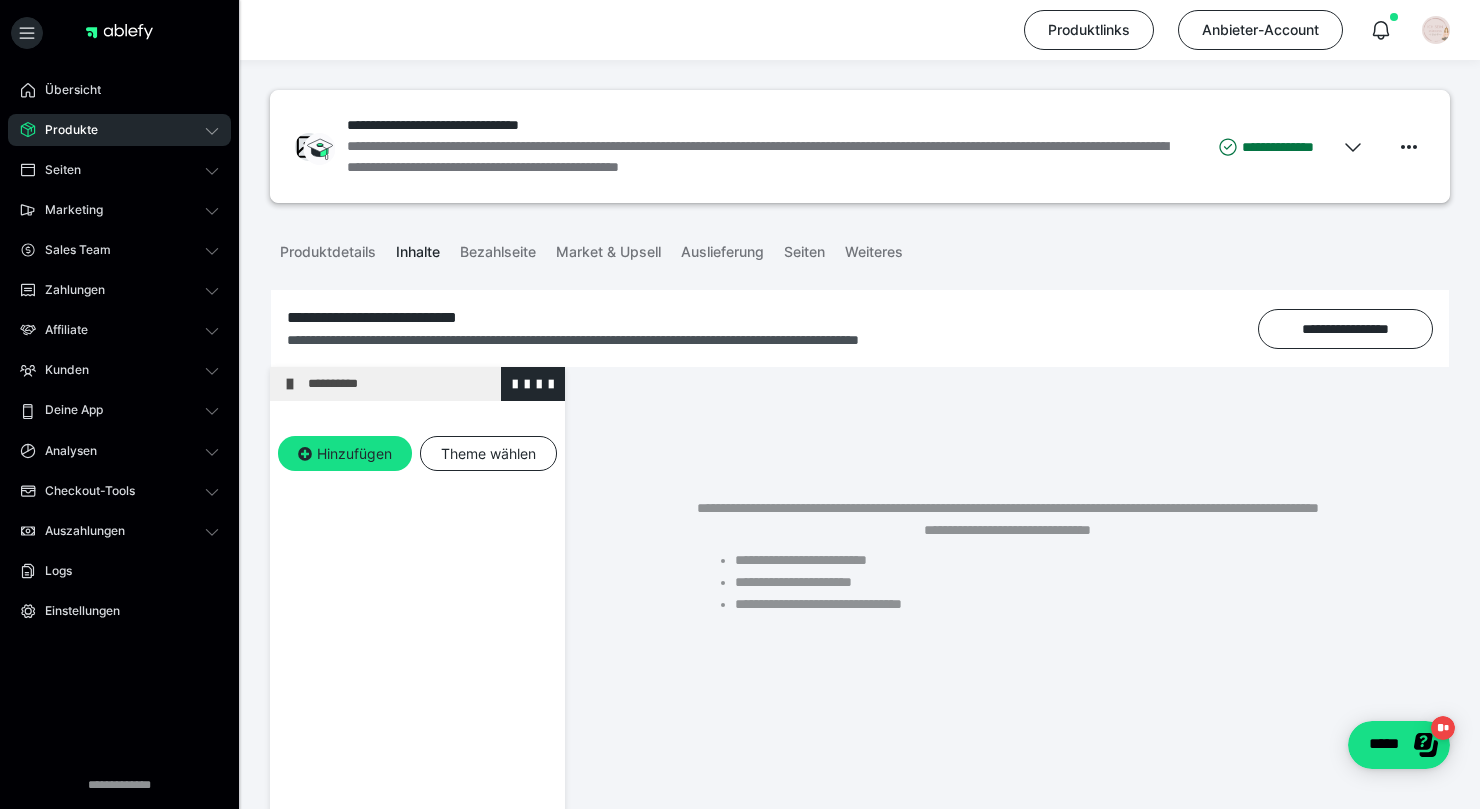click at bounding box center (290, 384) 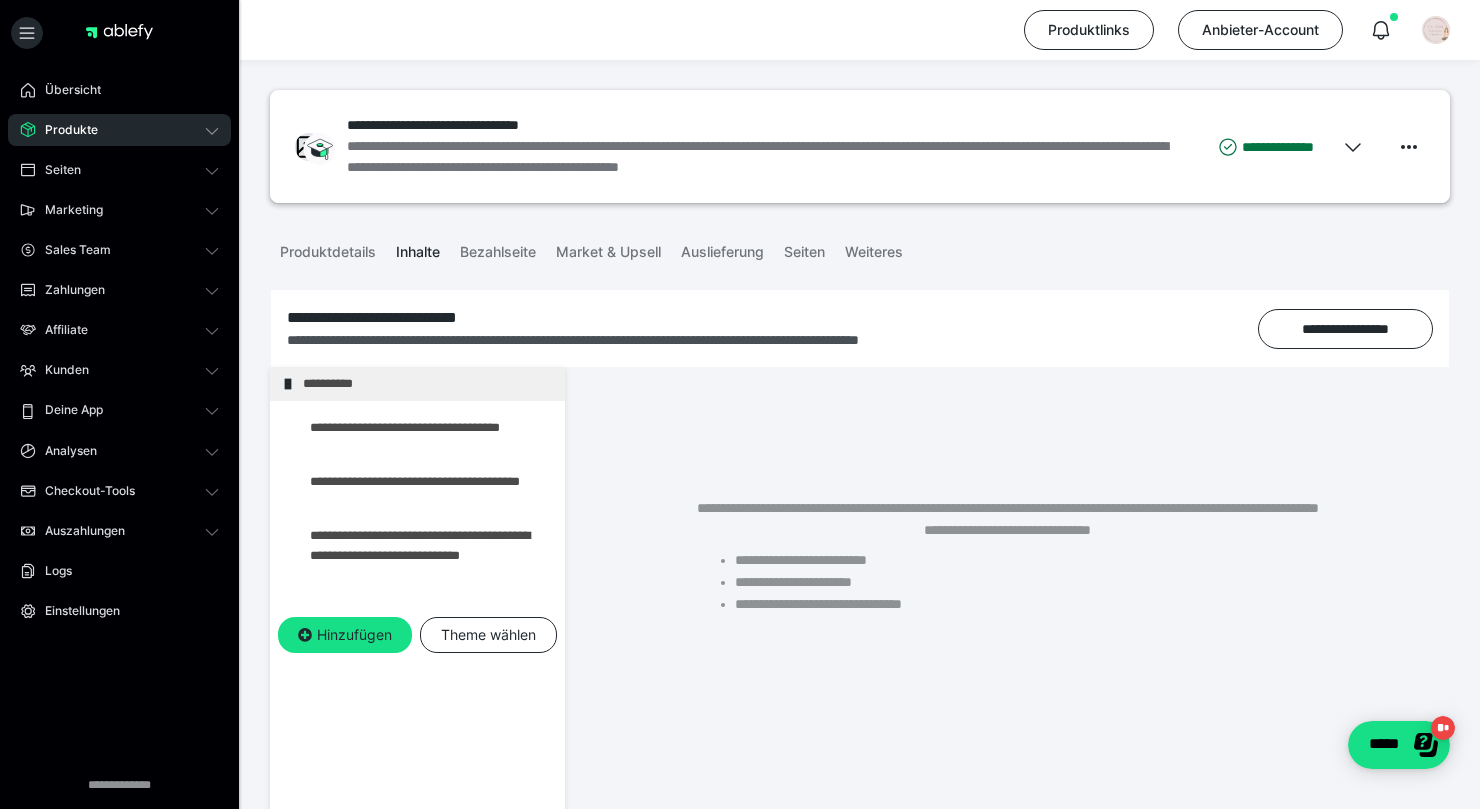 click on "Produkte" at bounding box center (64, 130) 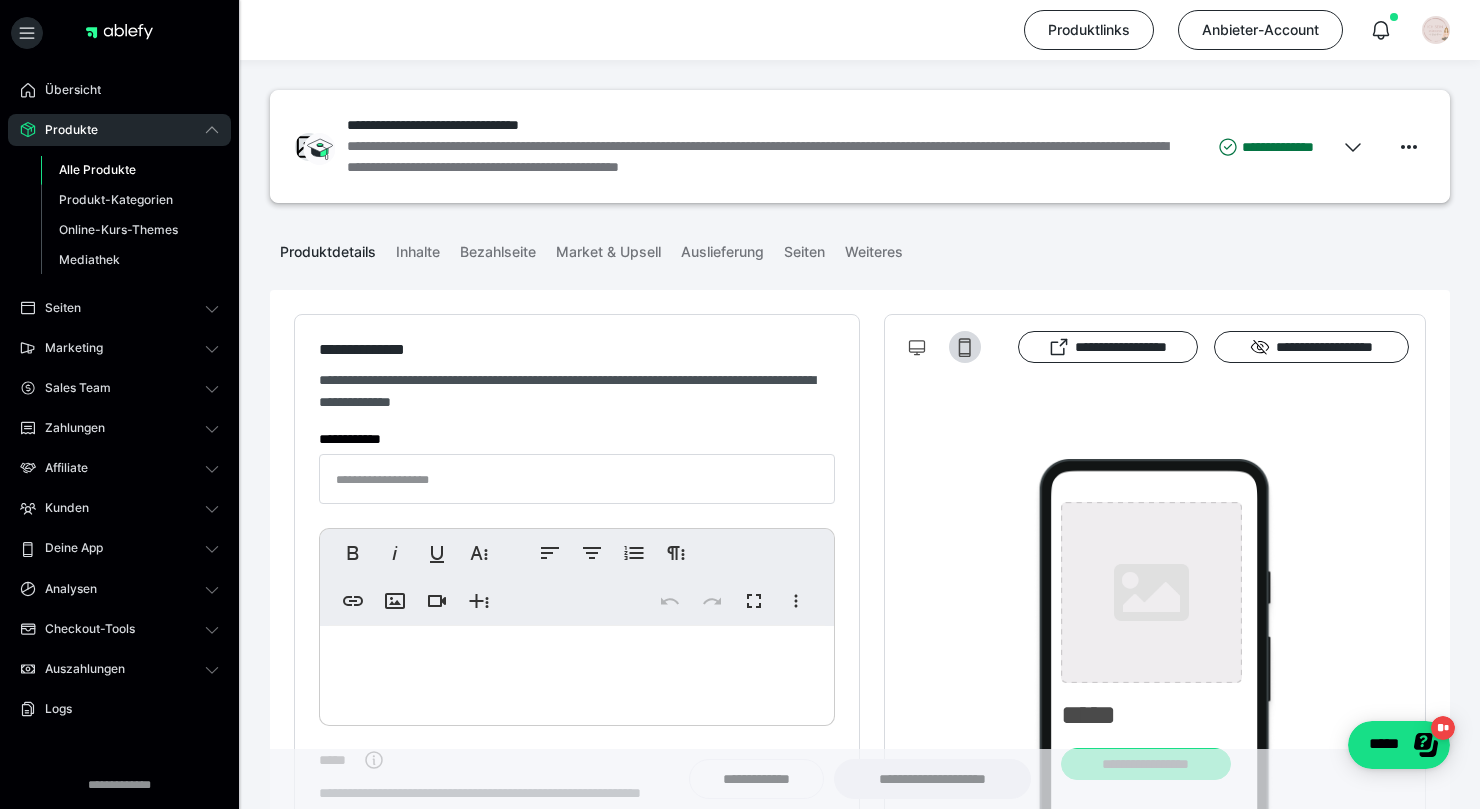 type on "**********" 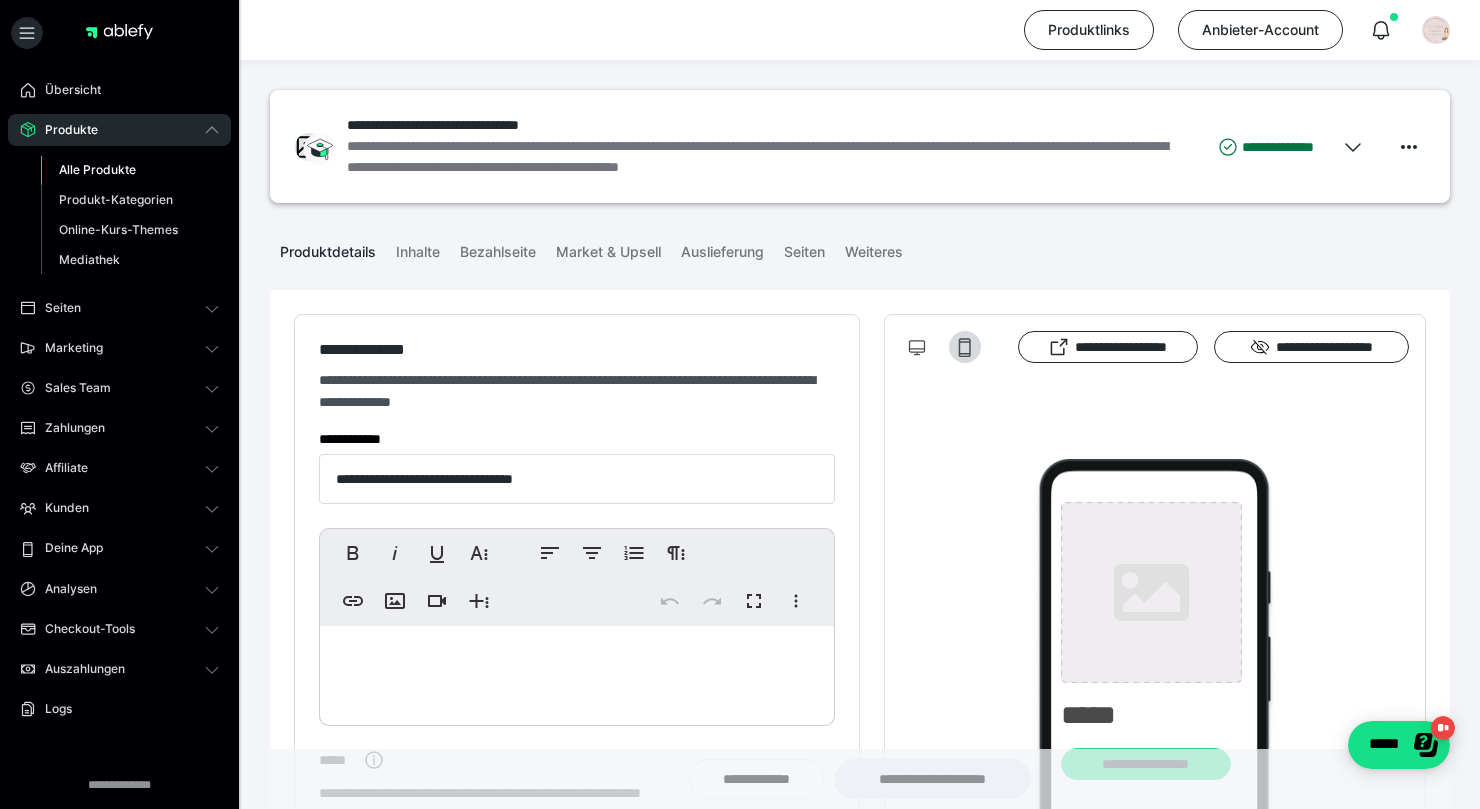 type on "**********" 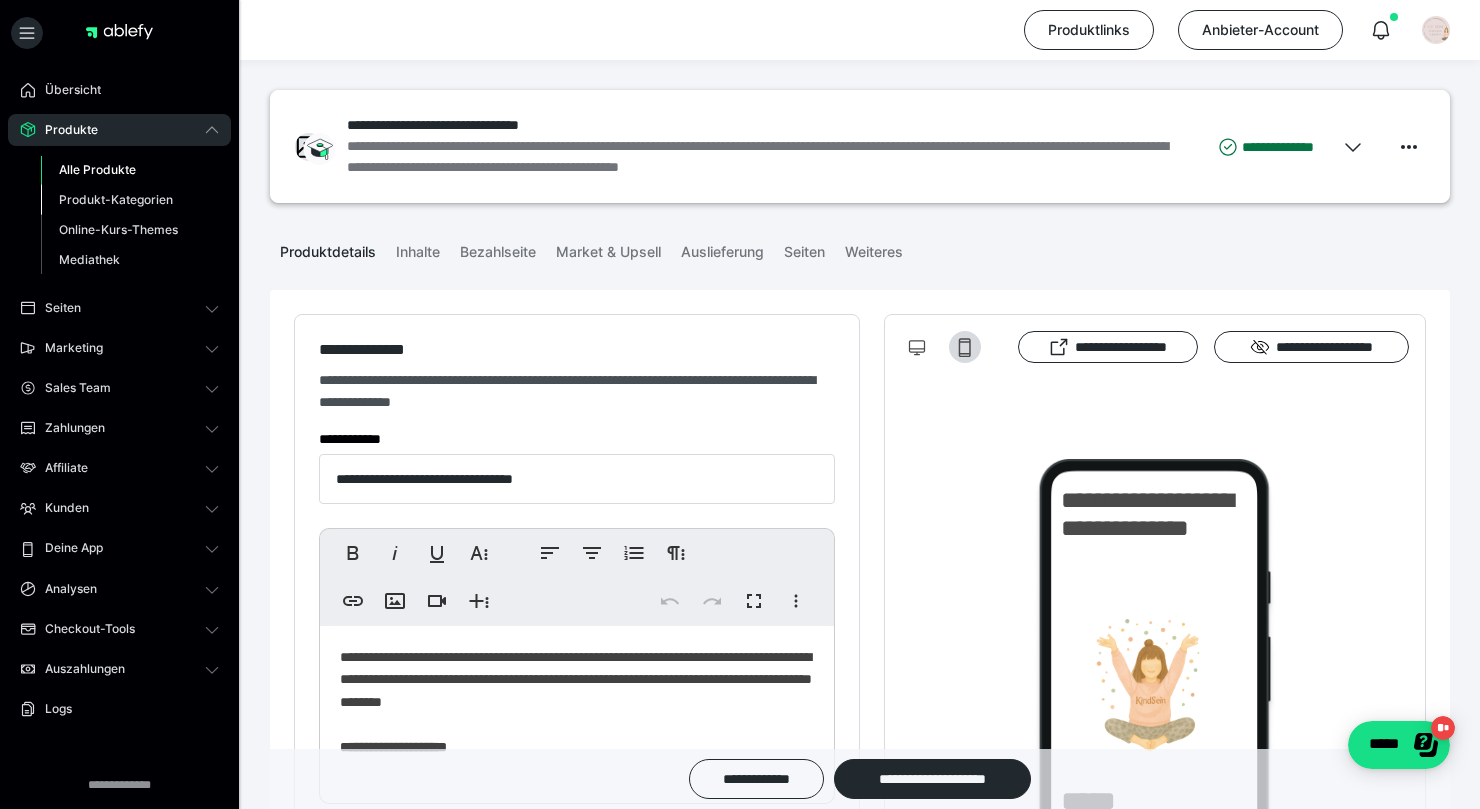click on "Produkt-Kategorien" at bounding box center (116, 199) 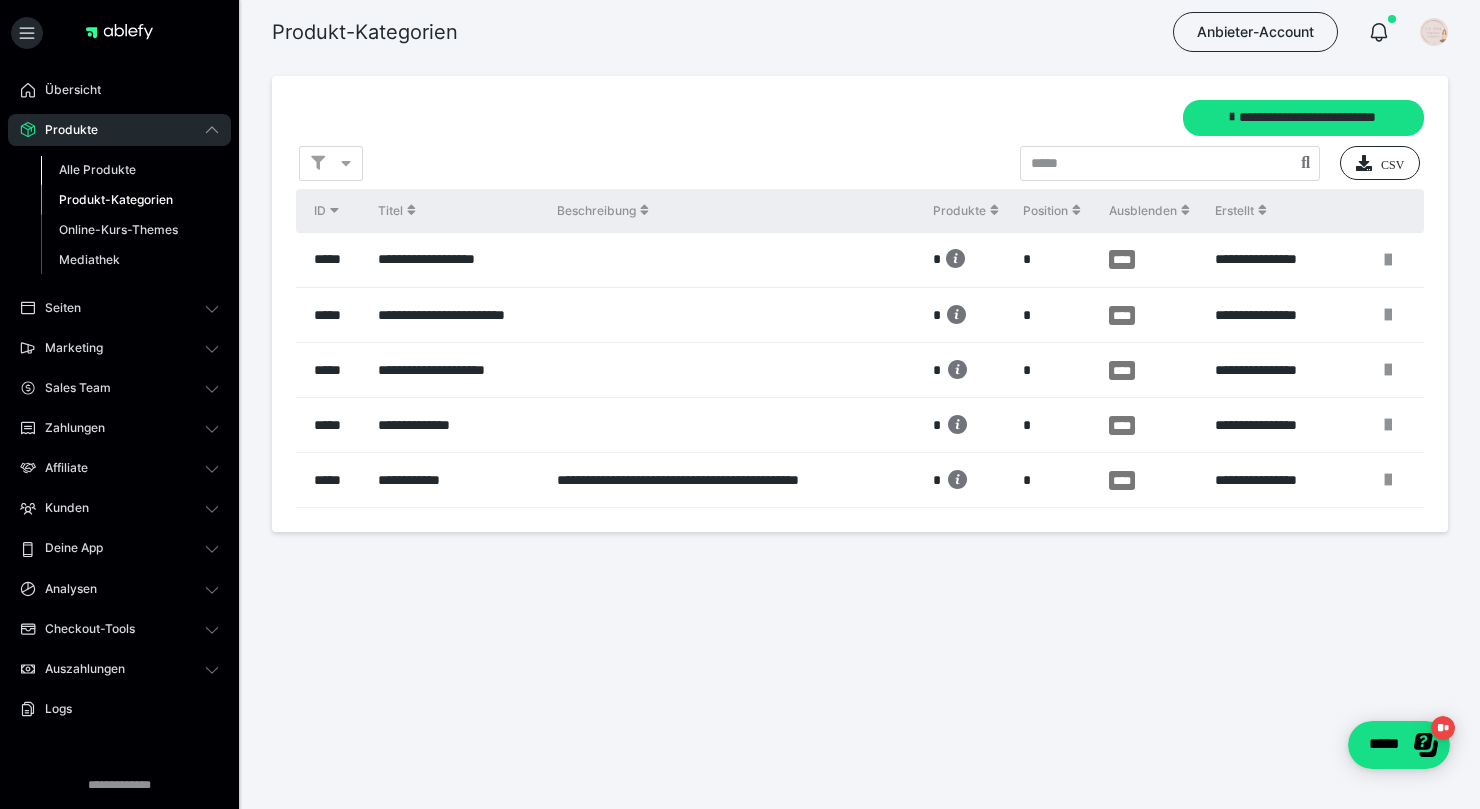 click on "Alle Produkte" at bounding box center [97, 169] 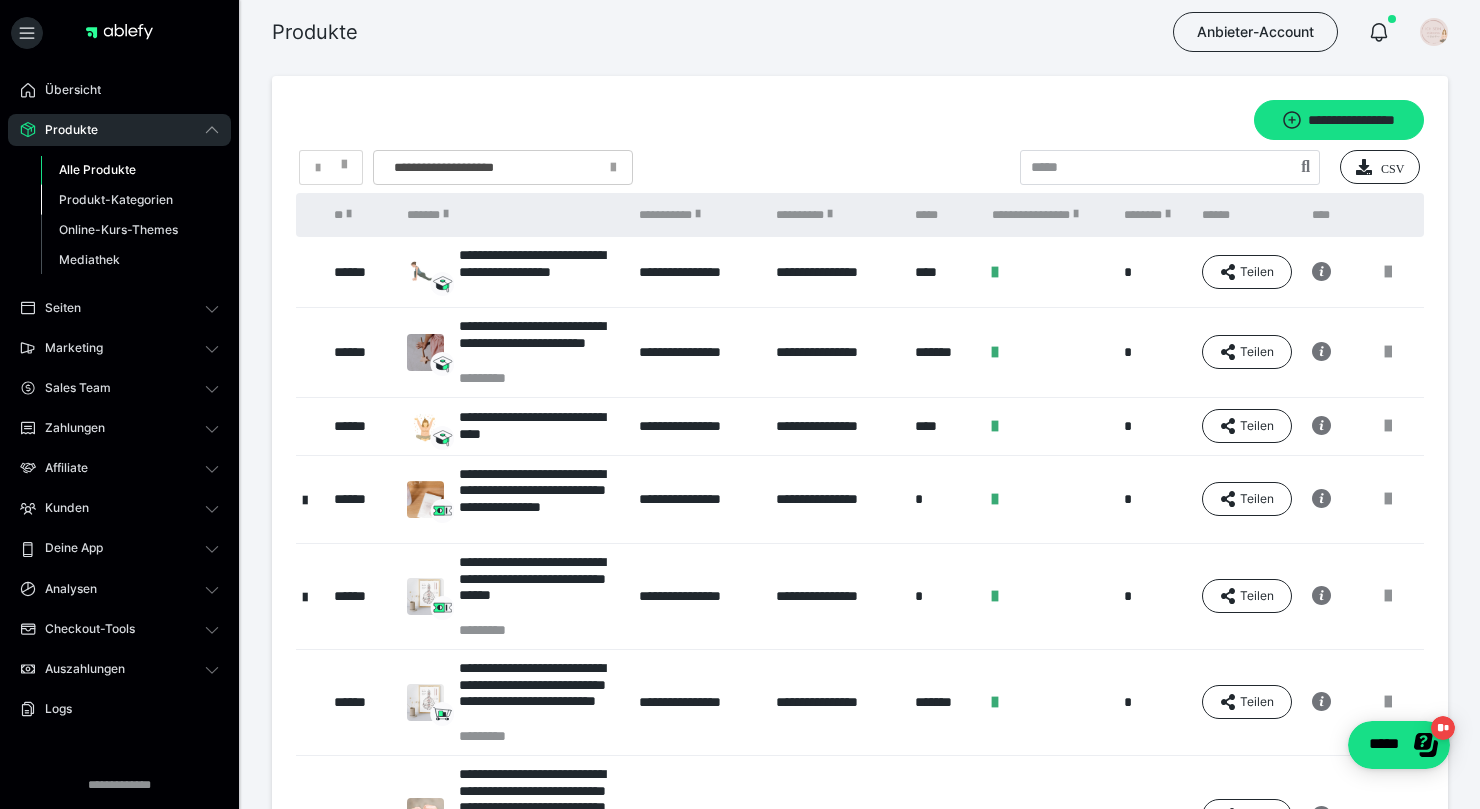 click on "Produkt-Kategorien" at bounding box center (116, 199) 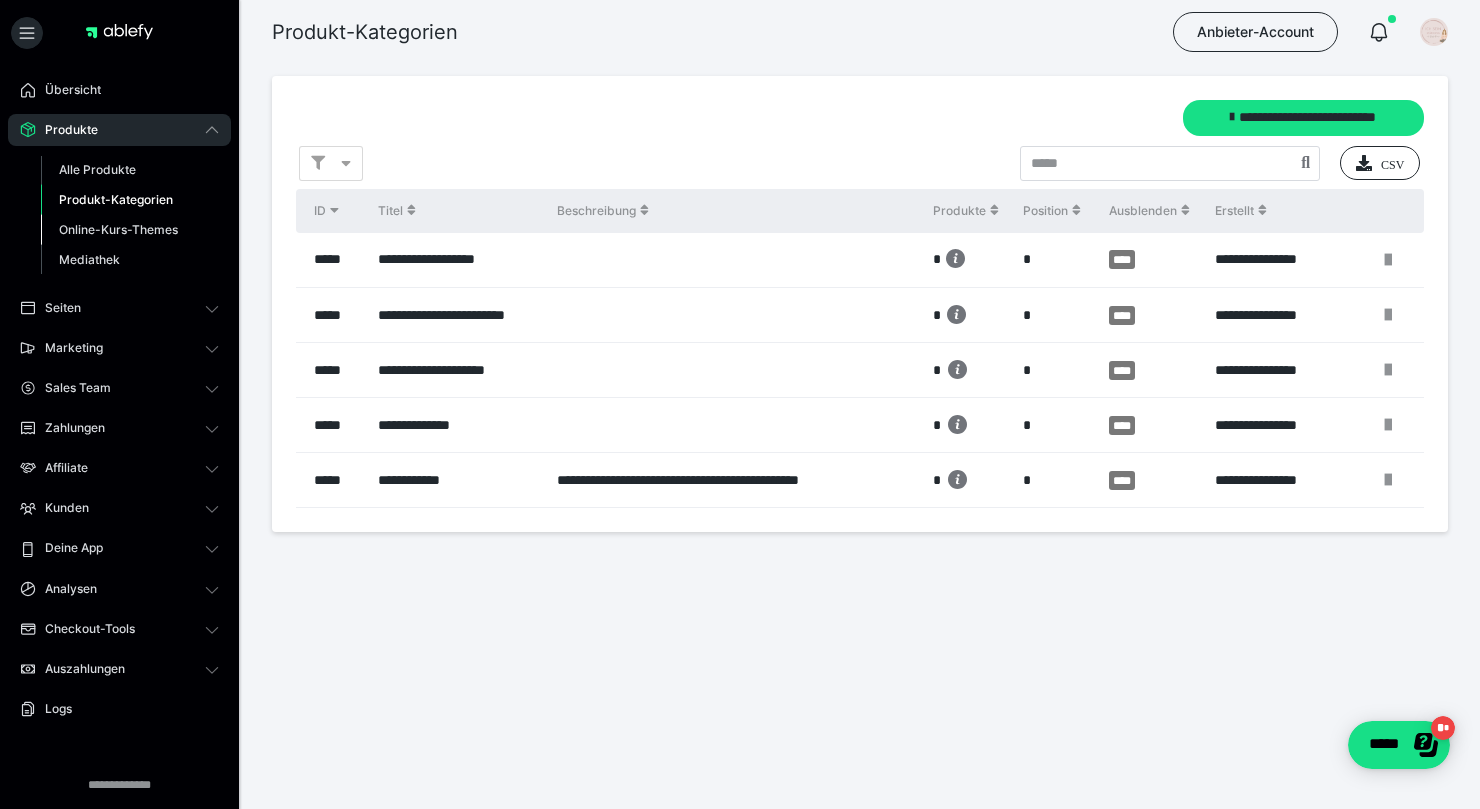 click on "Online-Kurs-Themes" at bounding box center [118, 229] 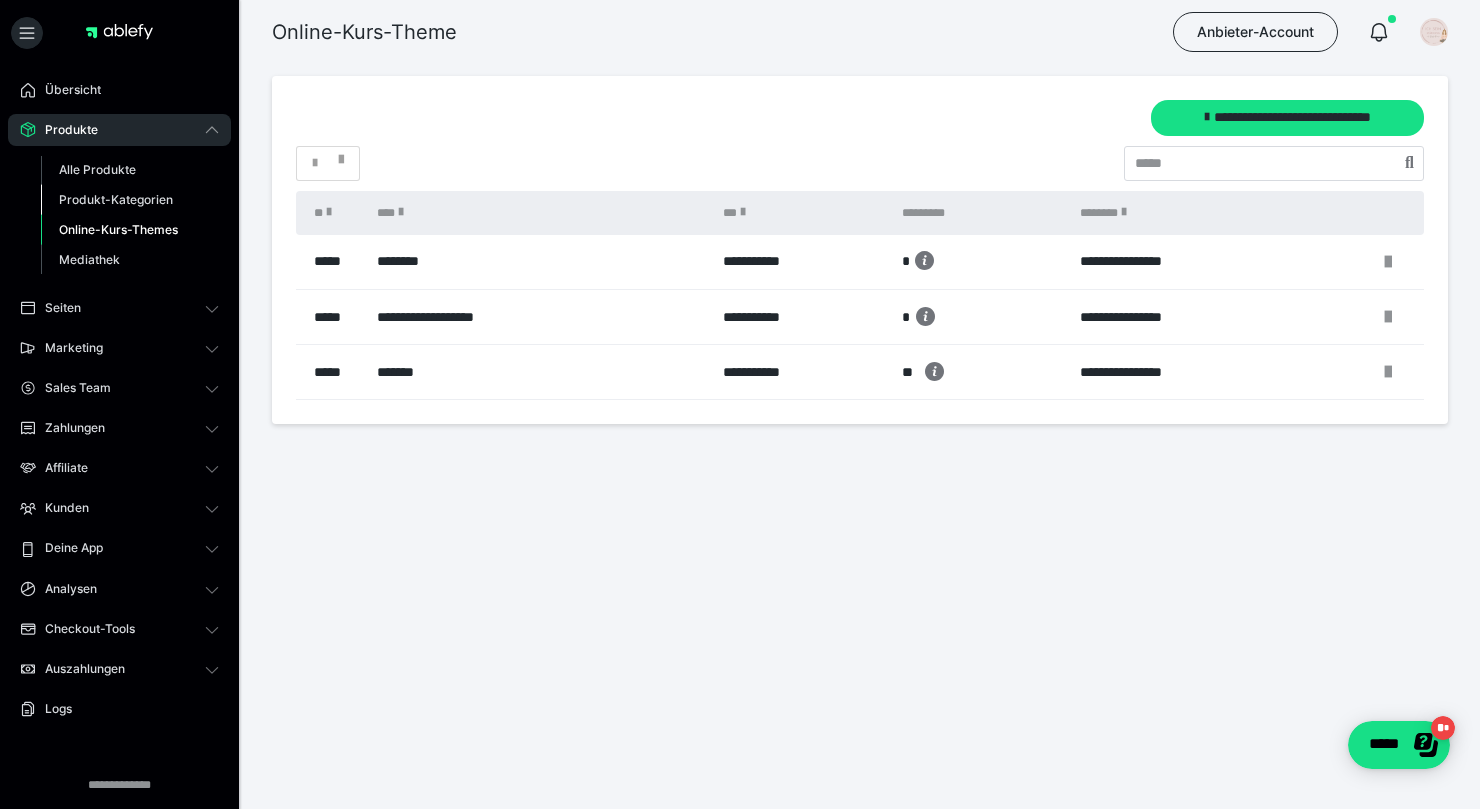 click on "Produkt-Kategorien" at bounding box center (116, 199) 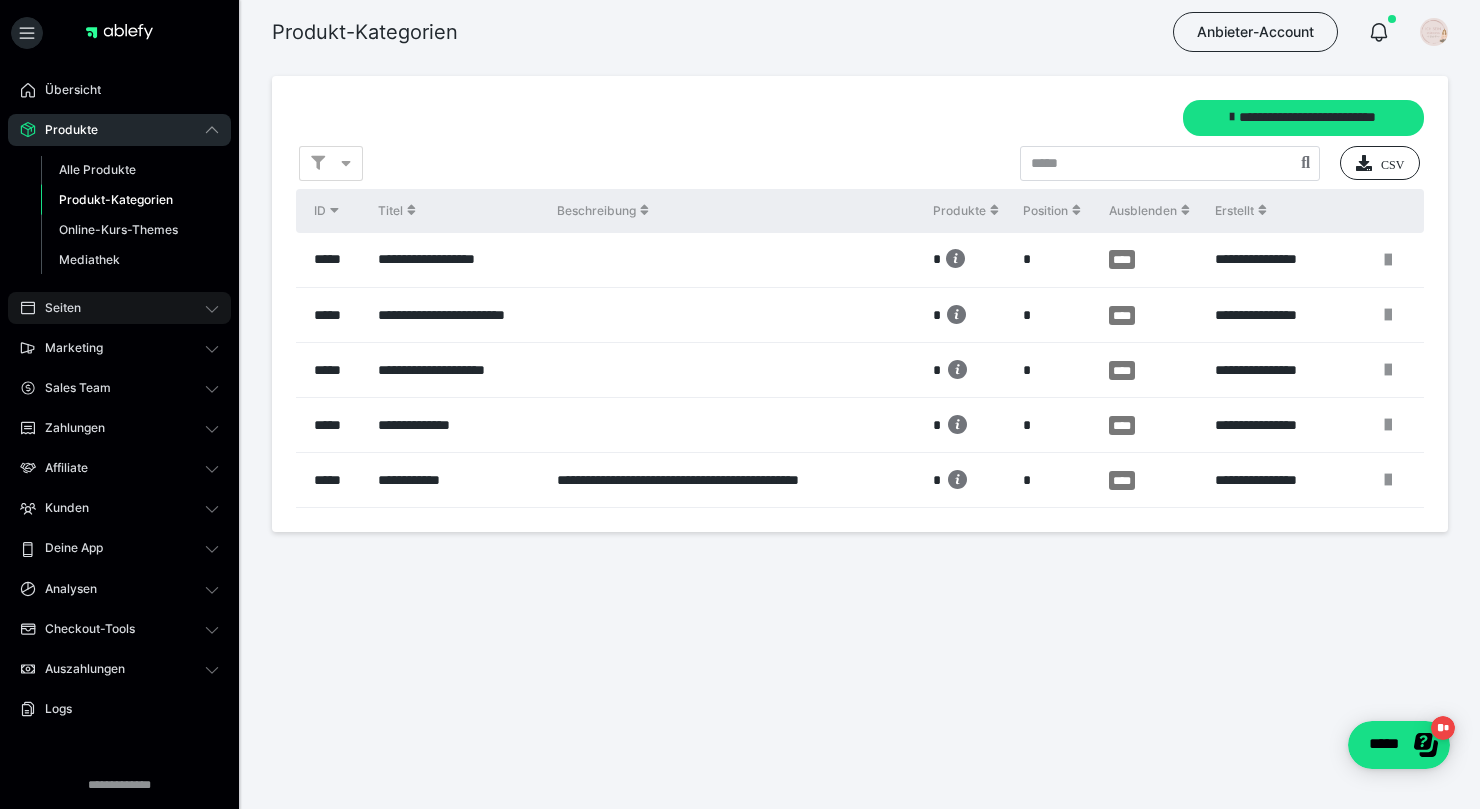 click on "Seiten" at bounding box center (119, 308) 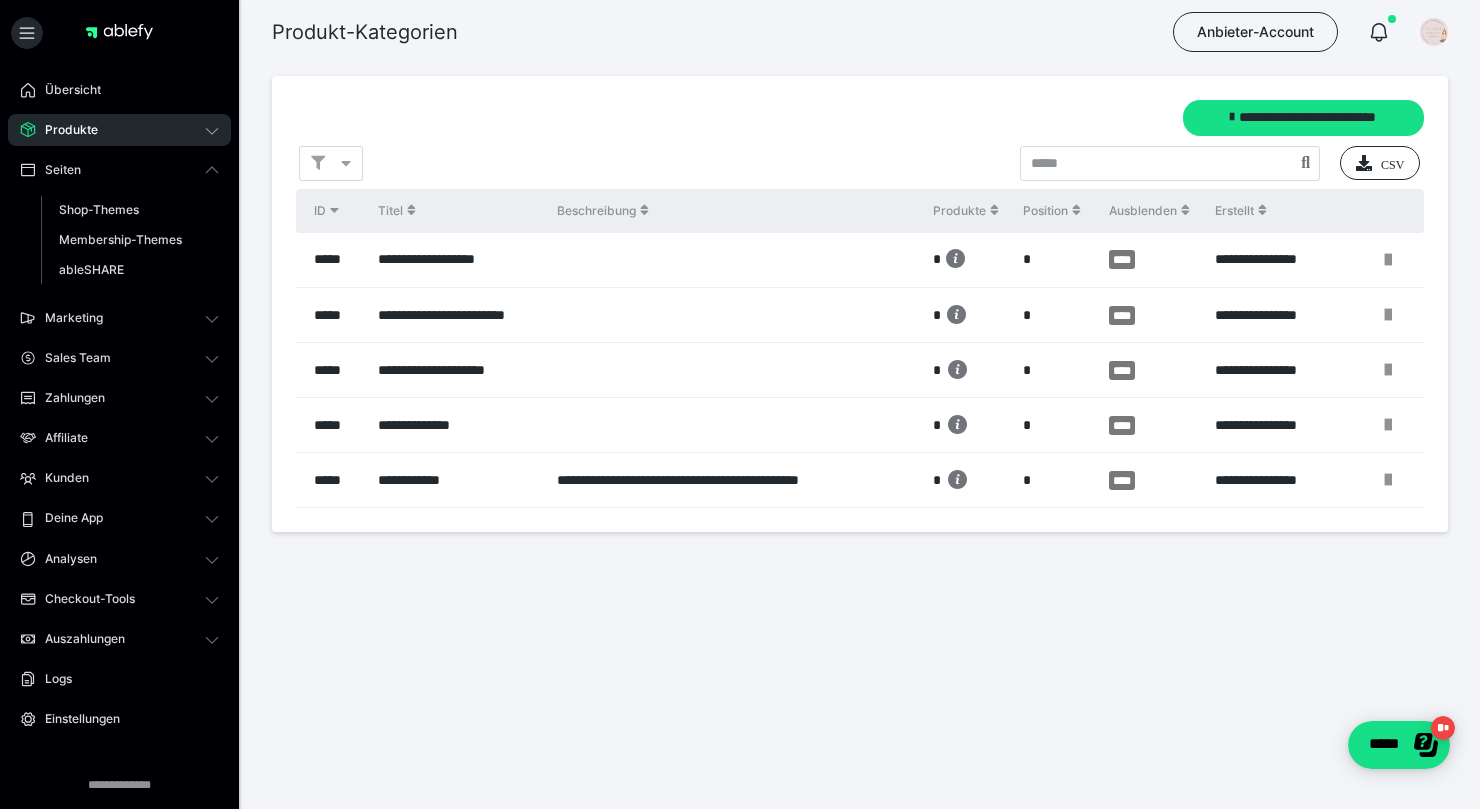 click on "Produkte" at bounding box center [64, 130] 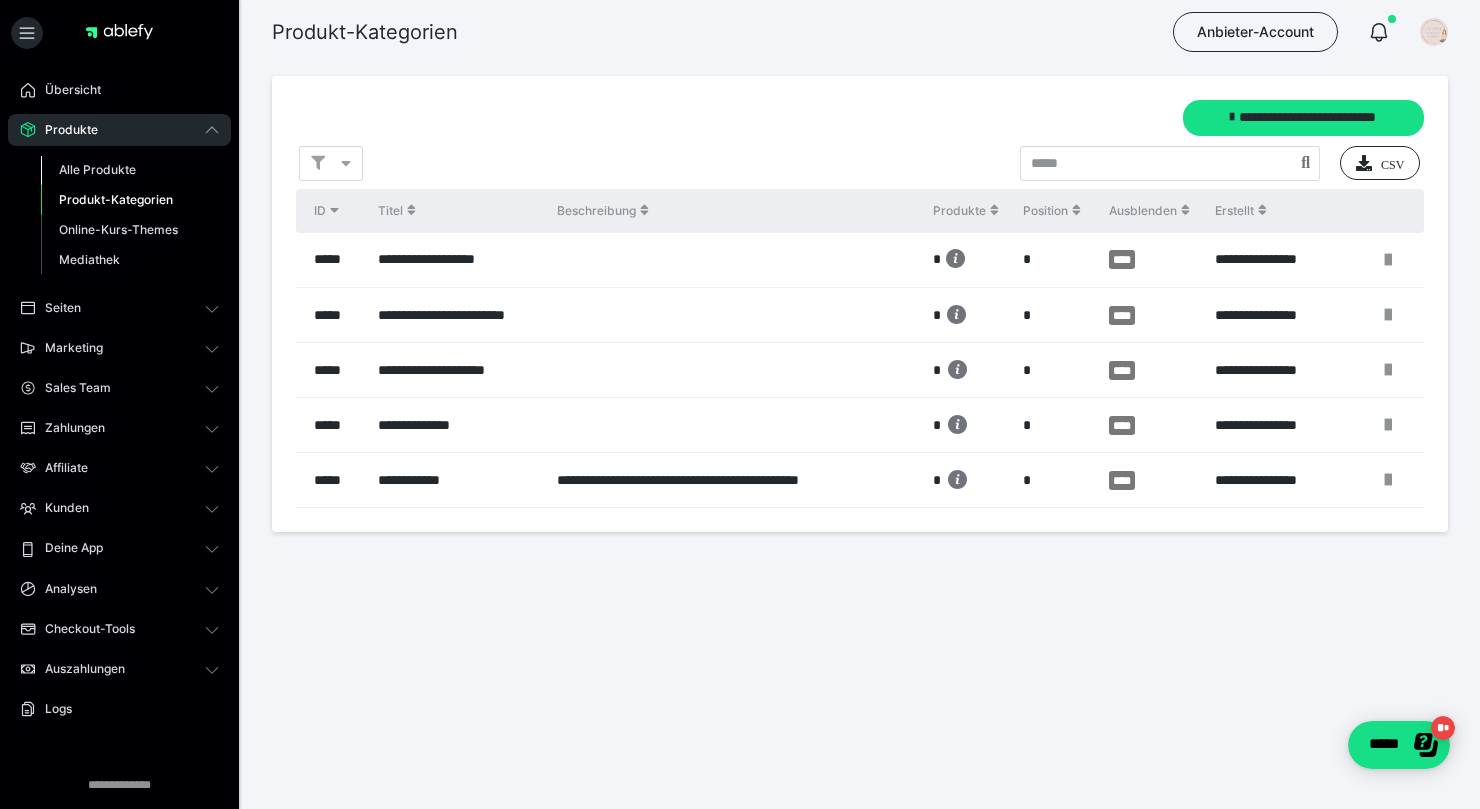 click on "Alle Produkte" at bounding box center (97, 169) 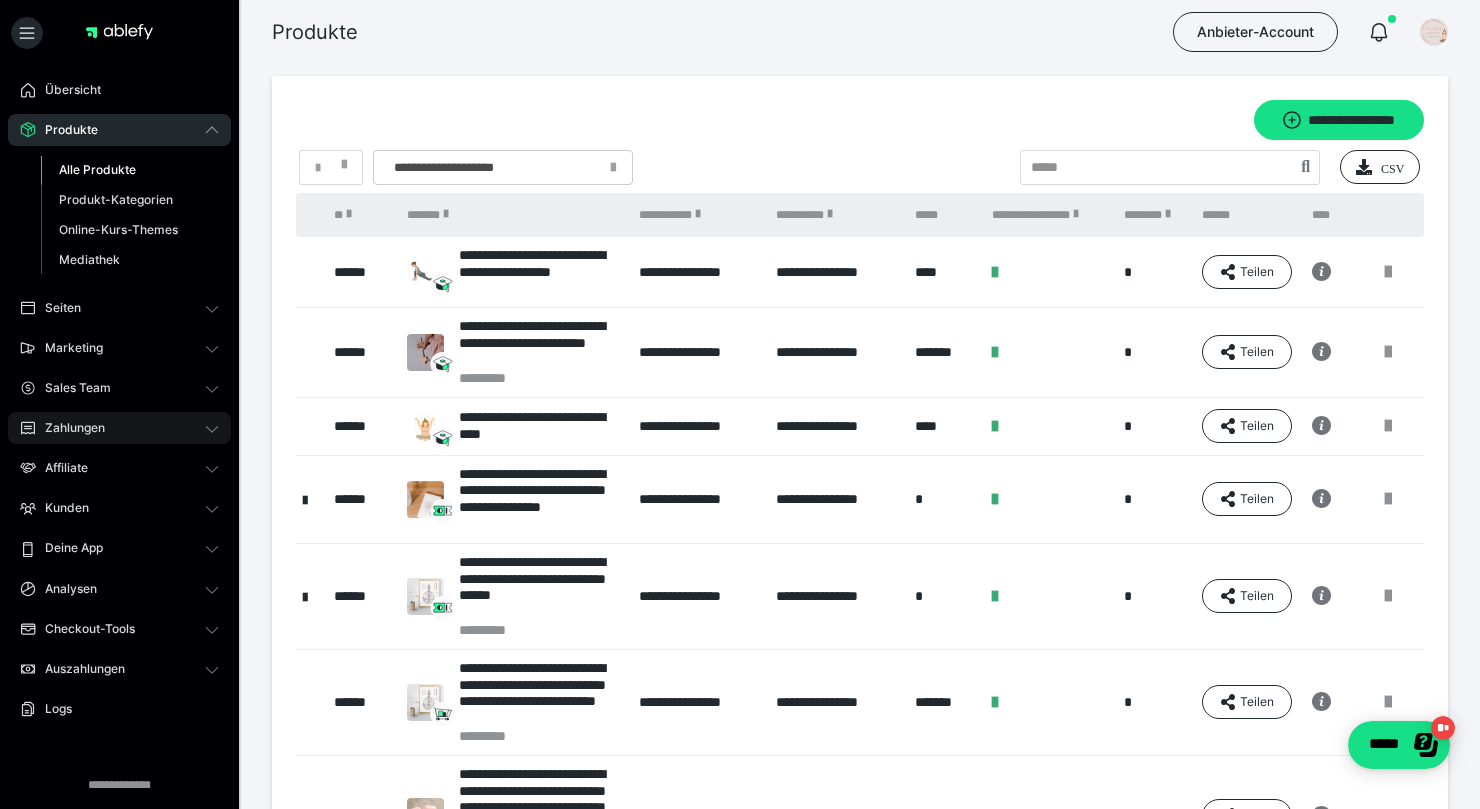 click on "Zahlungen" at bounding box center [68, 428] 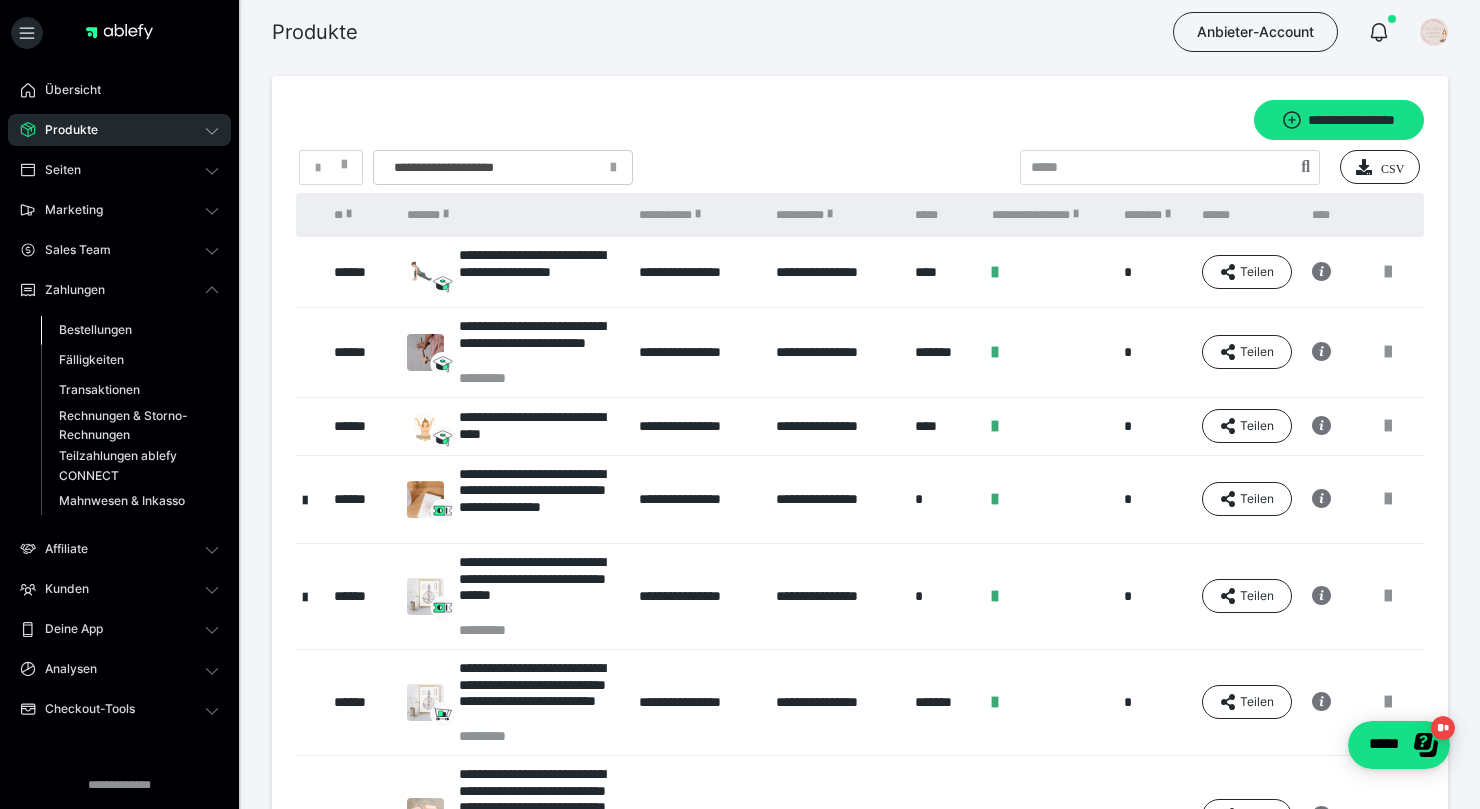 click on "Bestellungen" at bounding box center (95, 329) 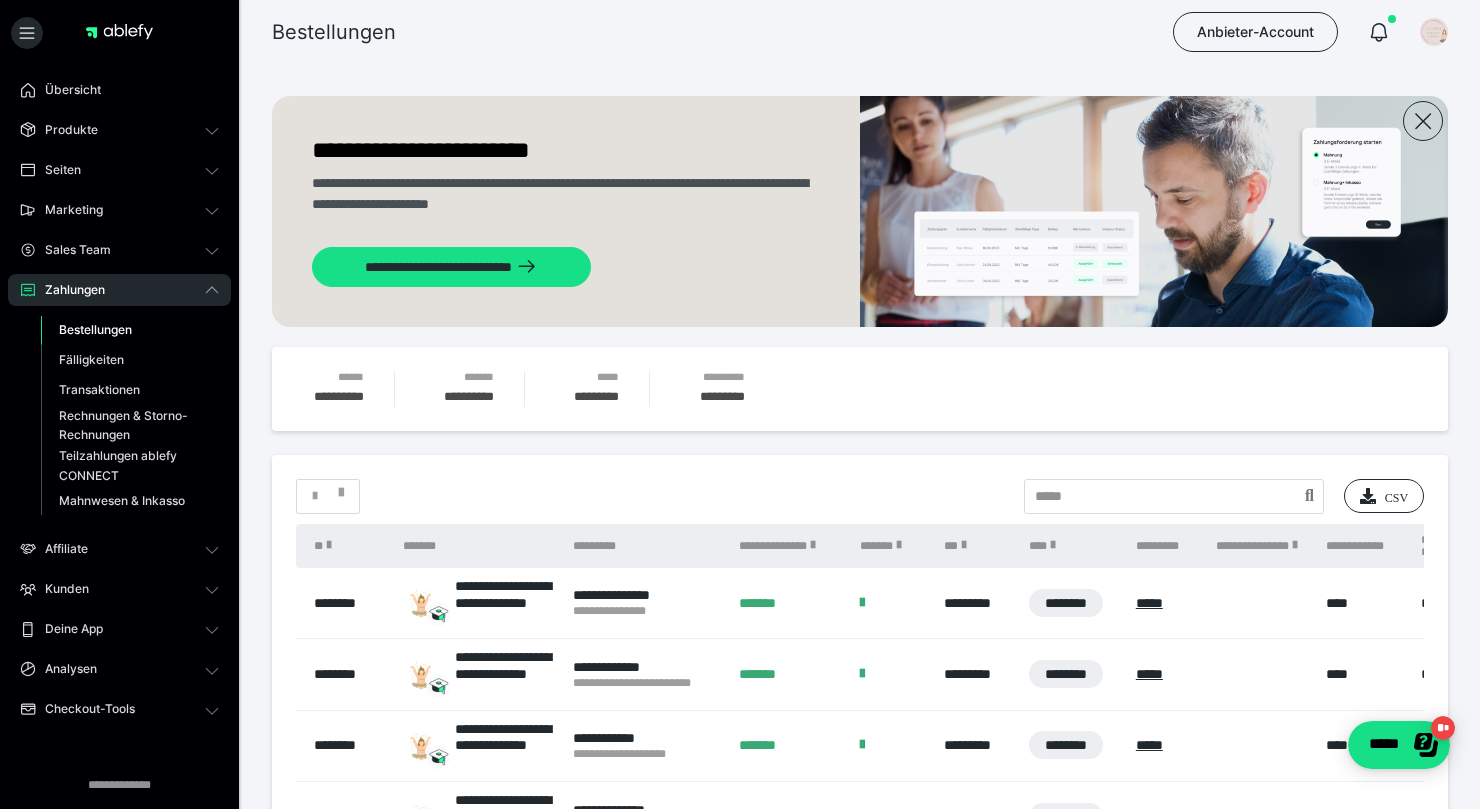 scroll, scrollTop: 30, scrollLeft: 0, axis: vertical 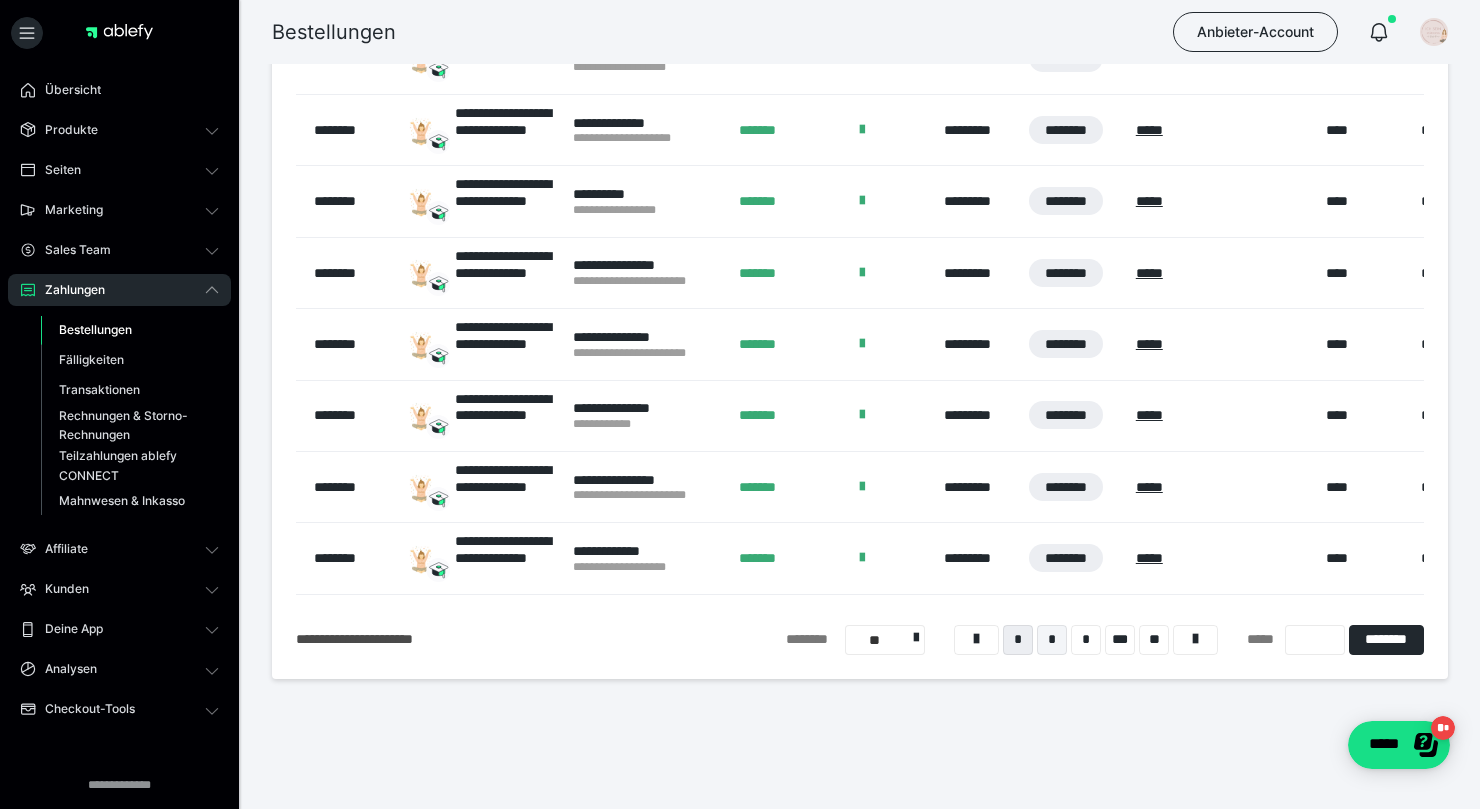 click on "*" at bounding box center (1052, 640) 